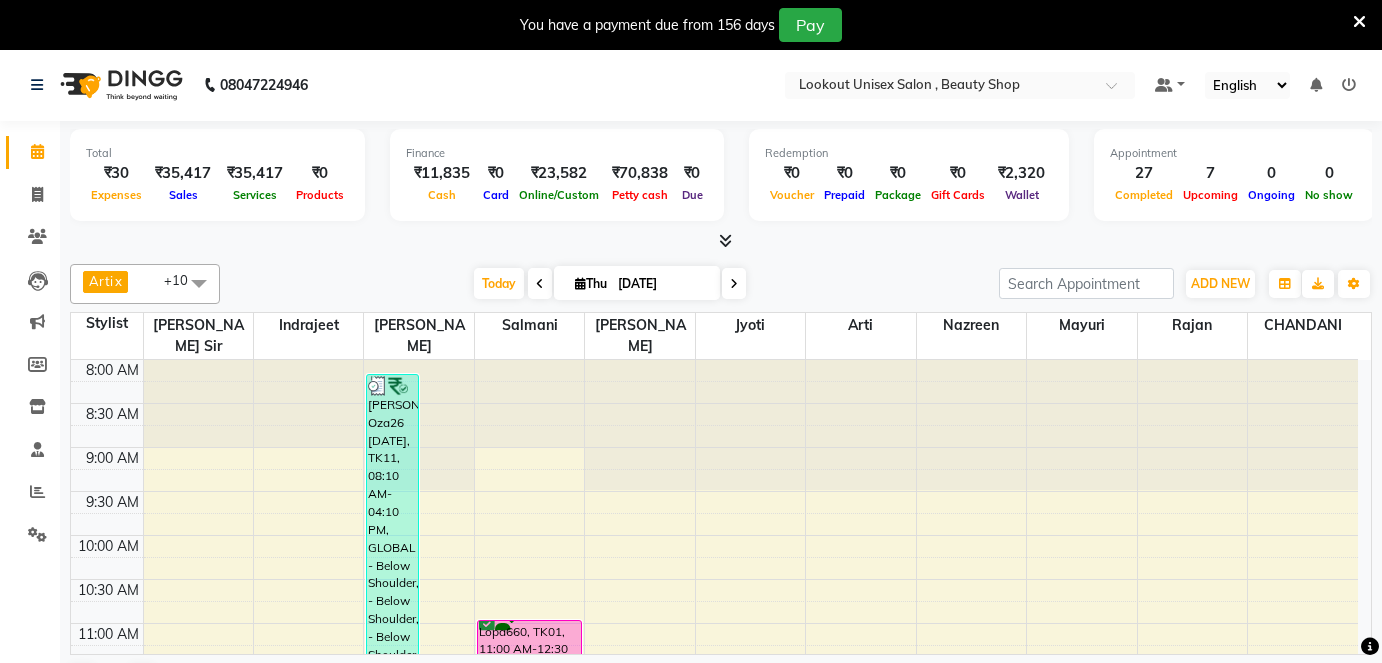 scroll, scrollTop: 49, scrollLeft: 0, axis: vertical 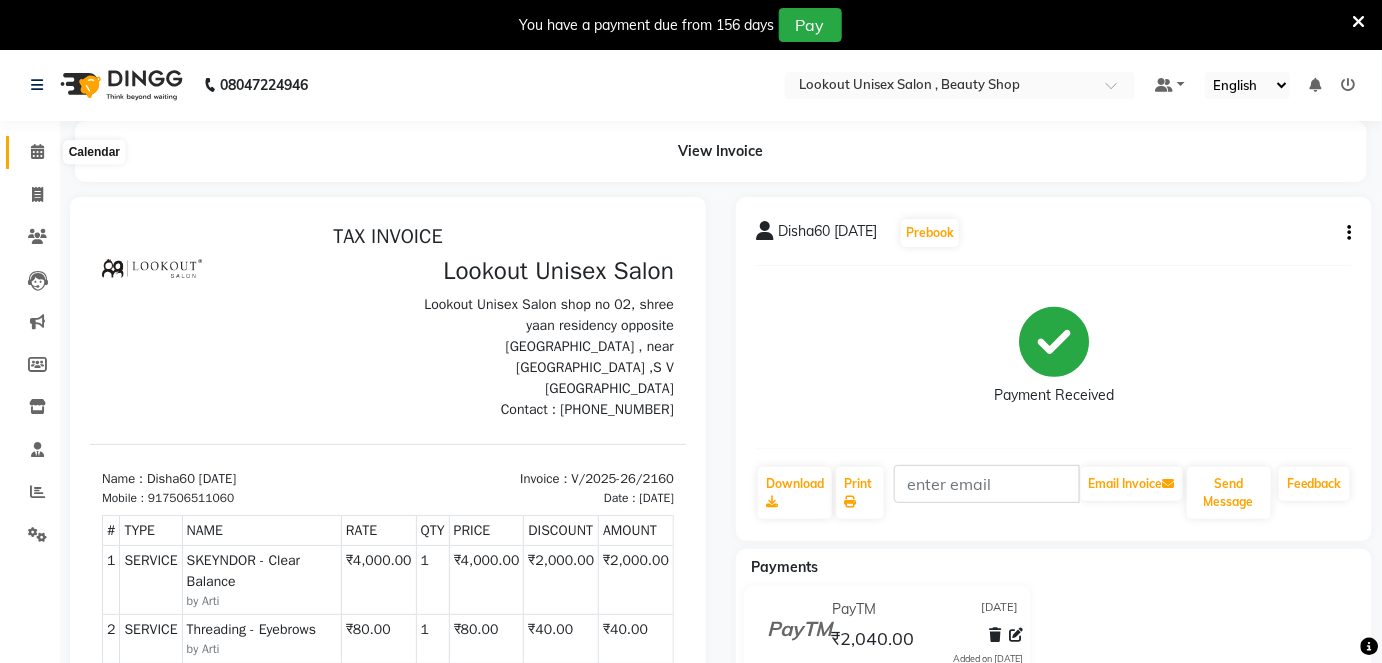 click 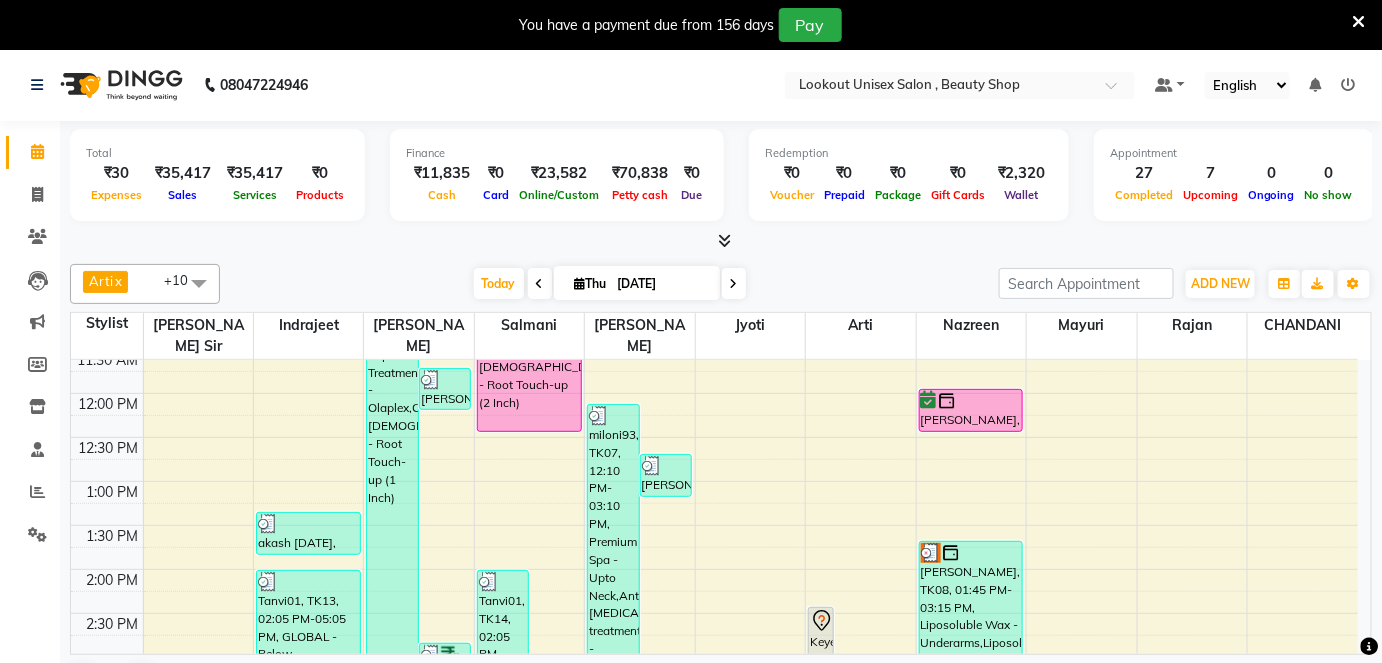 scroll, scrollTop: 363, scrollLeft: 0, axis: vertical 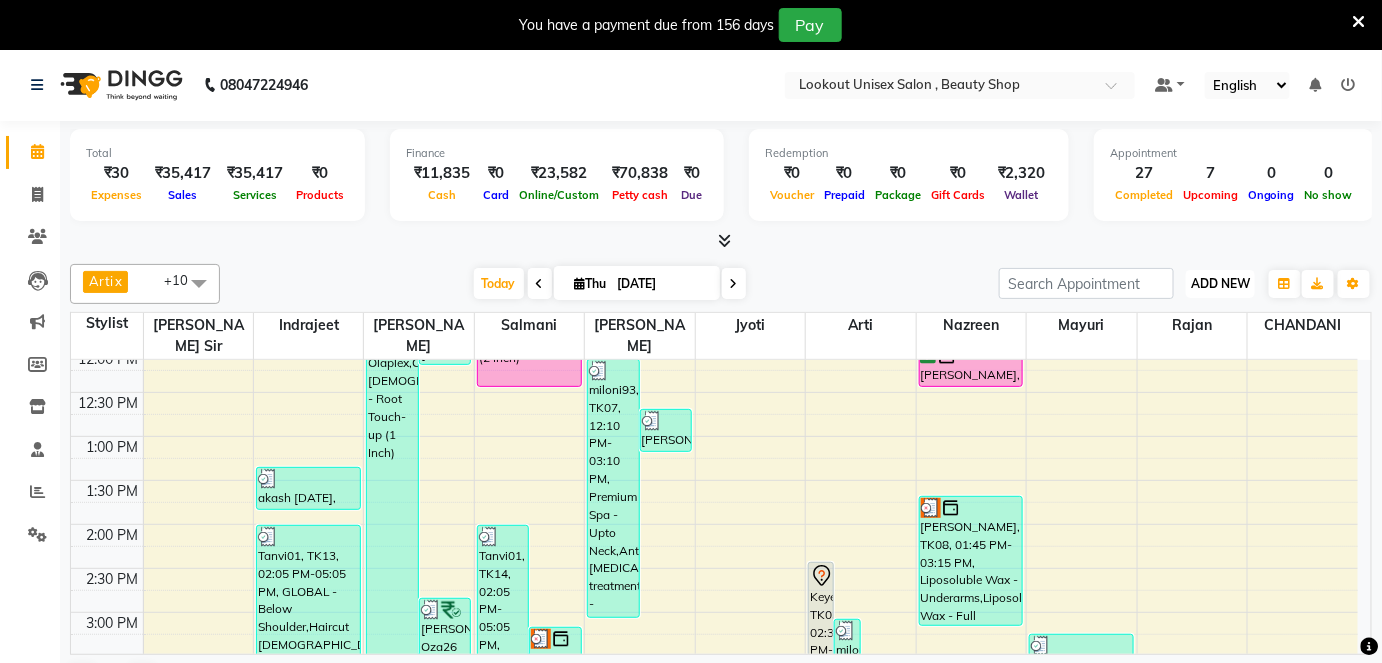 click on "ADD NEW" at bounding box center (1220, 283) 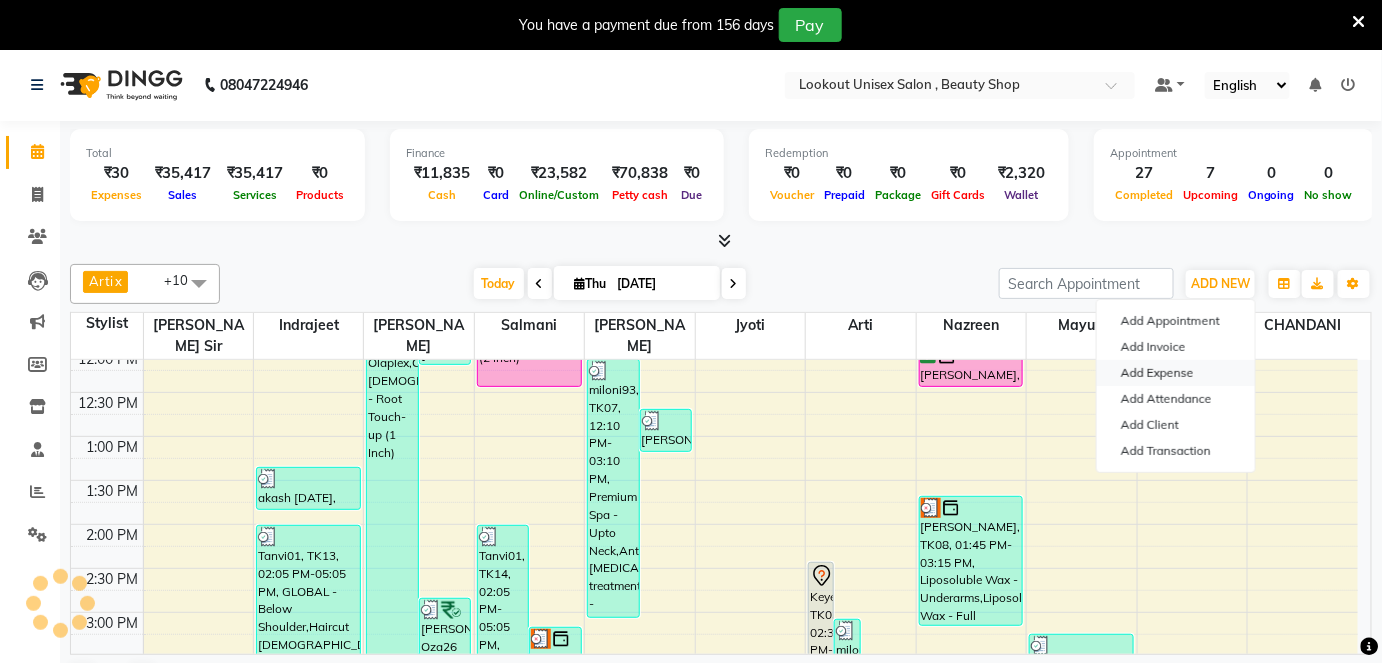 click on "Add Expense" at bounding box center (1176, 373) 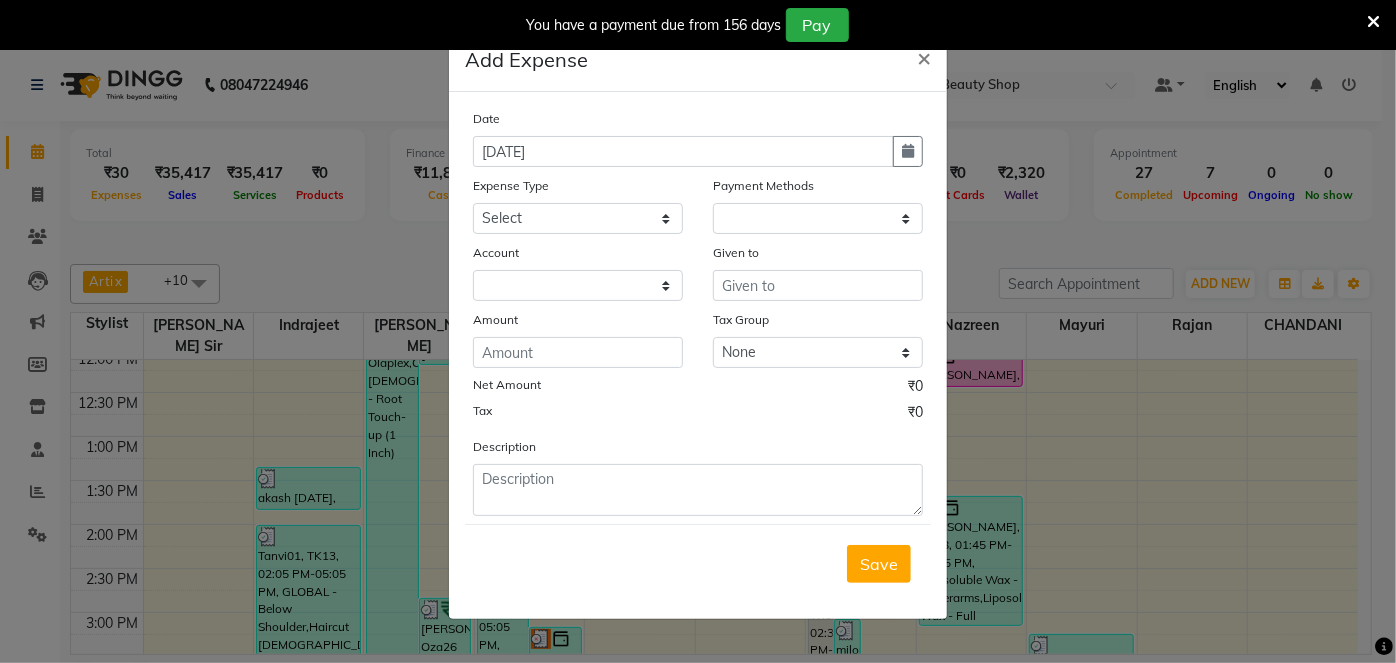 select on "1" 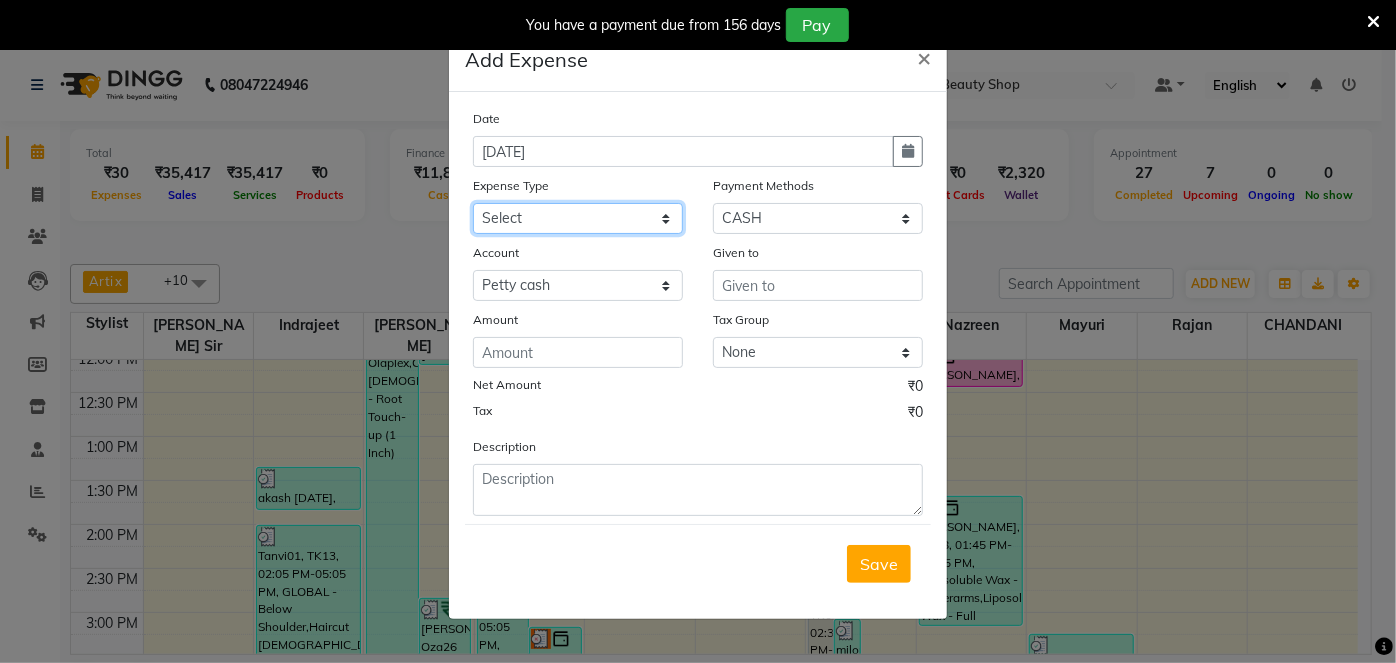 click on "Select Advance Salary Bank charges Cash transfer to bank Cash transfer to Owner Commission Given to Staff Equipment Miscellaneous Other Product Salary Given to Staff Small Temple Box Staff Welfare Tea & Refreshment" 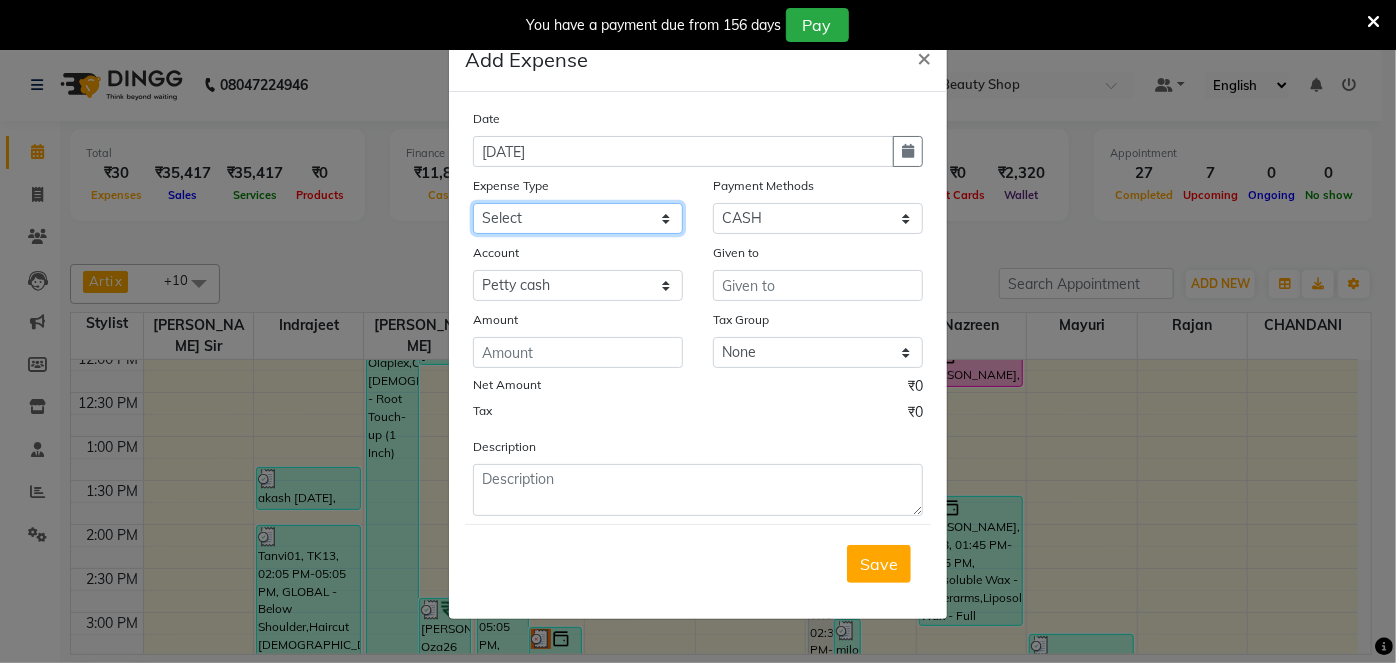 select on "19630" 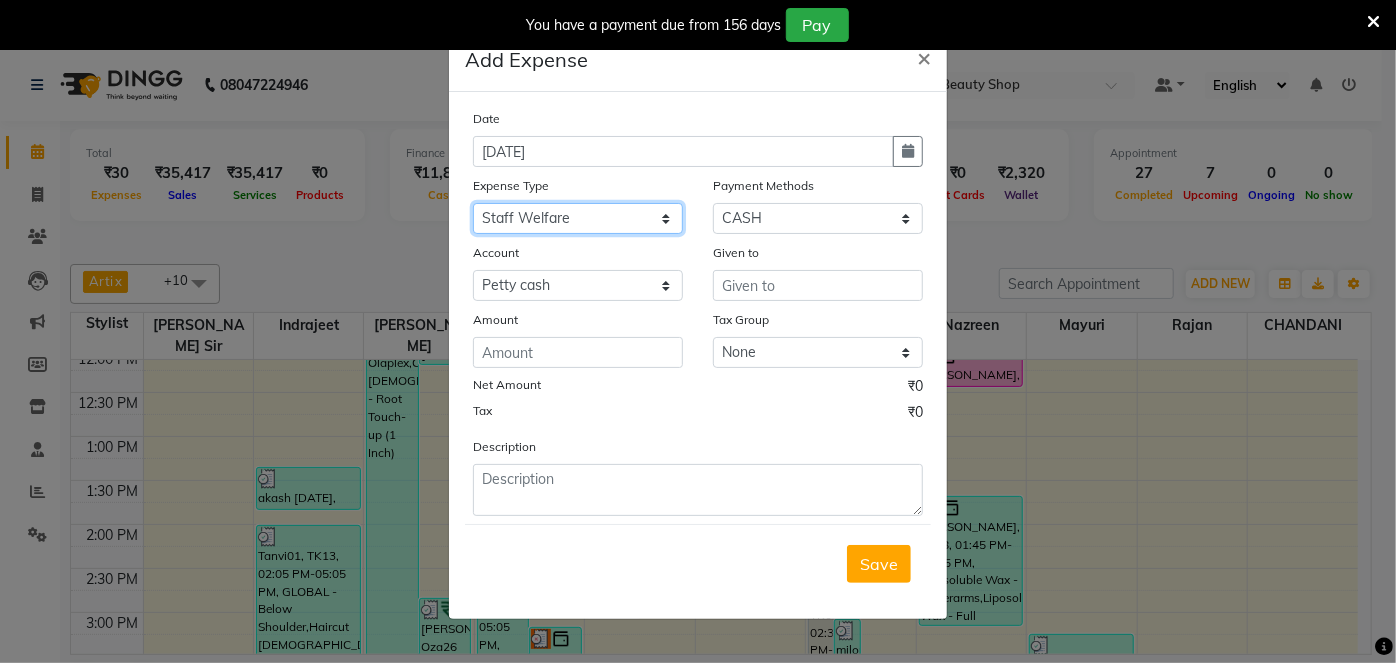 click on "Select Advance Salary Bank charges Cash transfer to bank Cash transfer to Owner Commission Given to Staff Equipment Miscellaneous Other Product Salary Given to Staff Small Temple Box Staff Welfare Tea & Refreshment" 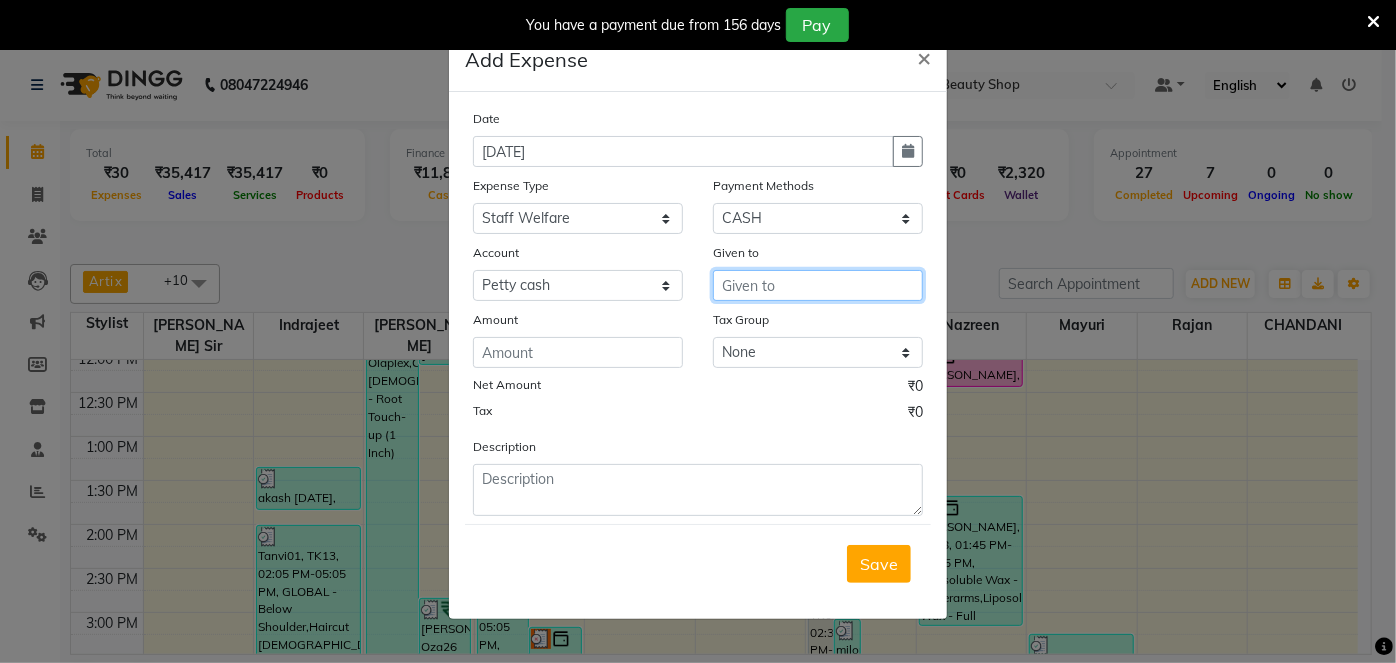 click at bounding box center [818, 285] 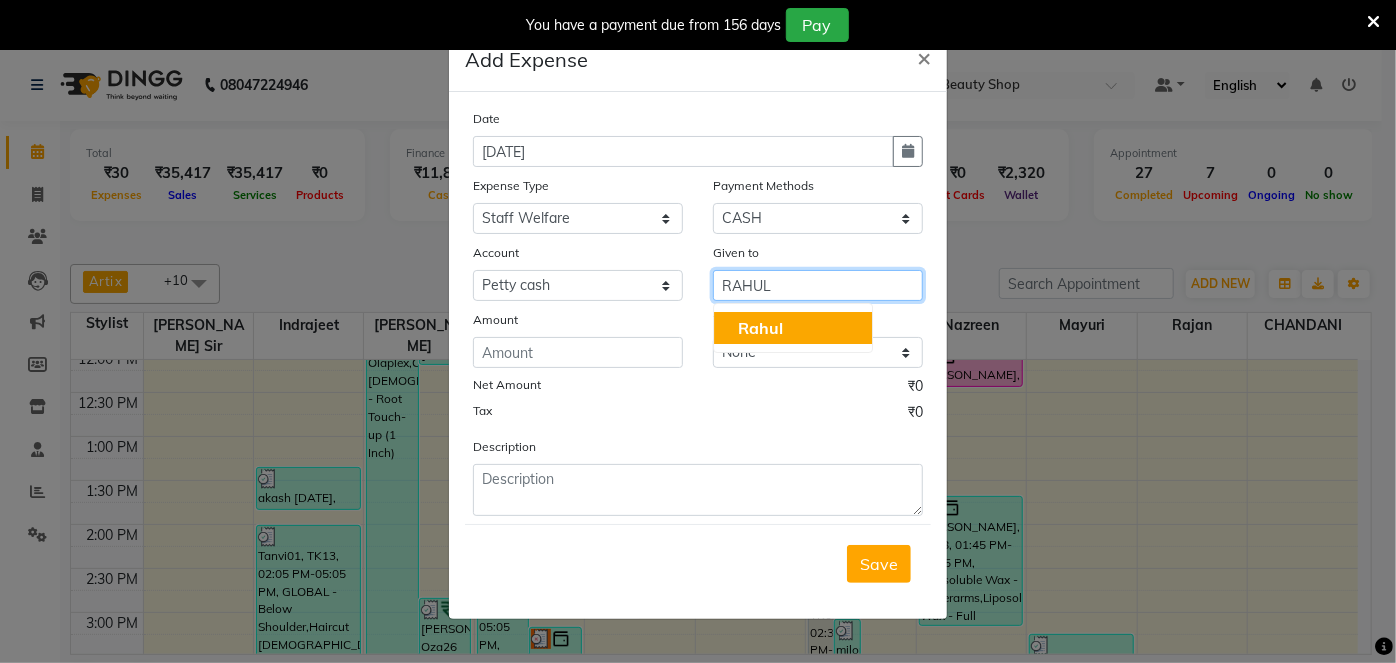 click on "Rahul" 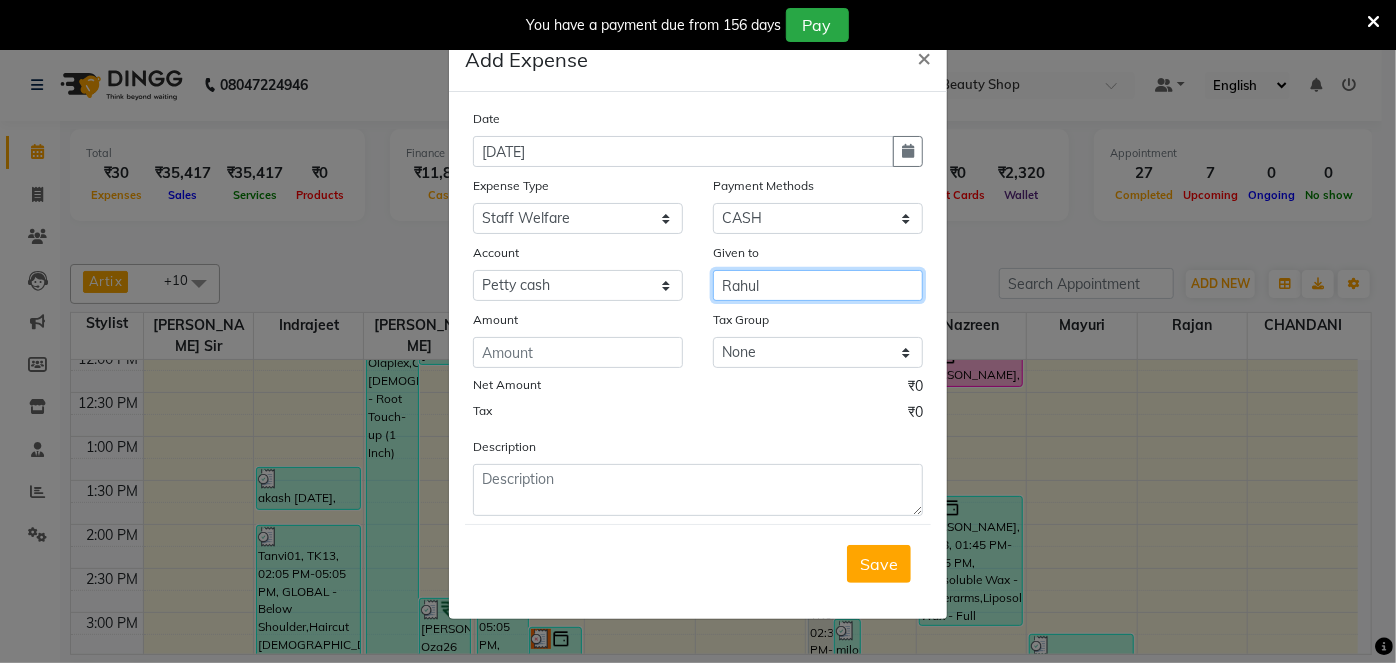type on "Rahul" 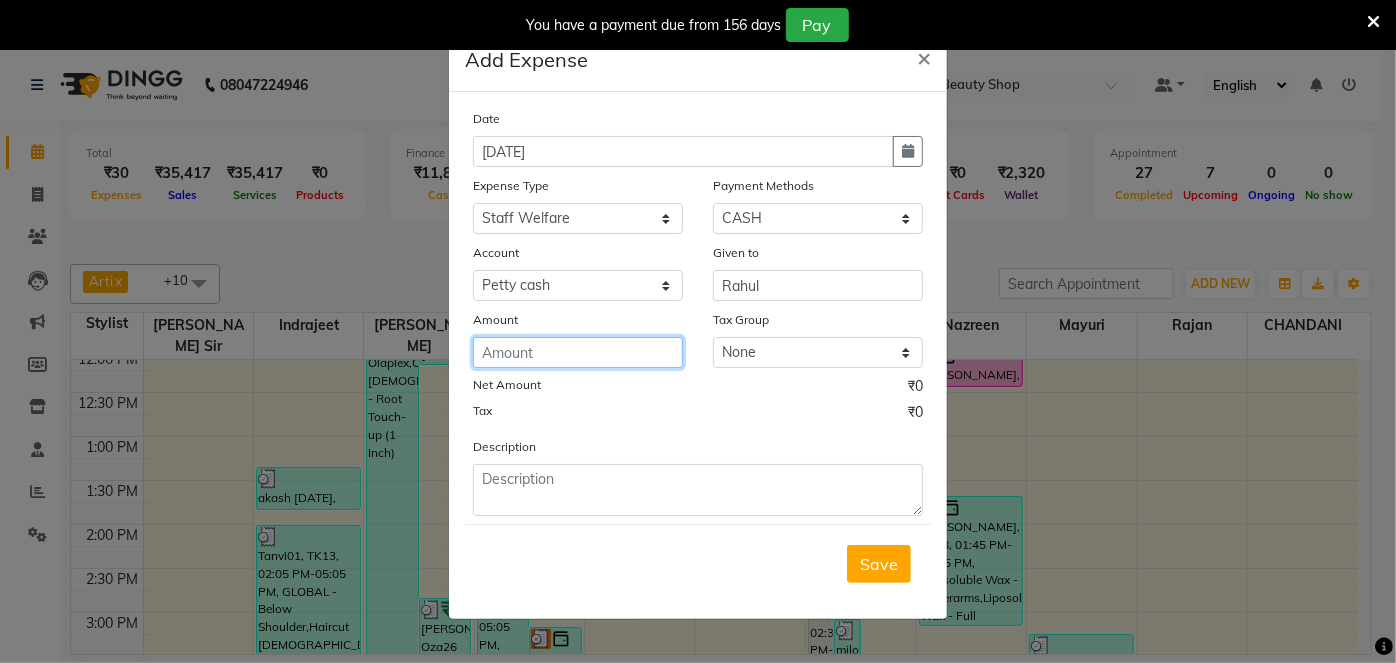click 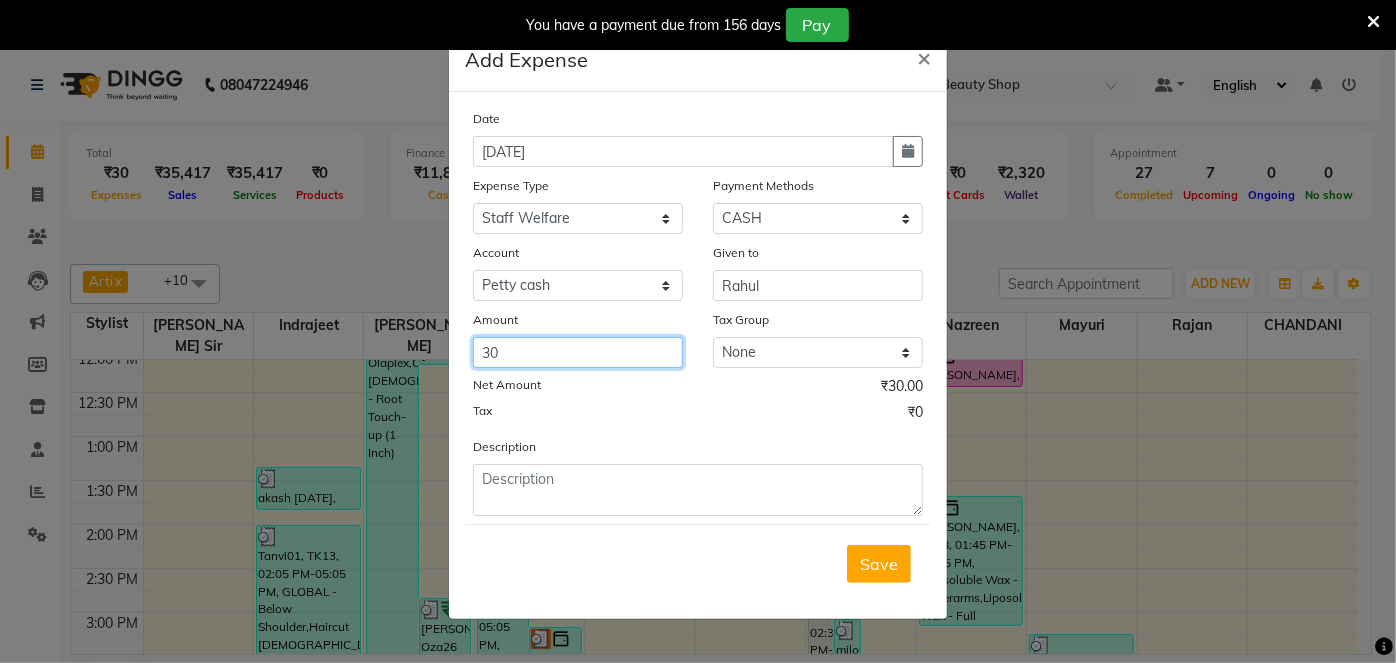 type on "30" 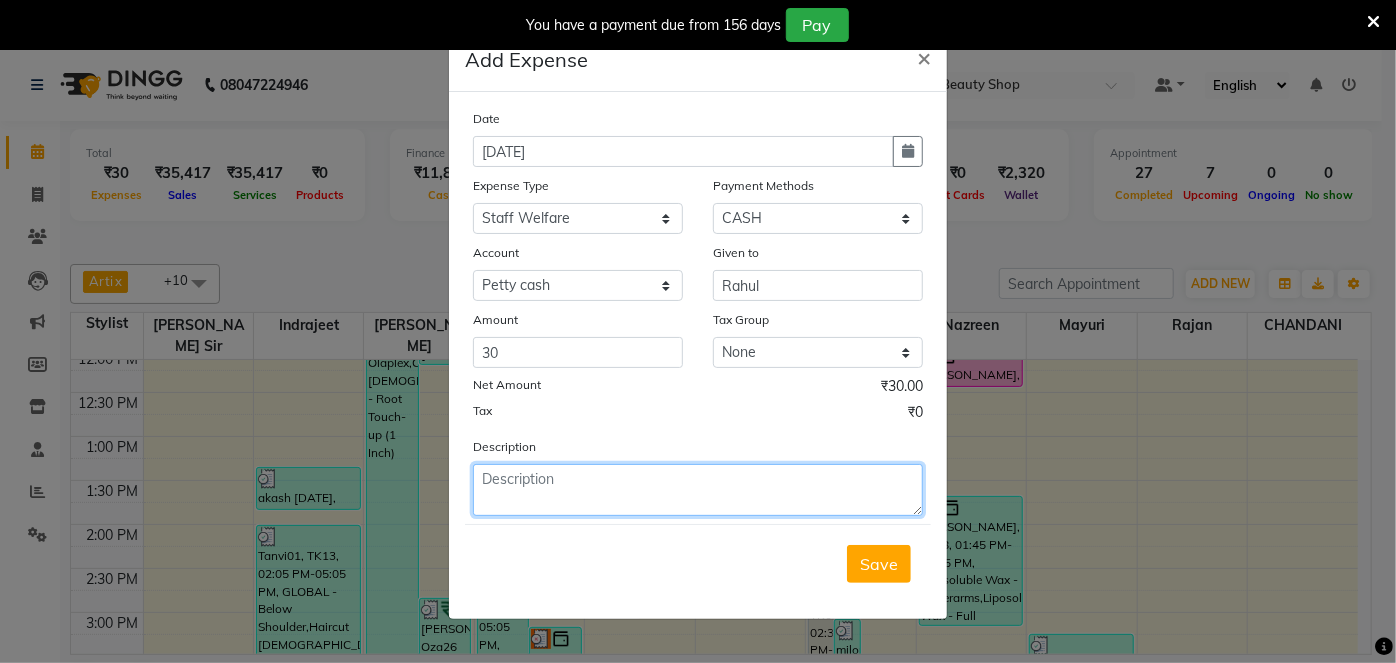 click 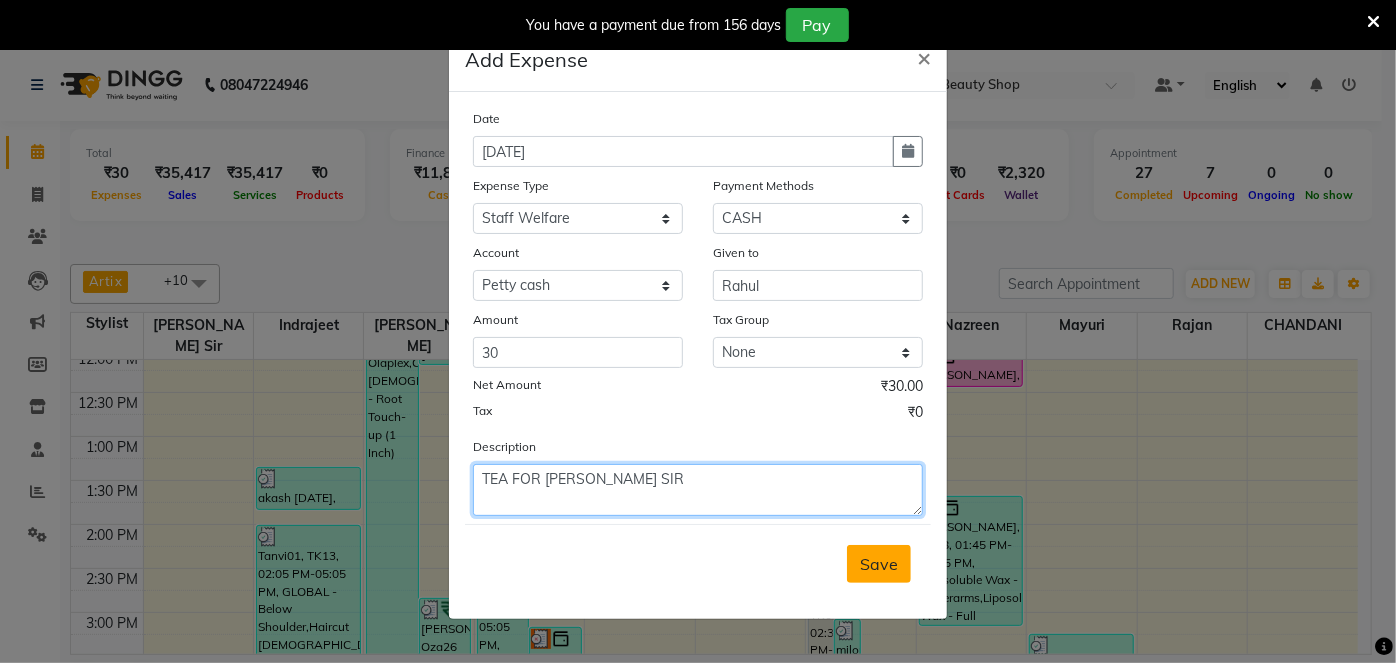 type on "TEA FOR DHAVAL SIR" 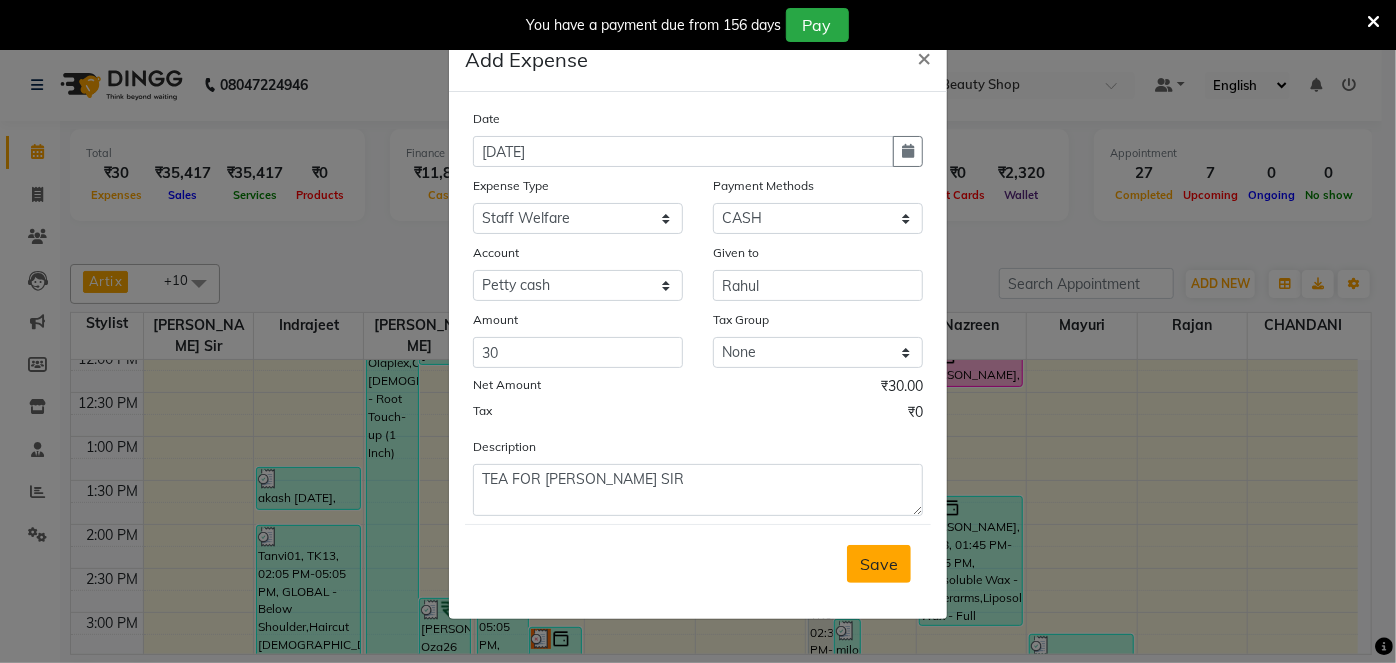 click on "Save" at bounding box center [879, 564] 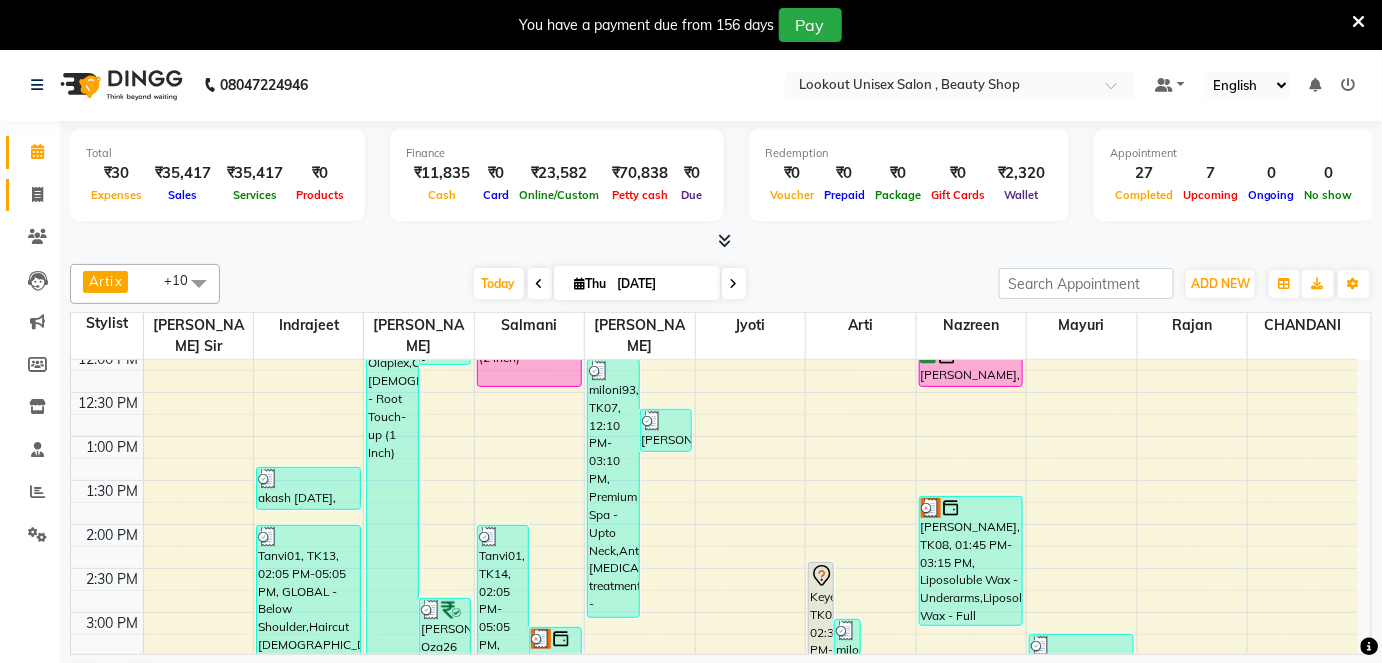 click on "Invoice" 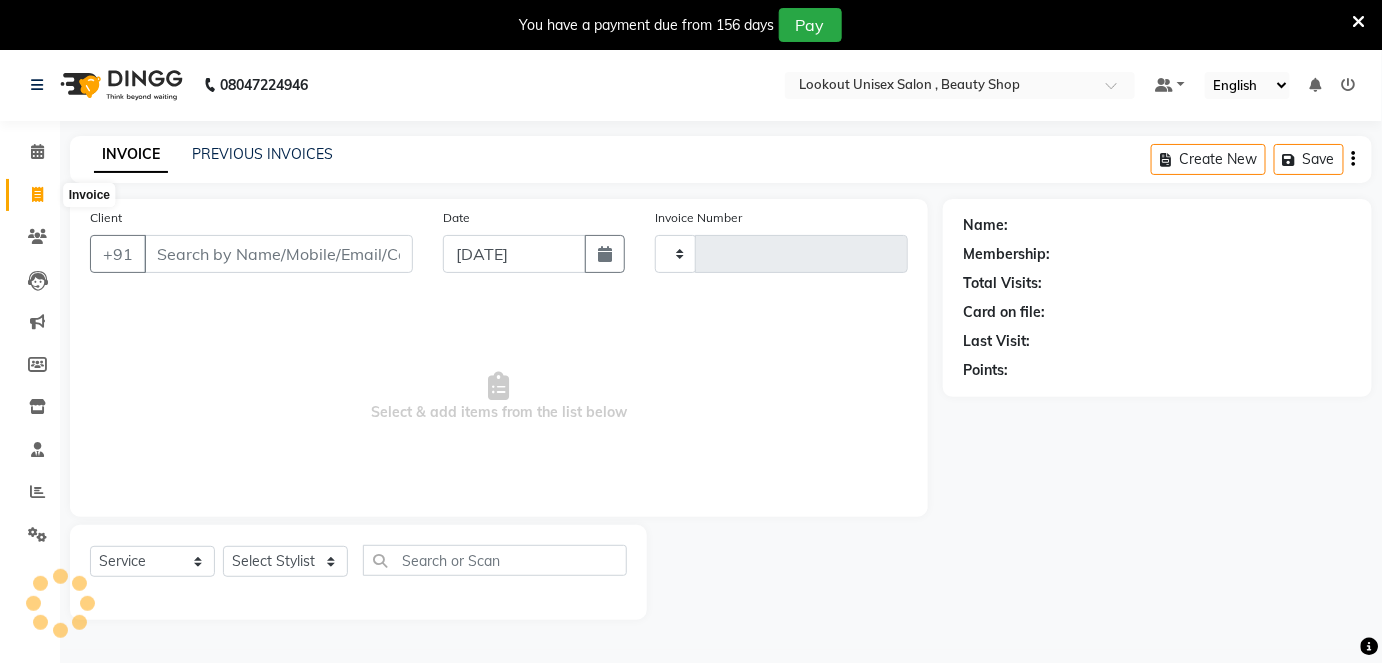 type on "2162" 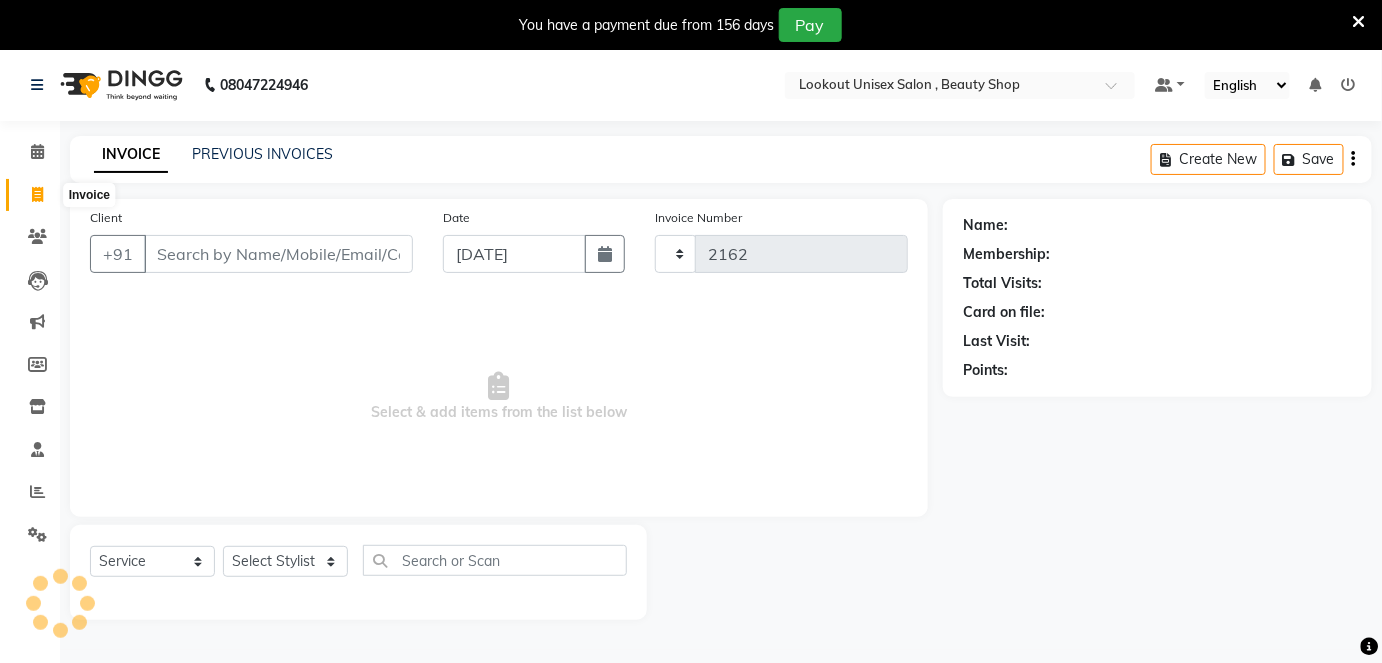 select on "7658" 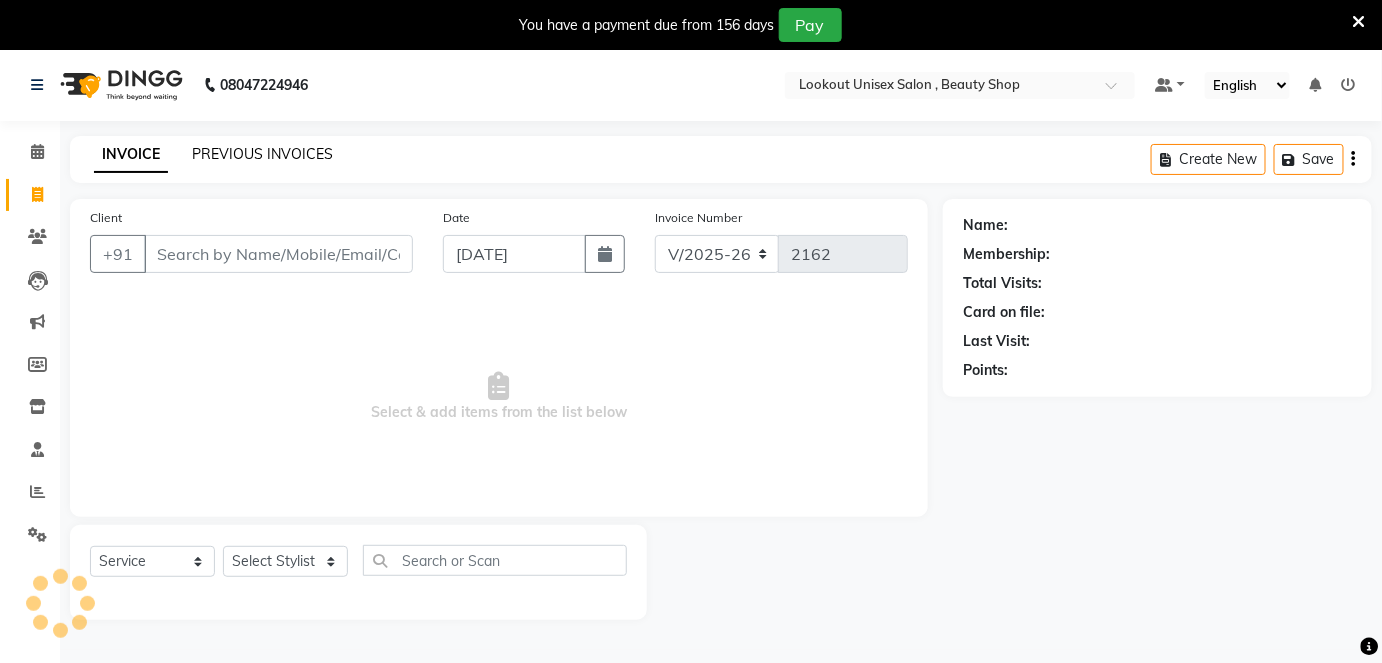 click on "PREVIOUS INVOICES" 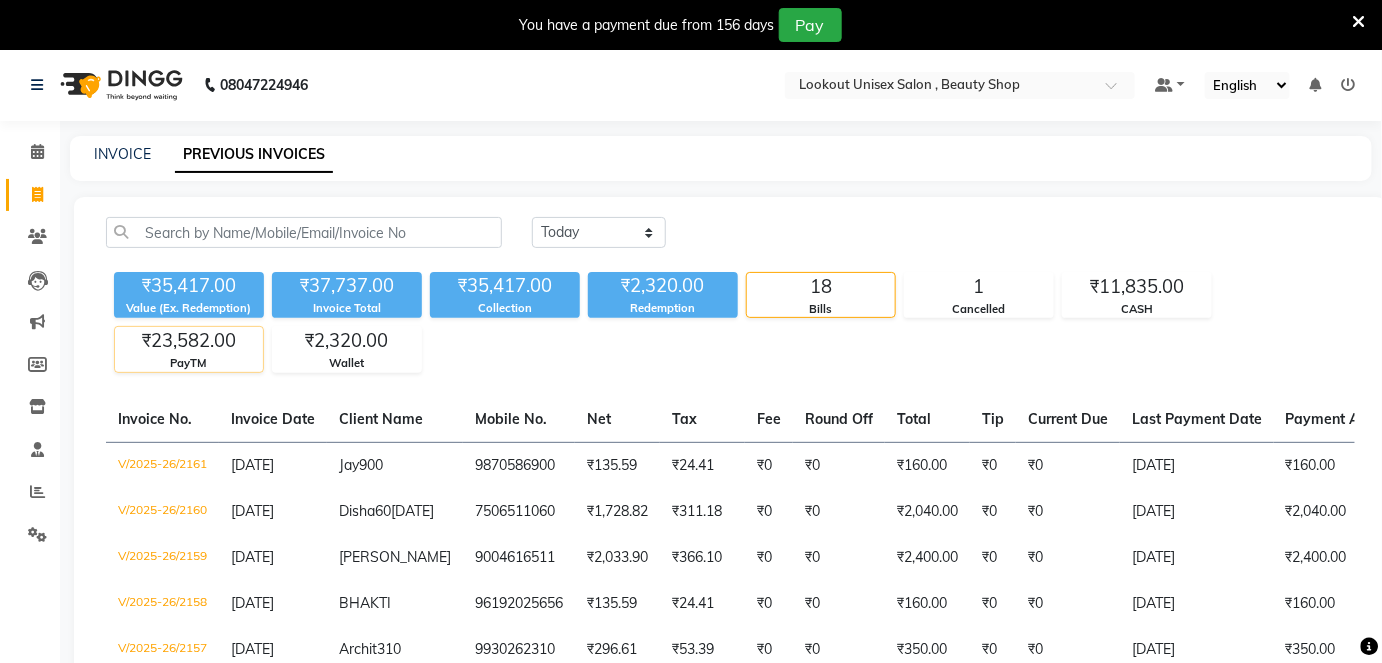 click on "PayTM" 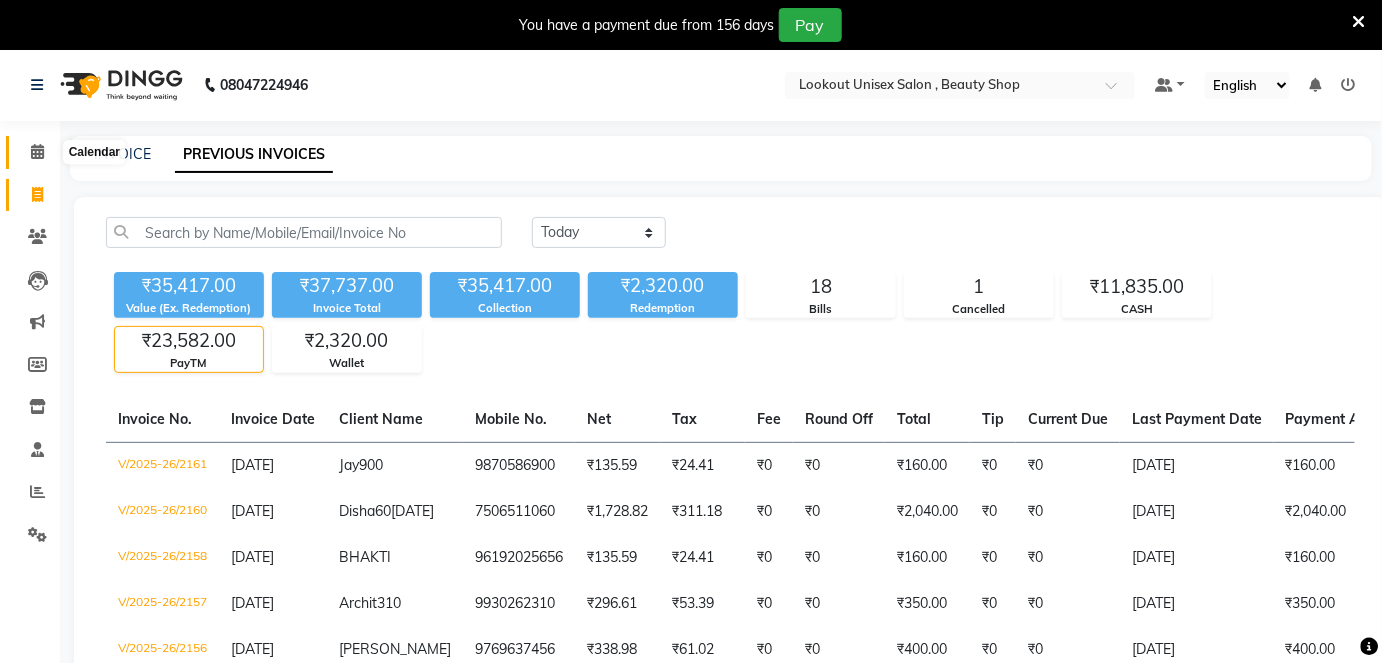 click 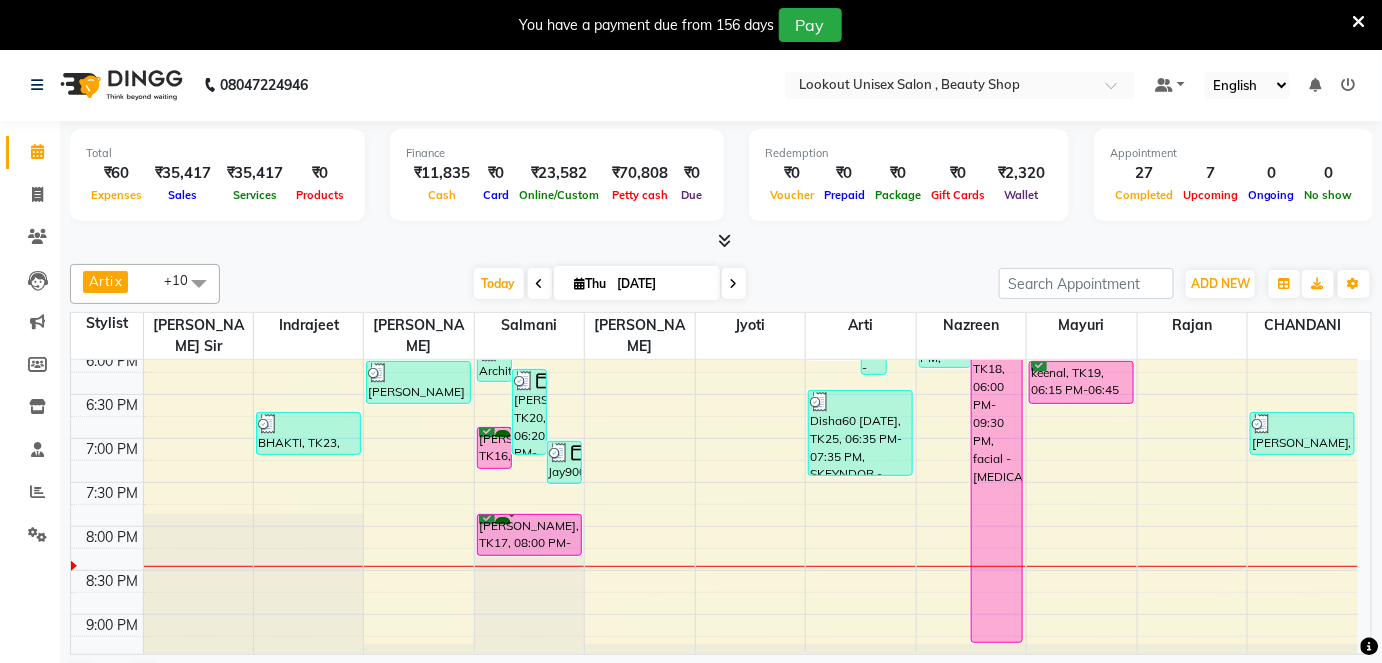 scroll, scrollTop: 899, scrollLeft: 0, axis: vertical 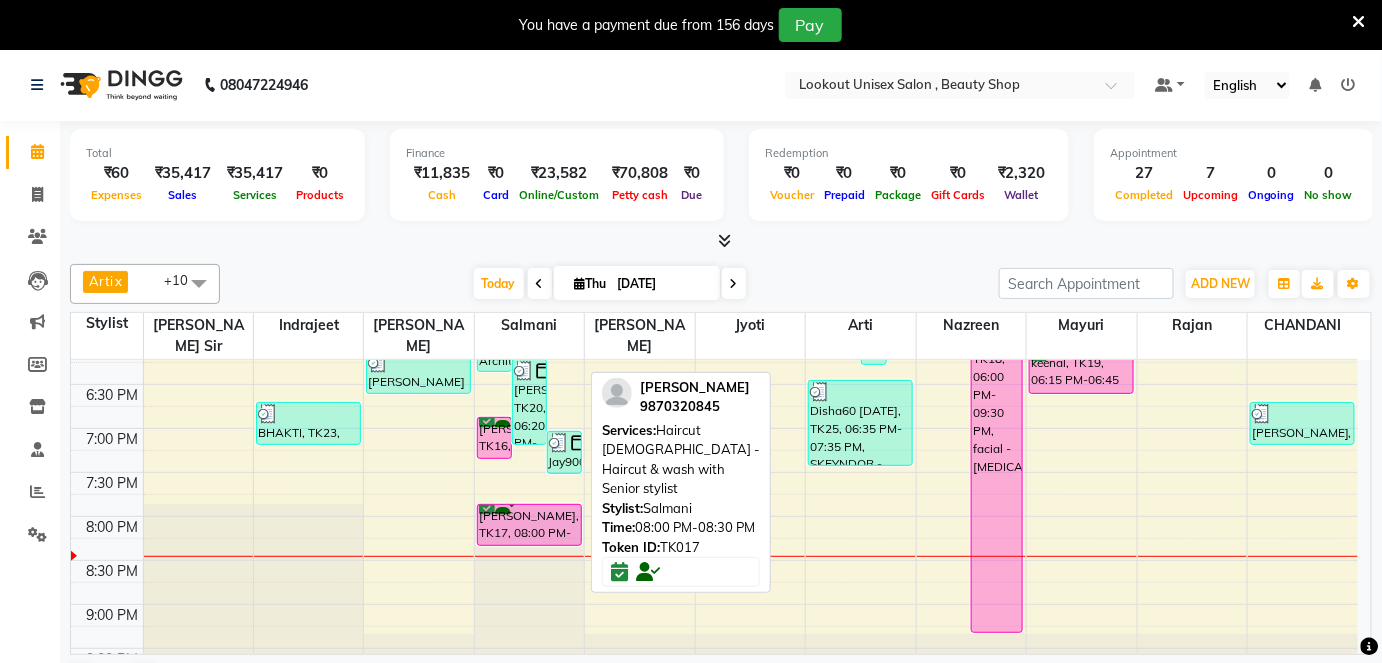 click on "kunal shah, TK17, 08:00 PM-08:30 PM, Haircut  Male - Haircut & wash with Senior stylist" at bounding box center (529, 525) 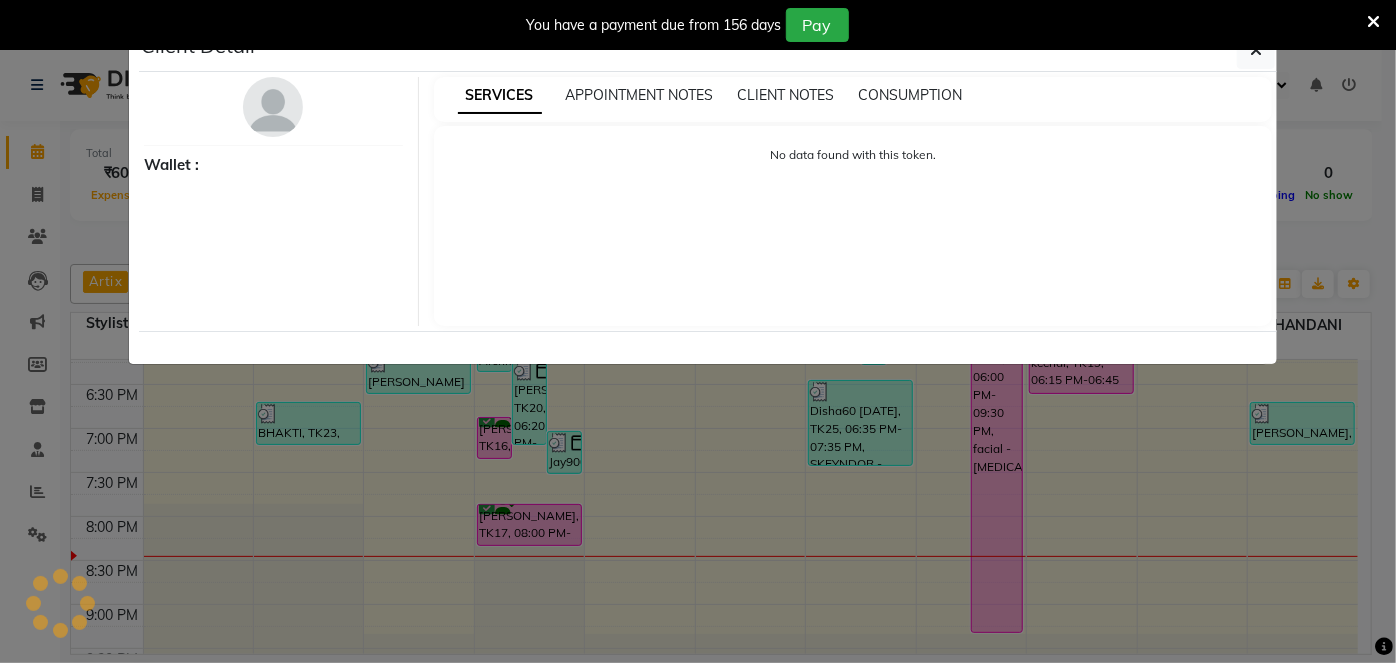 select on "6" 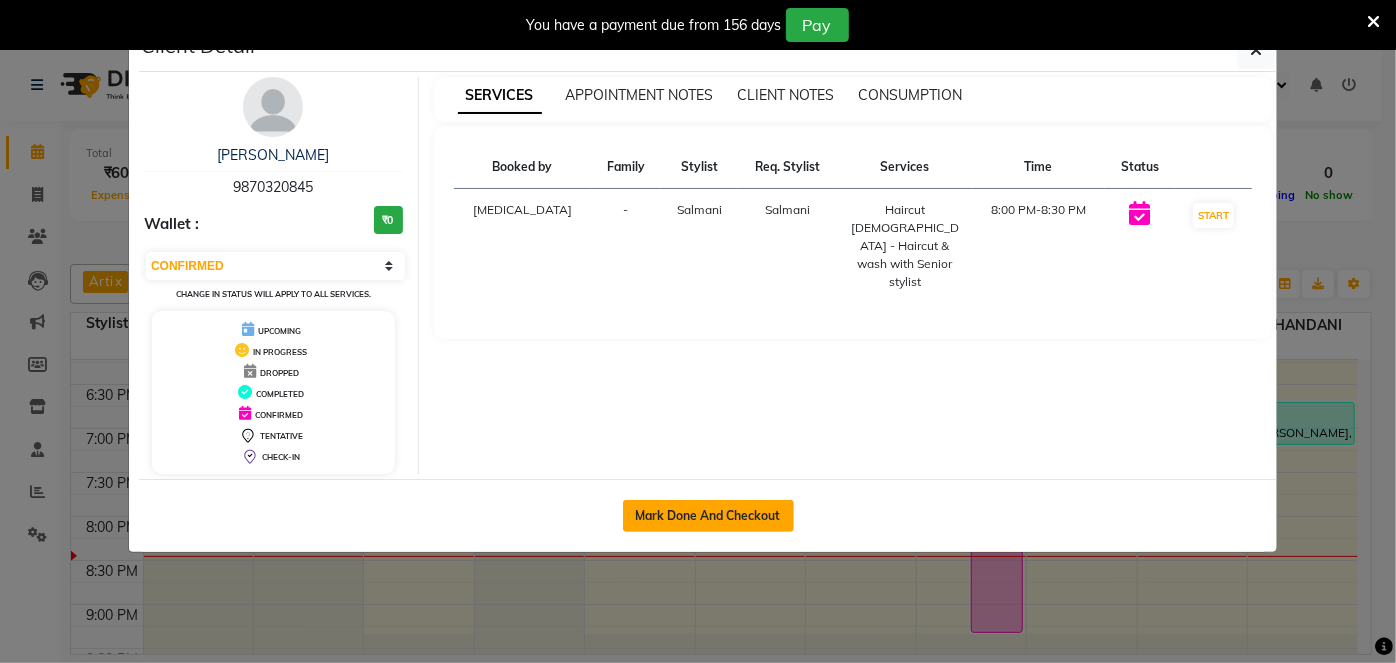 click on "Mark Done And Checkout" 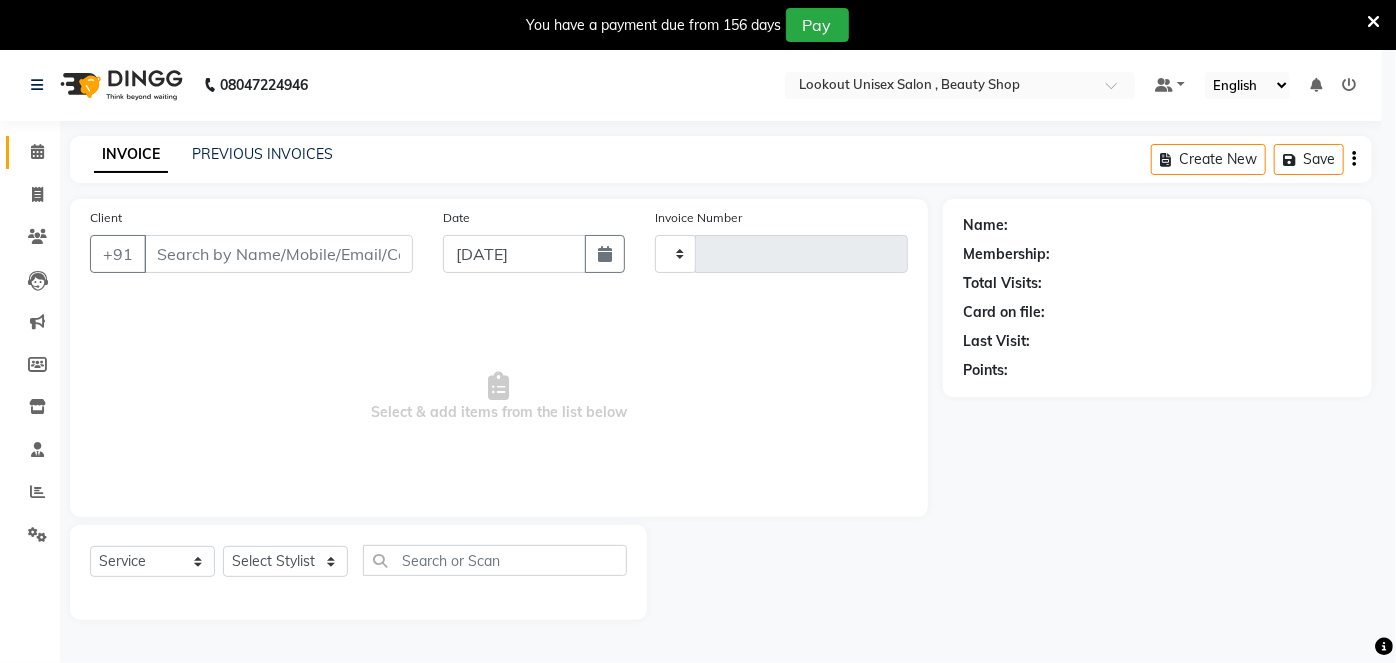 type on "2162" 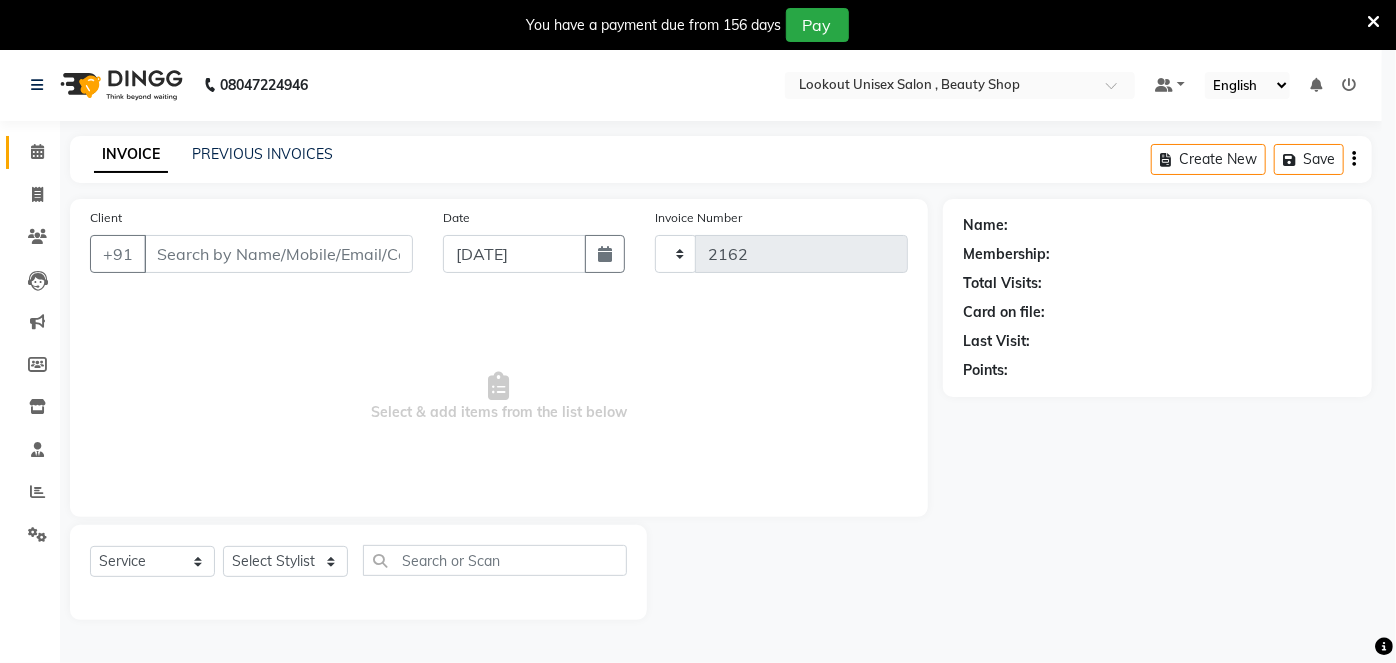 select on "7658" 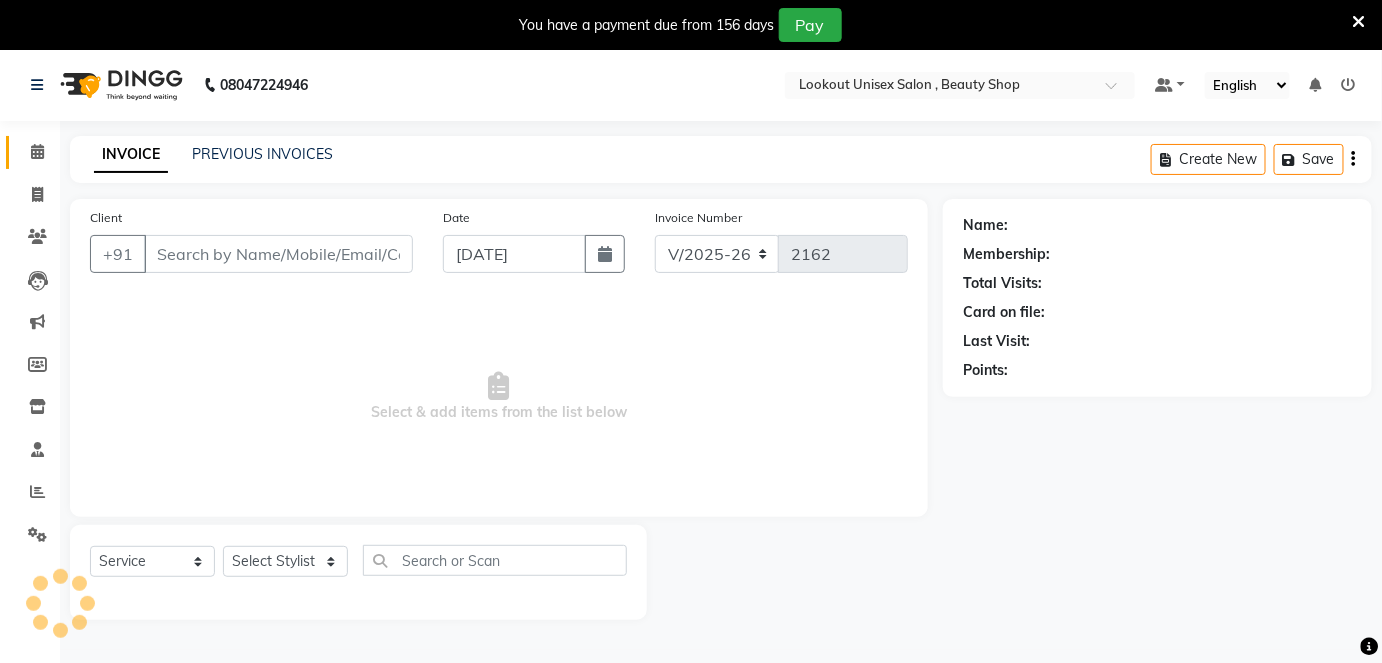 type on "9870320845" 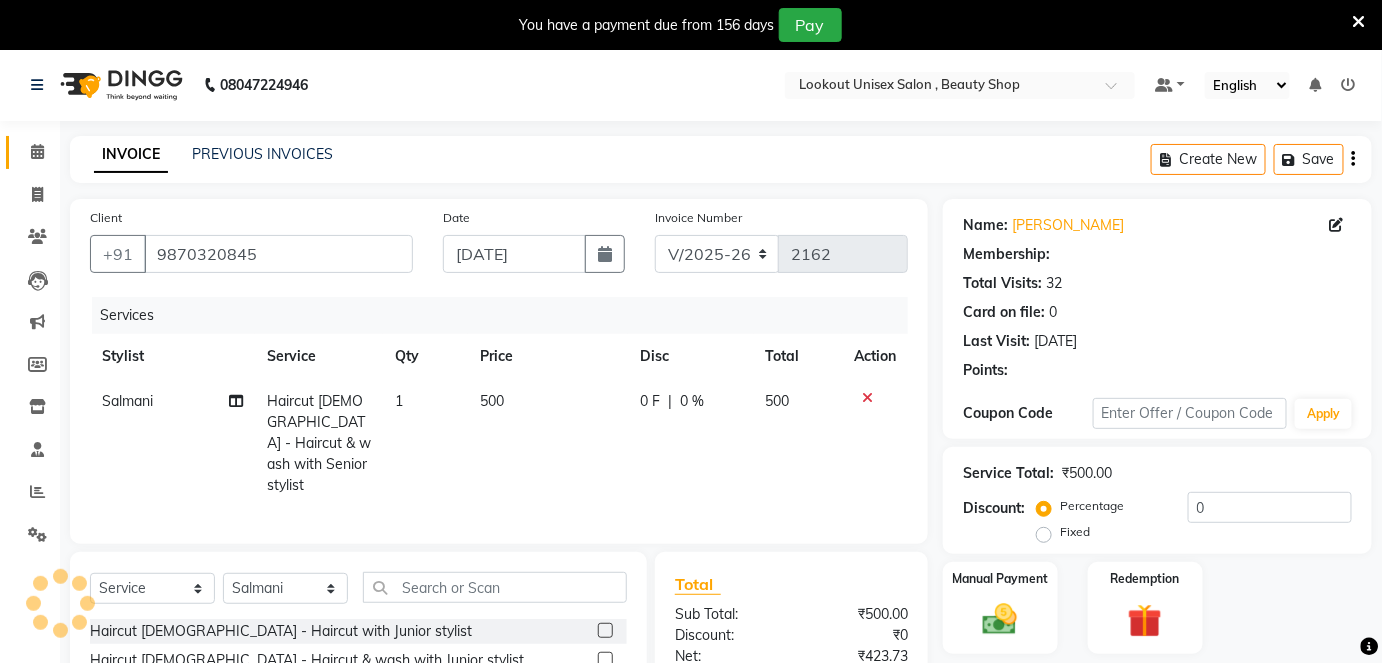 select on "1: Object" 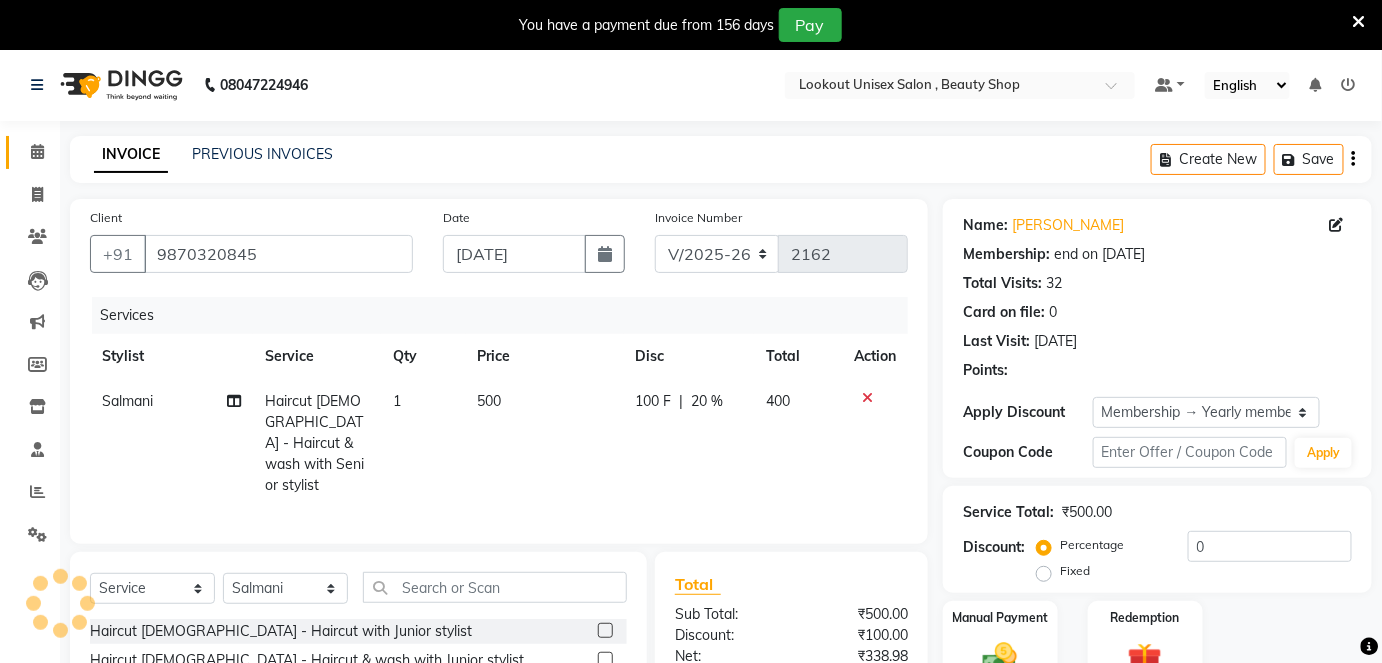 type on "20" 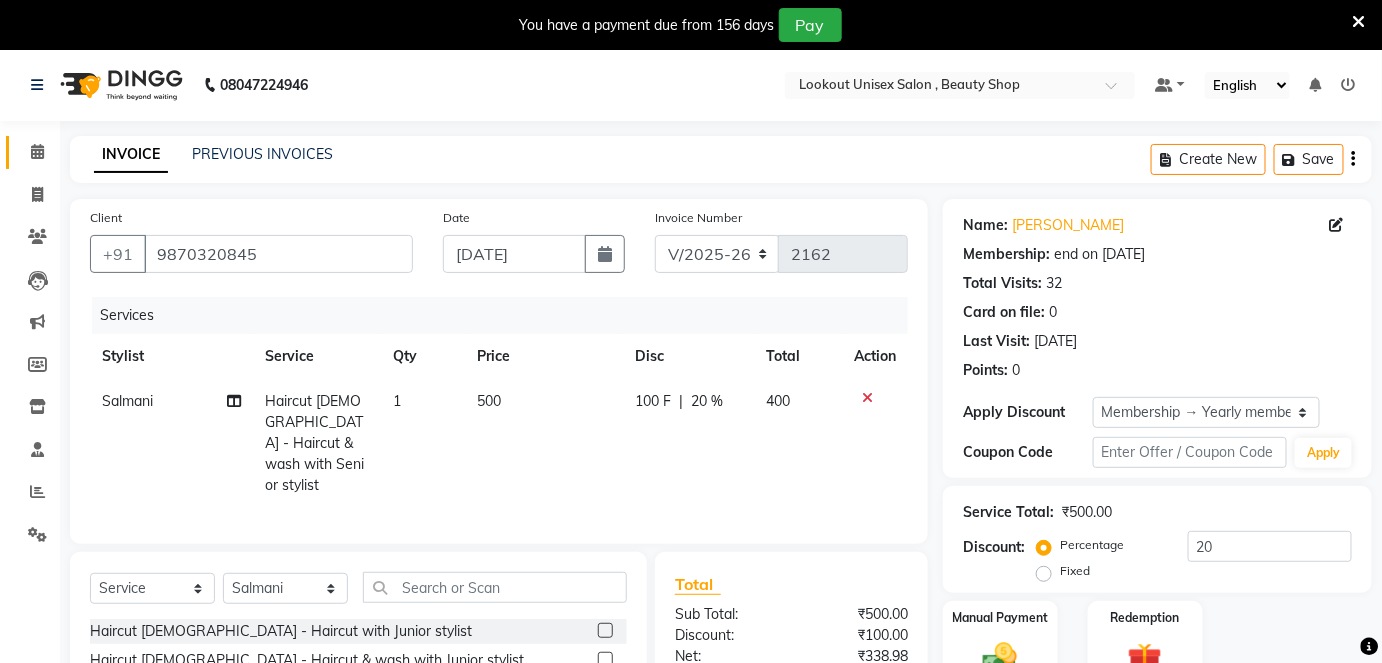 scroll, scrollTop: 206, scrollLeft: 0, axis: vertical 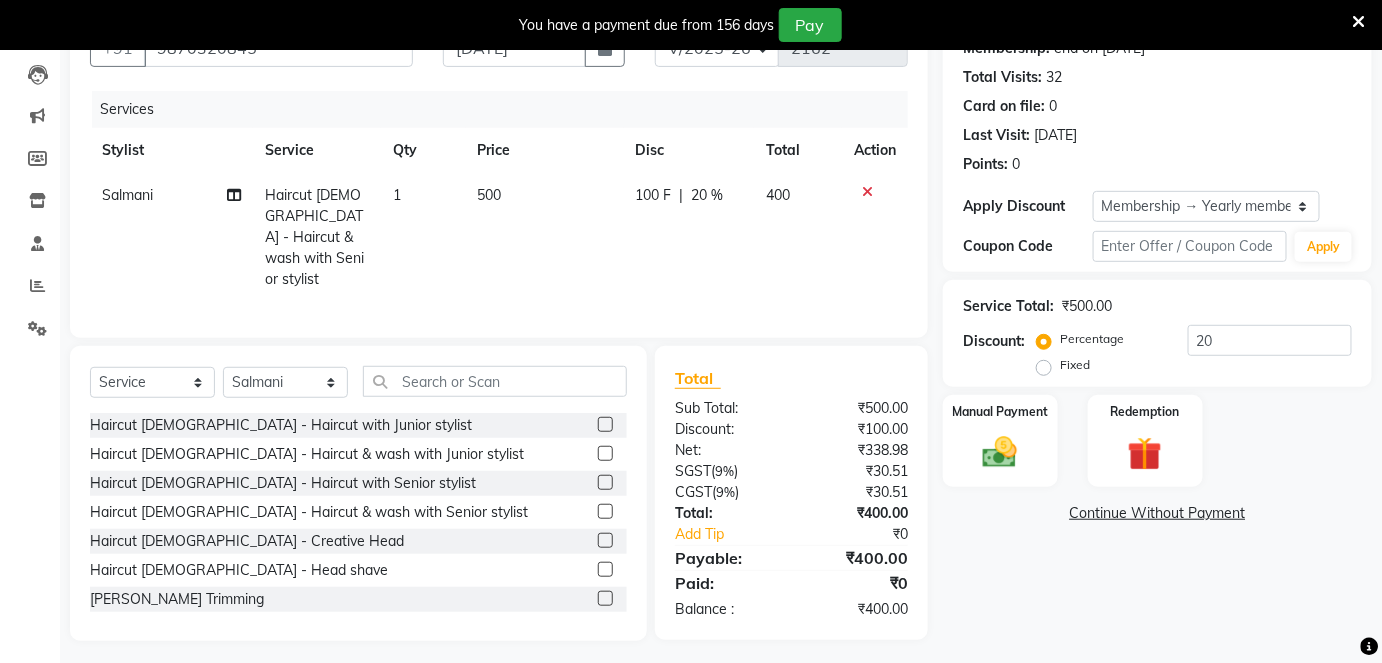 click 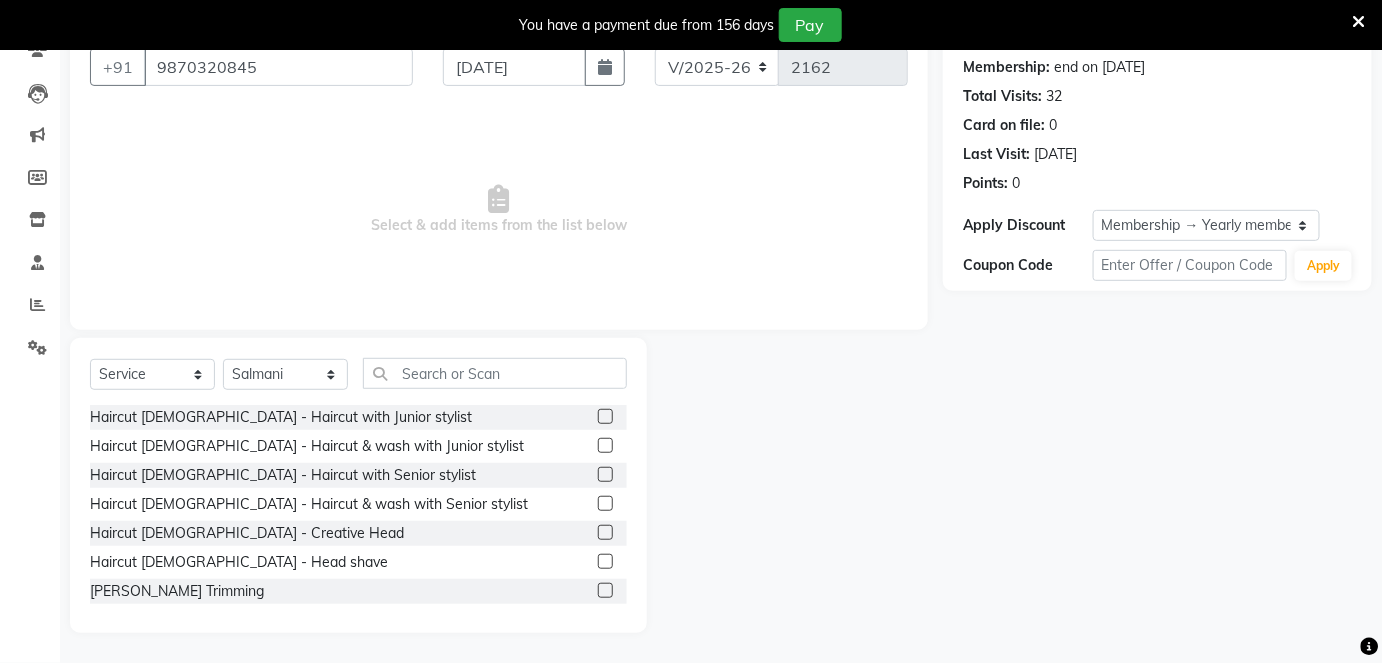 scroll, scrollTop: 186, scrollLeft: 0, axis: vertical 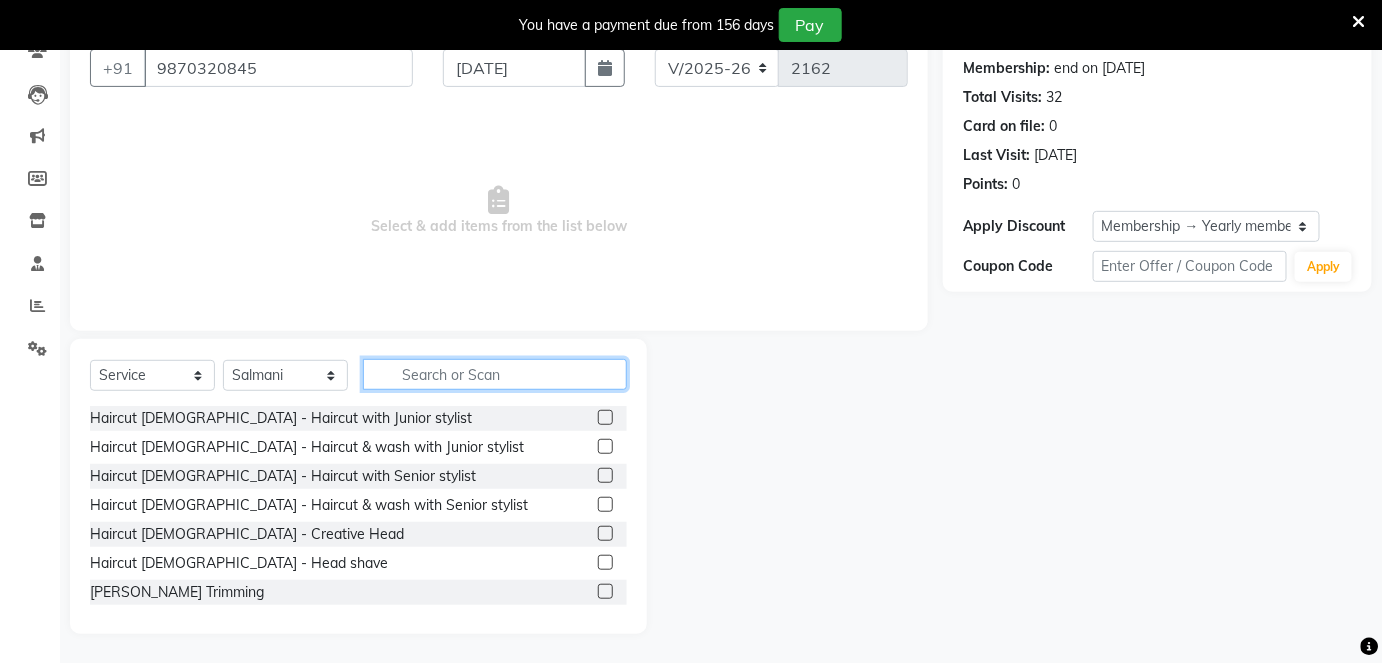 click 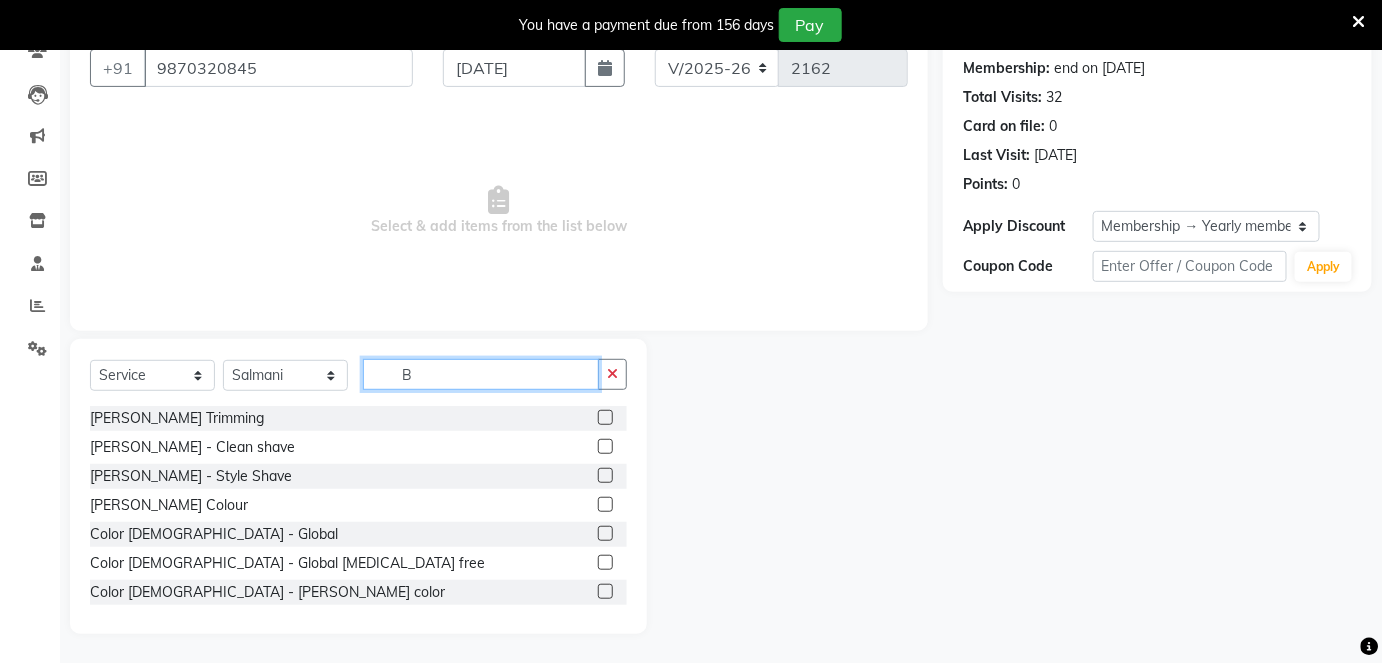 type on "B" 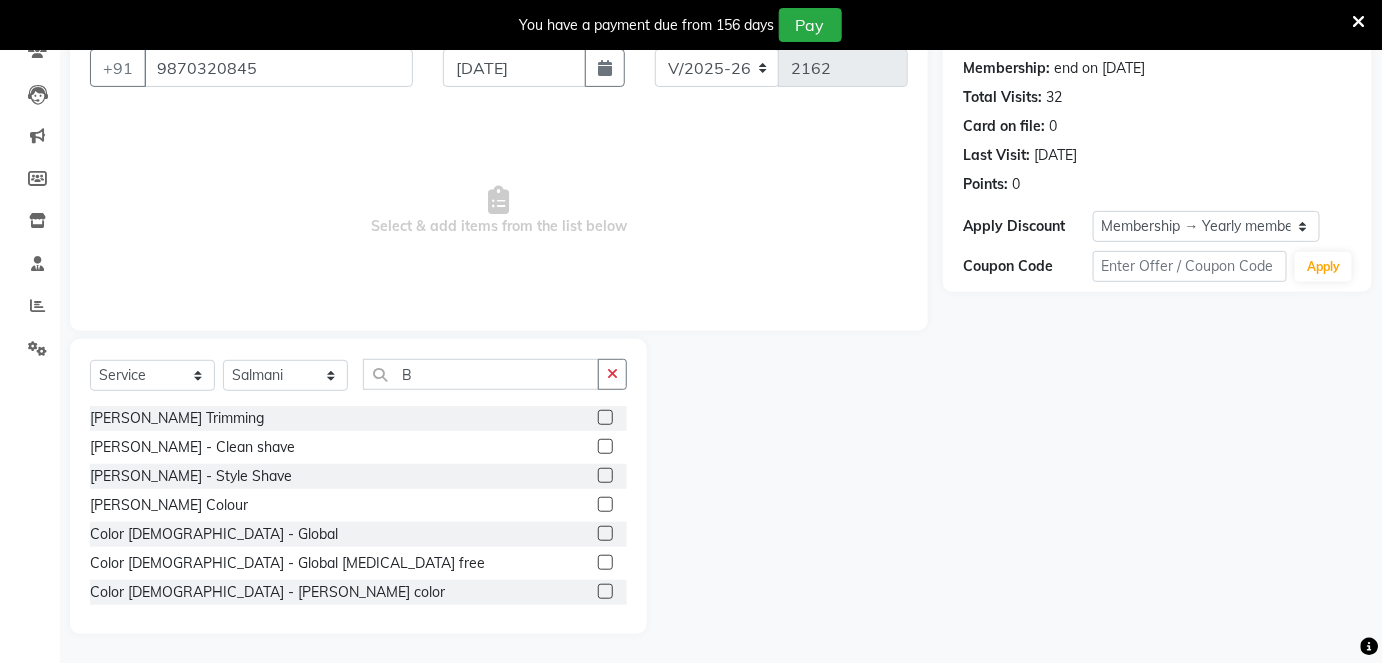 click 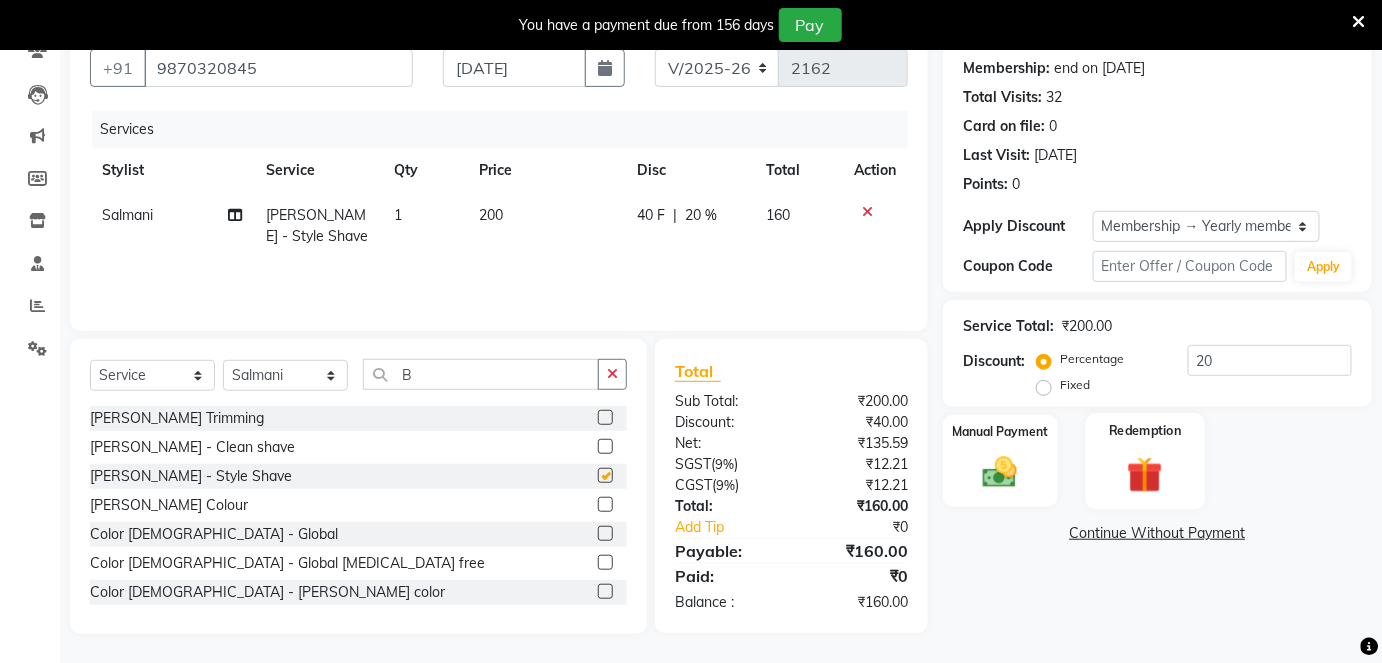 checkbox on "false" 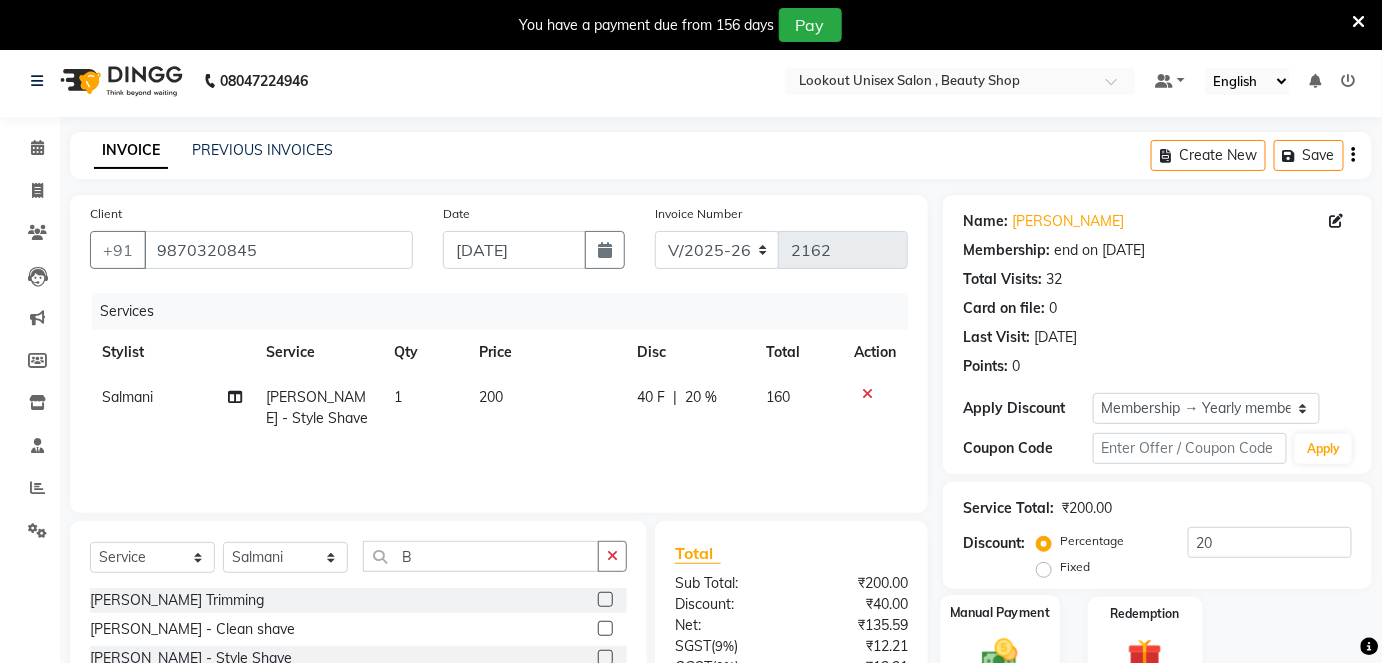 scroll, scrollTop: 186, scrollLeft: 0, axis: vertical 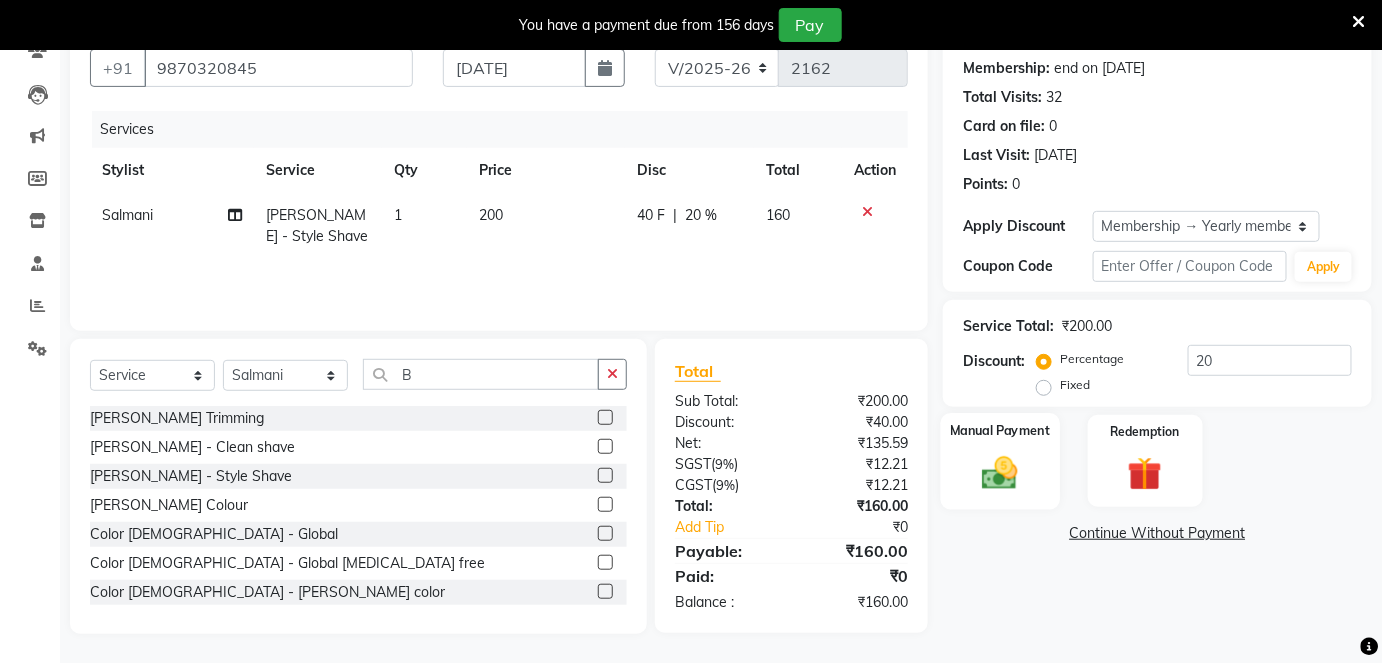 click 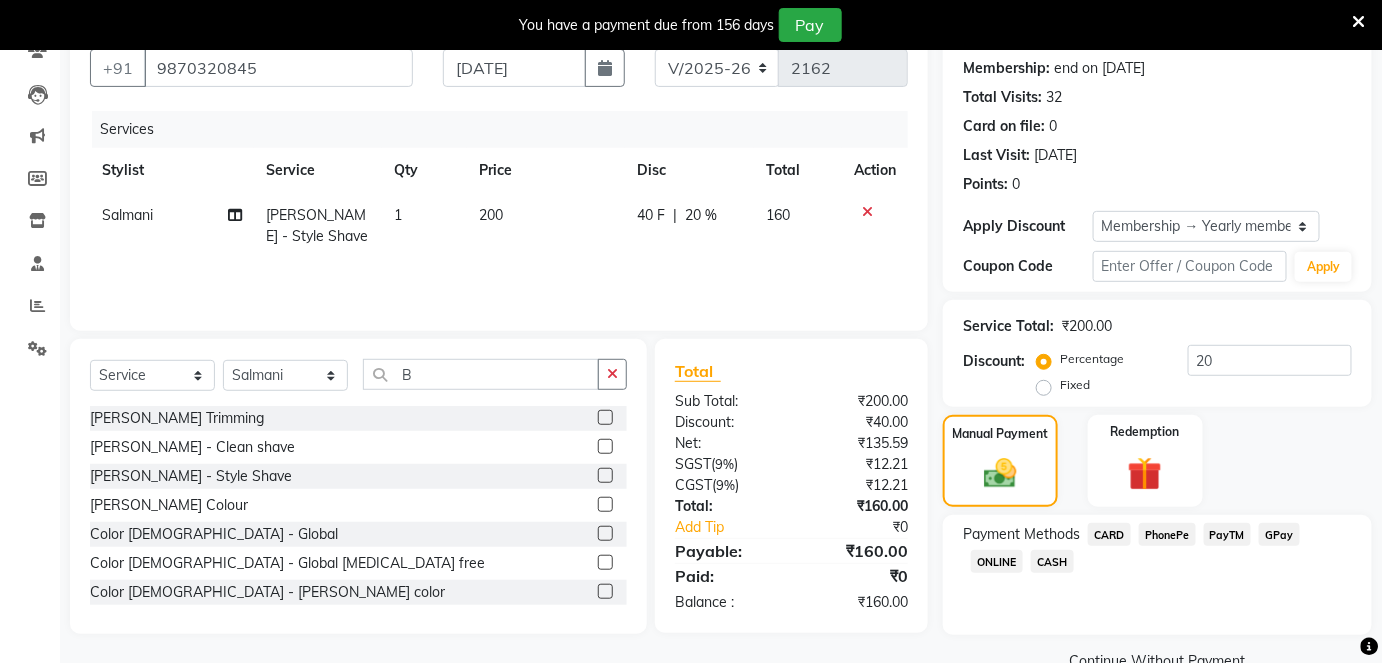 click on "PayTM" 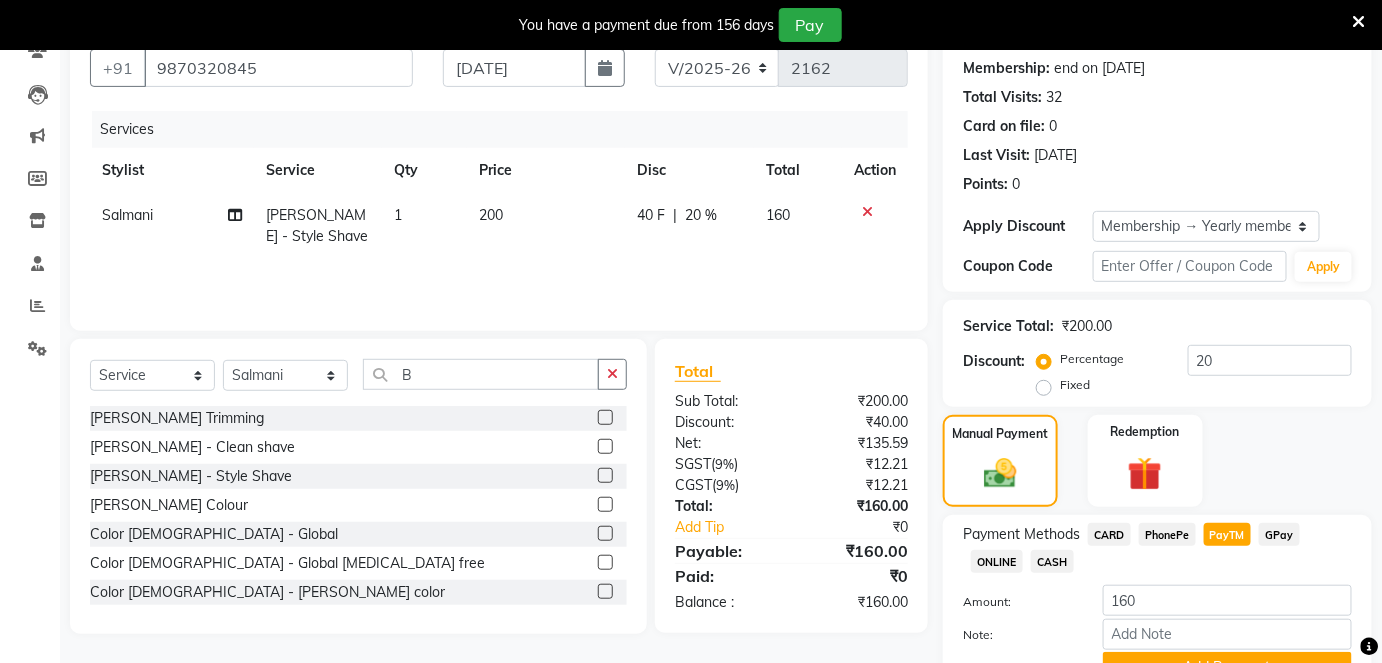 scroll, scrollTop: 284, scrollLeft: 0, axis: vertical 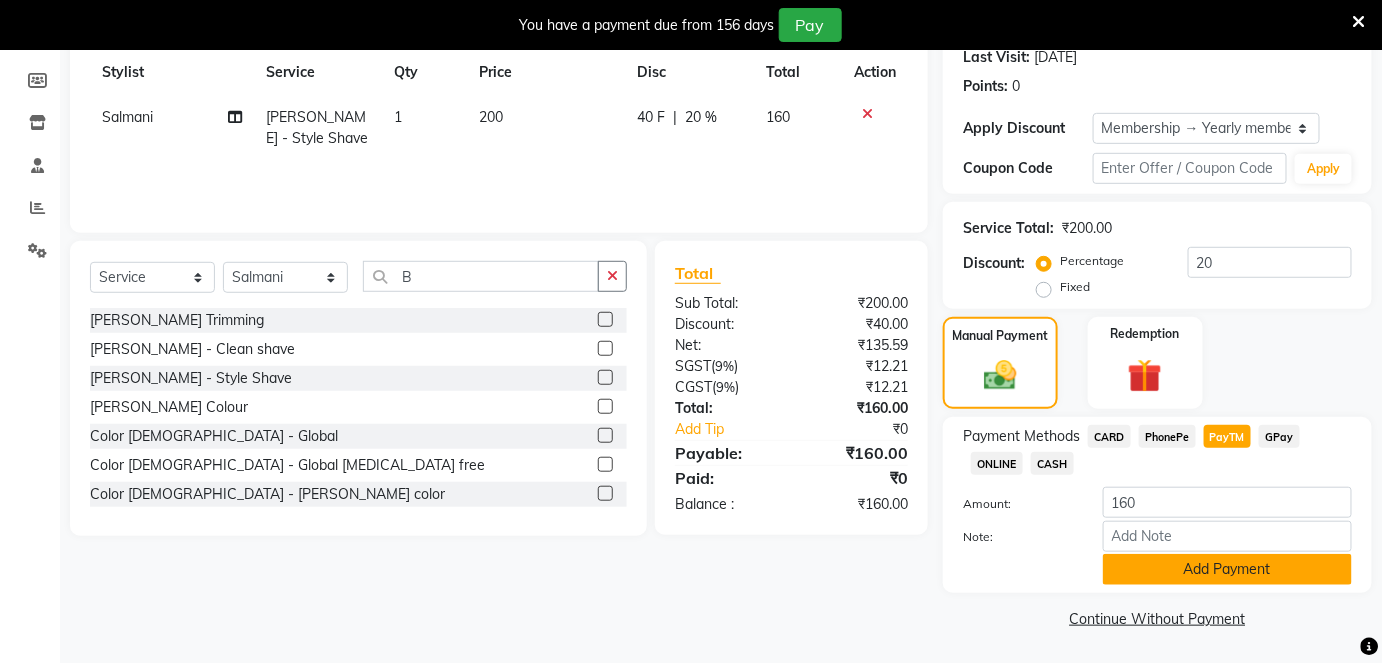 click on "Add Payment" 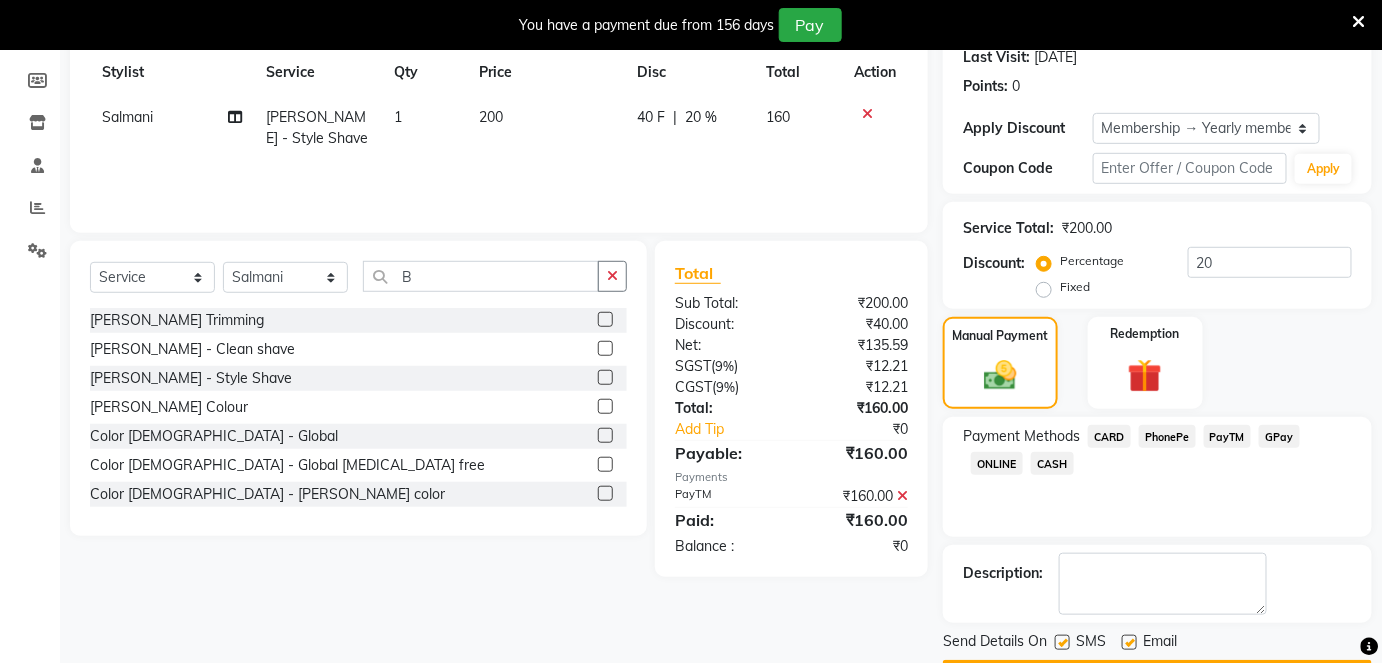 scroll, scrollTop: 340, scrollLeft: 0, axis: vertical 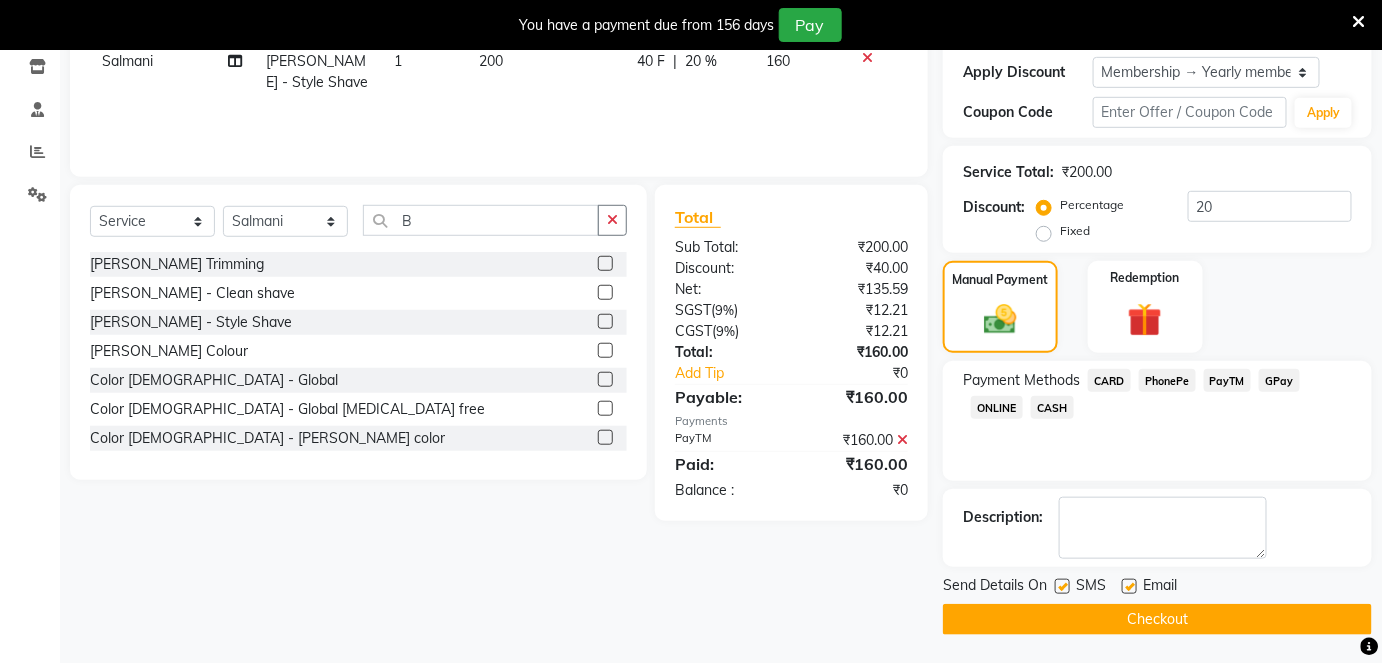 click 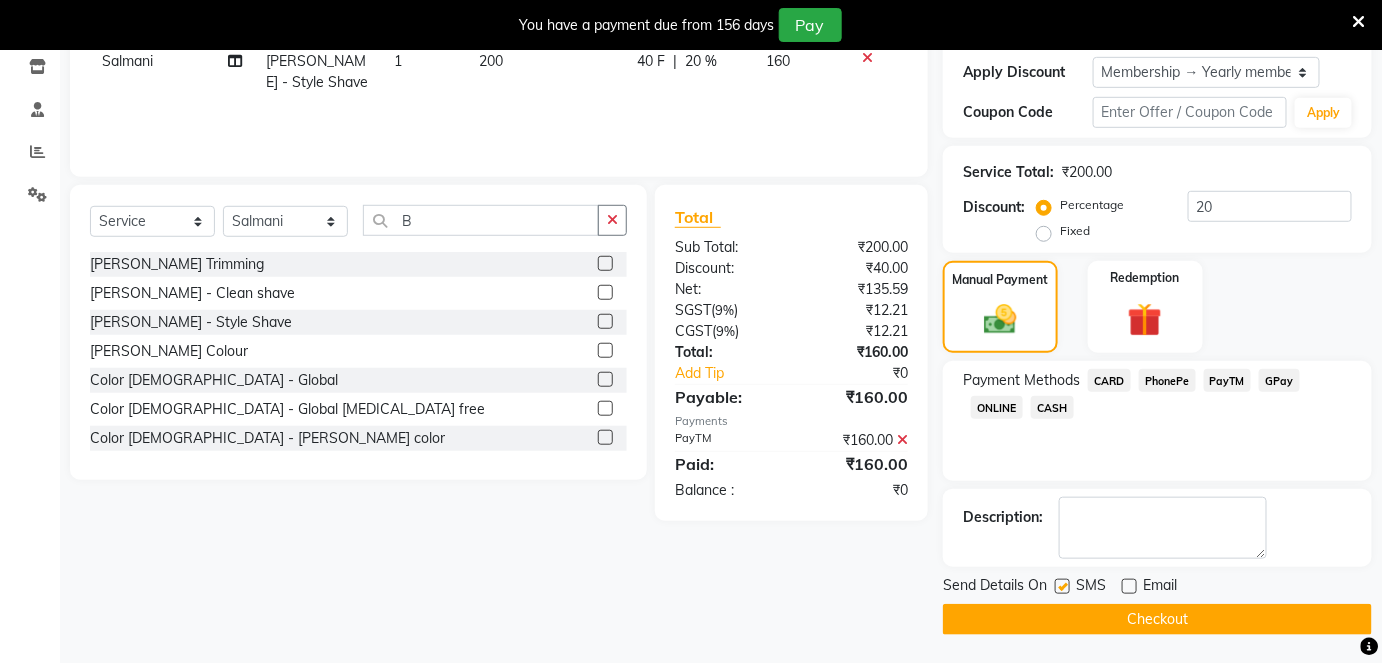 click on "Checkout" 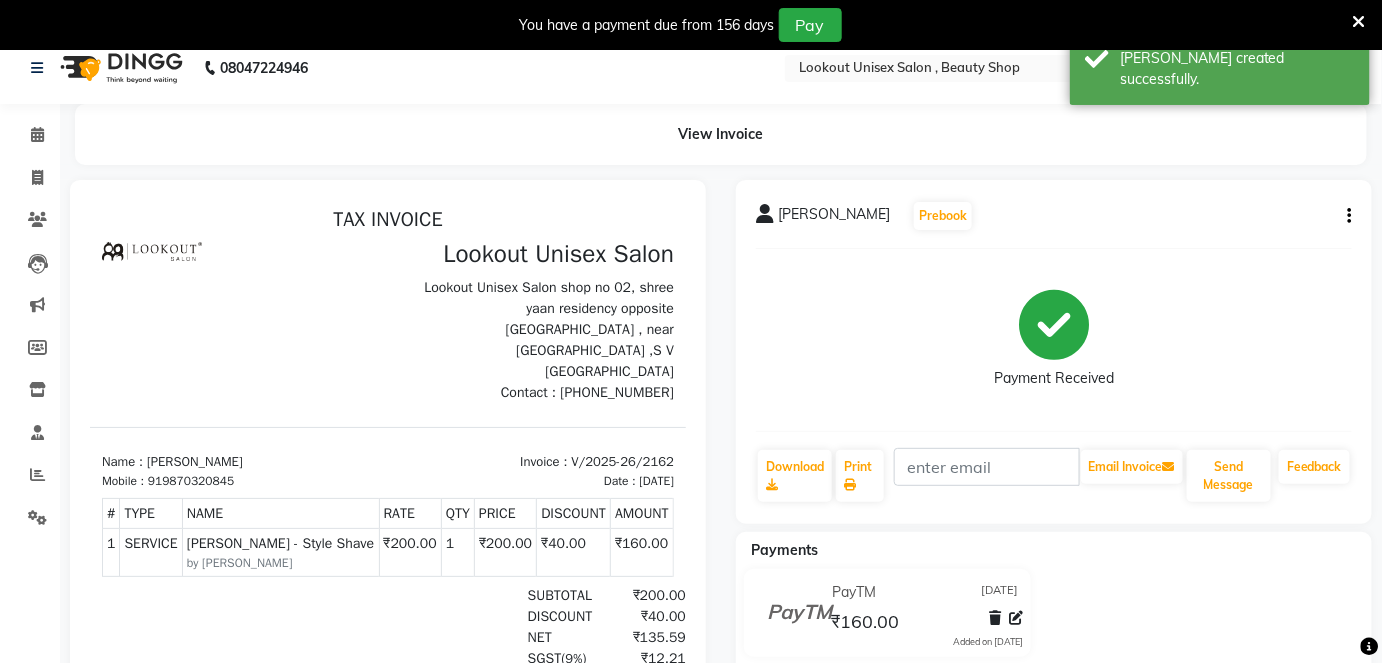 scroll, scrollTop: 0, scrollLeft: 0, axis: both 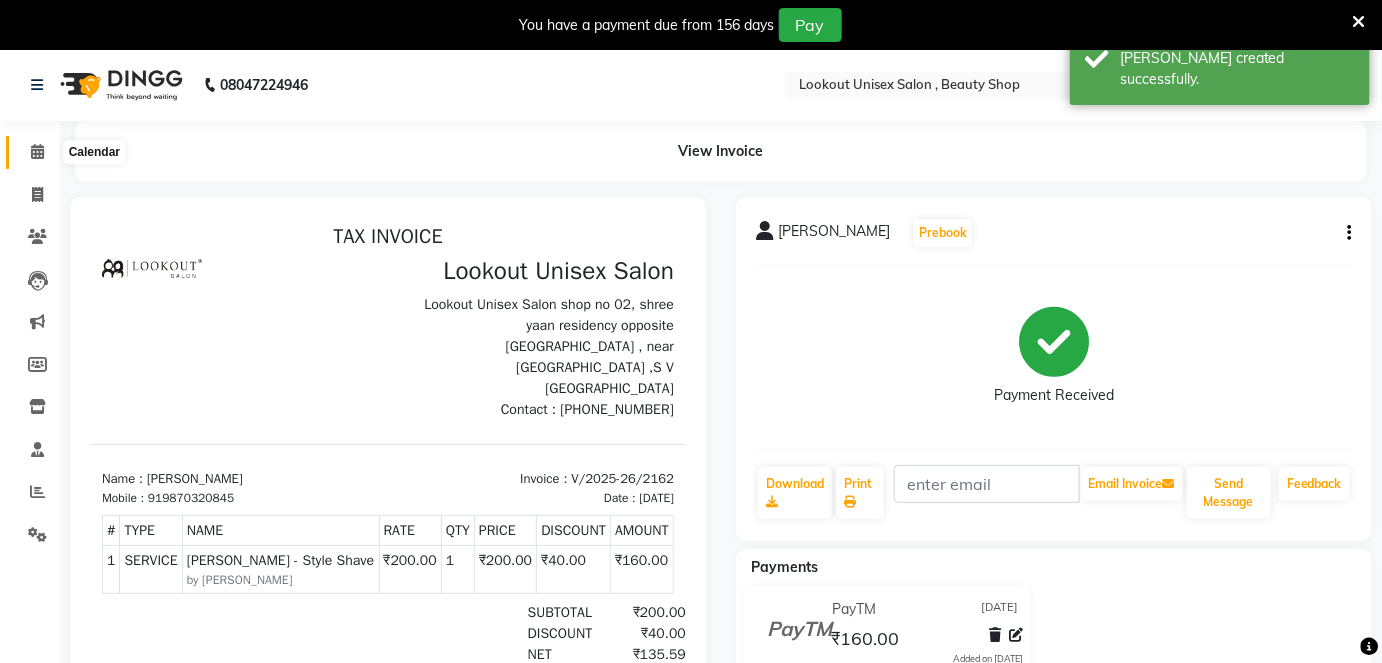 click 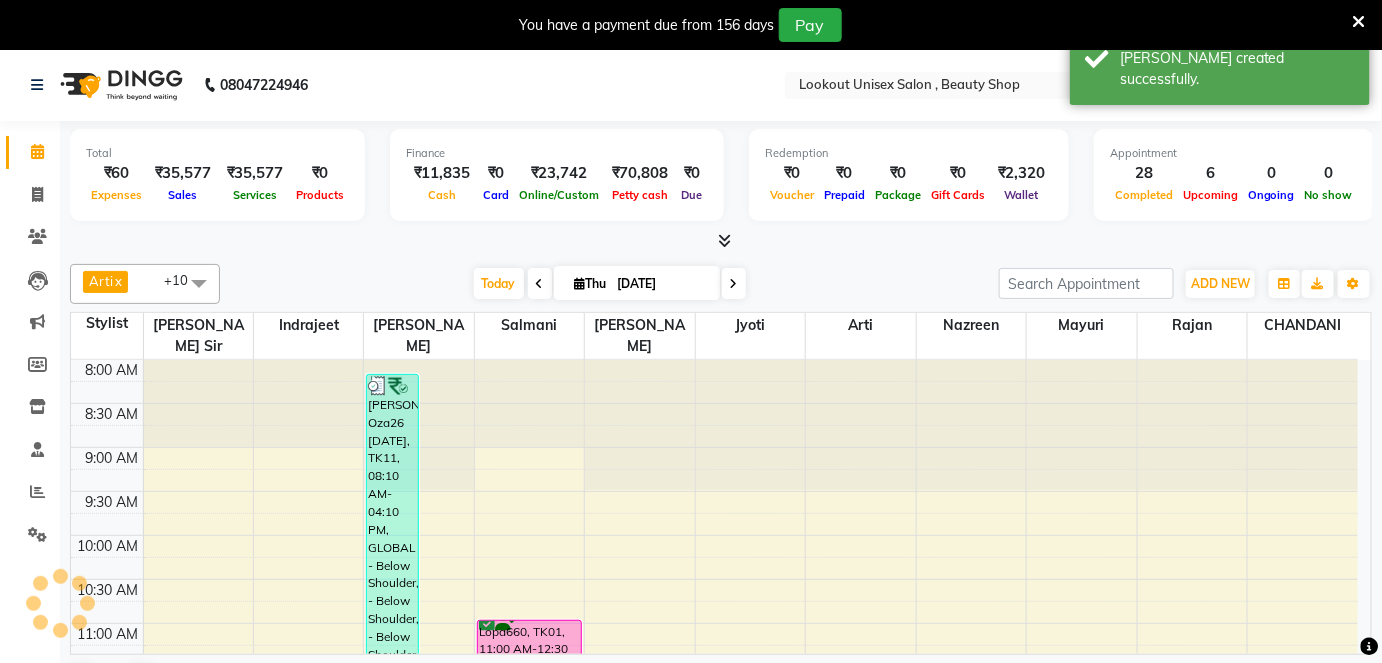 scroll, scrollTop: 861, scrollLeft: 0, axis: vertical 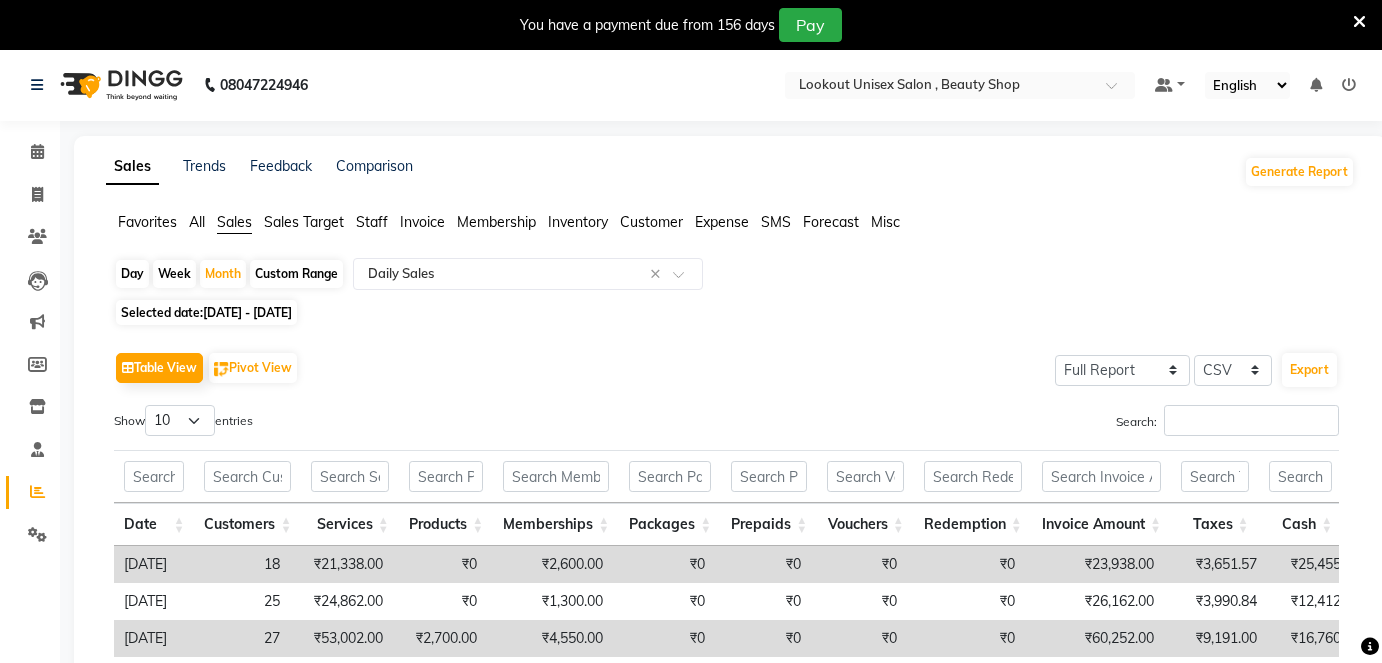 select on "full_report" 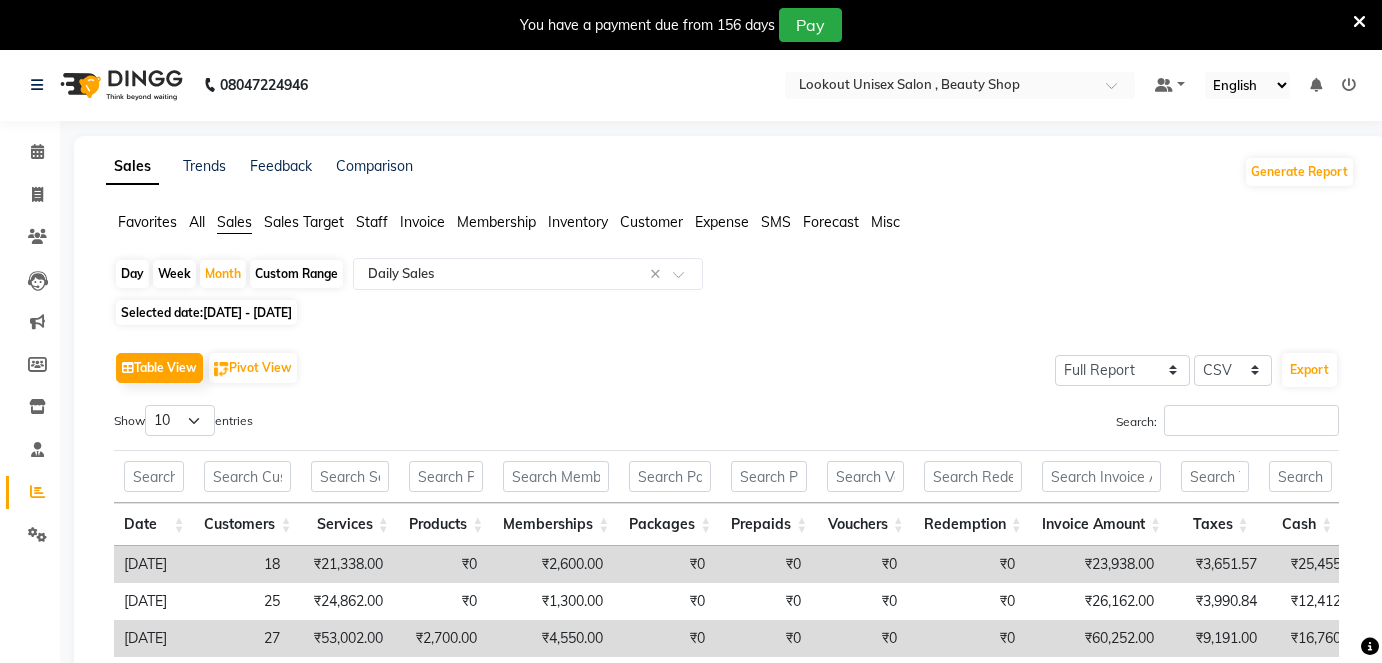 scroll, scrollTop: 65, scrollLeft: 0, axis: vertical 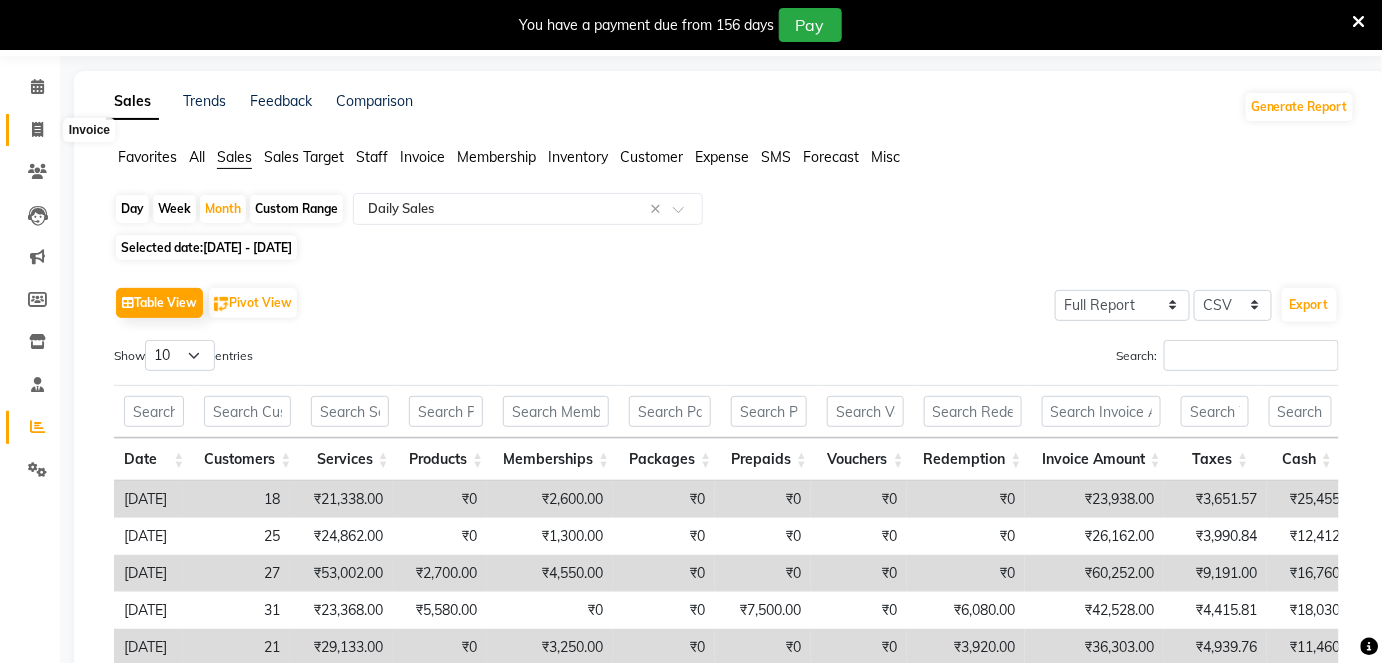 click 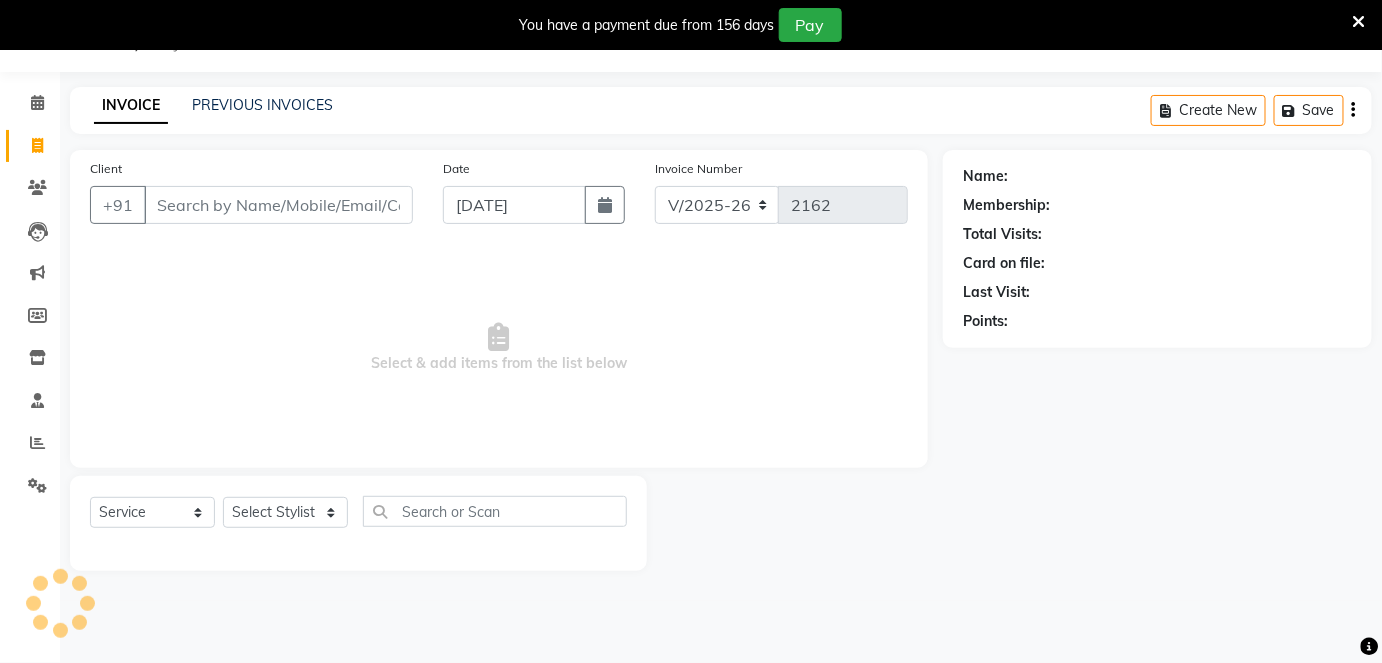 scroll, scrollTop: 48, scrollLeft: 0, axis: vertical 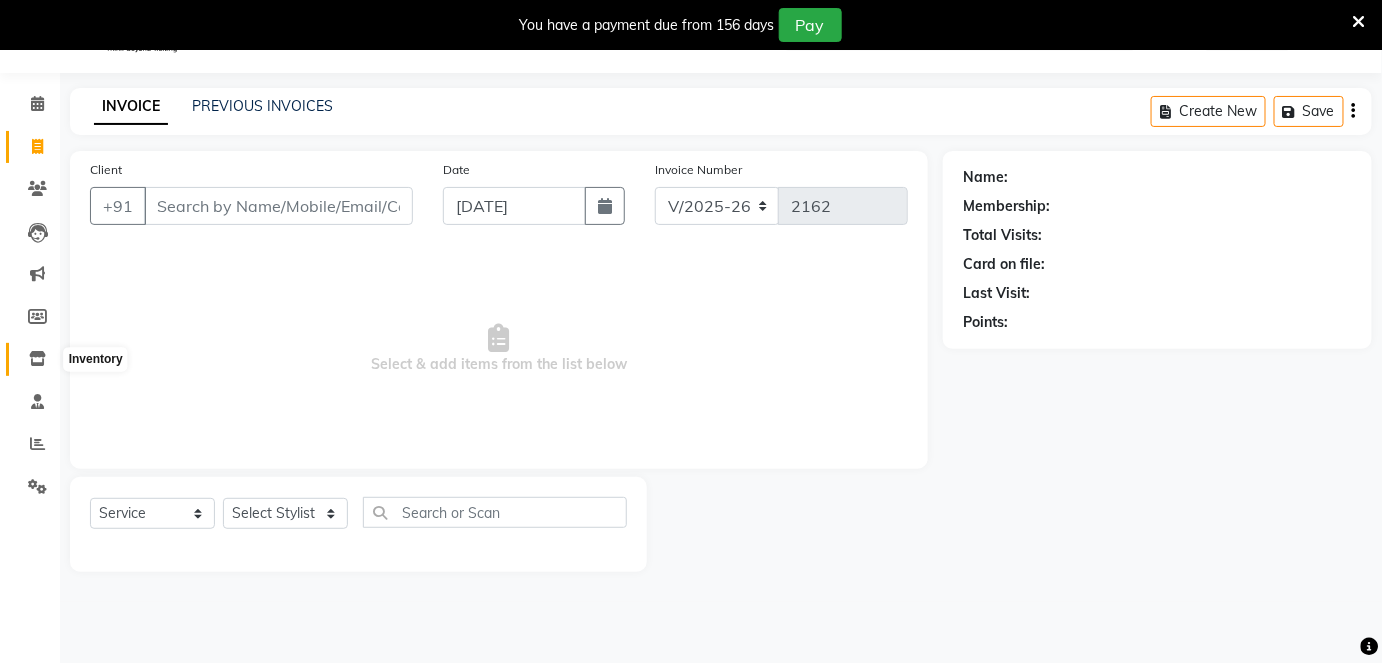 click 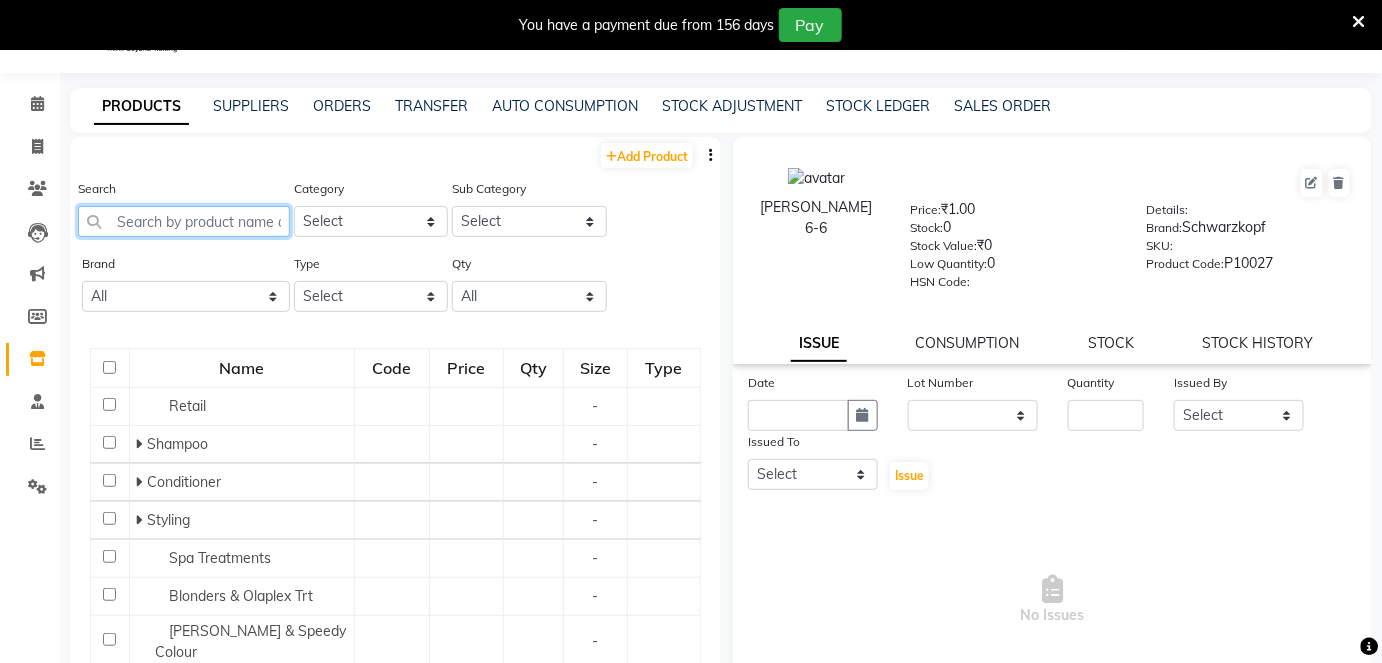 click 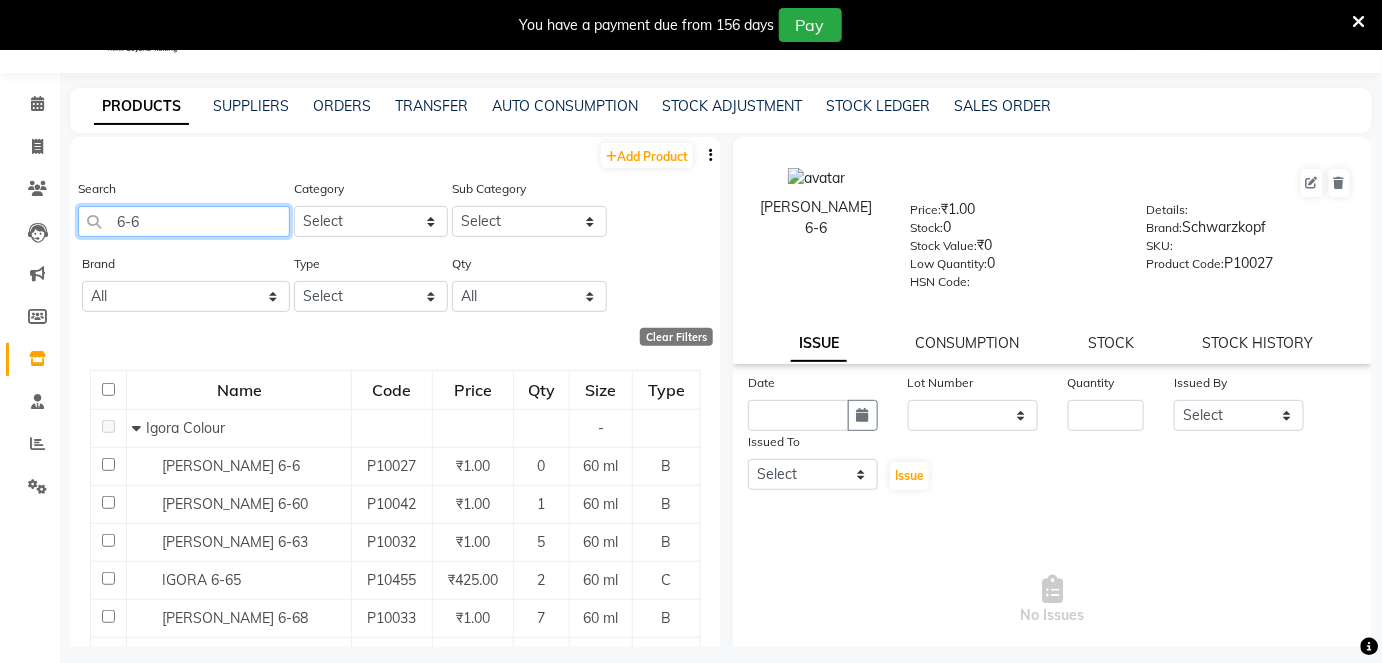 click on "6-6" 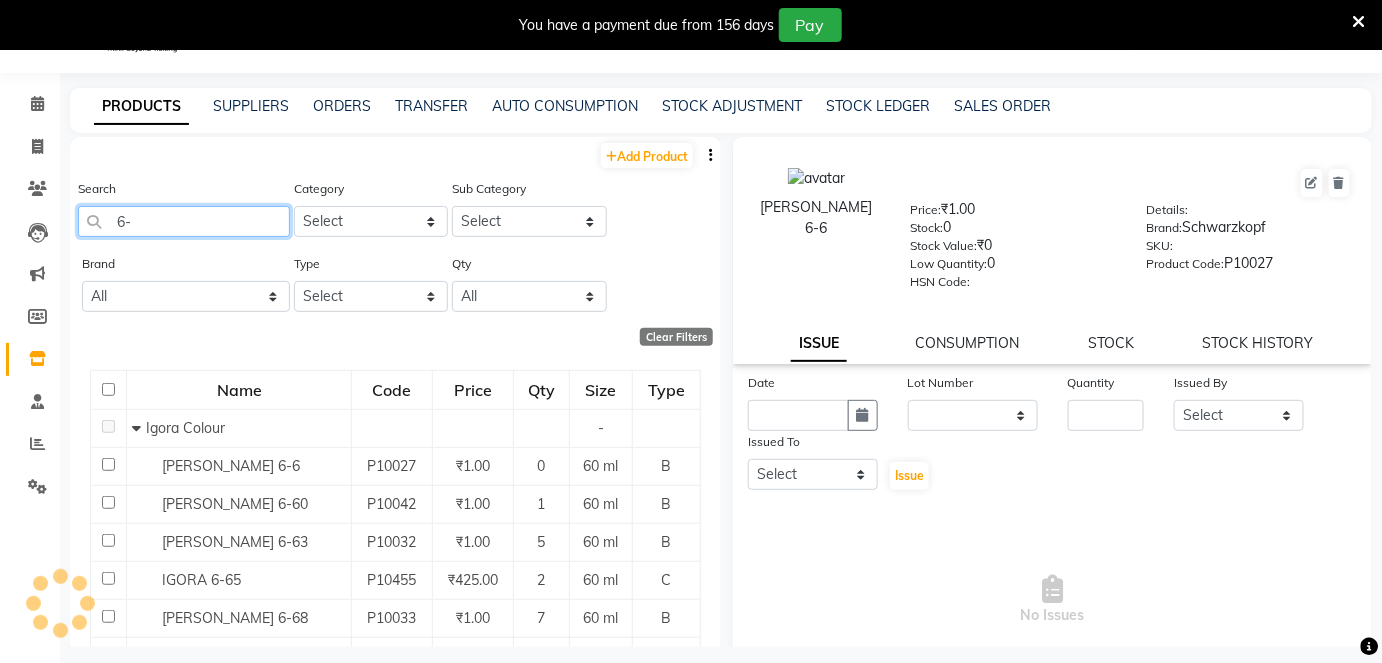 type on "6" 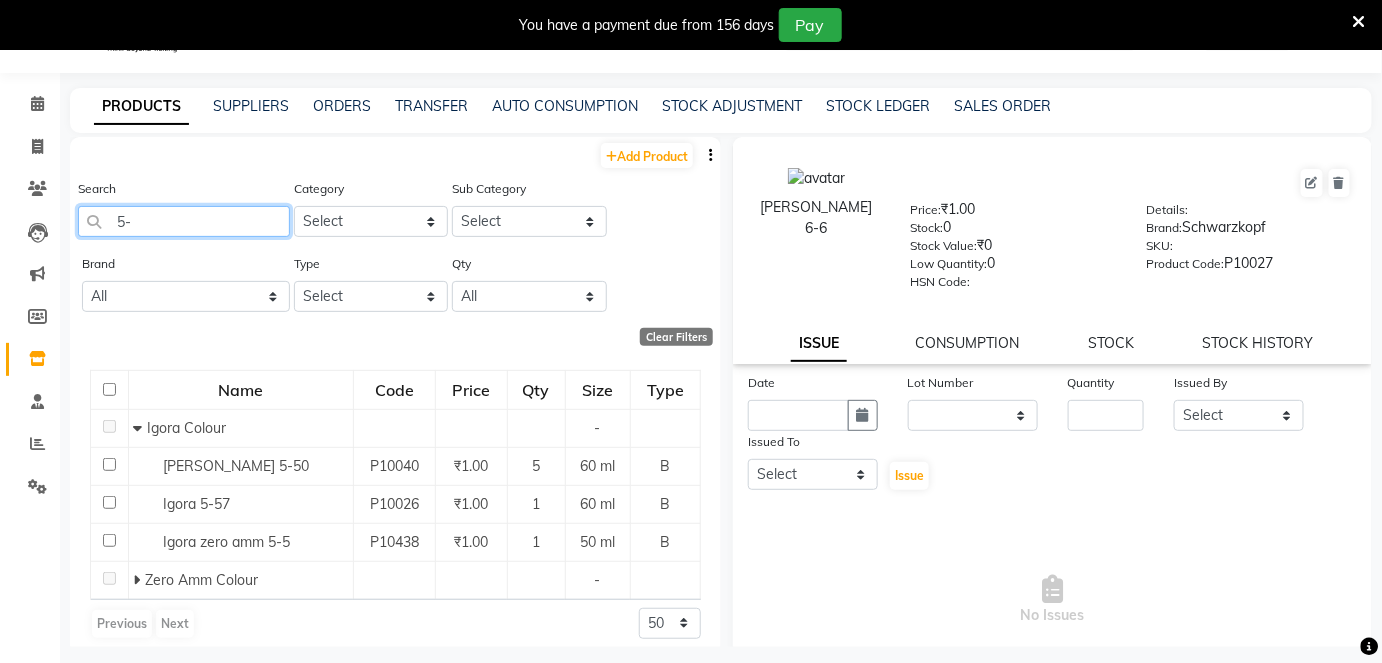 type on "5" 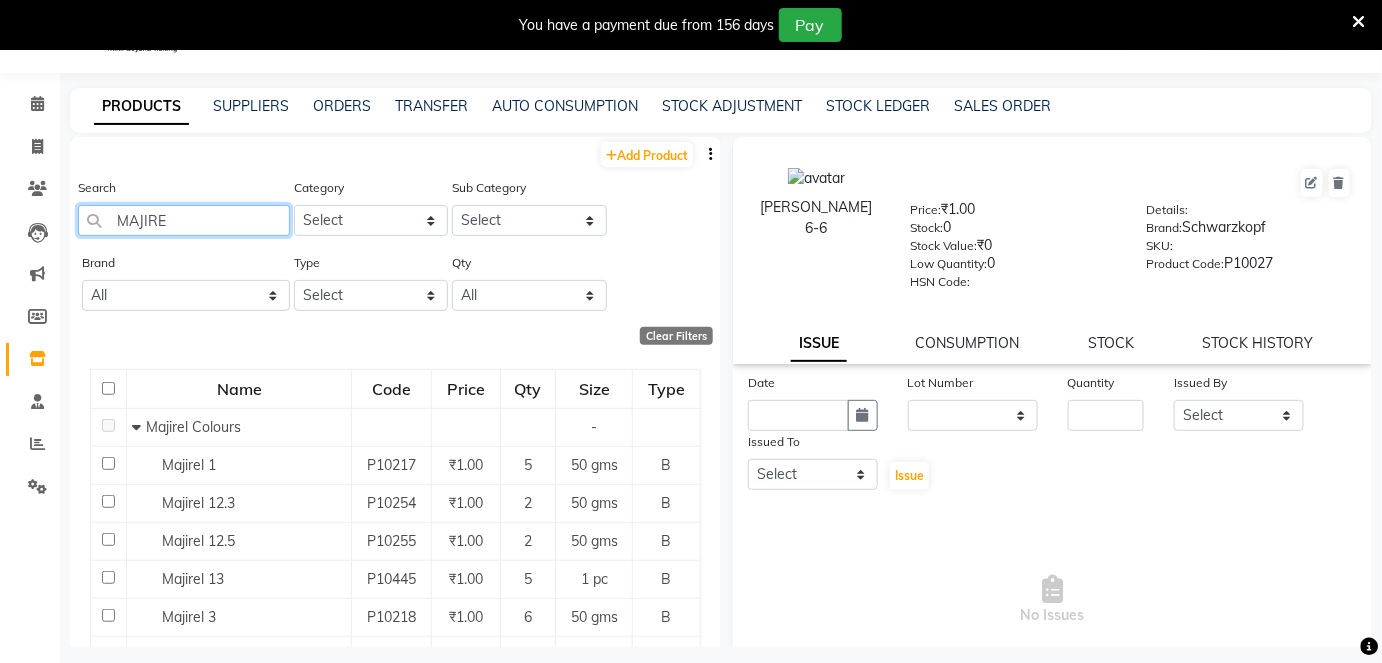 scroll, scrollTop: 0, scrollLeft: 0, axis: both 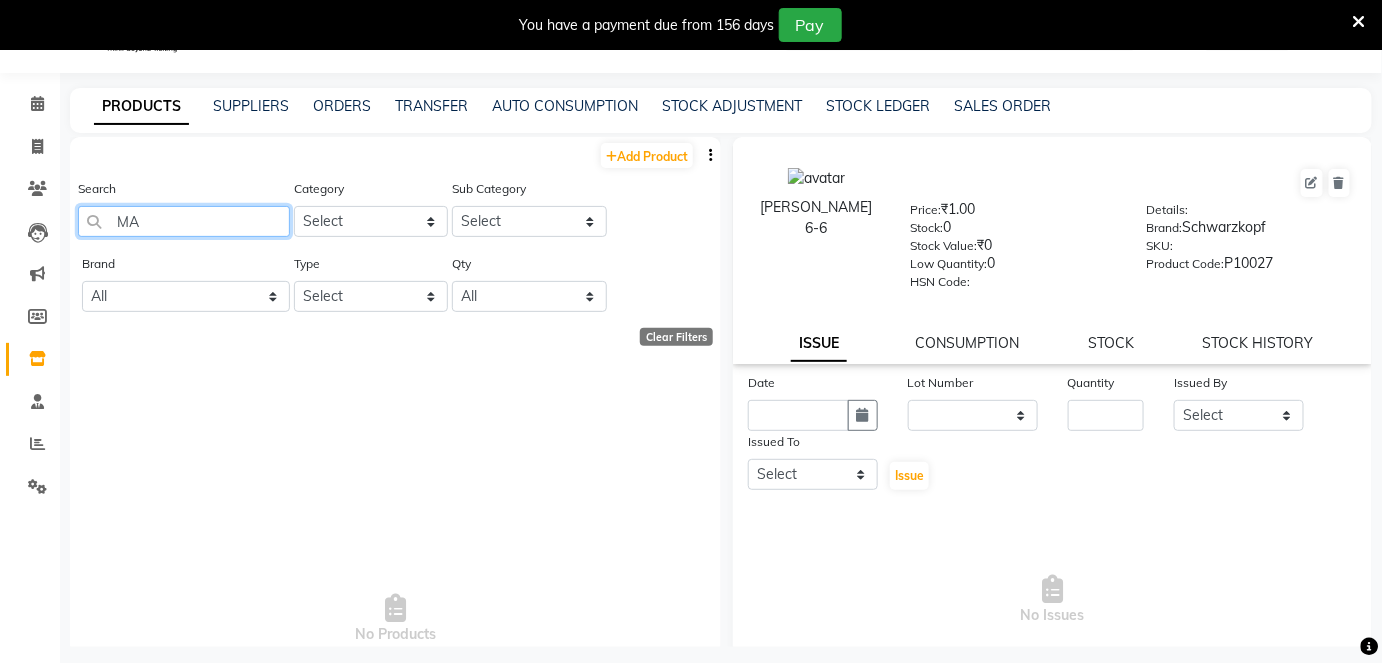 type on "M" 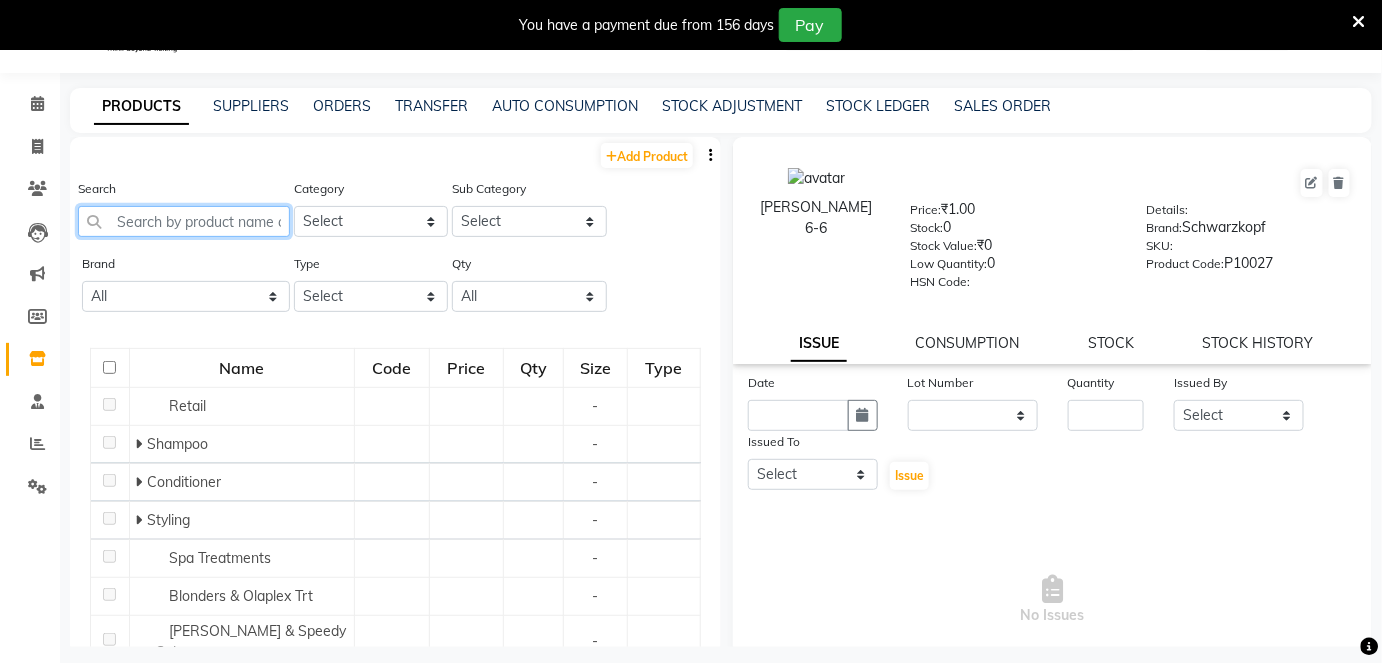 type on "5" 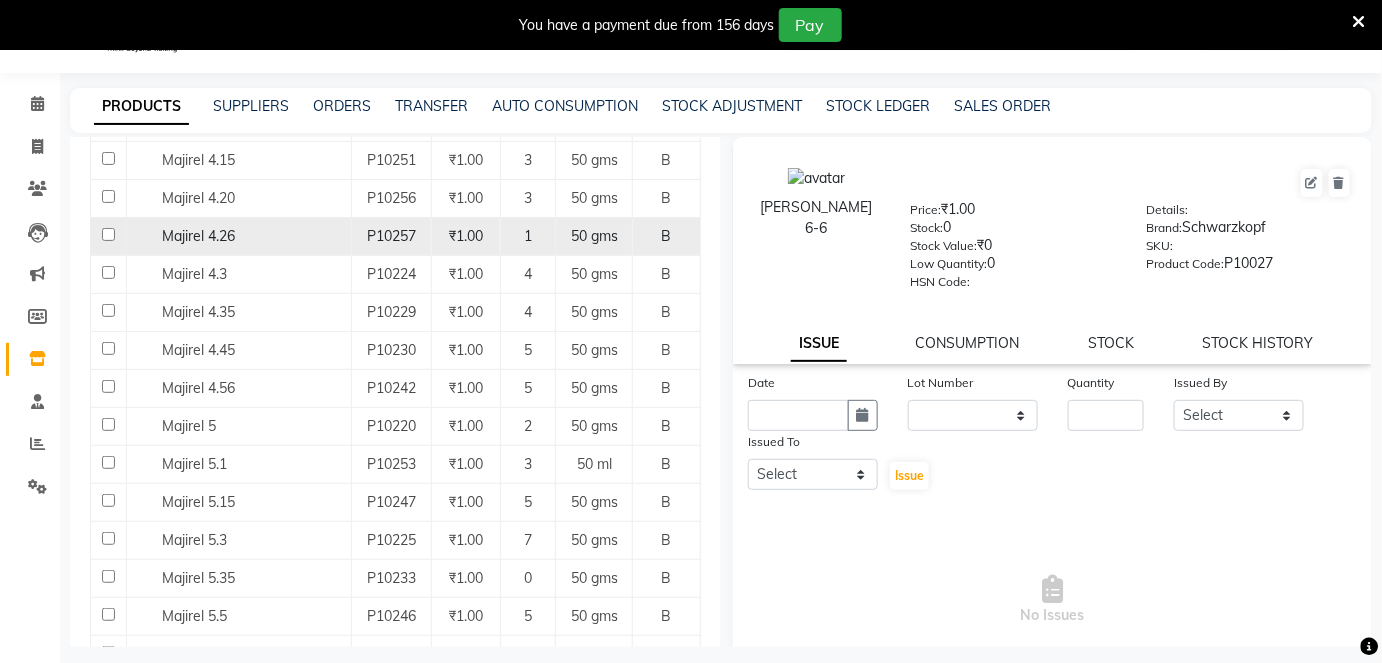 scroll, scrollTop: 545, scrollLeft: 0, axis: vertical 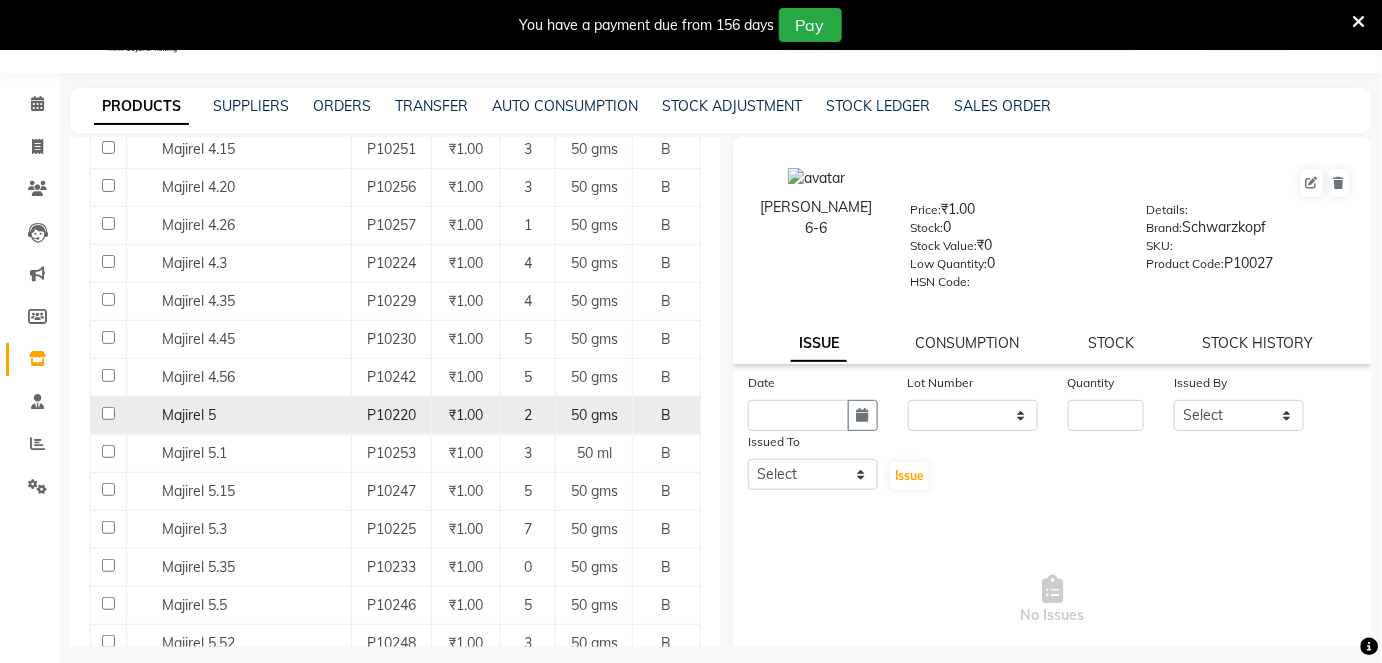 type on "MAJ" 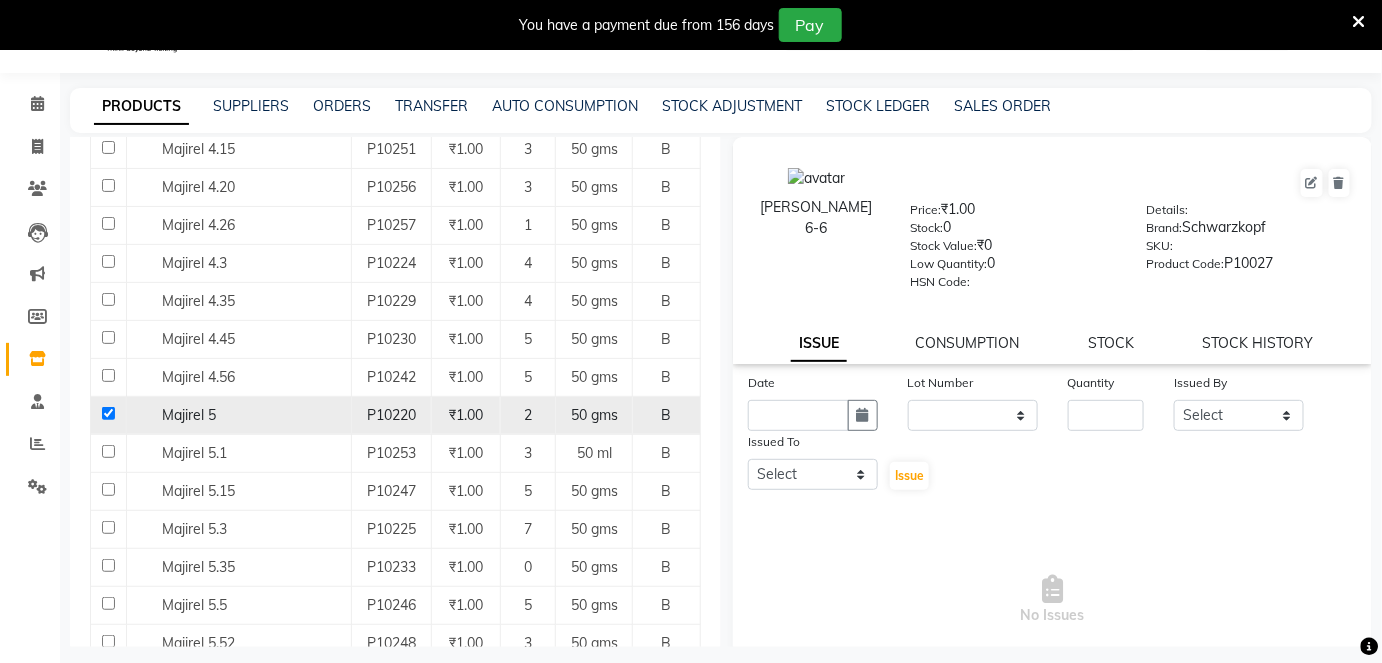 checkbox on "true" 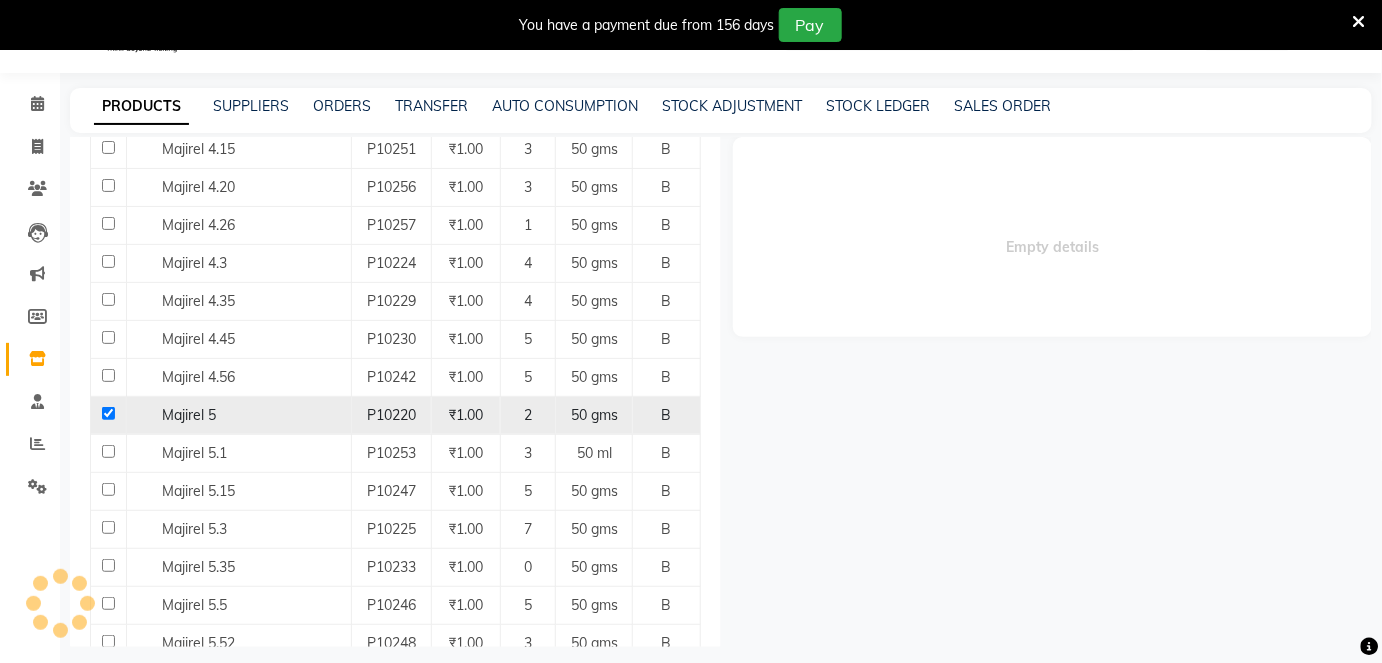select 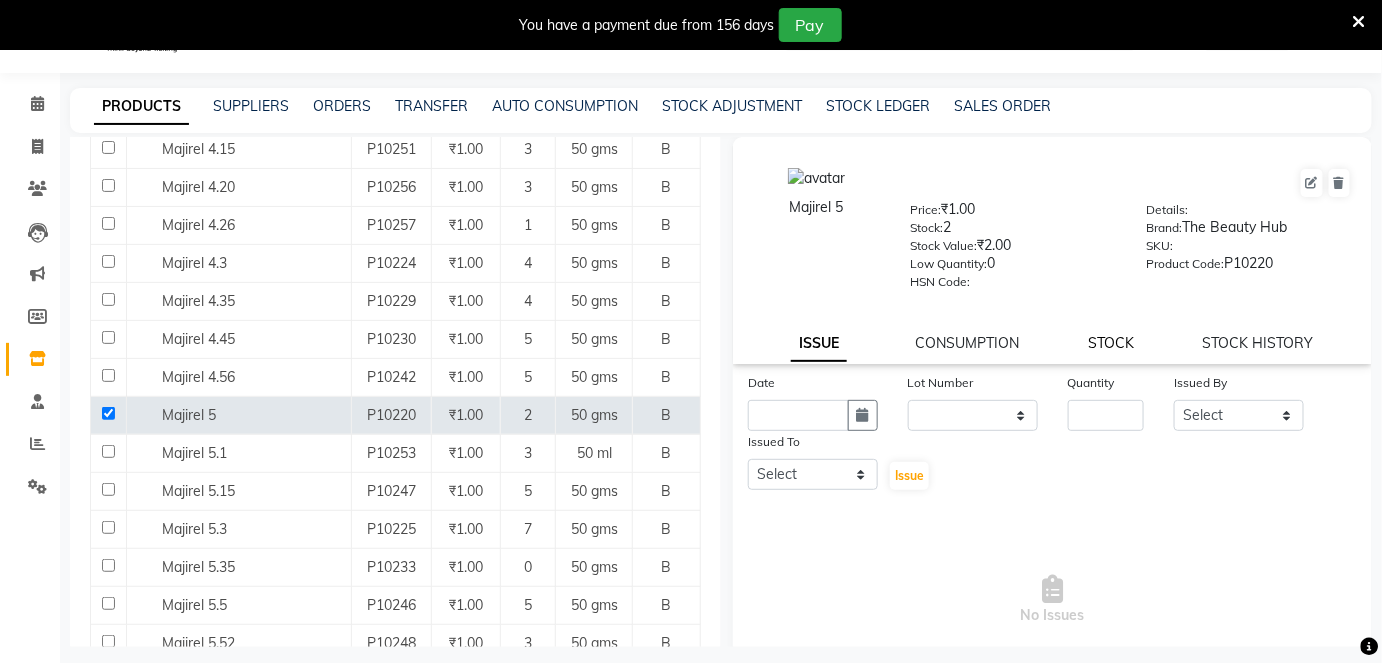 click on "STOCK" 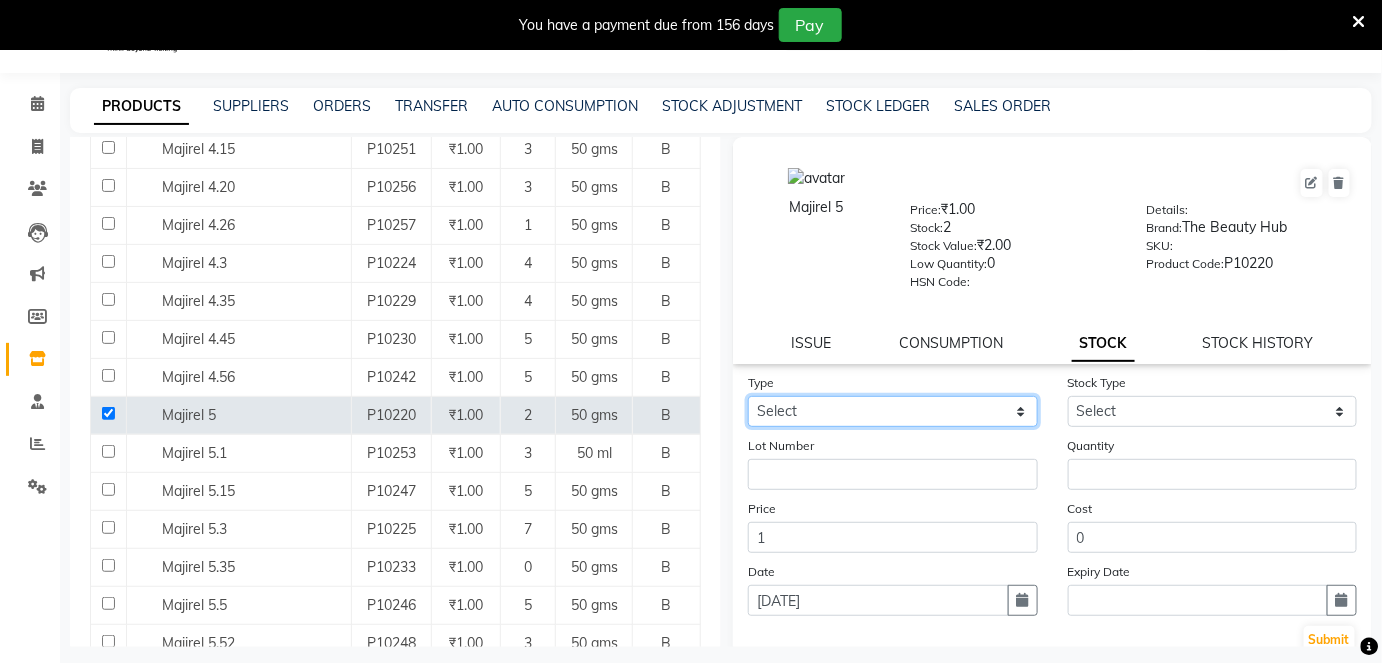 click on "Select In Out" 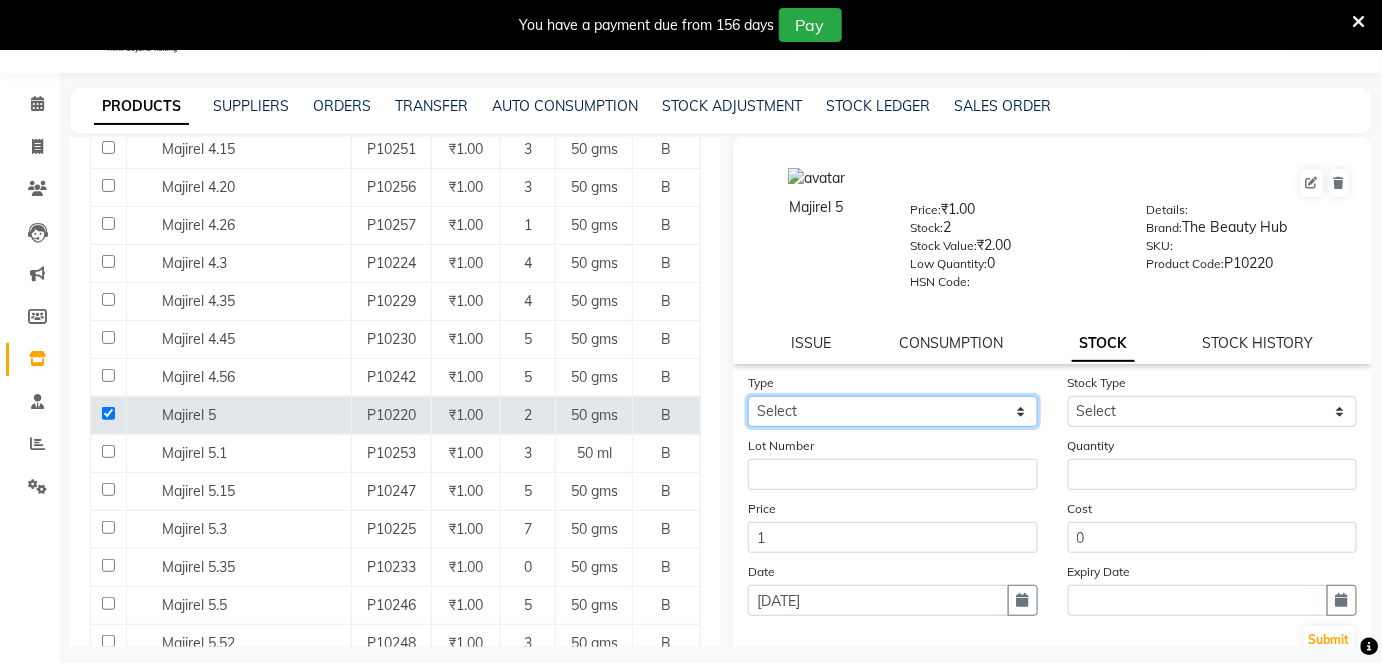 select on "out" 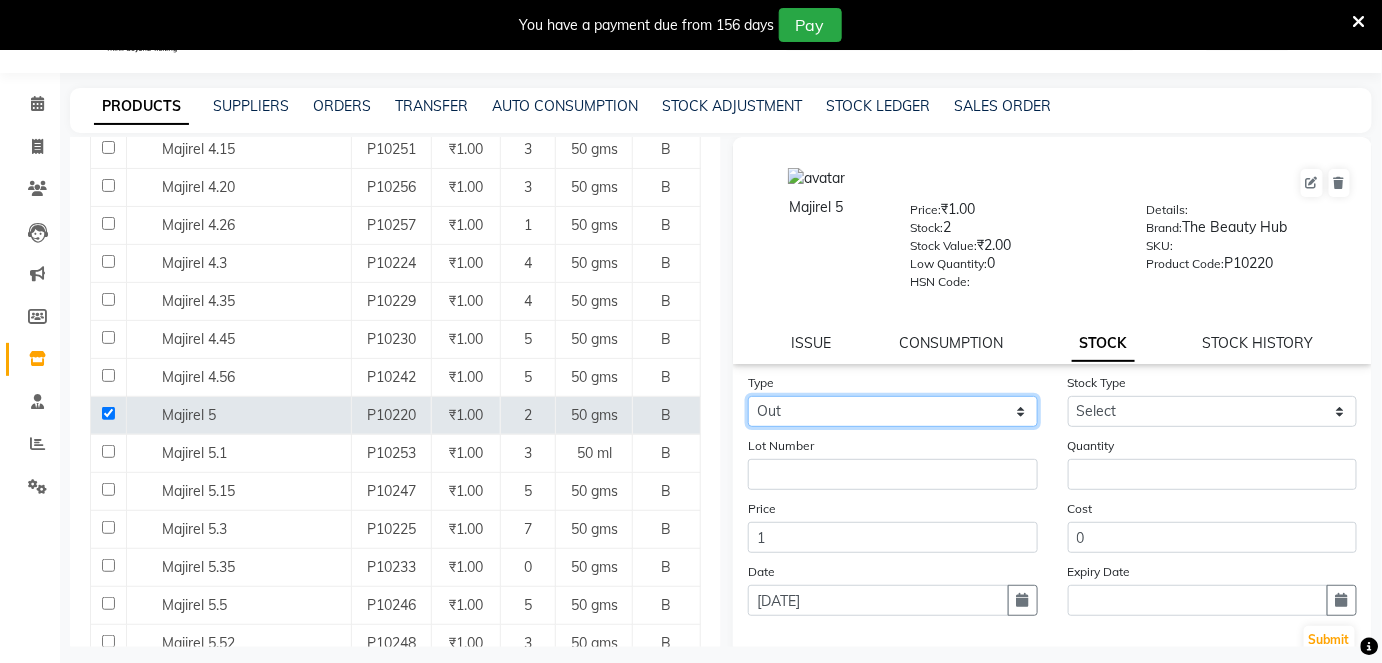 click on "Select In Out" 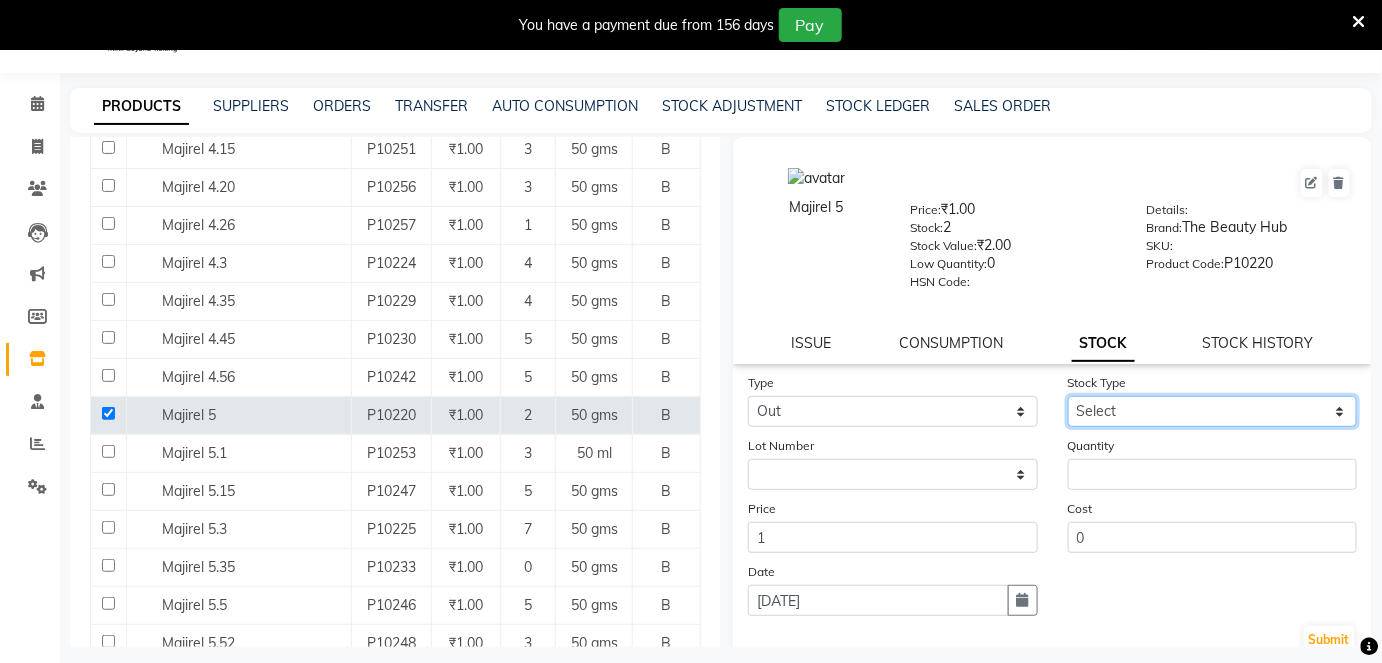click on "Select Internal Use Damaged Expired Adjustment Return Other" 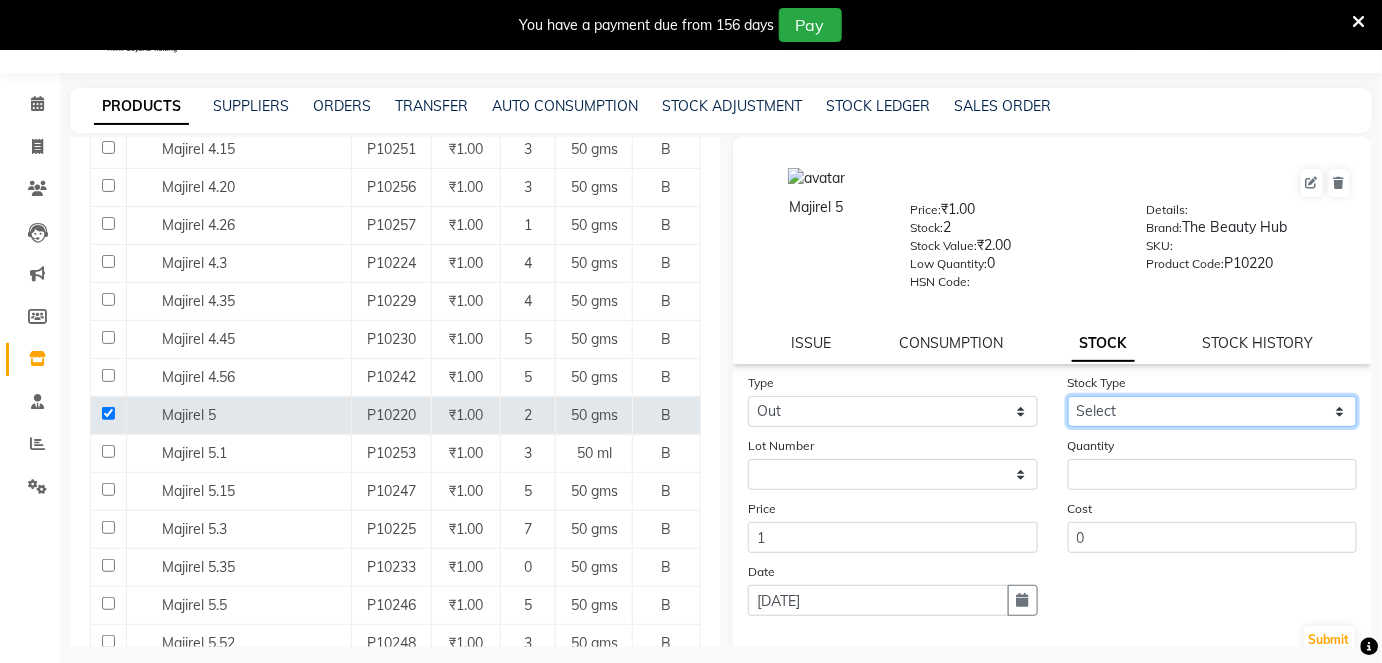 select on "internal use" 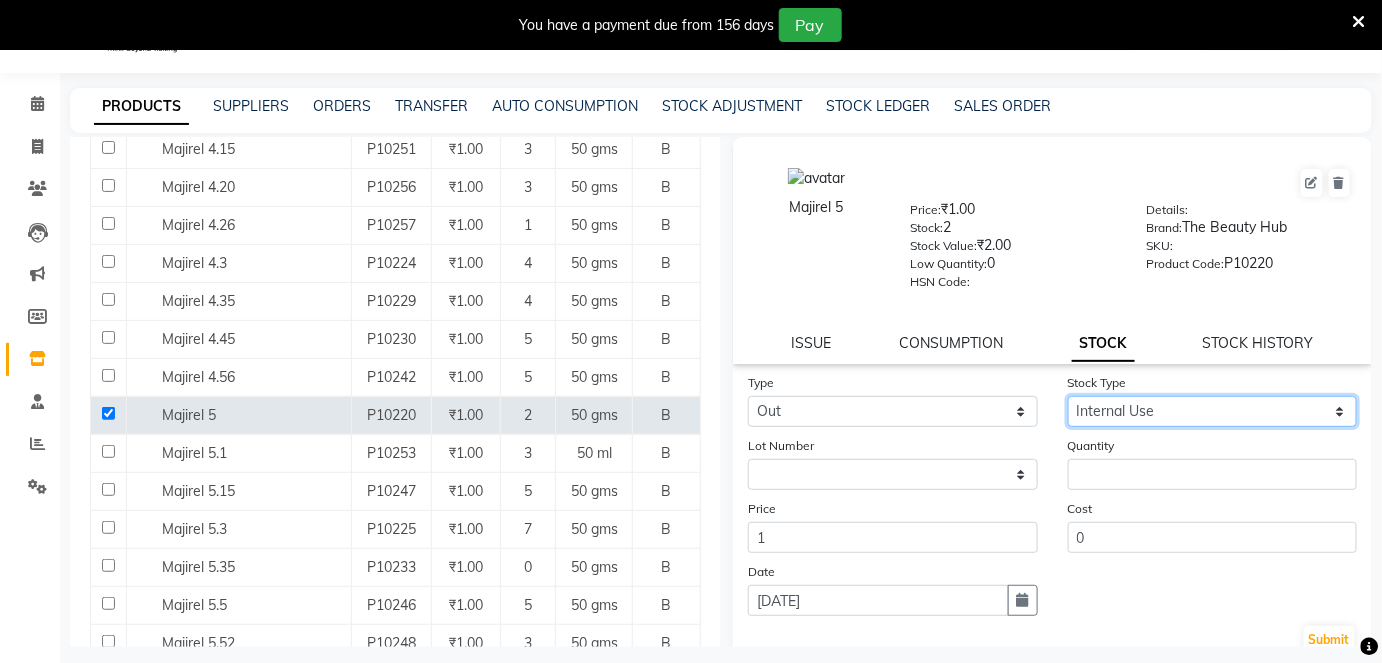 click on "Select Internal Use Damaged Expired Adjustment Return Other" 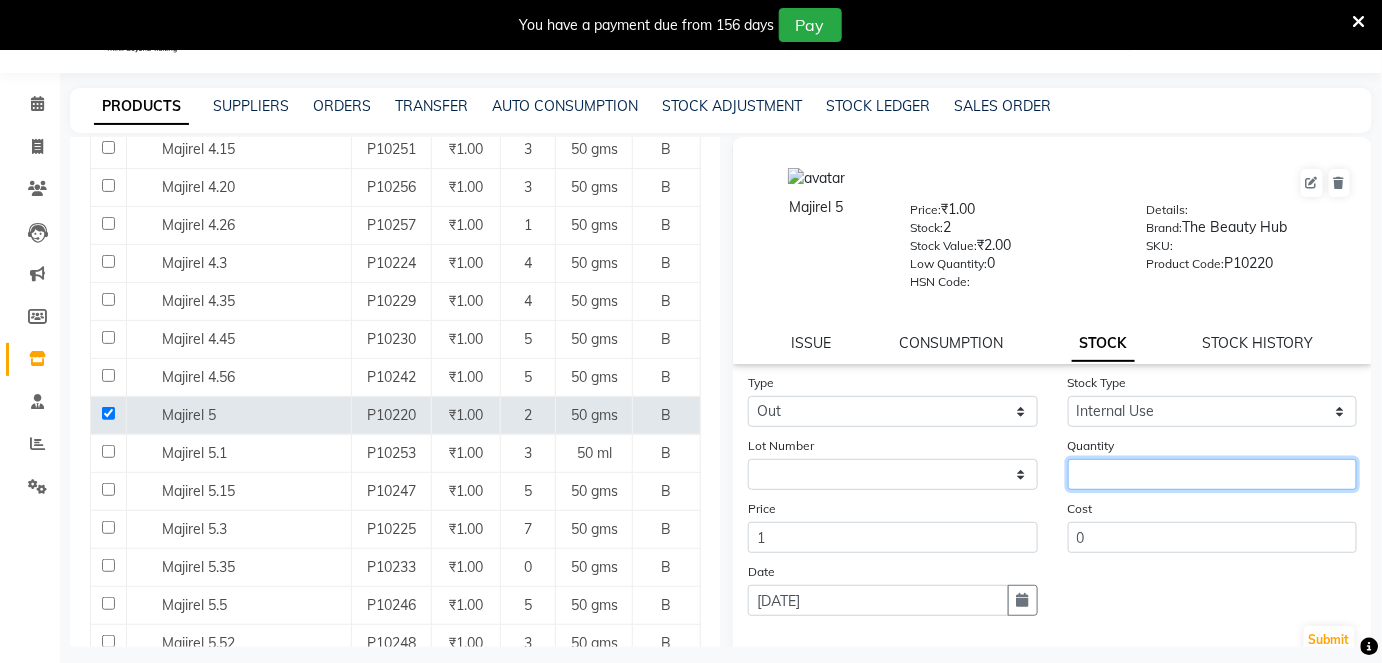 click 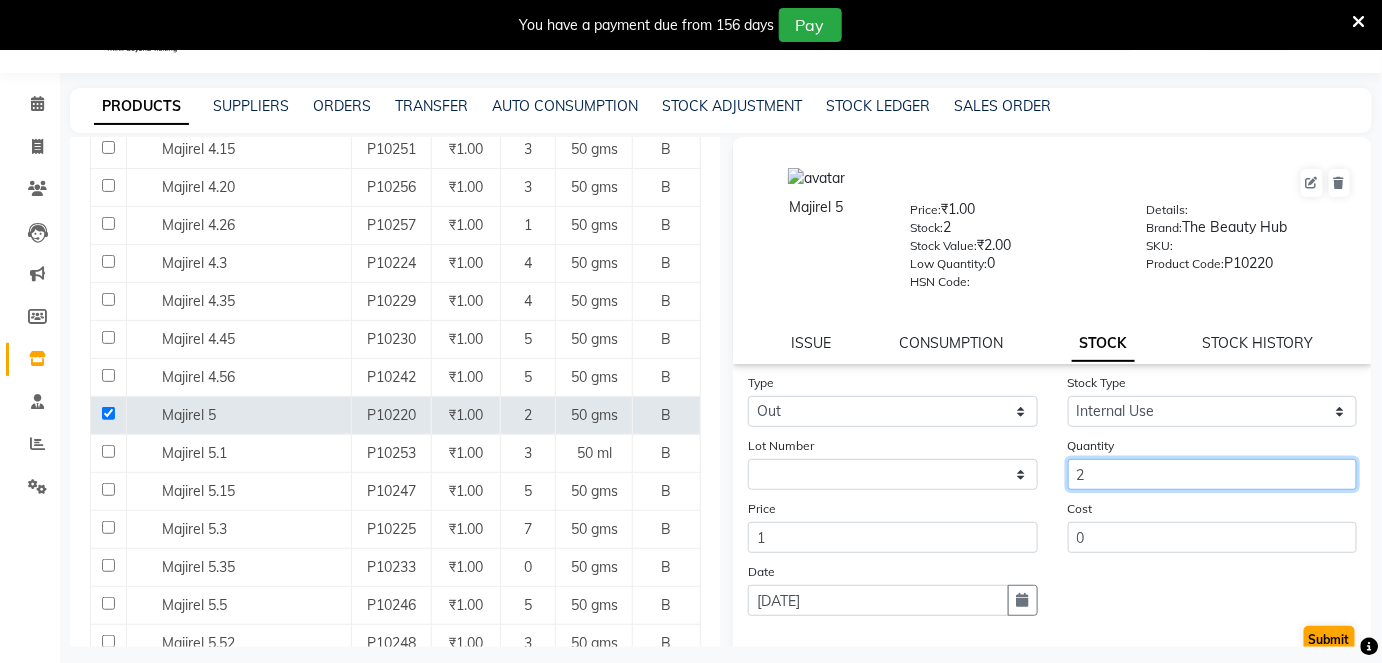type on "2" 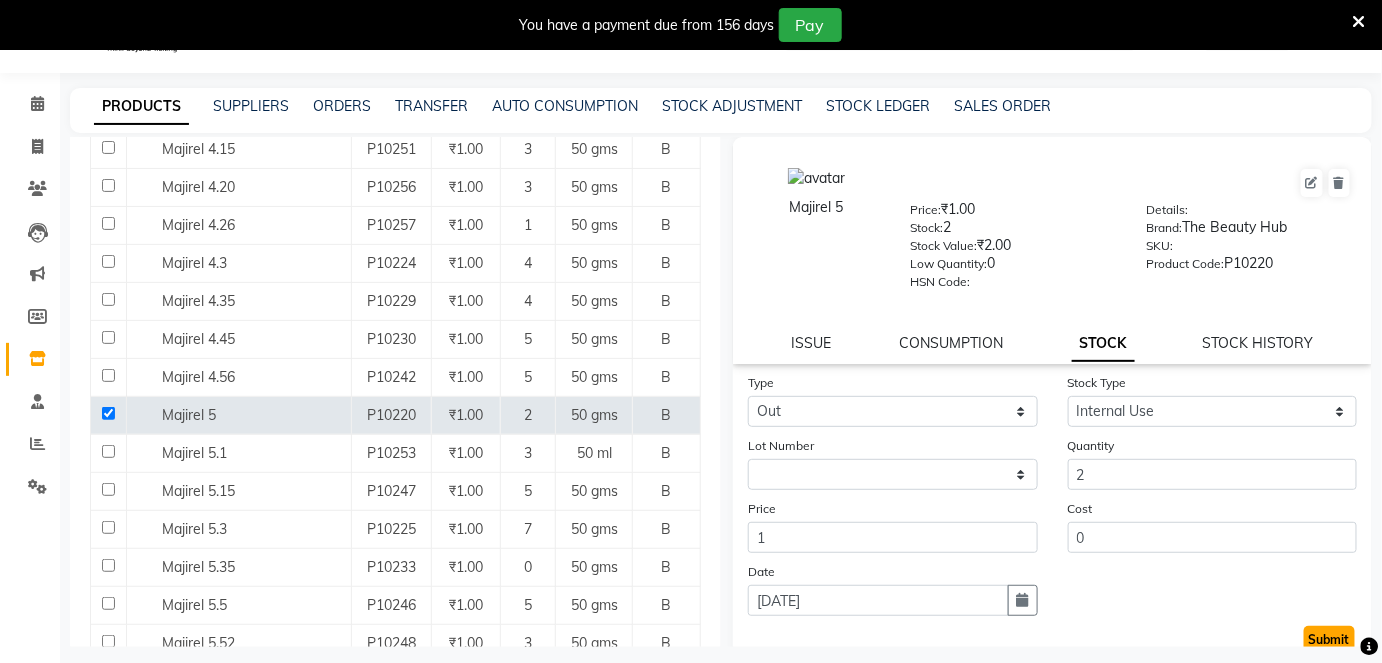 click on "Submit" 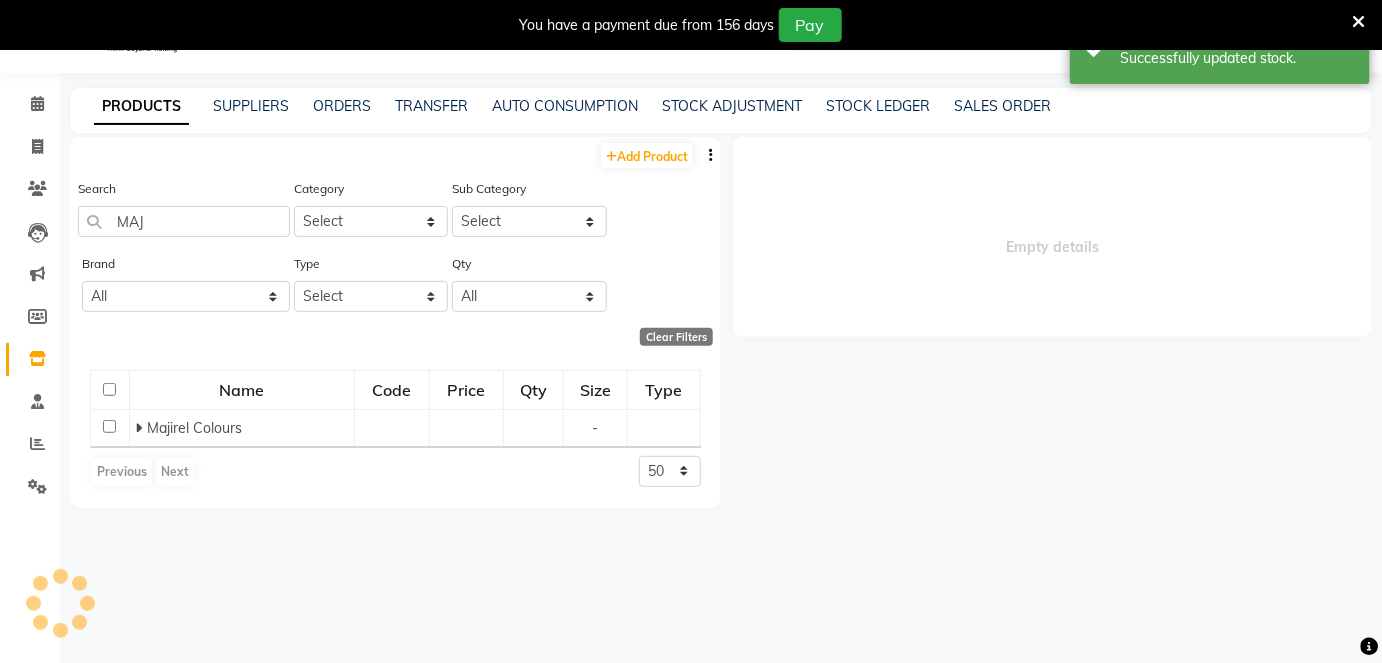 scroll, scrollTop: 0, scrollLeft: 0, axis: both 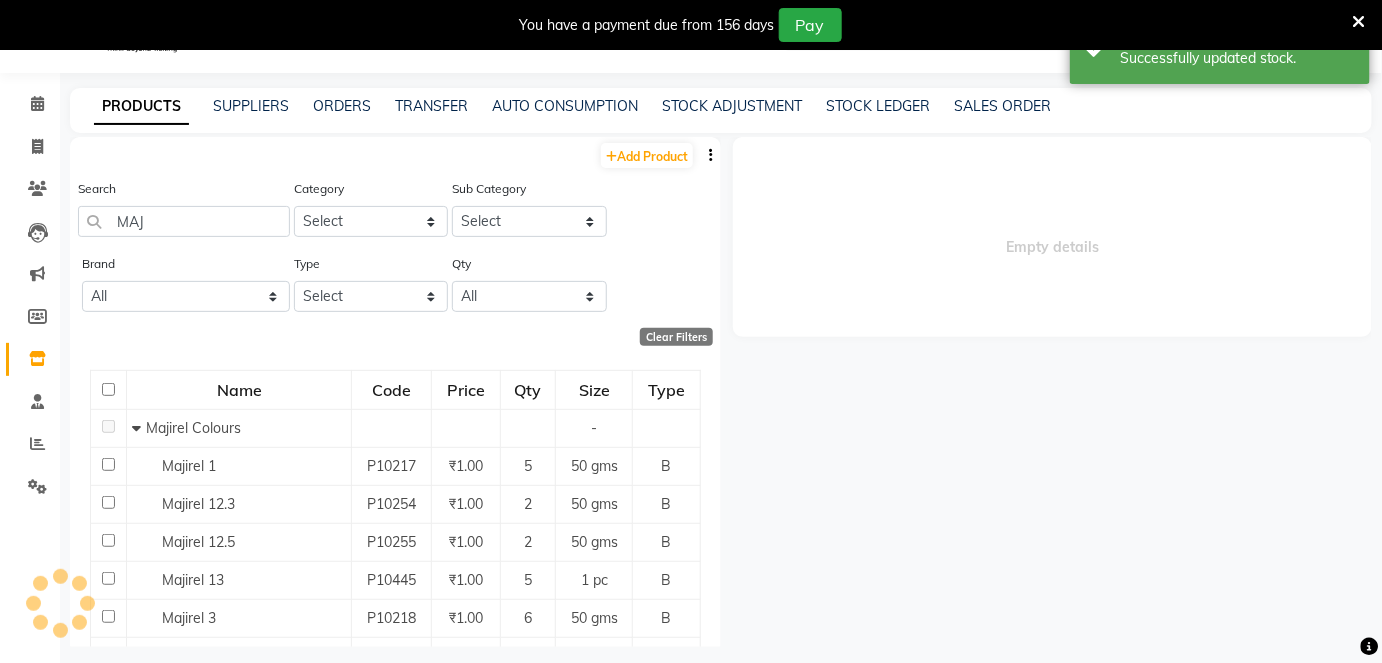 select 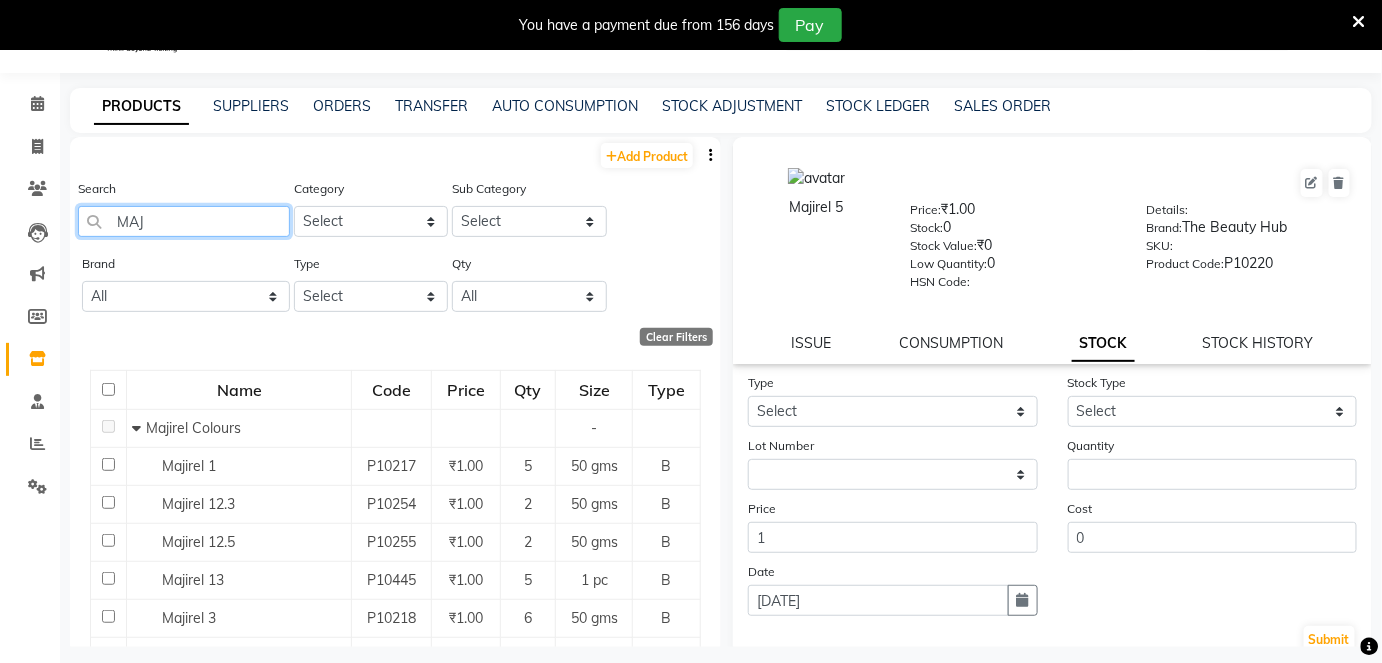 click on "MAJ" 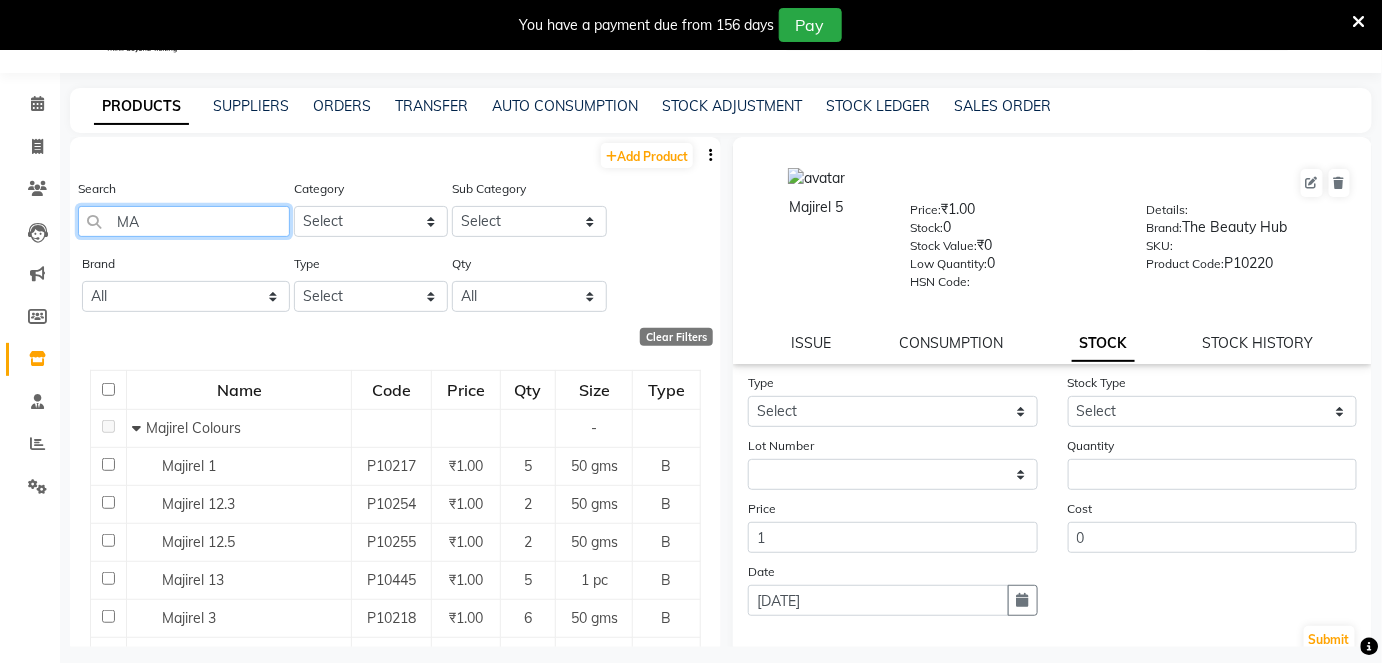type on "M" 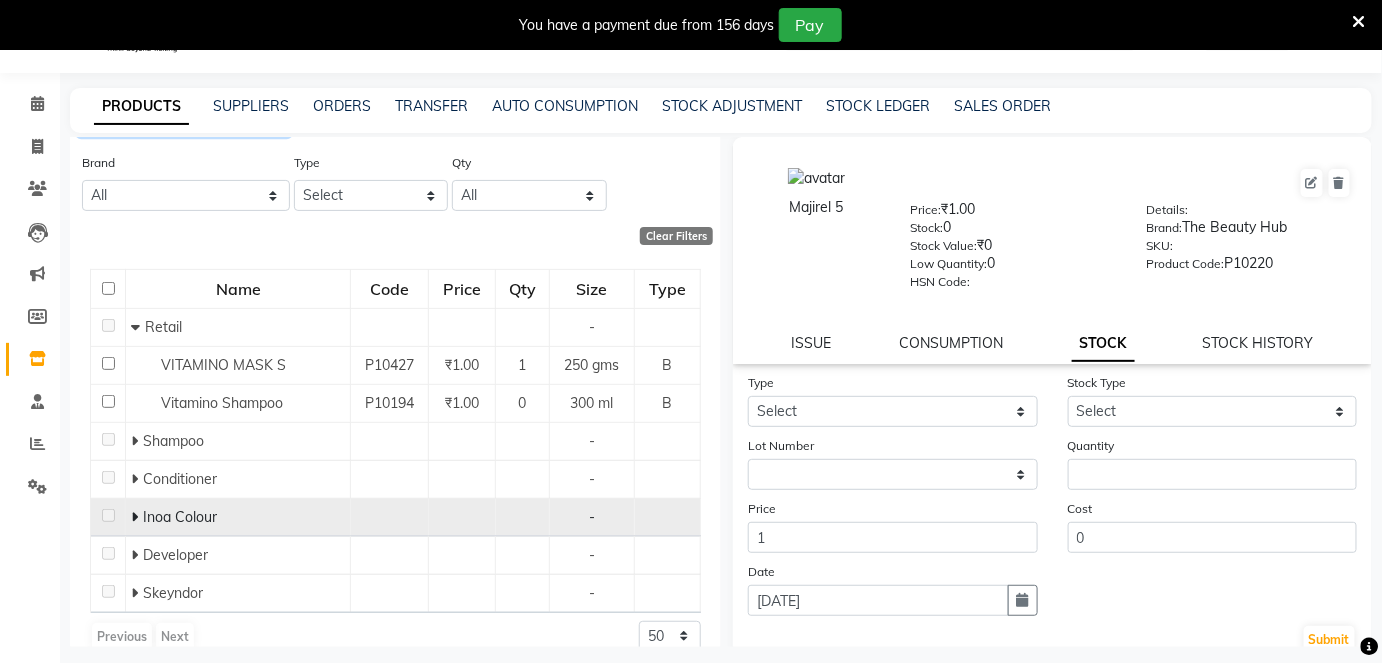 scroll, scrollTop: 124, scrollLeft: 0, axis: vertical 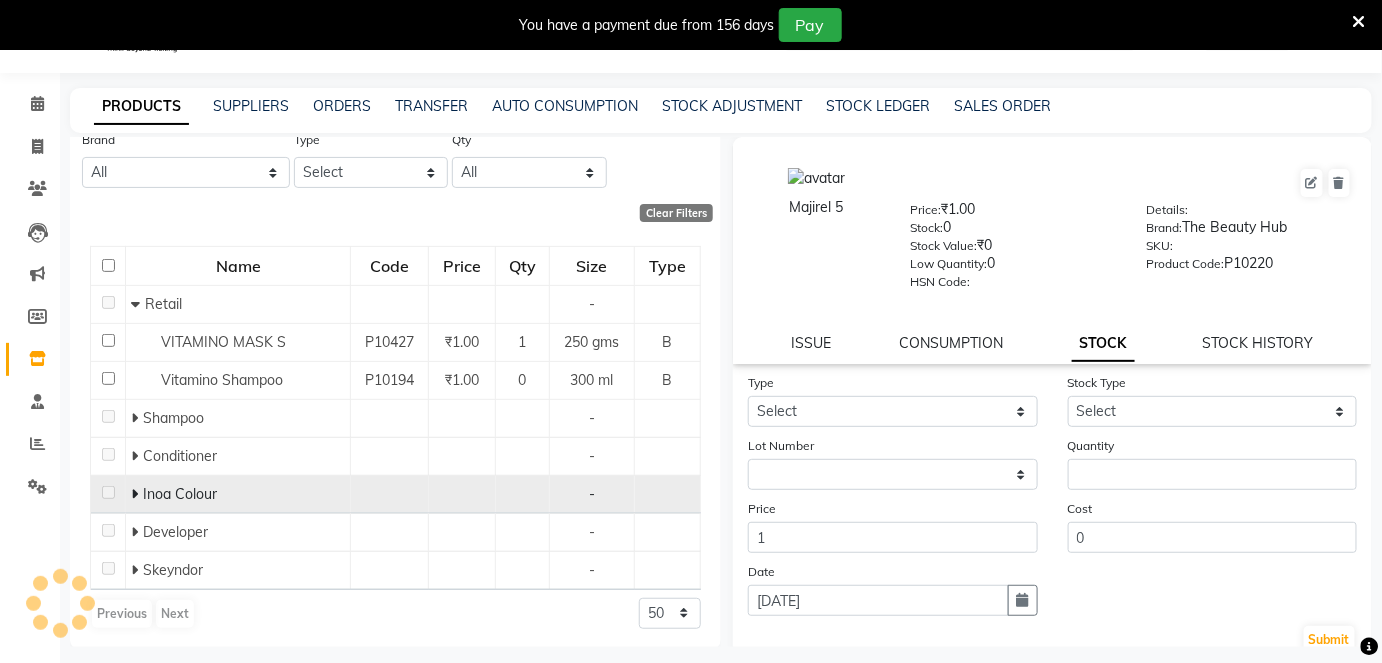 type on "INO" 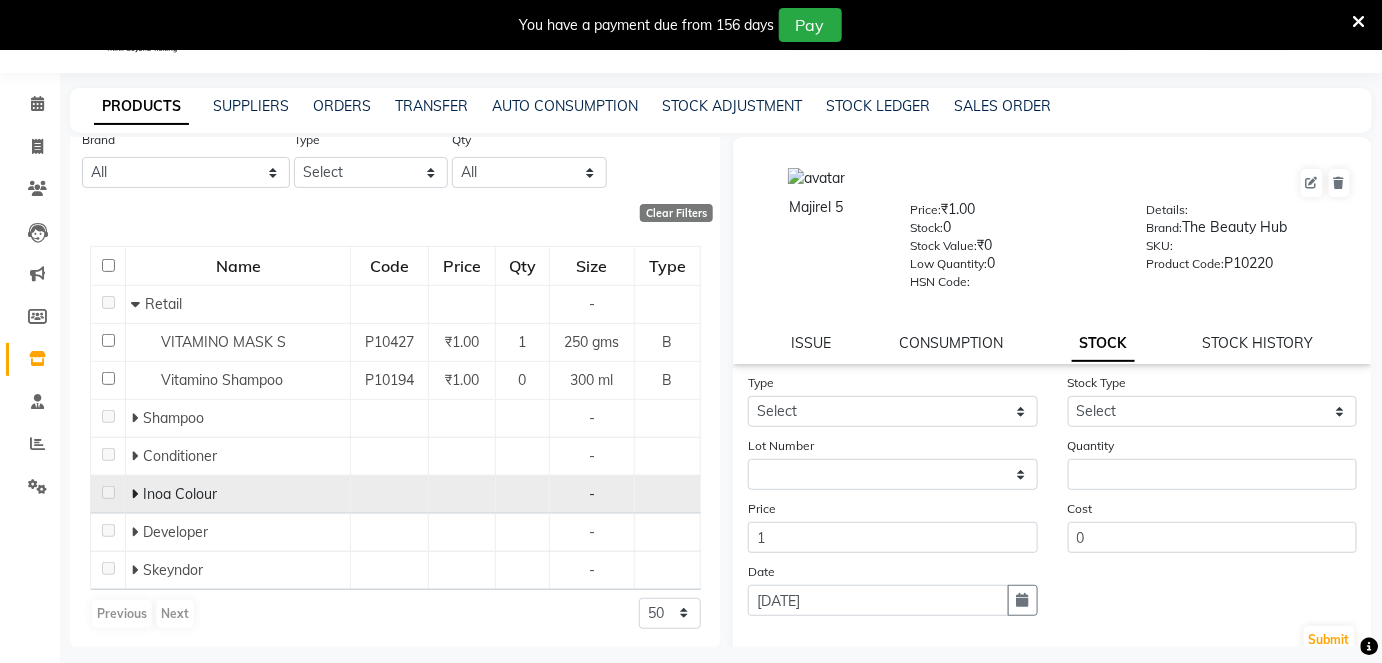 click 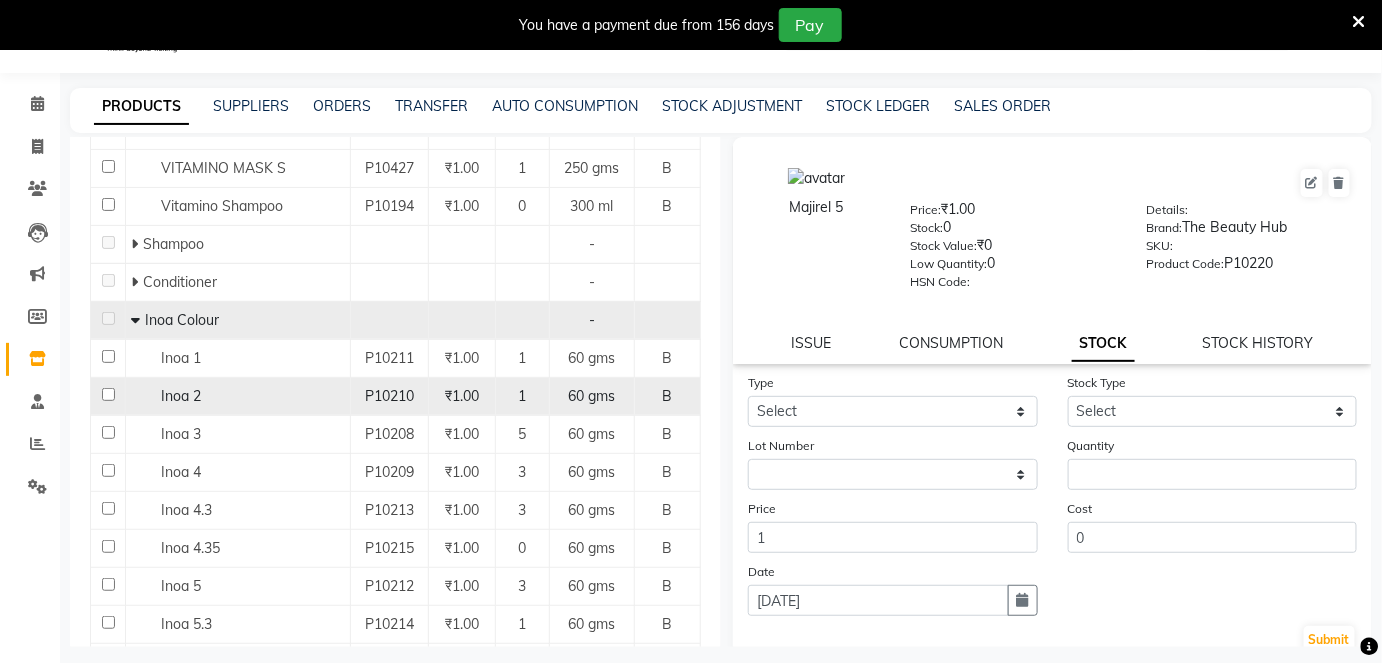 scroll, scrollTop: 306, scrollLeft: 0, axis: vertical 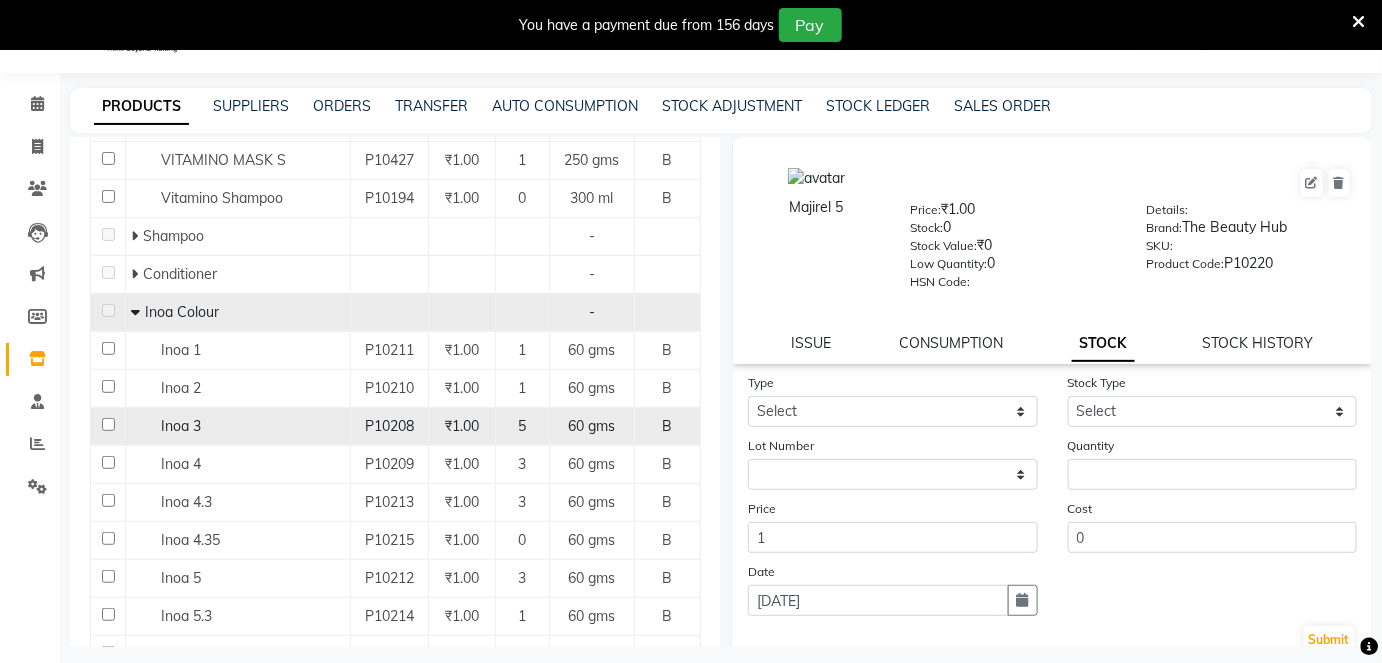 click 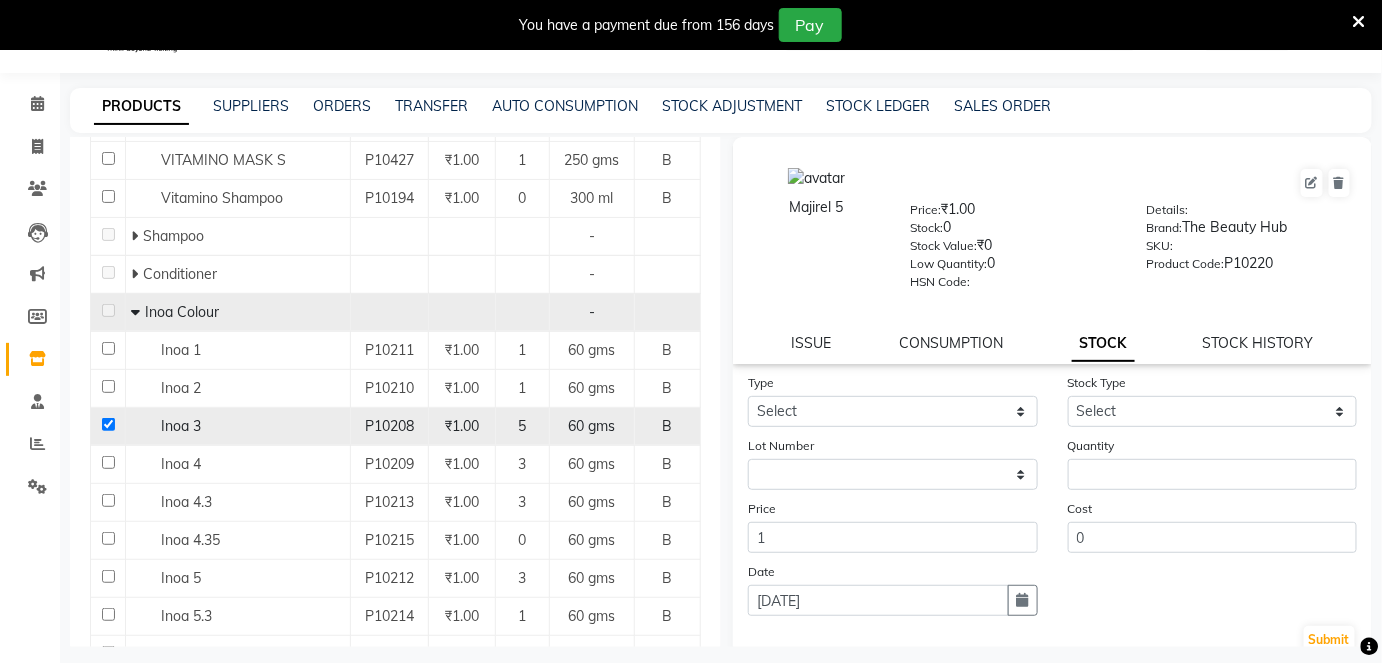 checkbox on "true" 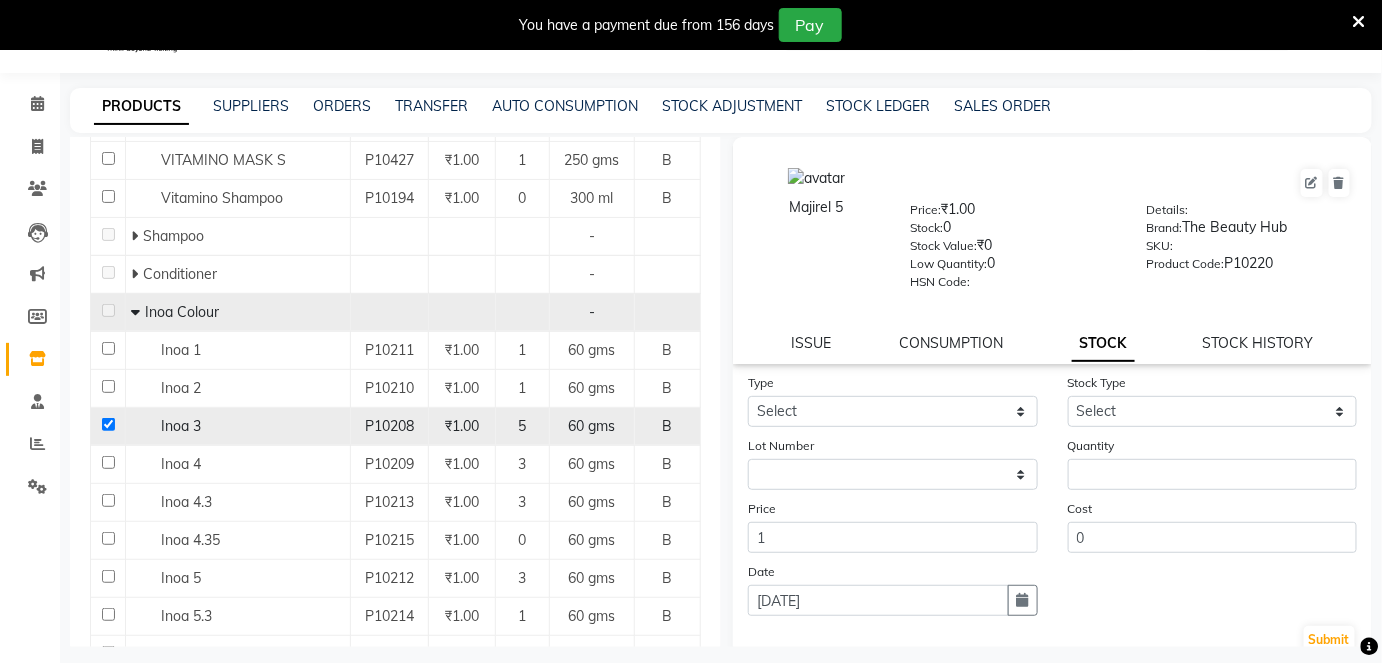 select 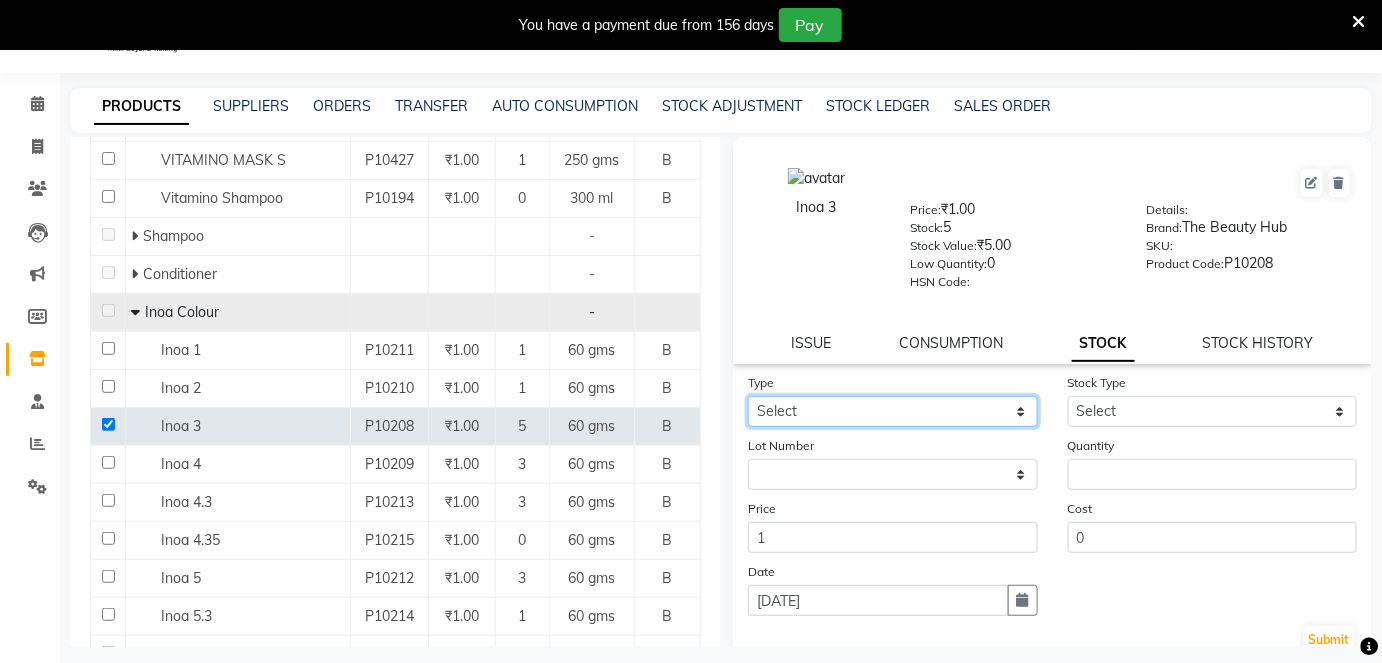 click on "Select In Out" 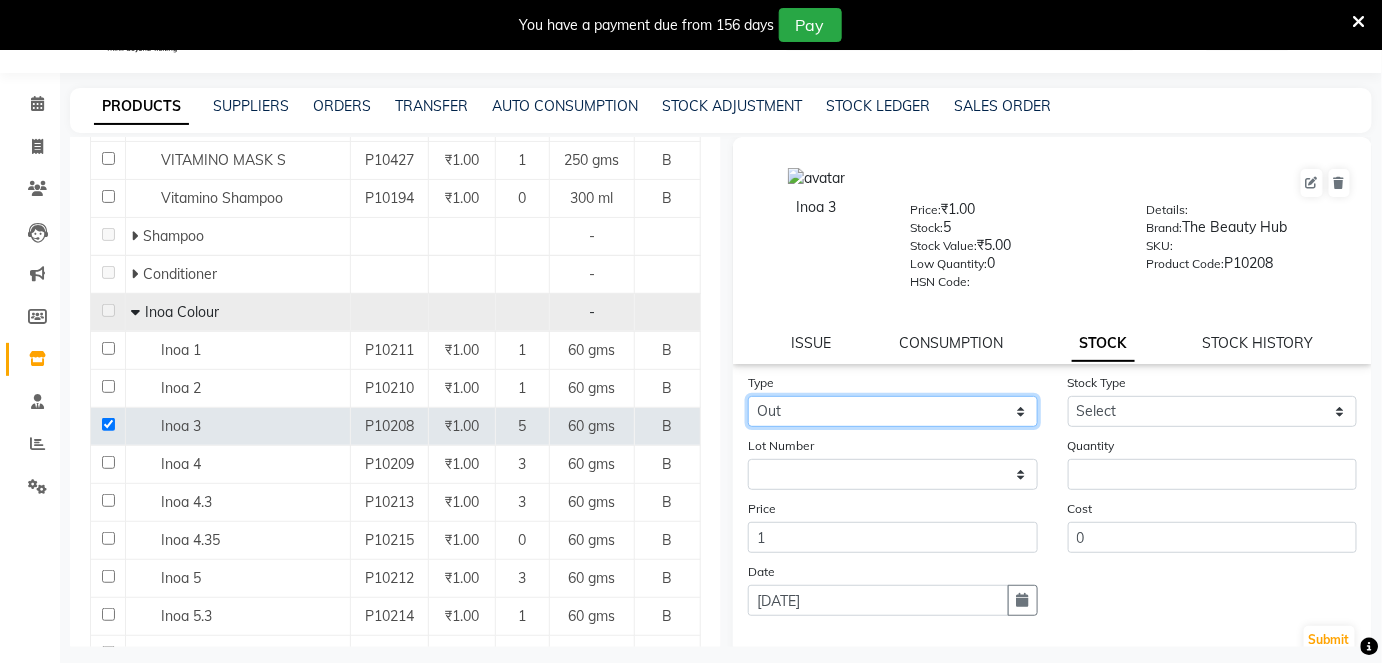 click on "Select In Out" 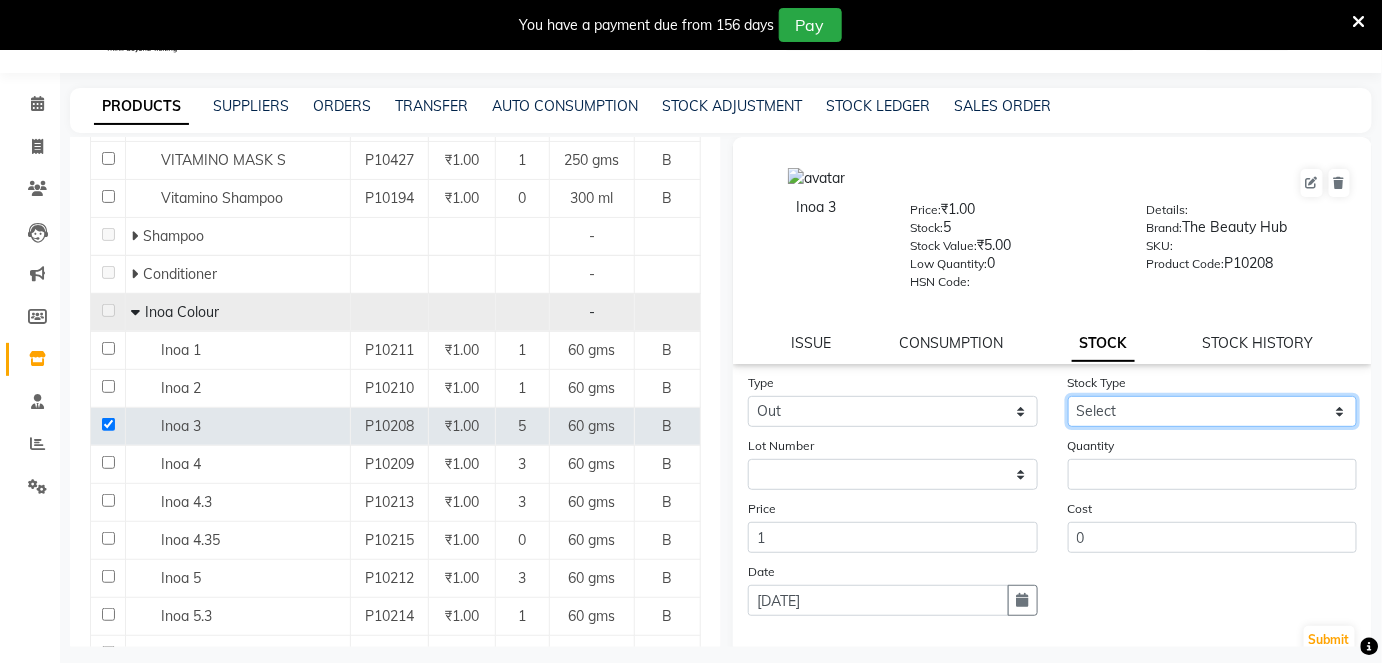 drag, startPoint x: 1320, startPoint y: 407, endPoint x: 1298, endPoint y: 421, distance: 26.076809 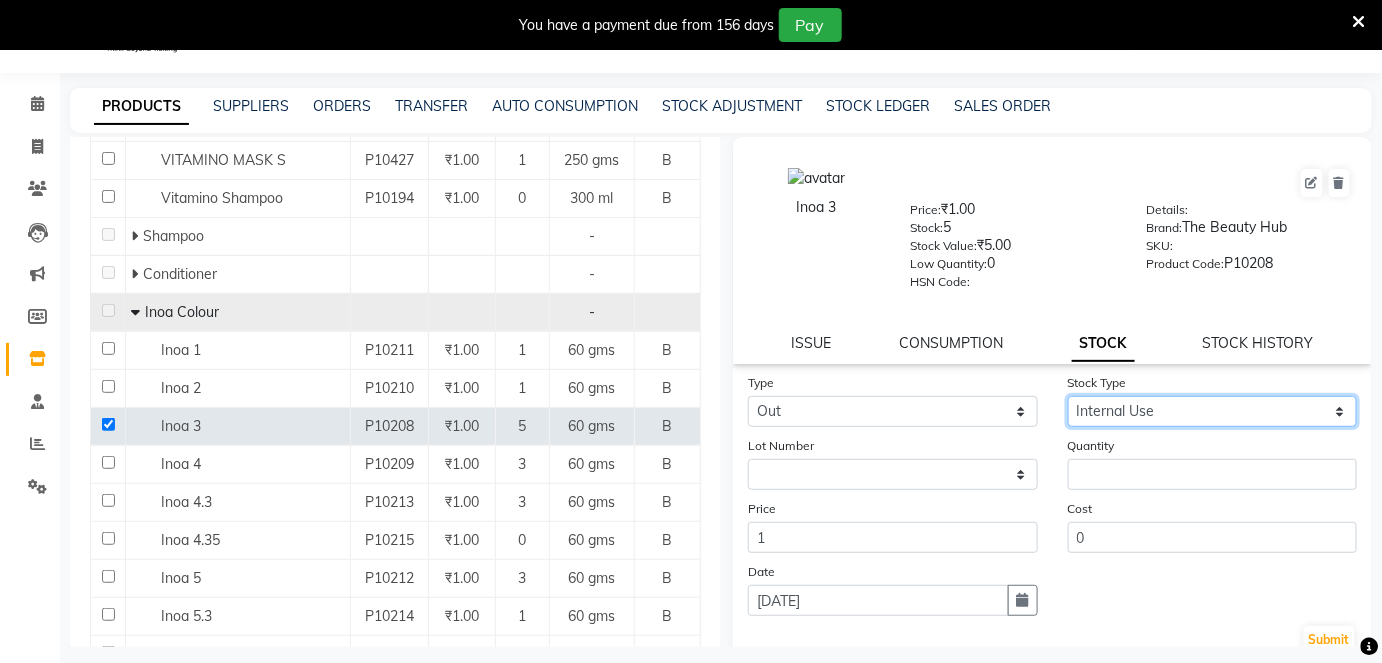 click on "Select Internal Use Damaged Expired Adjustment Return Other" 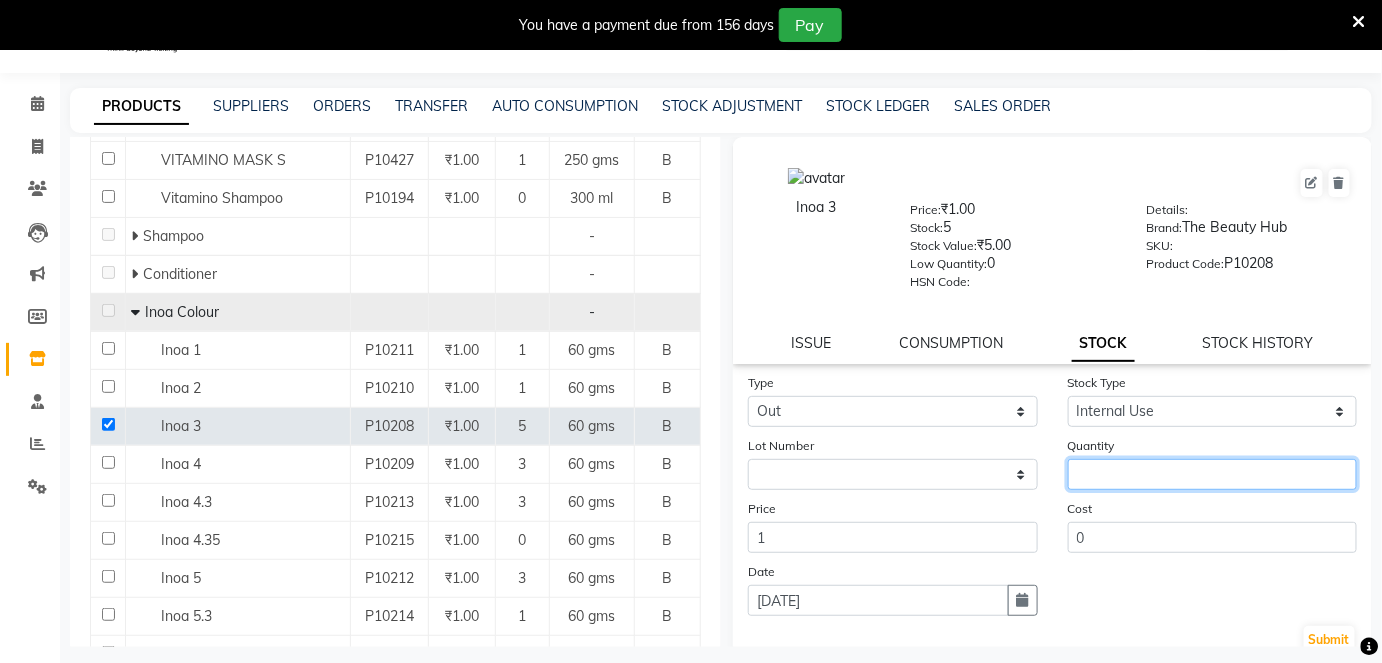 click 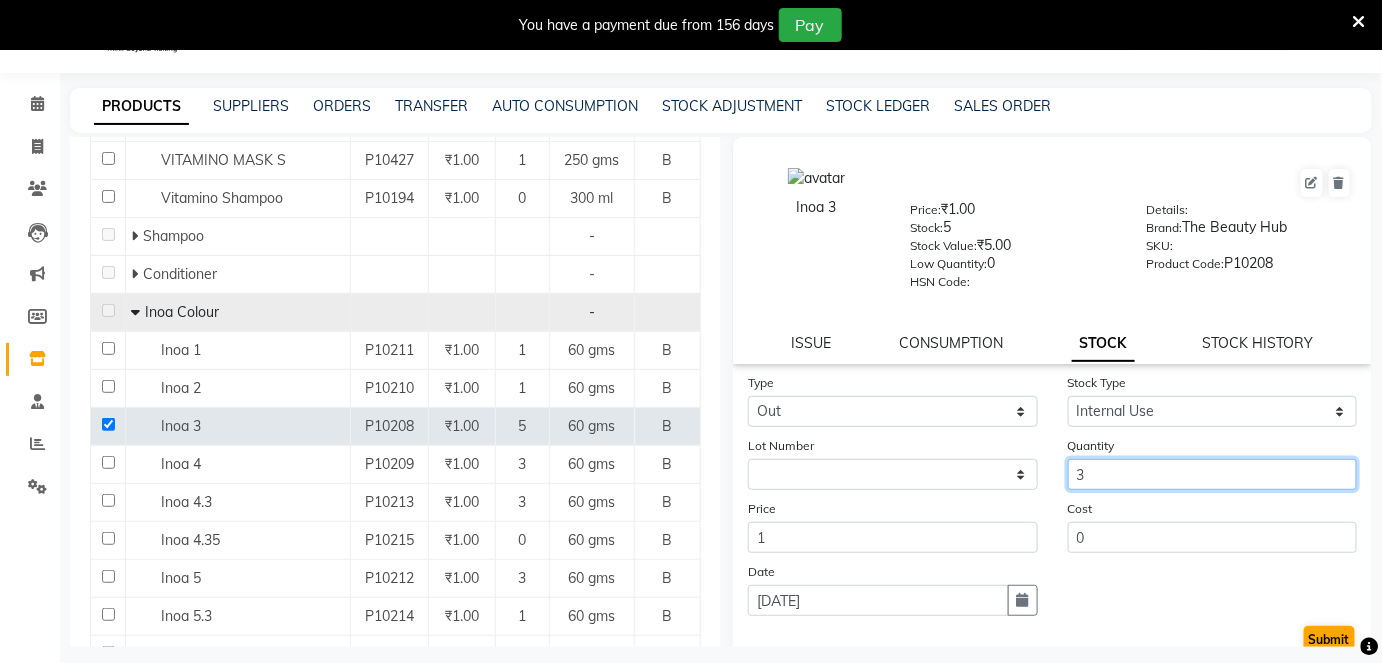 type on "3" 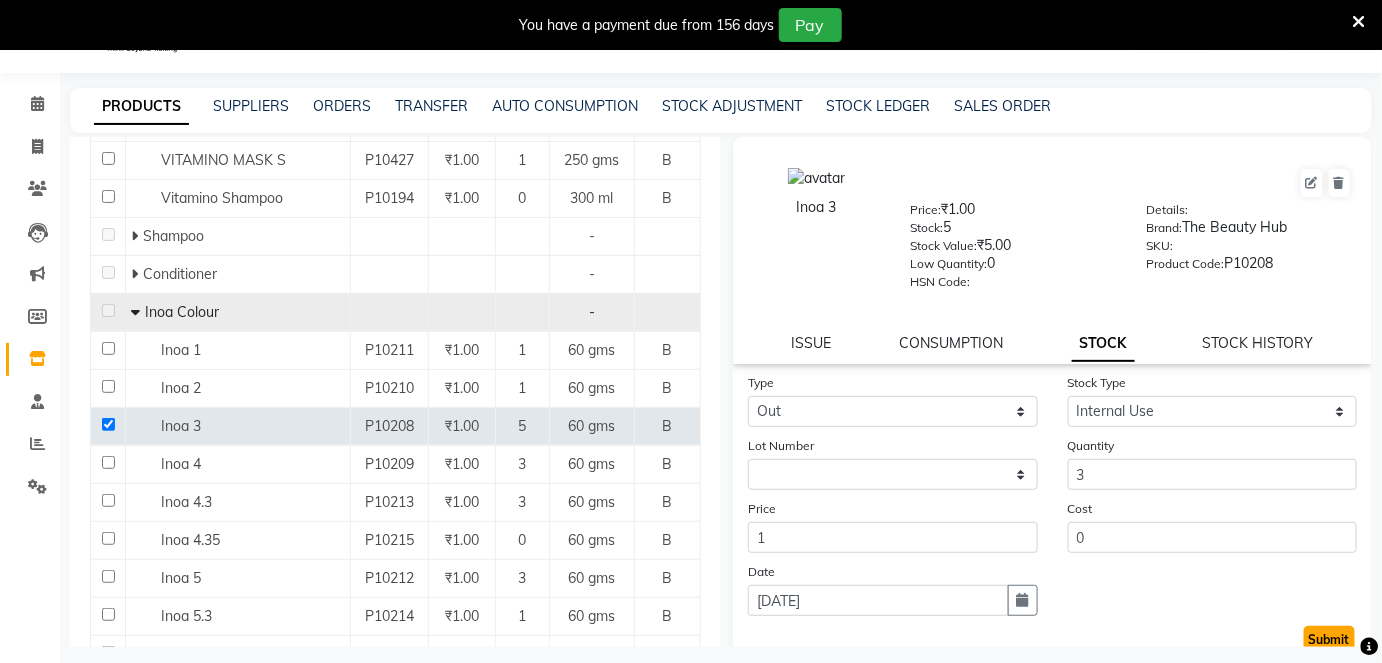 click on "Submit" 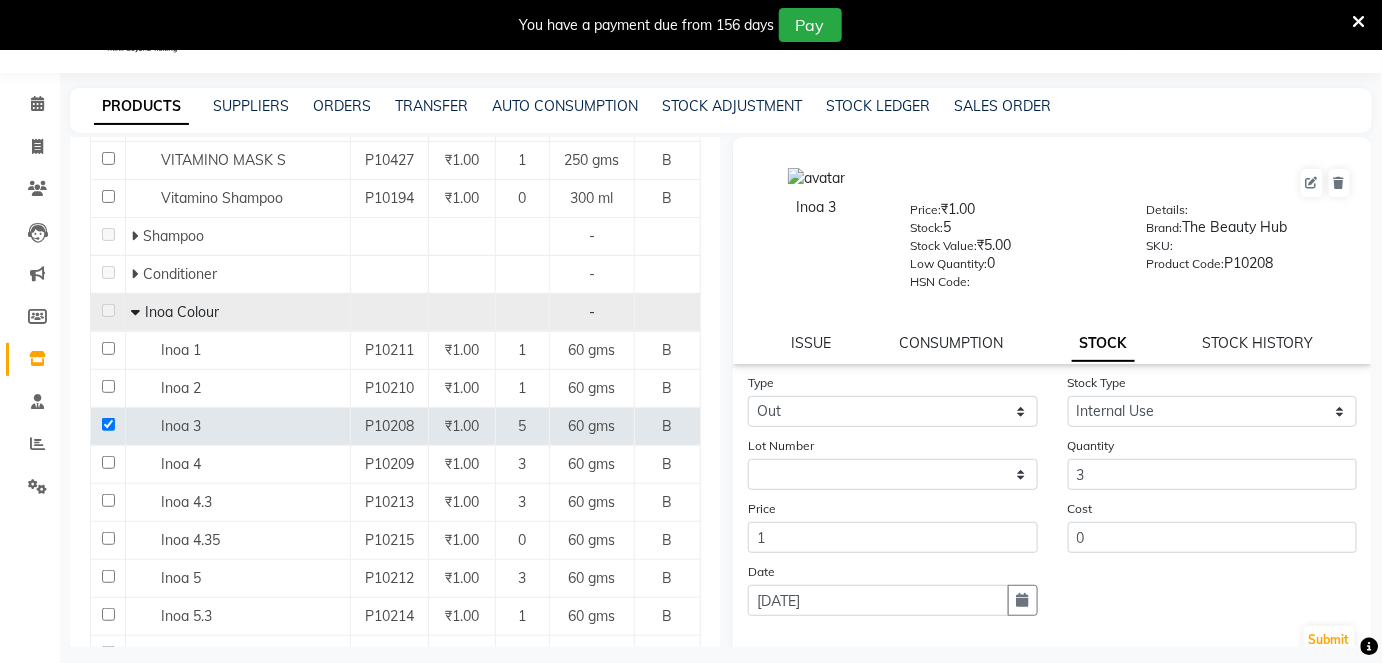 select 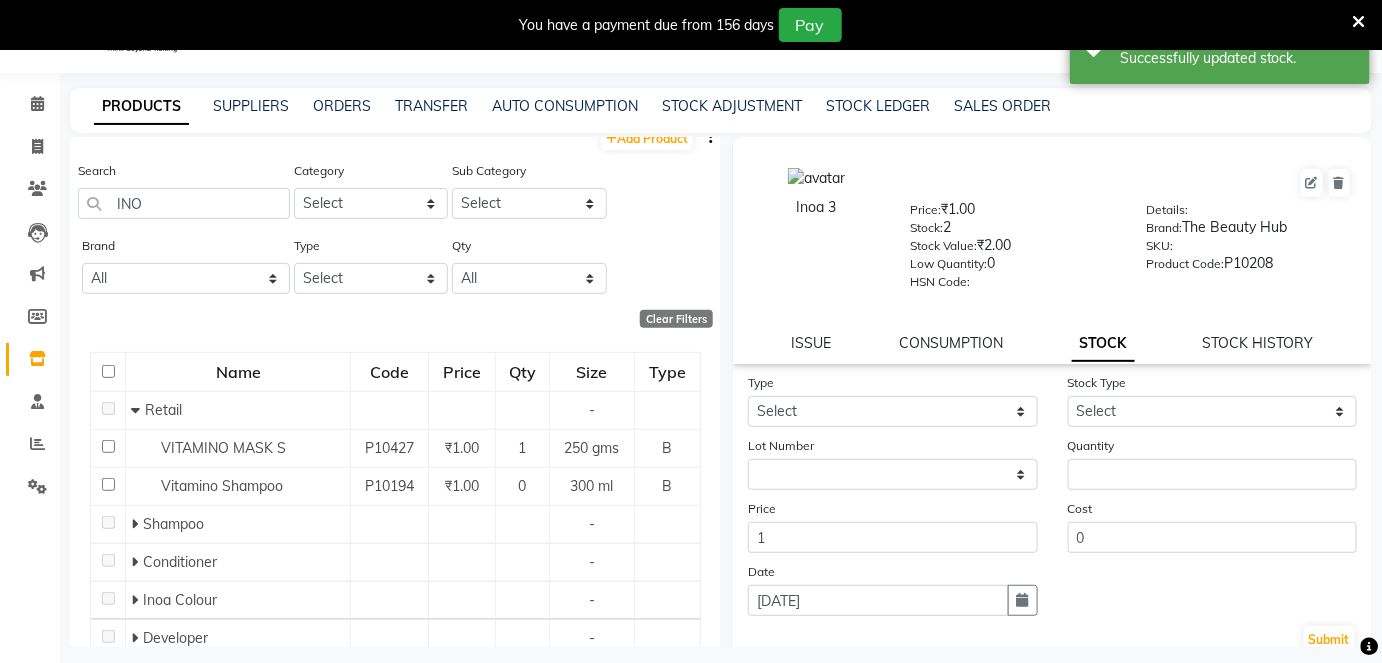 scroll, scrollTop: 0, scrollLeft: 0, axis: both 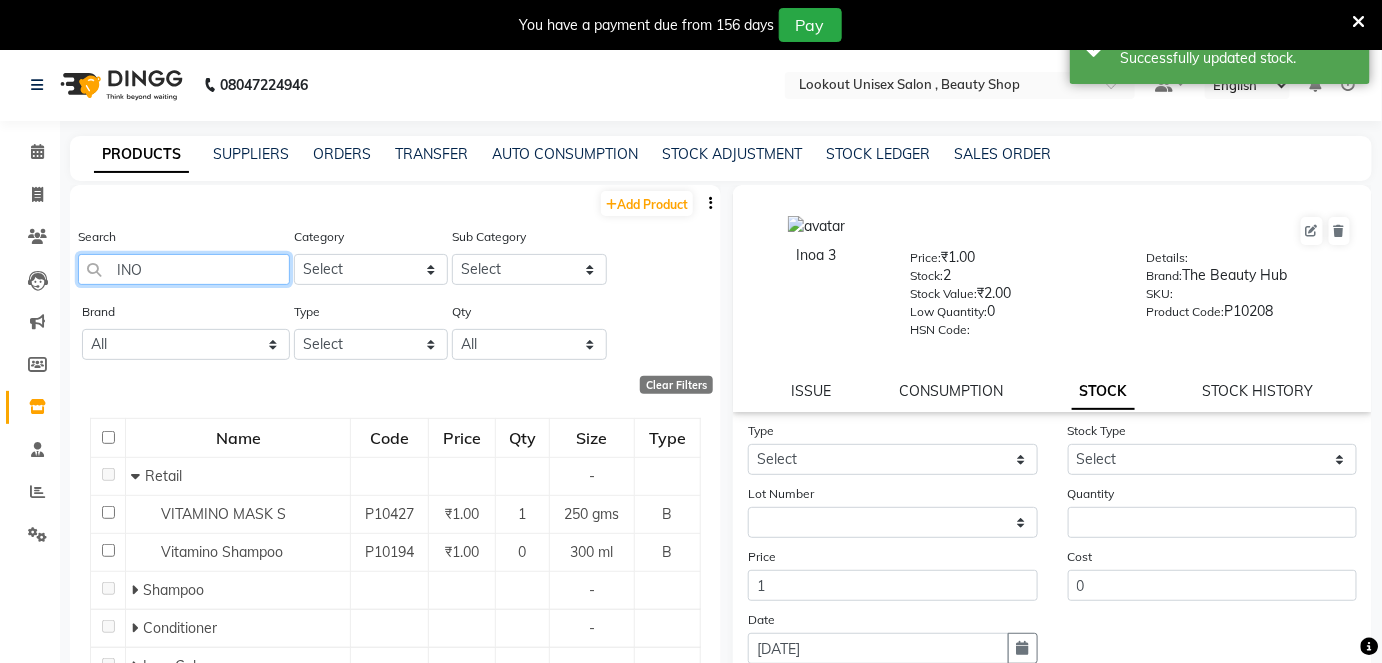 click on "INO" 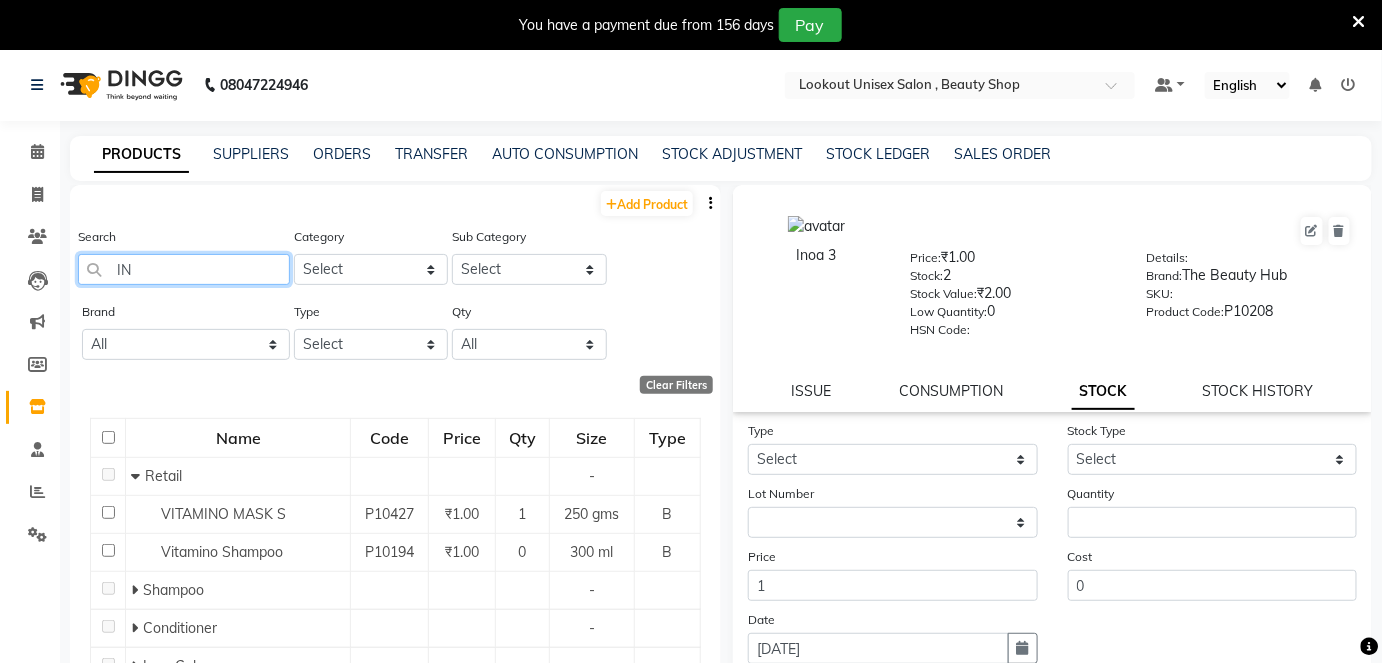 type on "I" 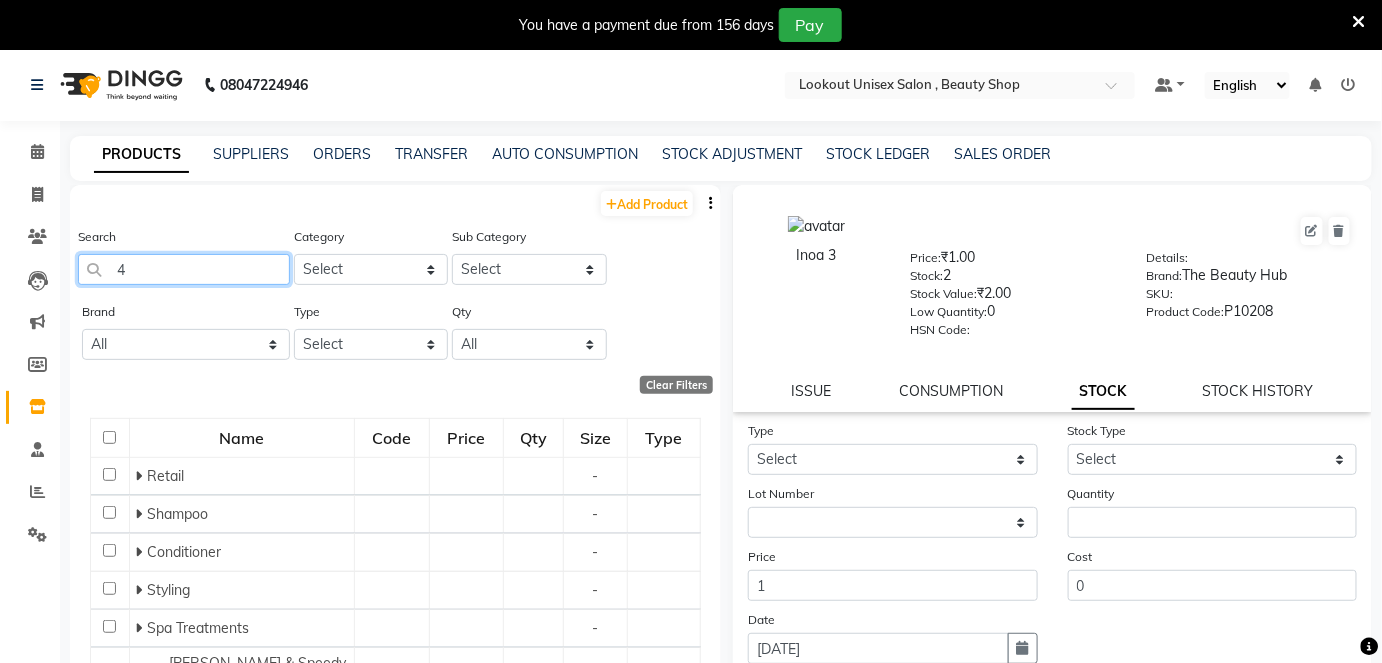 scroll, scrollTop: 61, scrollLeft: 0, axis: vertical 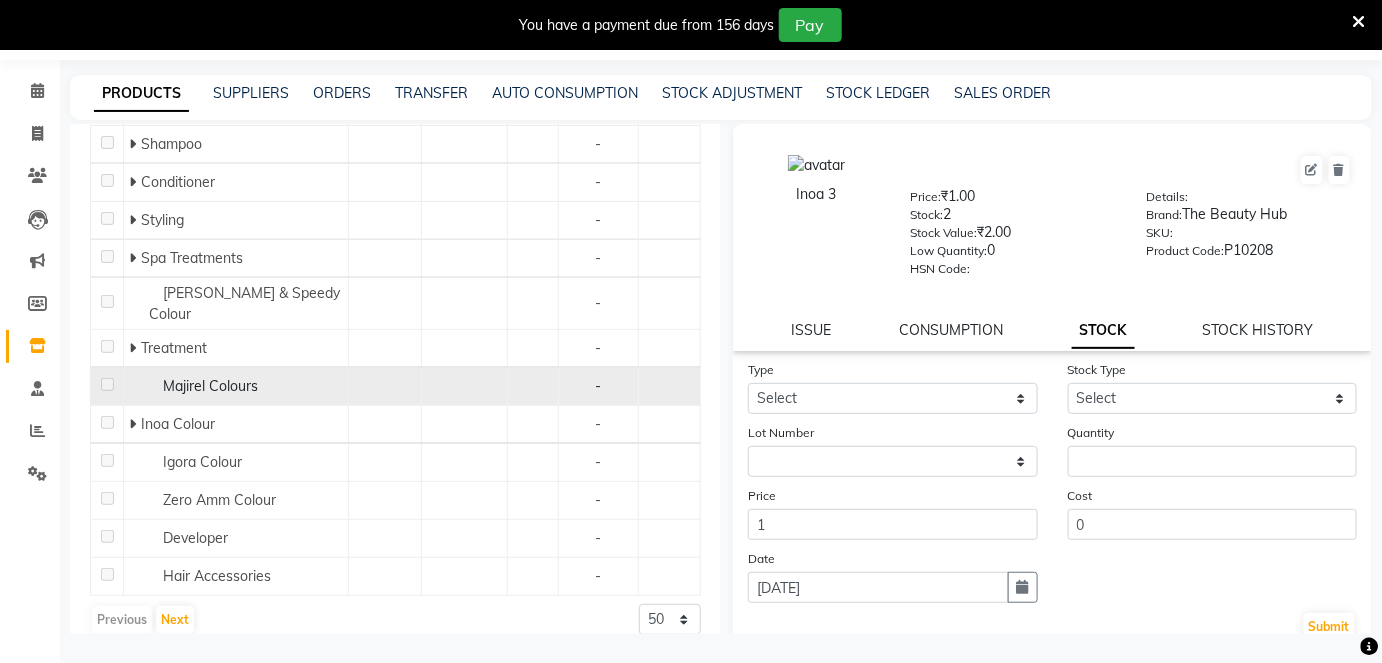 type on "4" 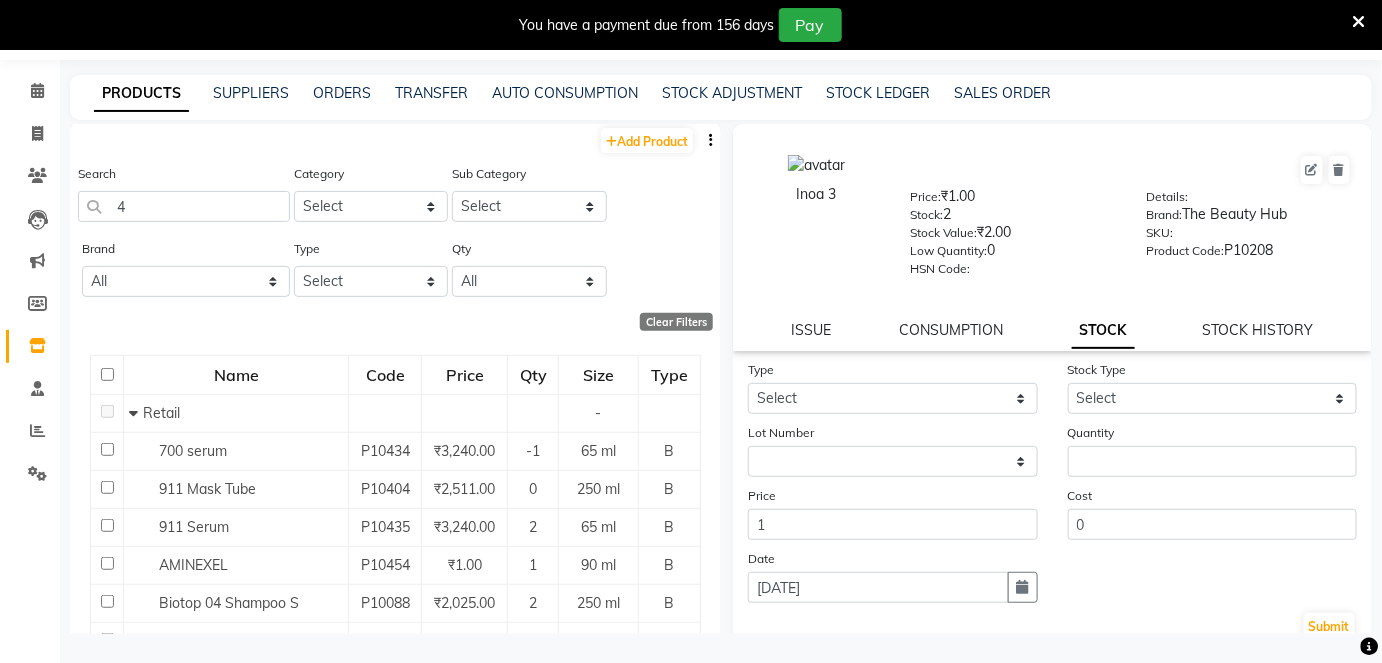 scroll, scrollTop: 0, scrollLeft: 0, axis: both 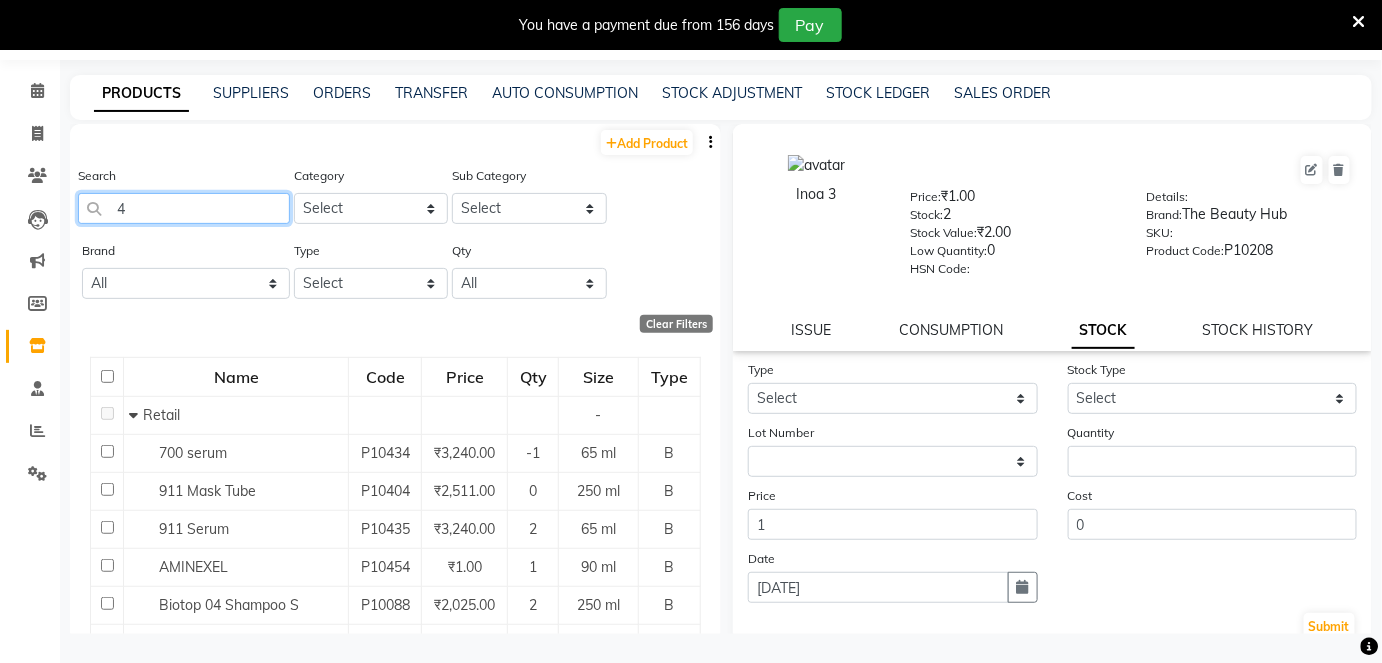 click on "4" 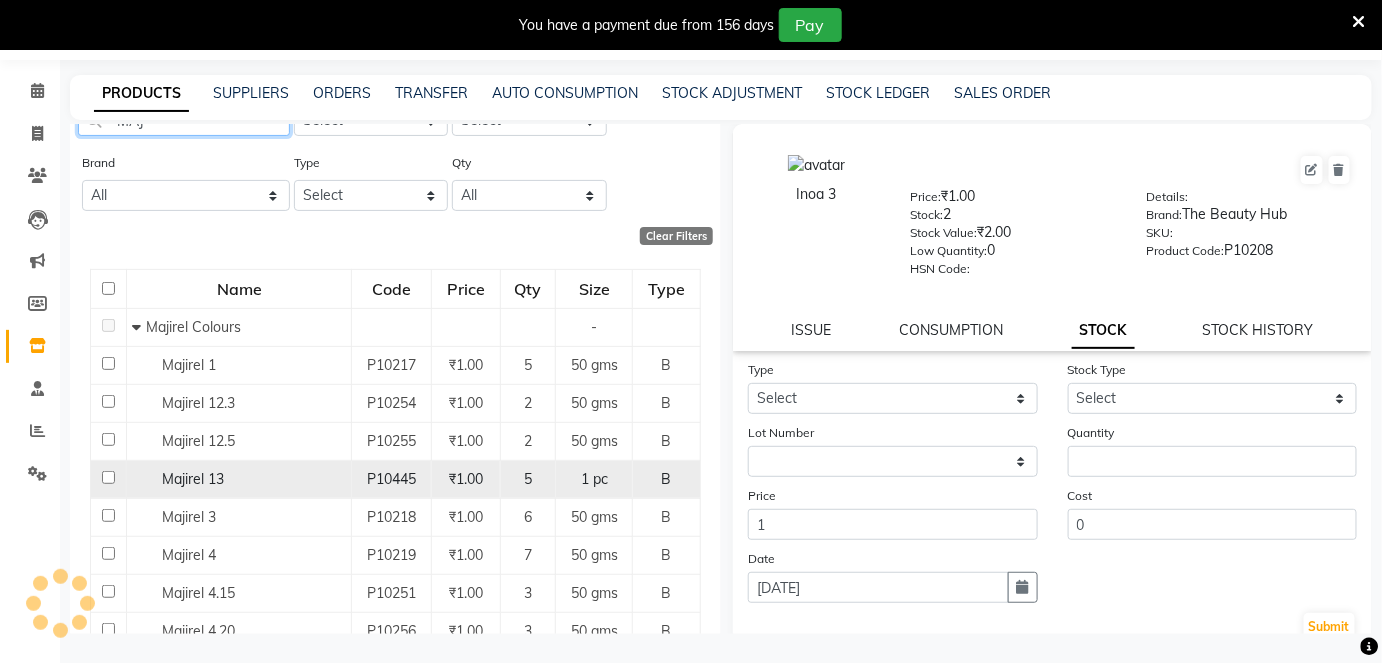 scroll, scrollTop: 90, scrollLeft: 0, axis: vertical 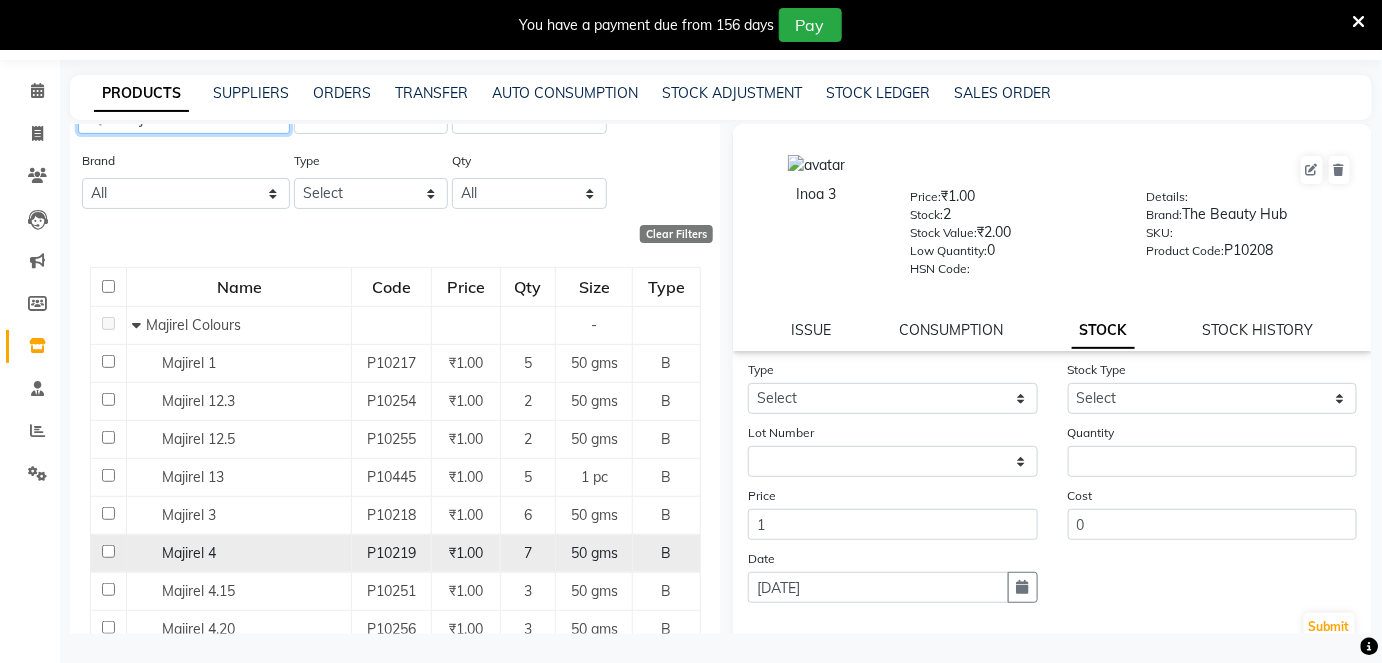 type on "MAJ" 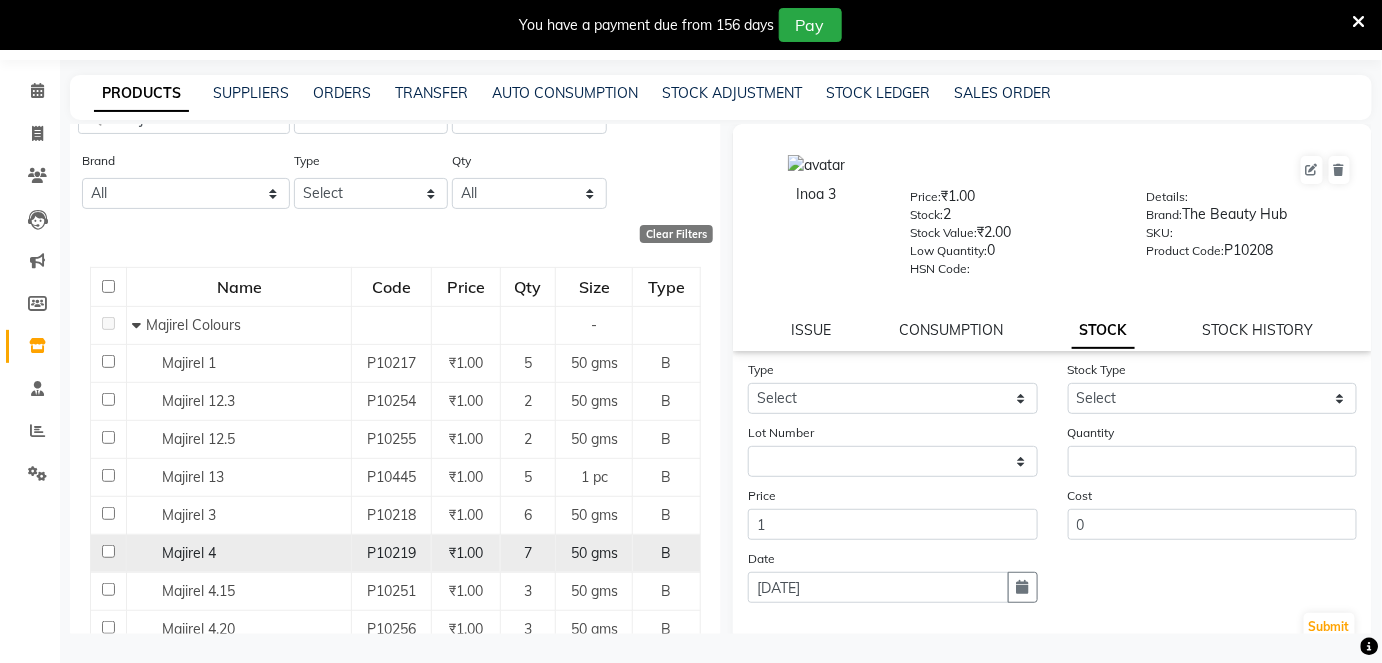 click 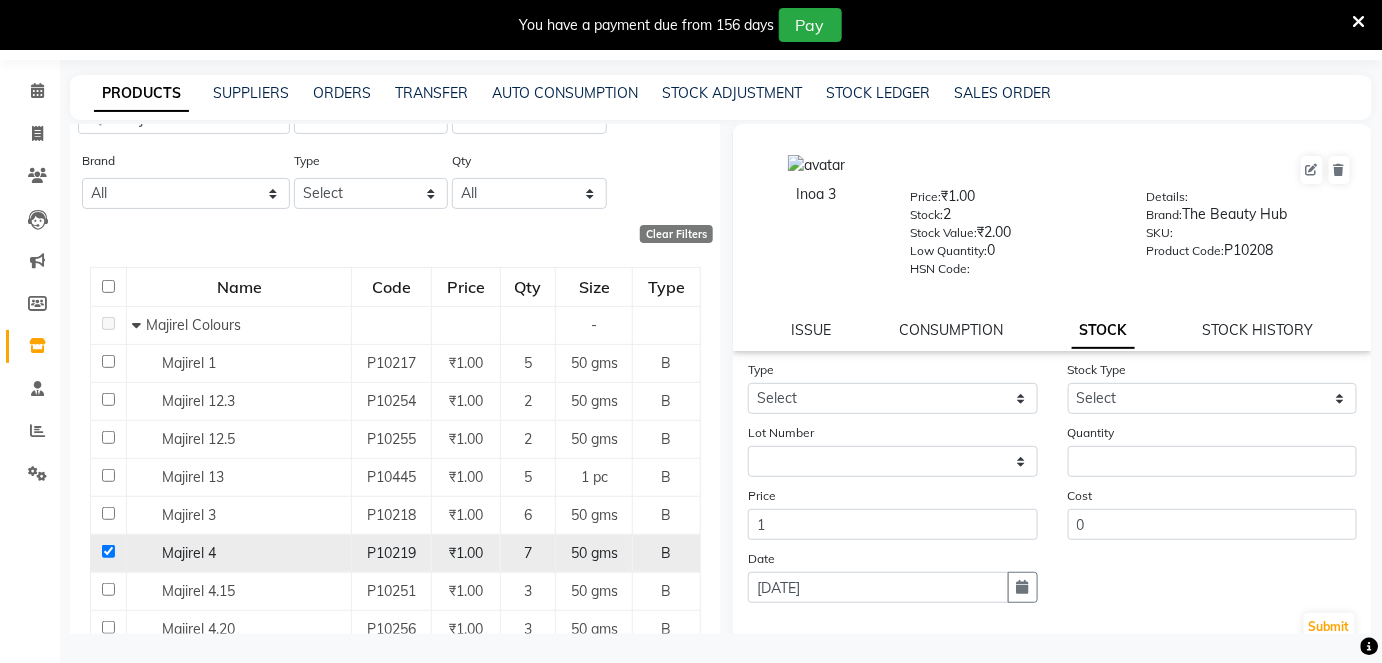 checkbox on "true" 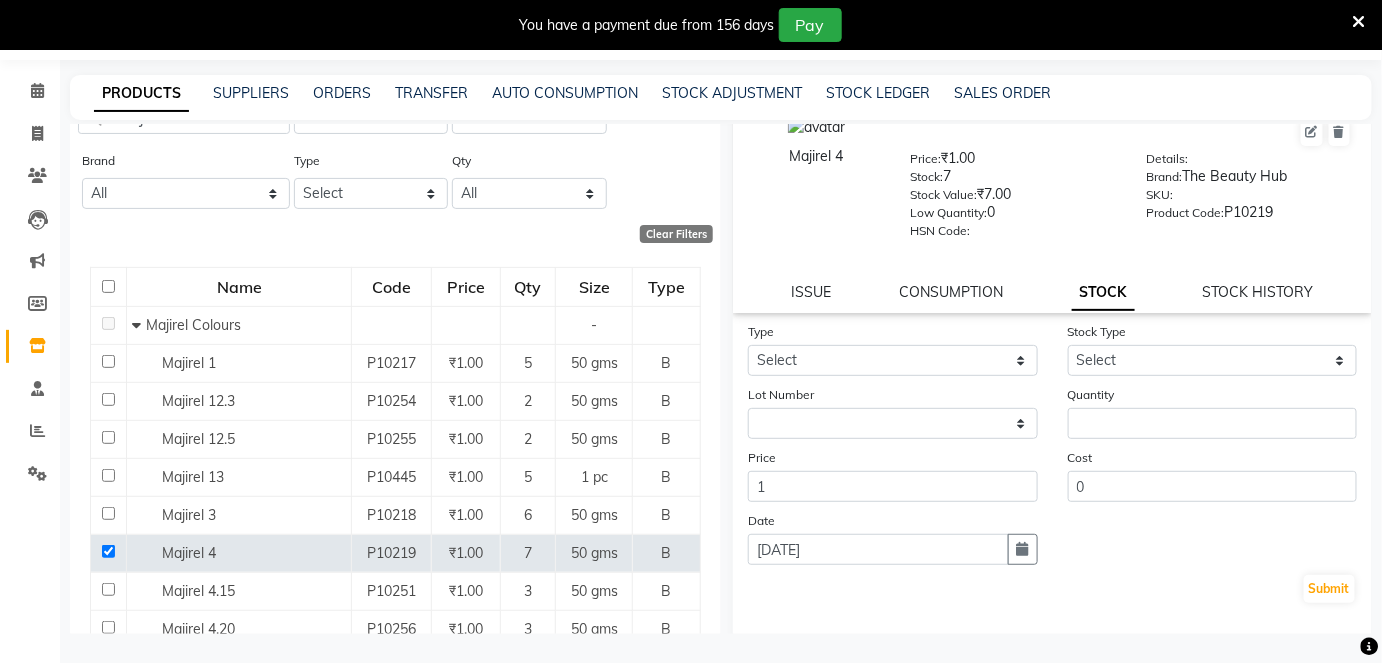 scroll, scrollTop: 125, scrollLeft: 0, axis: vertical 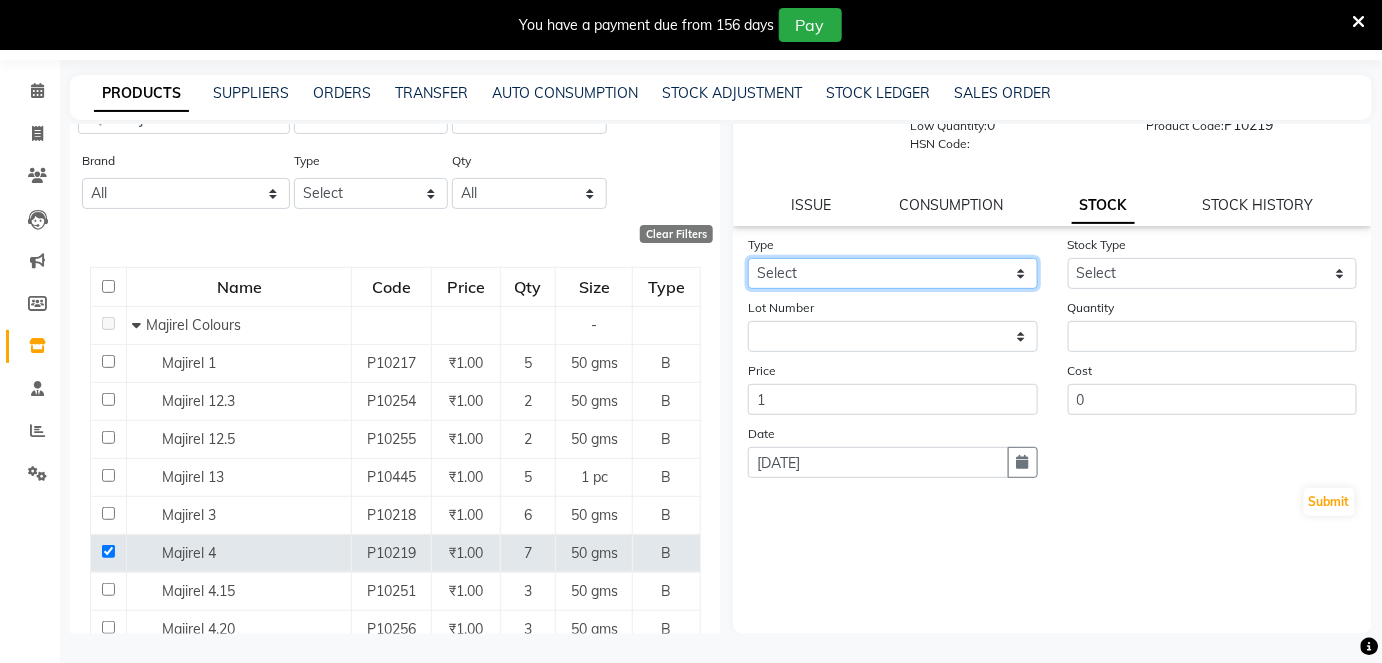 click on "Select In Out" 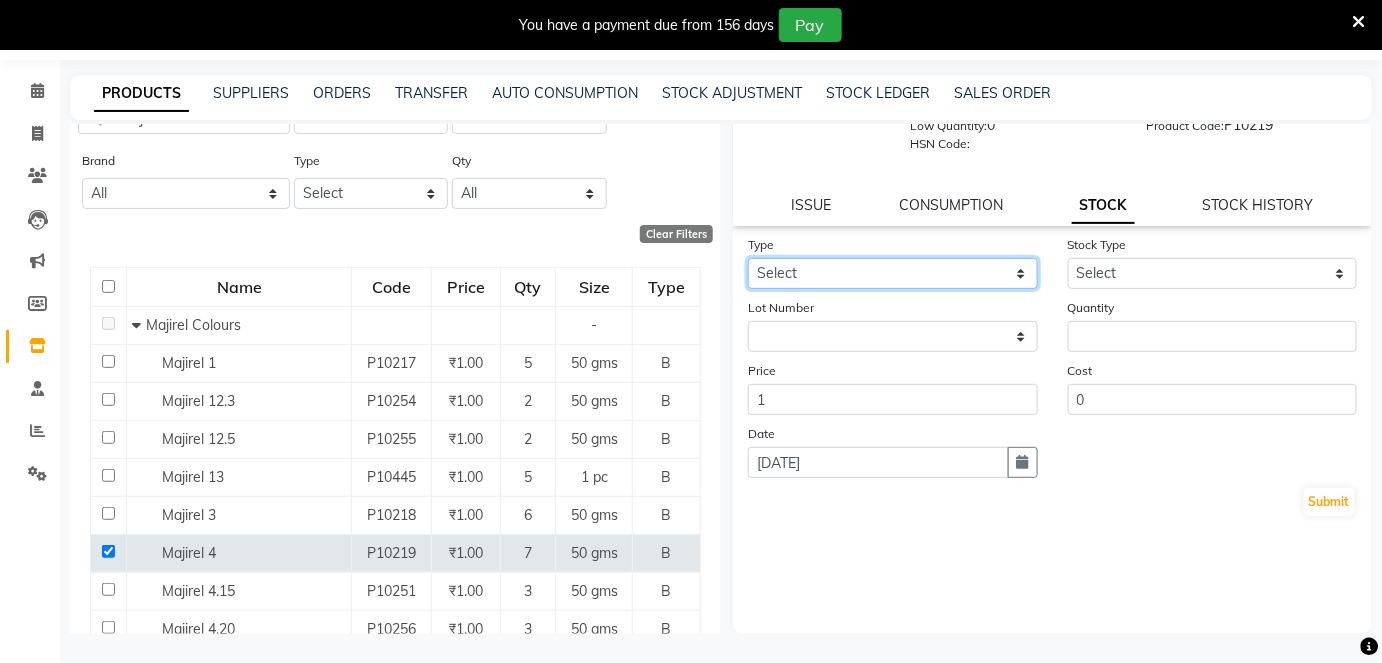 select on "out" 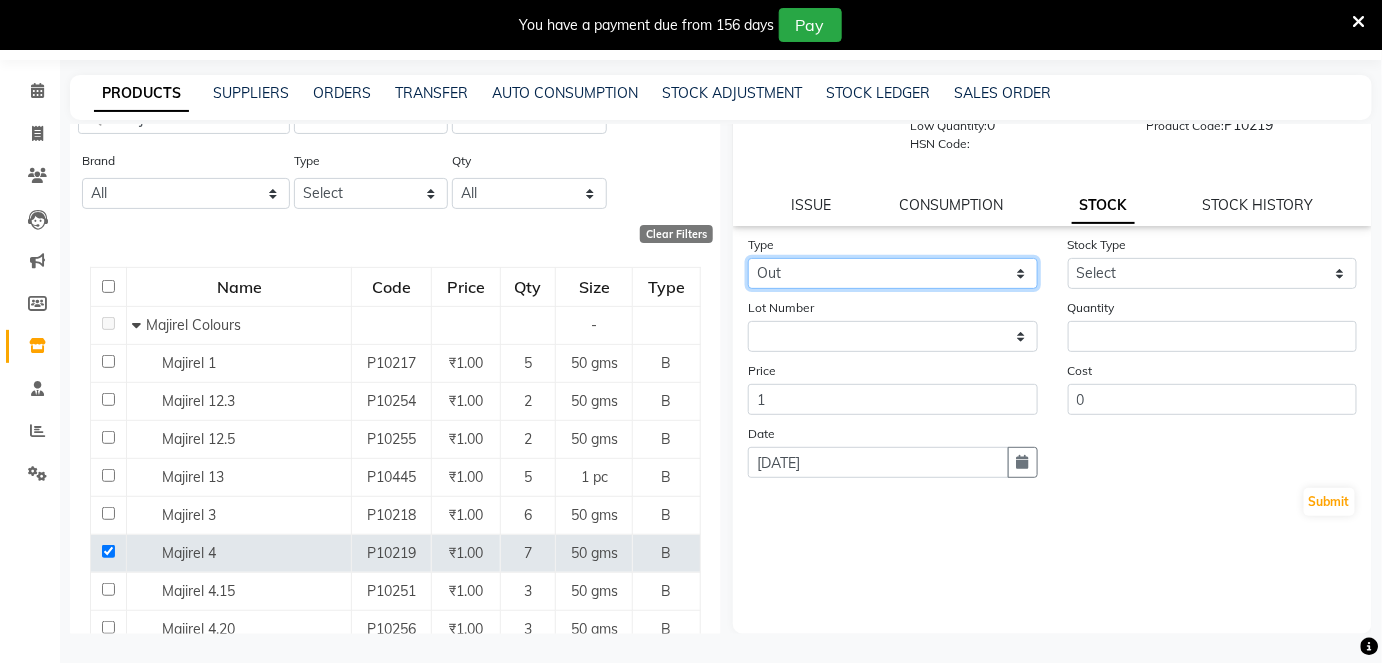 click on "Select In Out" 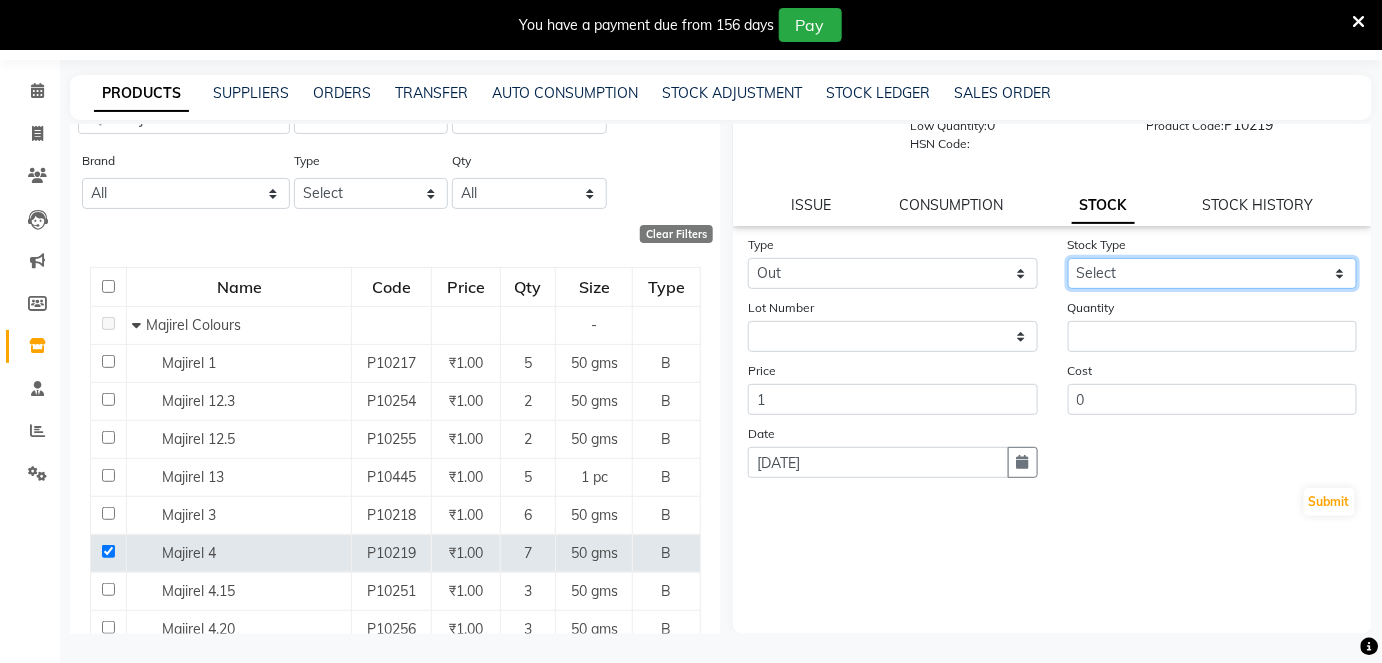 drag, startPoint x: 1322, startPoint y: 270, endPoint x: 1311, endPoint y: 279, distance: 14.21267 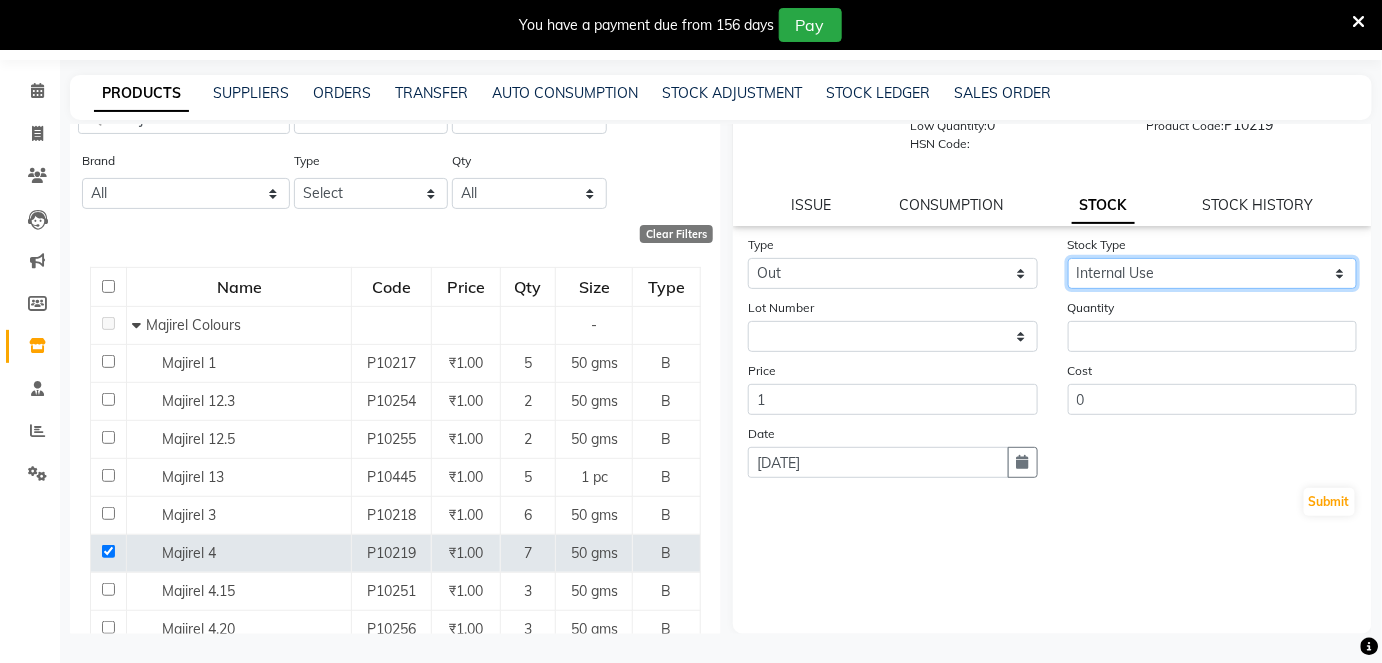 click on "Select Internal Use Damaged Expired Adjustment Return Other" 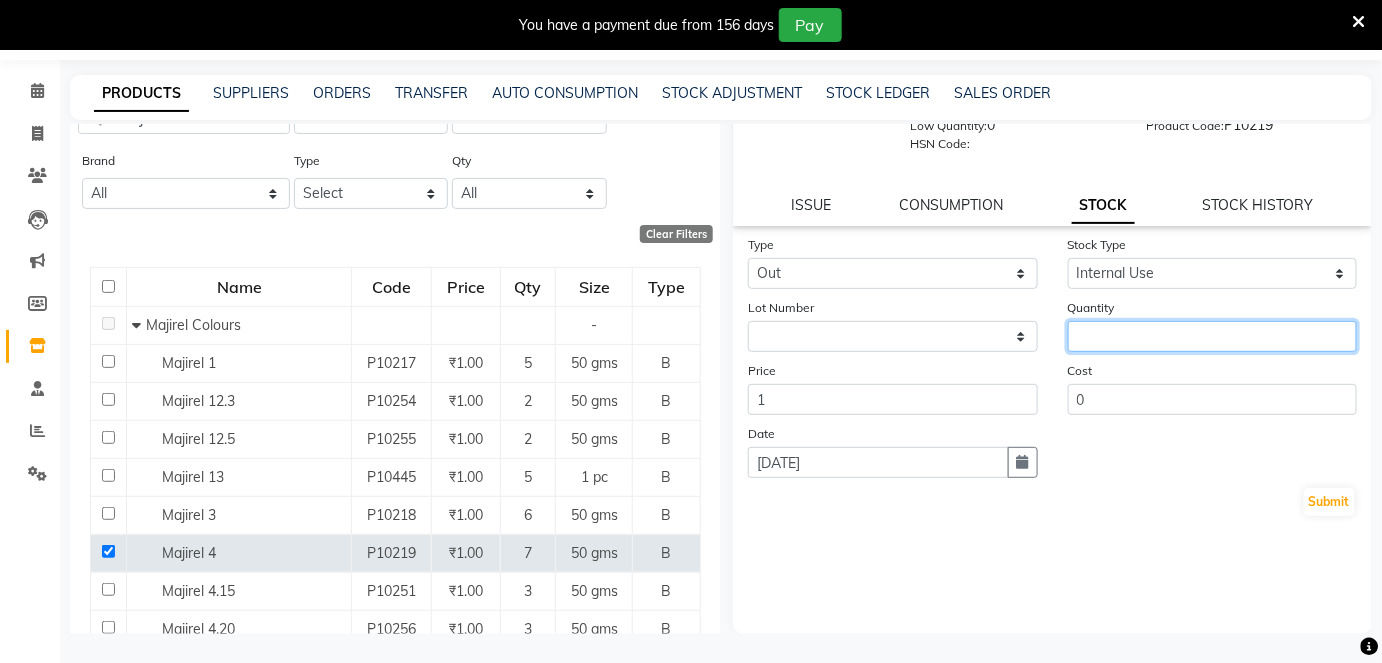 click 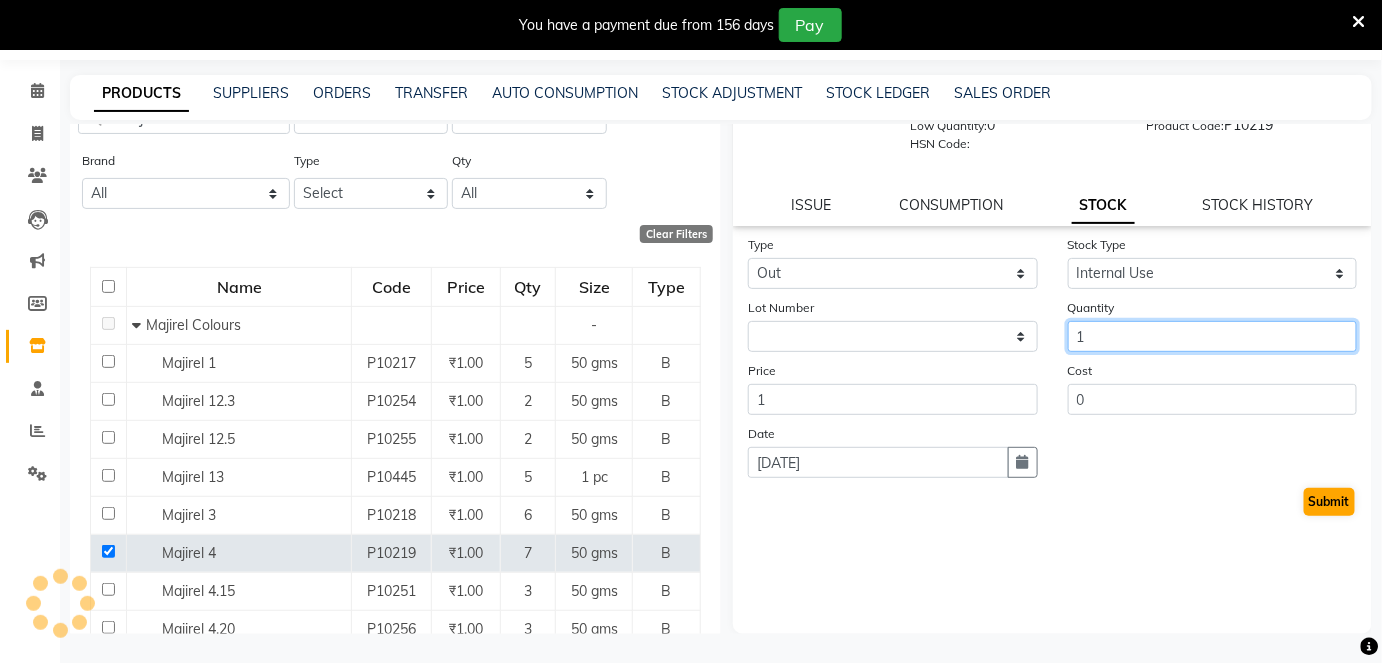 type on "1" 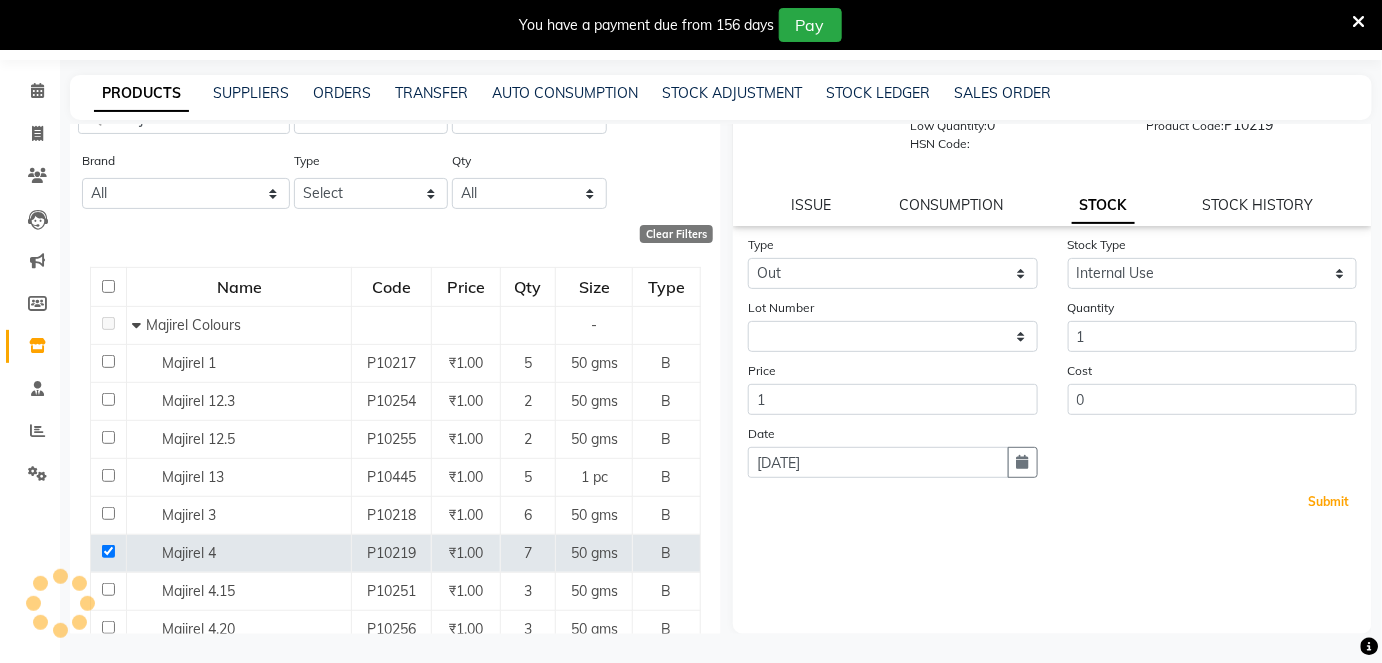 drag, startPoint x: 1305, startPoint y: 503, endPoint x: 1298, endPoint y: 513, distance: 12.206555 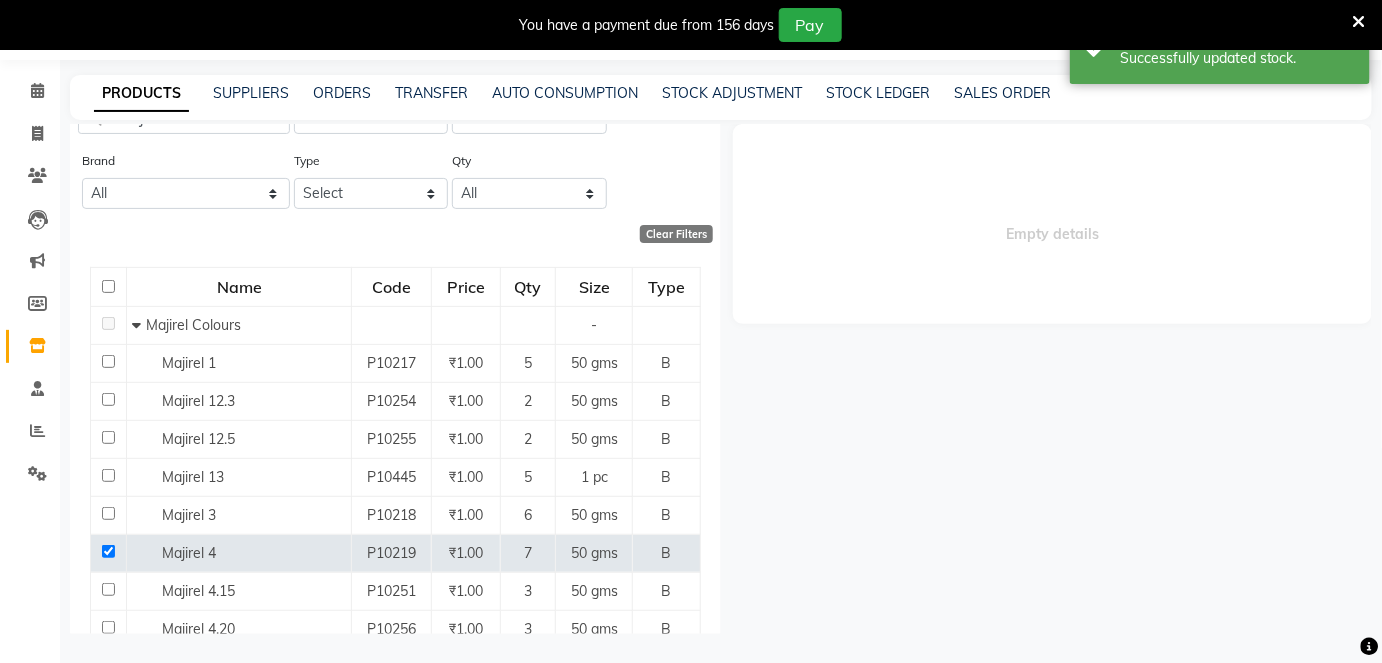 scroll, scrollTop: 0, scrollLeft: 0, axis: both 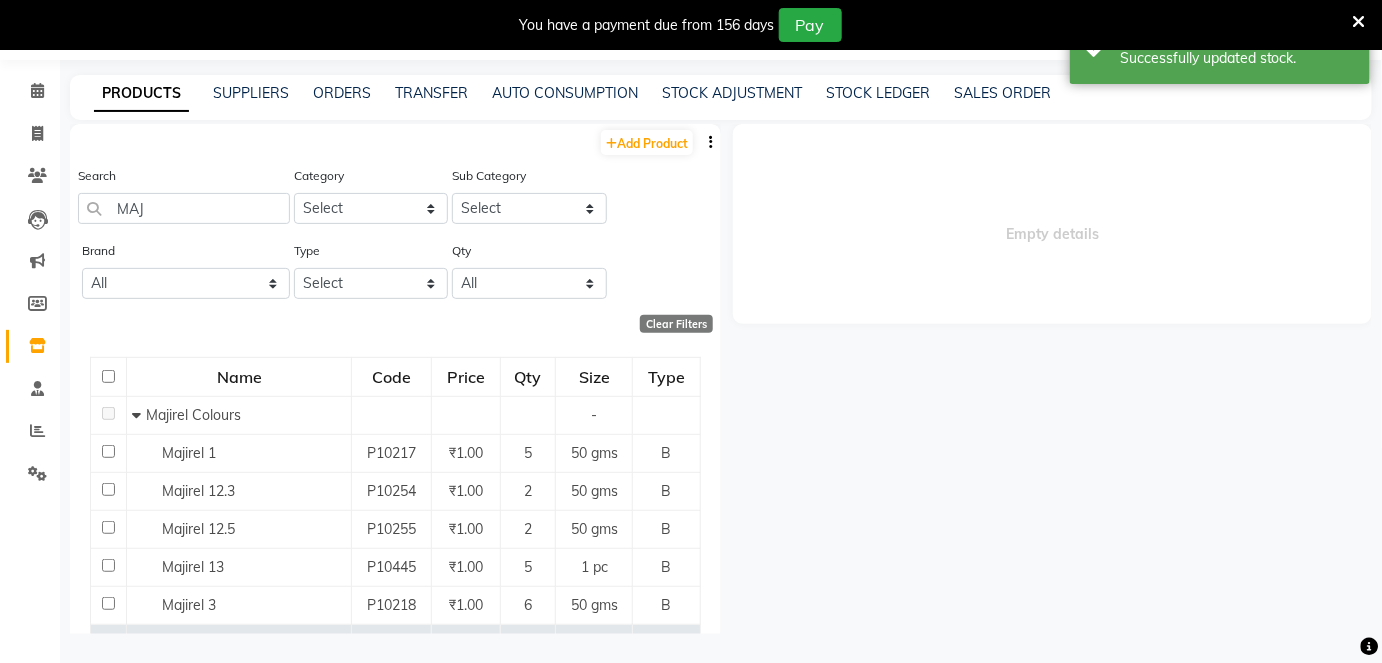 select 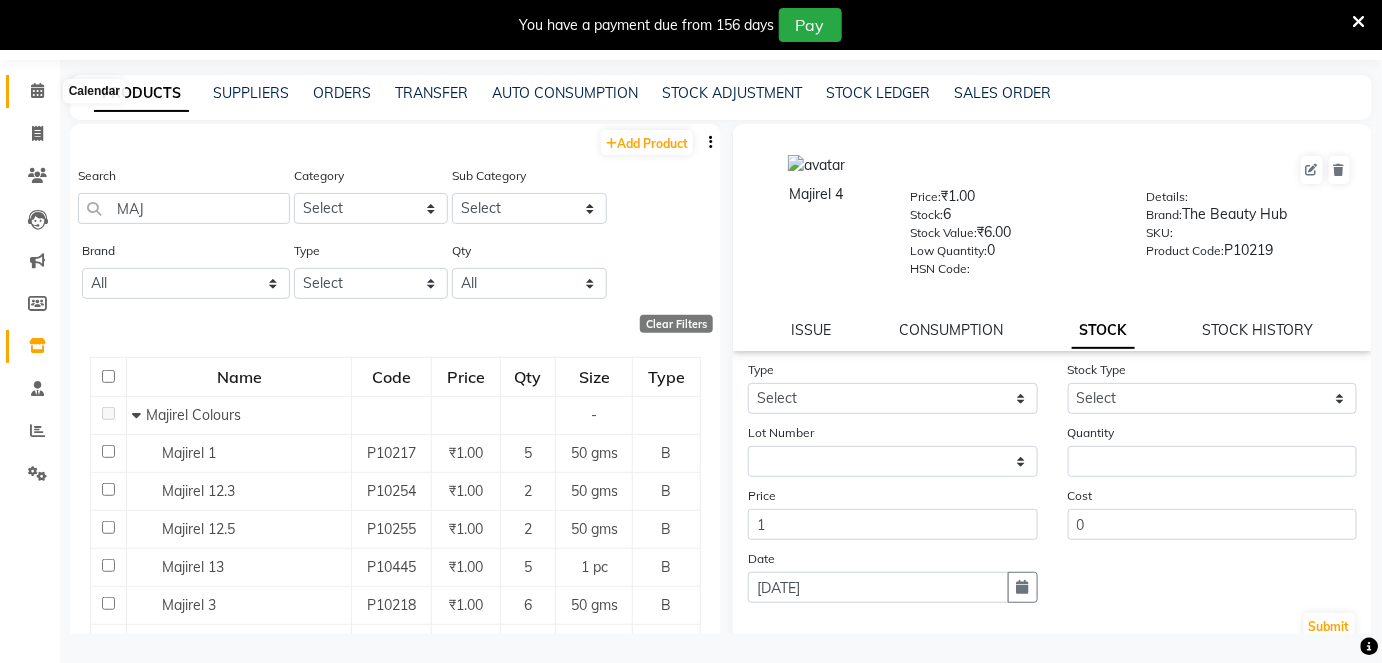 scroll, scrollTop: 0, scrollLeft: 0, axis: both 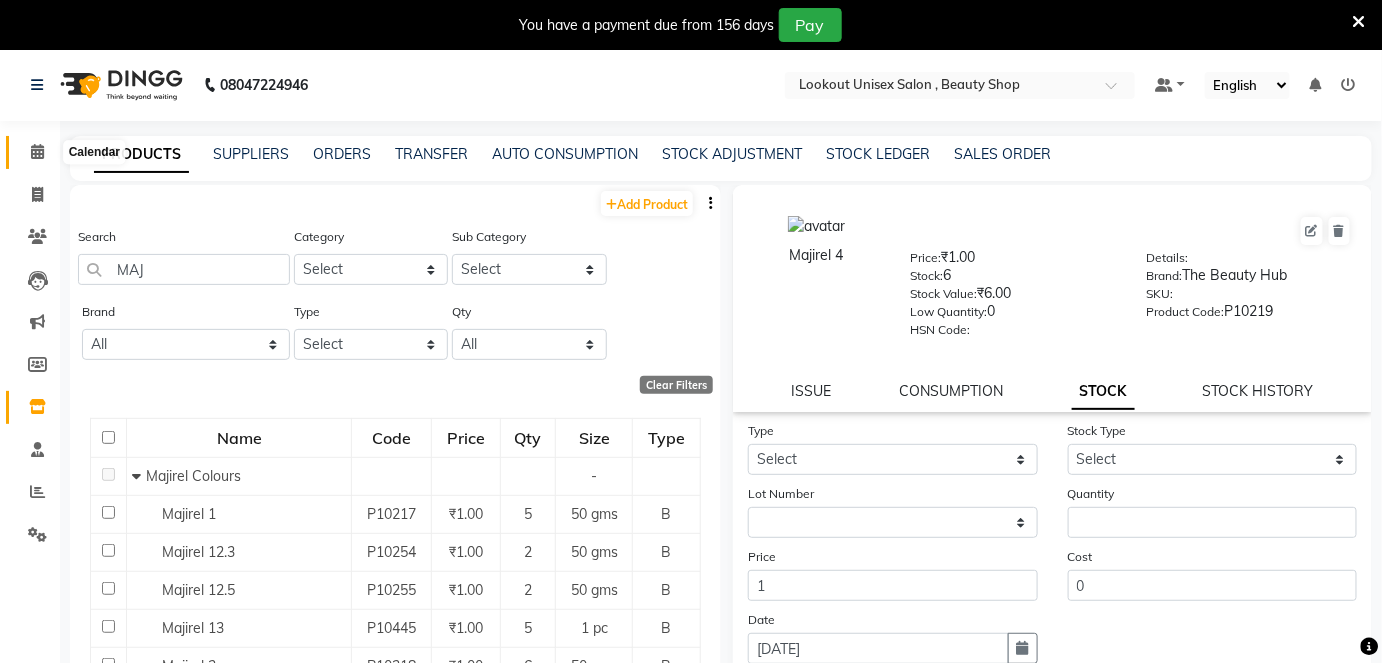 click 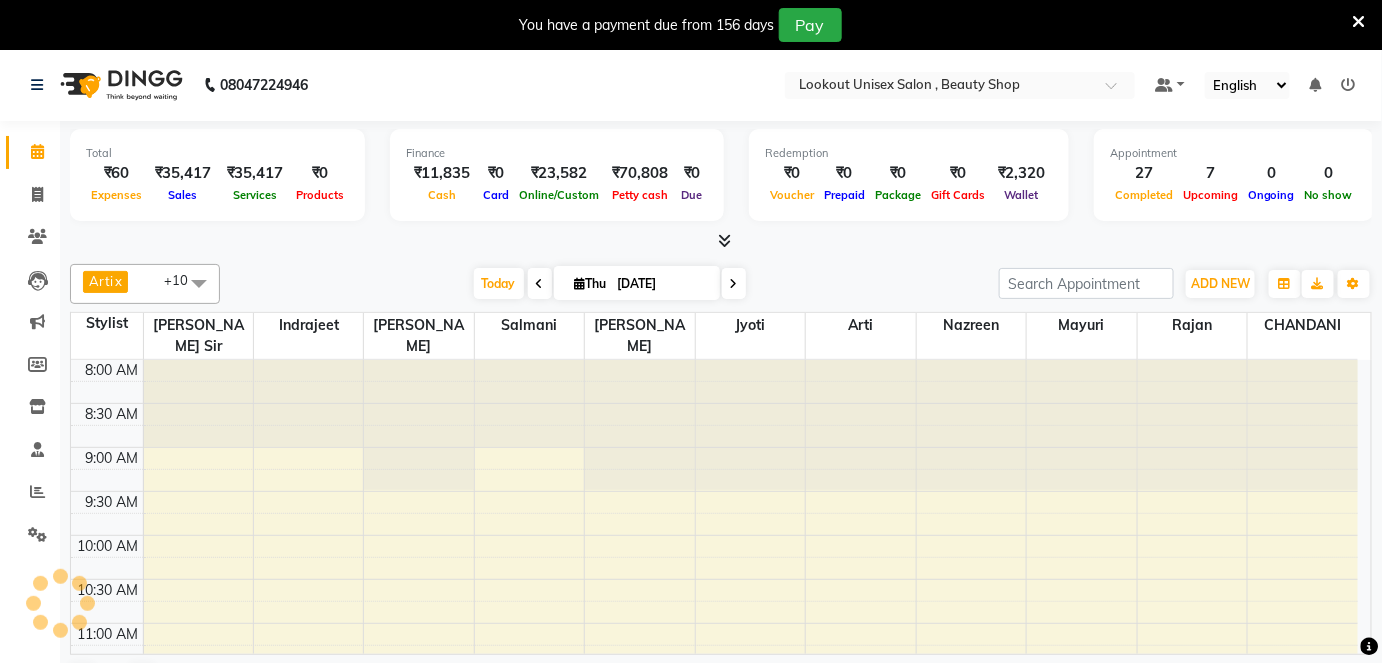 scroll, scrollTop: 0, scrollLeft: 0, axis: both 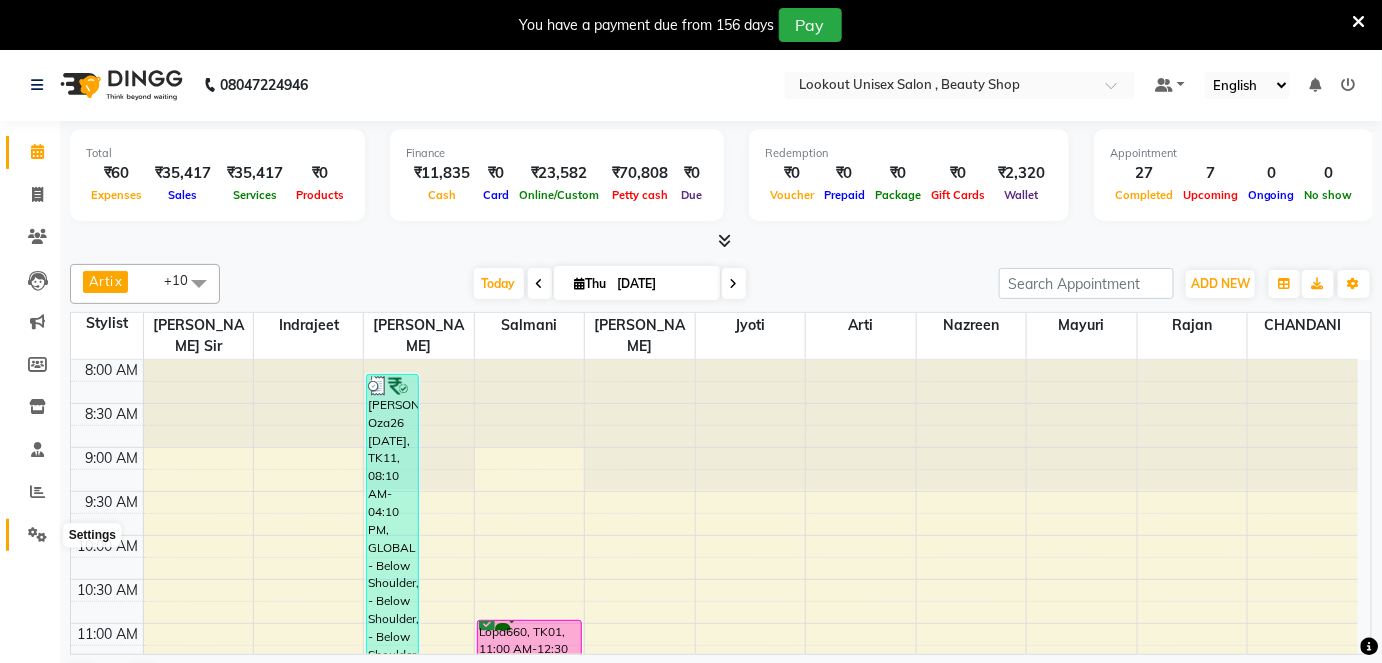 click 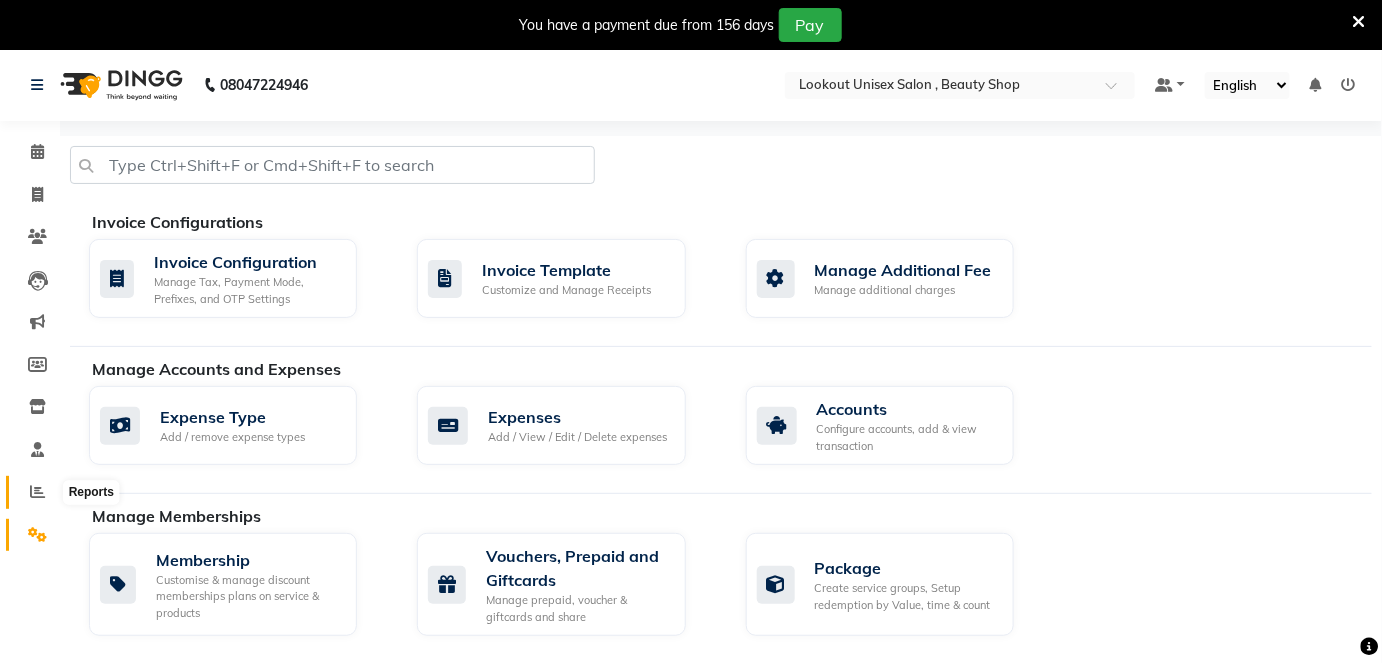 click 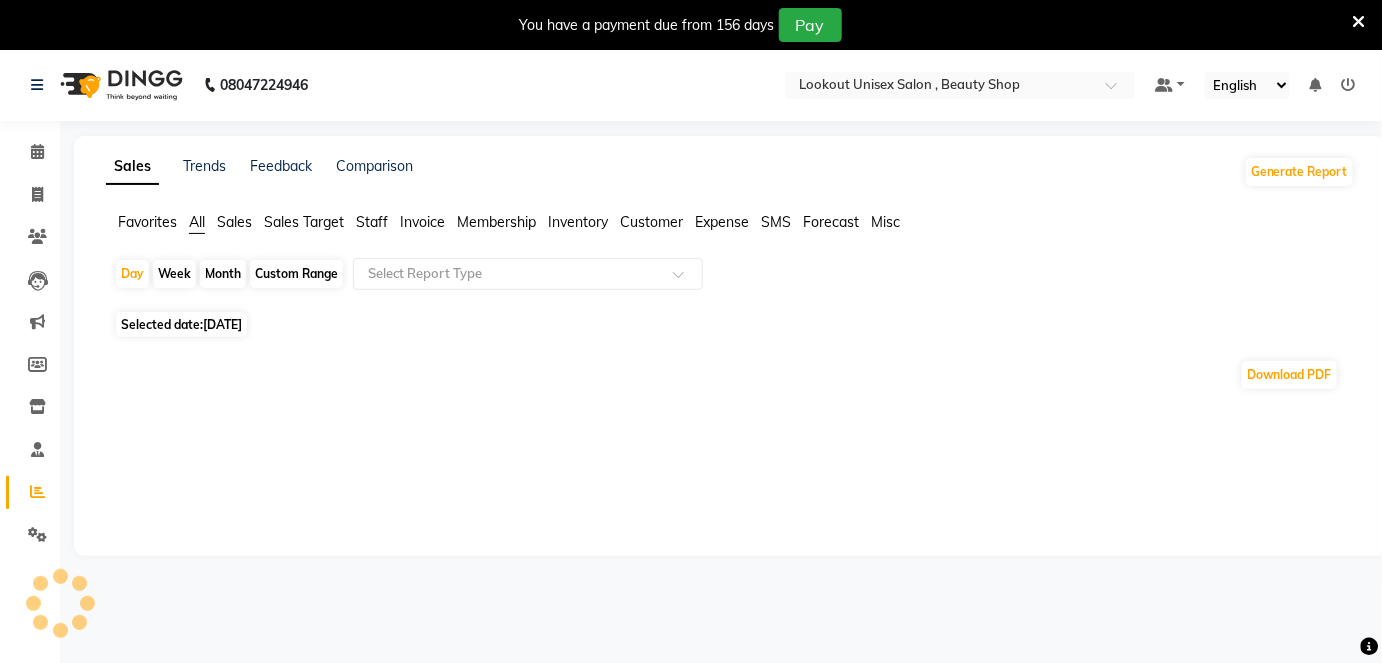 click on "Month" 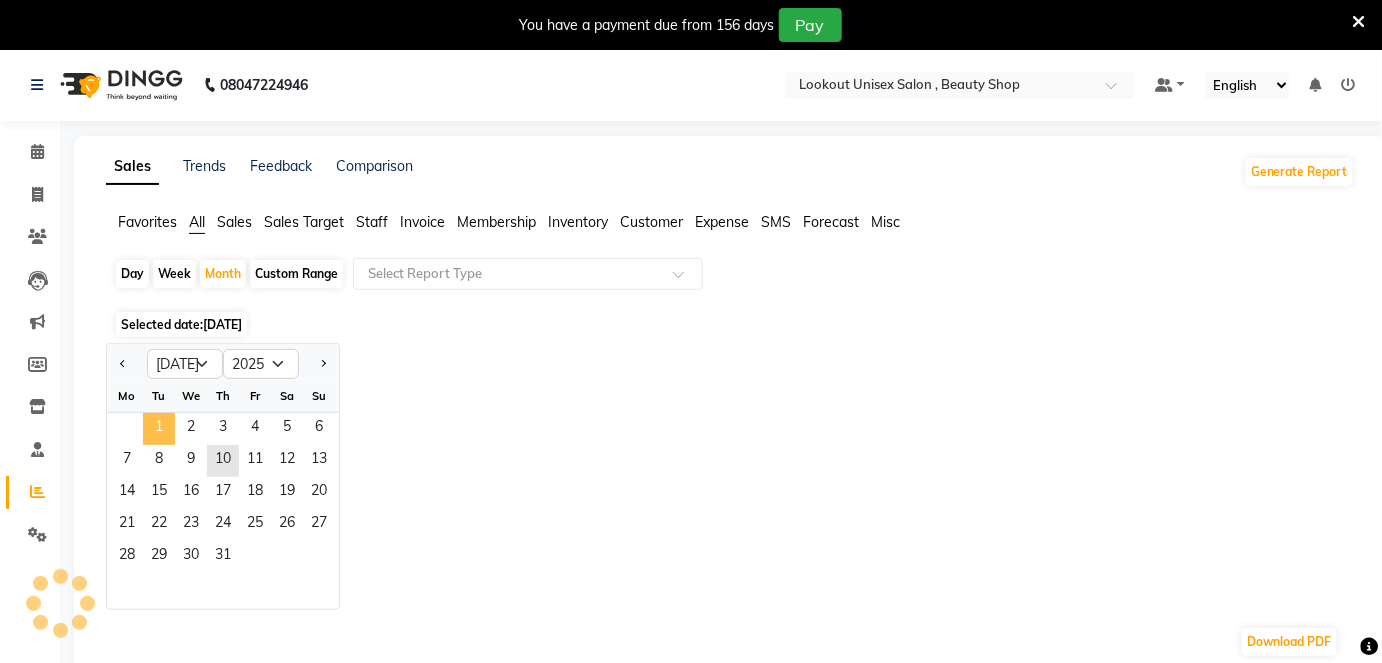 click on "1" 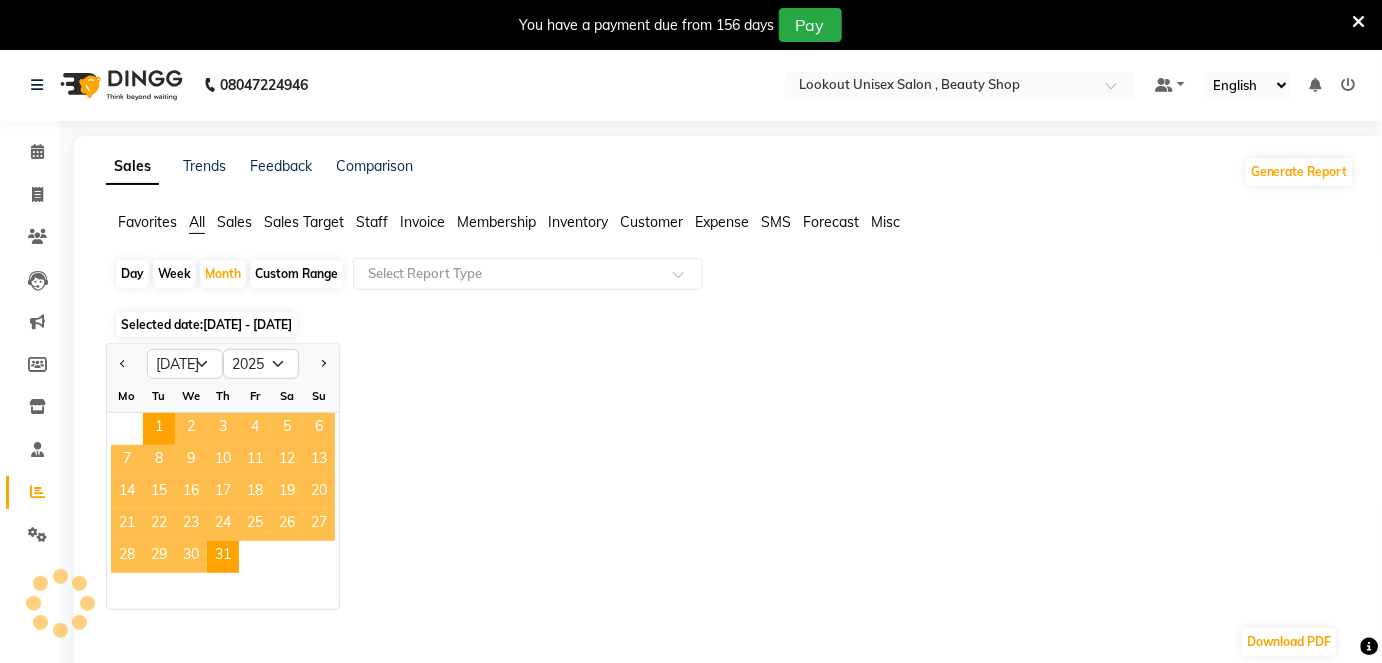 click on "All" 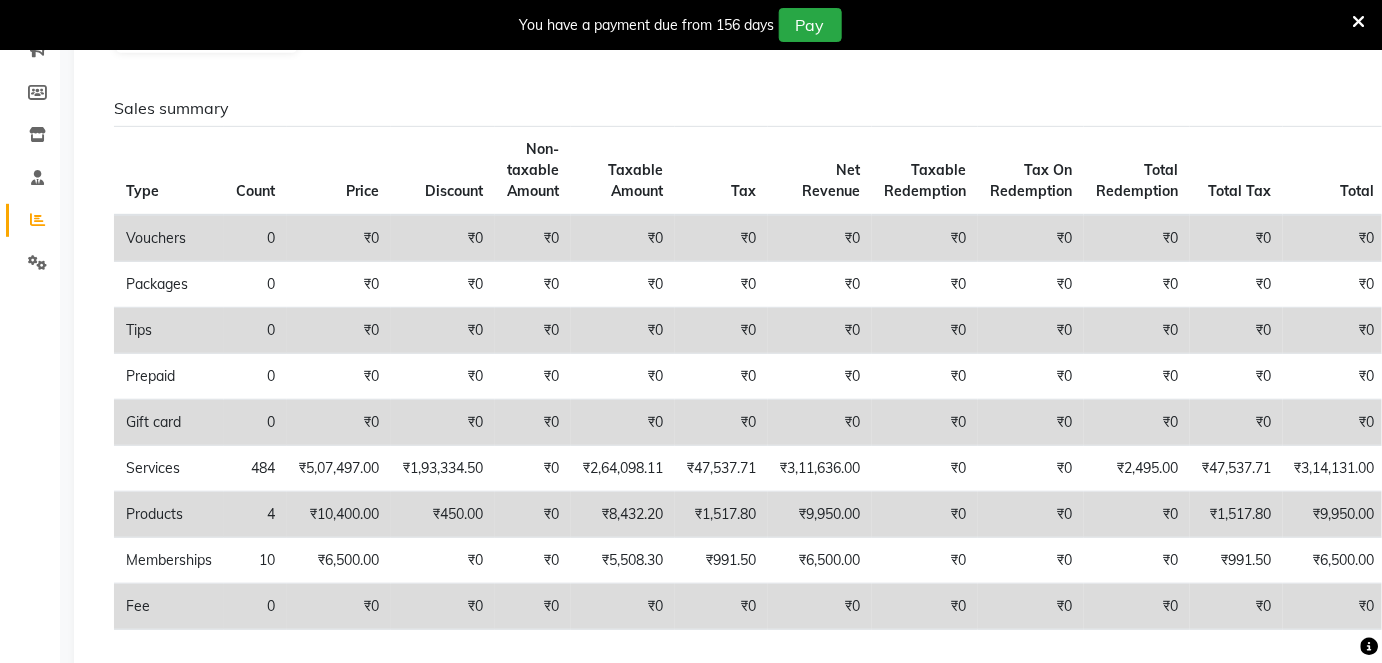scroll, scrollTop: 0, scrollLeft: 0, axis: both 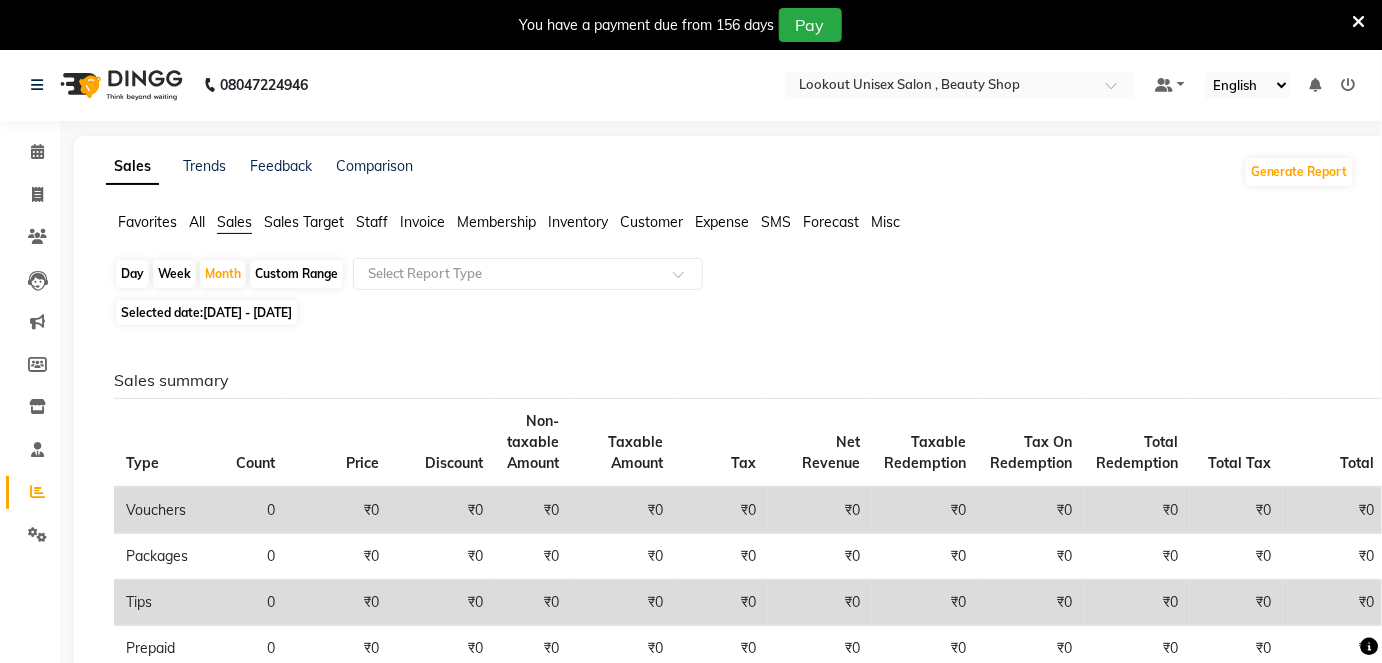 click on "All" 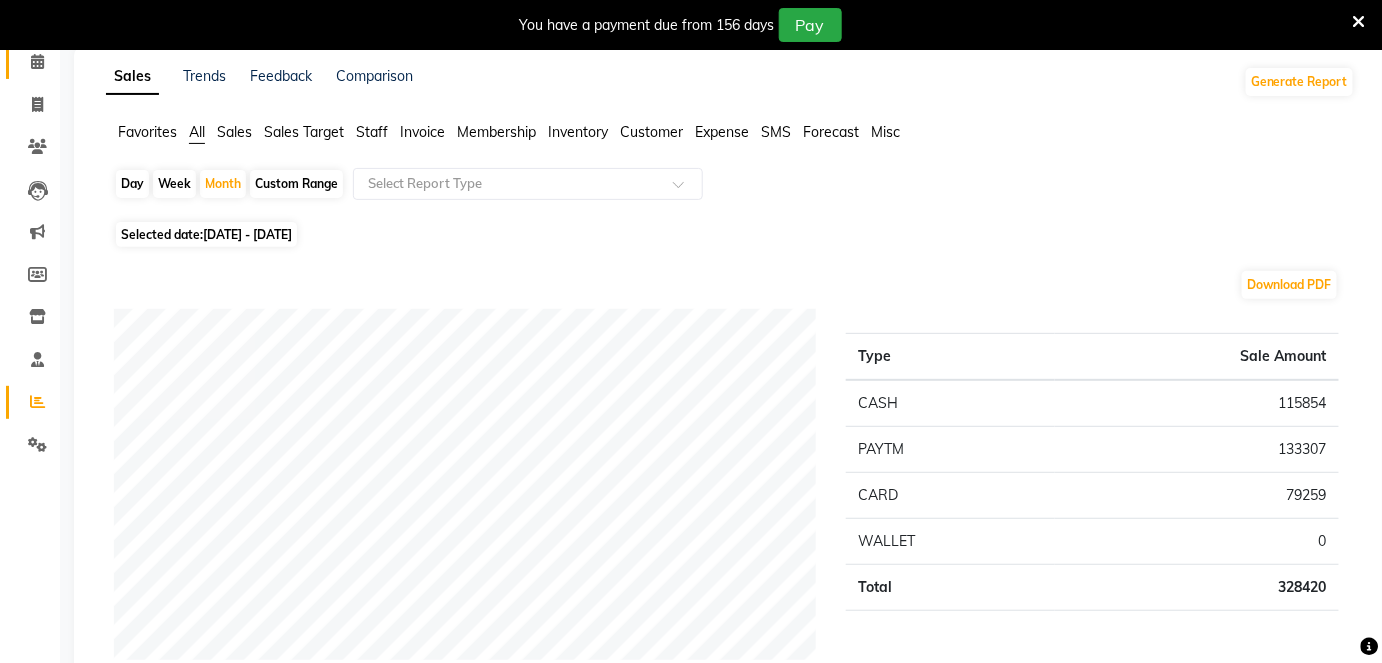 scroll, scrollTop: 0, scrollLeft: 0, axis: both 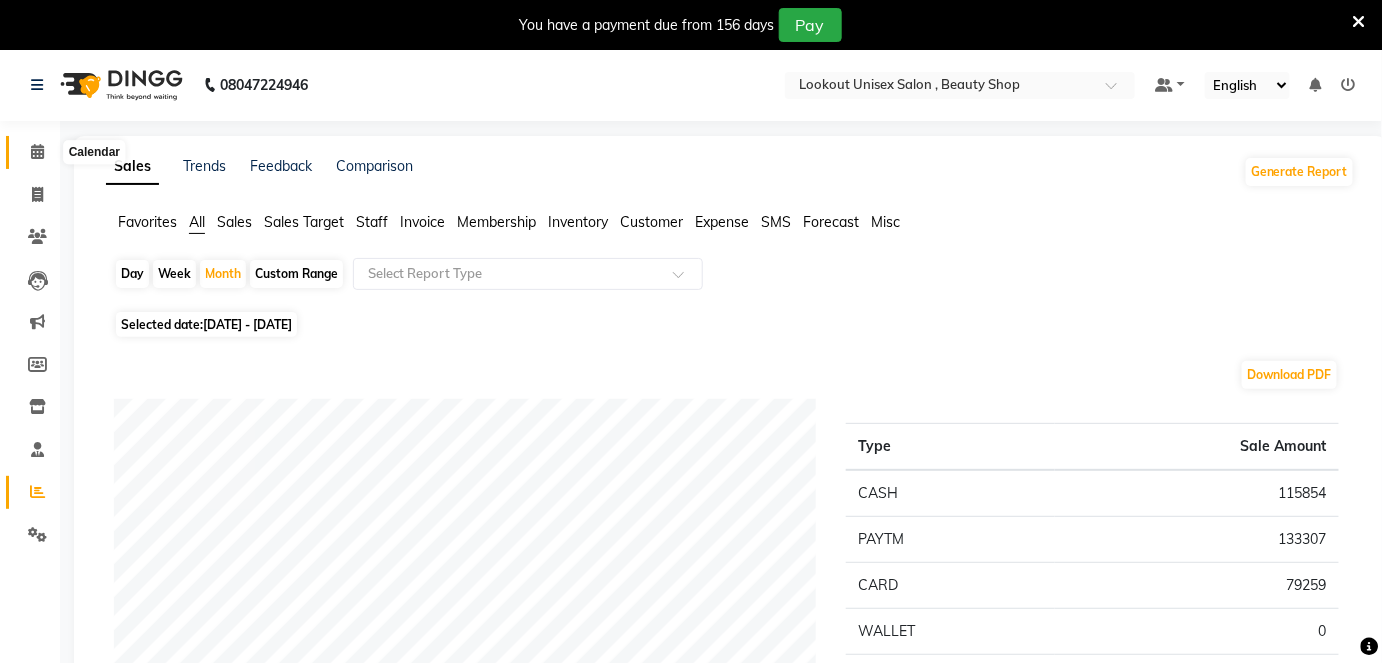 click 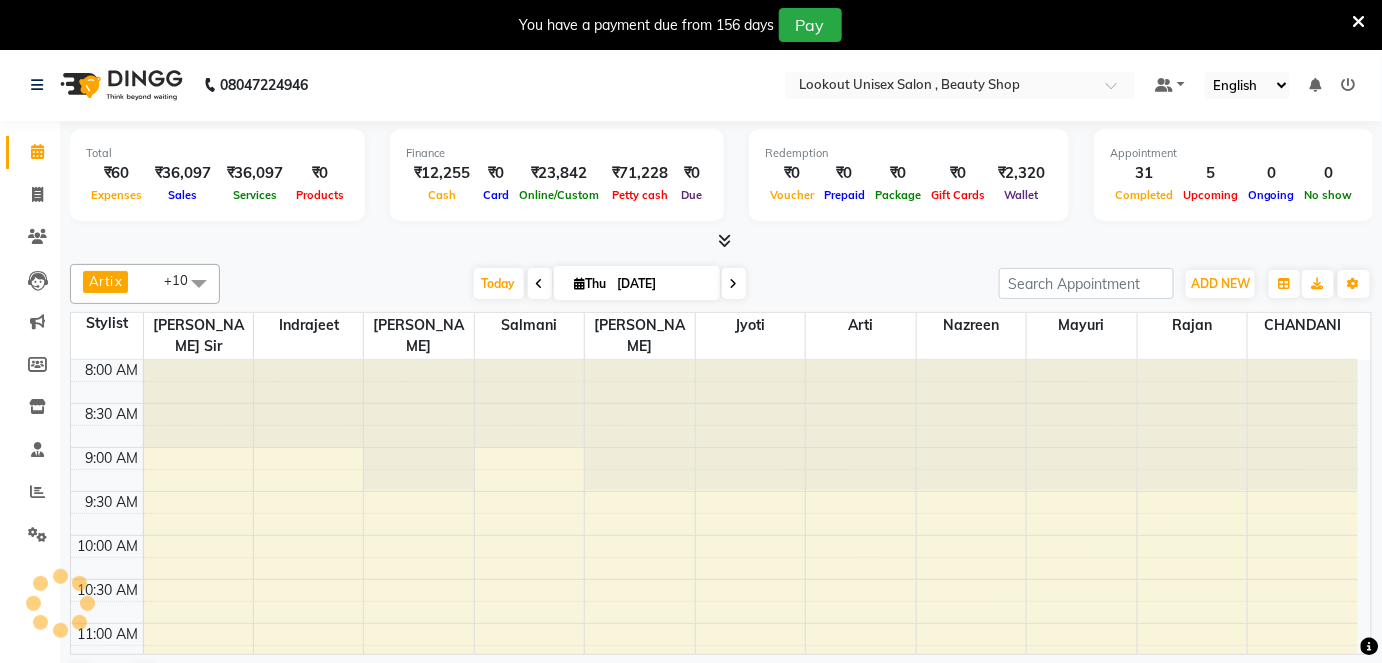 scroll, scrollTop: 0, scrollLeft: 0, axis: both 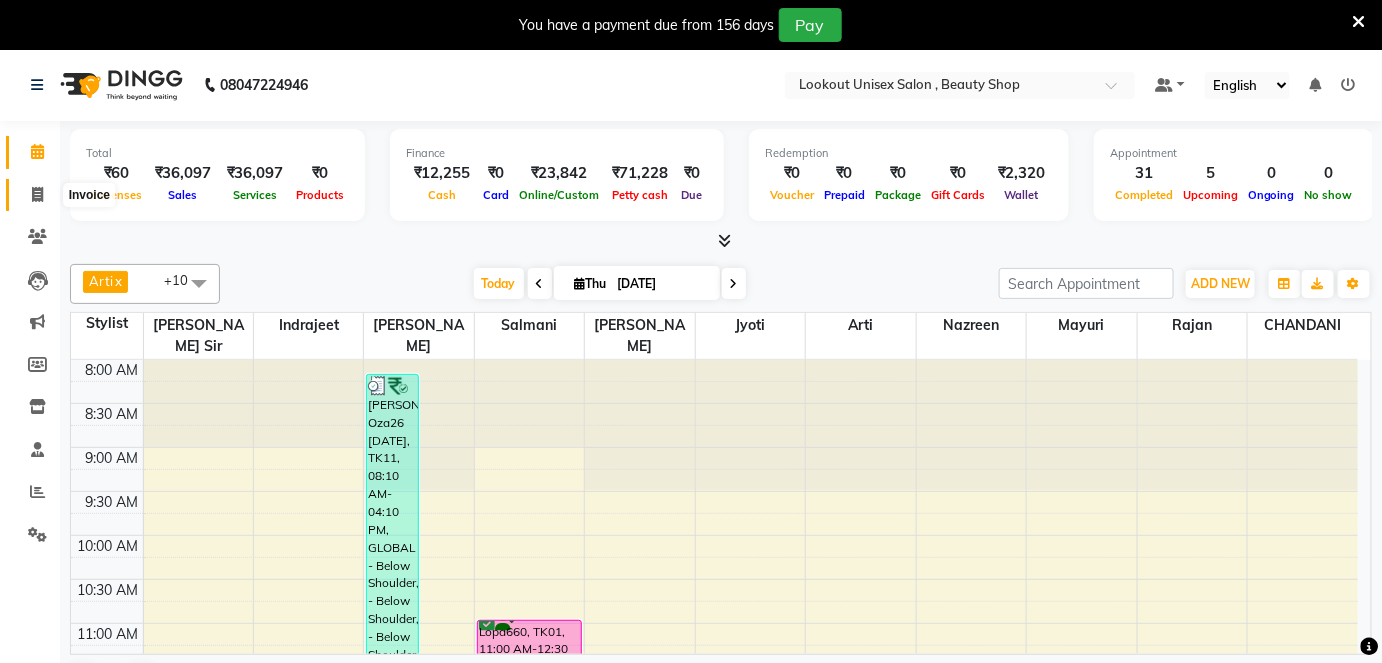 click 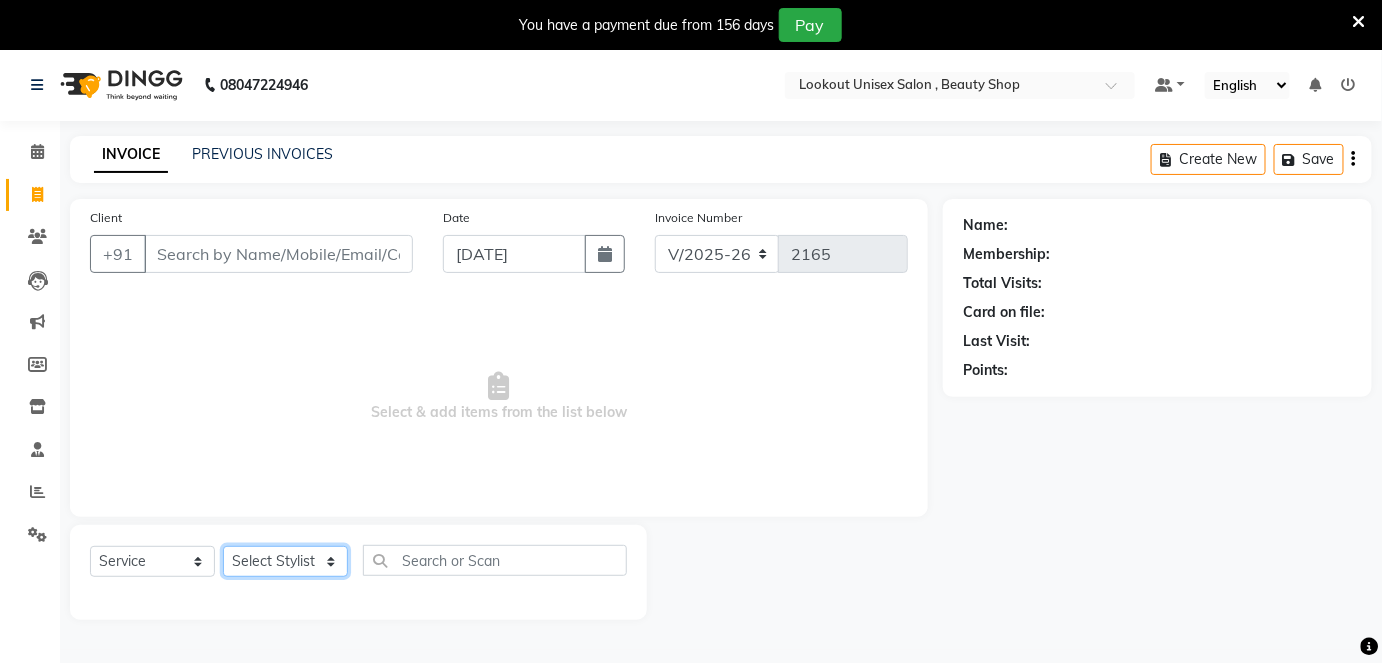 click on "Select Stylist Arti CHANDANI Deepali Dhaval Sir DISHA KAMDAR Hussain Indrajeet Jyoti Mahesh  Manisha Mayuri Mehboob Nabil Nazreen Nikita Rahul Rajan Rishika Salma Salmani Shivani UMAR" 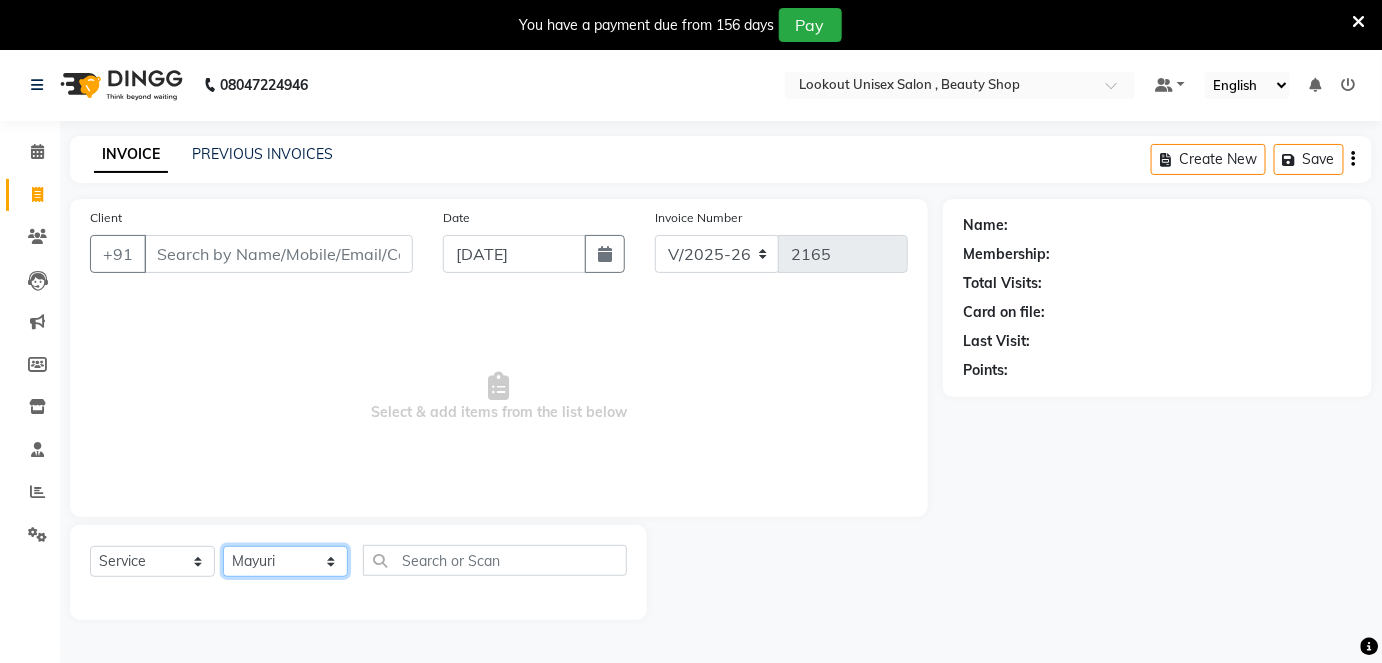 click on "Select Stylist Arti CHANDANI Deepali Dhaval Sir DISHA KAMDAR Hussain Indrajeet Jyoti Mahesh  Manisha Mayuri Mehboob Nabil Nazreen Nikita Rahul Rajan Rishika Salma Salmani Shivani UMAR" 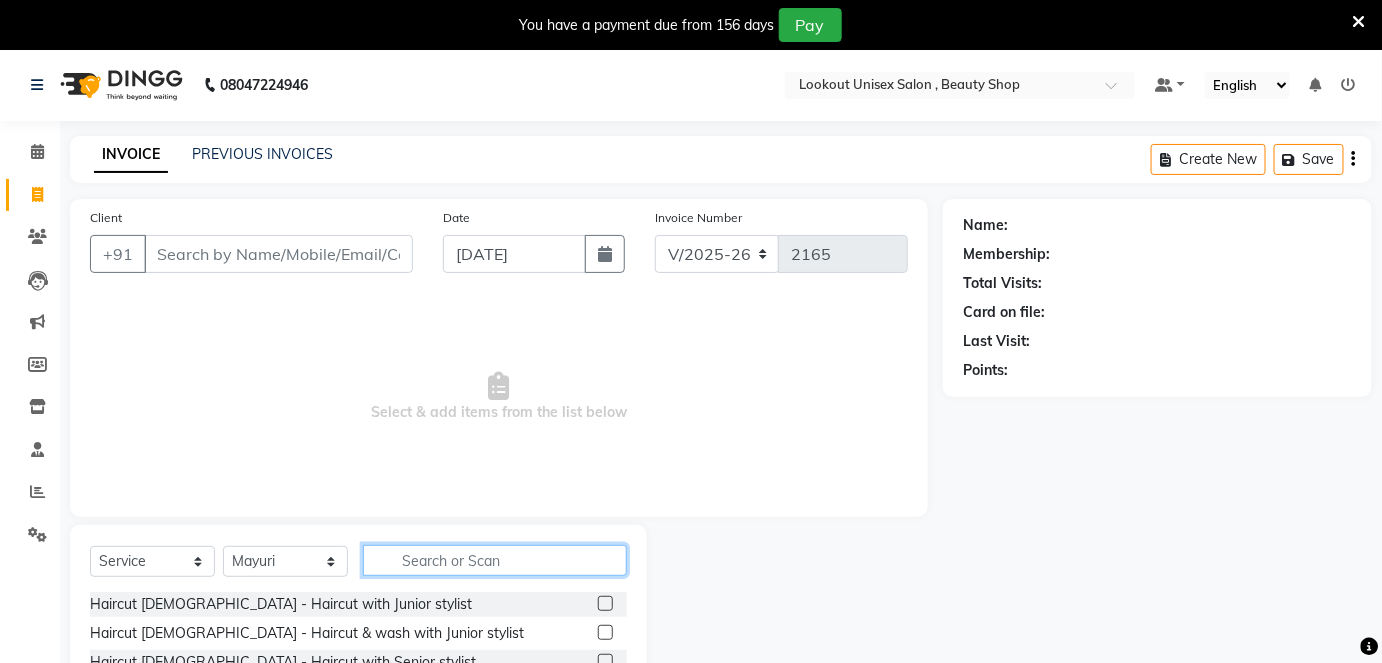 click 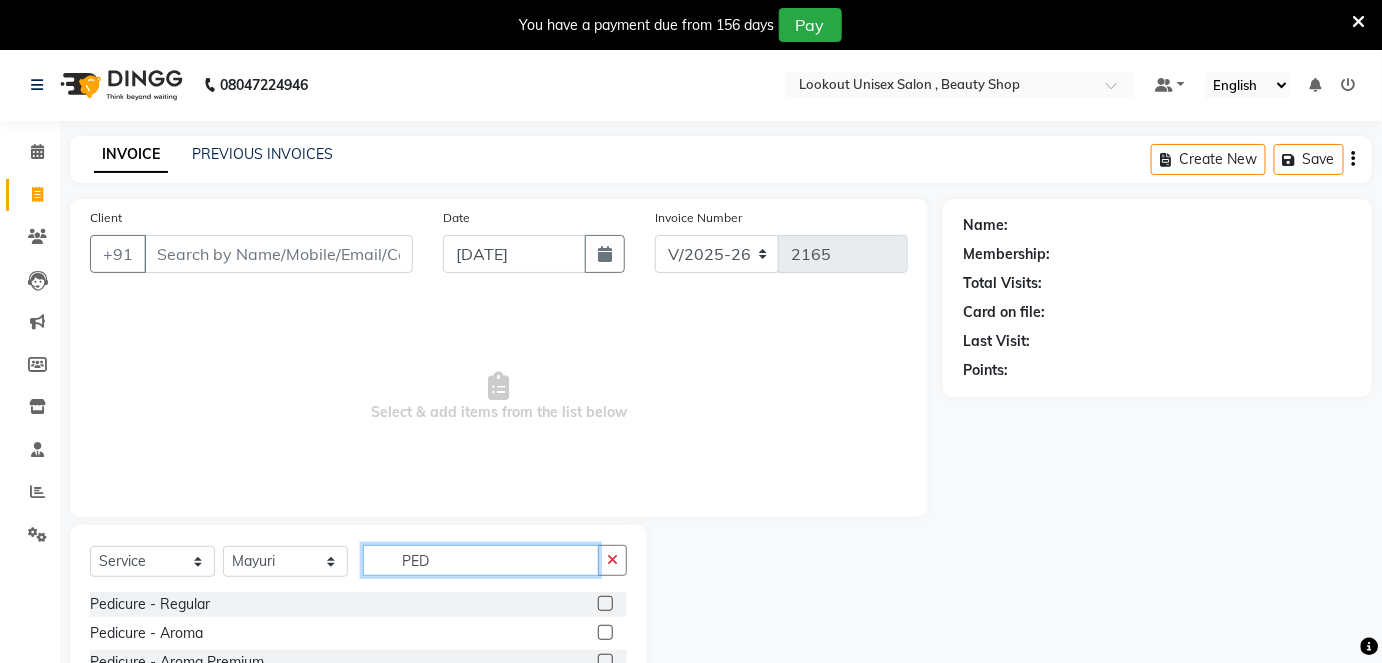 scroll, scrollTop: 181, scrollLeft: 0, axis: vertical 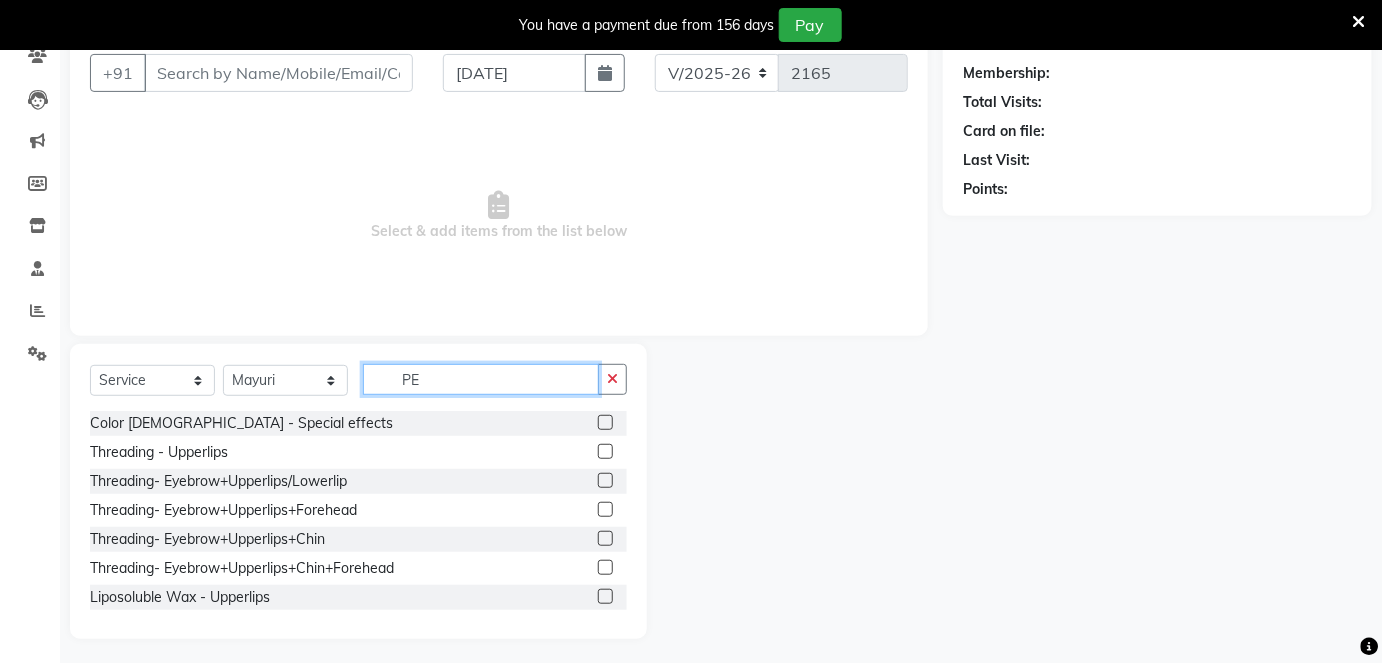 type on "P" 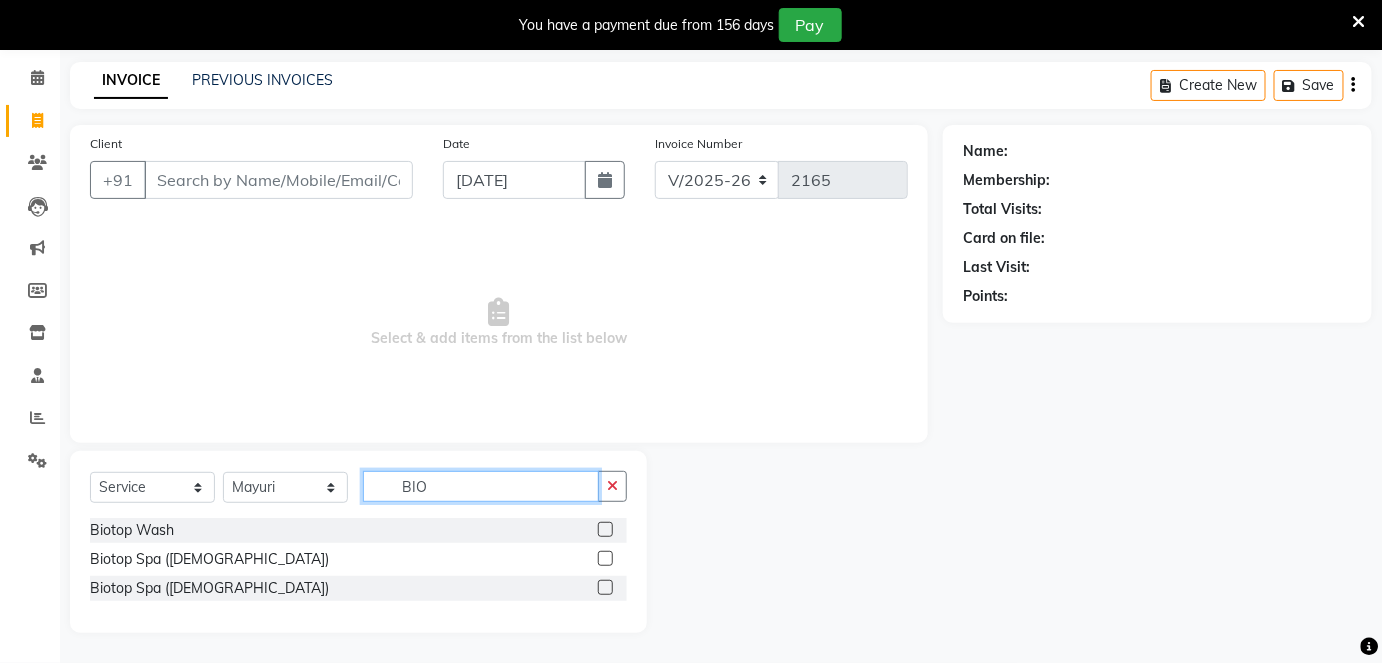 scroll, scrollTop: 73, scrollLeft: 0, axis: vertical 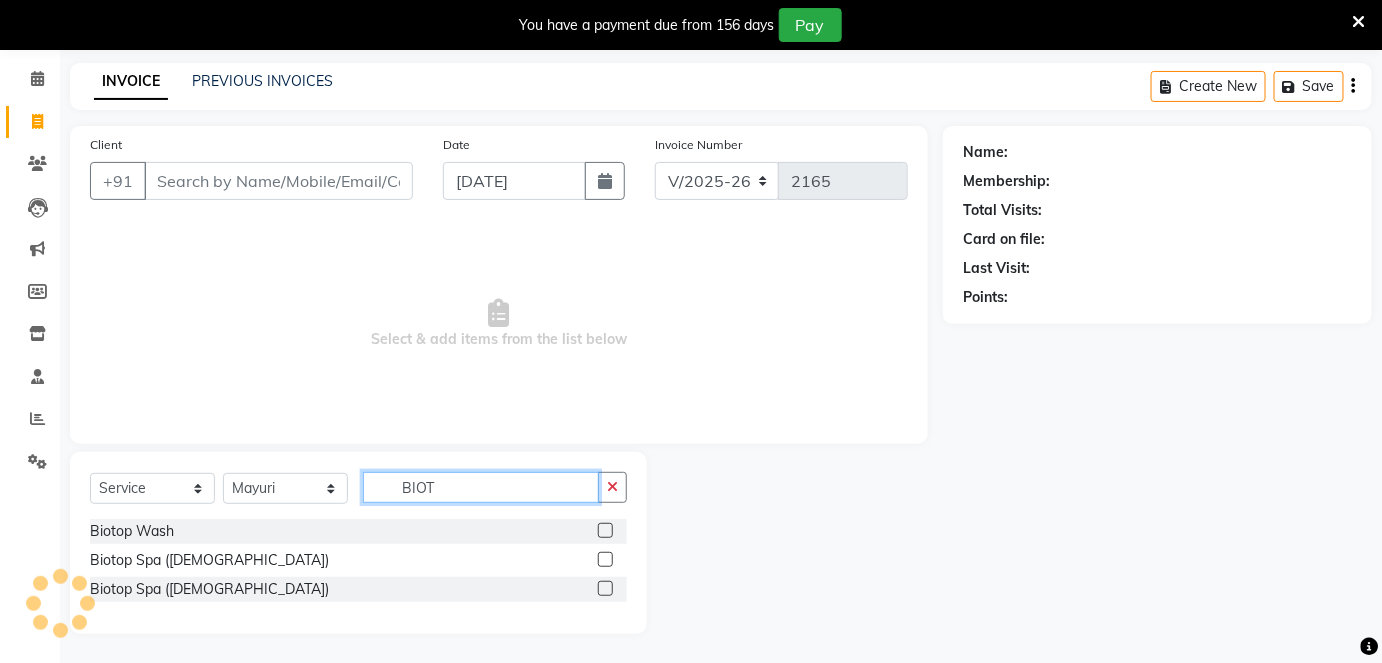type on "BIOT" 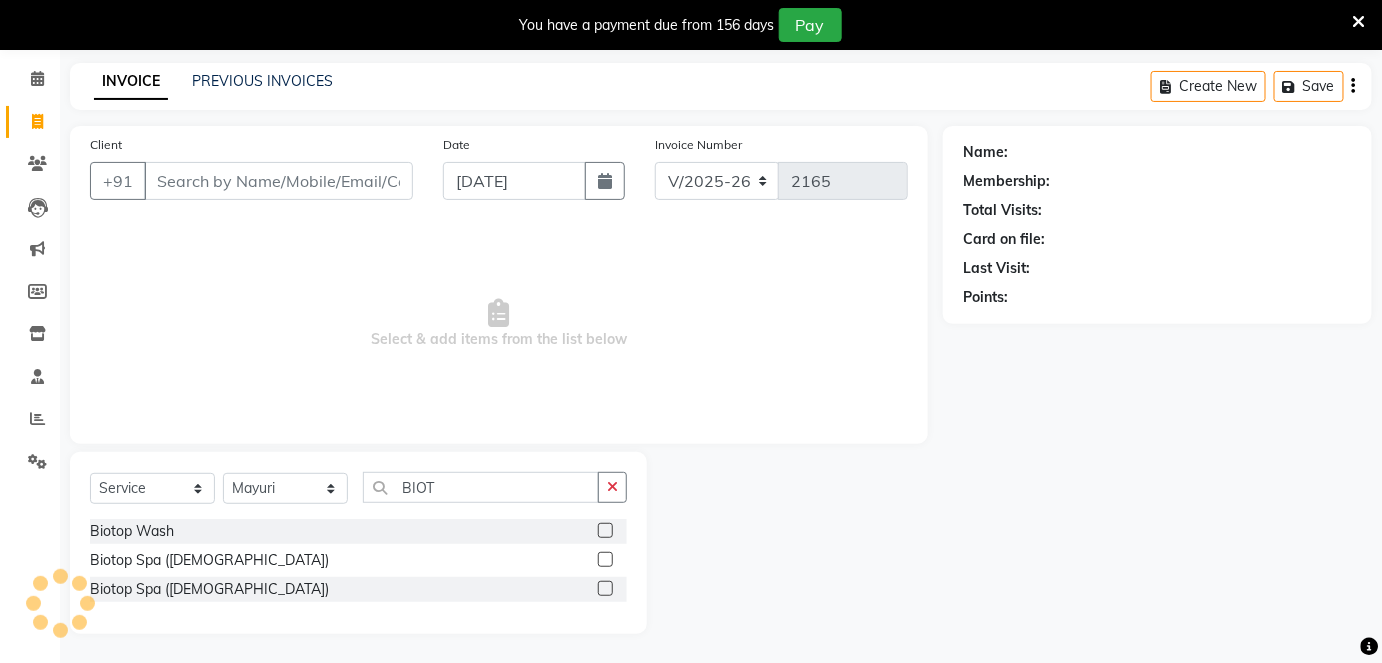 click on "Biotop Spa (Female)" 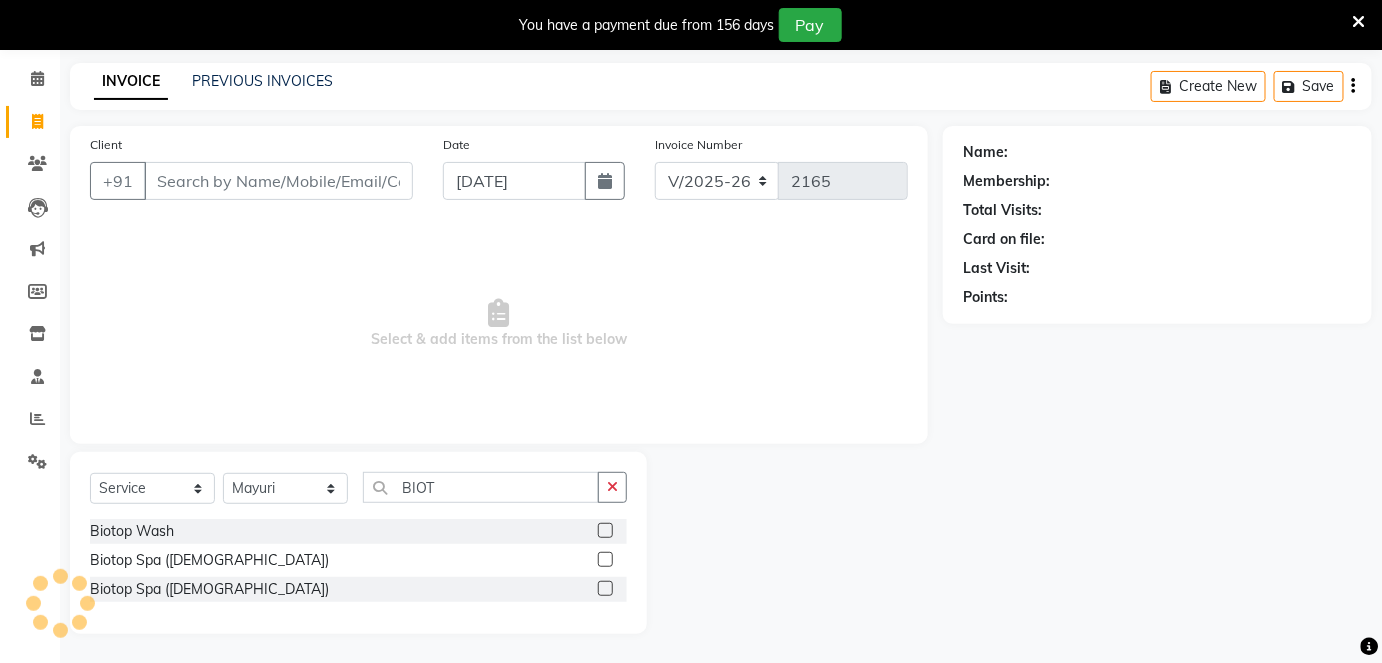 click 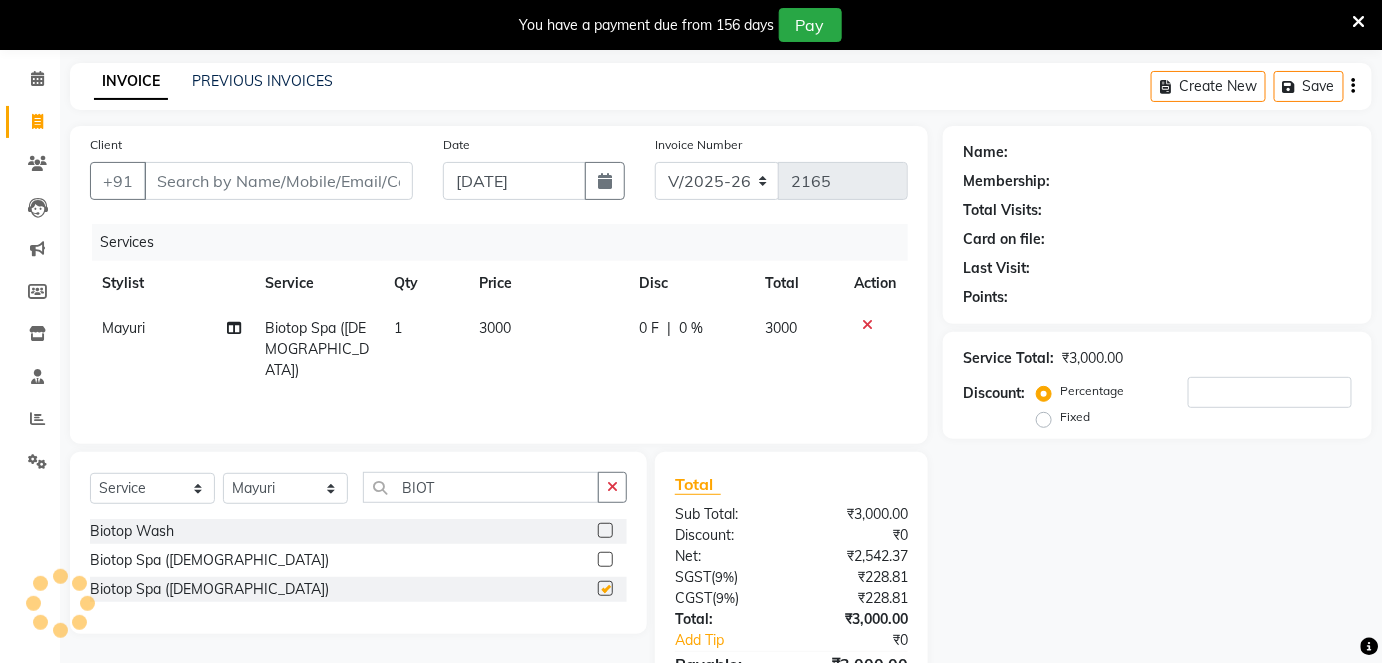 checkbox on "false" 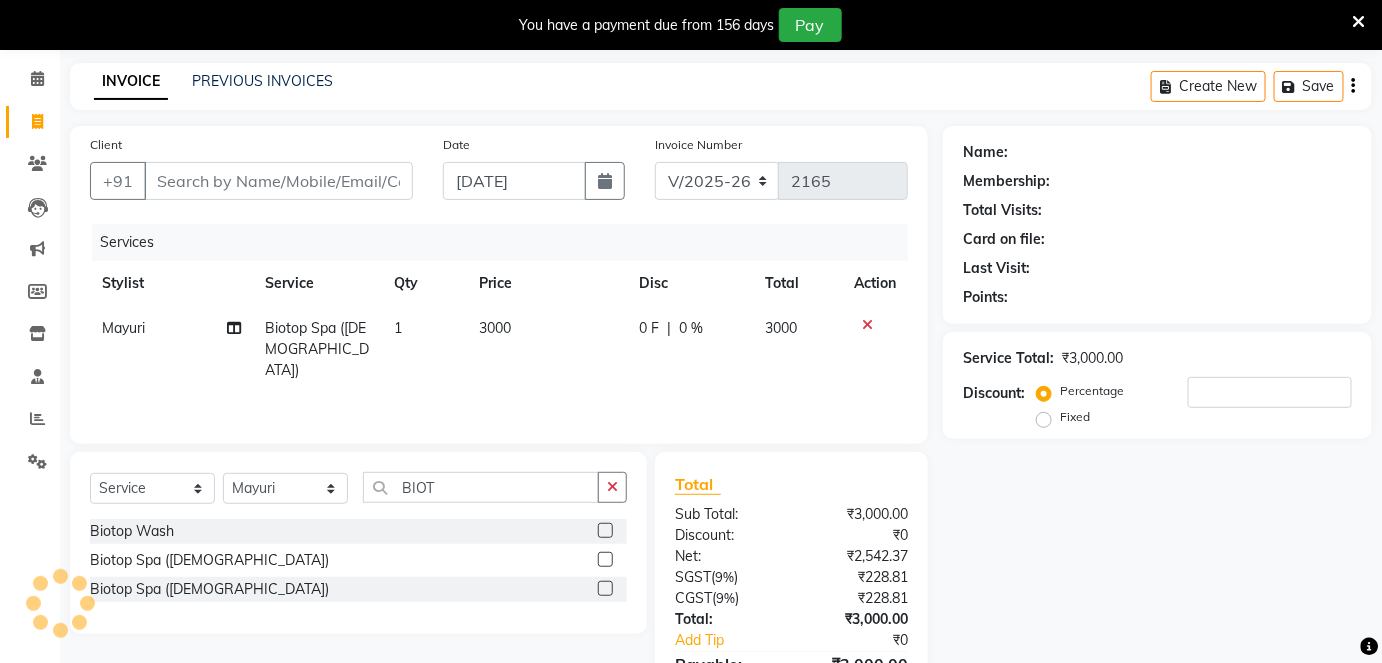 click on "3000" 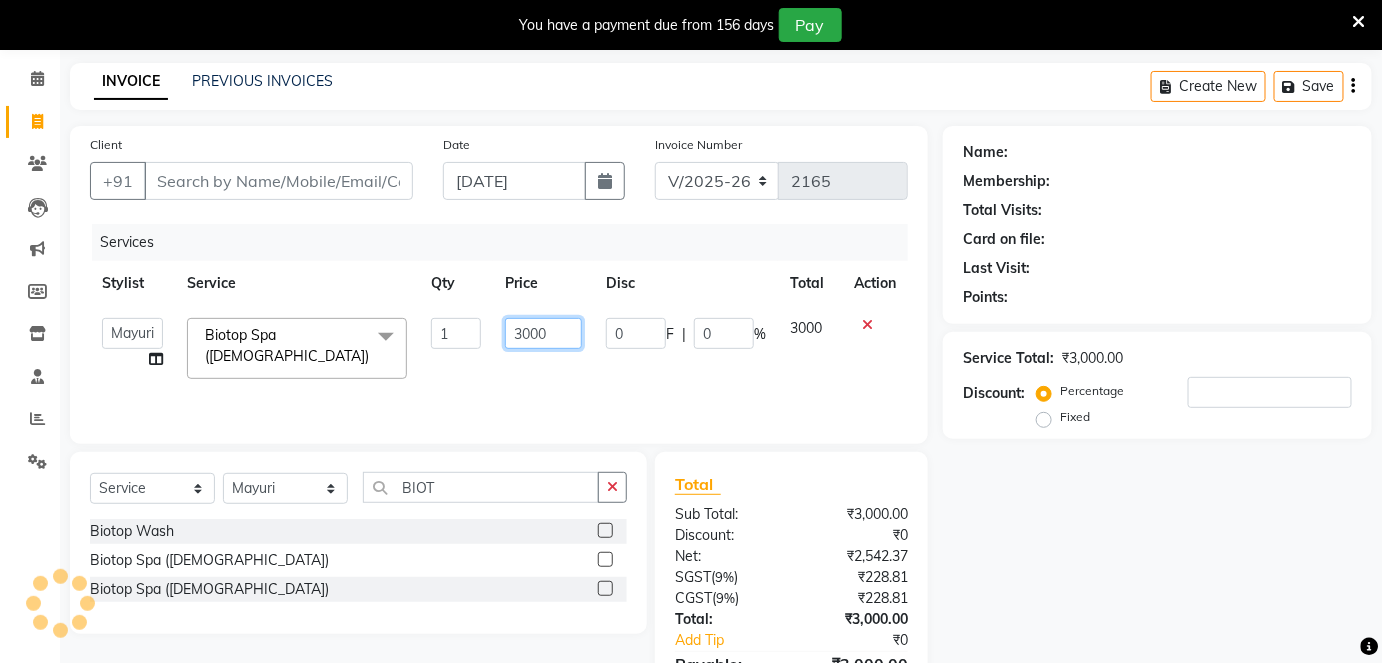 drag, startPoint x: 528, startPoint y: 338, endPoint x: 541, endPoint y: 366, distance: 30.870699 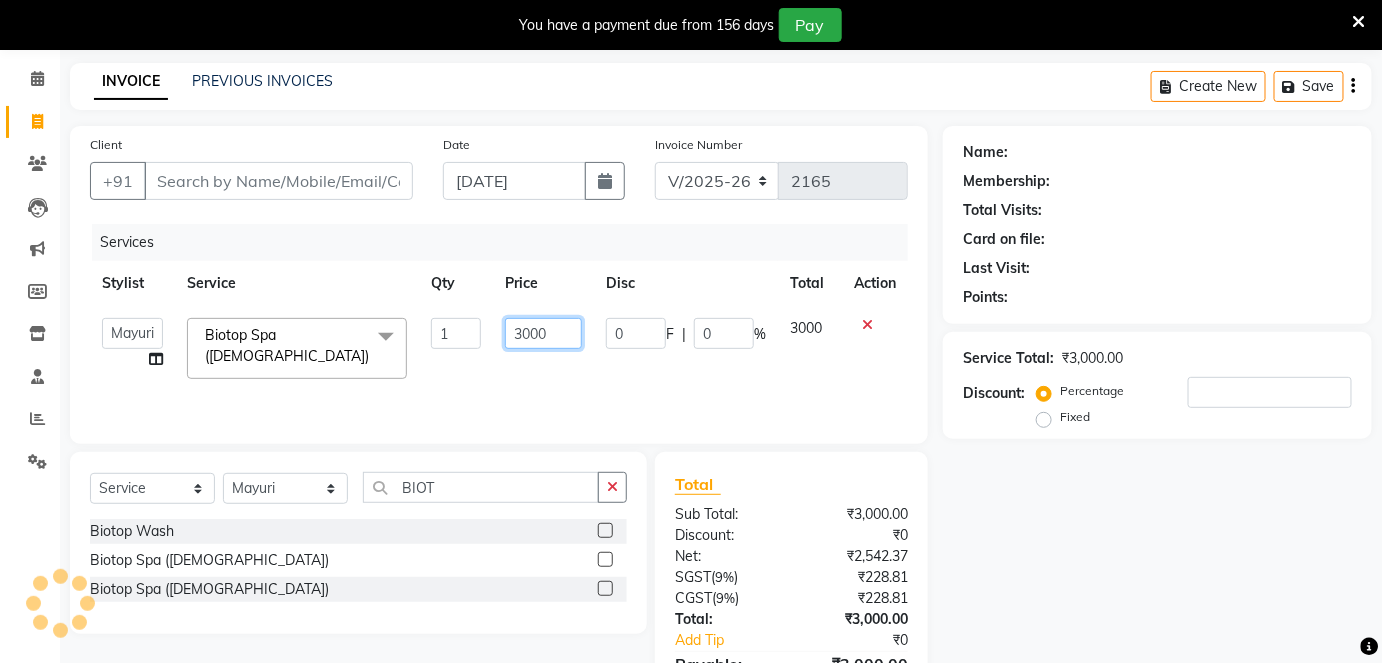 click on "3000" 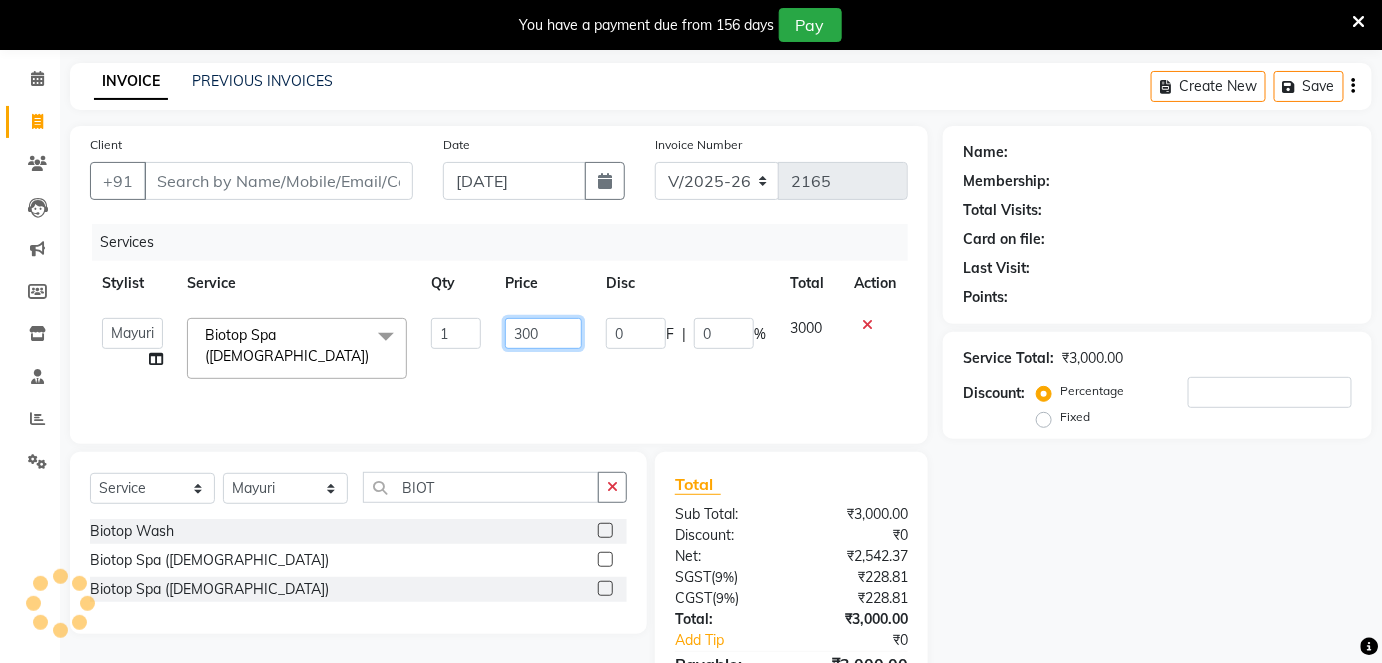 type on "3500" 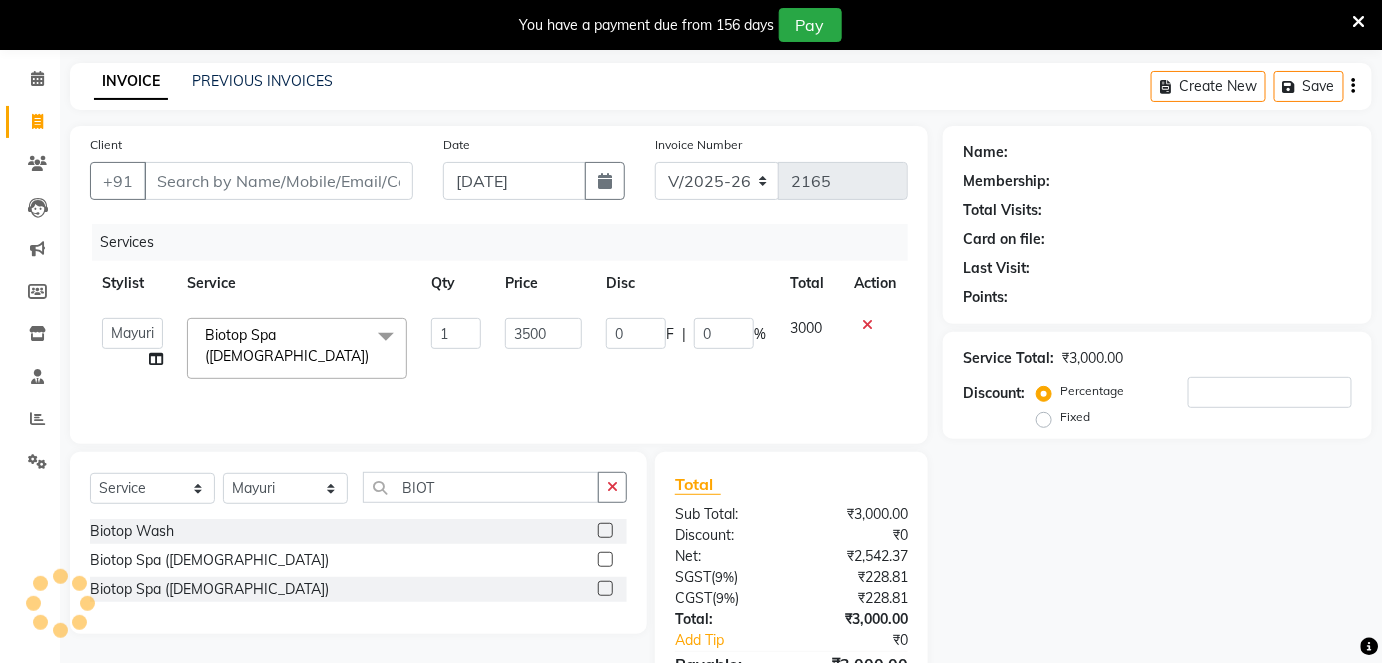 click on "Services Stylist Service Qty Price Disc Total Action  Arti   CHANDANI   Deepali   Dhaval Sir   DISHA KAMDAR   Hussain   Indrajeet   Jyoti   Mahesh    Manisha   Mayuri   Mehboob   Nabil   Nazreen   Nikita   Rahul   Rajan   Rishika   Salma   Salmani   Shivani   UMAR  Biotop Spa (Female)  x Haircut  Male - Haircut  with Junior stylist Haircut  Male - Haircut & wash with Junior stylist Haircut  Male - Haircut with Senior stylist Haircut  Male - Haircut & wash with Senior stylist Haircut  Male - Creative Head Haircut  Male - Head shave Beard - Beard Trimming Beard - Clean shave Beard - Style Shave Beard - Beard Colour Color Male - Global Color Male - Global Ammonia free Color Male - Highlights Color Male - color side locks Color Male - Beard color Color Male - Moustache color Color Male - Special effects Hair Wash  - Loreal wash Female Hair Wash  - Sulphate free Wash Female Shea butter Wash  Biotop Wash Olaplex Wash Nashi Wash Blue Shampoo Wash Hair Wash  - Loreal  wash Male Hair Wash  - Sulphate free Wash Male 1" 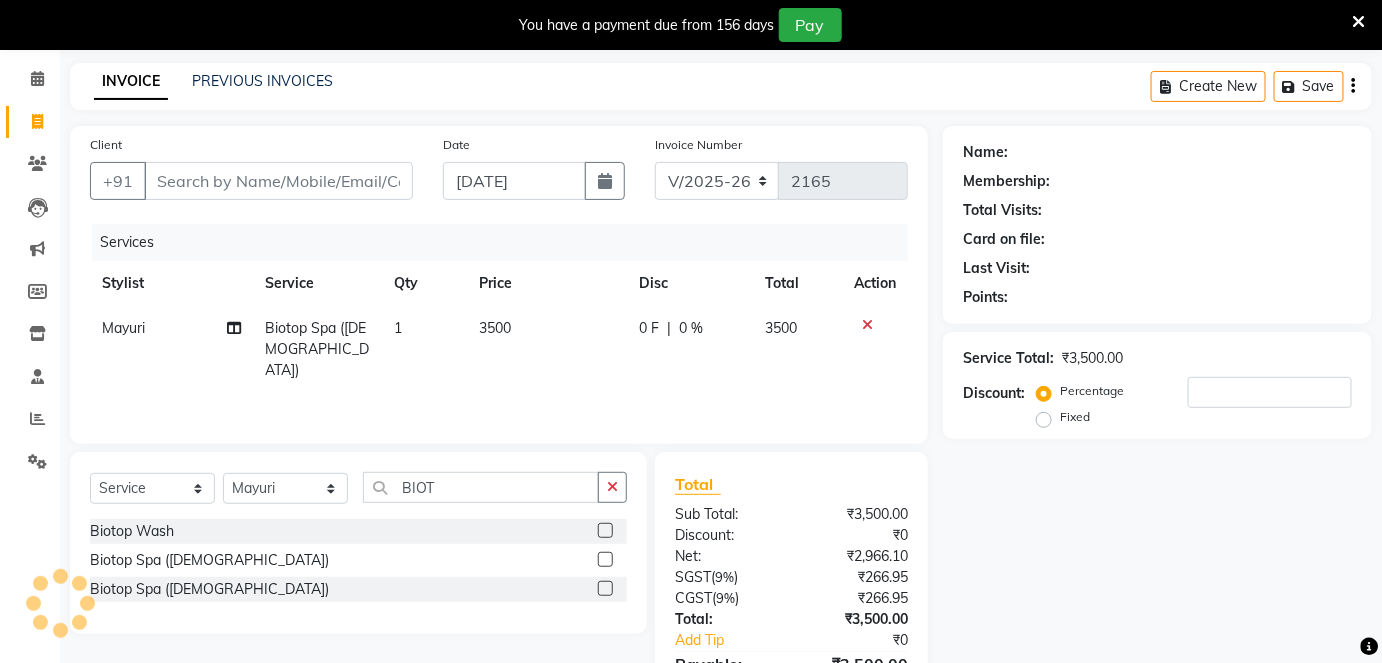 click on "Mayuri" 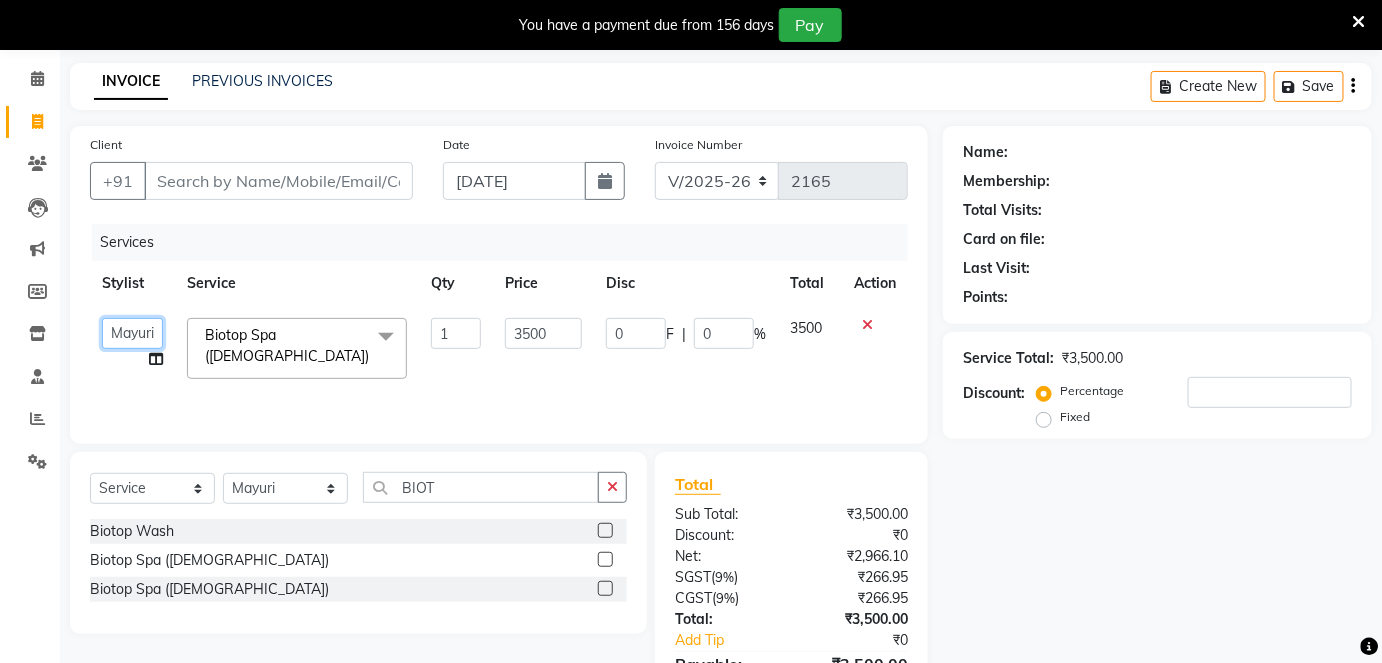drag, startPoint x: 114, startPoint y: 330, endPoint x: 106, endPoint y: 343, distance: 15.264338 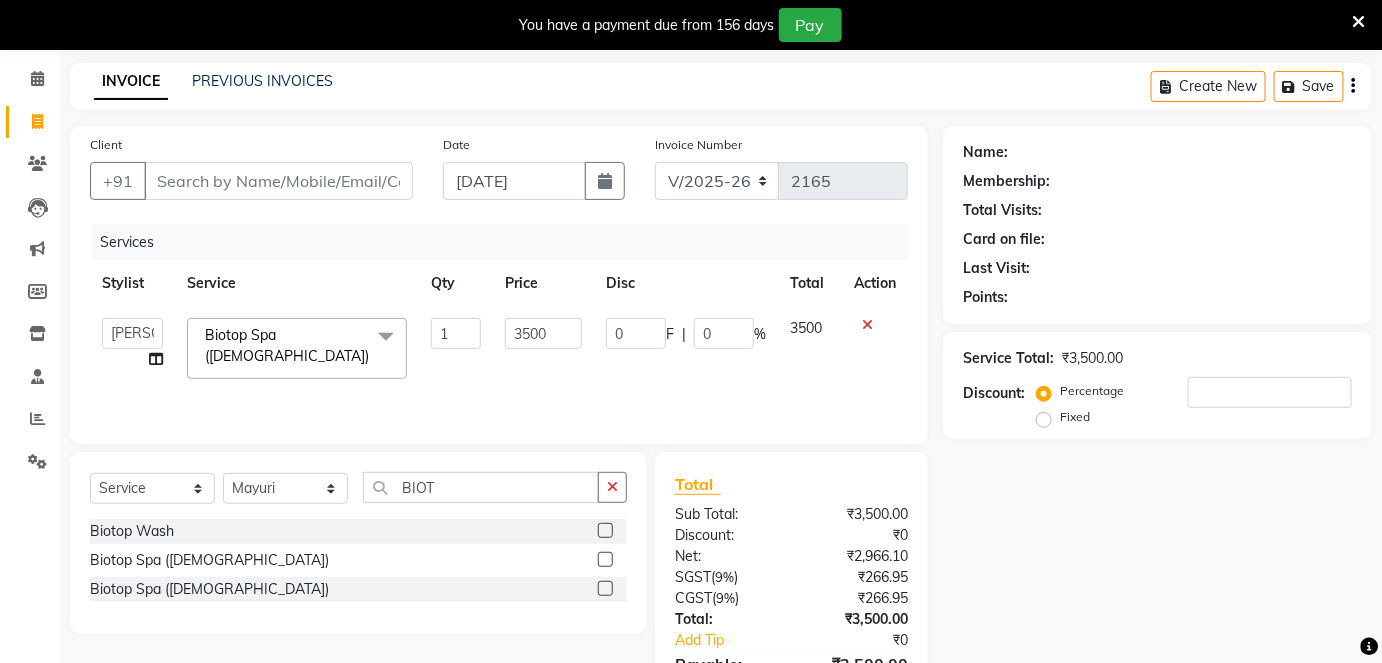 select on "68259" 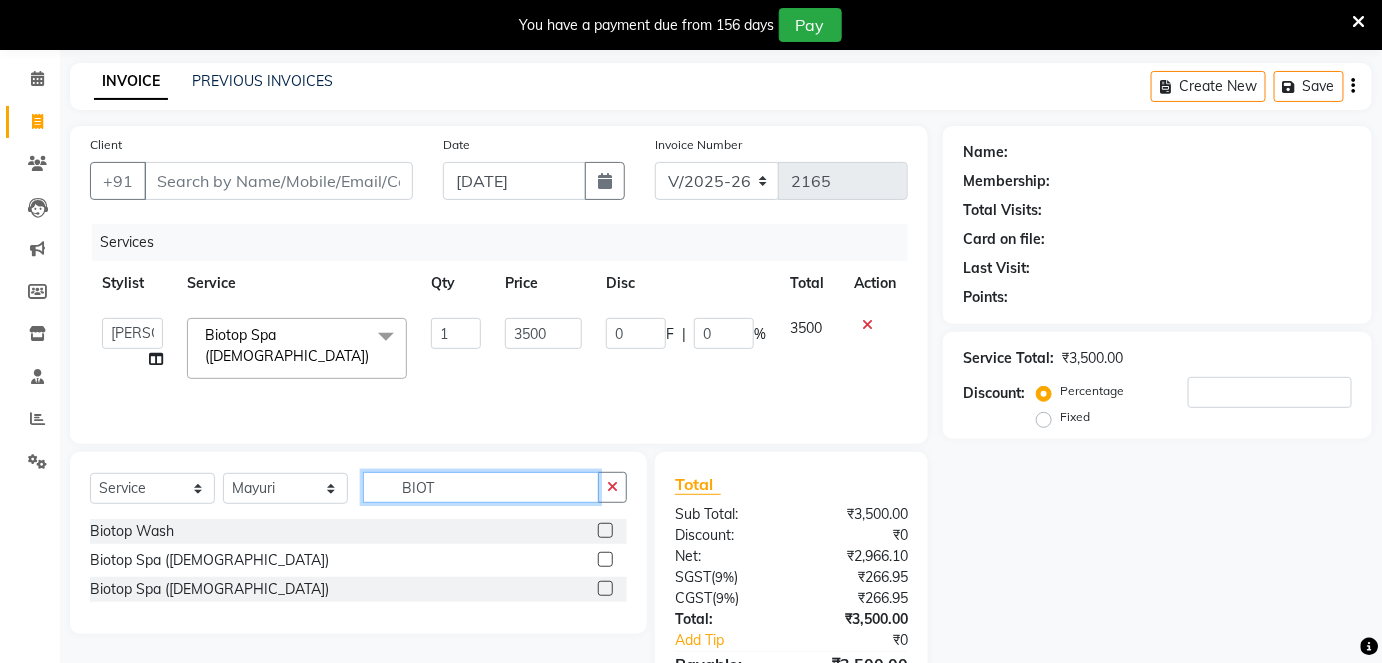 click on "BIOT" 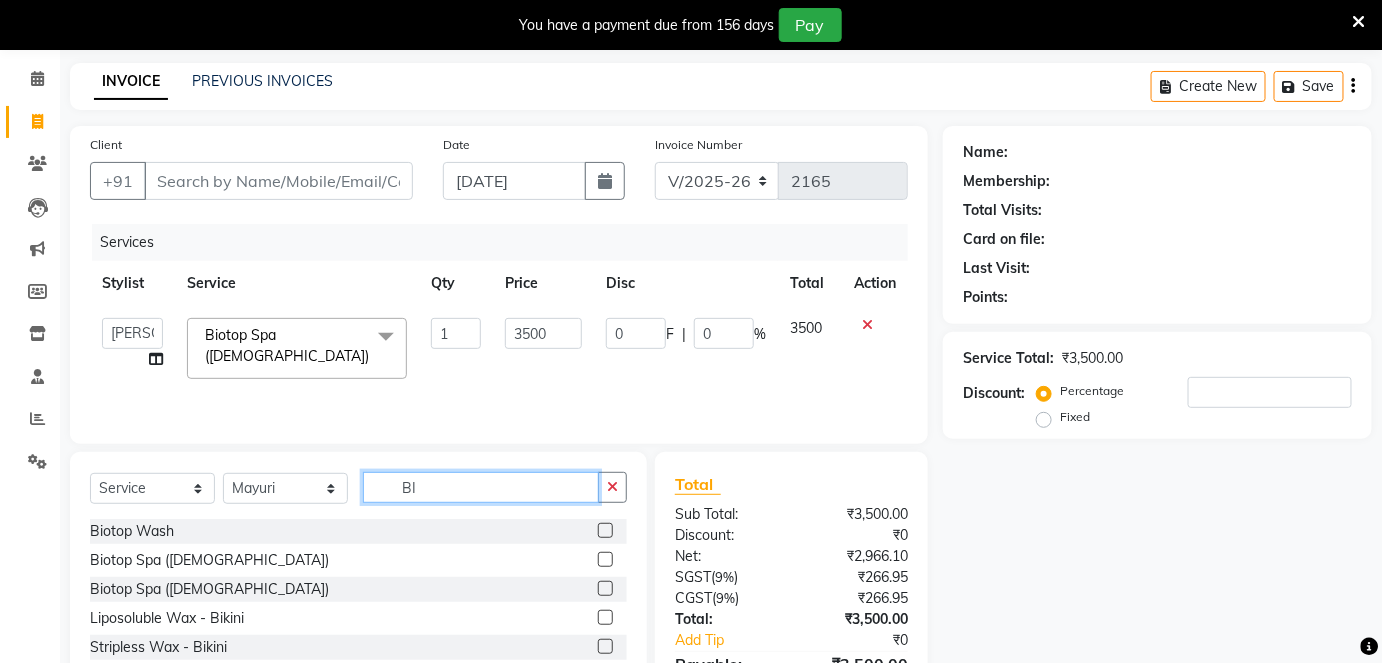 type on "B" 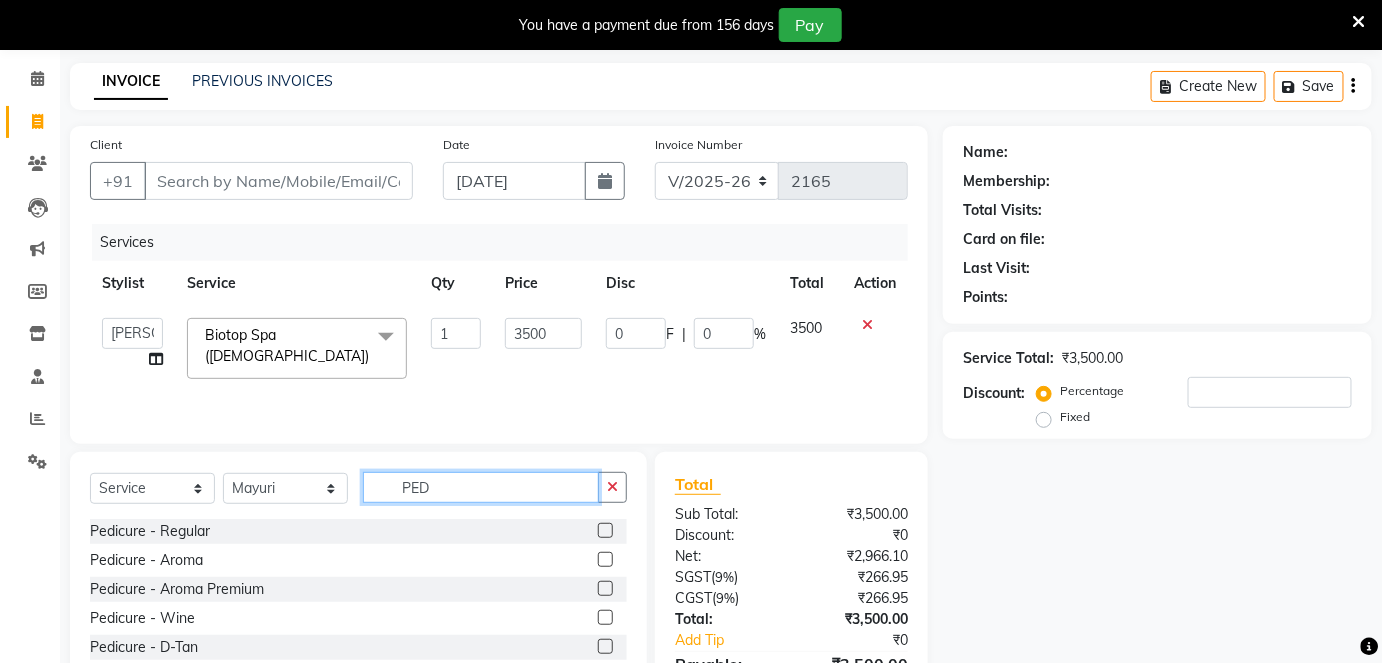 type on "PED" 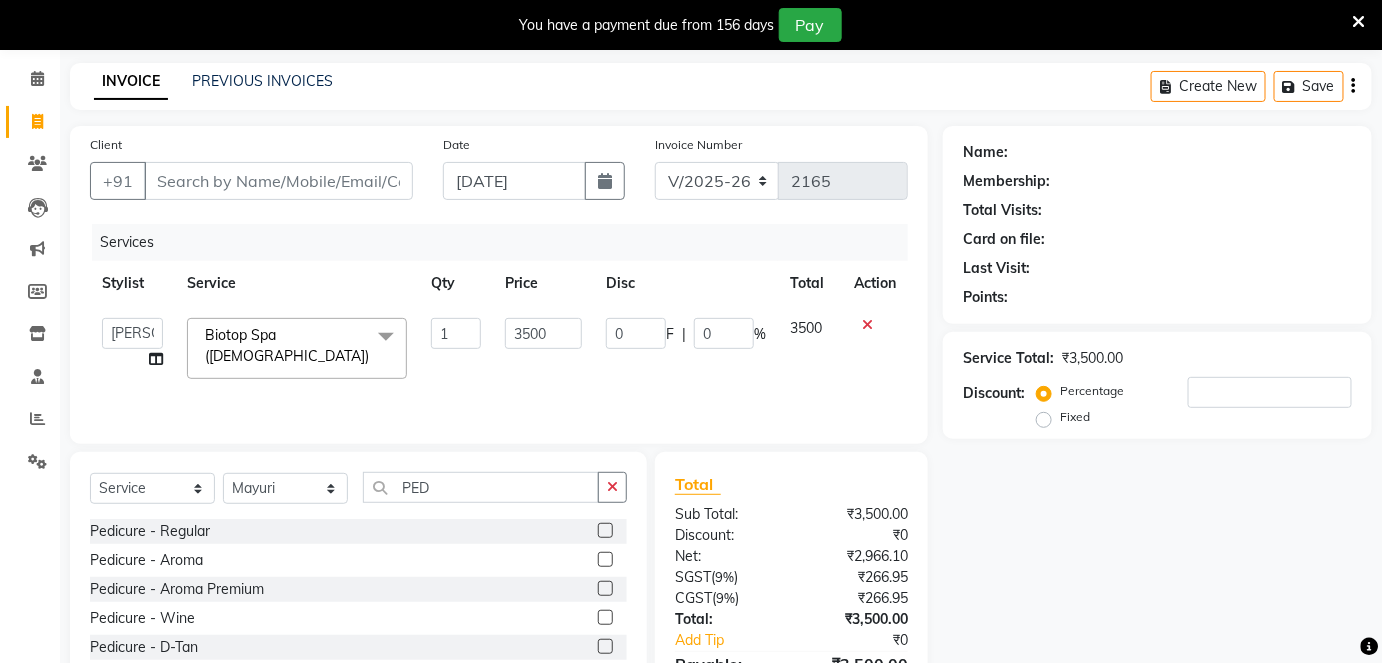 click 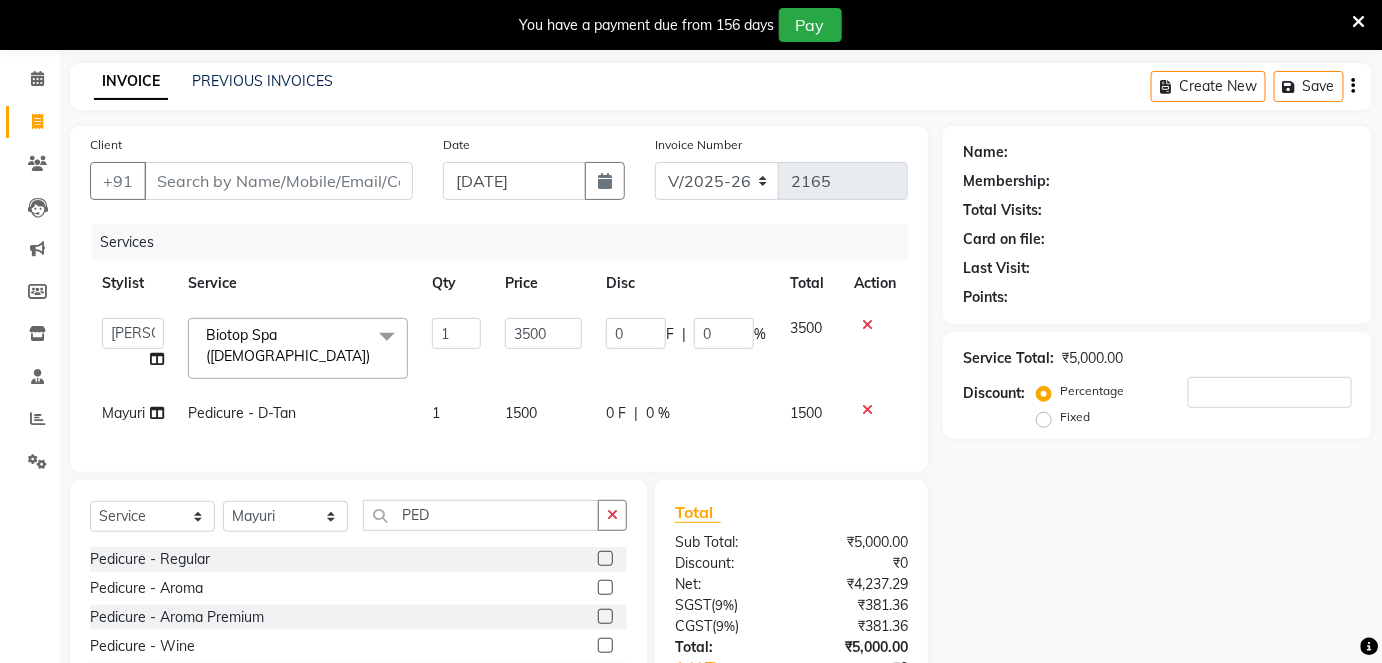 checkbox on "false" 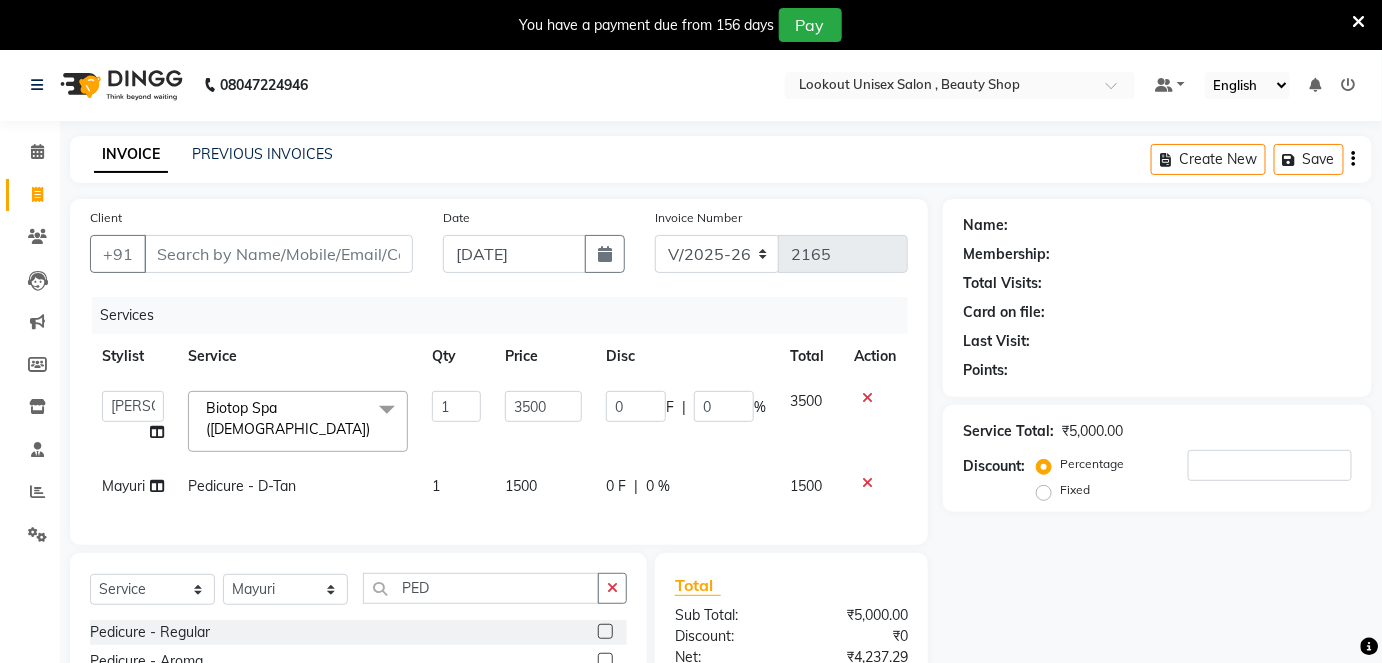 scroll, scrollTop: 90, scrollLeft: 0, axis: vertical 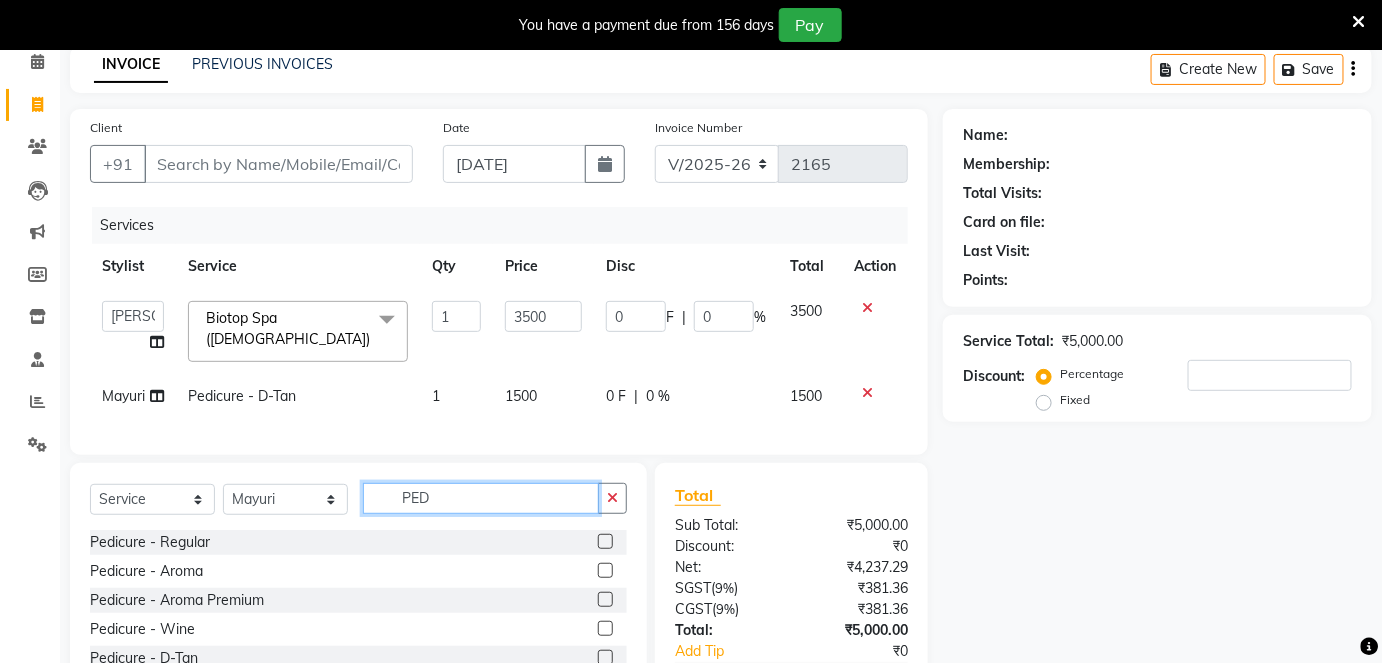 click on "PED" 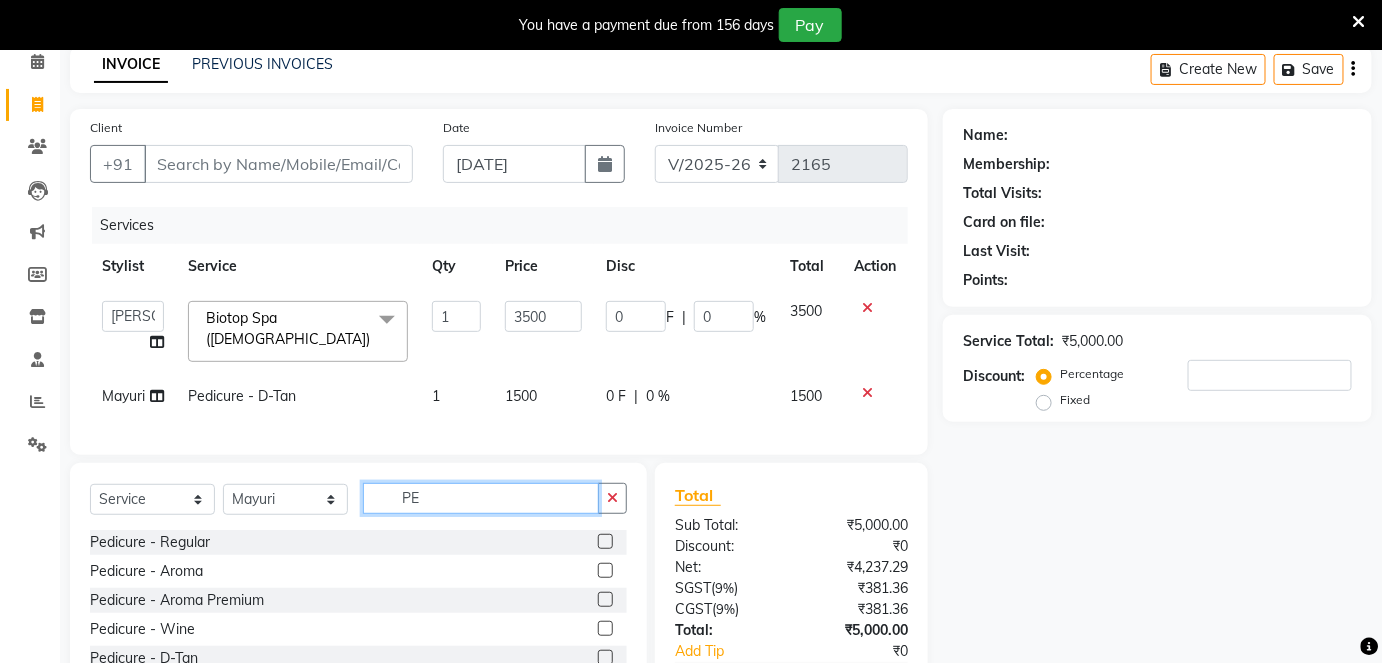type on "P" 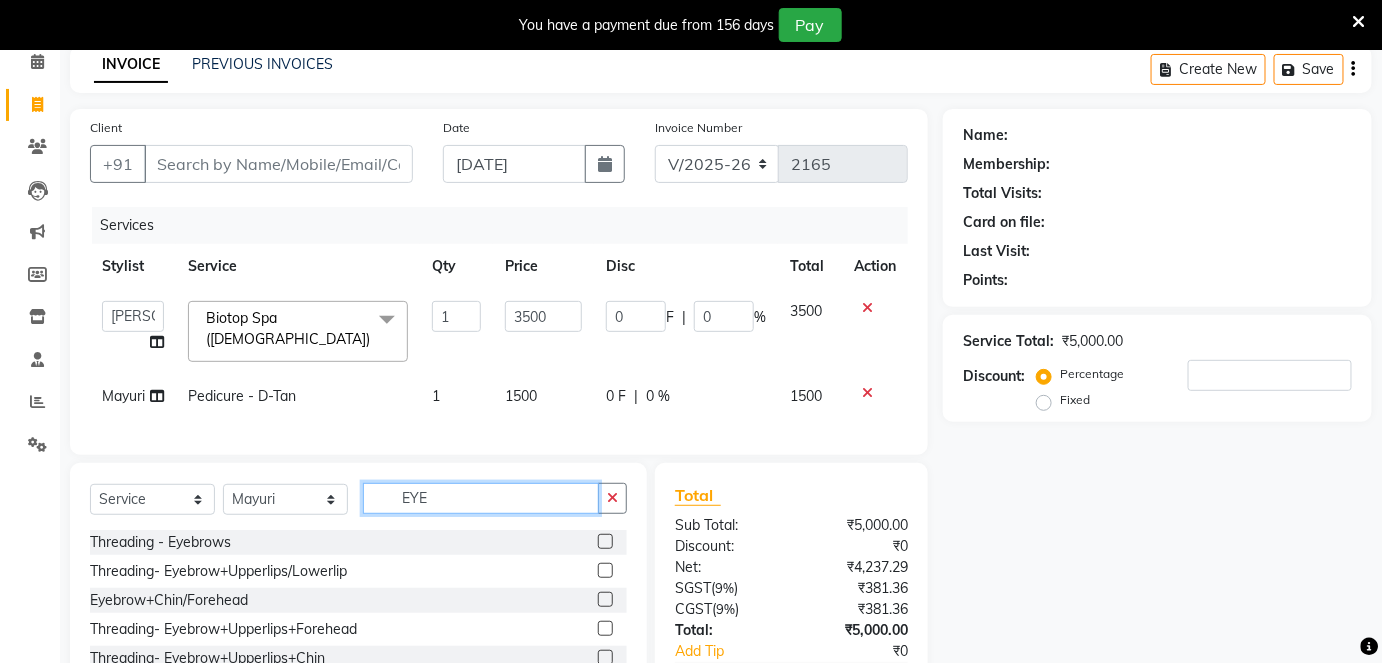 type on "EYE" 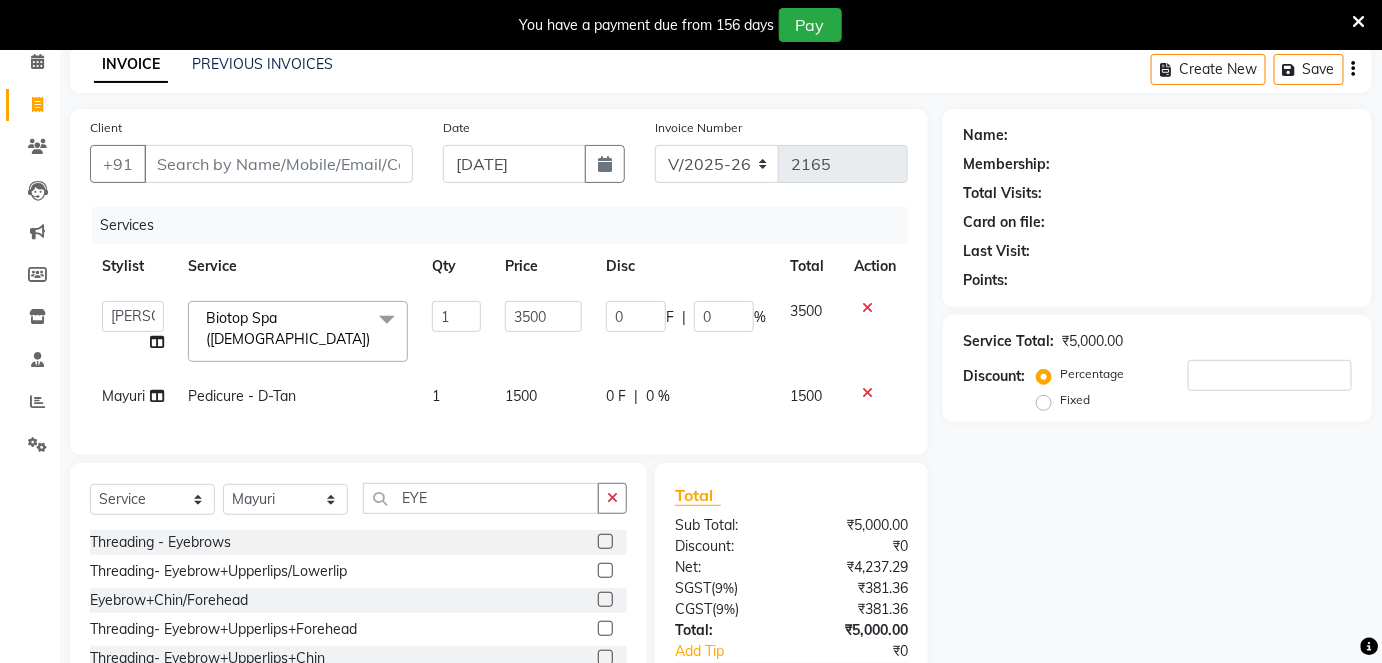 click 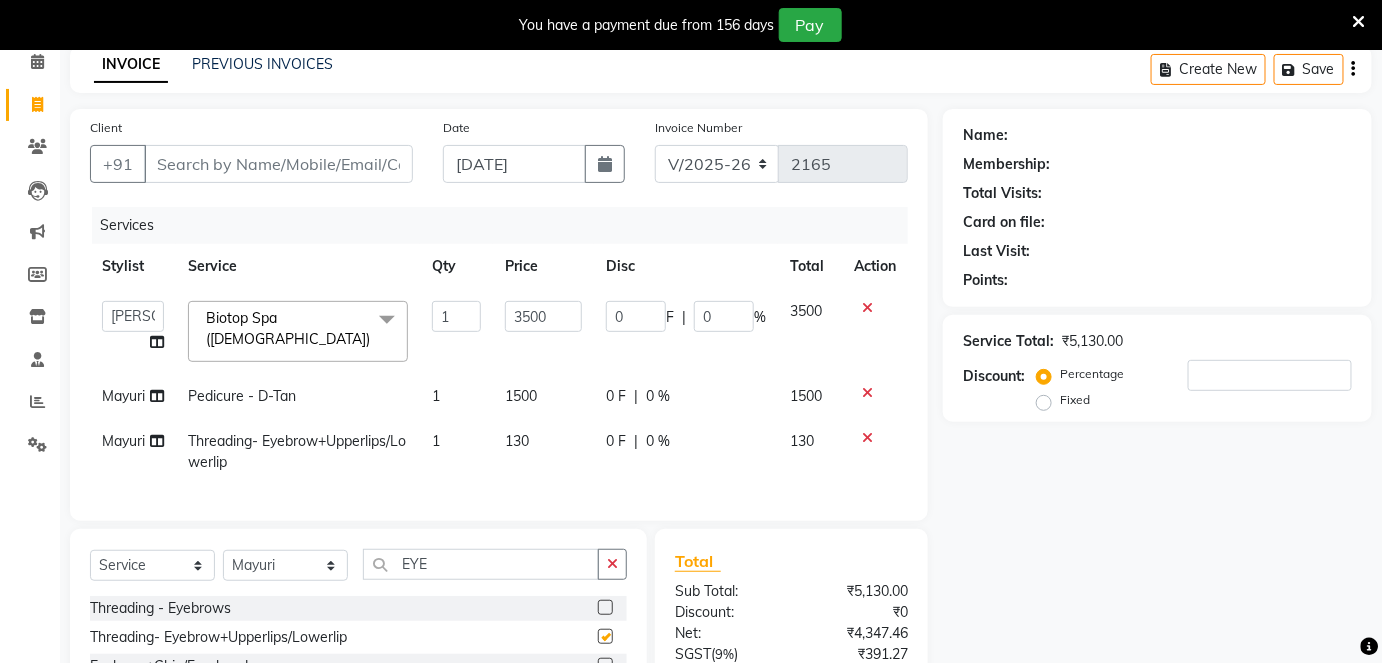 checkbox on "false" 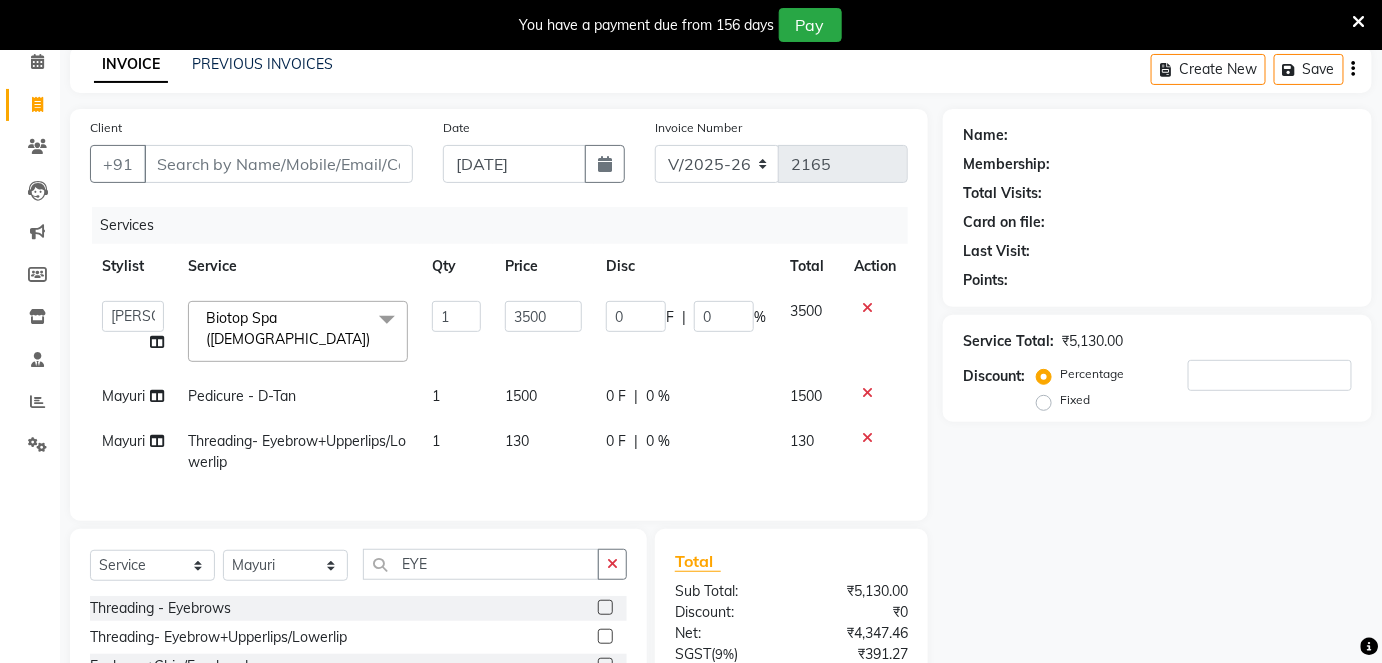 scroll, scrollTop: 0, scrollLeft: 0, axis: both 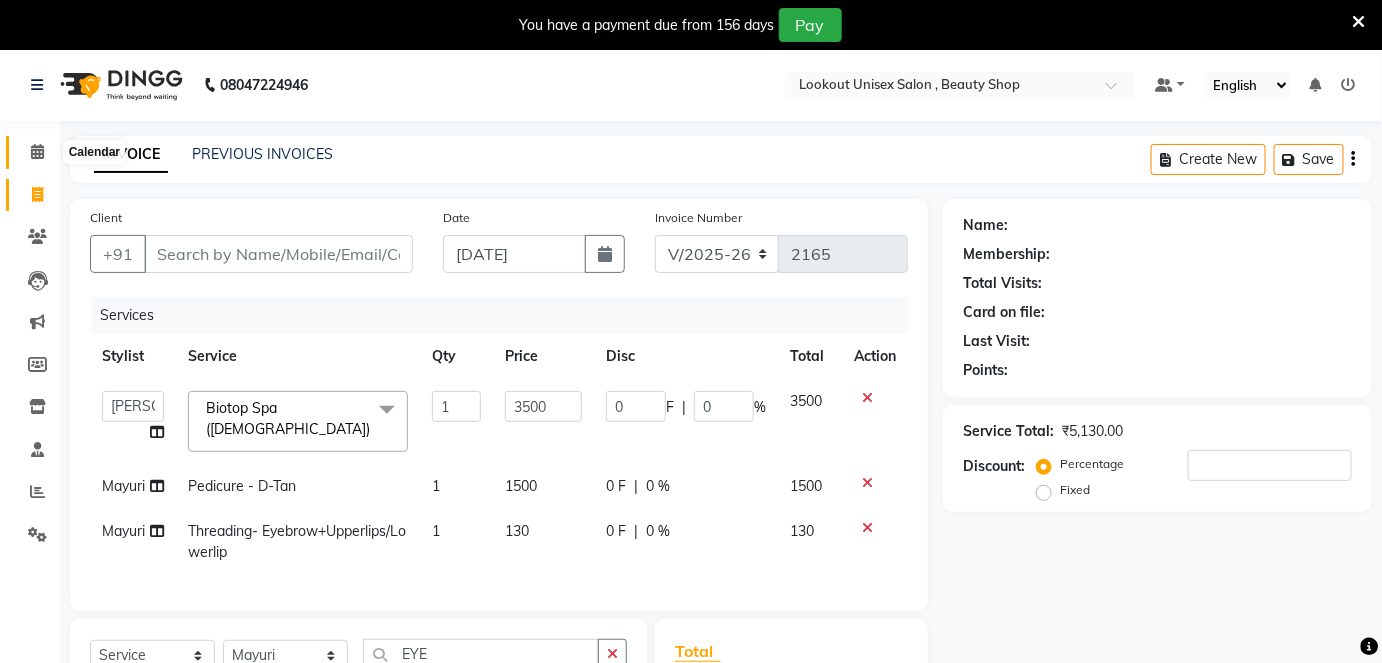 click 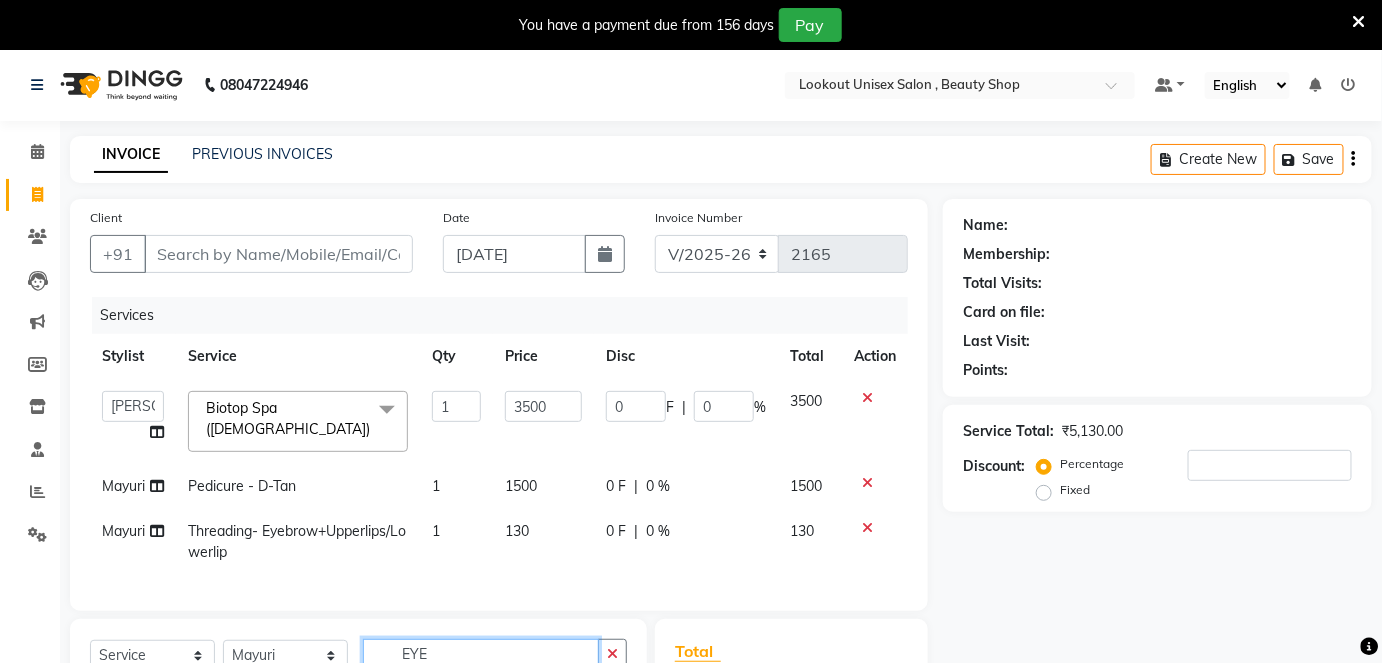 click on "EYE" 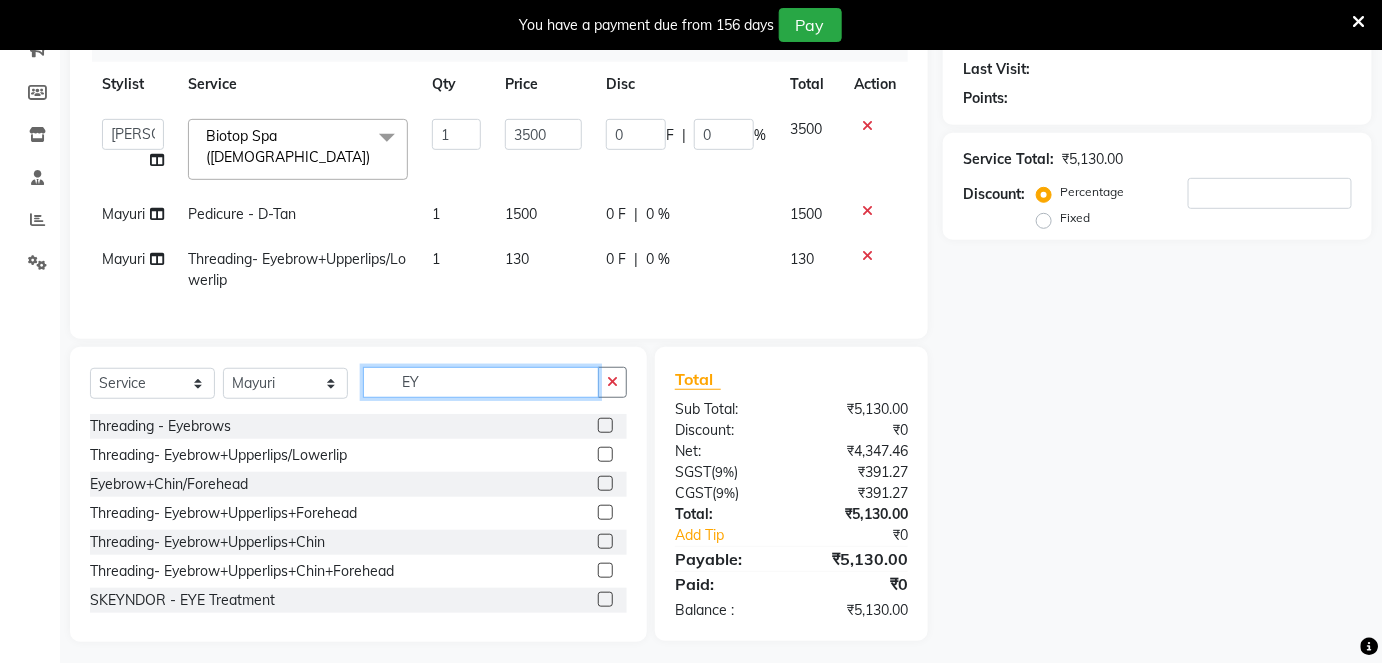 type on "E" 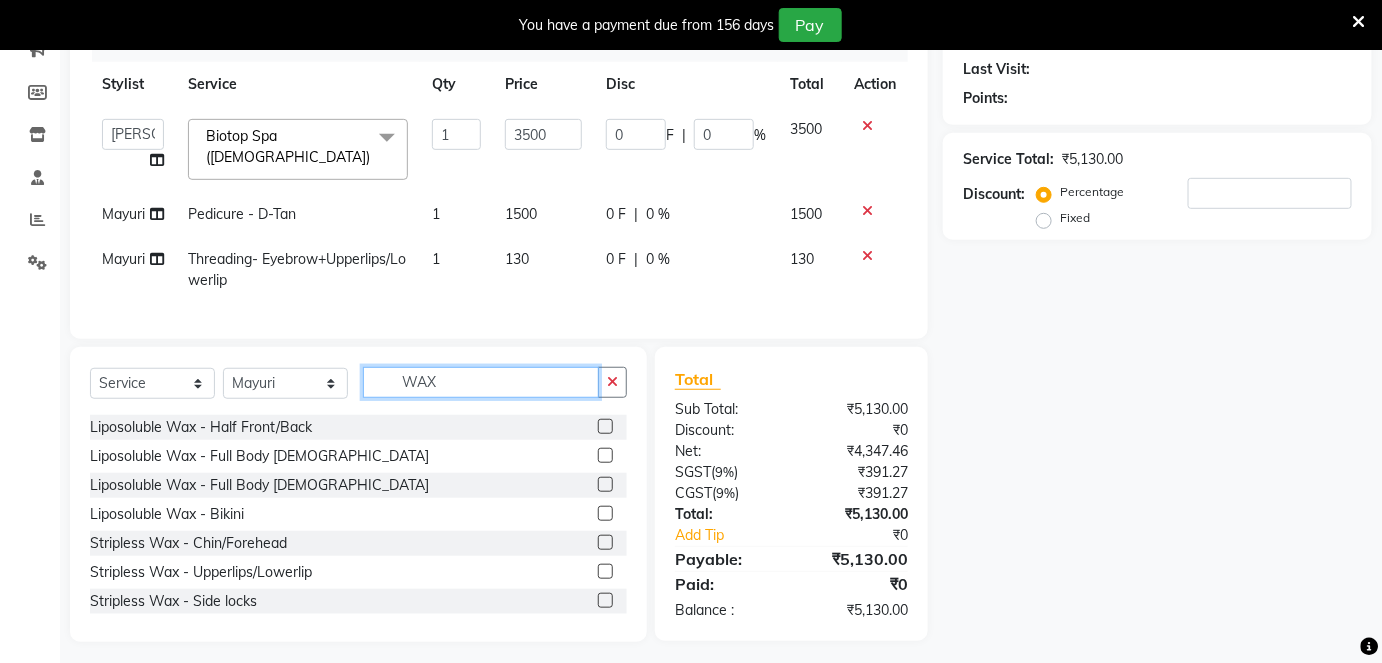 scroll, scrollTop: 363, scrollLeft: 0, axis: vertical 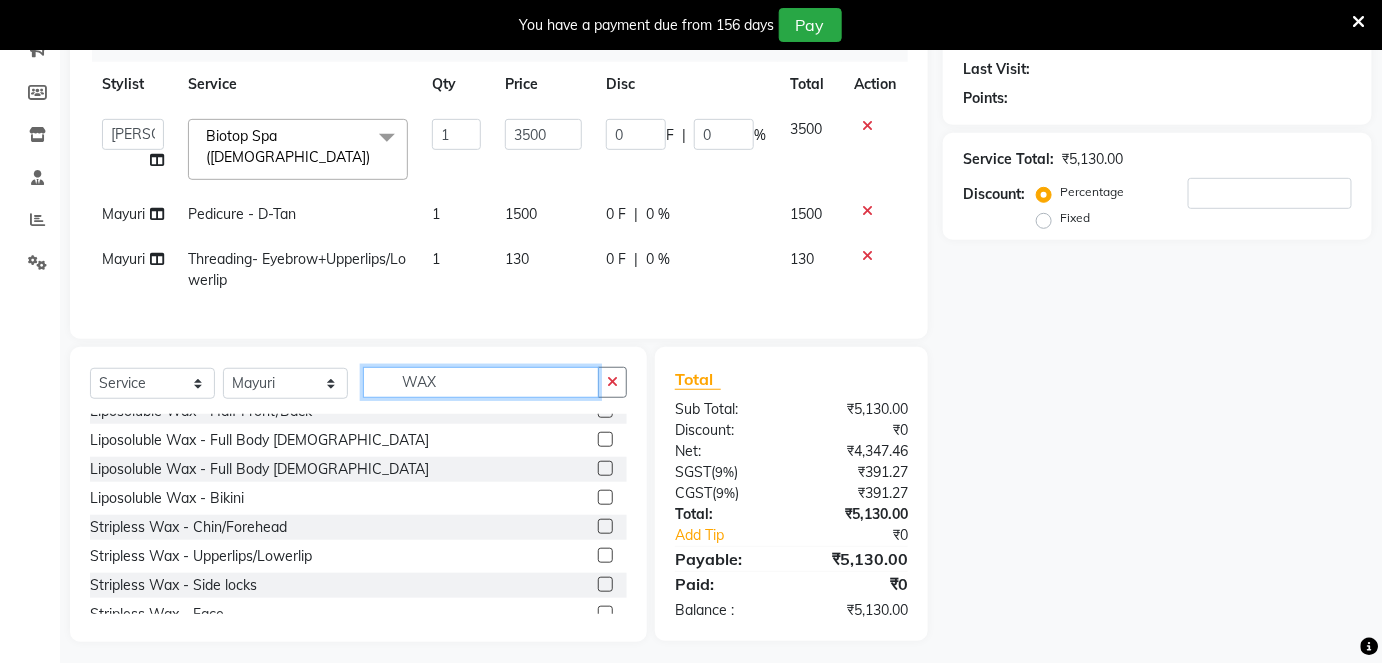type on "WAX" 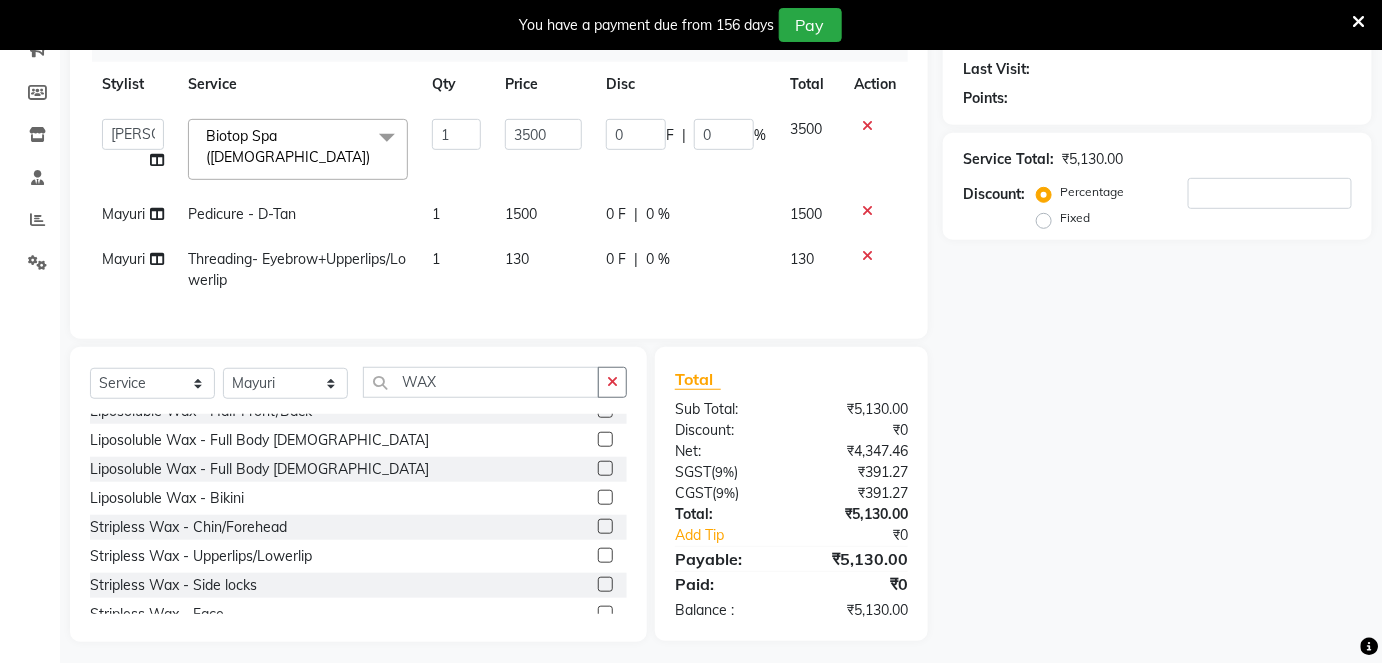 click 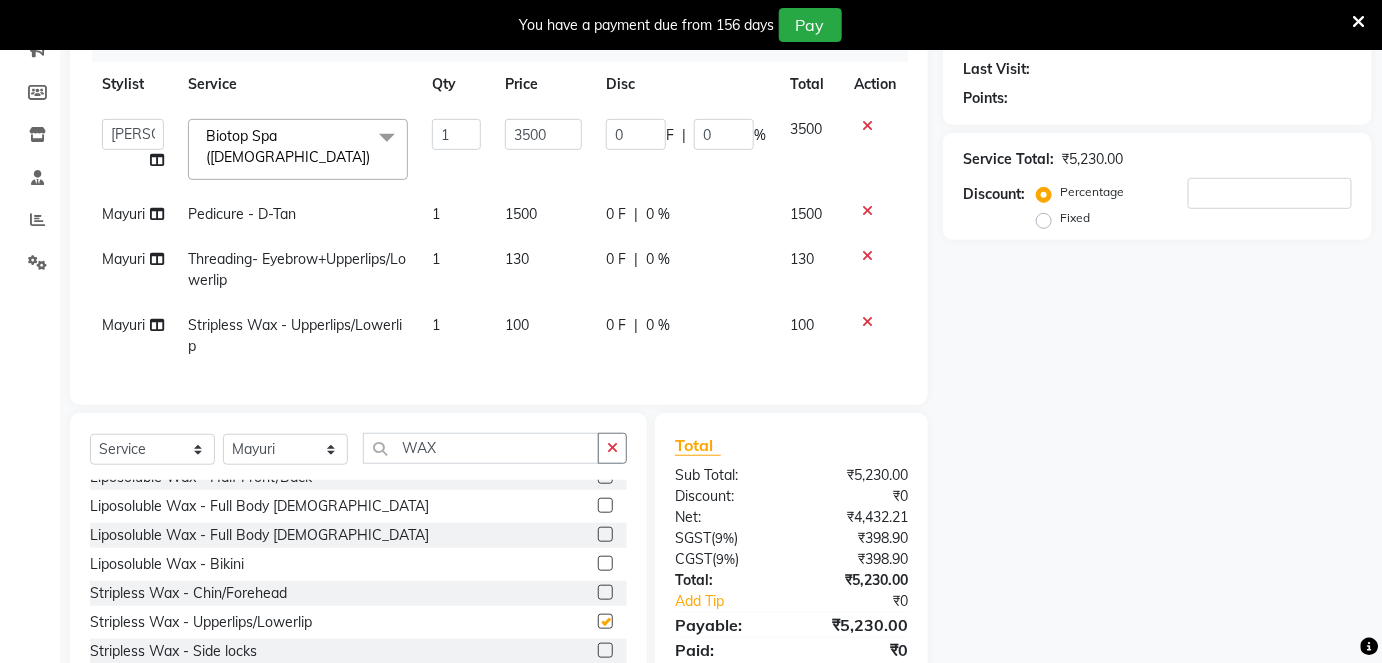 checkbox on "false" 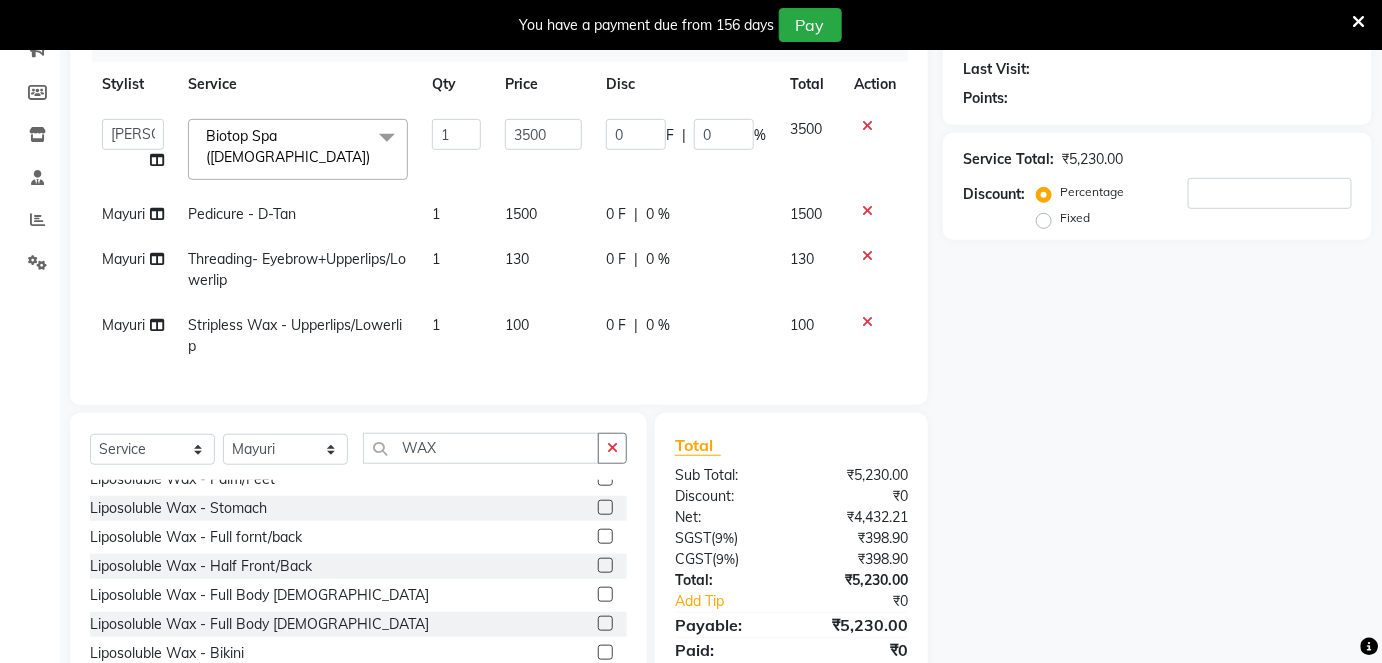 scroll, scrollTop: 272, scrollLeft: 0, axis: vertical 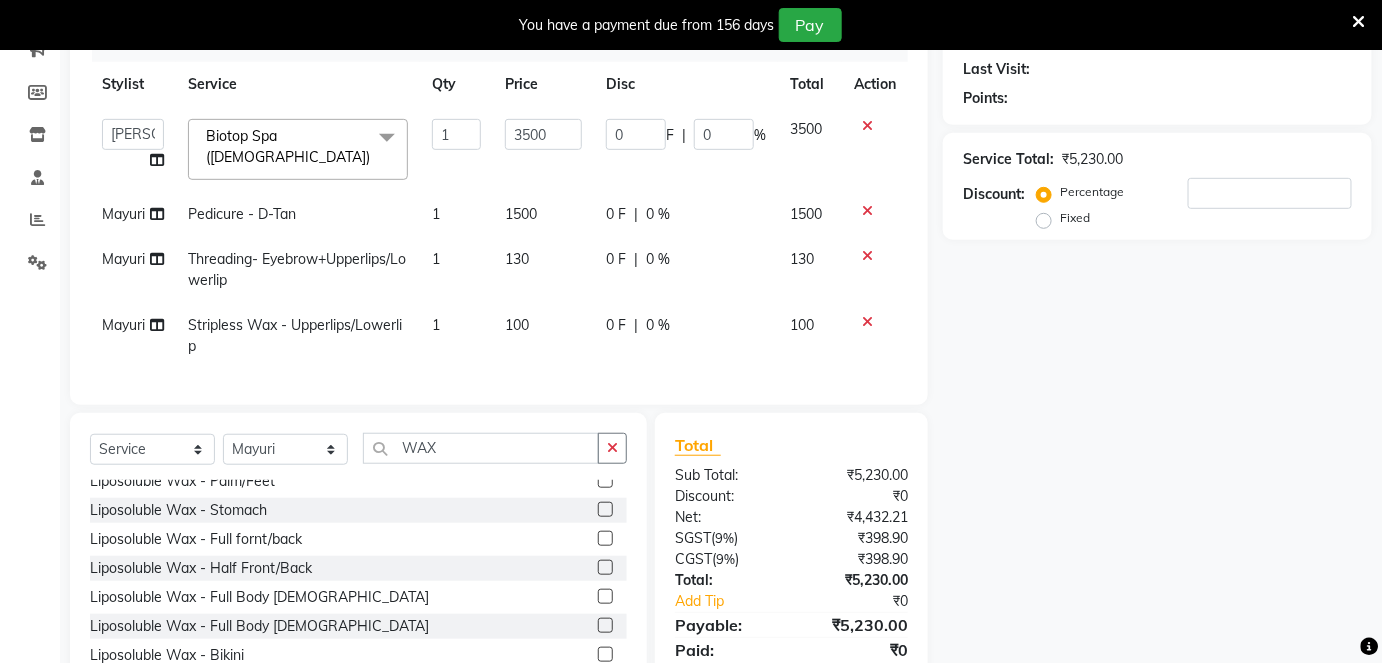 click on "Mayuri" 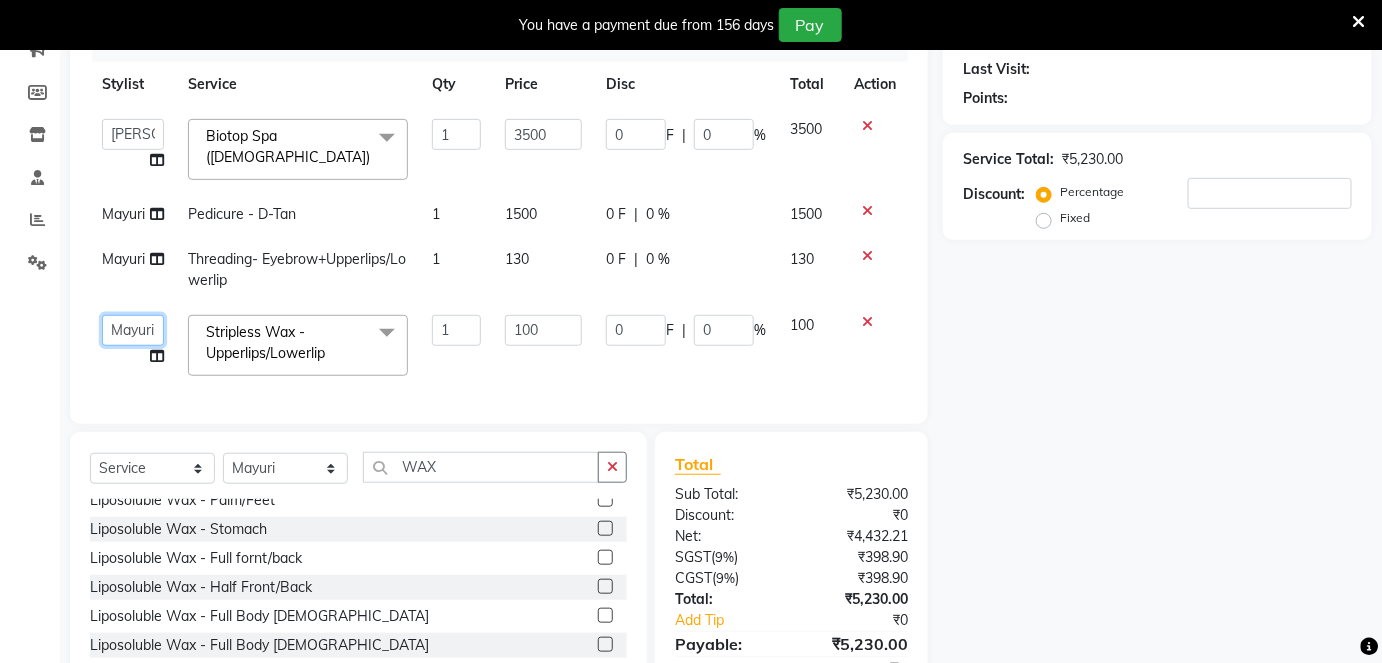 click on "Arti   CHANDANI   Deepali   Dhaval Sir   DISHA KAMDAR   Hussain   Indrajeet   Jyoti   Mahesh    Manisha   Mayuri   Mehboob   Nabil   Nazreen   Nikita   Rahul   Rajan   Rishika   Salma   Salmani   Shivani   UMAR" 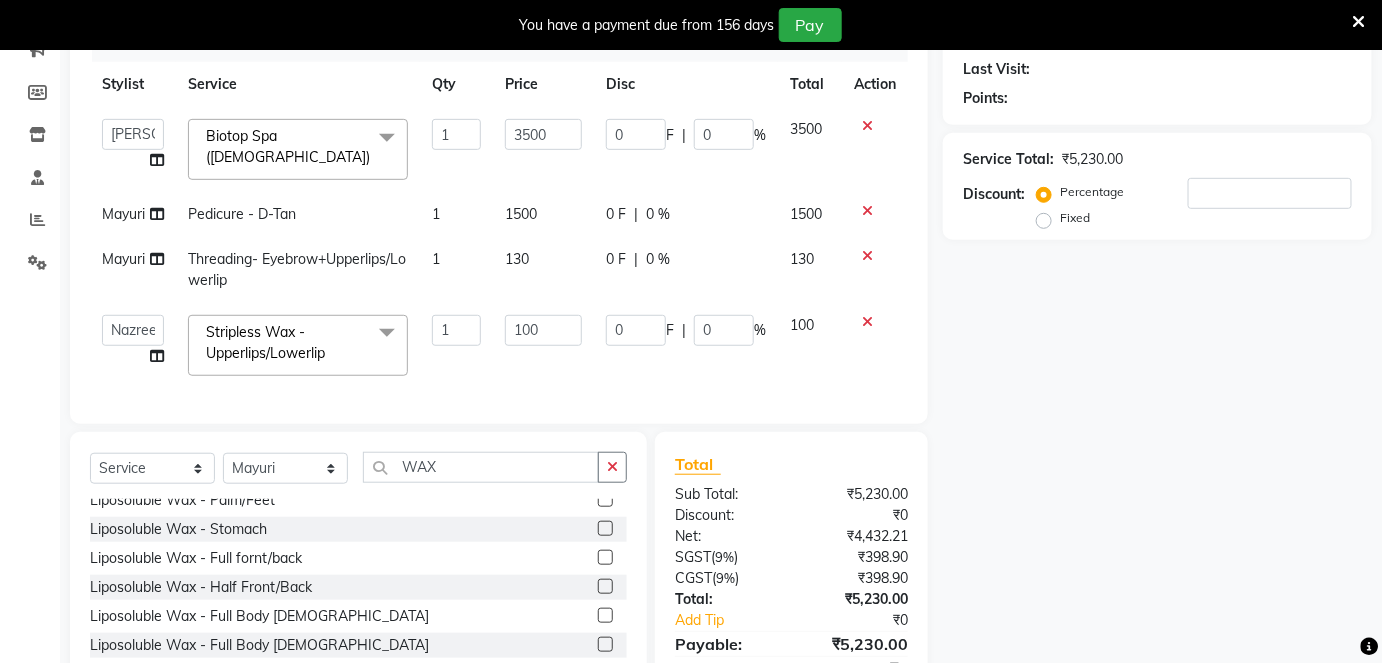 select on "85645" 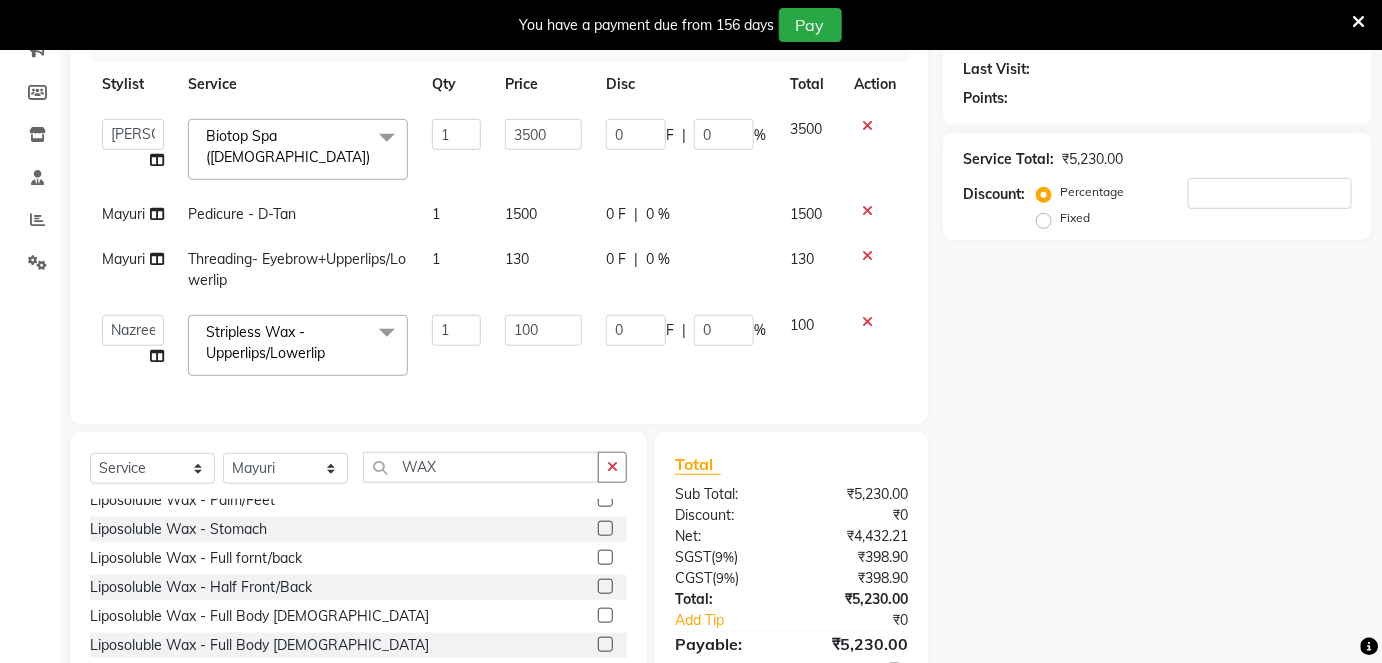 click on "Mayuri" 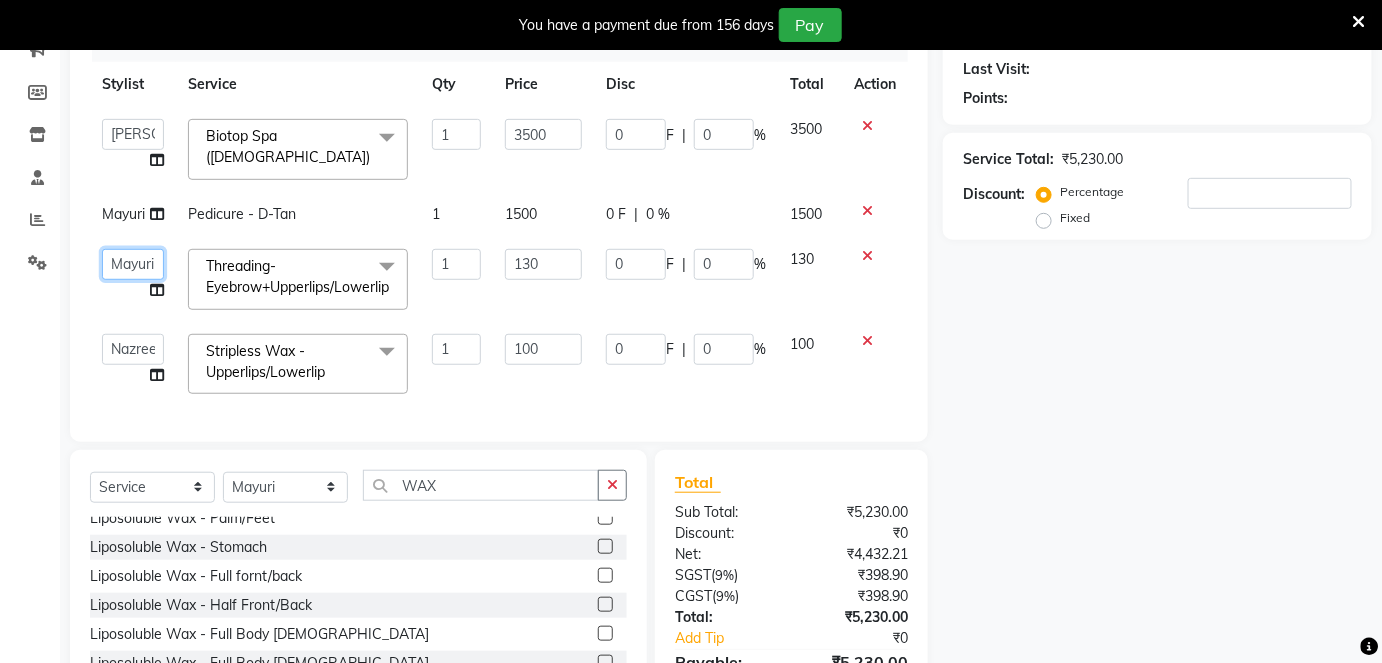 click on "Arti   CHANDANI   Deepali   Dhaval Sir   DISHA KAMDAR   Hussain   Indrajeet   Jyoti   Mahesh    Manisha   Mayuri   Mehboob   Nabil   Nazreen   Nikita   Rahul   Rajan   Rishika   Salma   Salmani   Shivani   UMAR" 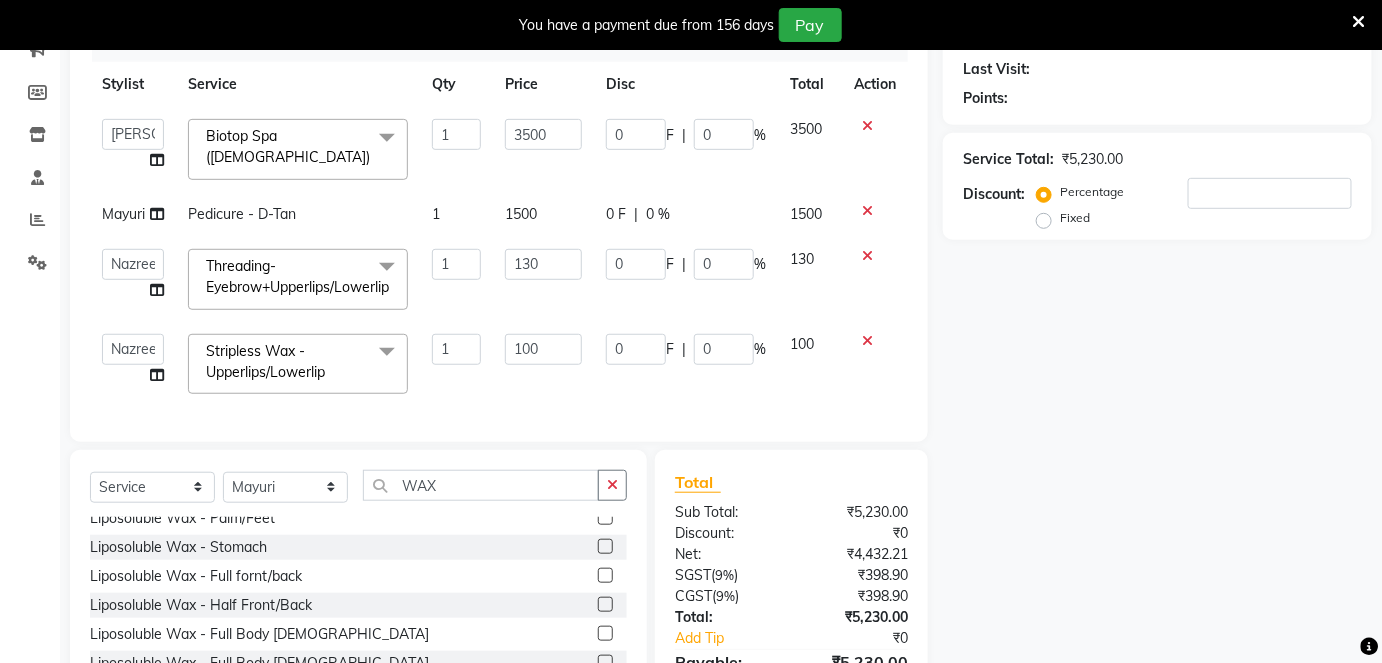 select on "85645" 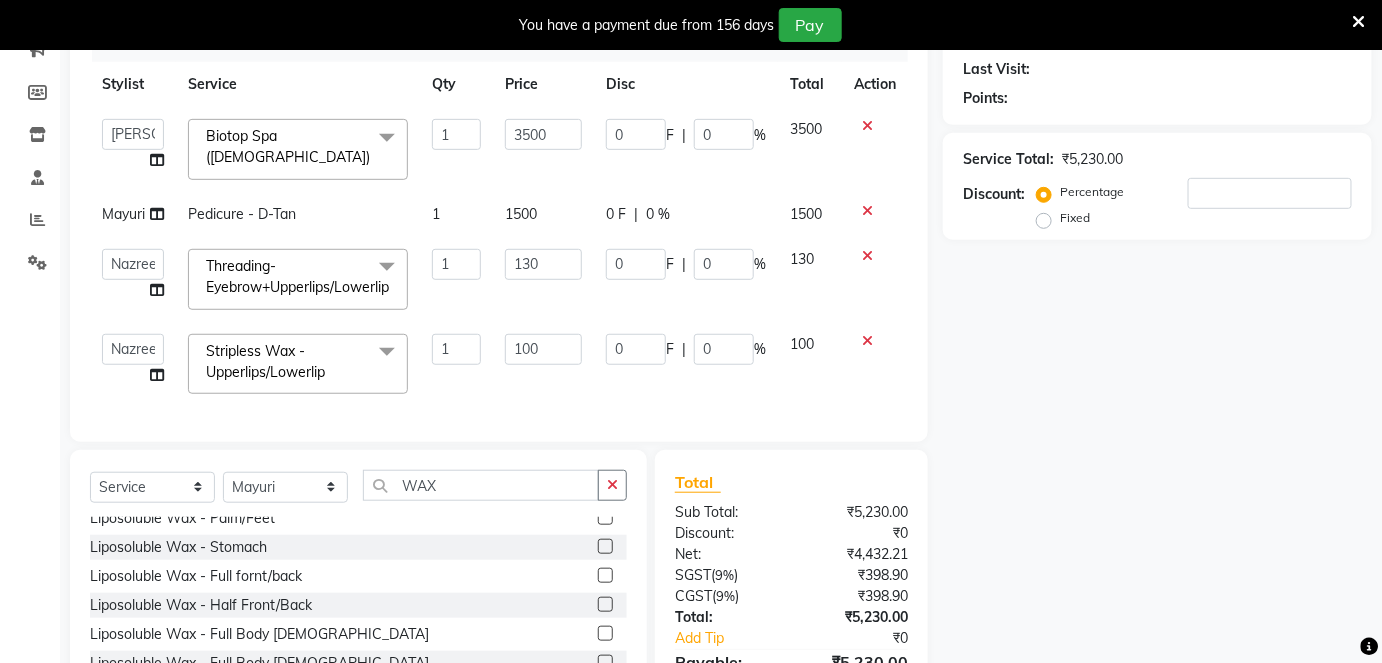 click on "Mayuri" 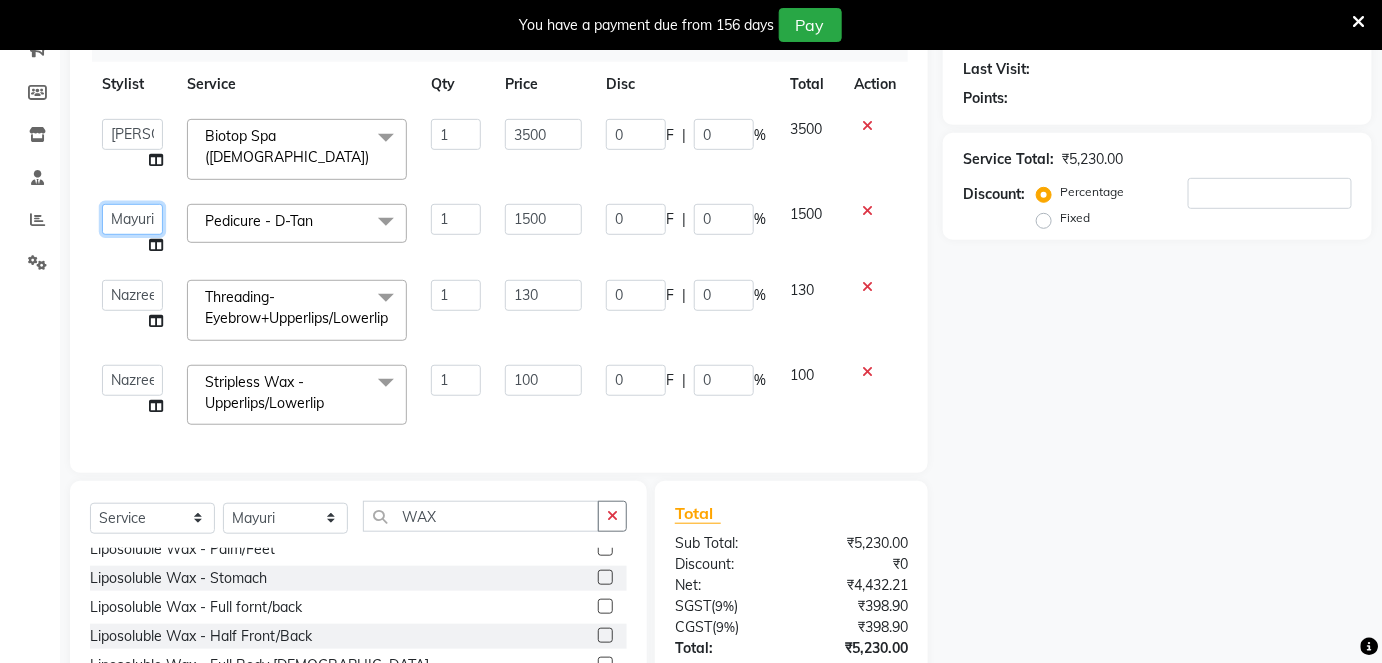 click on "Arti   CHANDANI   Deepali   Dhaval Sir   DISHA KAMDAR   Hussain   Indrajeet   Jyoti   Mahesh    Manisha   Mayuri   Mehboob   Nabil   Nazreen   Nikita   Rahul   Rajan   Rishika   Salma   Salmani   Shivani   UMAR" 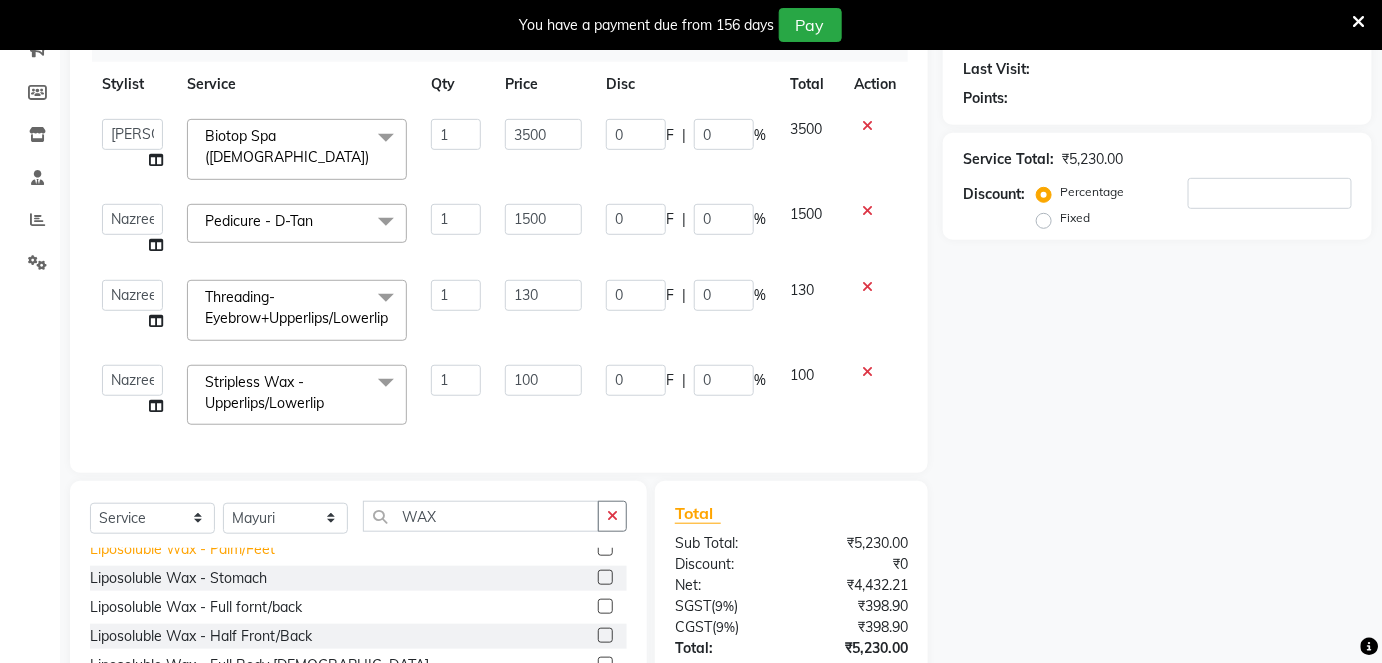 select on "85645" 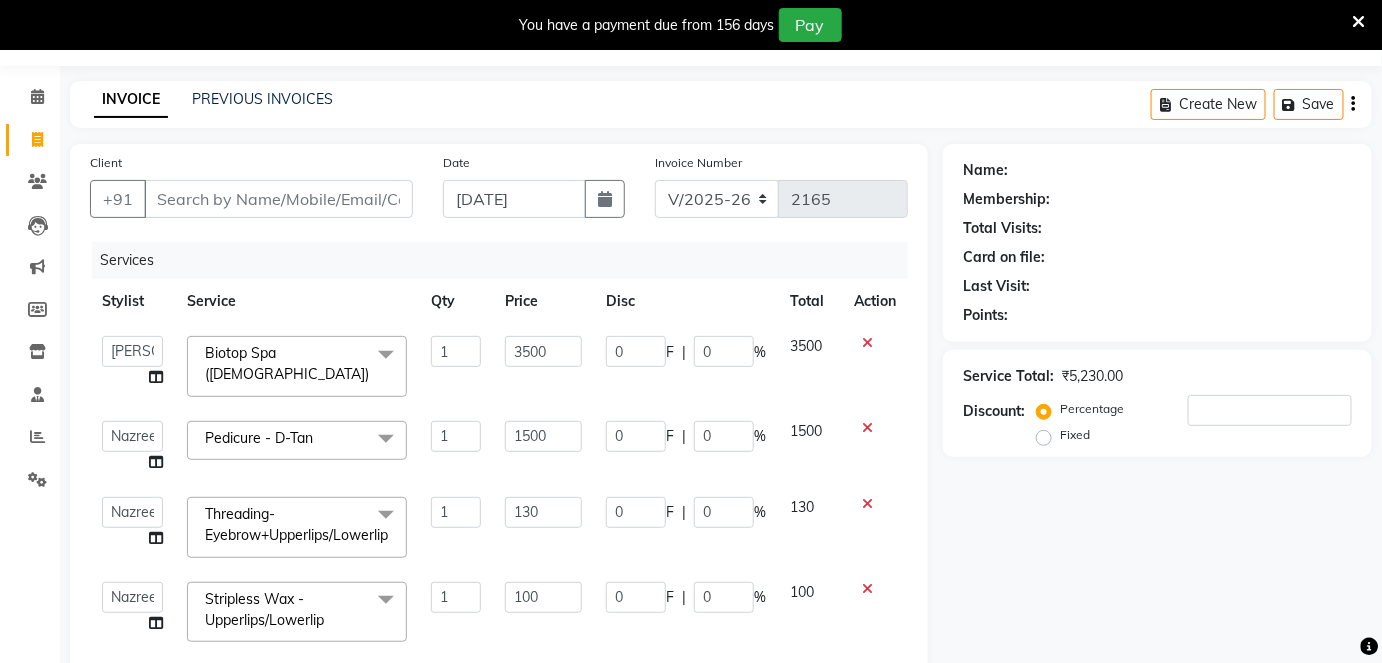 scroll, scrollTop: 237, scrollLeft: 0, axis: vertical 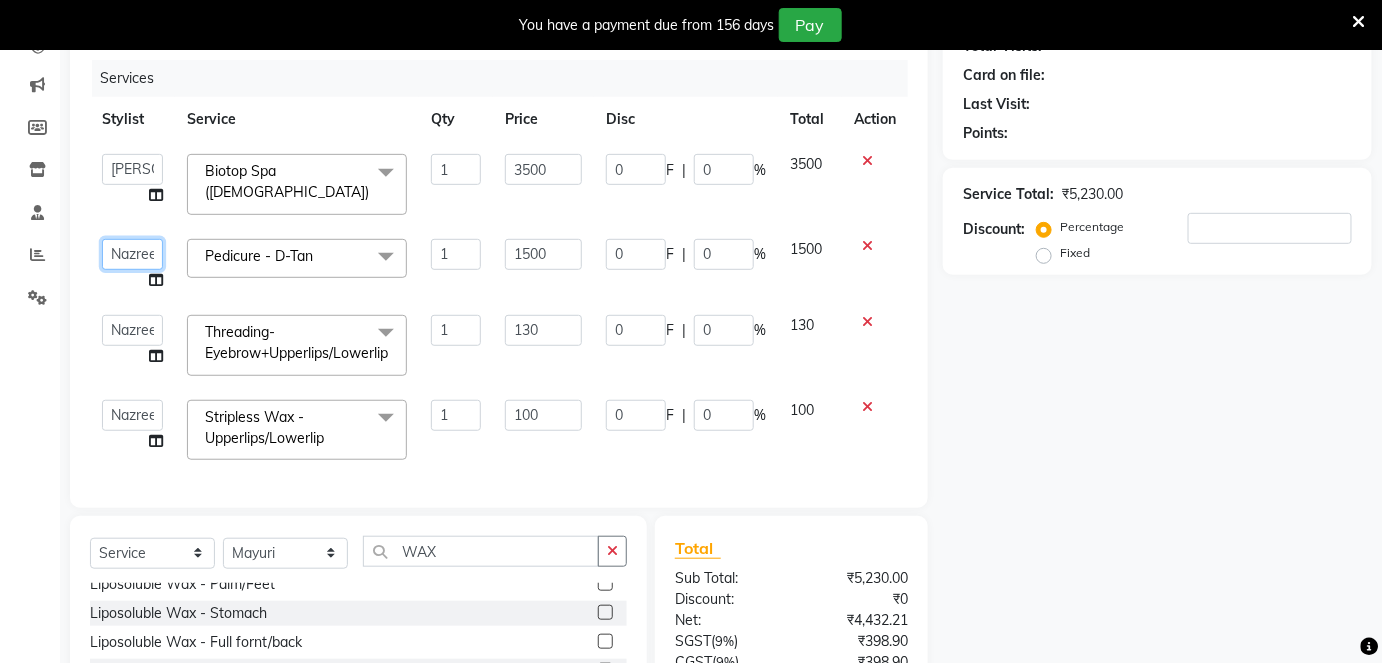 click on "Arti   CHANDANI   Deepali   Dhaval Sir   DISHA KAMDAR   Hussain   Indrajeet   Jyoti   Mahesh    Manisha   Mayuri   Mehboob   Nabil   Nazreen   Nikita   Rahul   Rajan   Rishika   Salma   Salmani   Shivani   UMAR" 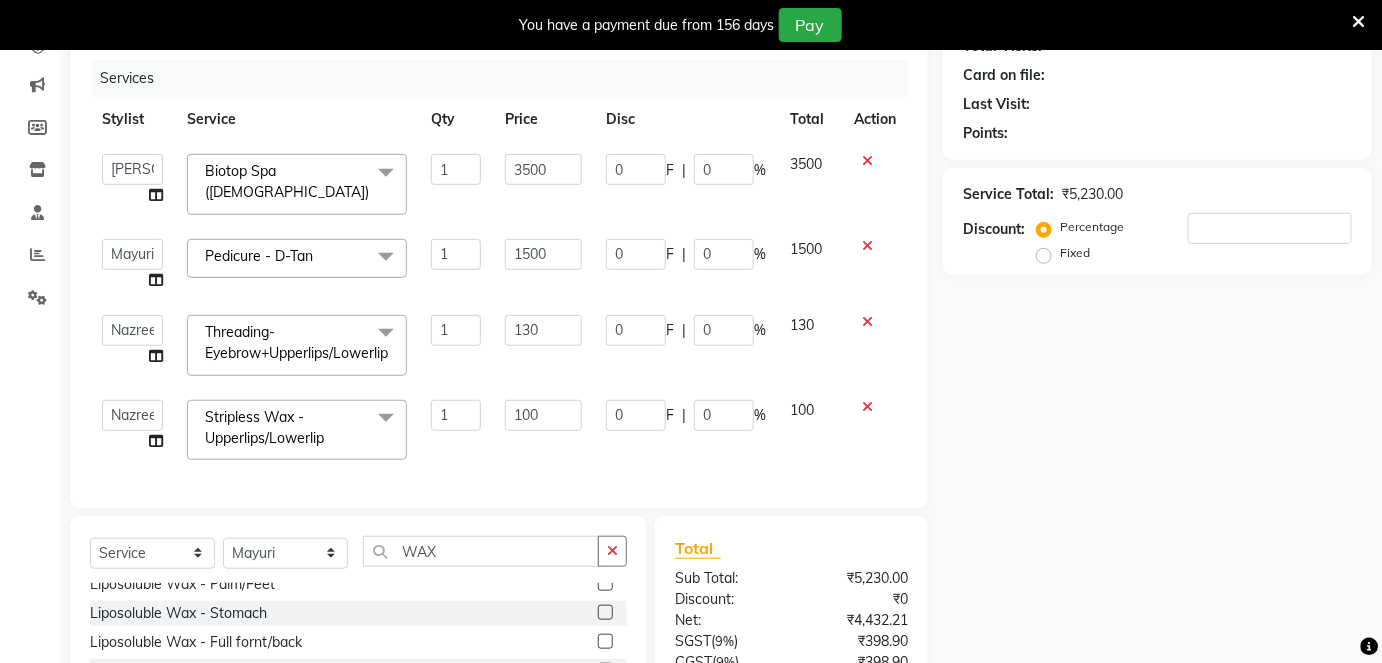 select on "68199" 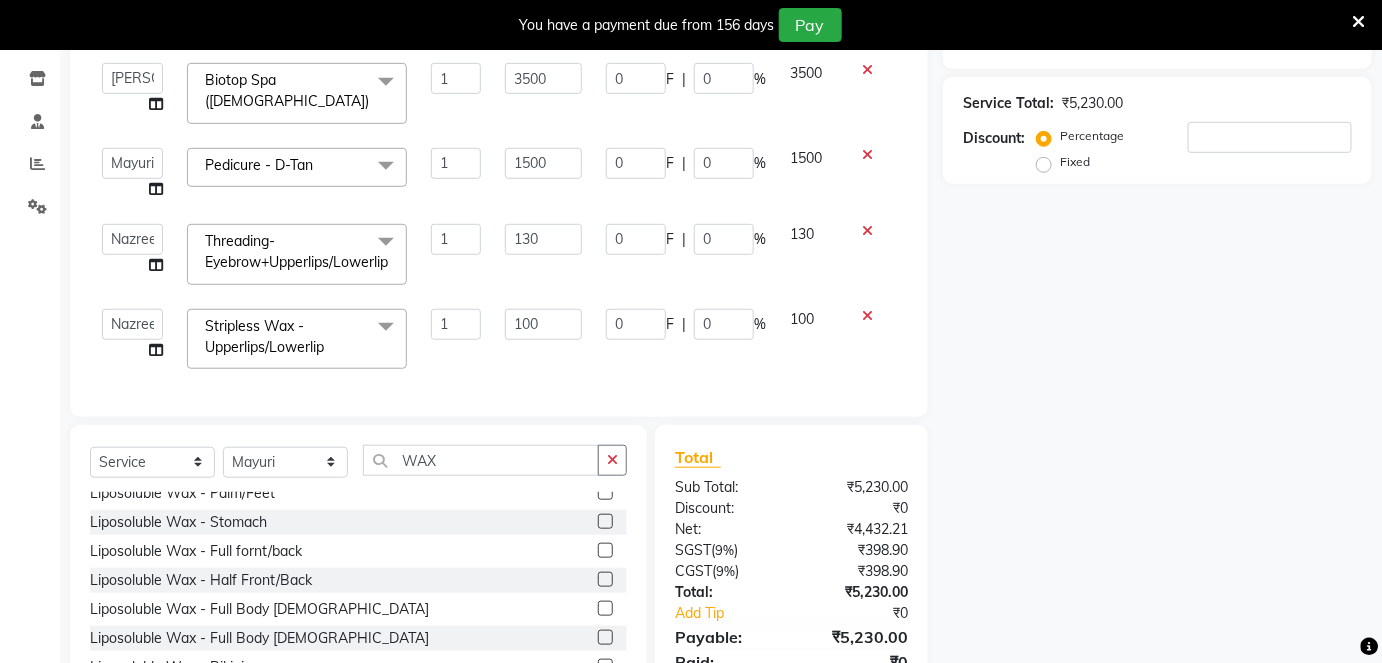 scroll, scrollTop: 55, scrollLeft: 0, axis: vertical 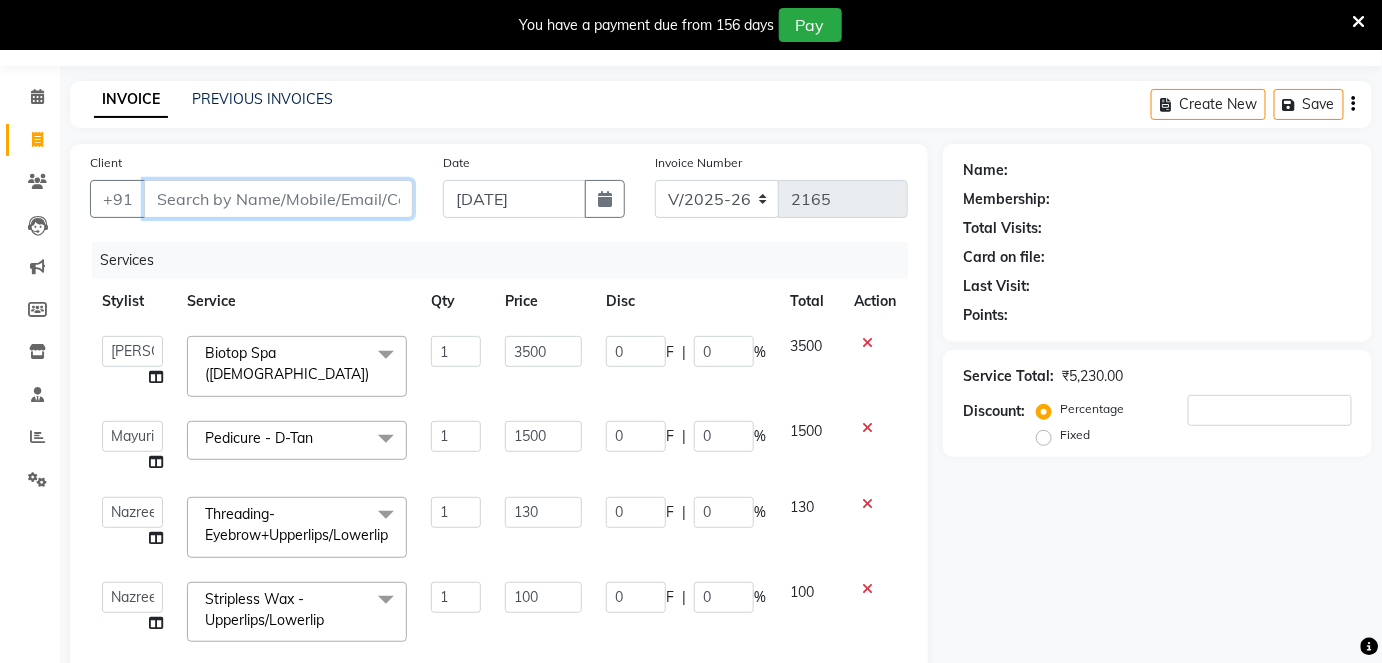 click on "Client" at bounding box center (278, 199) 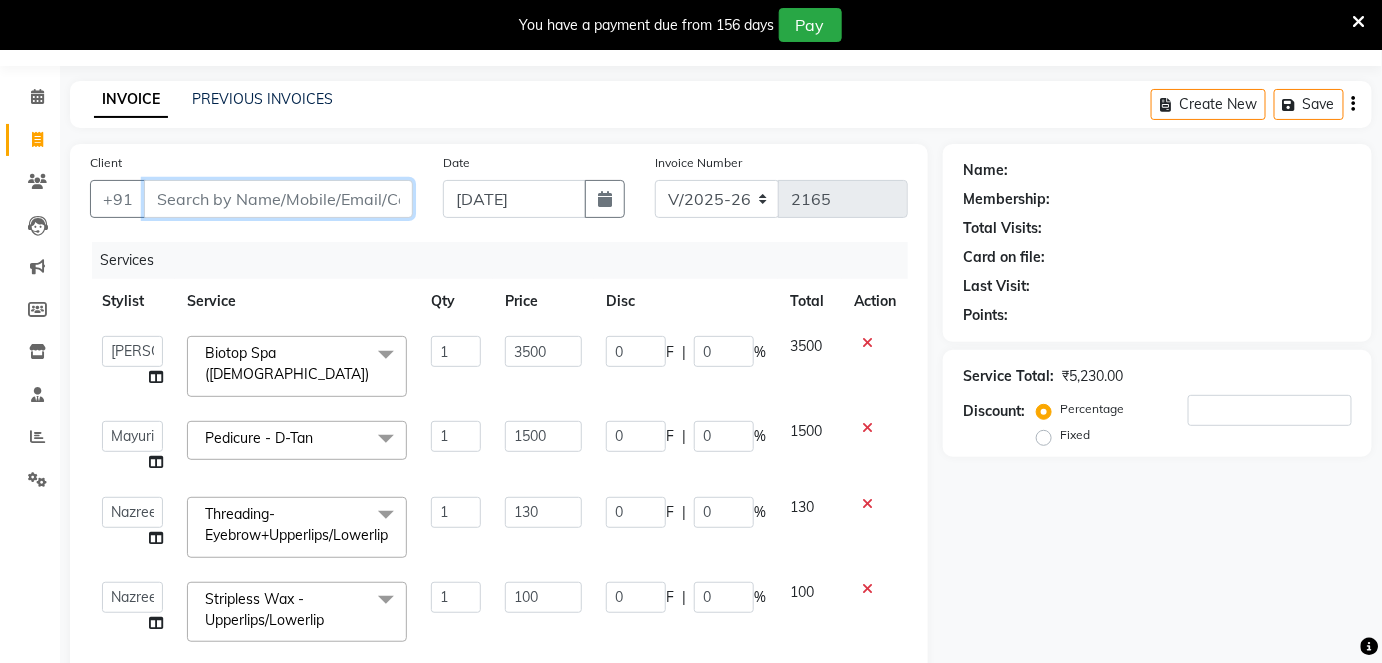 type on "8" 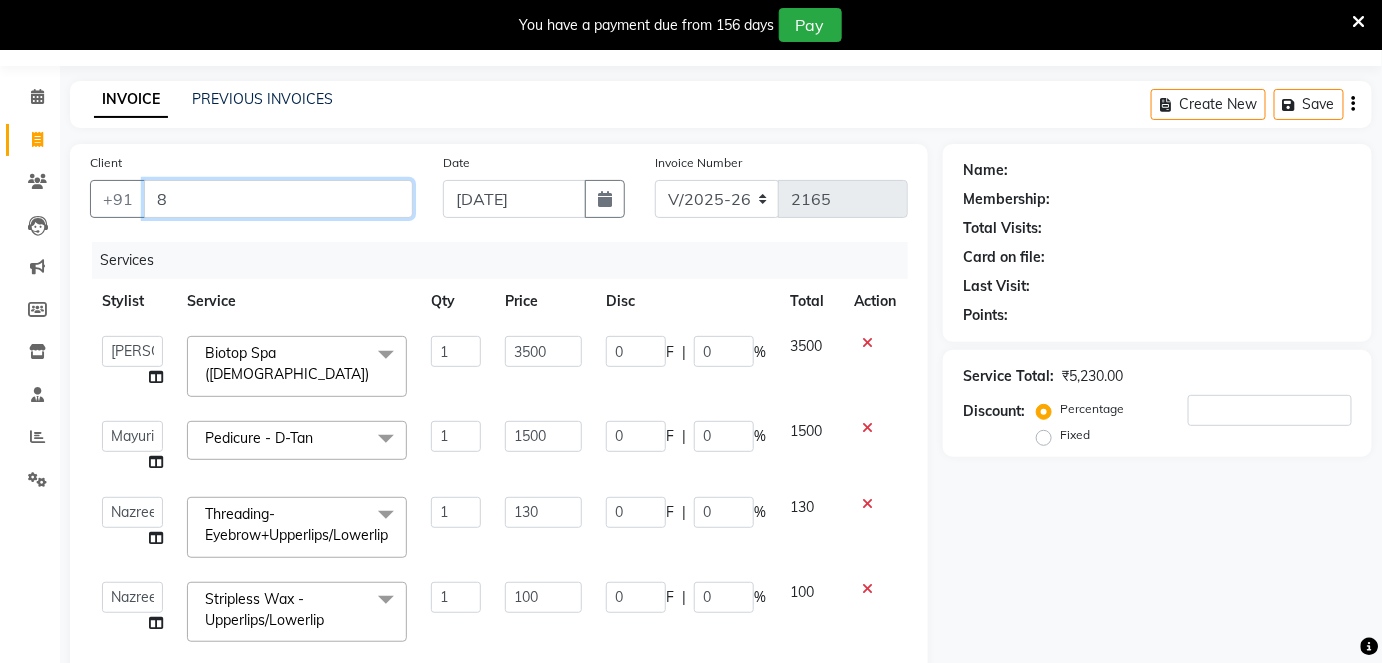 type on "0" 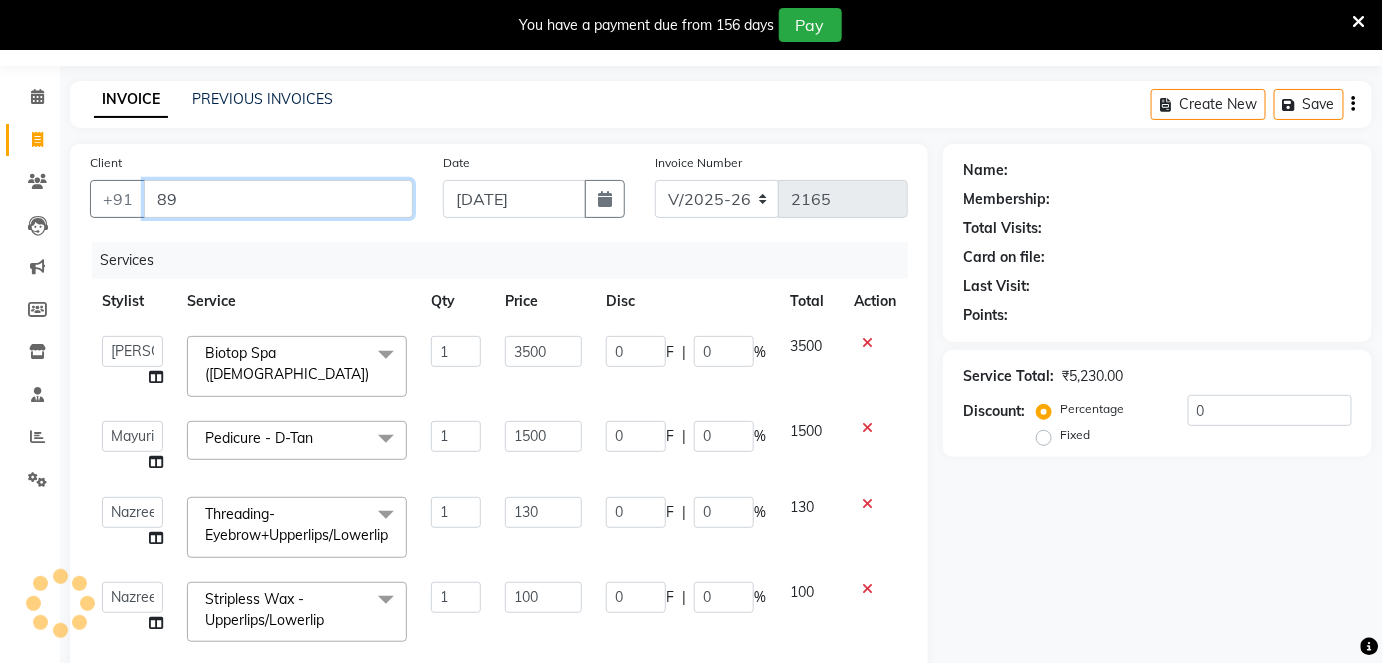 type on "8" 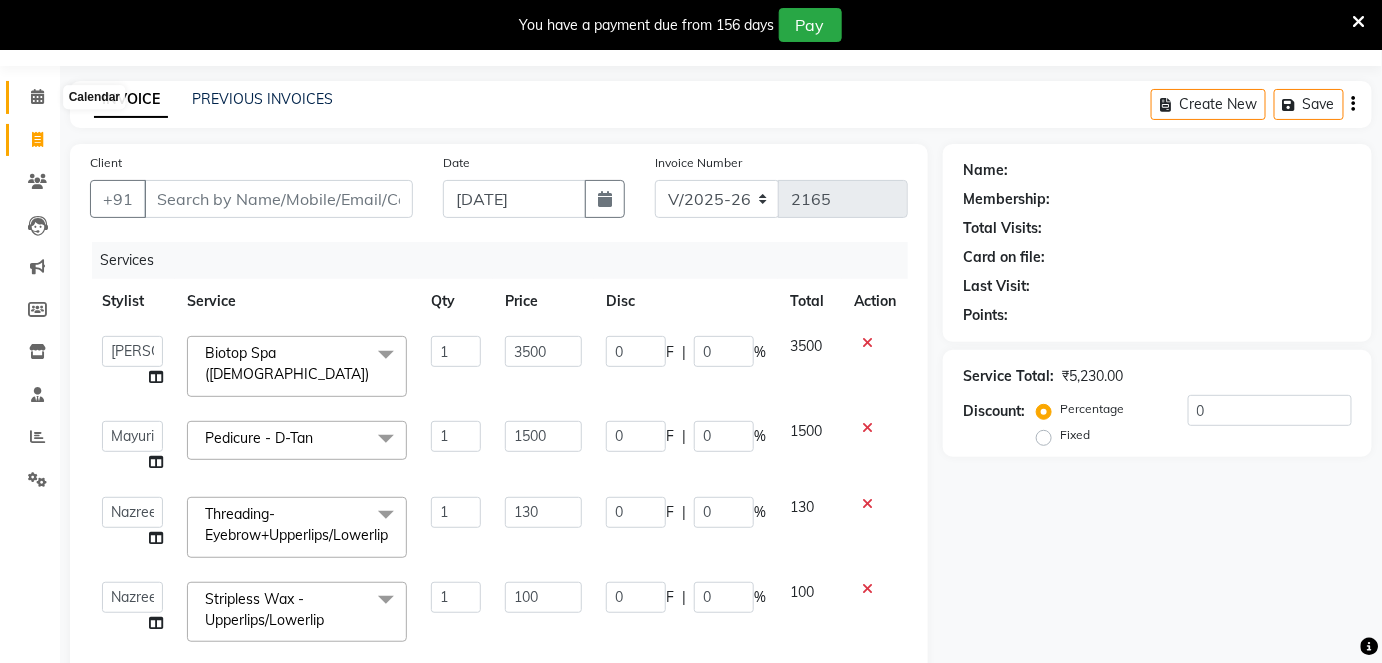 click 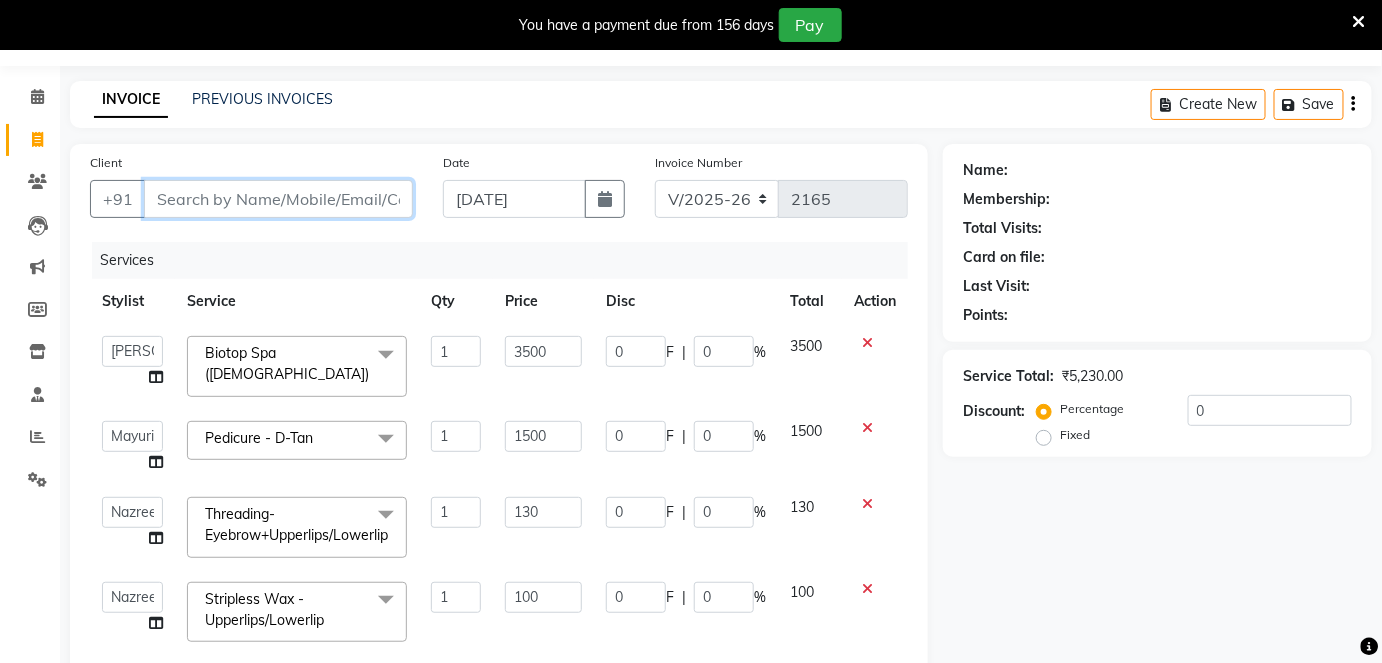 click on "Client" at bounding box center (278, 199) 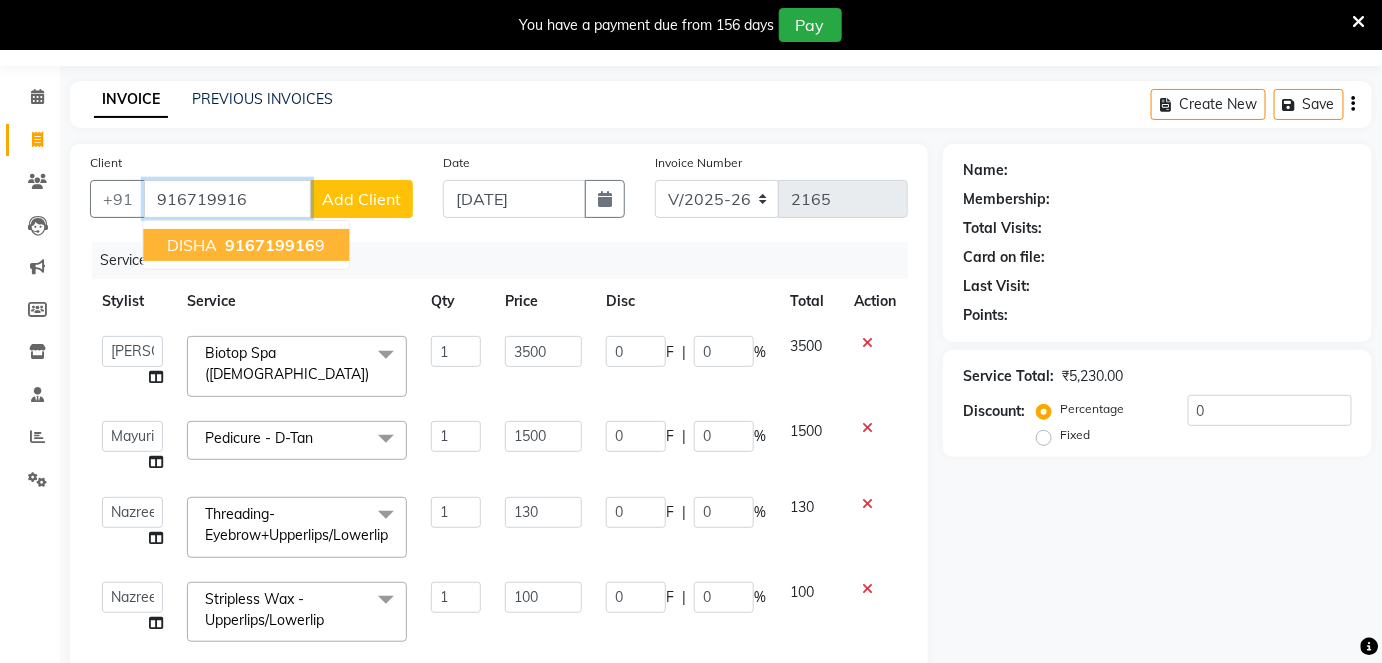 click on "916719916" at bounding box center (270, 245) 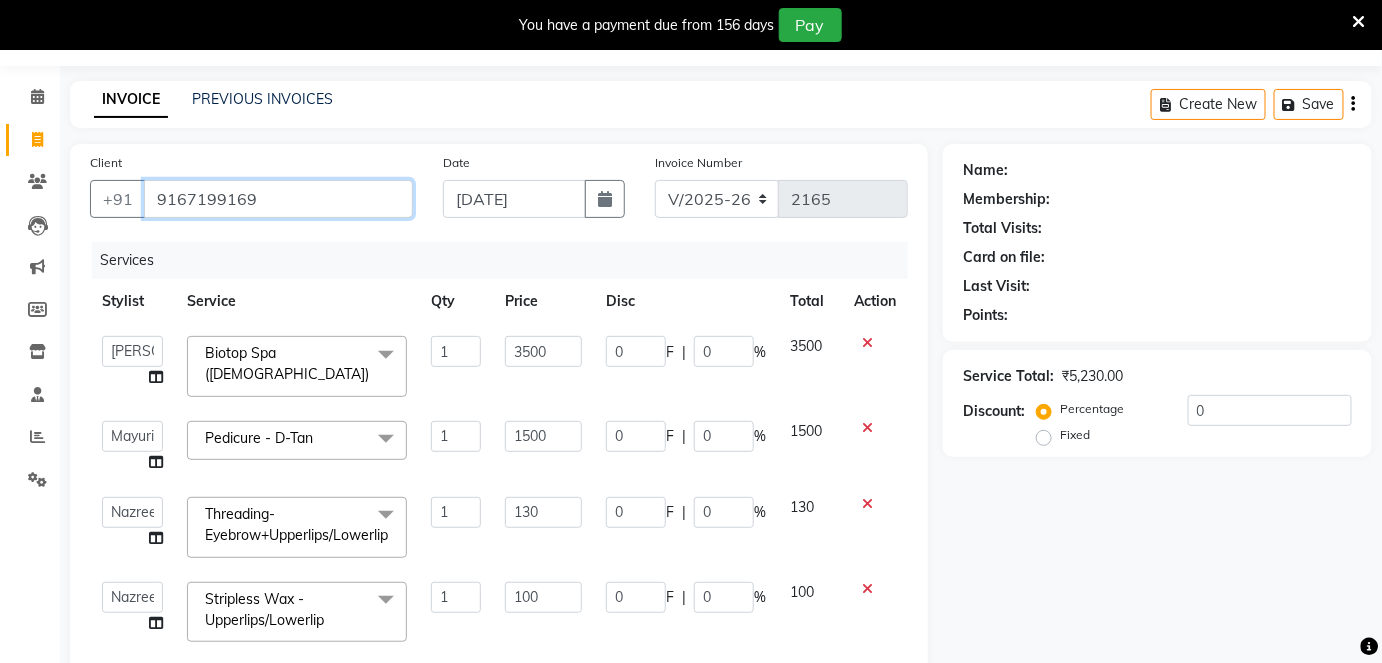type on "9167199169" 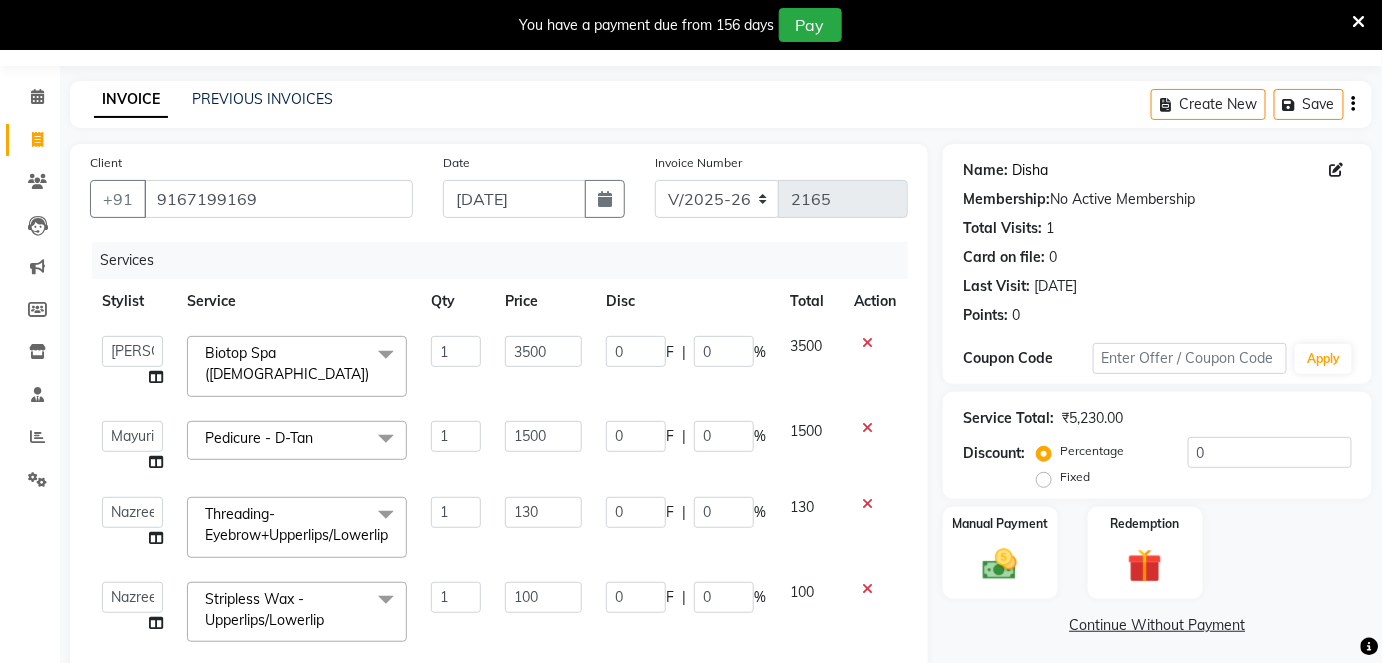 click on "Disha" 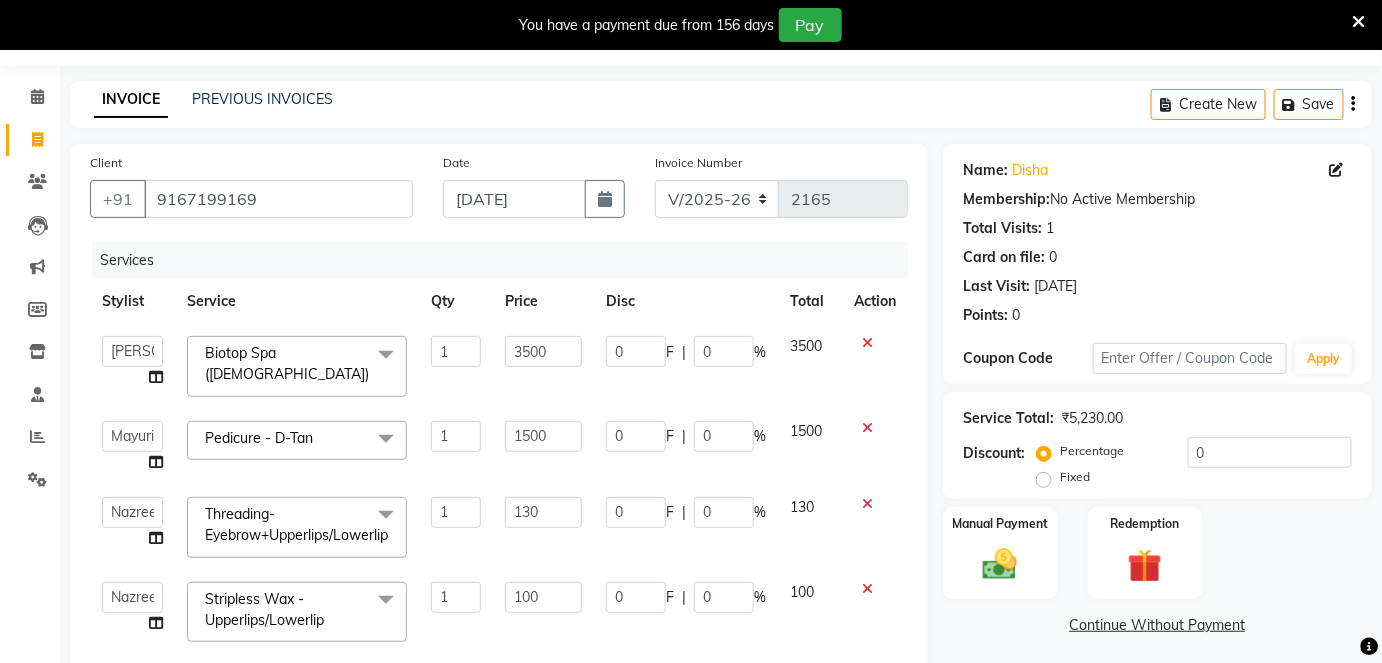 scroll, scrollTop: 146, scrollLeft: 0, axis: vertical 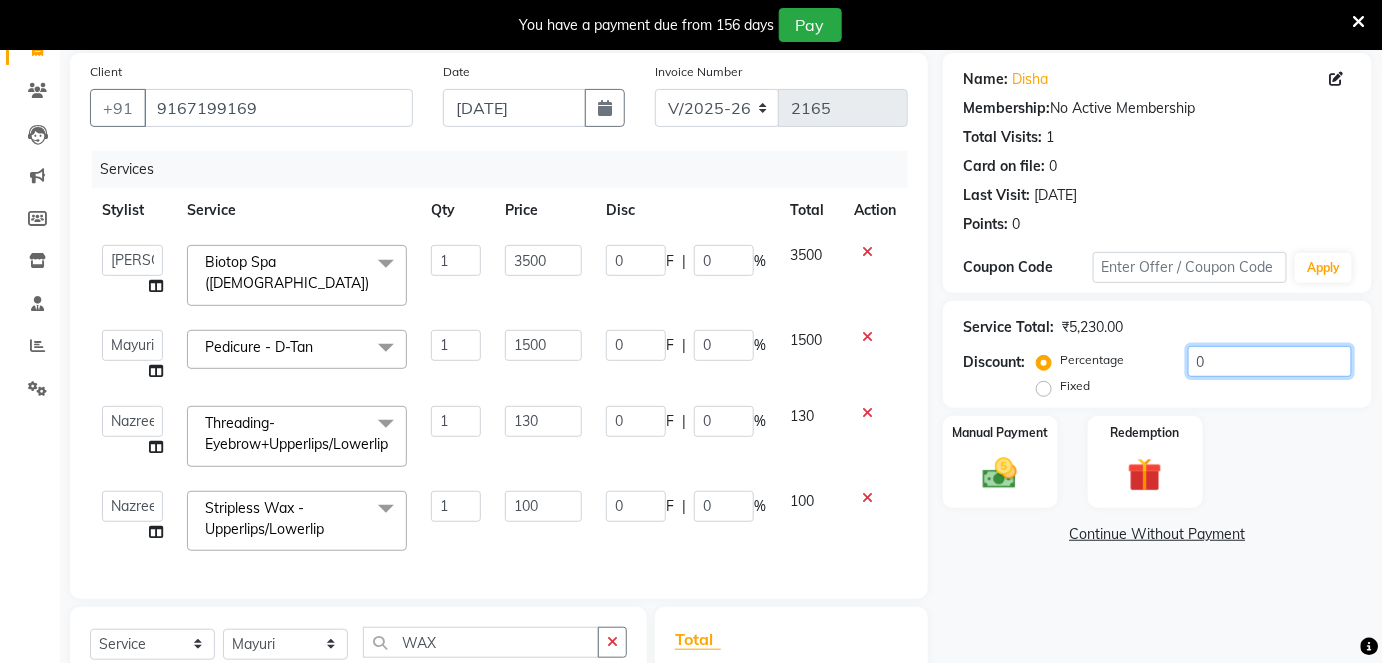 click on "0" 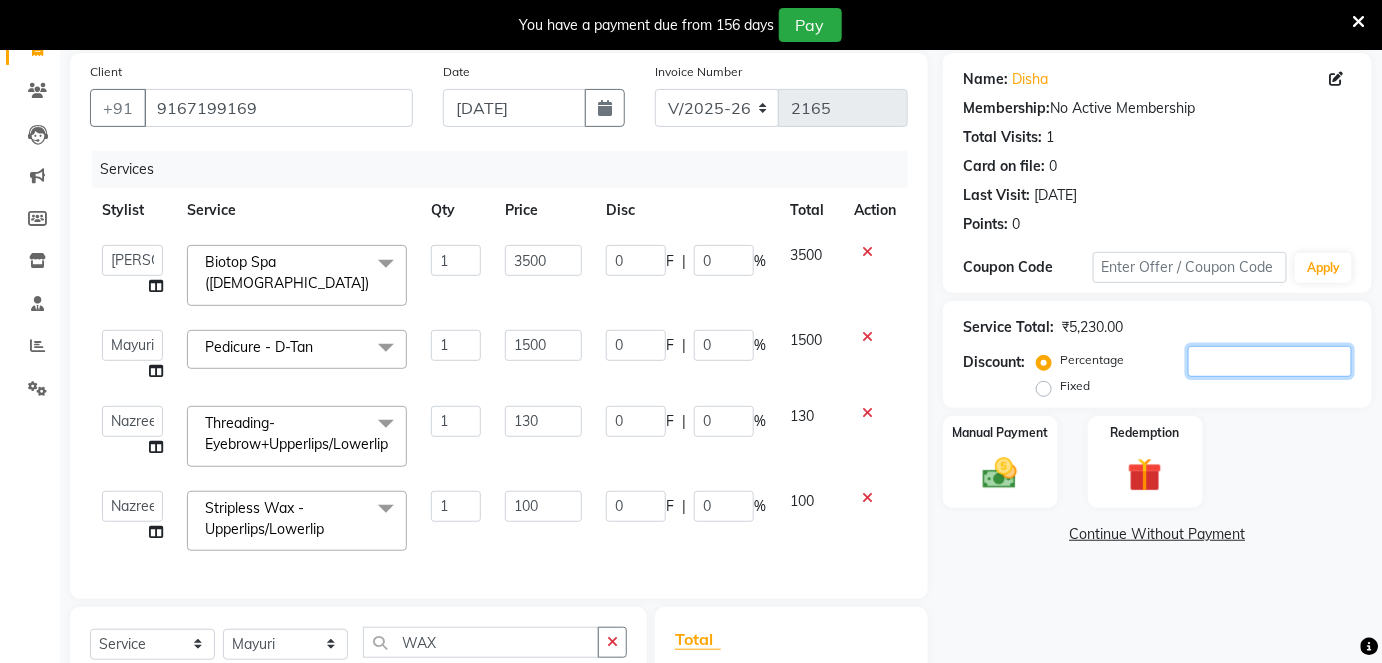 type on "5" 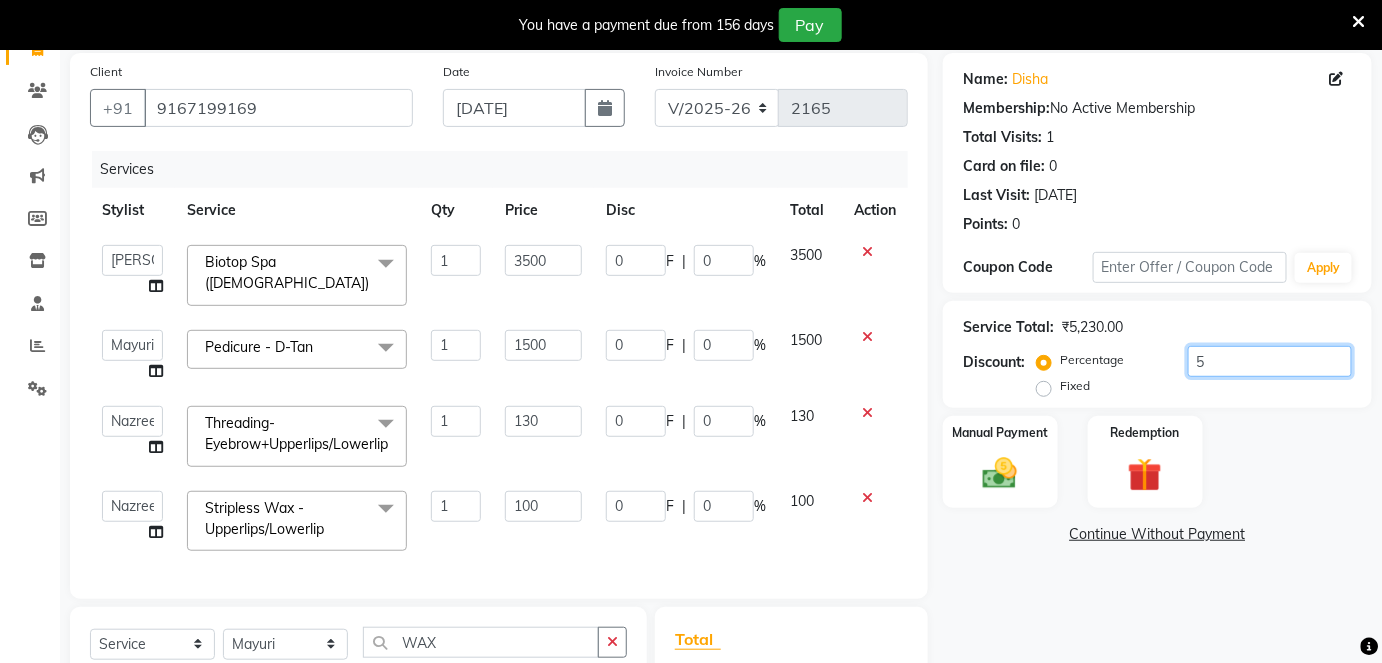 type on "175" 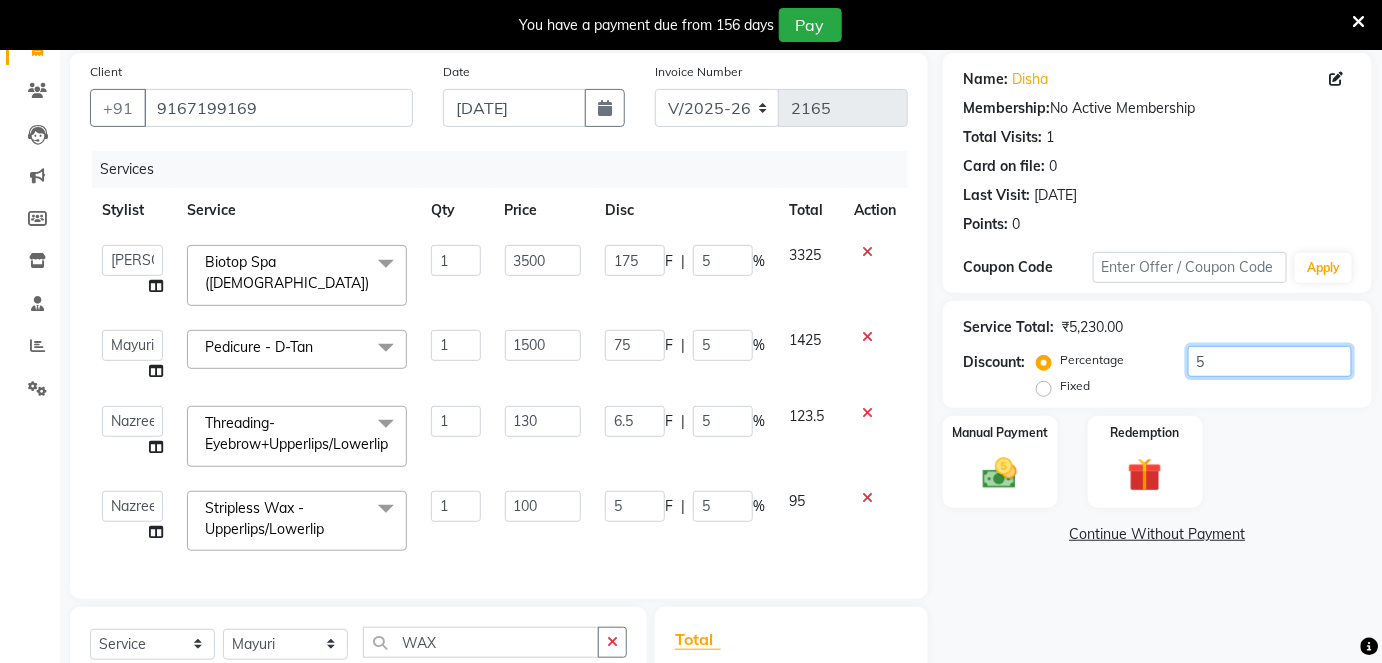 type on "50" 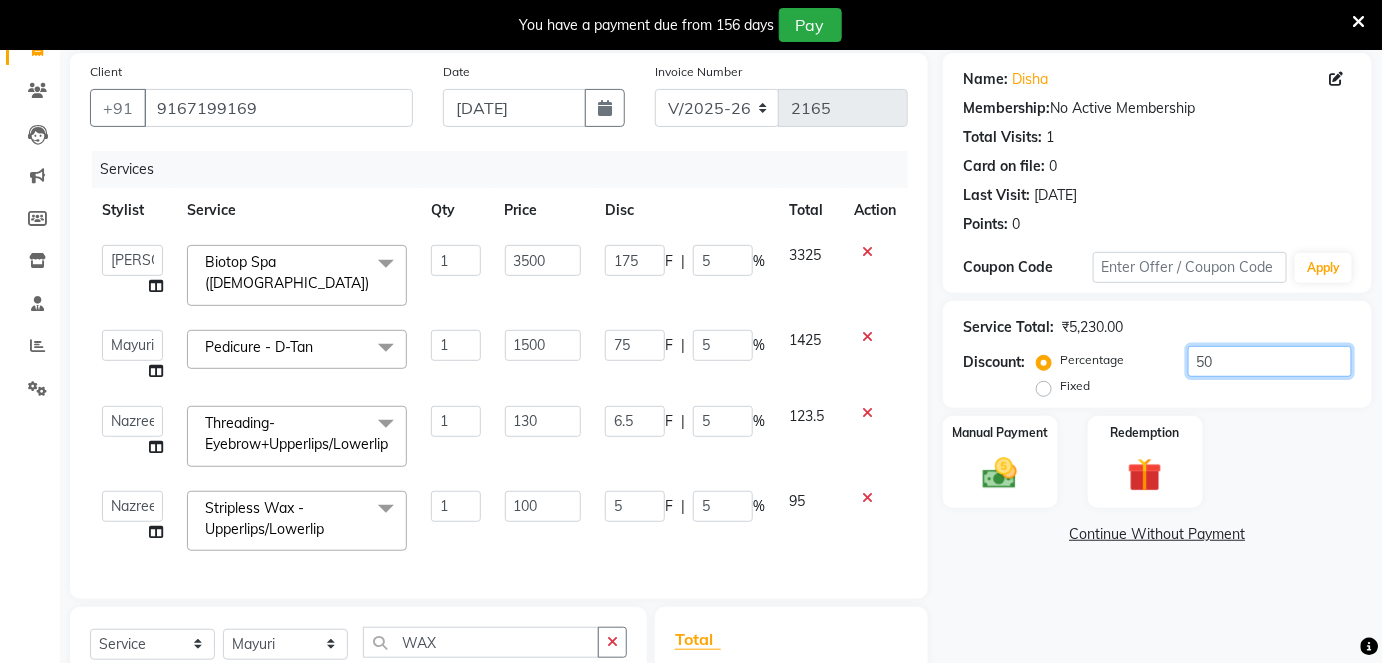 type on "1750" 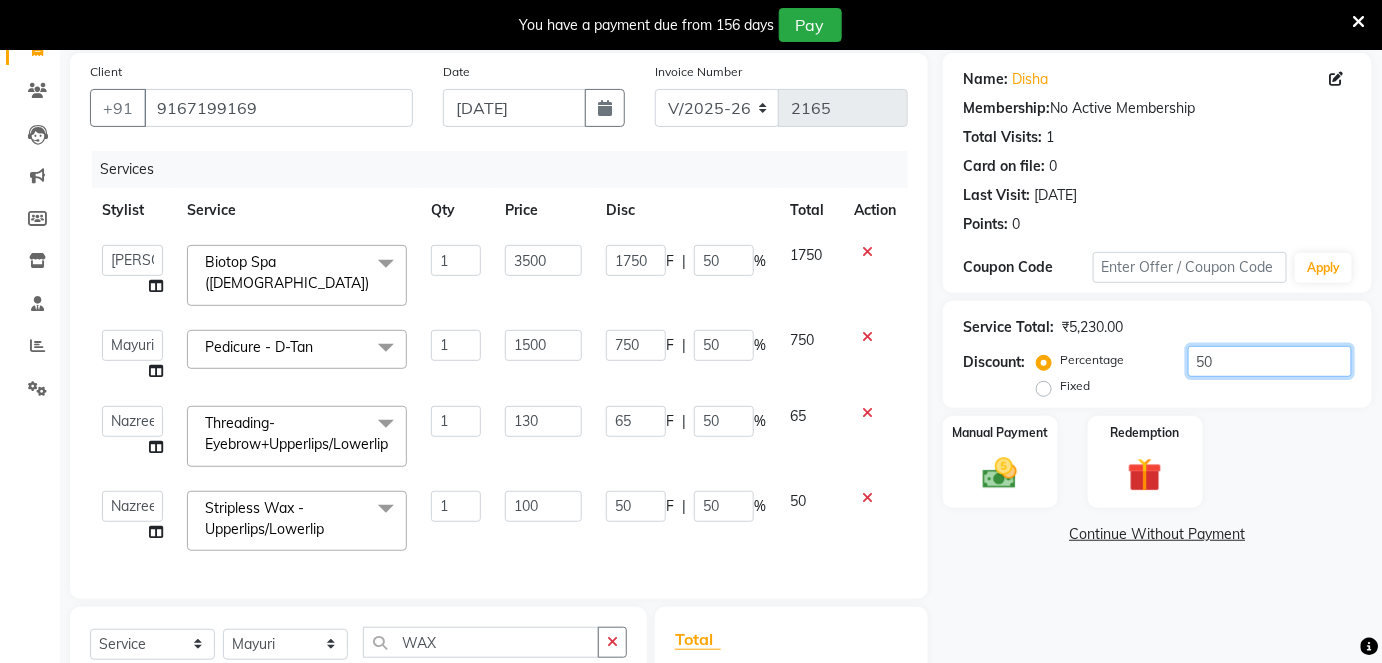 scroll, scrollTop: 418, scrollLeft: 0, axis: vertical 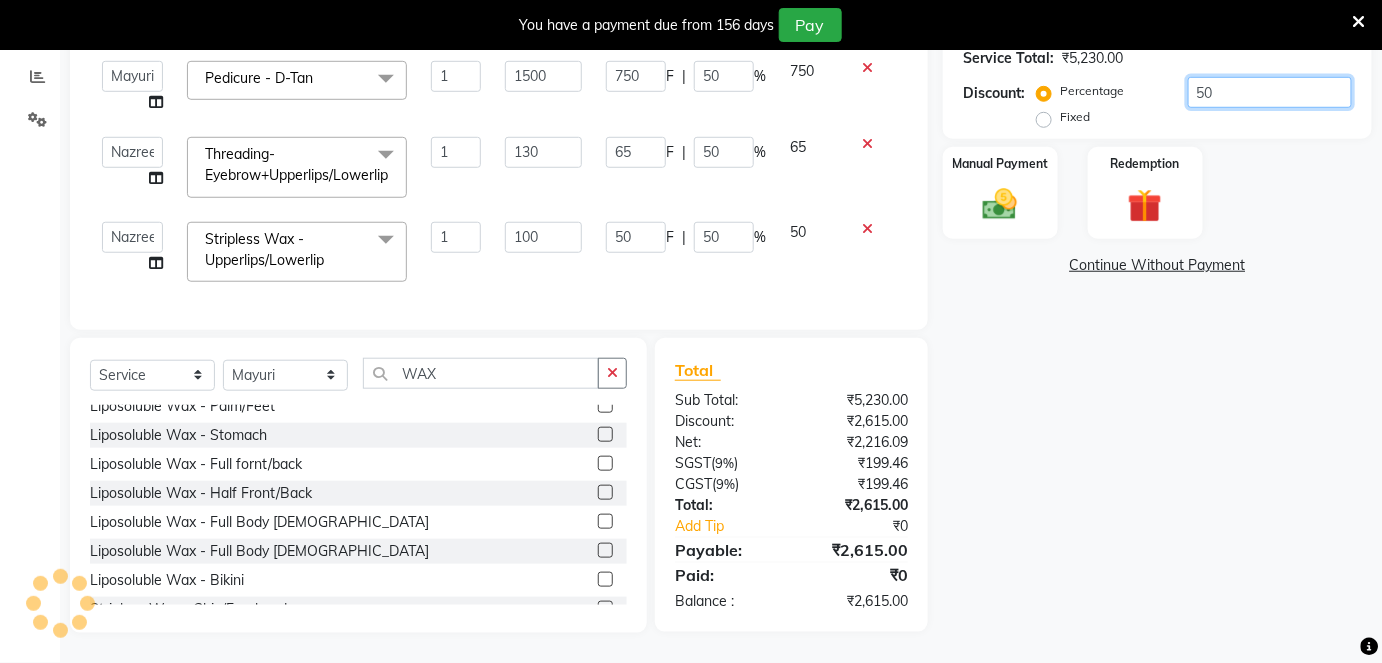 type on "50" 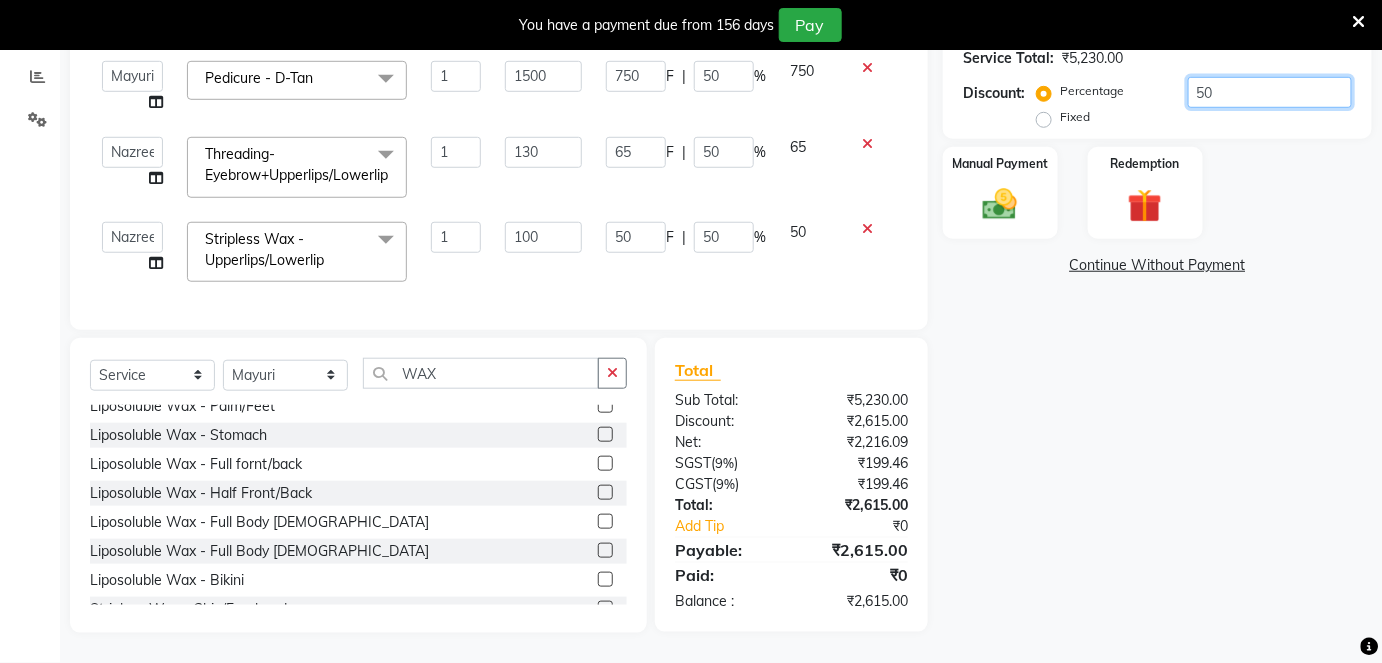 scroll, scrollTop: 54, scrollLeft: 0, axis: vertical 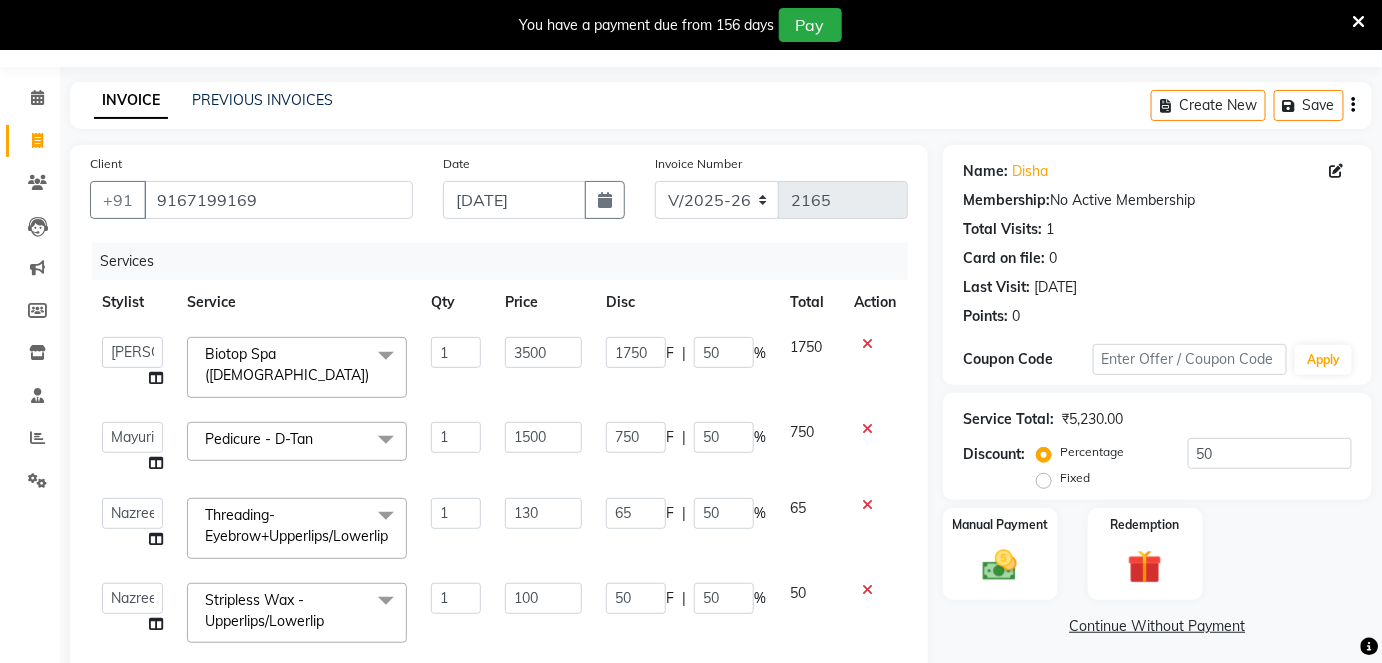 drag, startPoint x: 977, startPoint y: 563, endPoint x: 1192, endPoint y: 619, distance: 222.17336 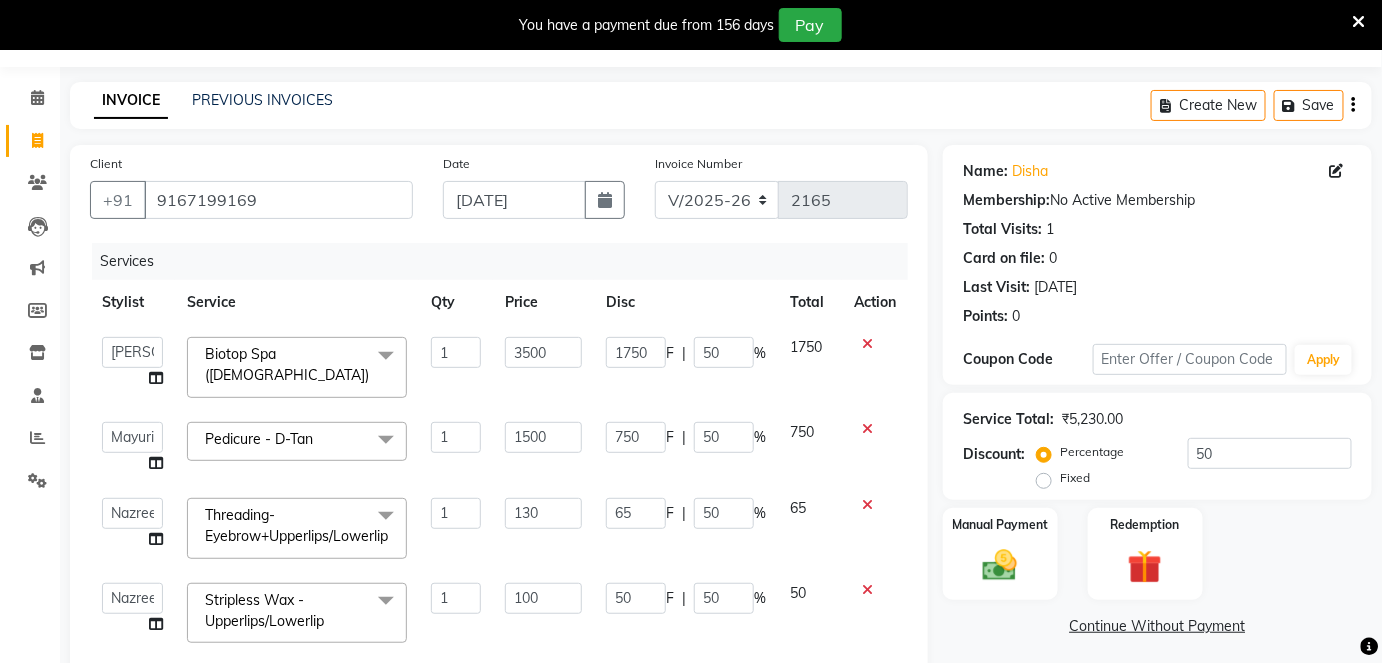 click 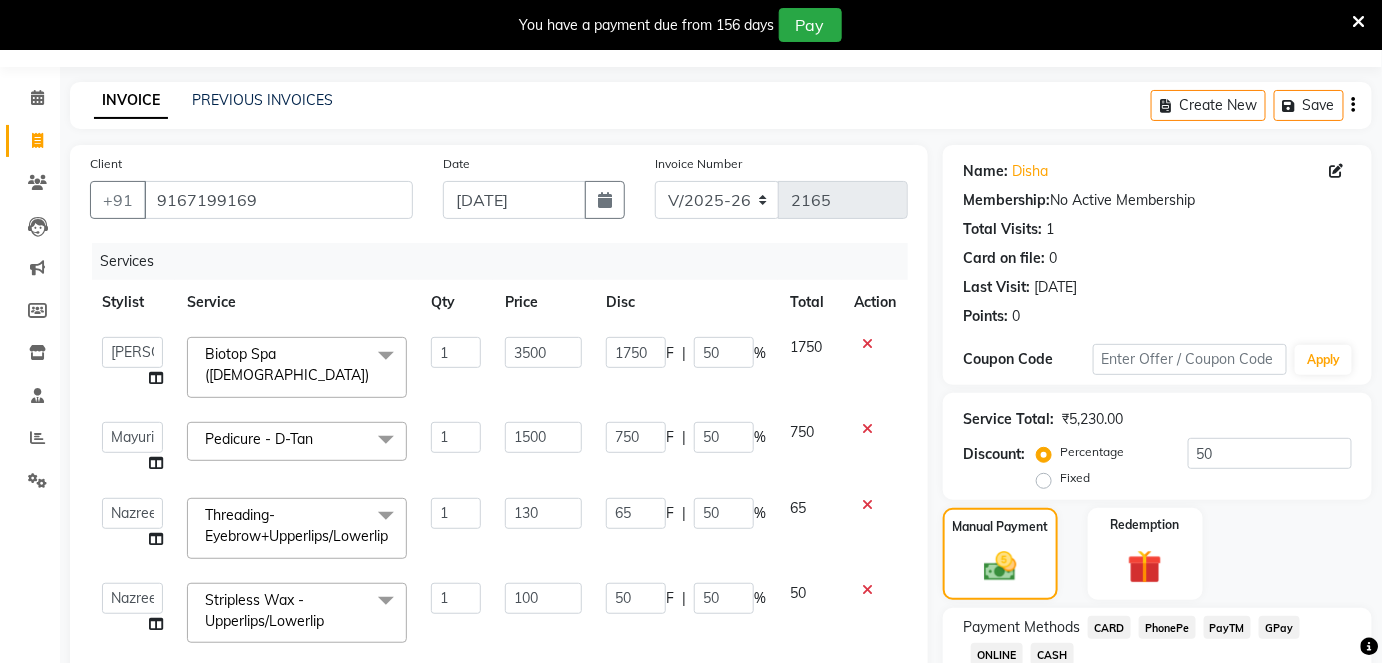 click on "CASH" 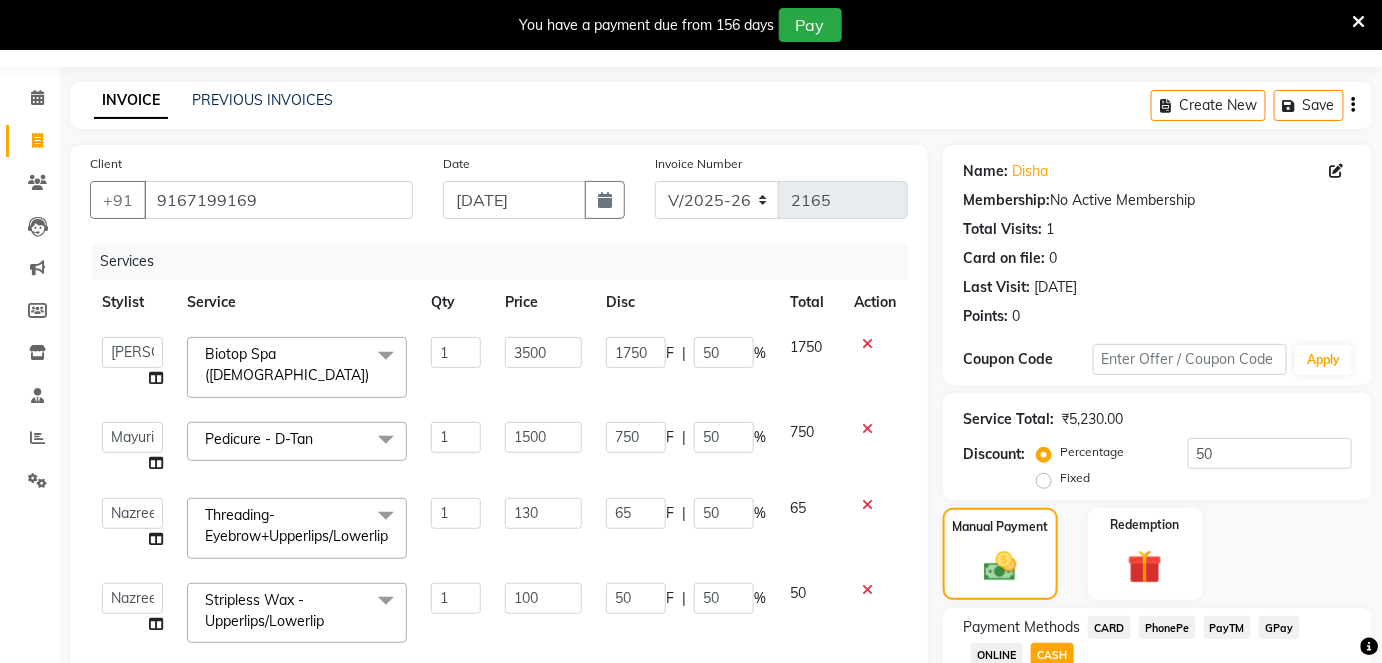 click on "Payment Methods  CARD   PhonePe   PayTM   GPay   ONLINE   CASH  Amount: 2615 Note: Add Payment" 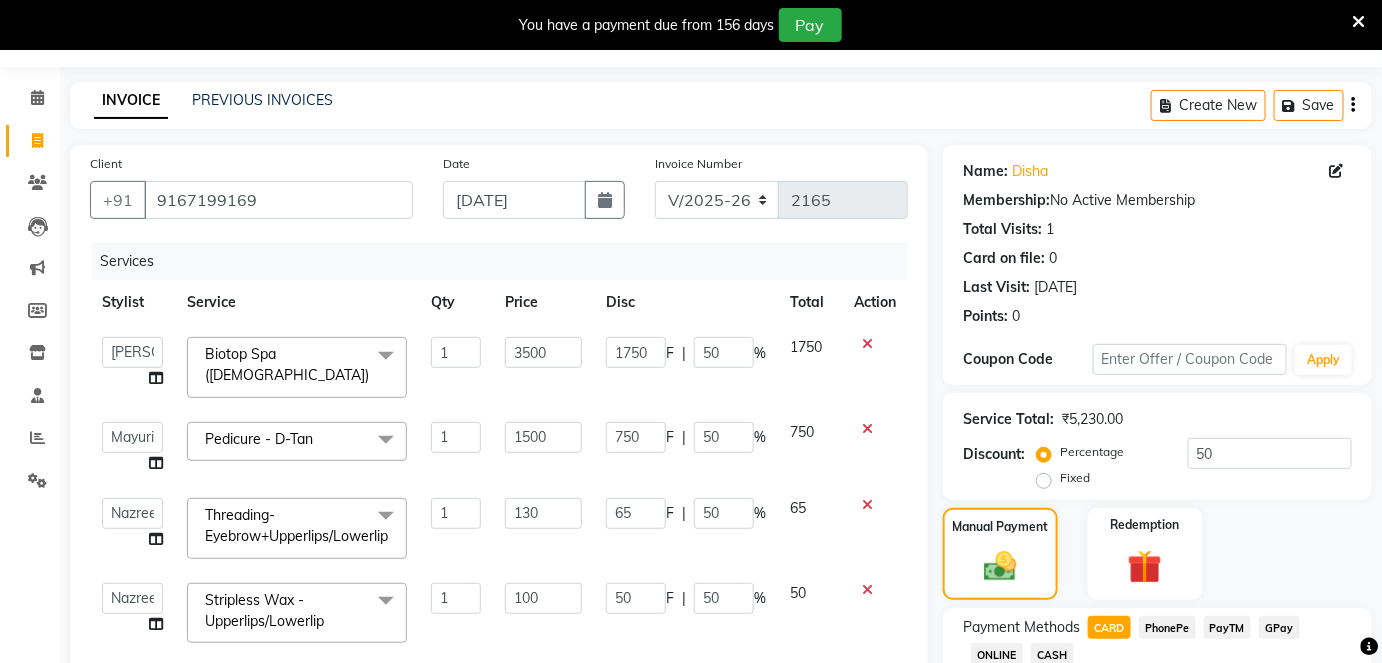 scroll, scrollTop: 418, scrollLeft: 0, axis: vertical 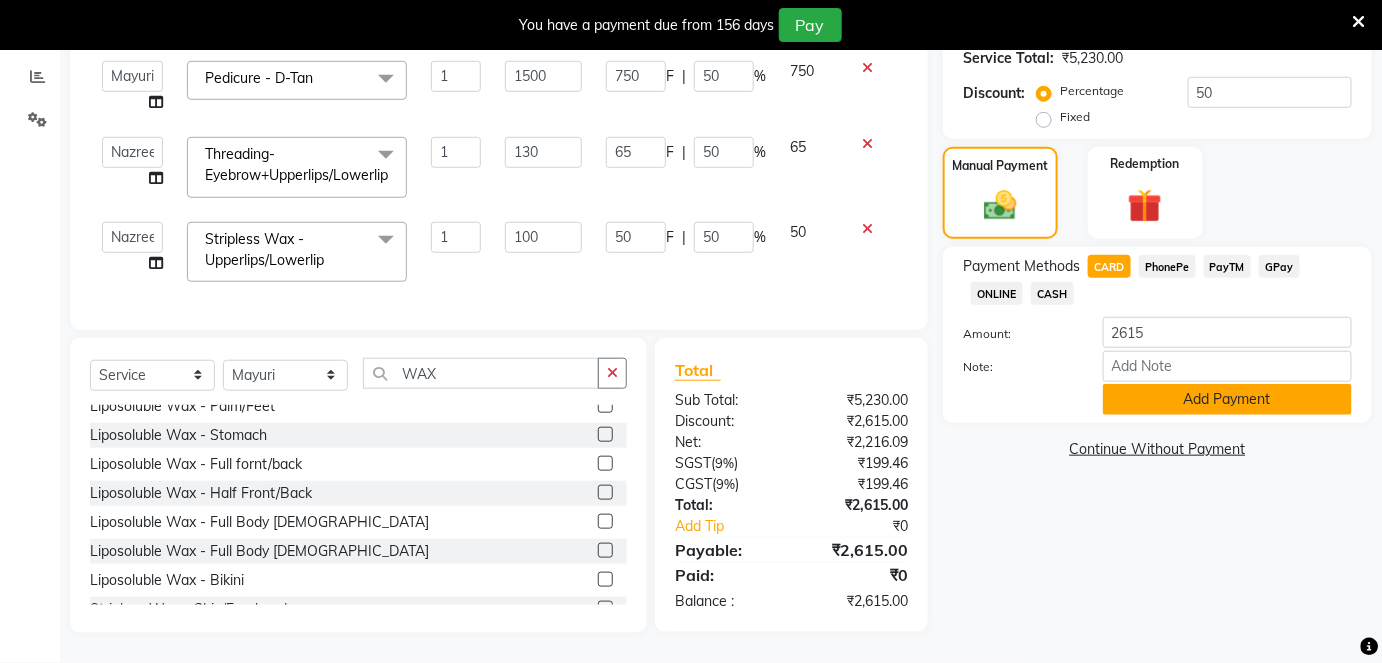 click on "Add Payment" 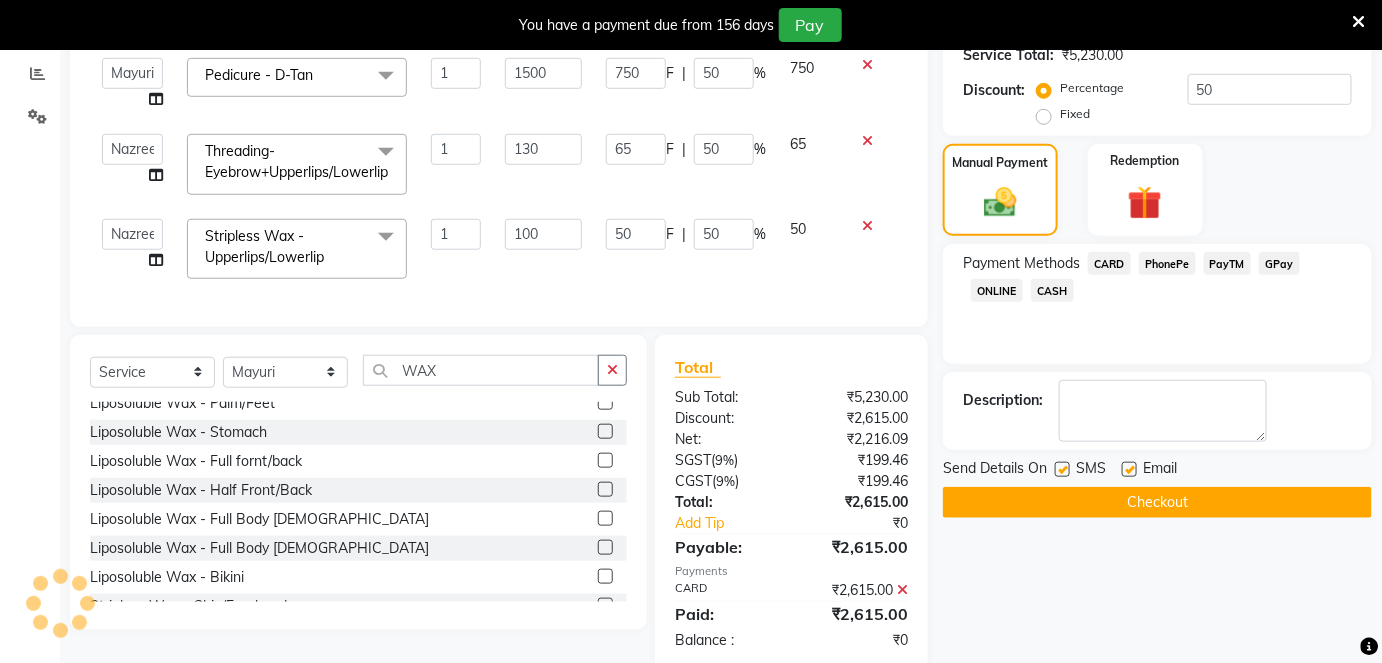 click 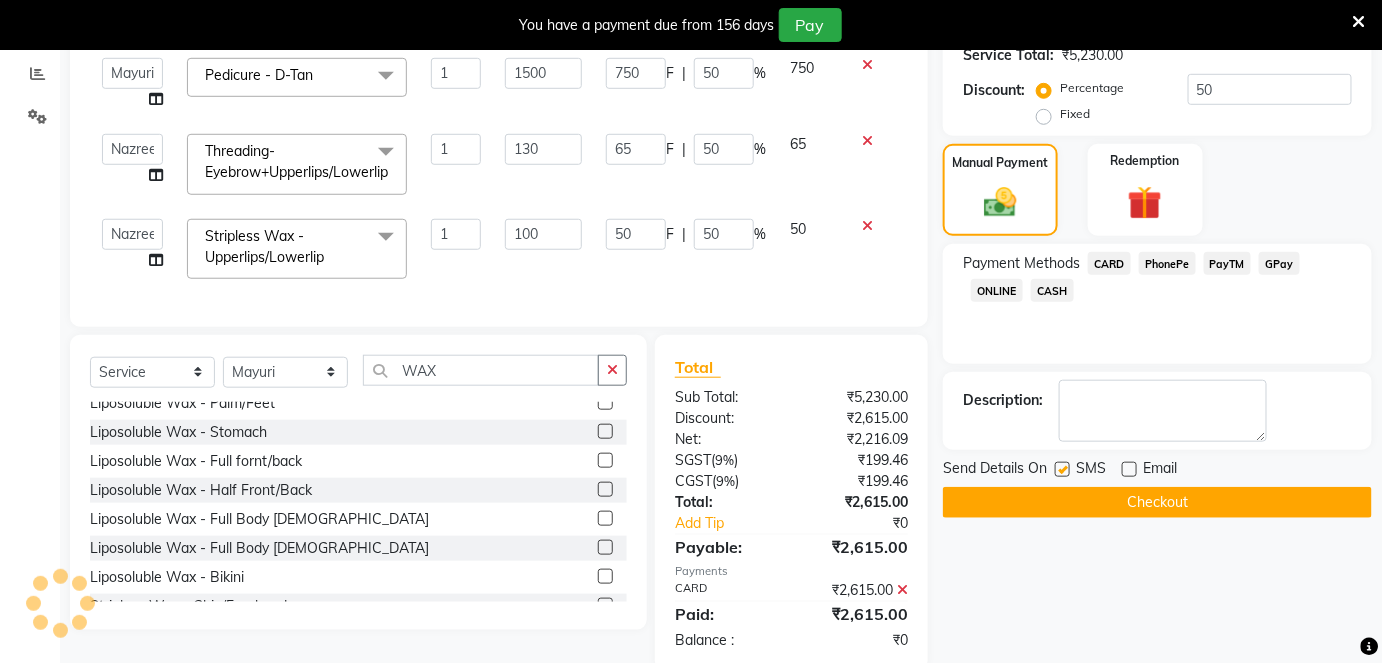 click on "Checkout" 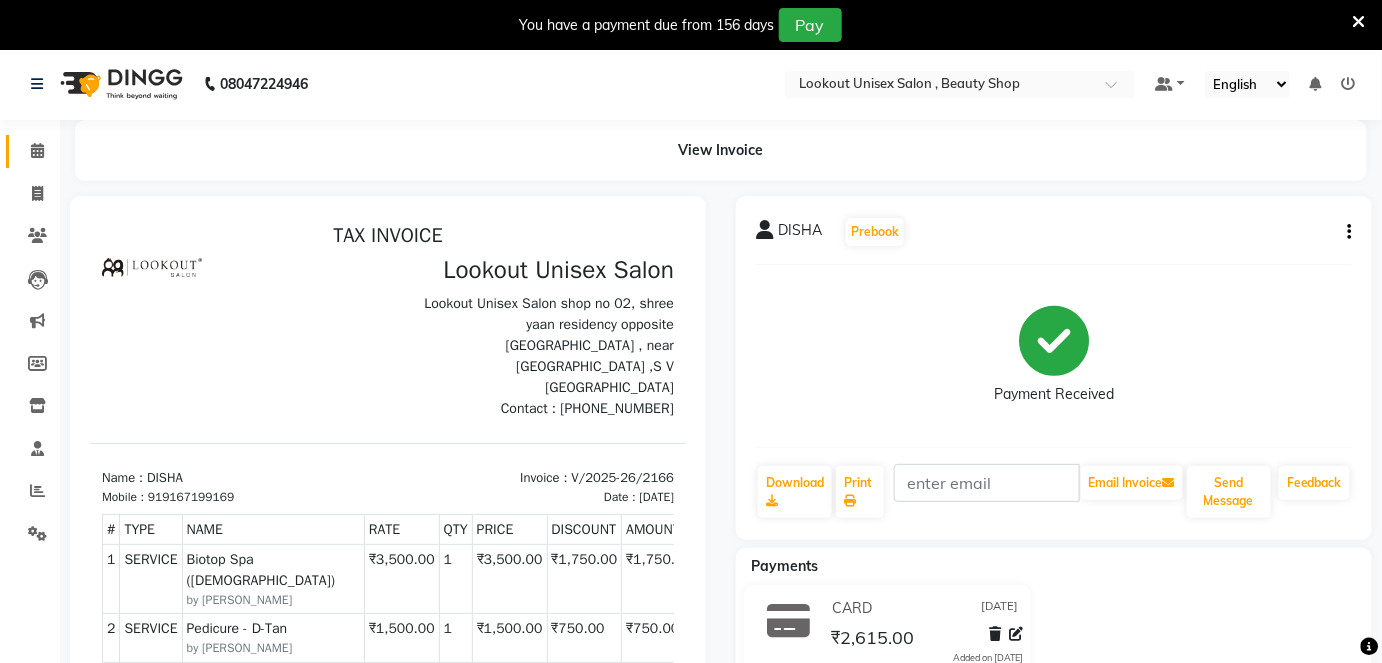 scroll, scrollTop: 0, scrollLeft: 0, axis: both 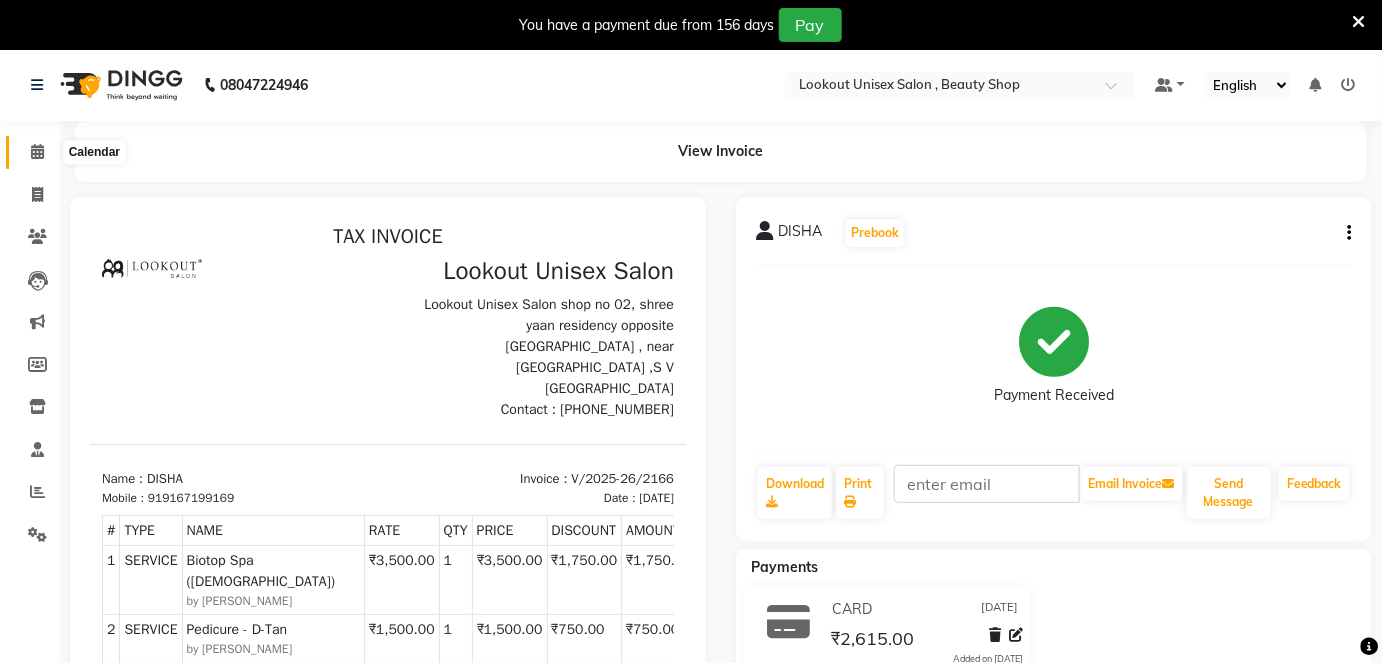 click 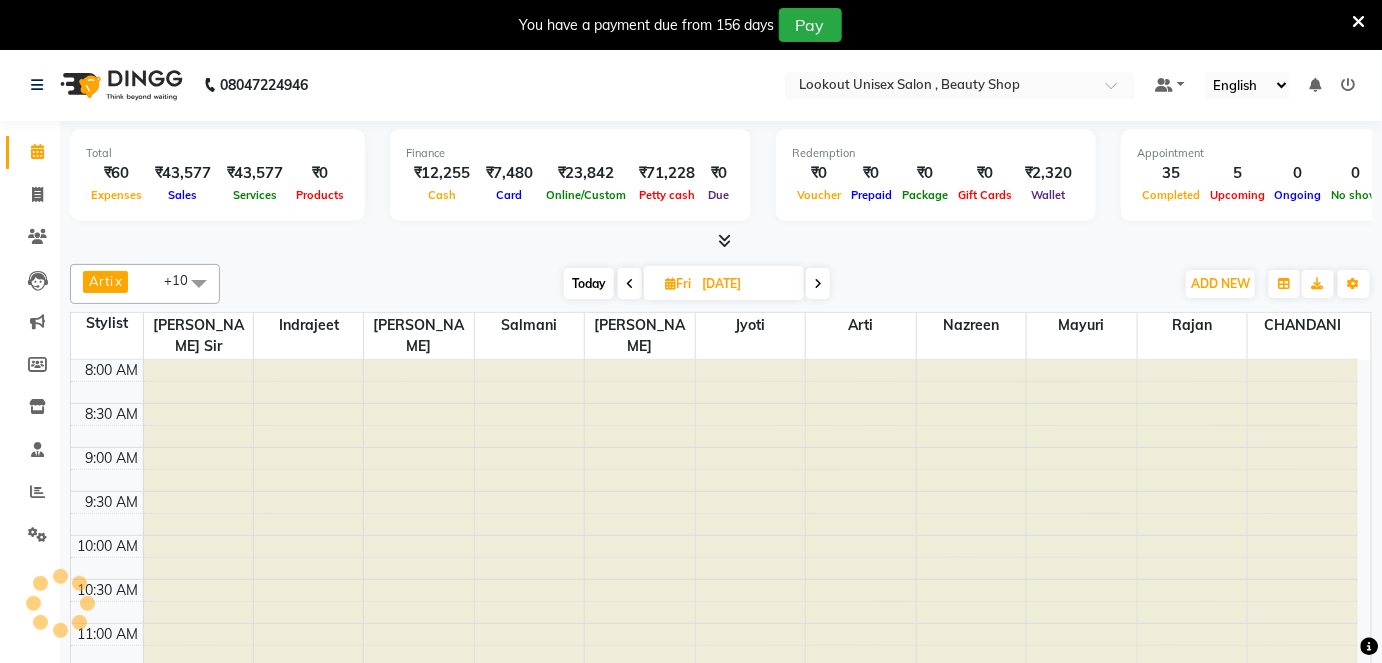 scroll, scrollTop: 0, scrollLeft: 0, axis: both 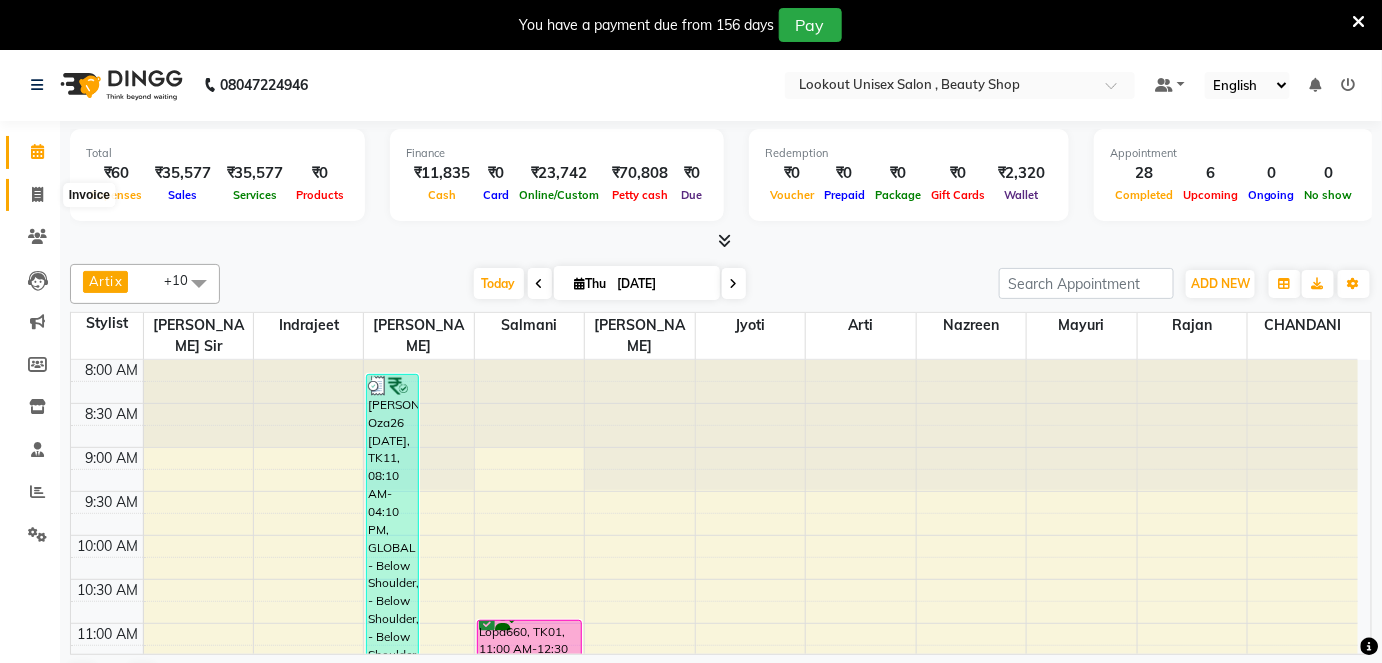 click 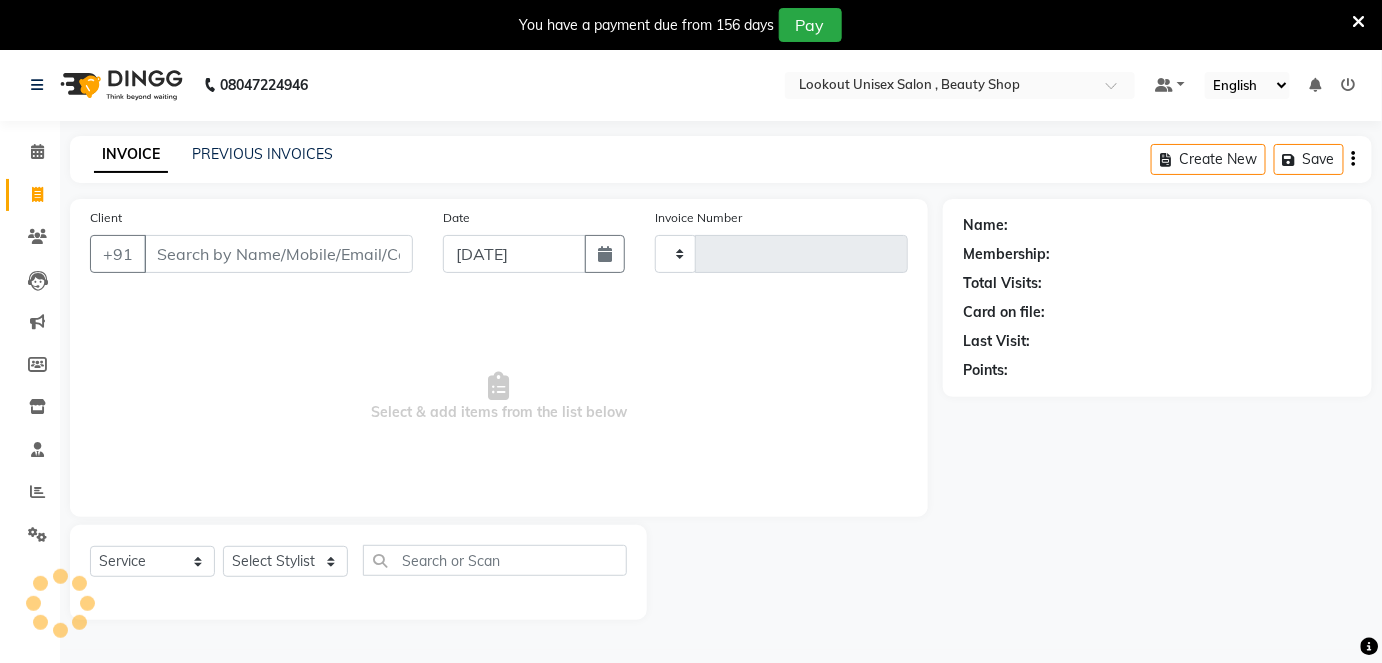 type on "2163" 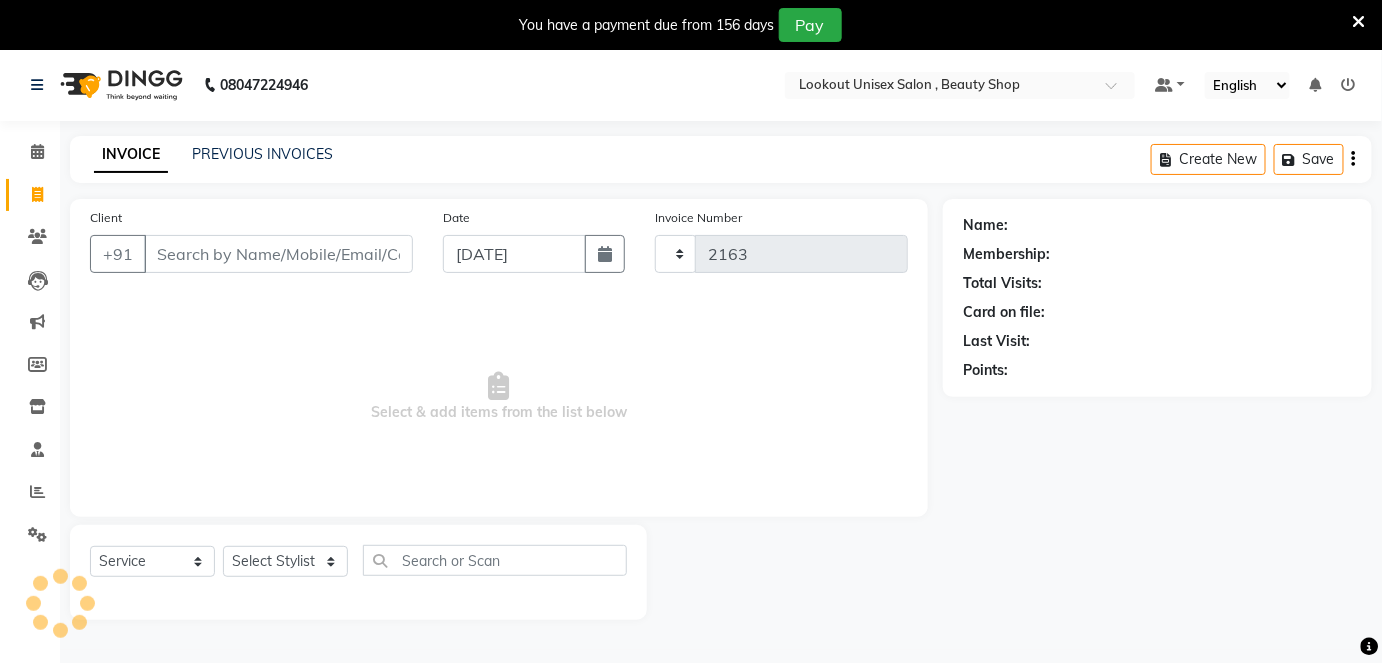 select on "7658" 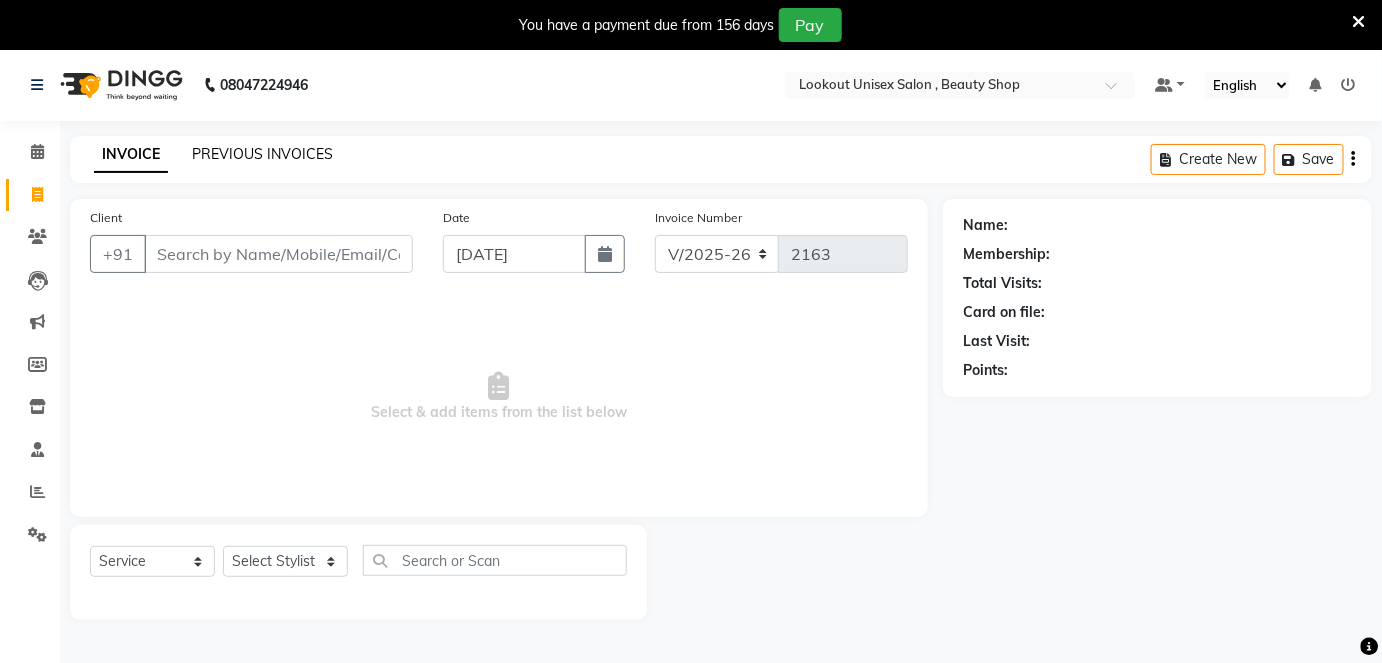 click on "PREVIOUS INVOICES" 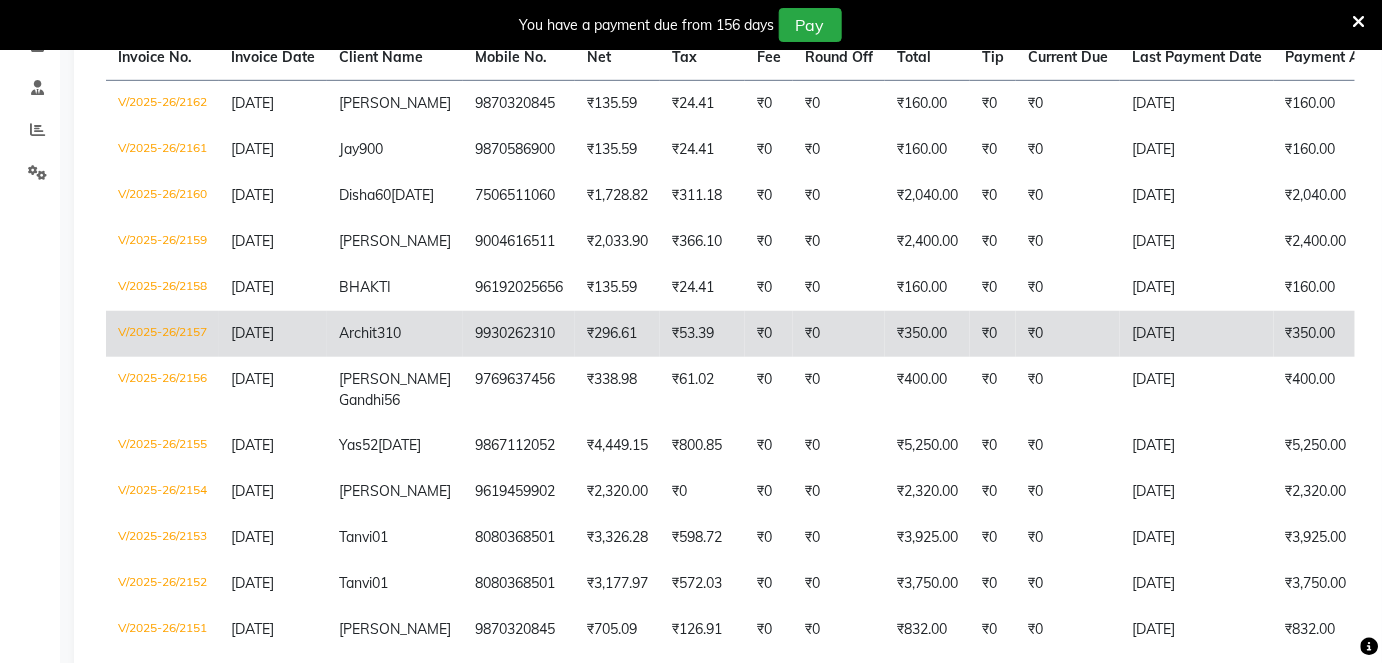 scroll, scrollTop: 181, scrollLeft: 0, axis: vertical 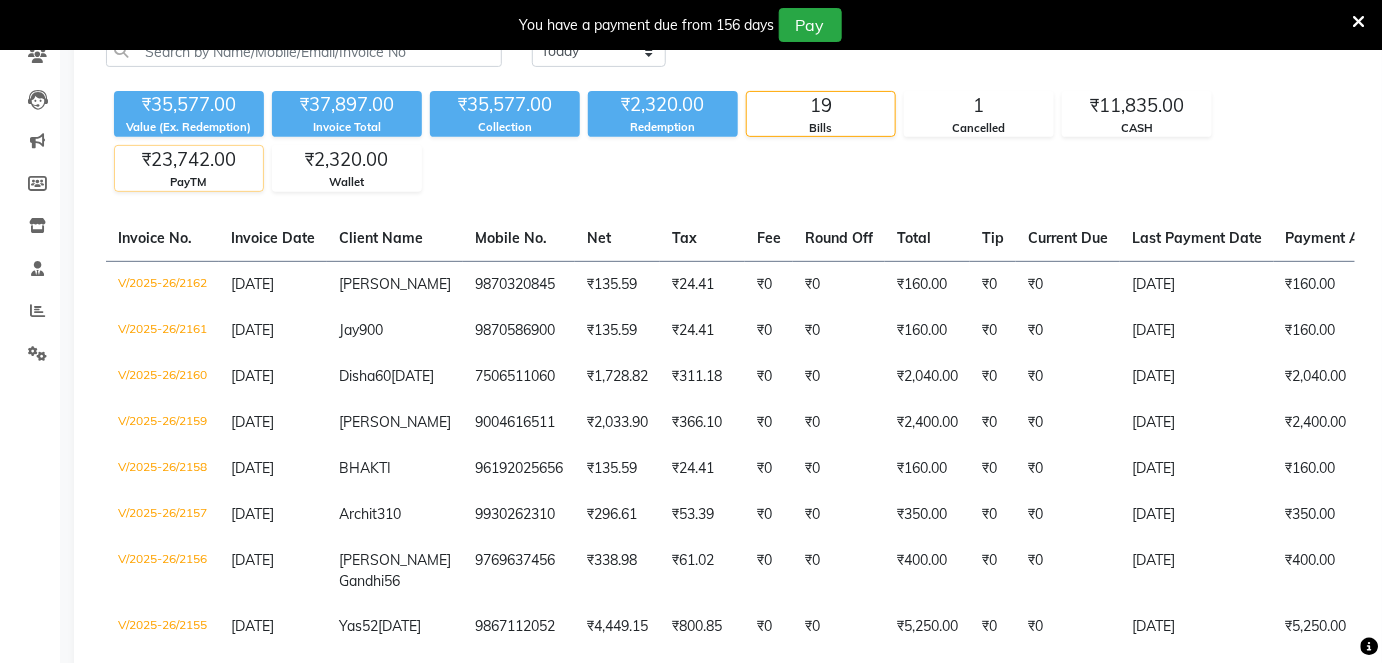 drag, startPoint x: 184, startPoint y: 168, endPoint x: 176, endPoint y: 175, distance: 10.630146 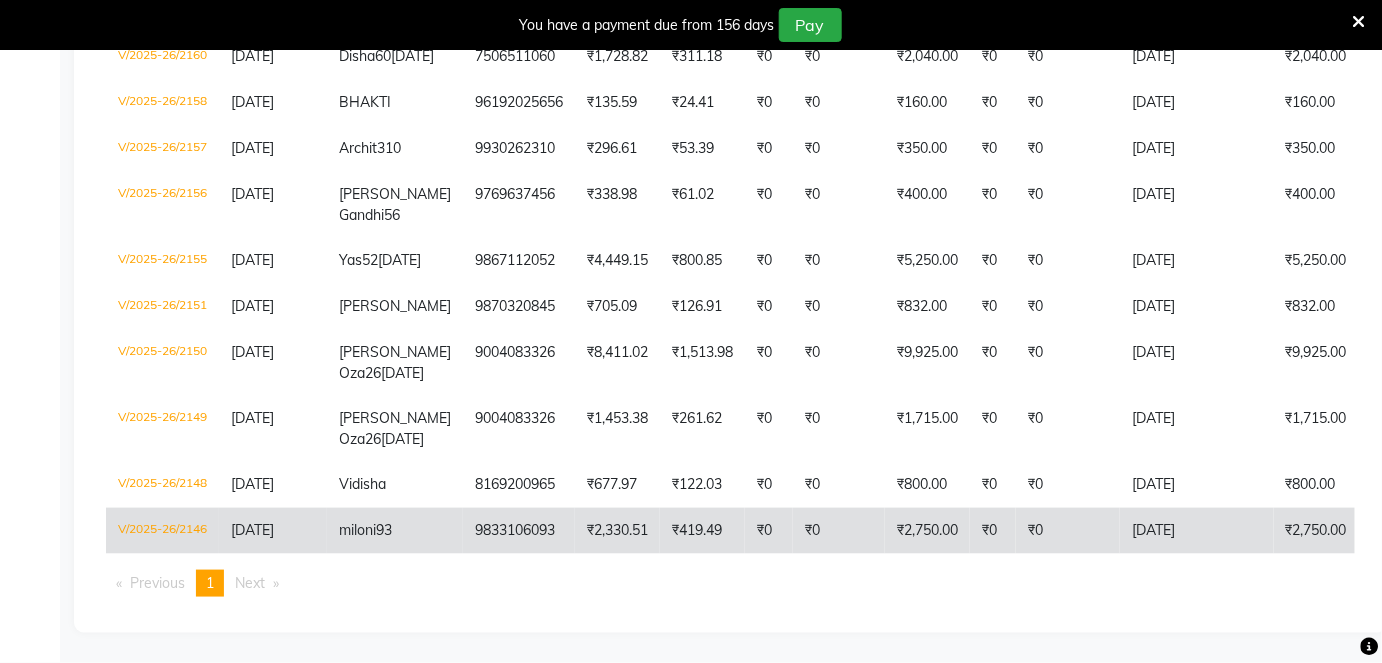 scroll, scrollTop: 592, scrollLeft: 0, axis: vertical 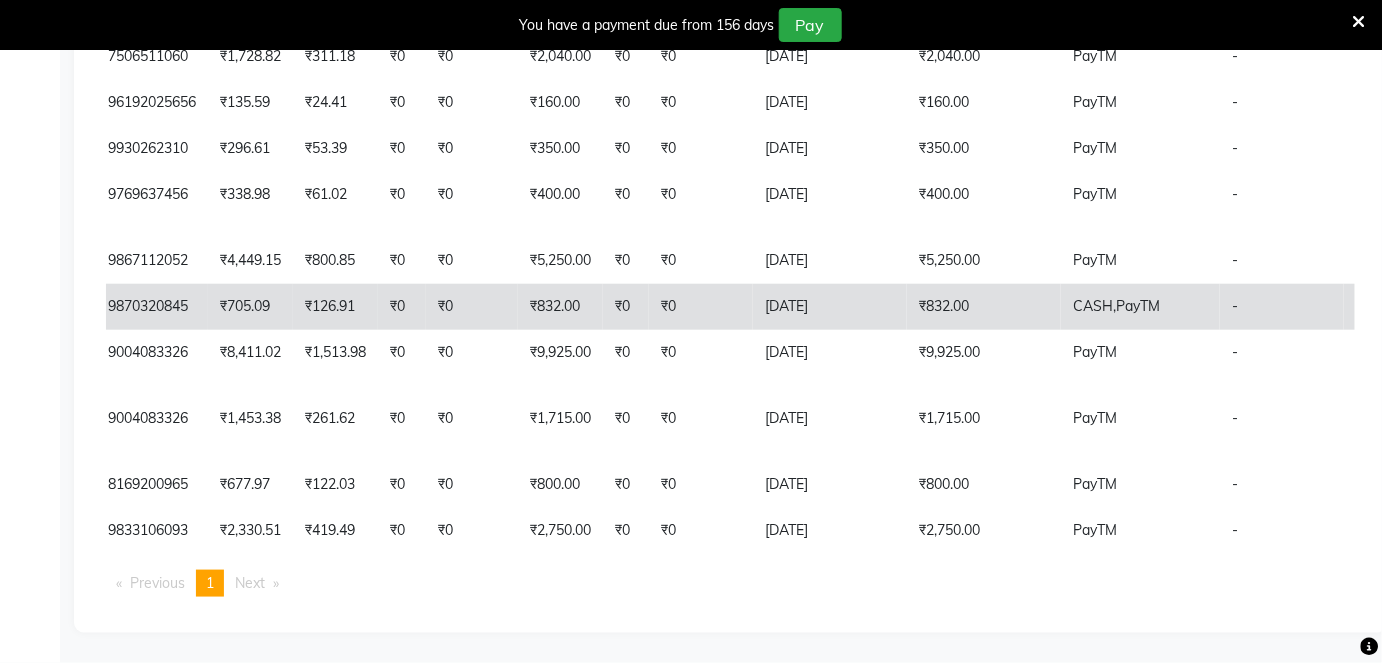 click on "CASH," 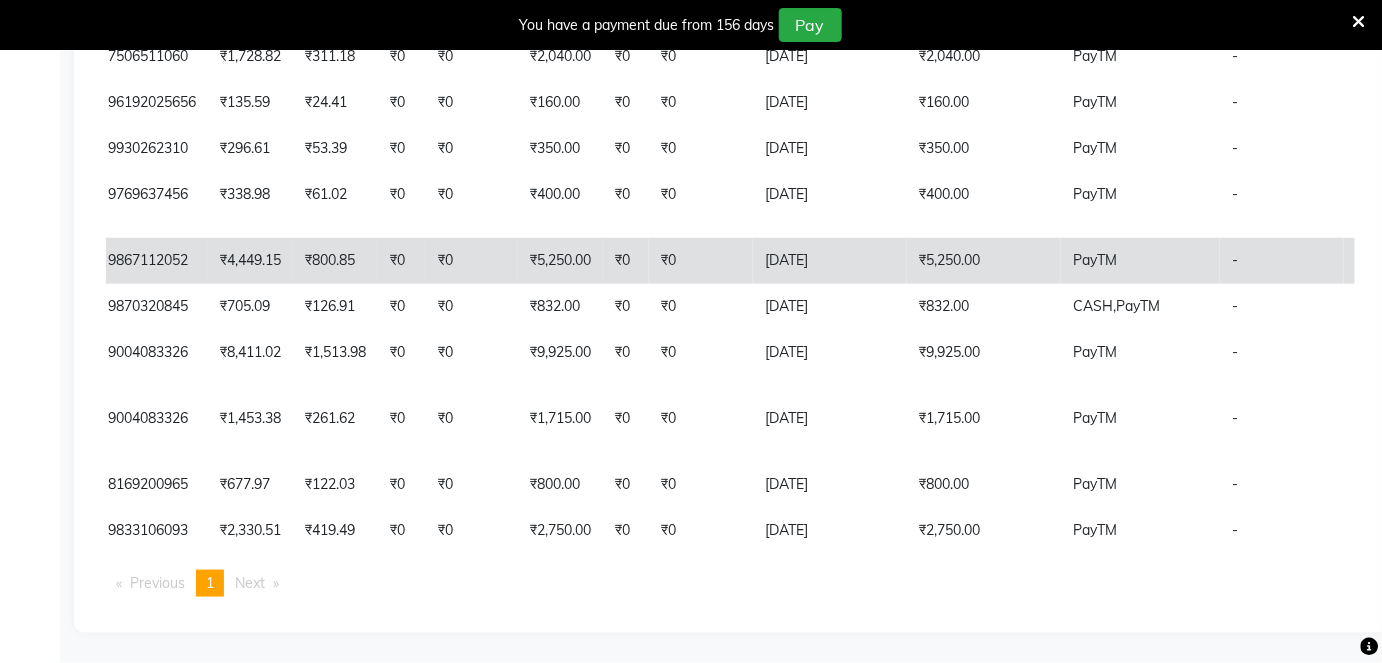 scroll, scrollTop: 501, scrollLeft: 0, axis: vertical 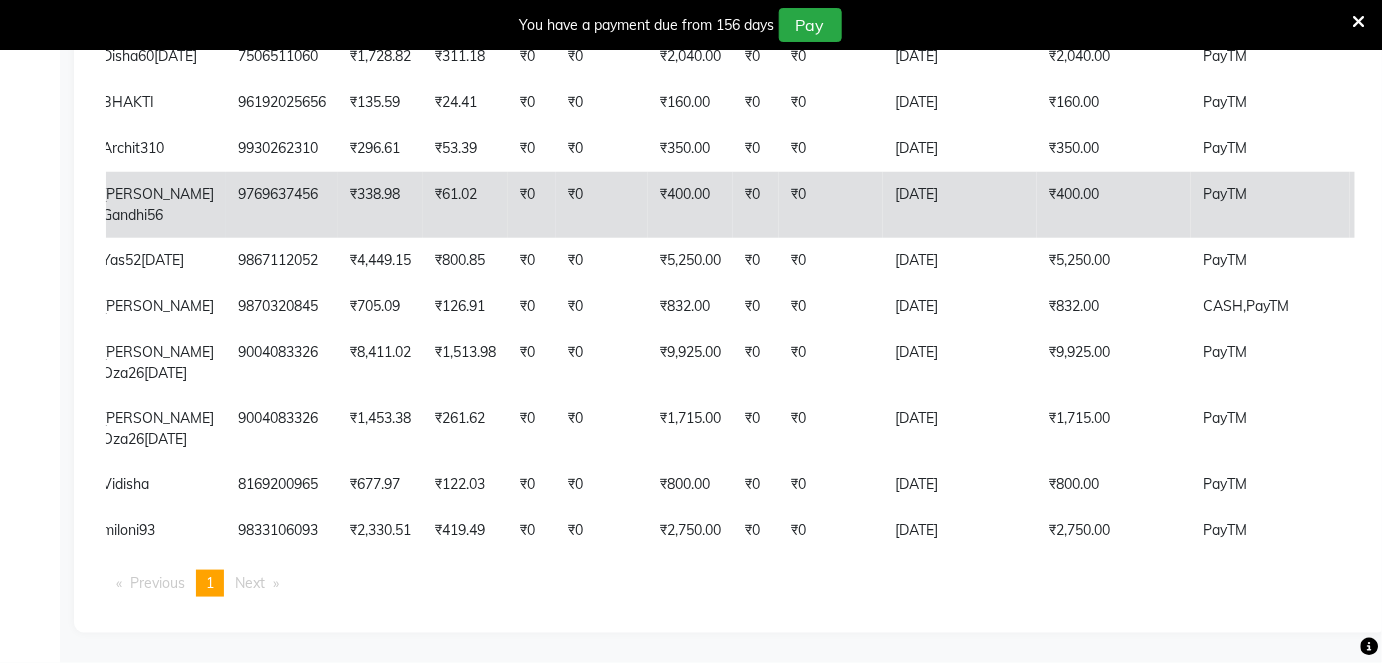 click on "₹400.00" 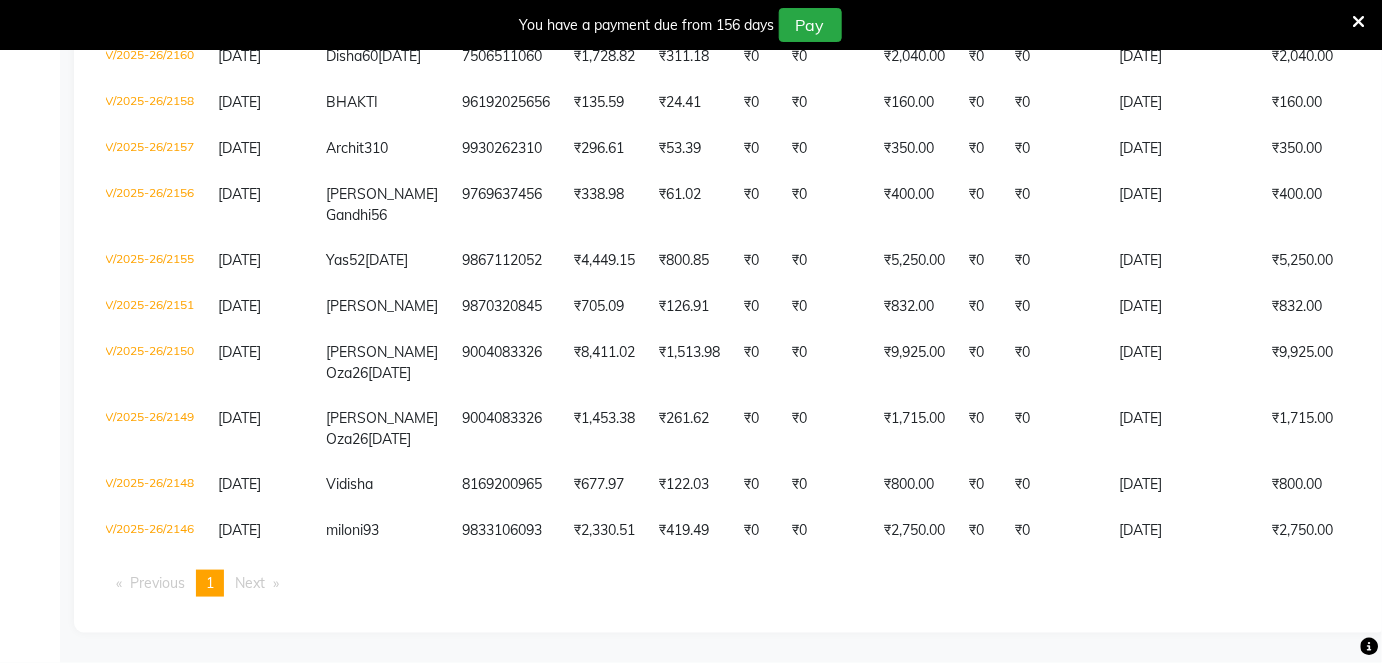 scroll, scrollTop: 0, scrollLeft: 10, axis: horizontal 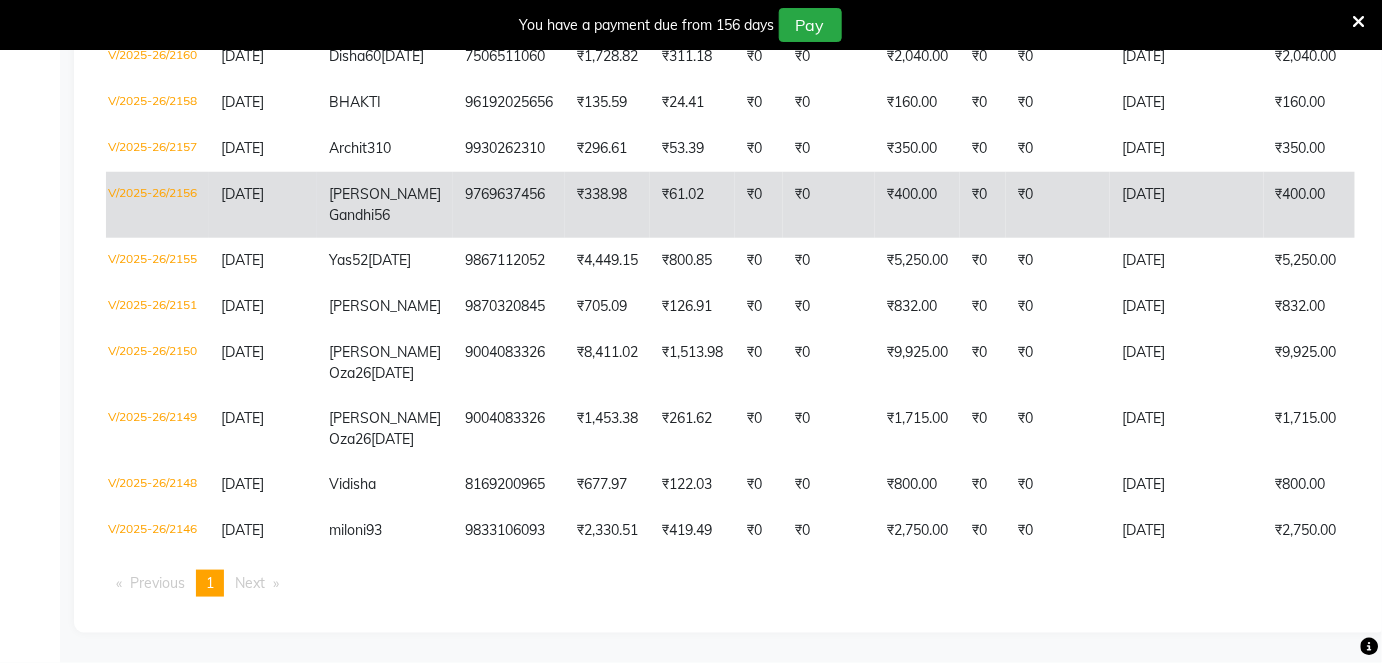 click on "V/2025-26/2156" 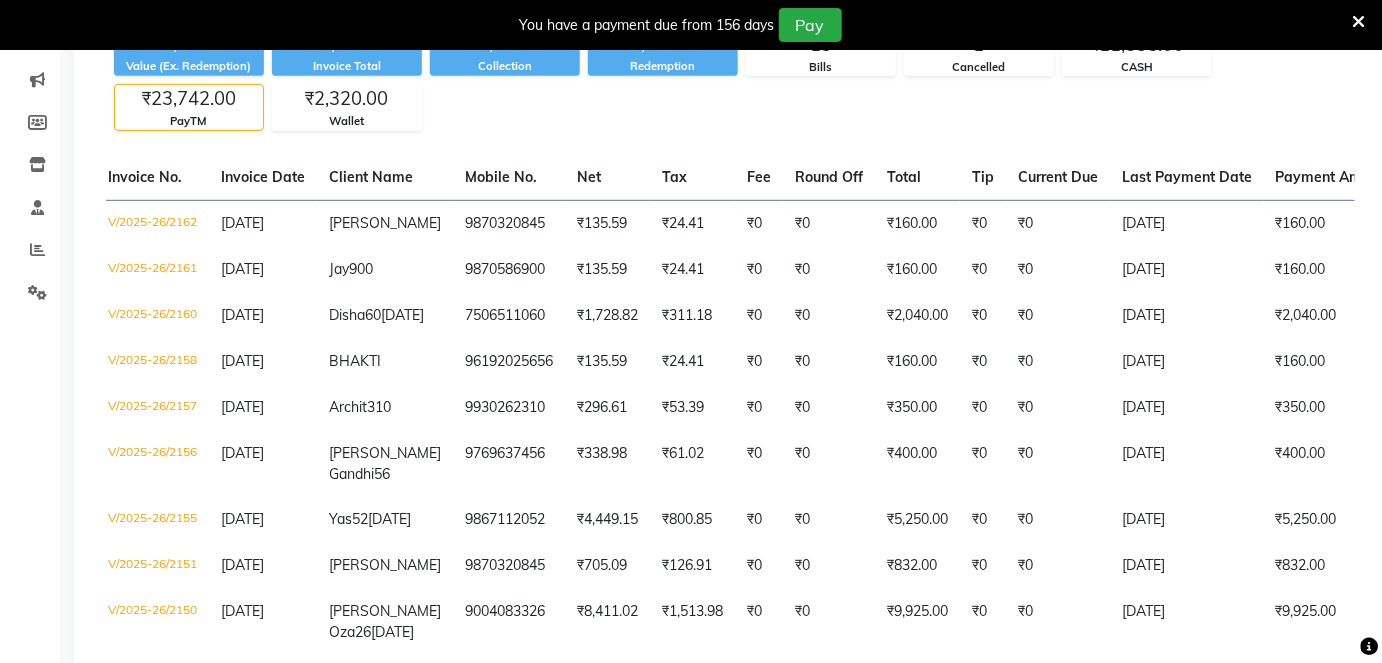 scroll, scrollTop: 228, scrollLeft: 0, axis: vertical 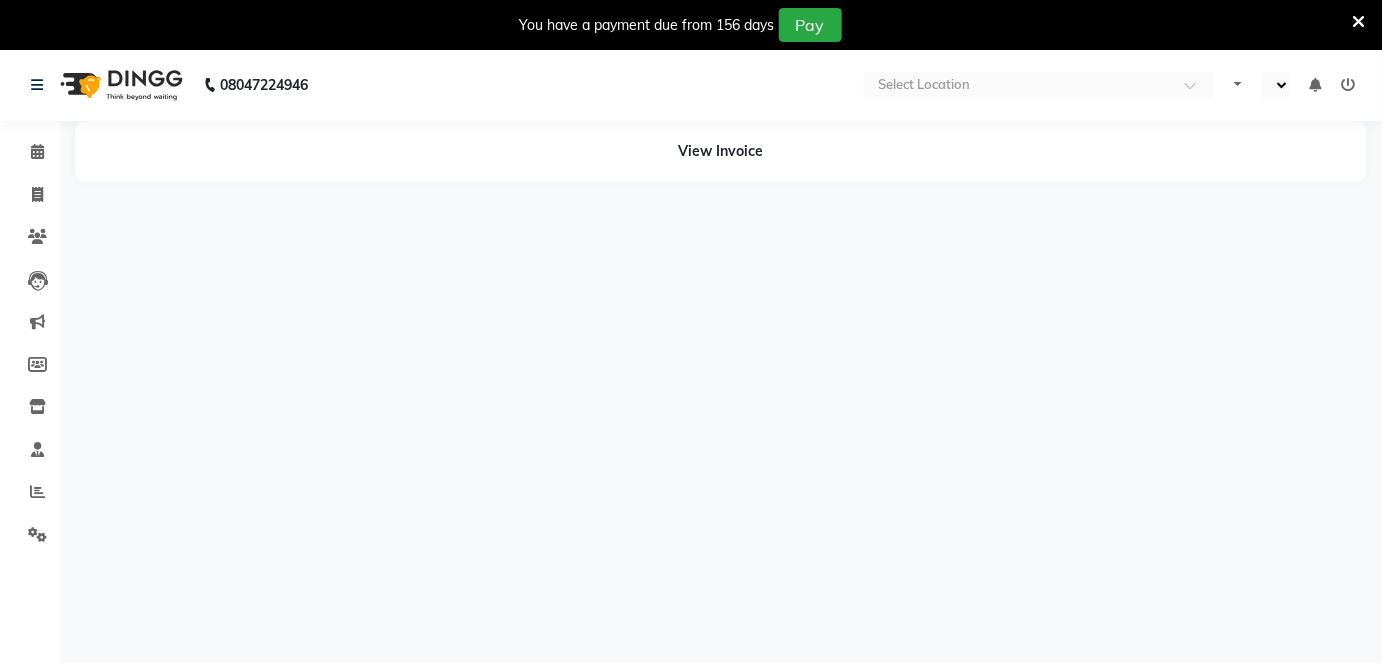 select on "en" 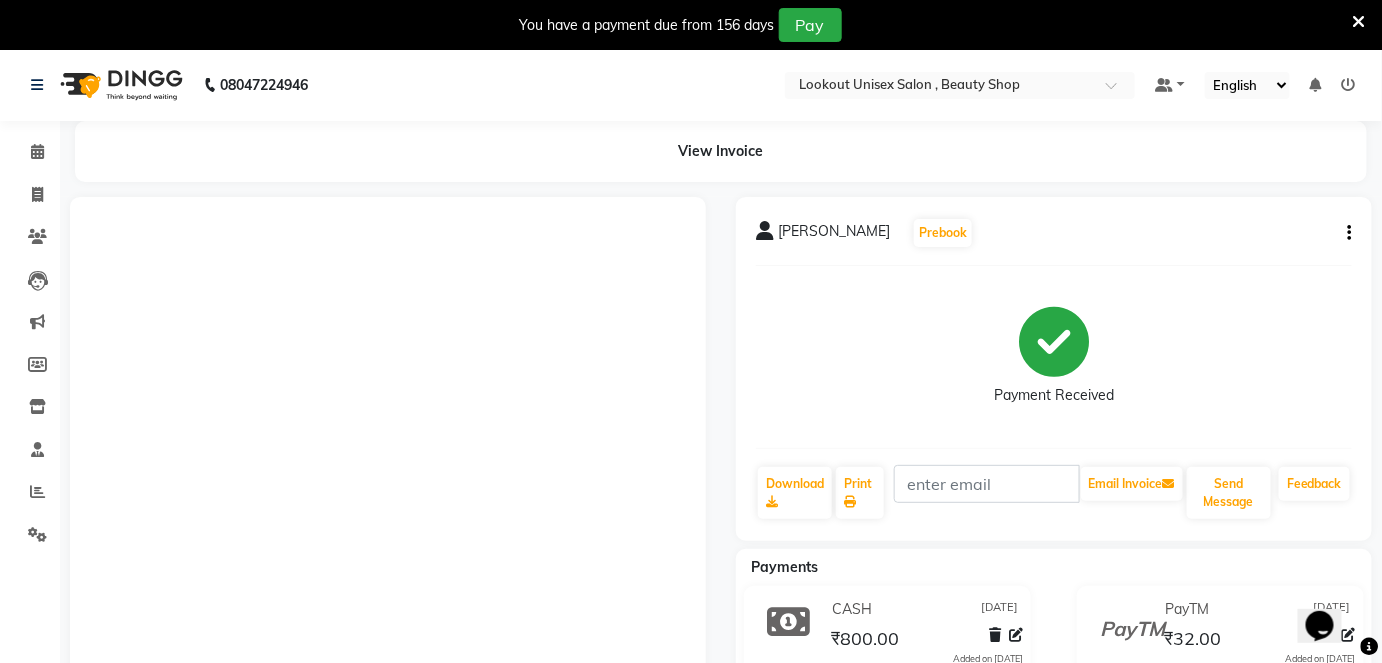 scroll, scrollTop: 0, scrollLeft: 0, axis: both 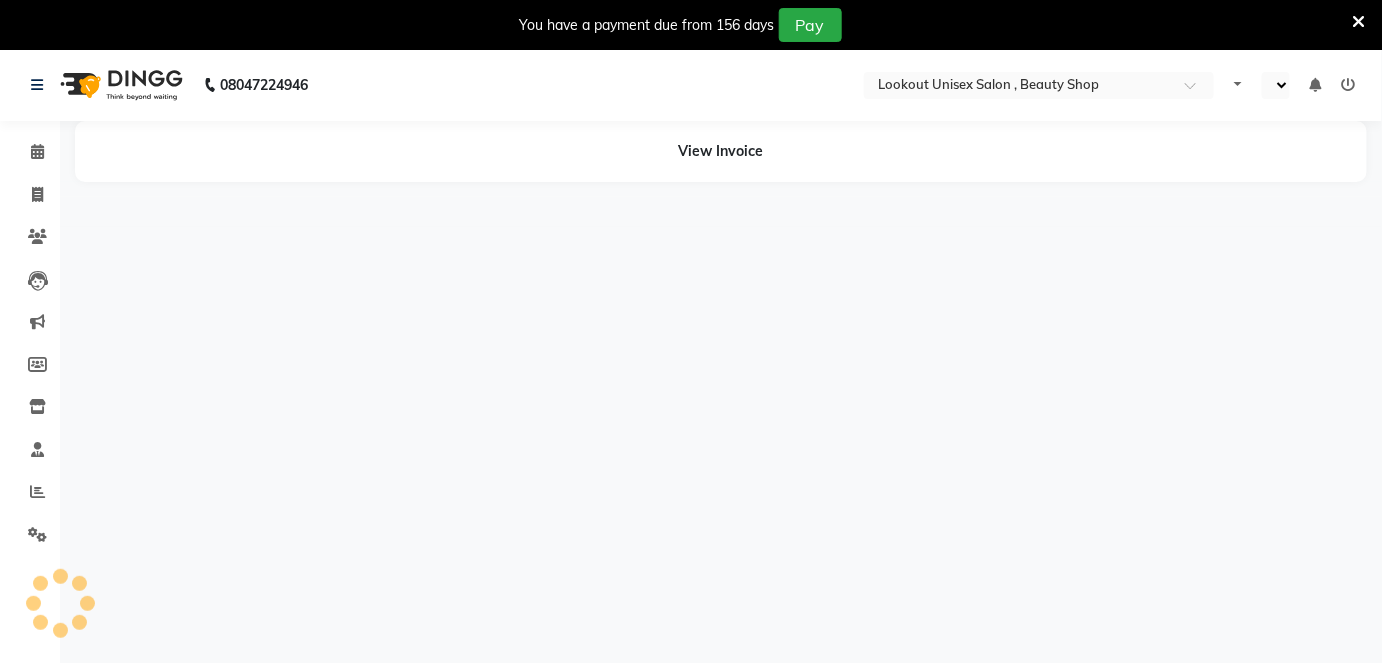select on "en" 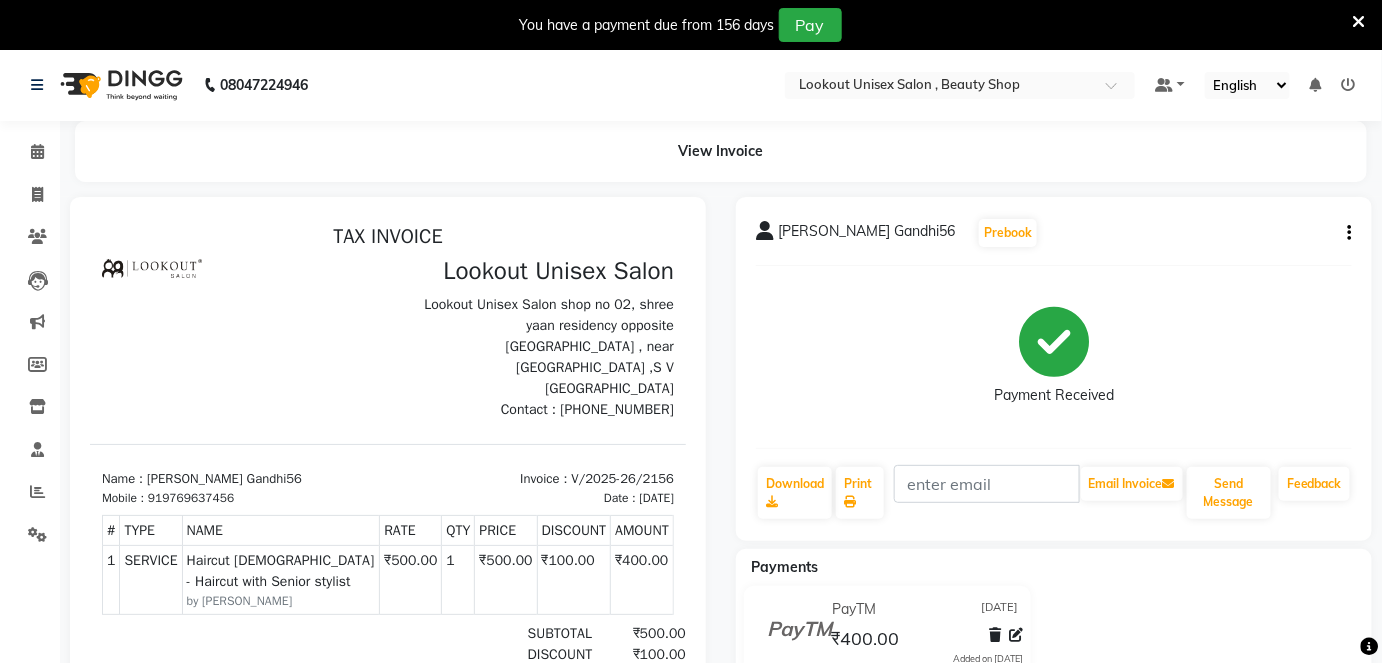 scroll, scrollTop: 0, scrollLeft: 0, axis: both 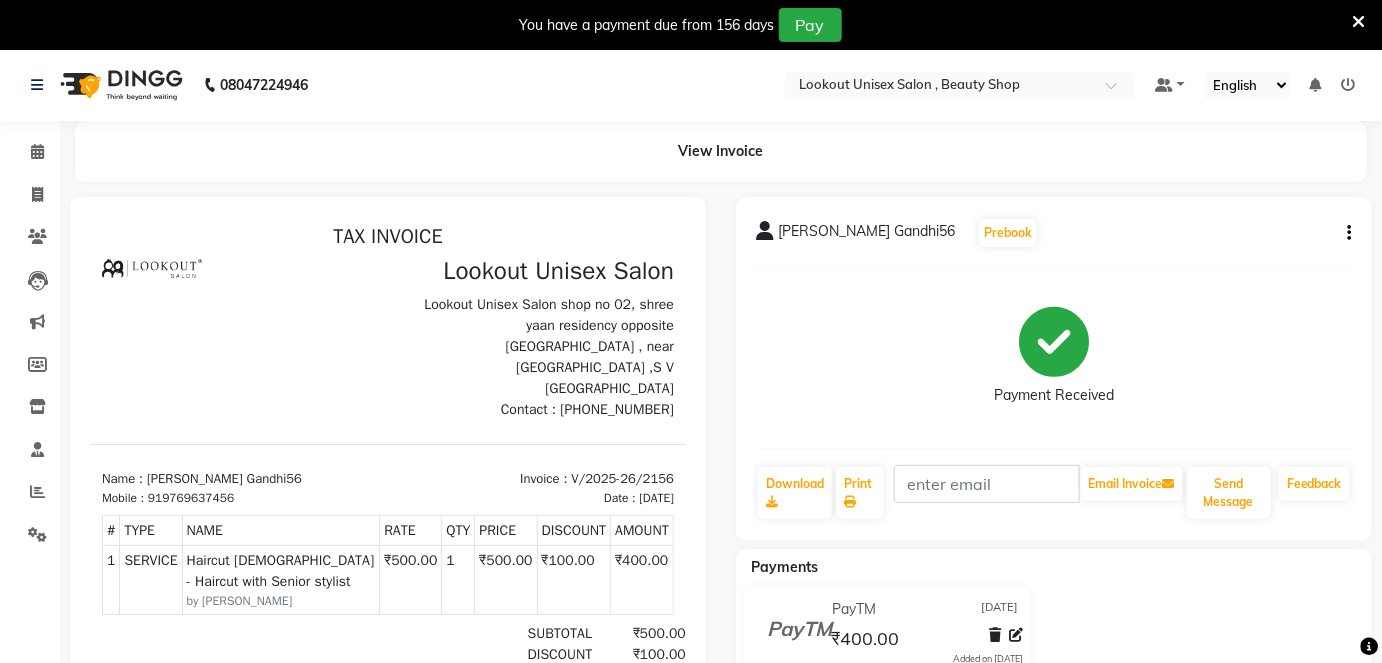 click 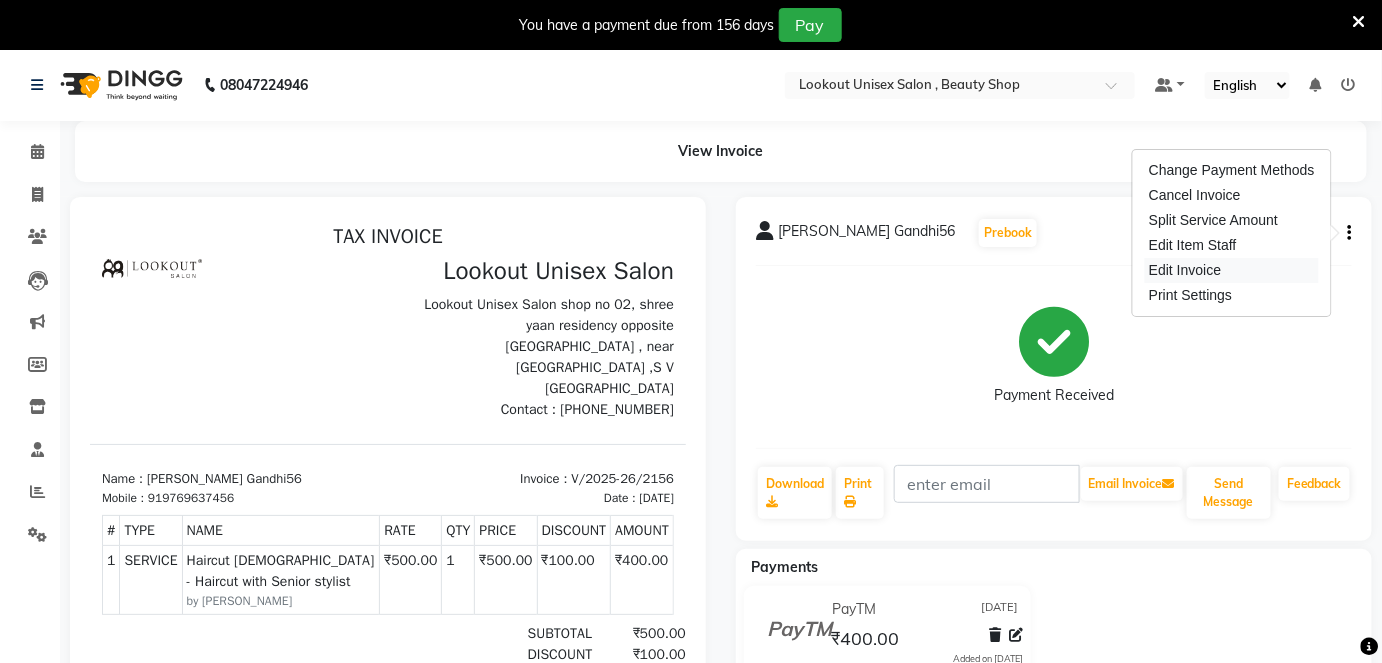 click on "Edit Invoice" at bounding box center (1232, 270) 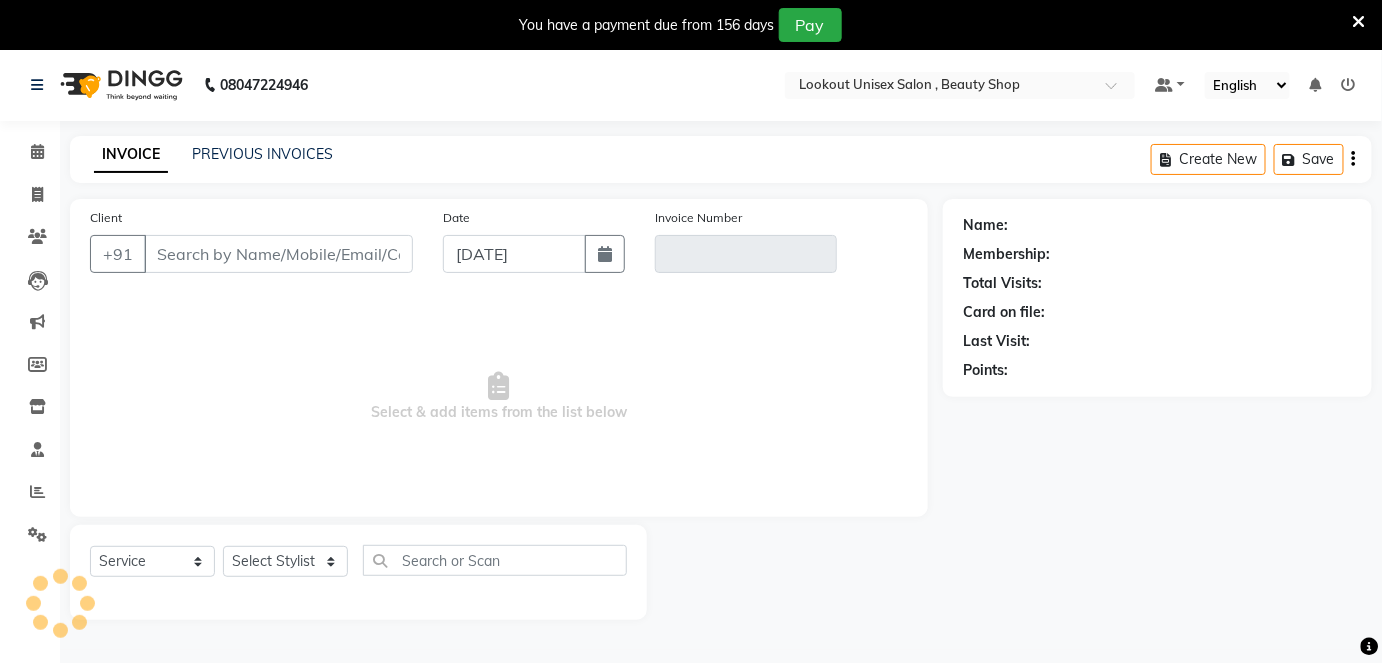 scroll, scrollTop: 48, scrollLeft: 0, axis: vertical 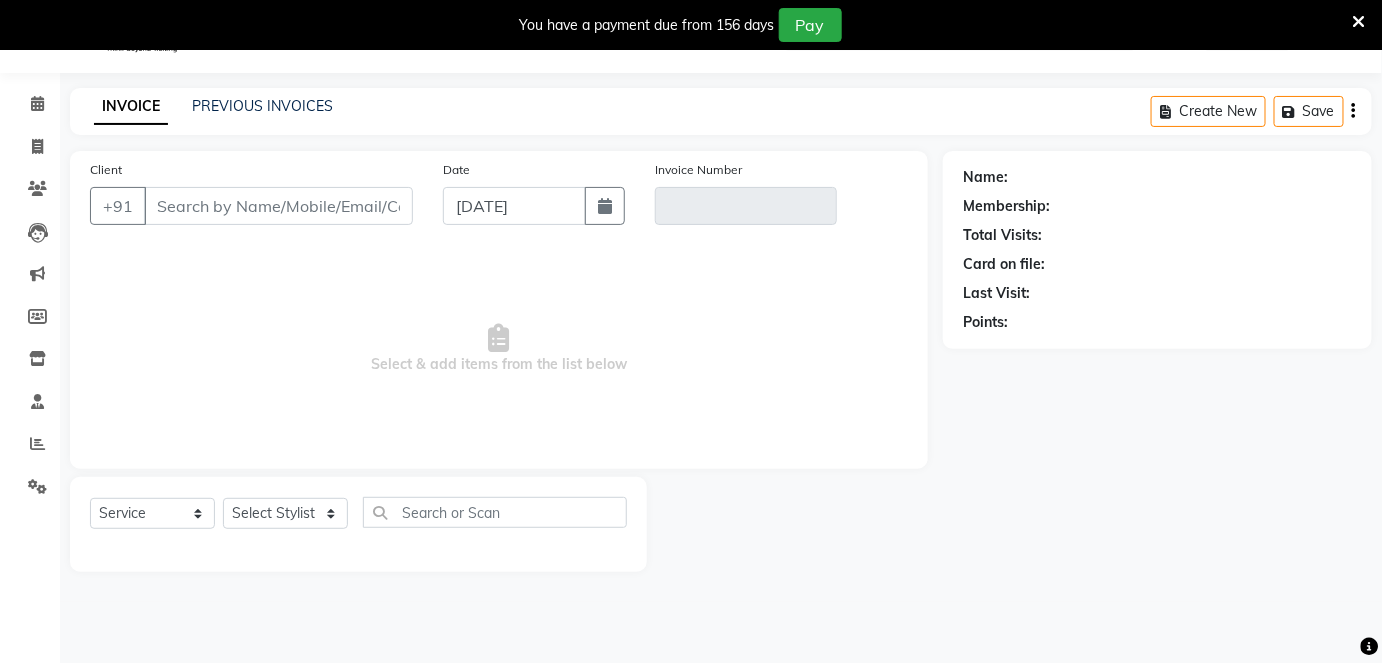 type on "9769637456" 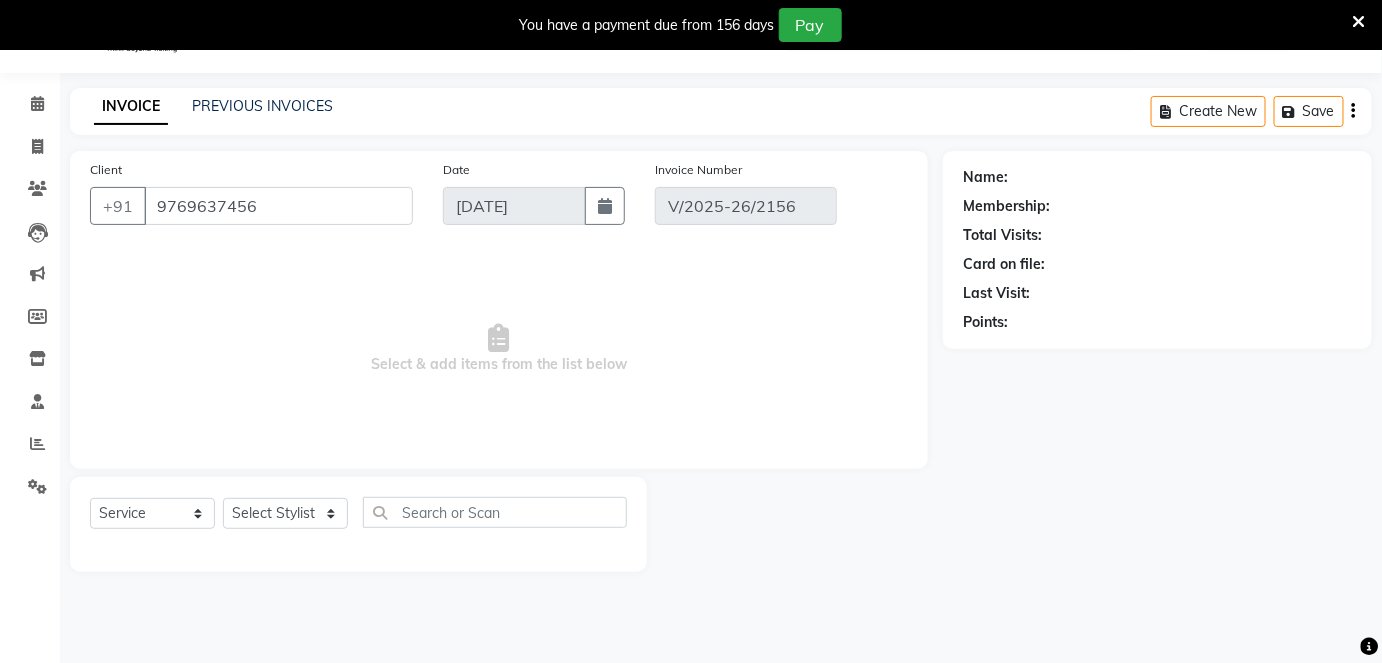 select on "select" 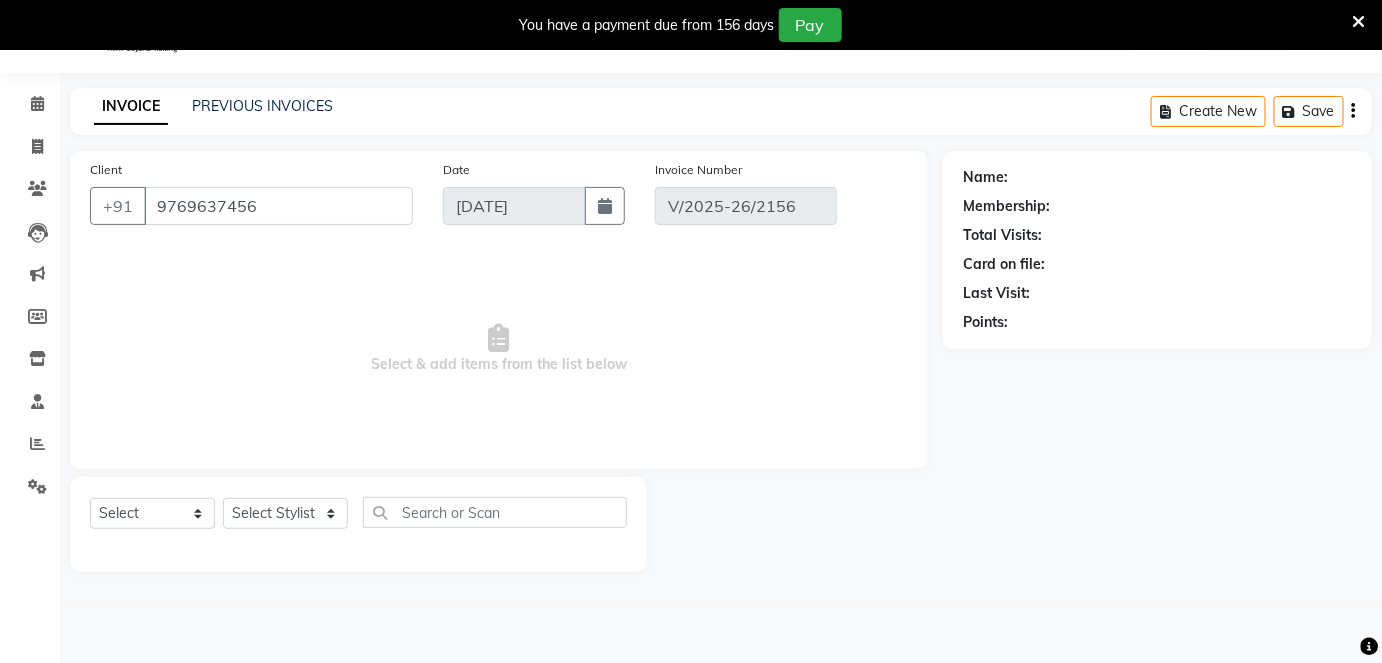 select on "1: Object" 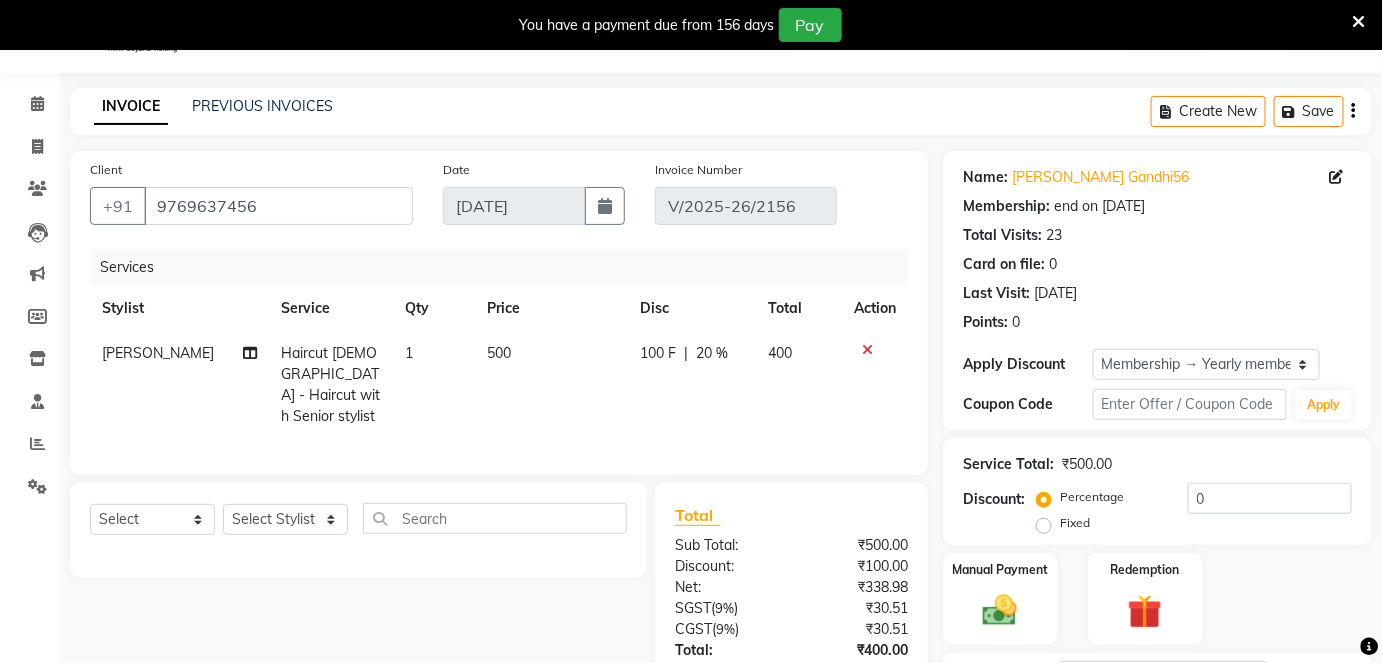type on "20" 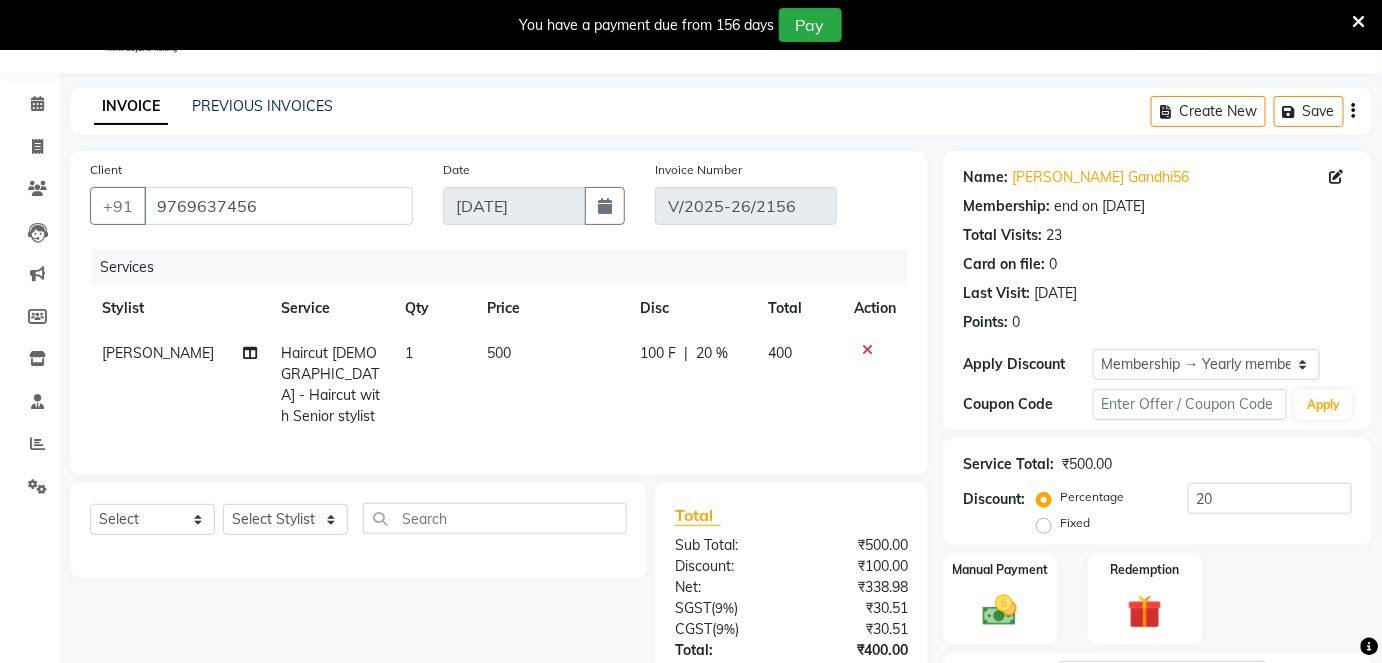 click 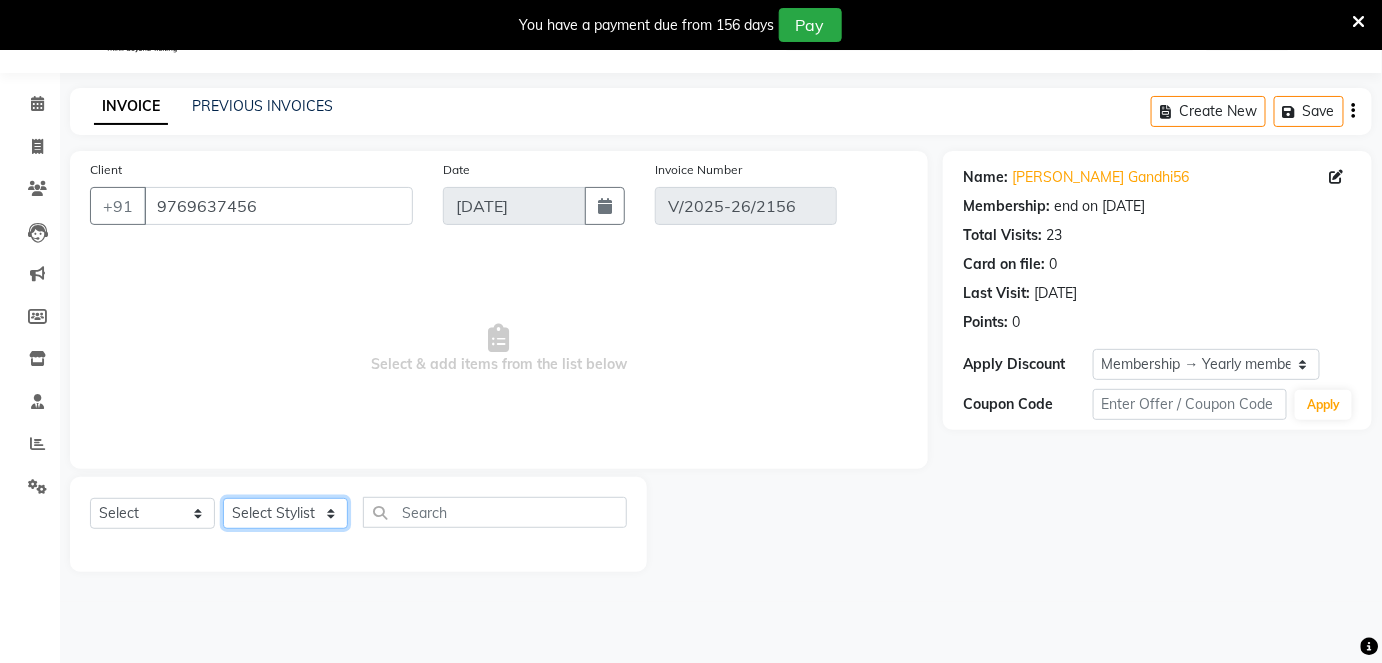 click on "Select Stylist Arti CHANDANI Deepali Dhaval Sir DISHA KAMDAR Hussain Indrajeet Jyoti Mahesh  Manisha Mayuri Mehboob Nabil Nazreen Nikita Rahul Rajan Rishika Salma Salmani Shivani UMAR" 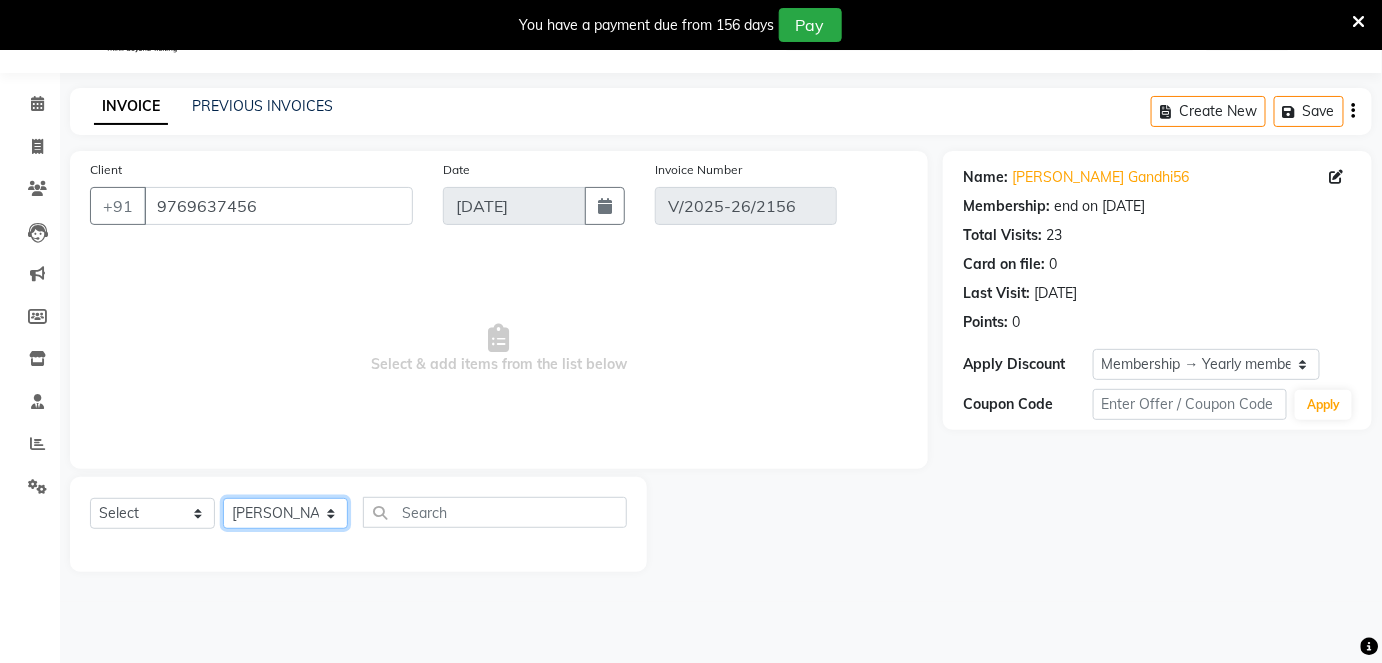 click on "Select Stylist Arti CHANDANI Deepali Dhaval Sir DISHA KAMDAR Hussain Indrajeet Jyoti Mahesh  Manisha Mayuri Mehboob Nabil Nazreen Nikita Rahul Rajan Rishika Salma Salmani Shivani UMAR" 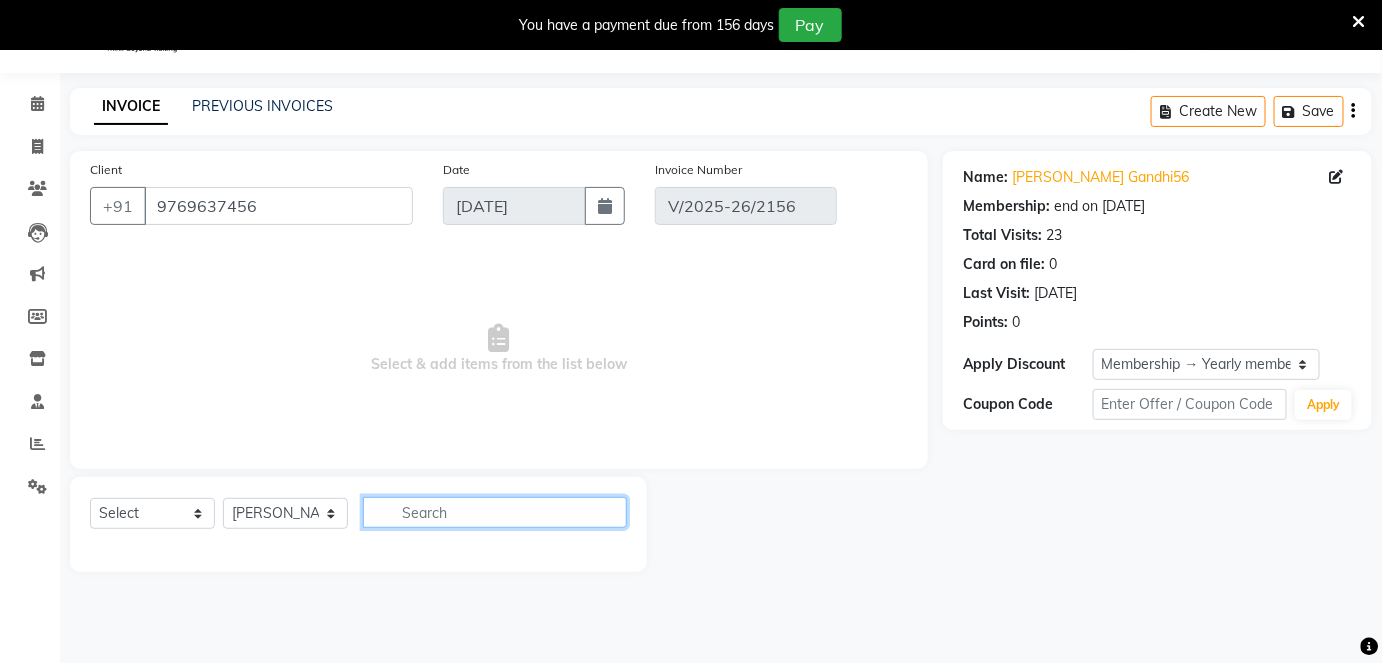 click 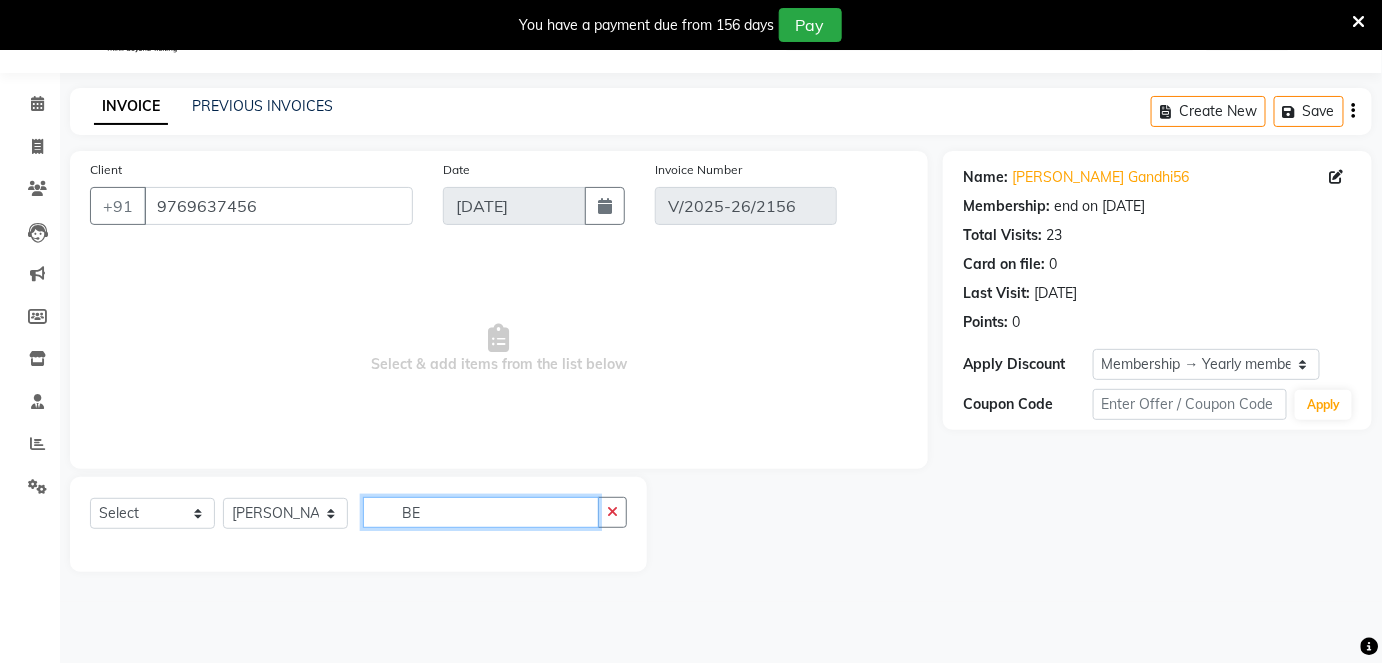 type on "B" 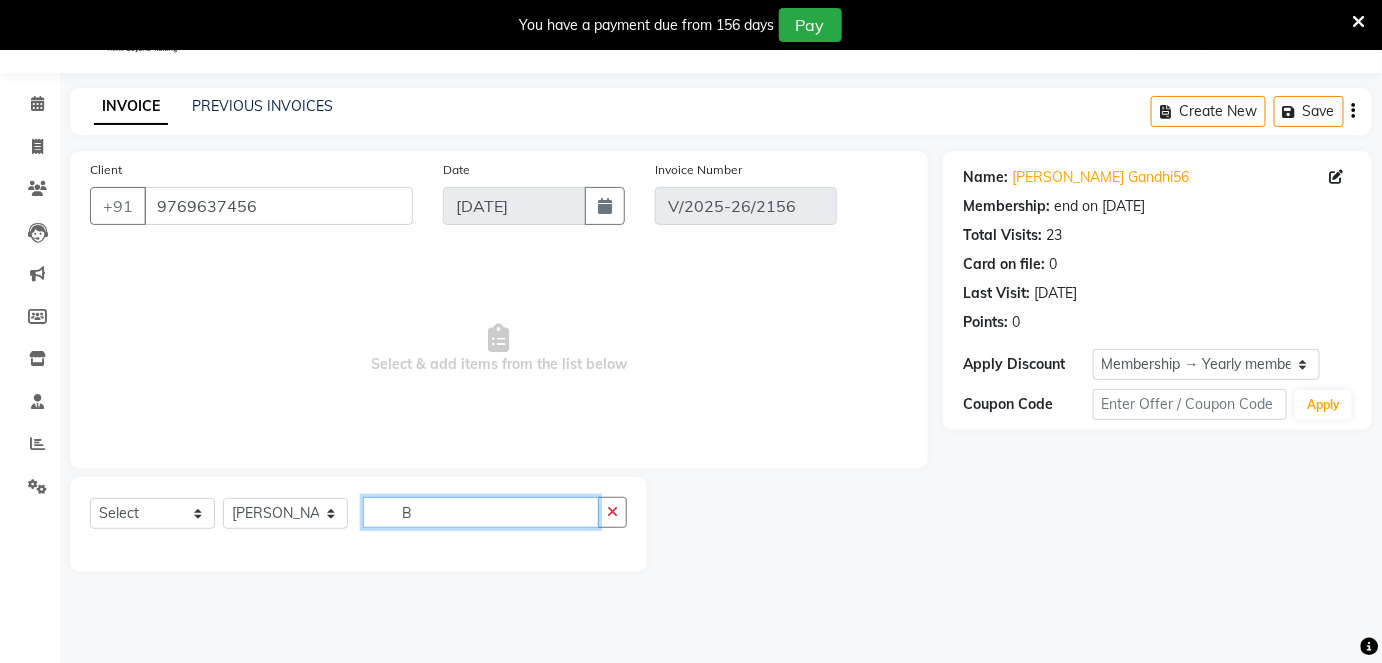 type 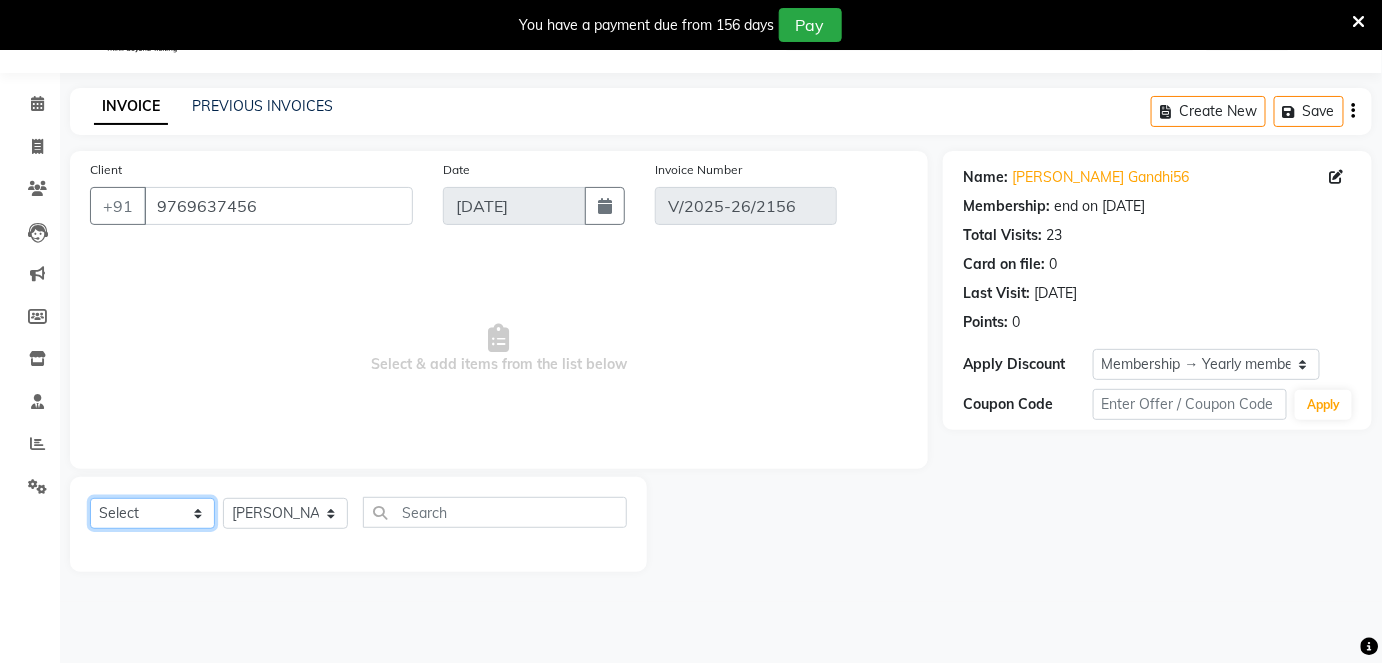 click on "Select  Service  Product  Membership  Package Voucher Prepaid Gift Card" 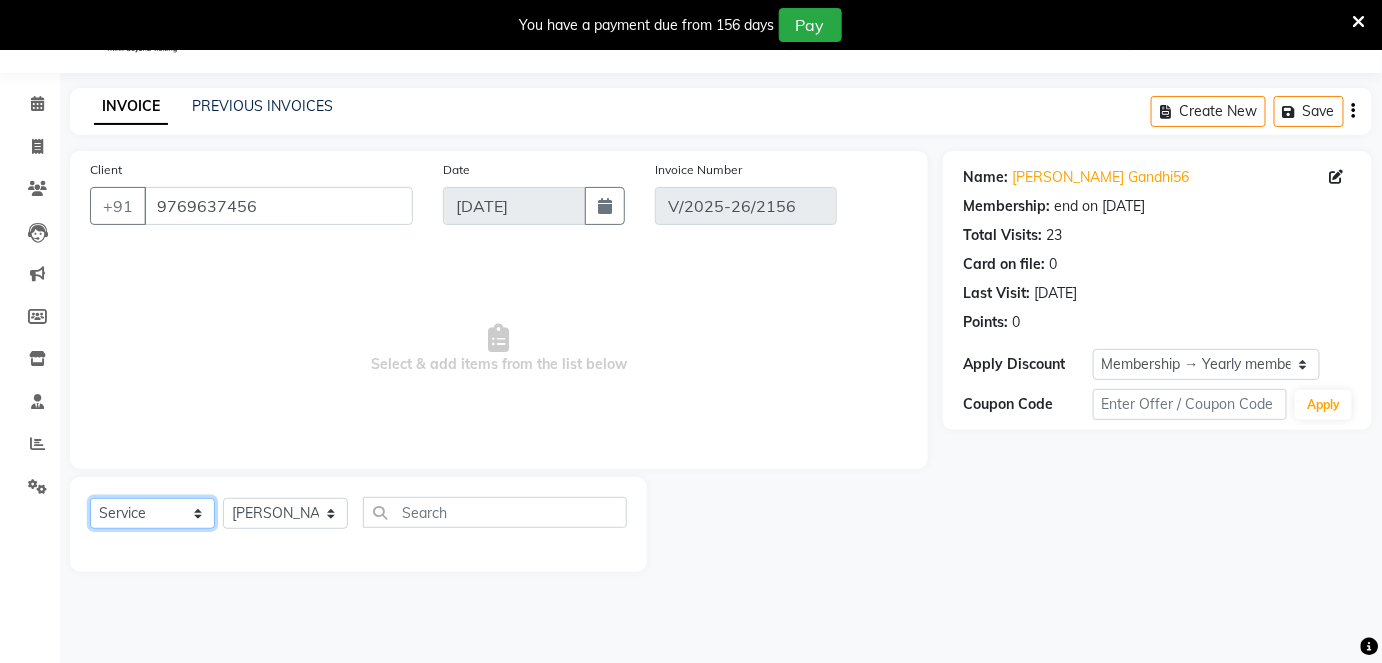 click on "Select  Service  Product  Membership  Package Voucher Prepaid Gift Card" 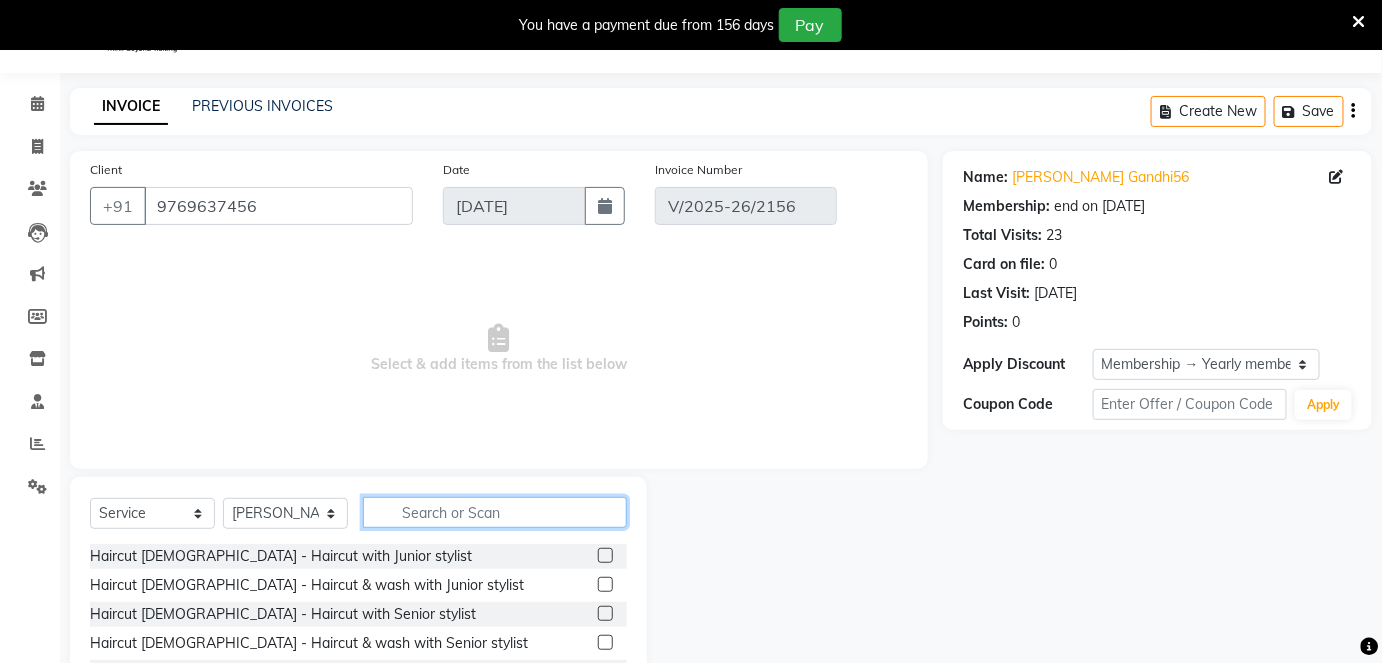 click 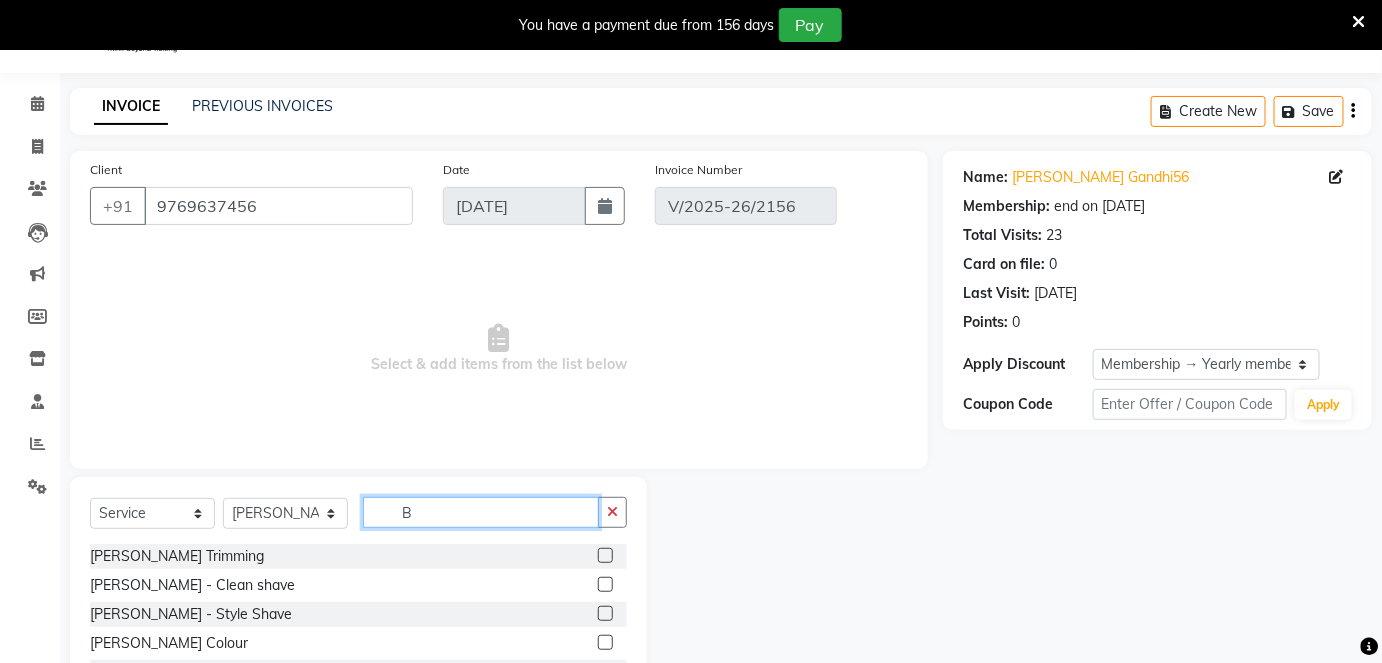 type on "B" 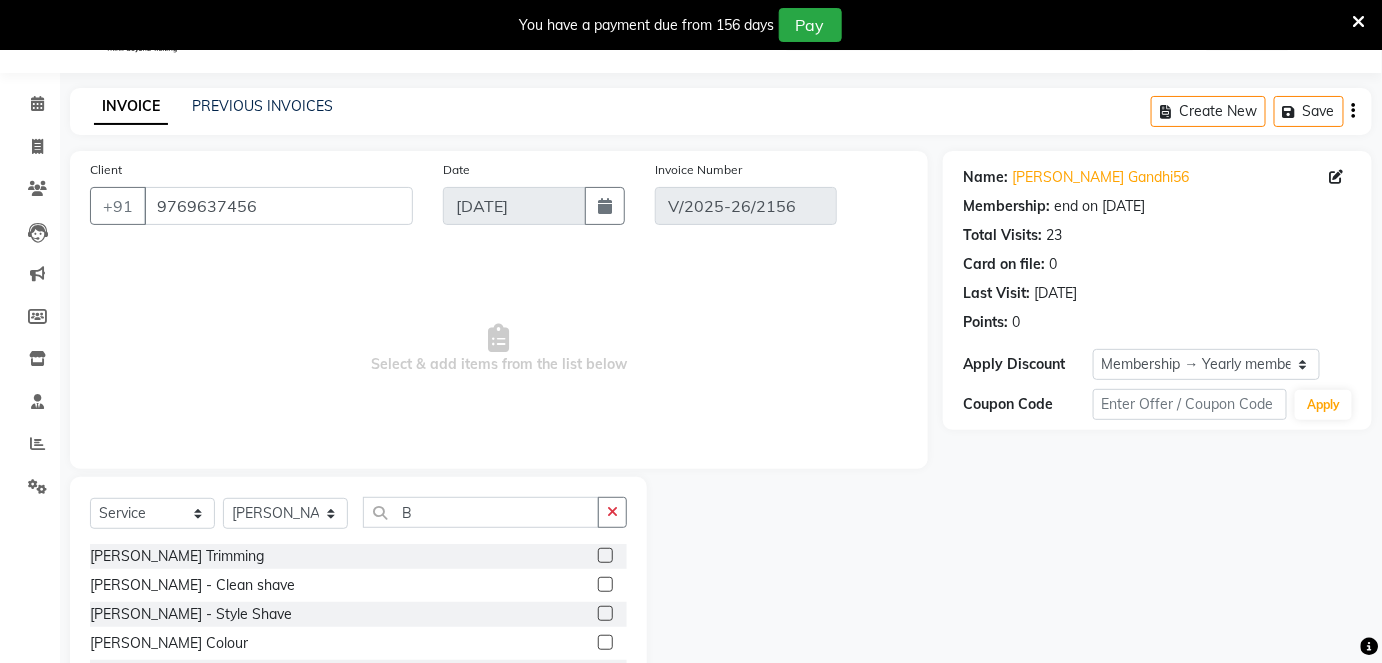 click 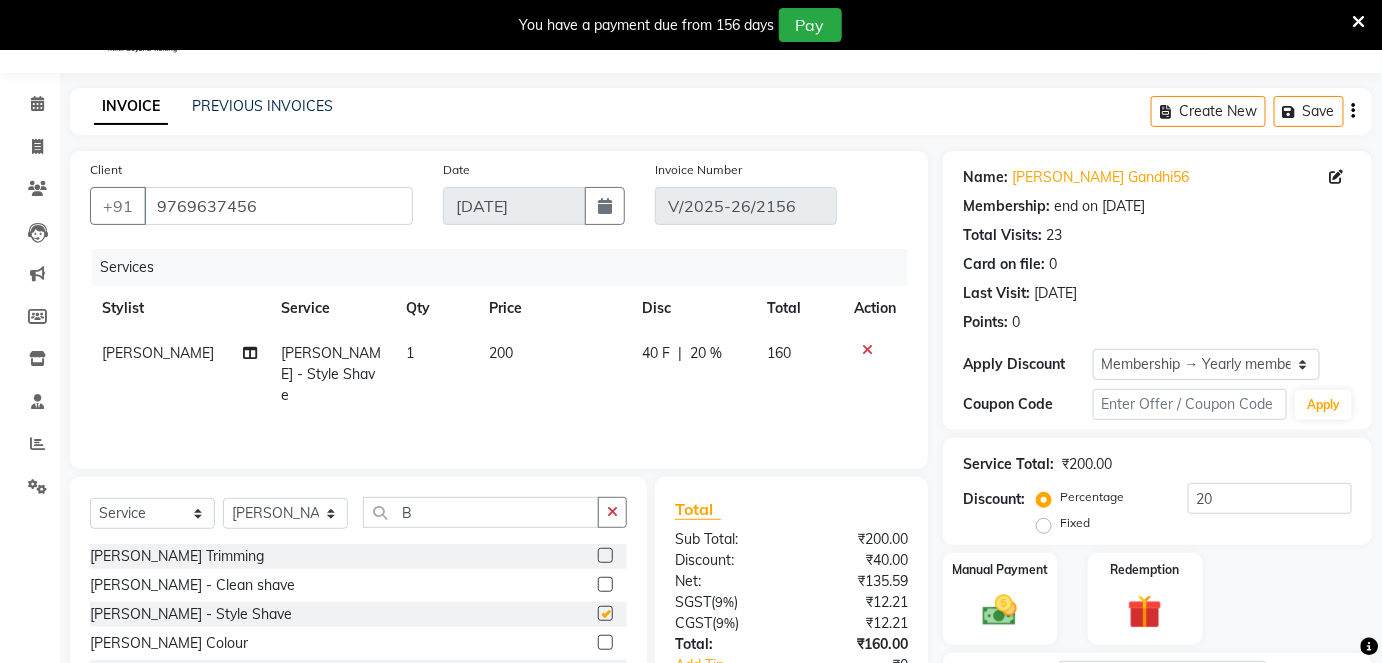 checkbox on "false" 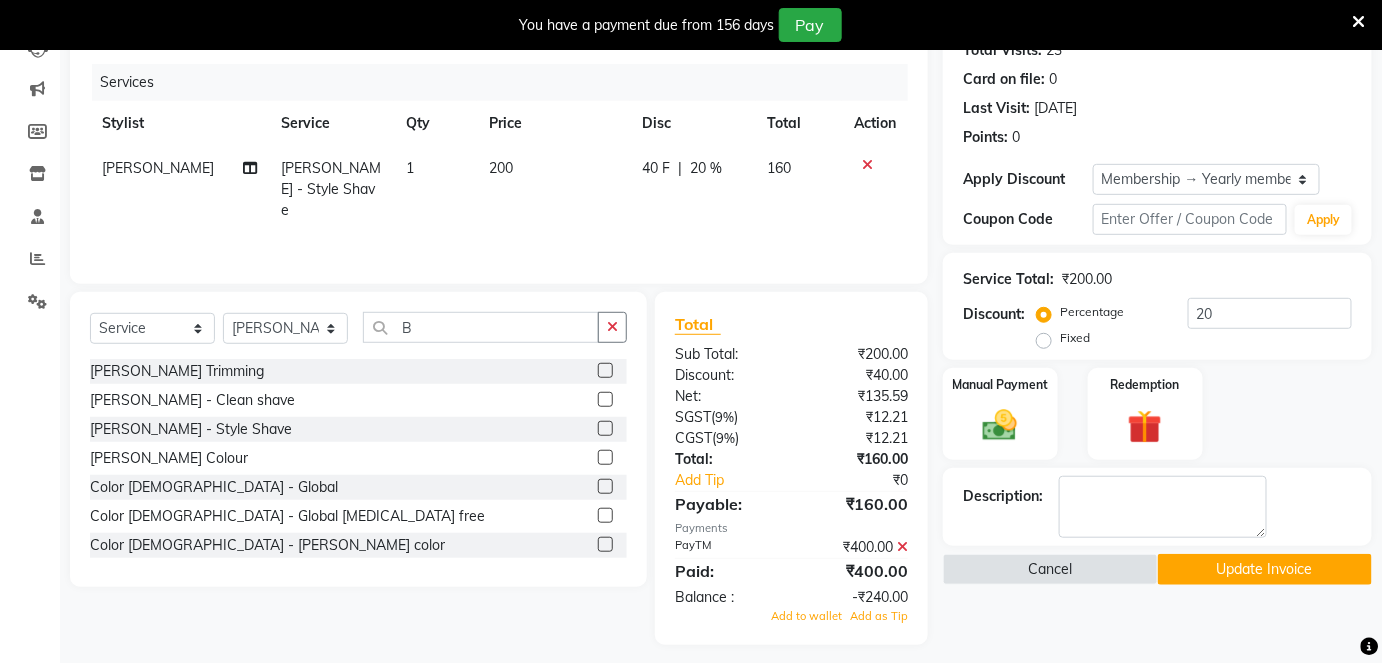 scroll, scrollTop: 243, scrollLeft: 0, axis: vertical 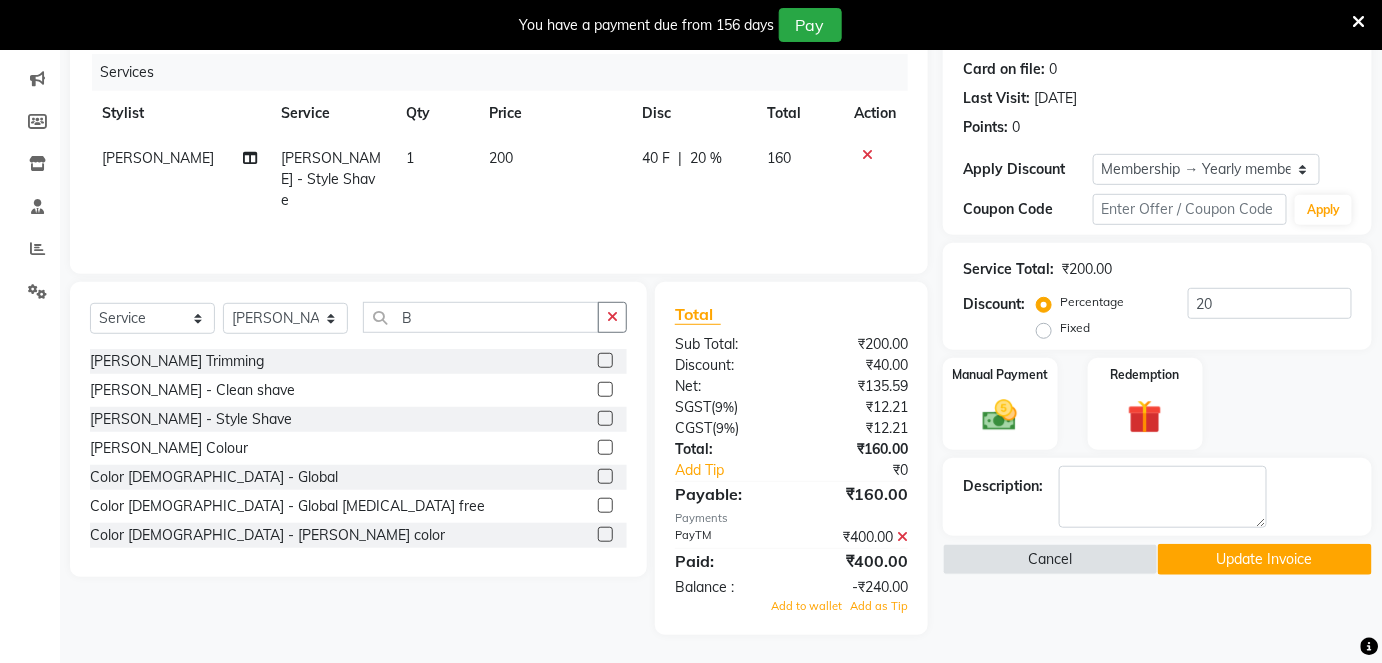 click 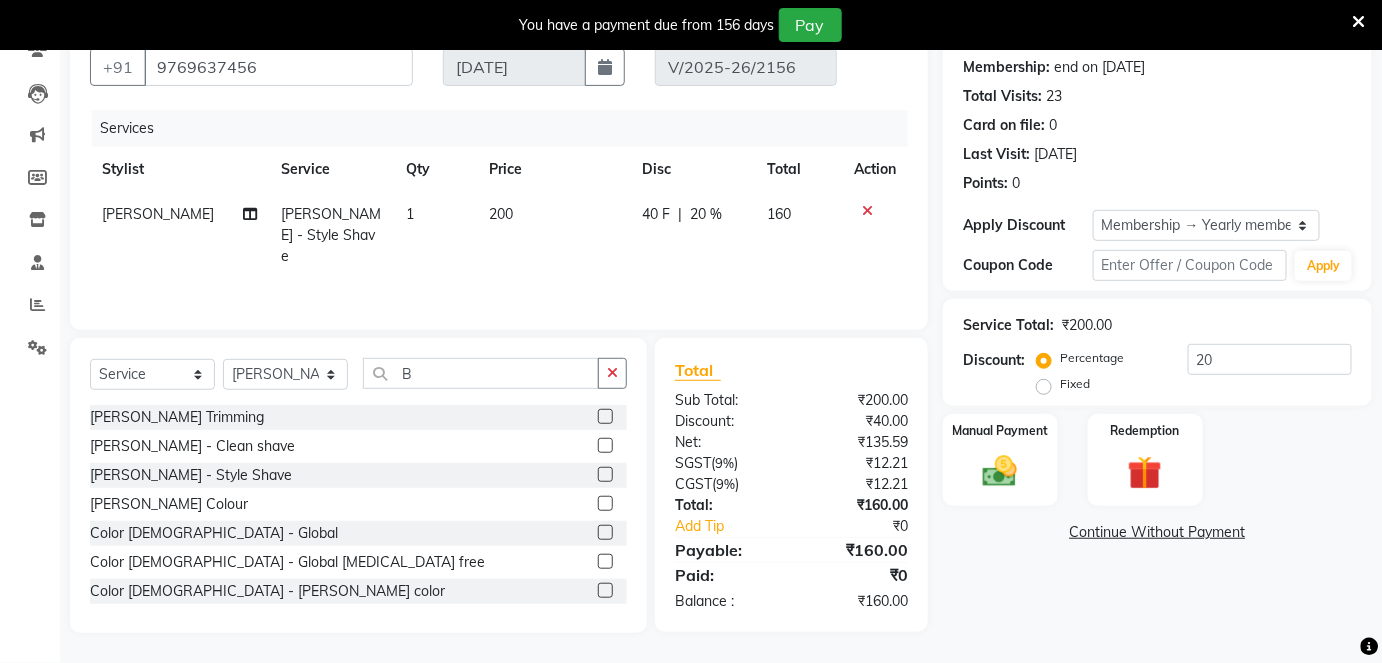 scroll, scrollTop: 186, scrollLeft: 0, axis: vertical 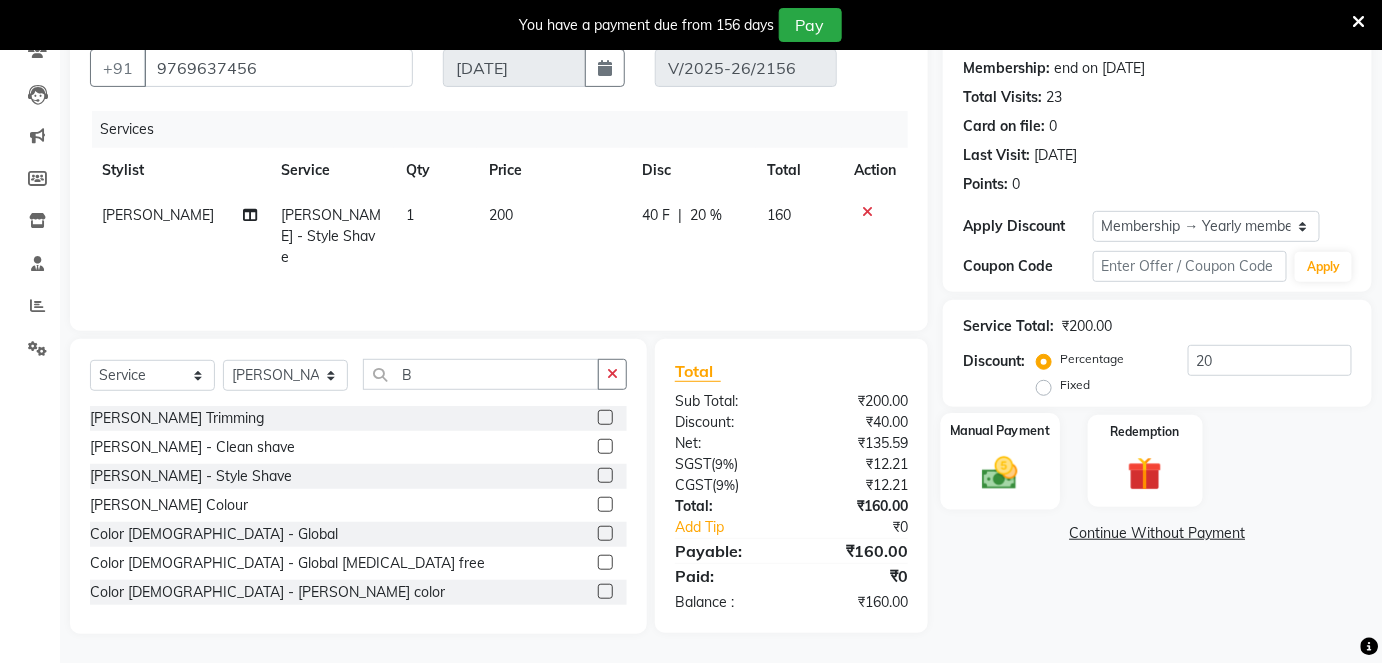 click 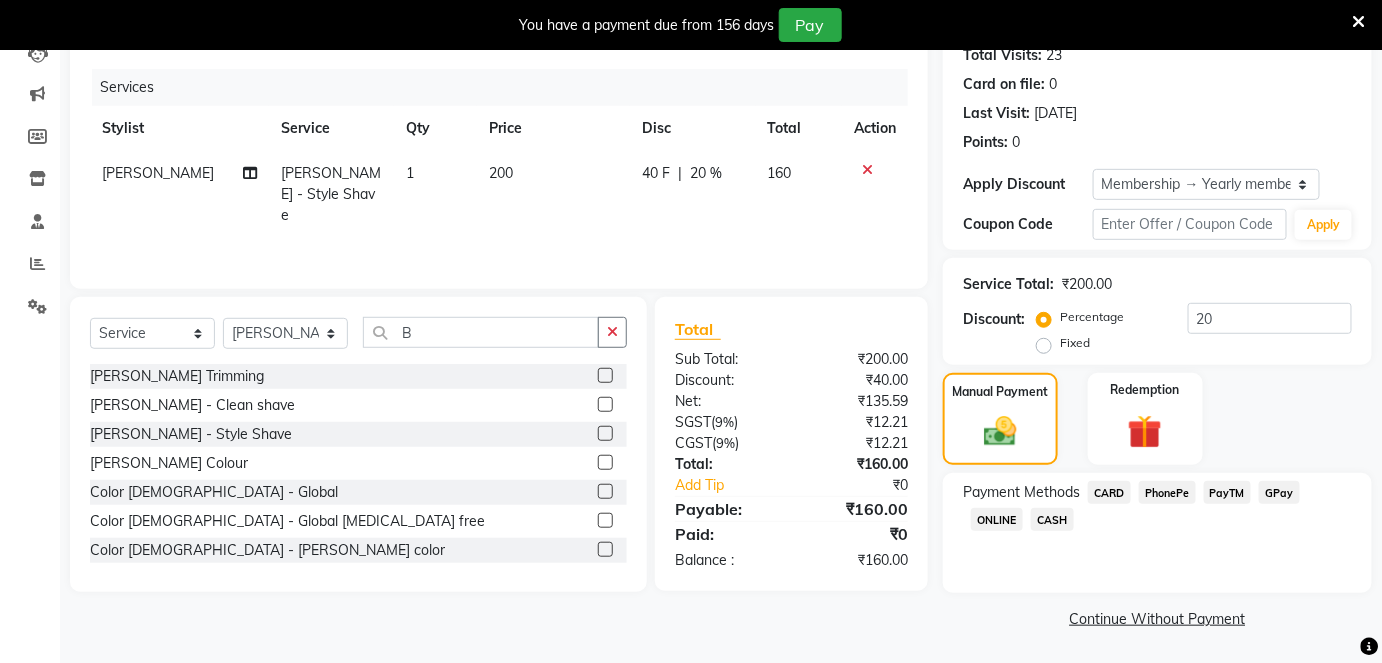click on "PayTM" 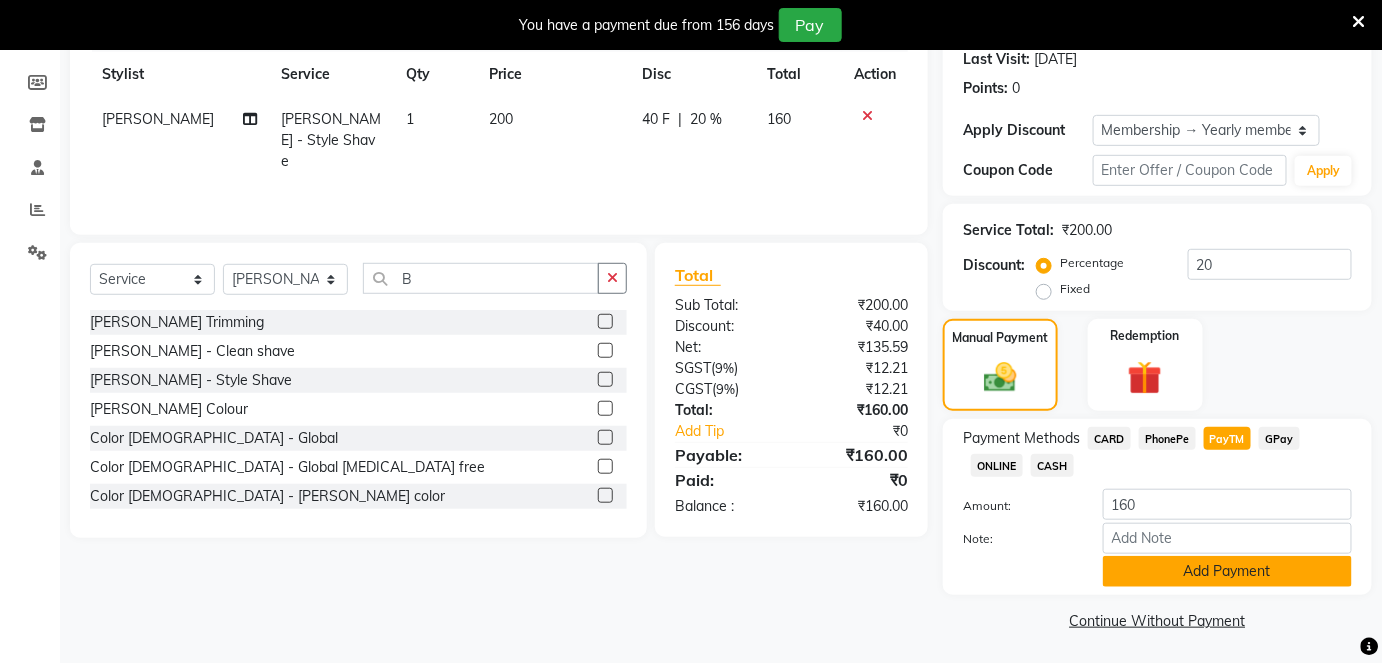 scroll, scrollTop: 284, scrollLeft: 0, axis: vertical 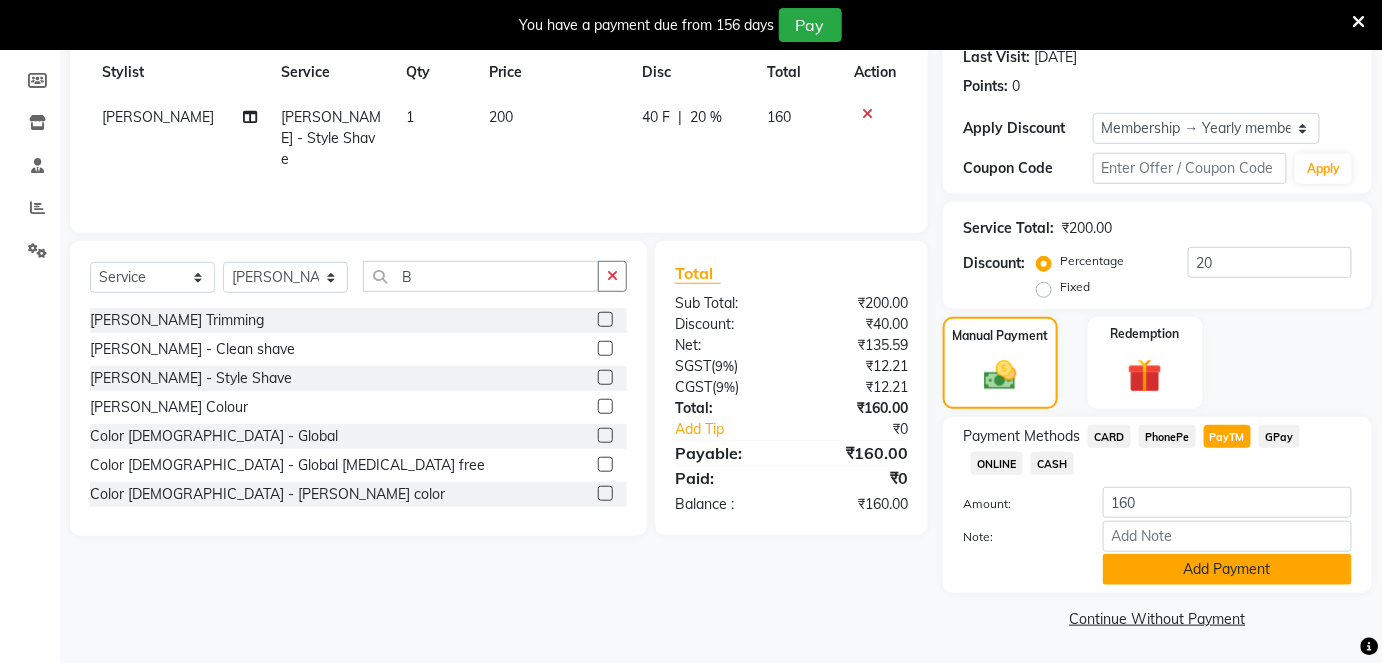 click on "Add Payment" 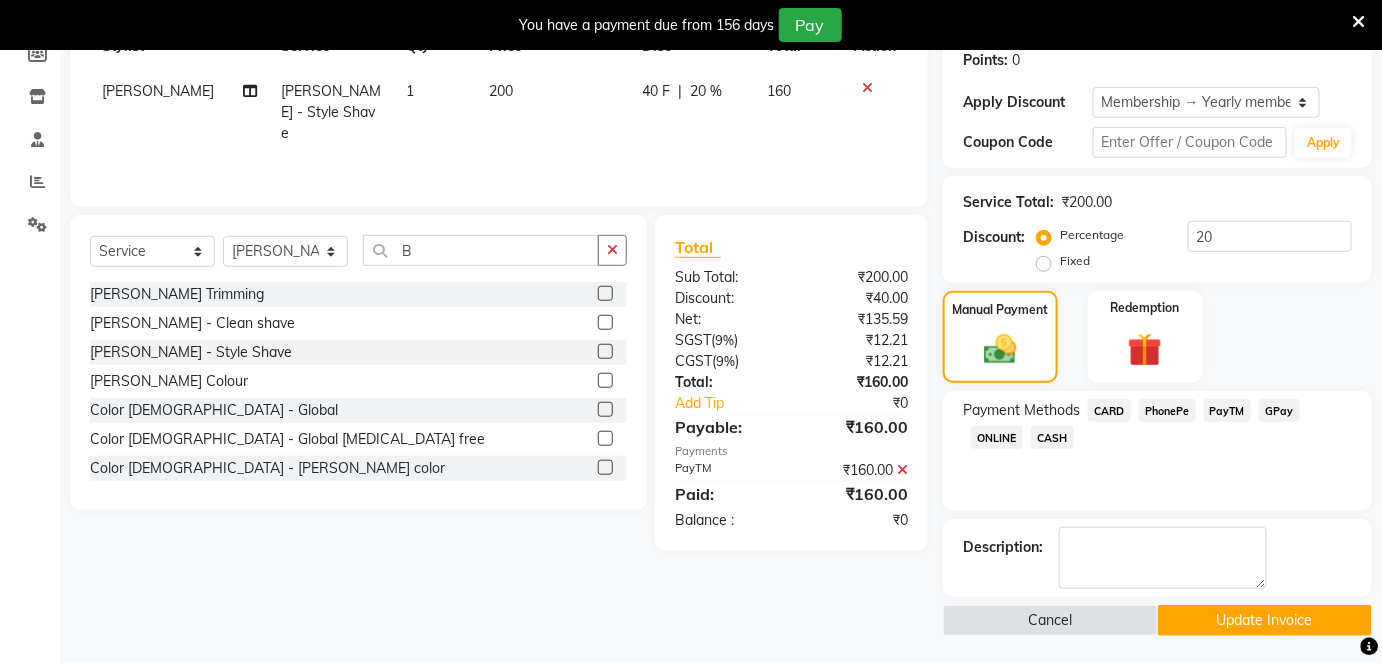 scroll, scrollTop: 311, scrollLeft: 0, axis: vertical 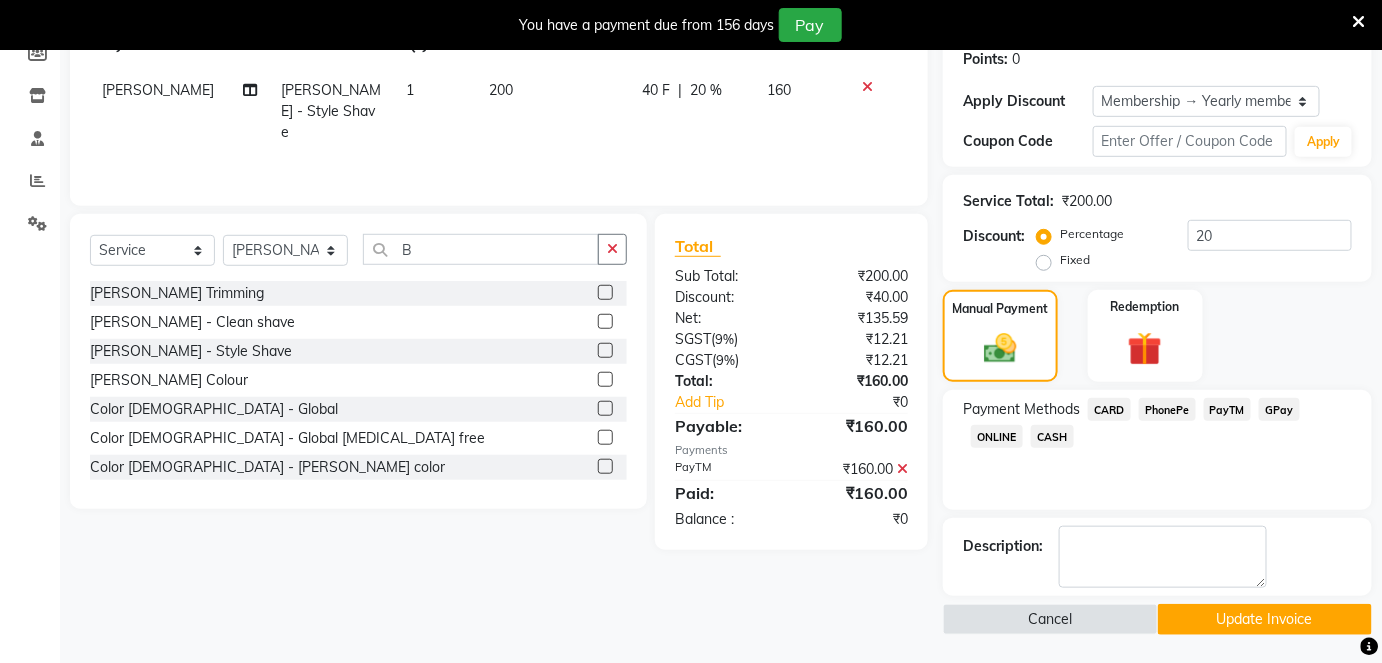 click on "Update Invoice" 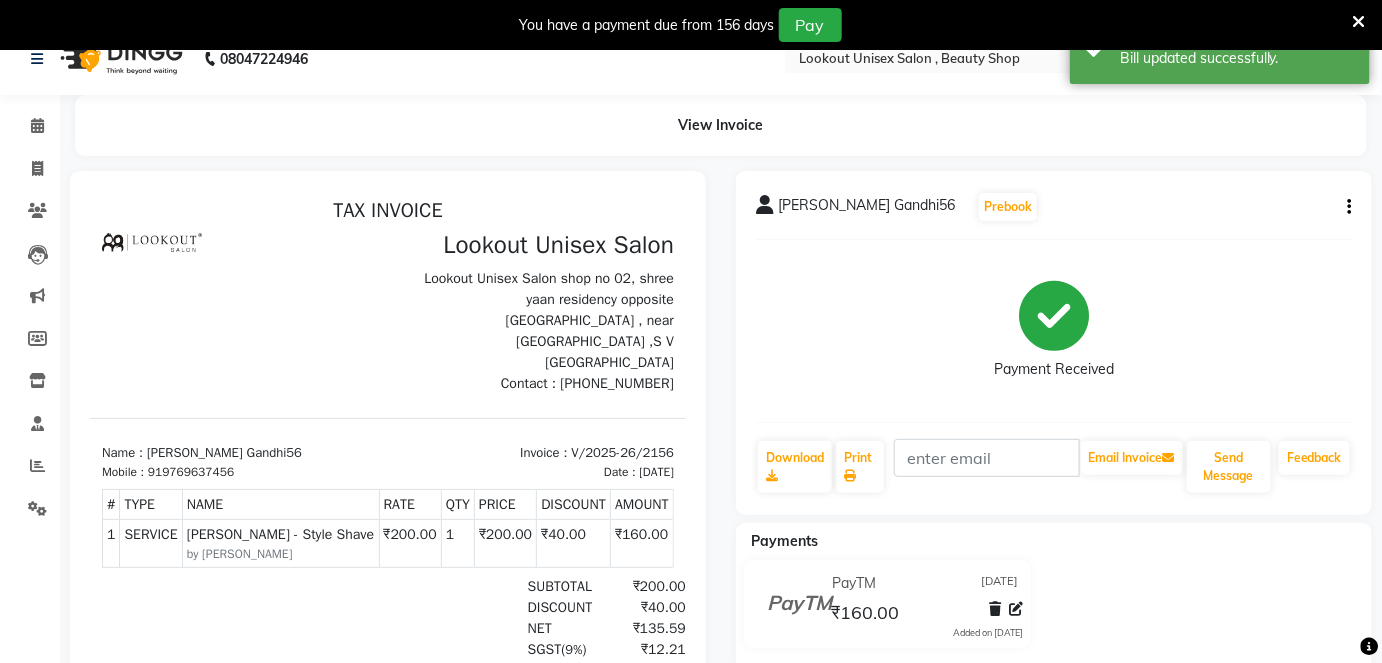 scroll, scrollTop: 12, scrollLeft: 0, axis: vertical 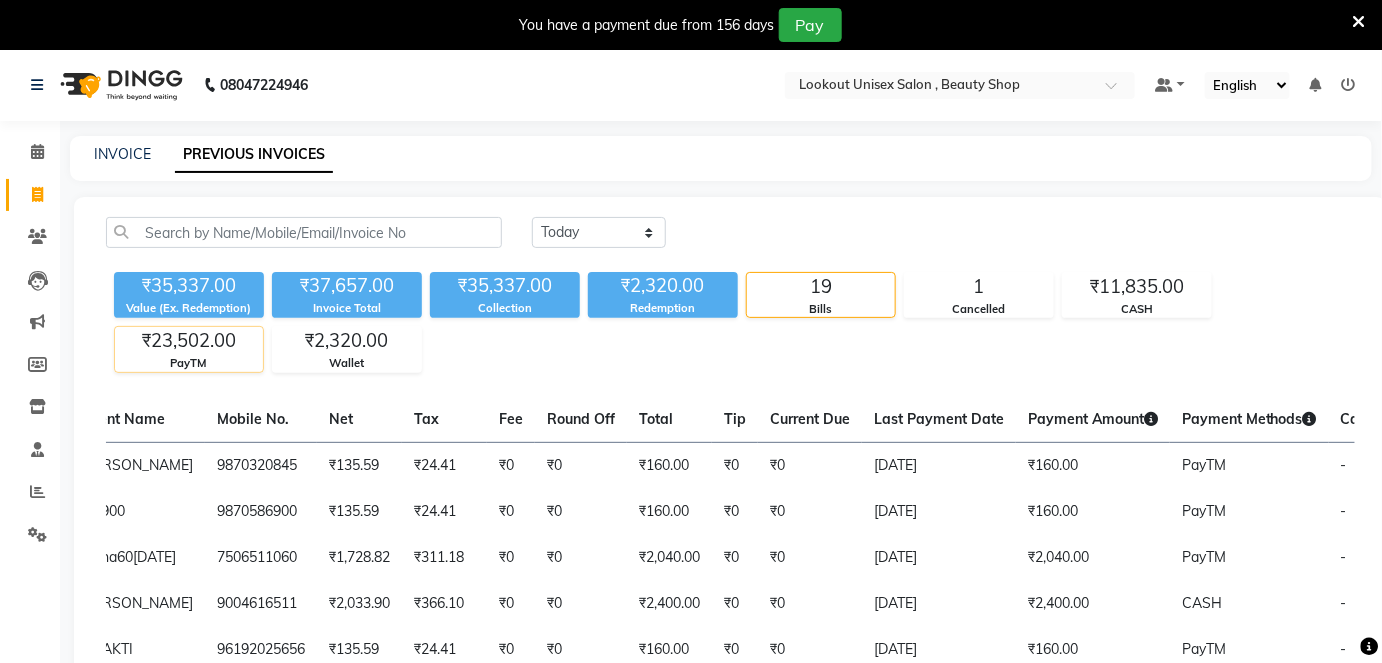 click on "₹23,502.00" 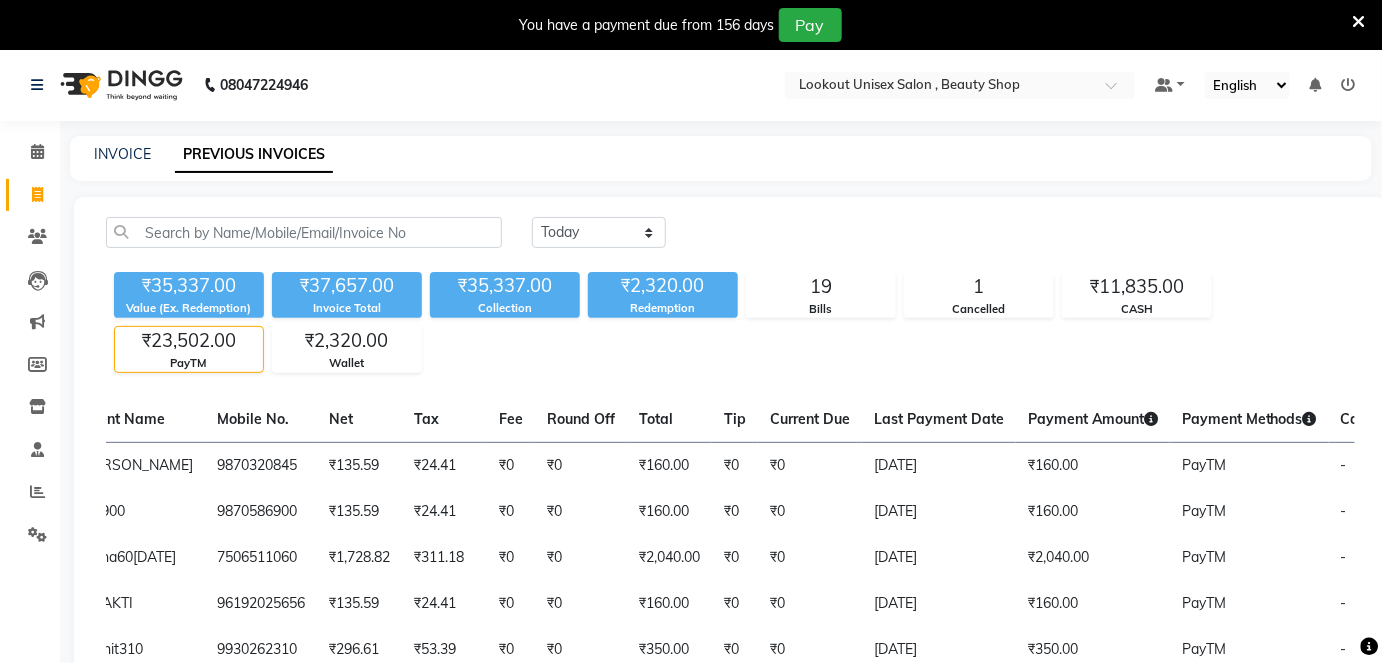 click on "PayTM" 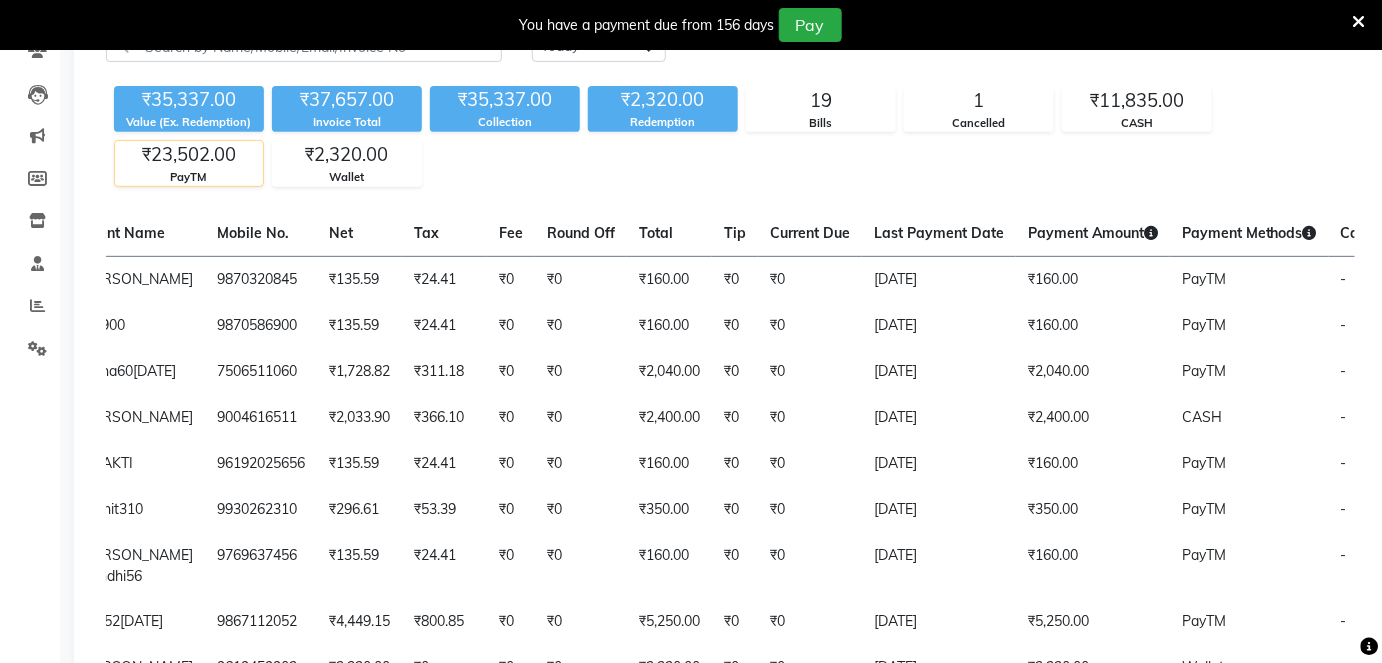 scroll, scrollTop: 181, scrollLeft: 0, axis: vertical 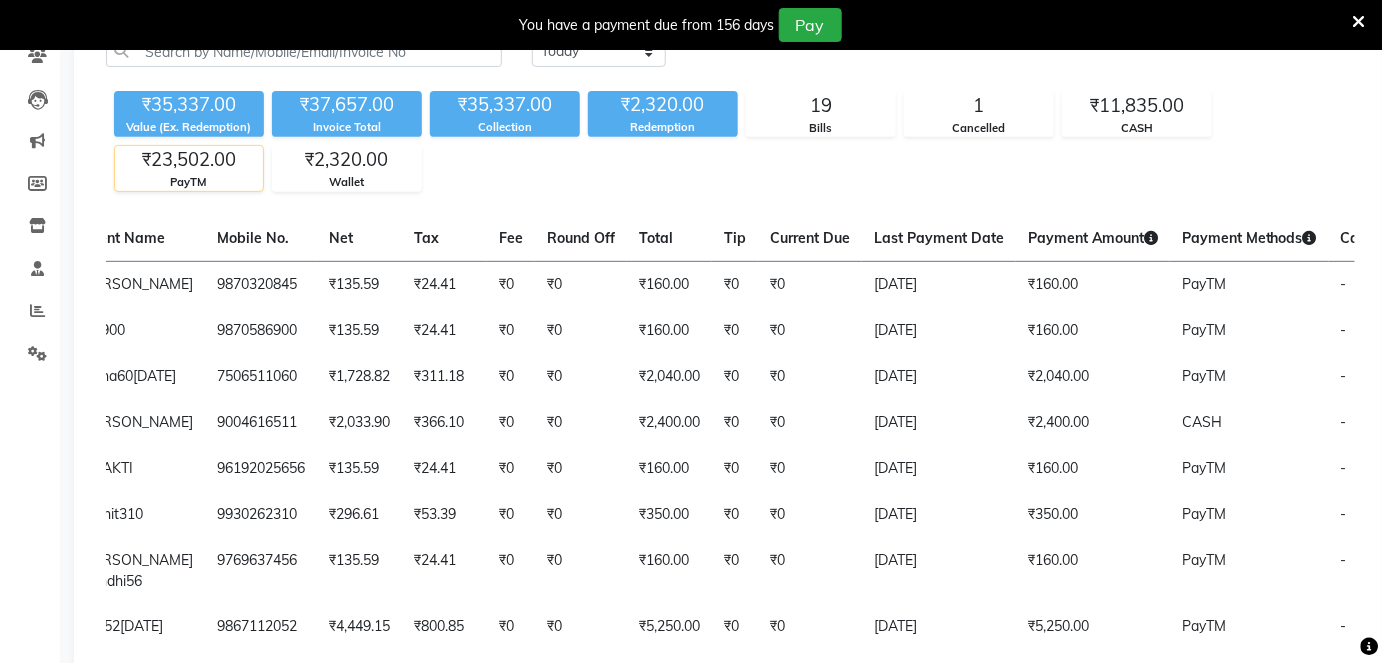 click on "PayTM" 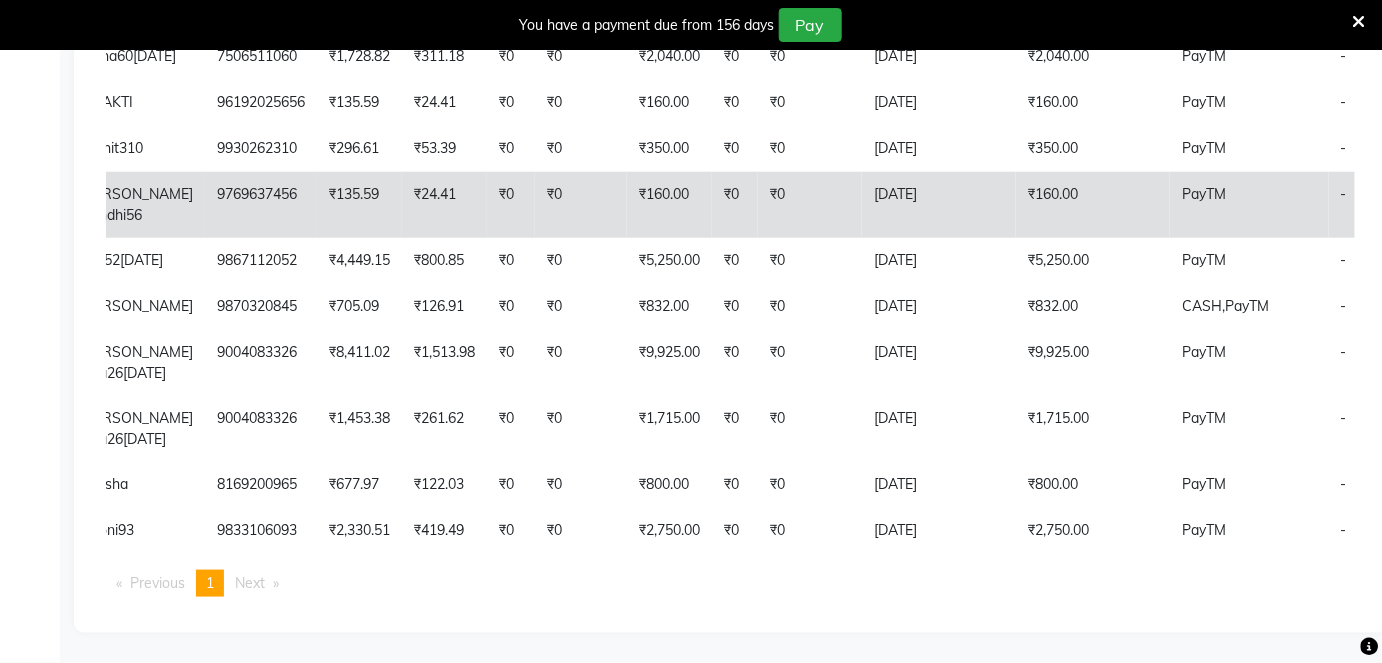 scroll, scrollTop: 592, scrollLeft: 0, axis: vertical 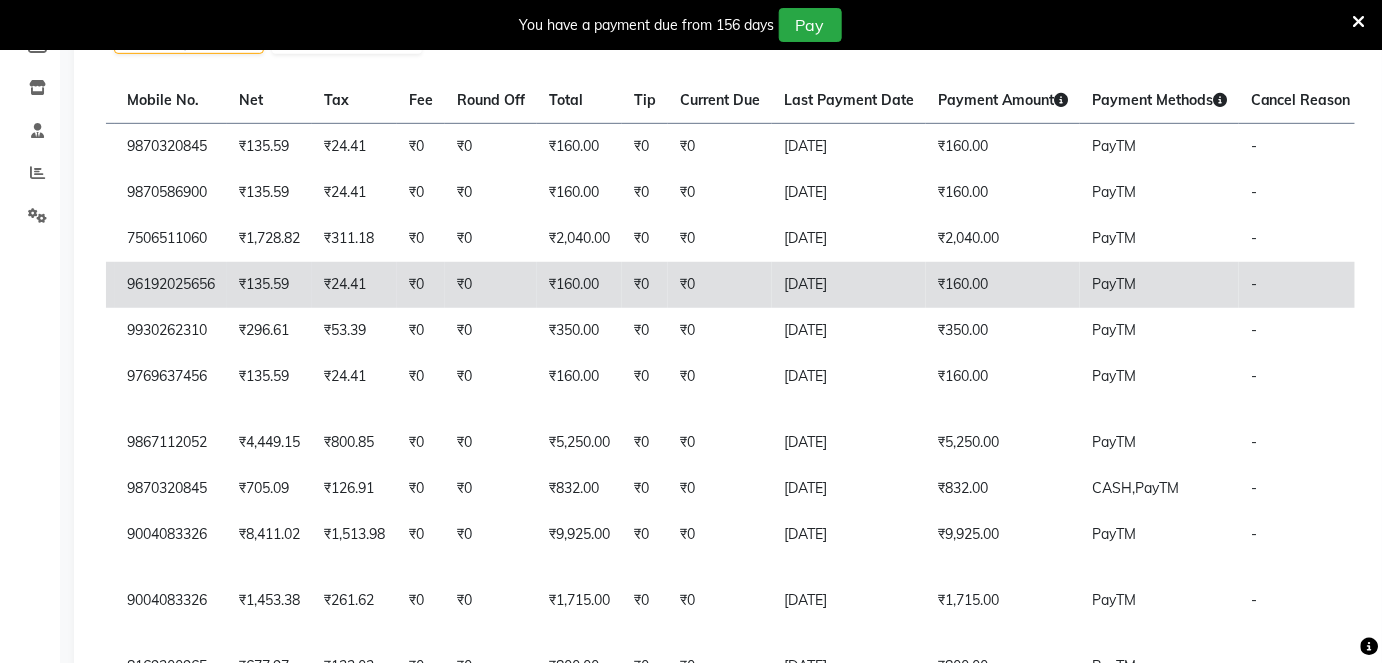 click on "₹160.00" 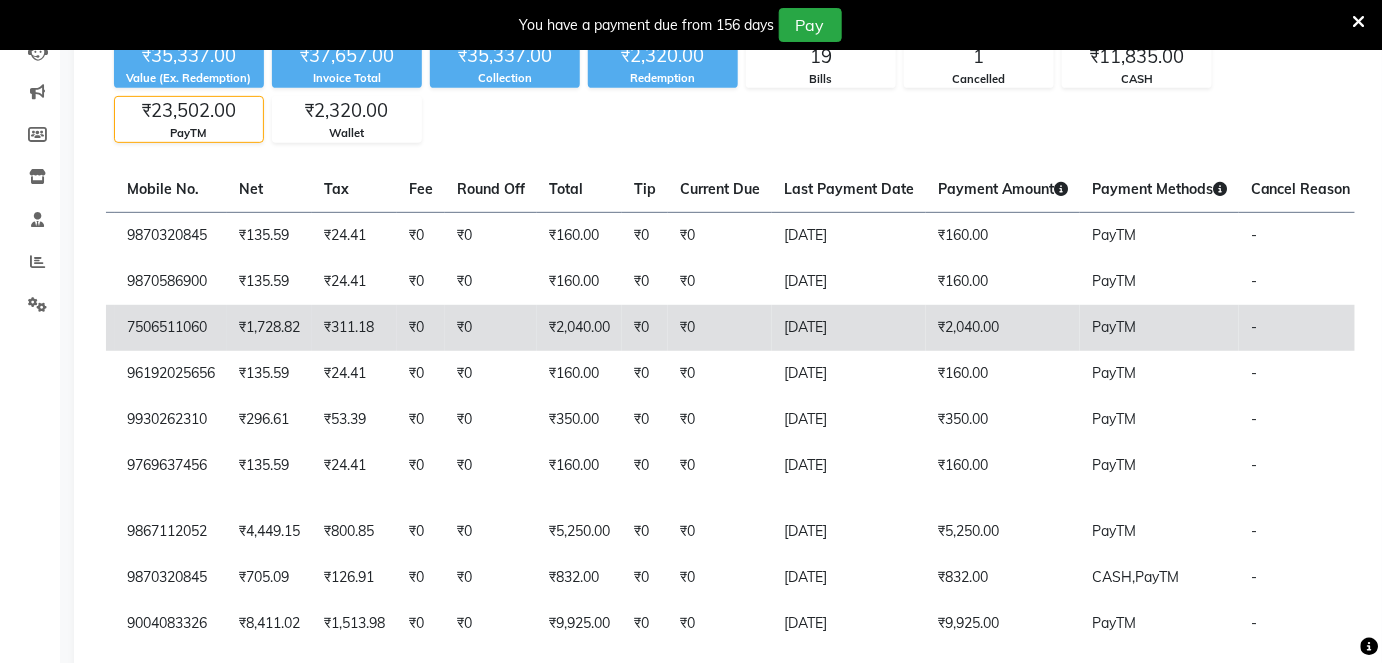 scroll, scrollTop: 228, scrollLeft: 0, axis: vertical 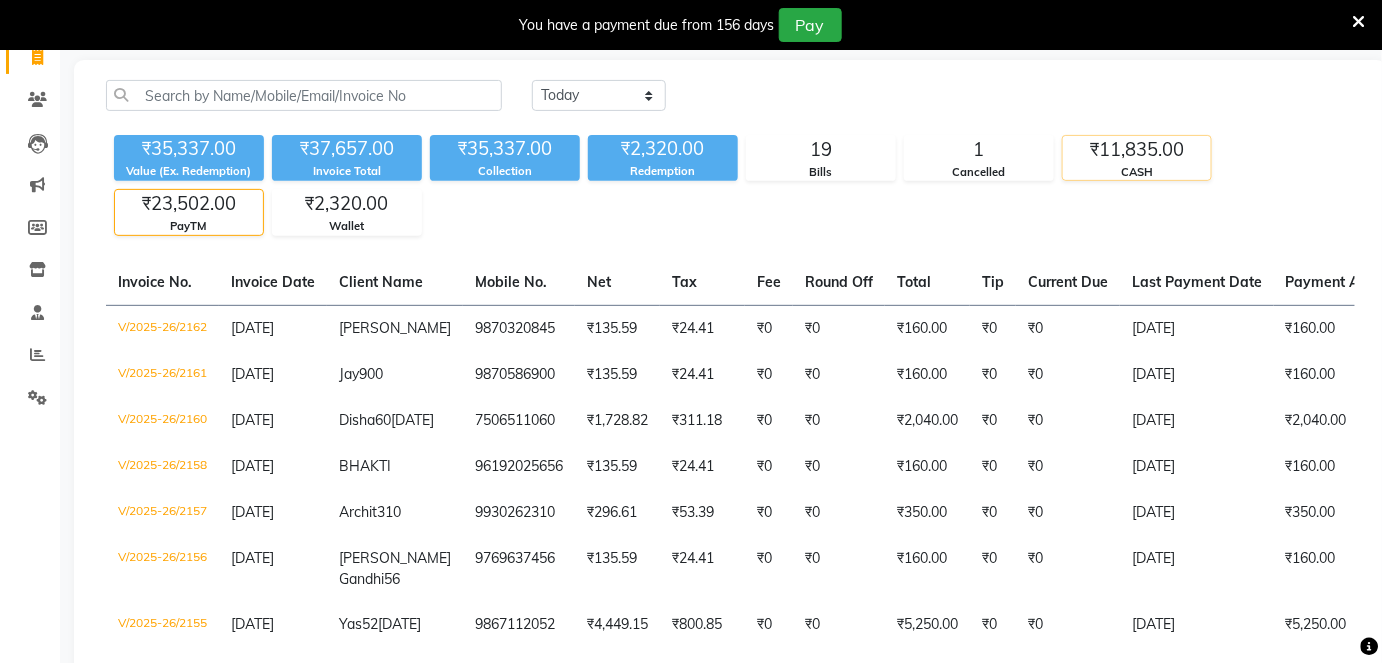 click on "CASH" 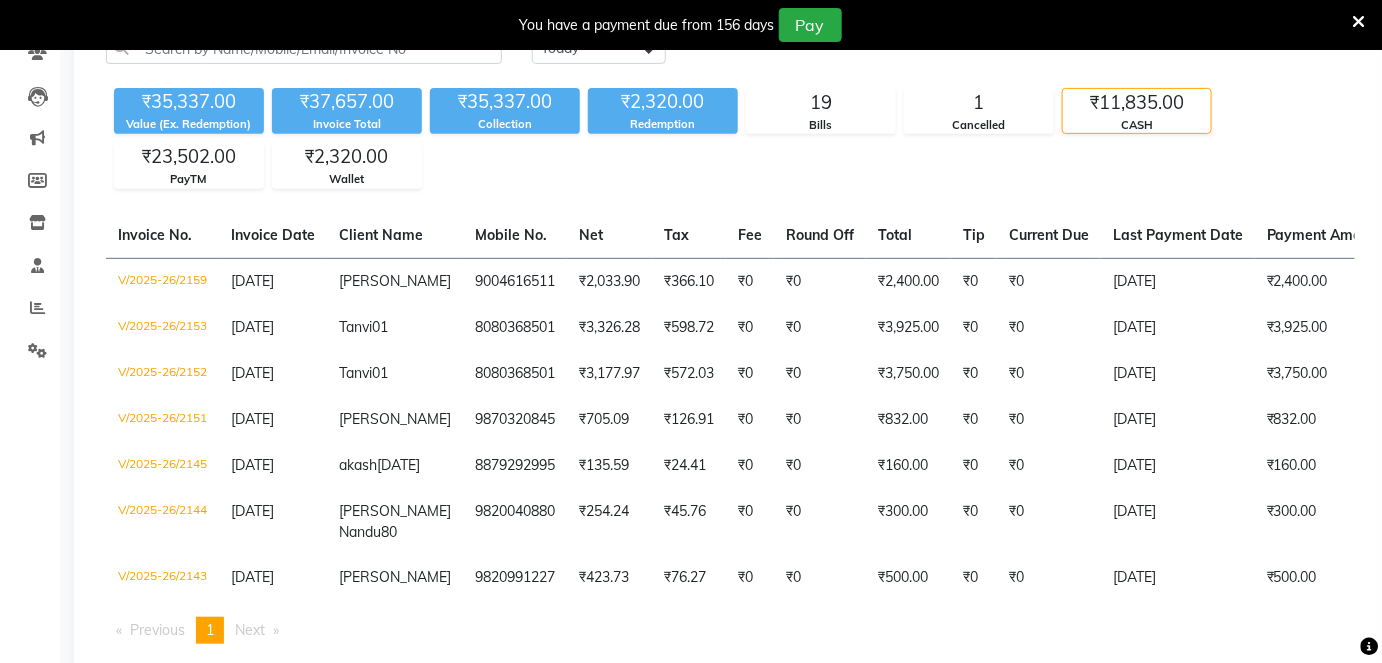 scroll, scrollTop: 281, scrollLeft: 0, axis: vertical 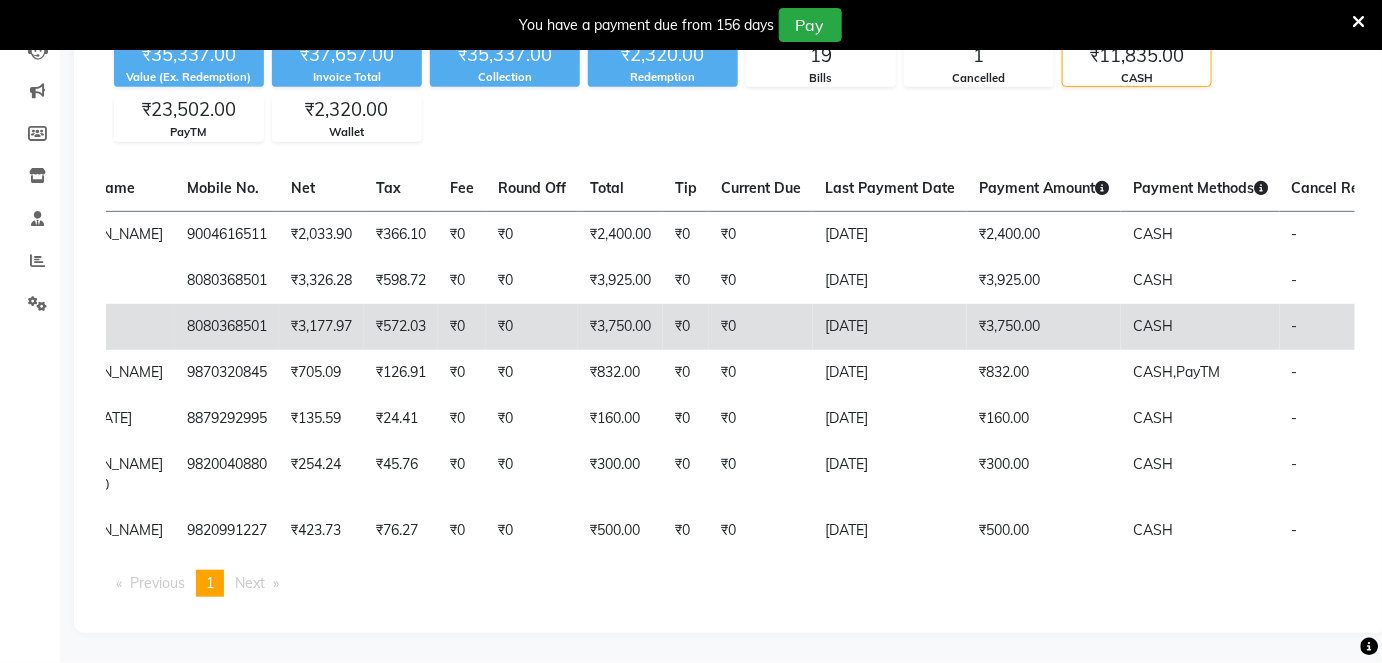 click on "₹3,750.00" 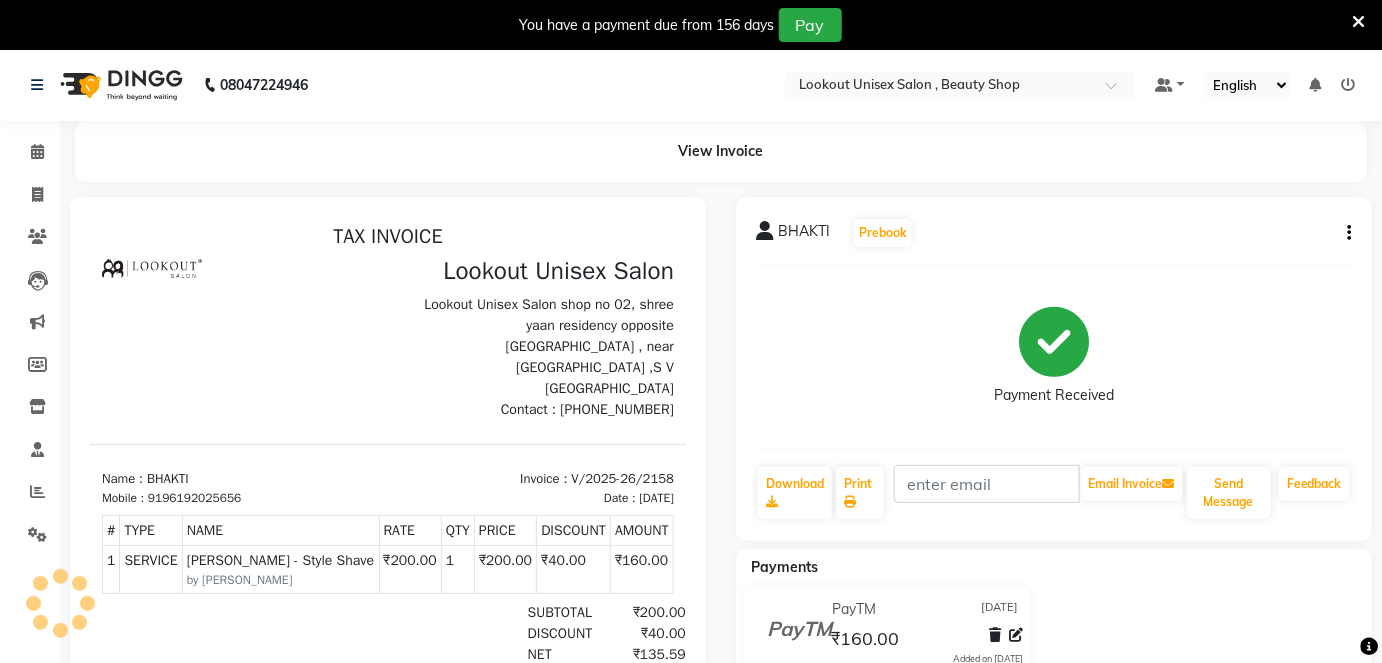scroll, scrollTop: 0, scrollLeft: 0, axis: both 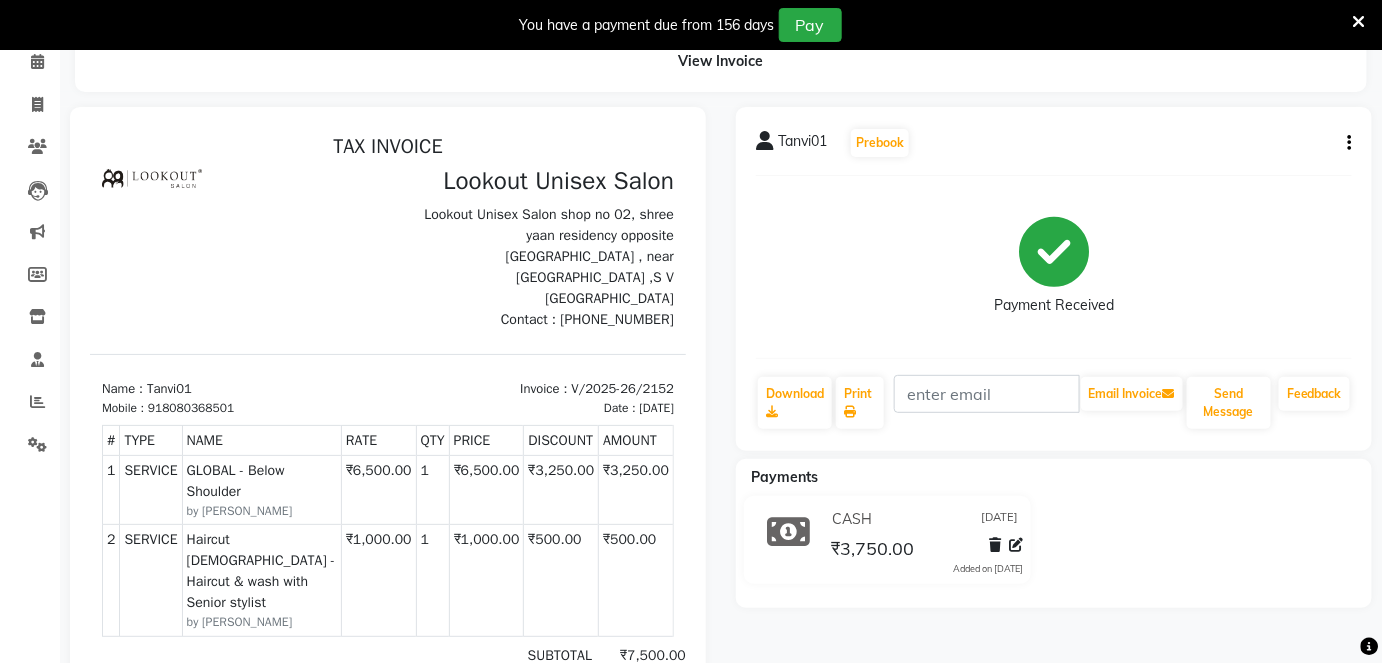 click 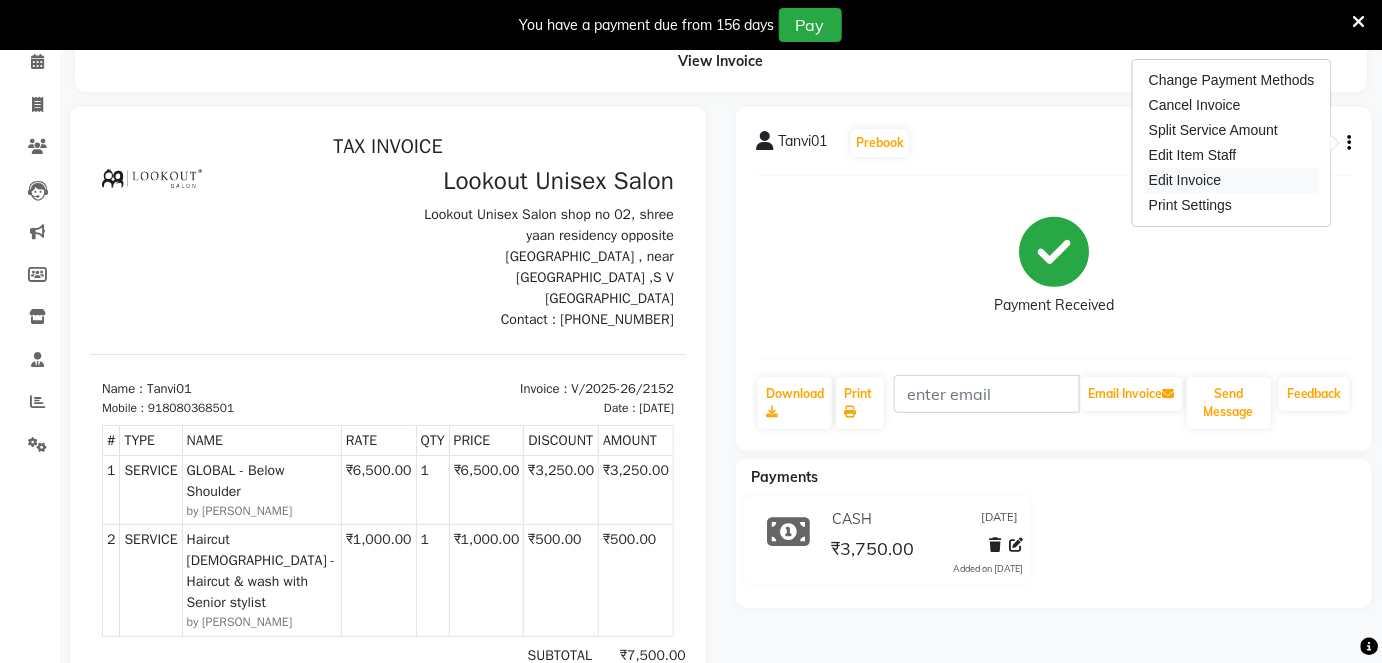 click on "Edit Invoice" at bounding box center (1232, 180) 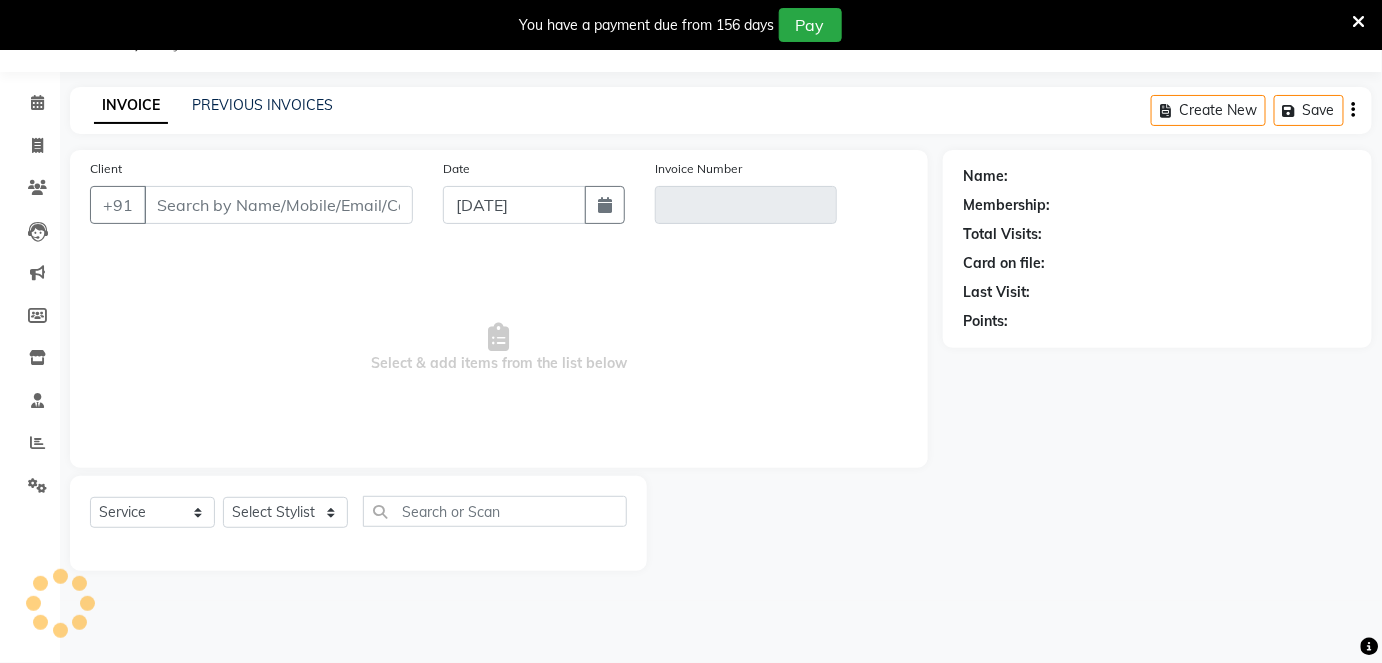 scroll, scrollTop: 48, scrollLeft: 0, axis: vertical 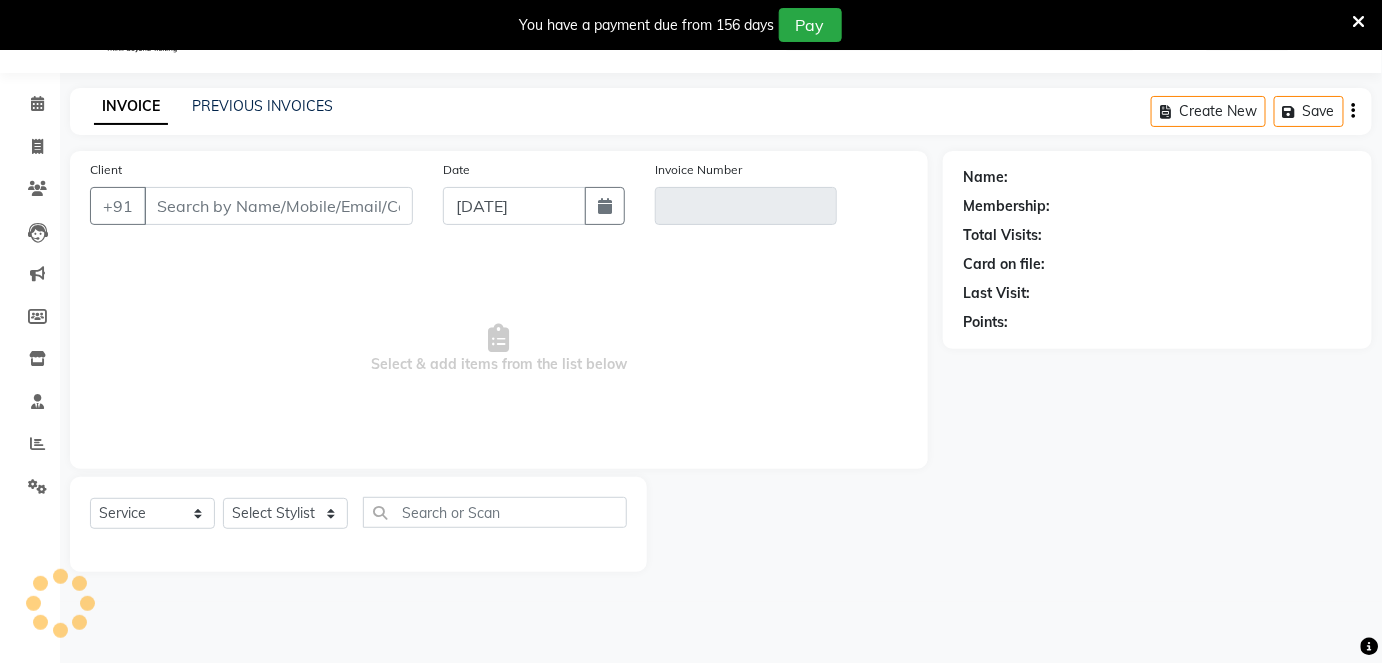 type on "8080368501" 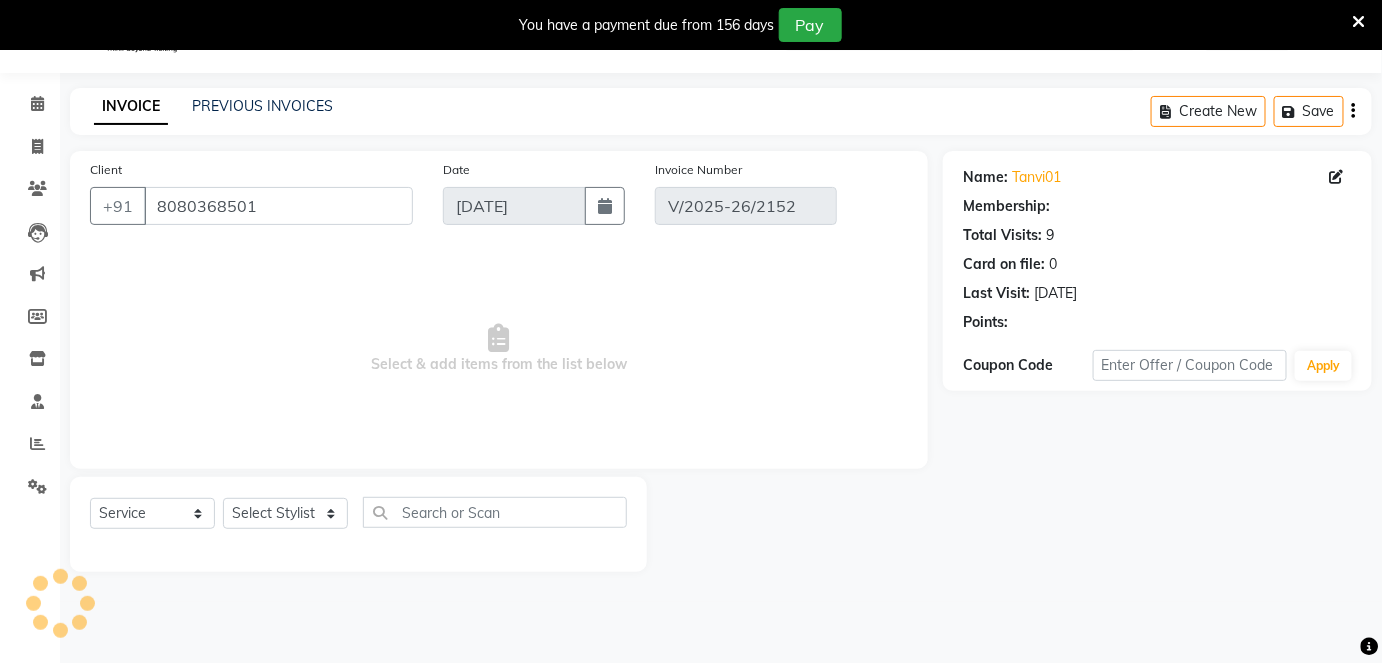 select on "select" 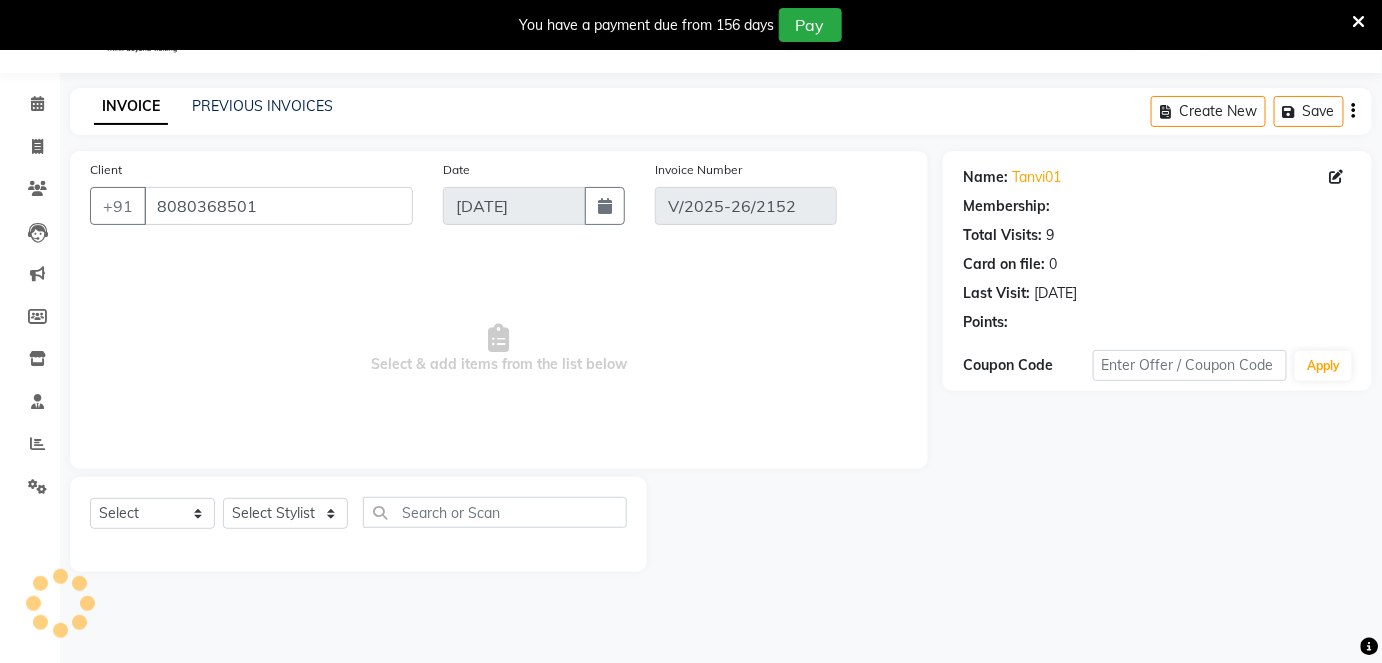 select on "1: Object" 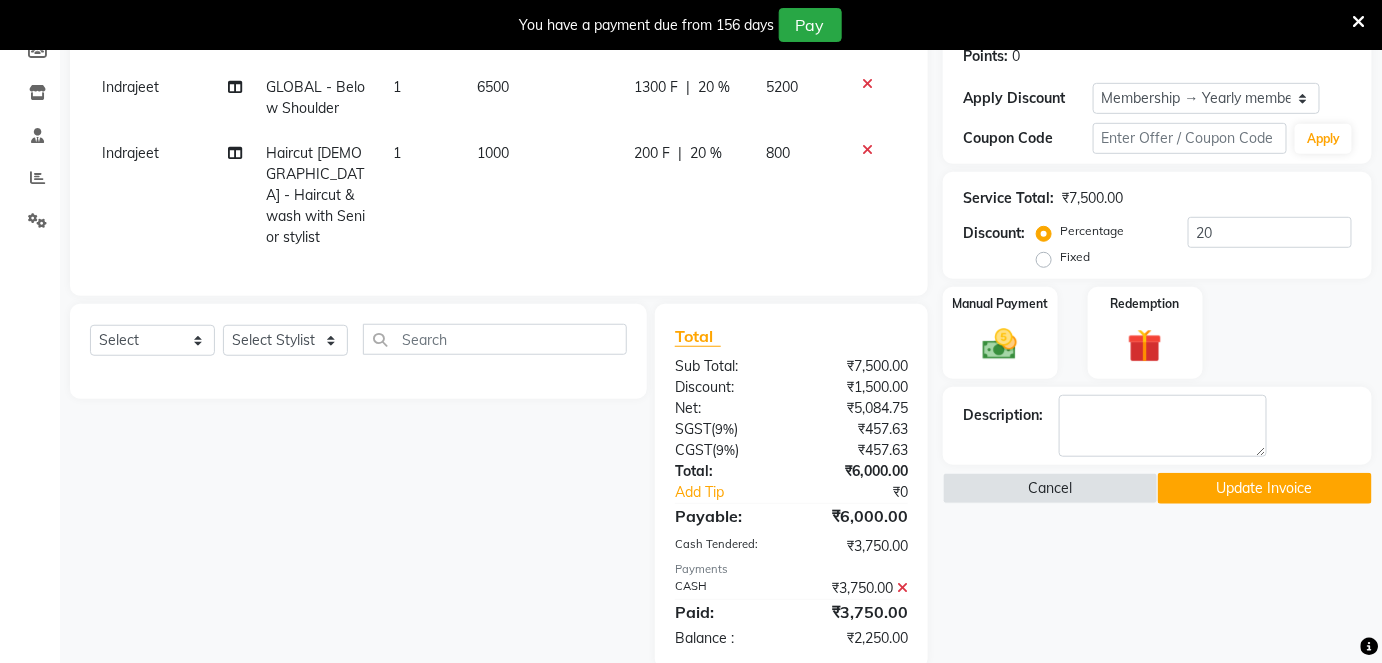scroll, scrollTop: 341, scrollLeft: 0, axis: vertical 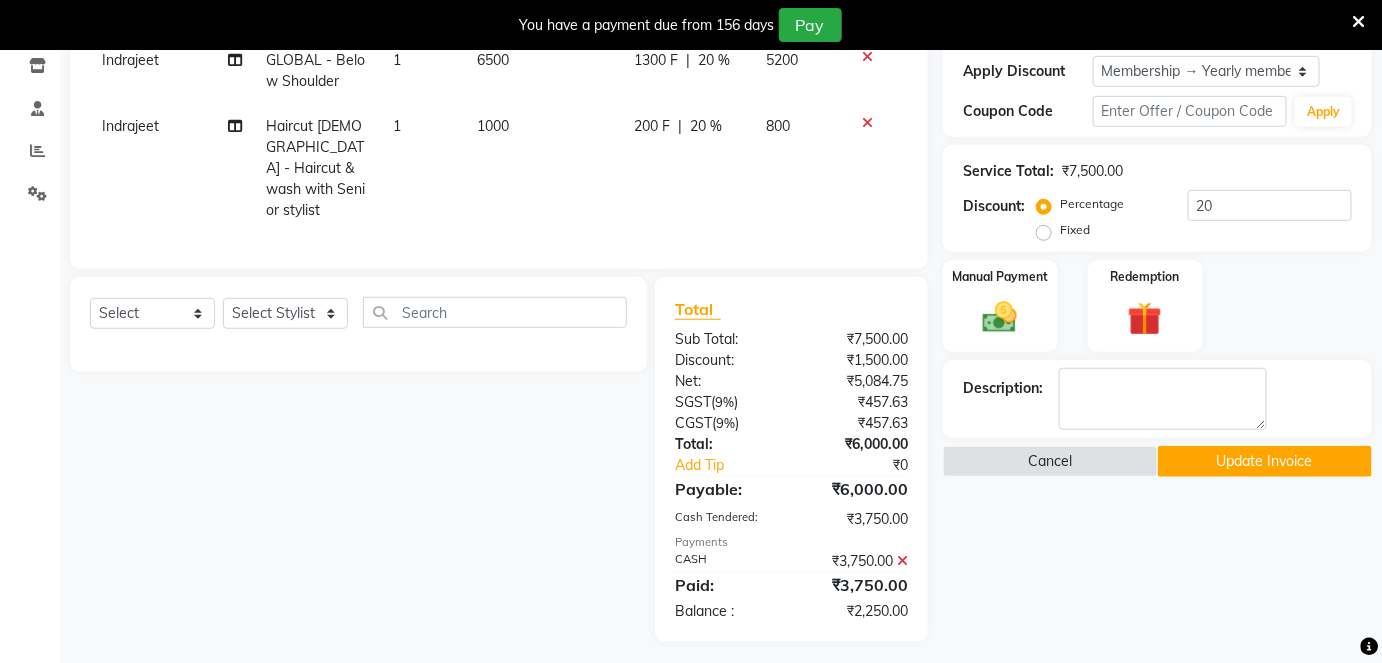 click 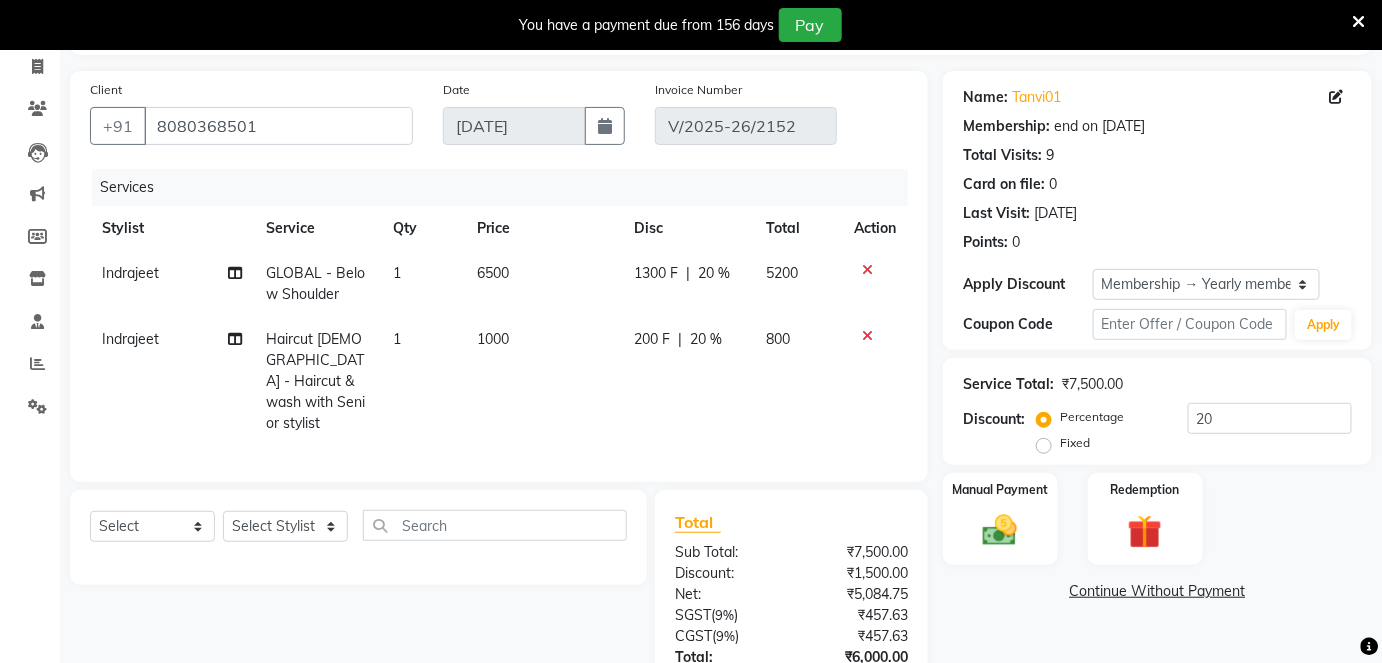 scroll, scrollTop: 88, scrollLeft: 0, axis: vertical 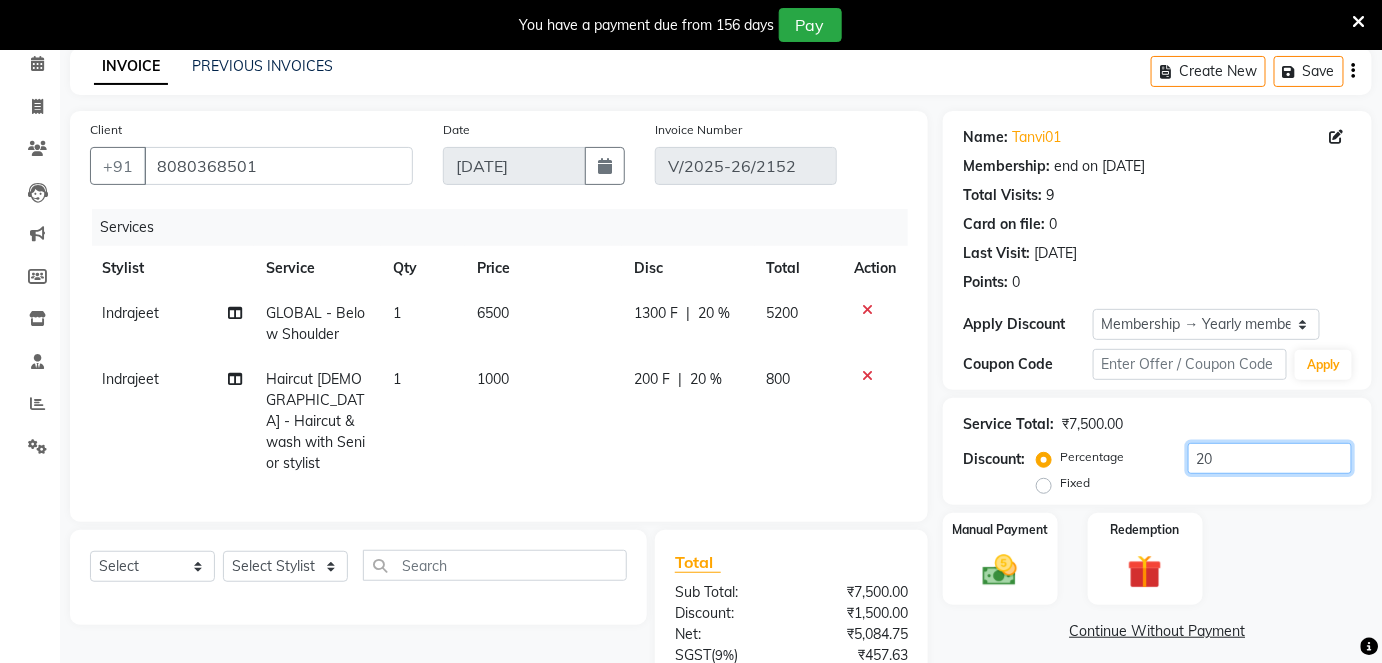click on "20" 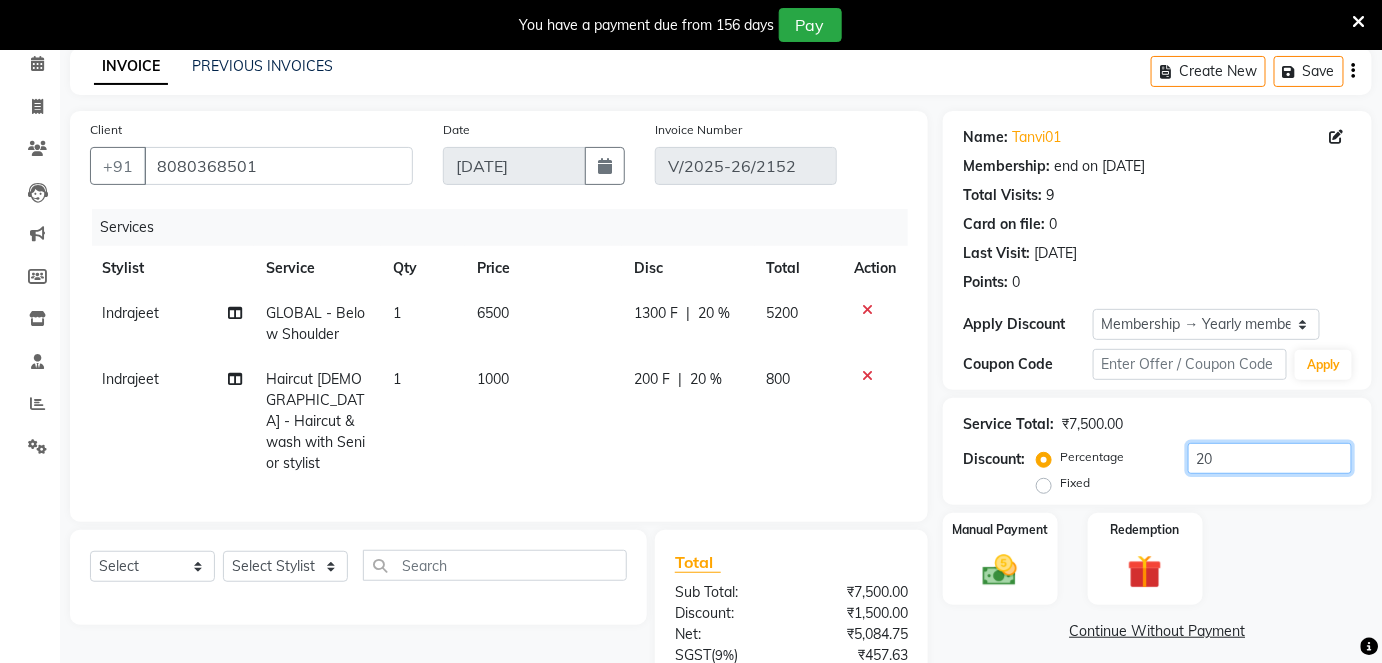 type on "2" 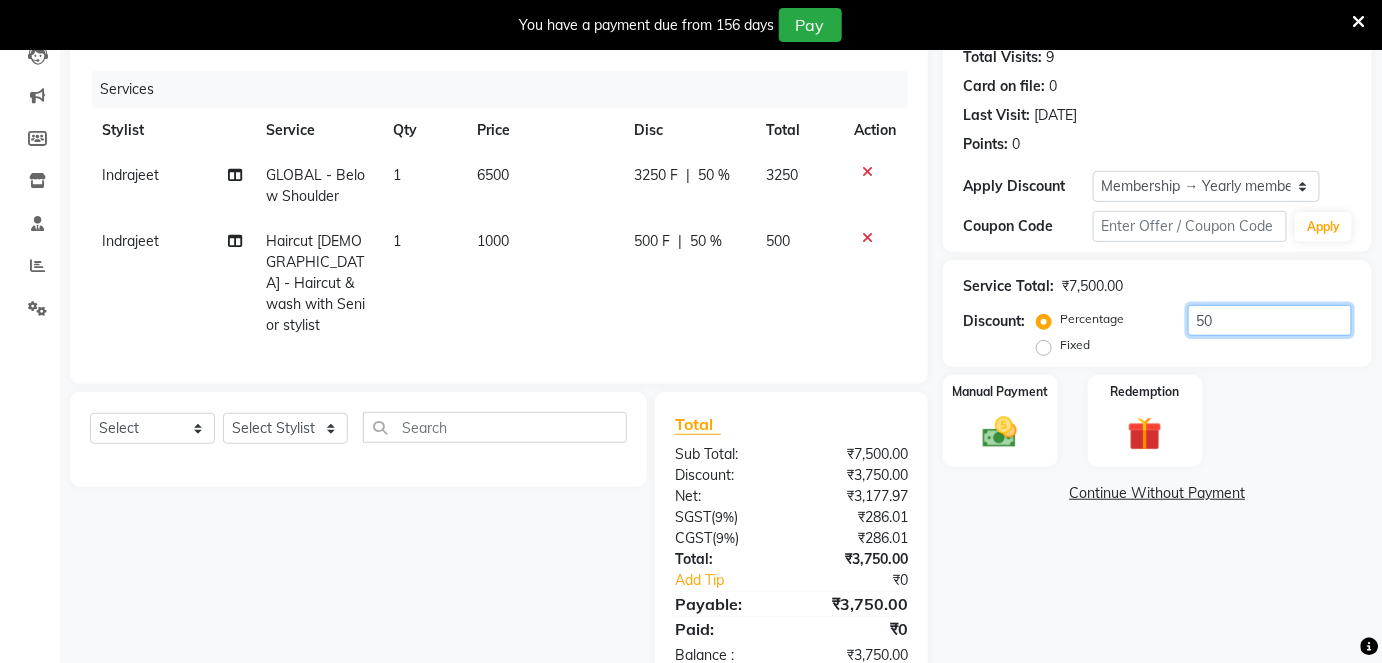 scroll, scrollTop: 270, scrollLeft: 0, axis: vertical 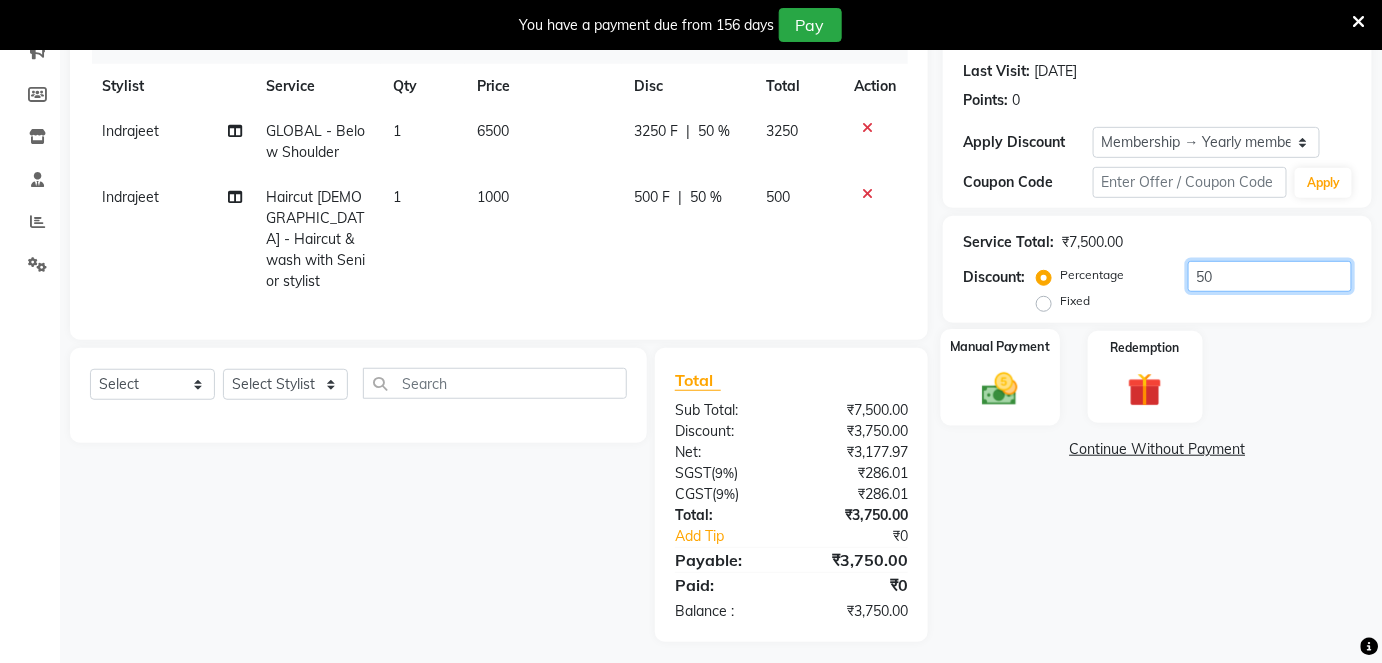 type on "50" 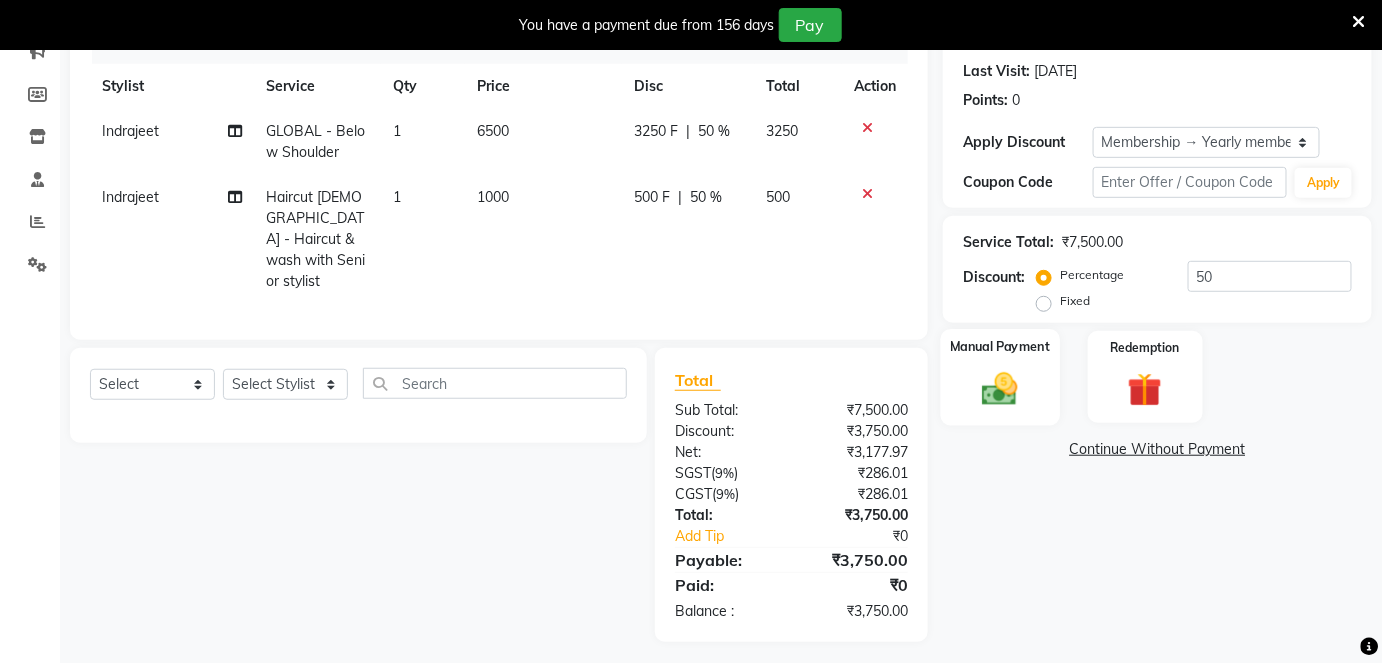 click 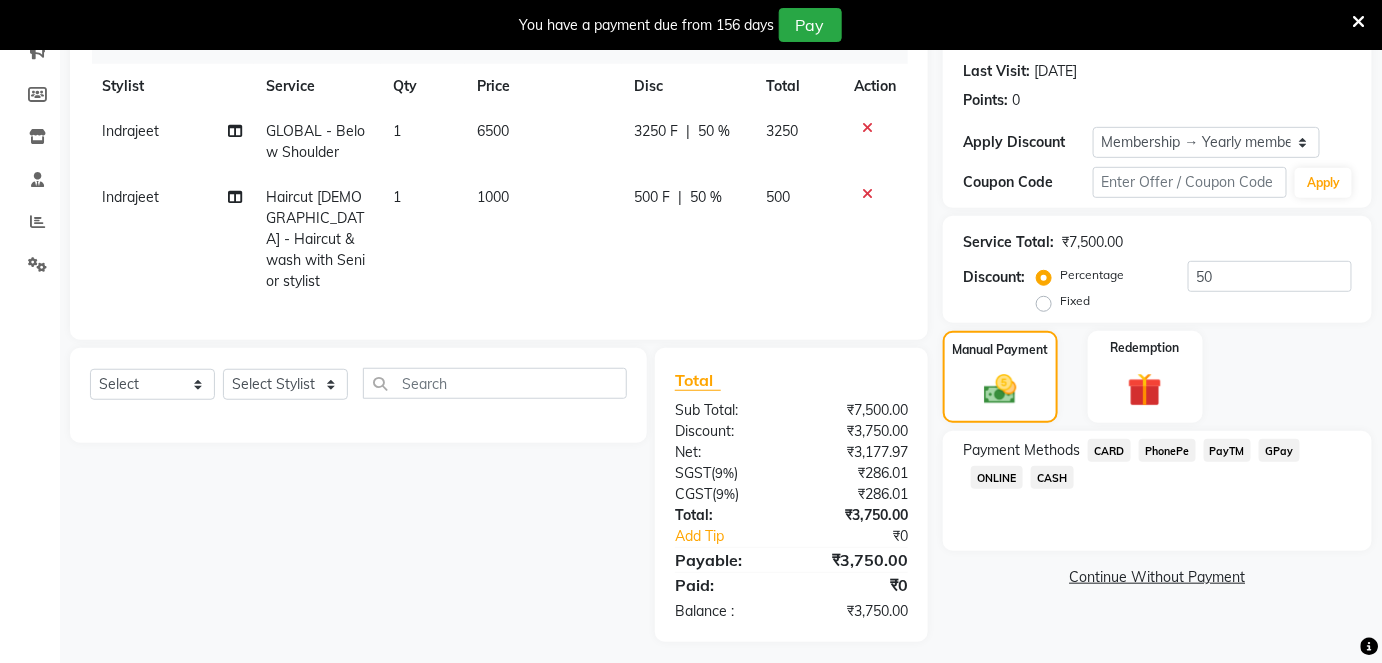click on "PayTM" 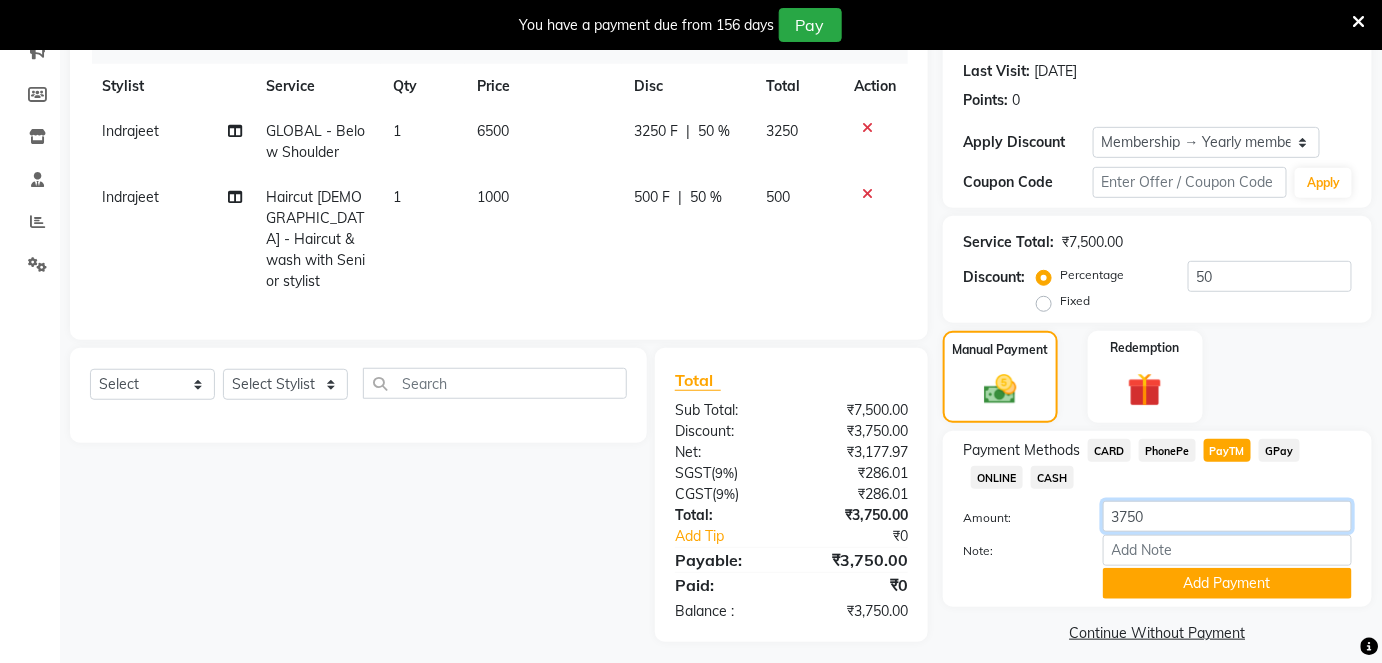 click on "3750" 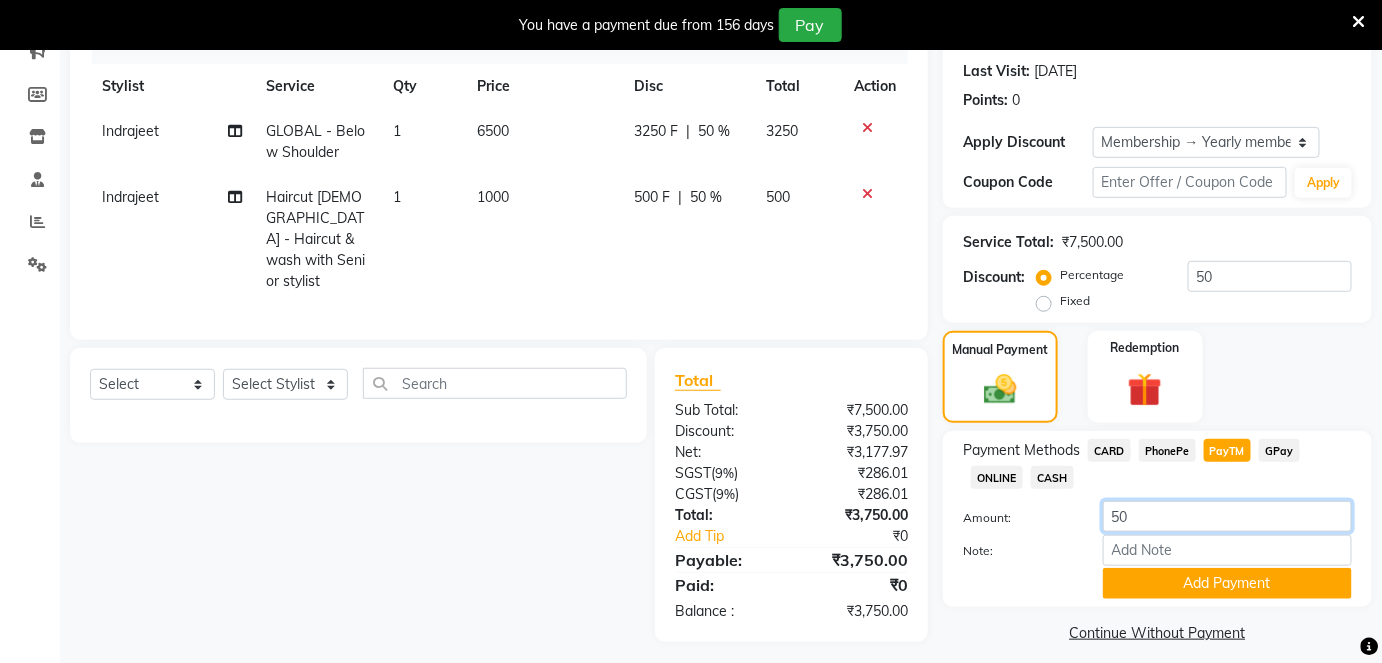 click on "50" 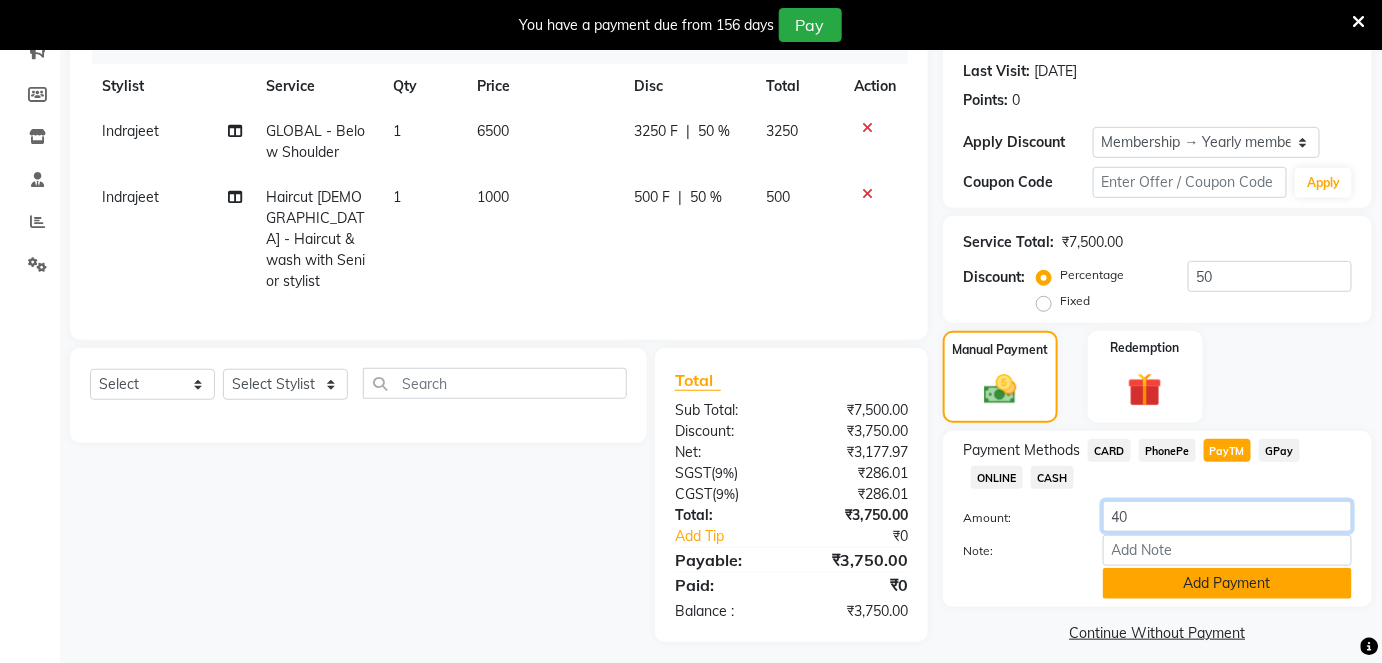 type on "40" 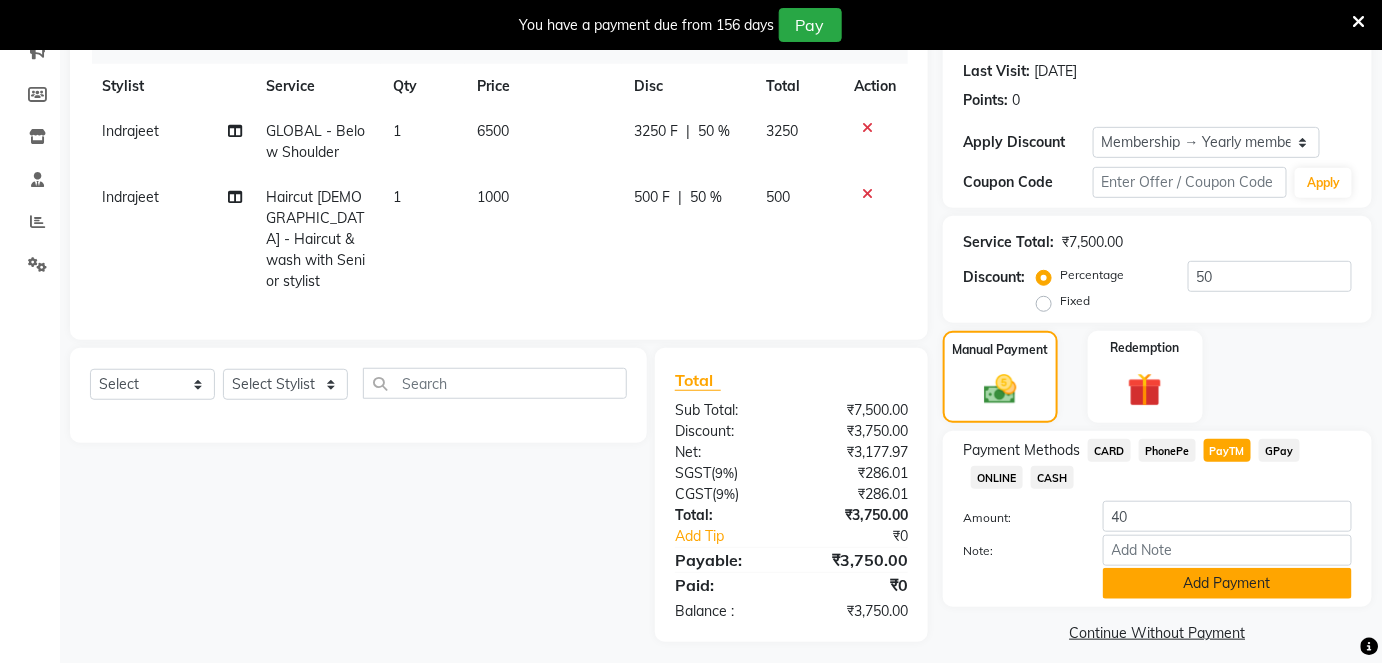 click on "Add Payment" 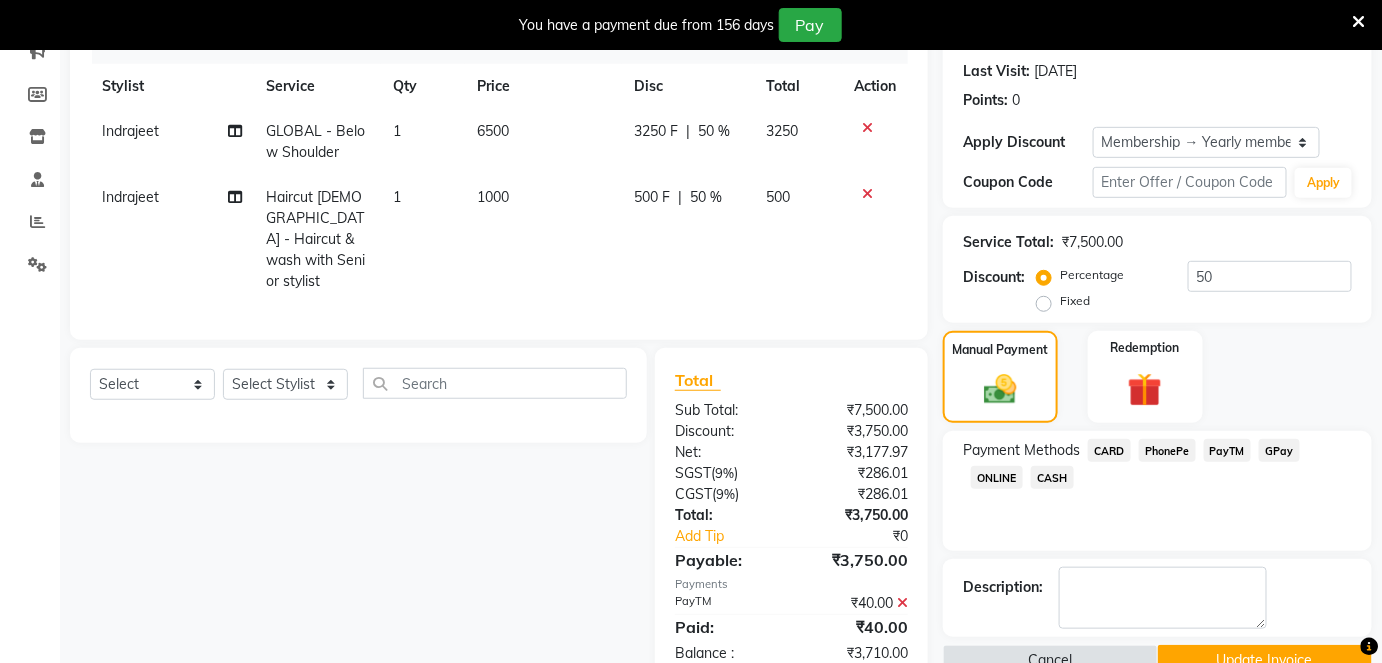 drag, startPoint x: 1051, startPoint y: 472, endPoint x: 1049, endPoint y: 482, distance: 10.198039 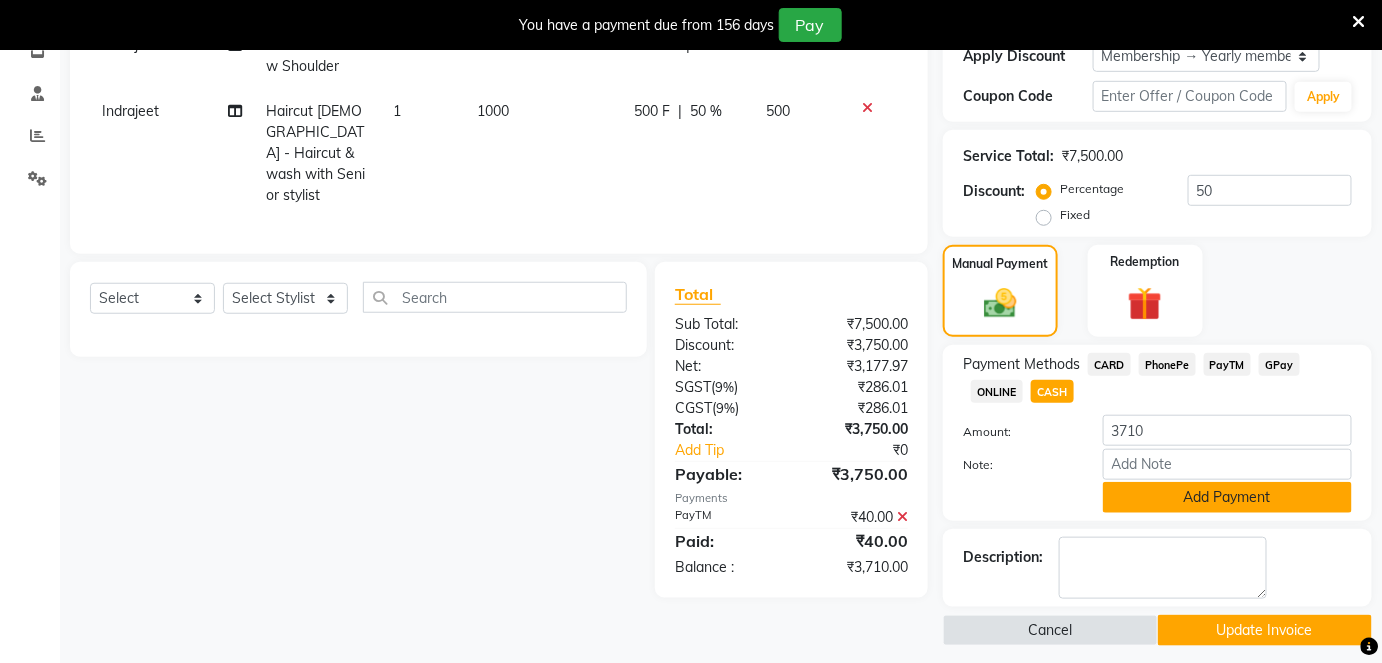 scroll, scrollTop: 367, scrollLeft: 0, axis: vertical 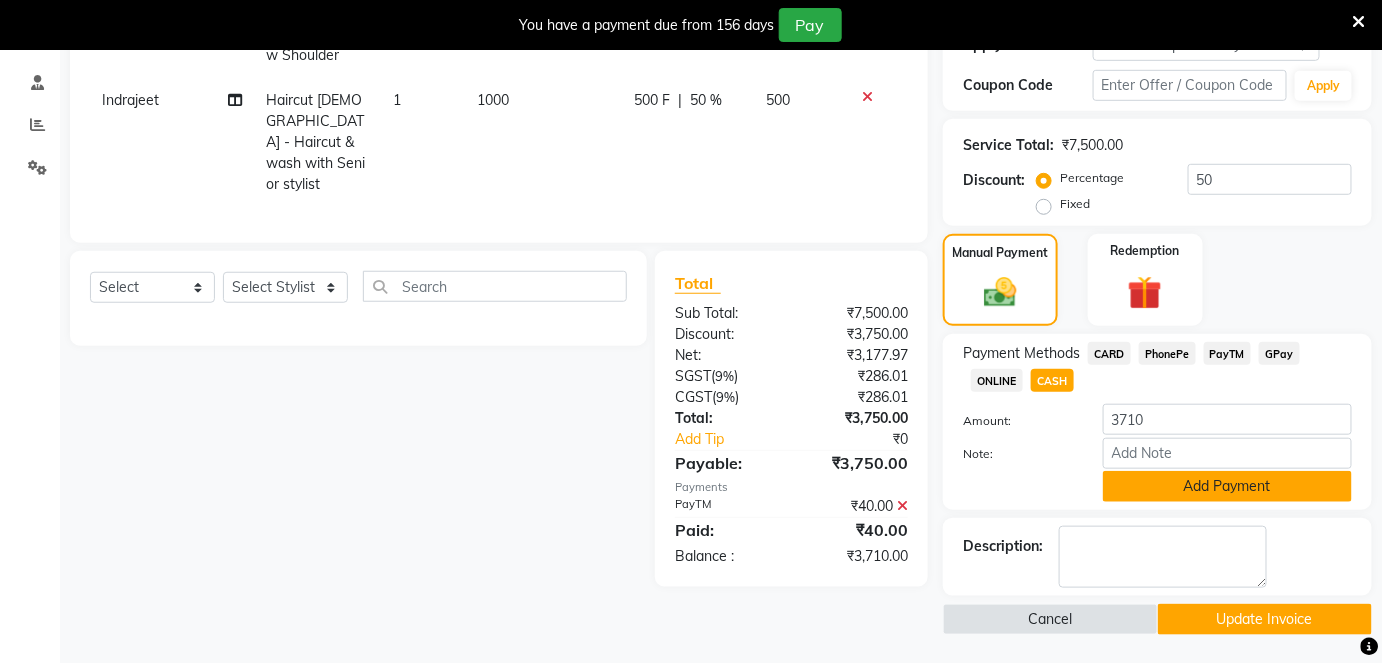 click on "Add Payment" 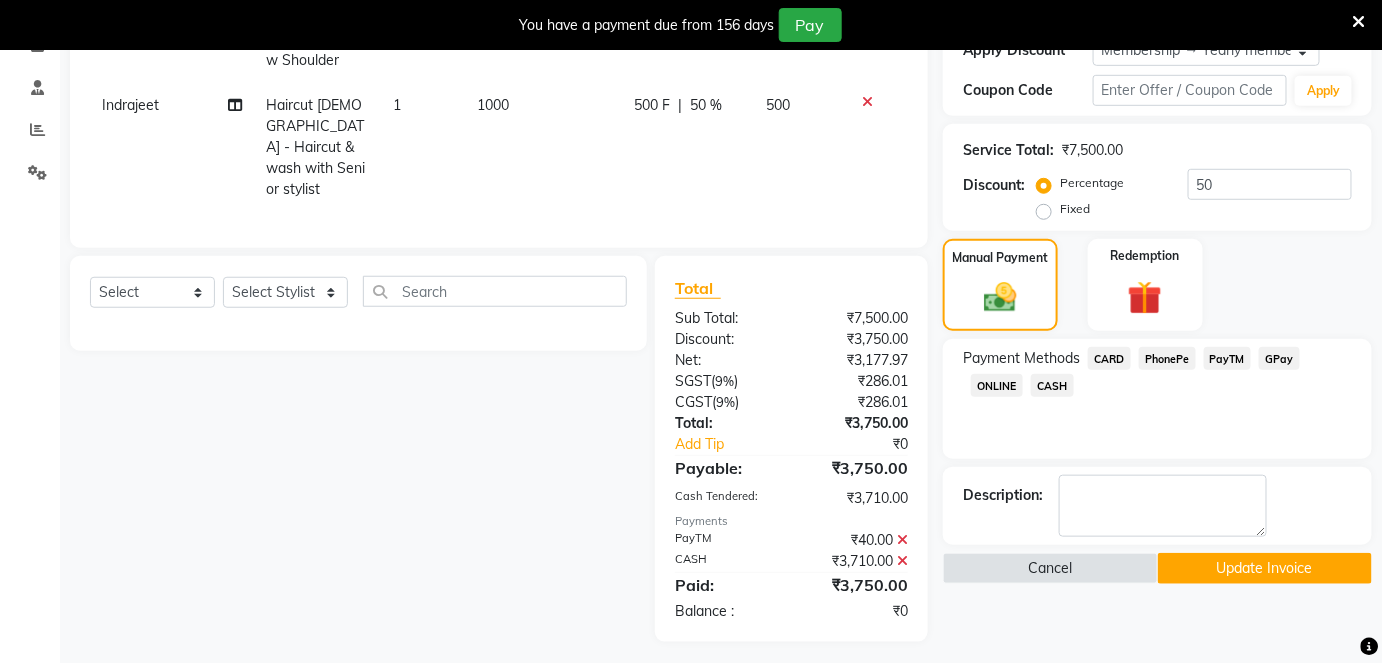 click on "Update Invoice" 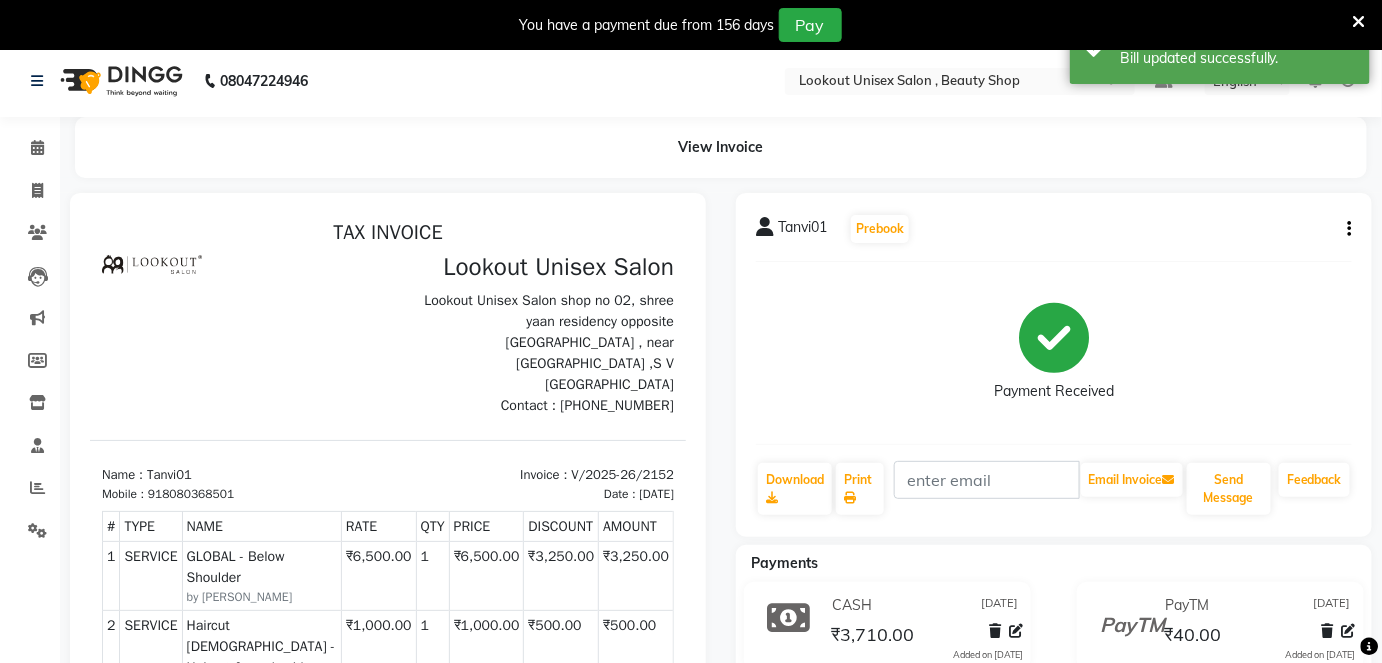 scroll, scrollTop: 0, scrollLeft: 0, axis: both 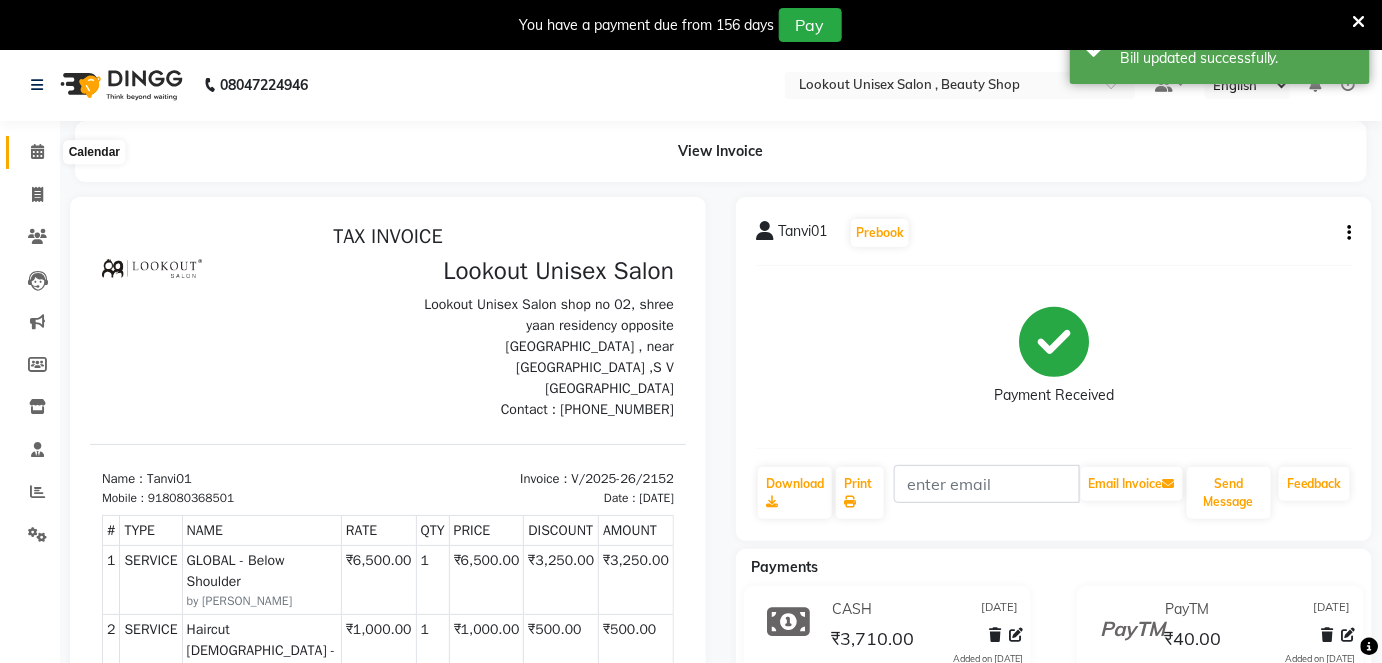 click 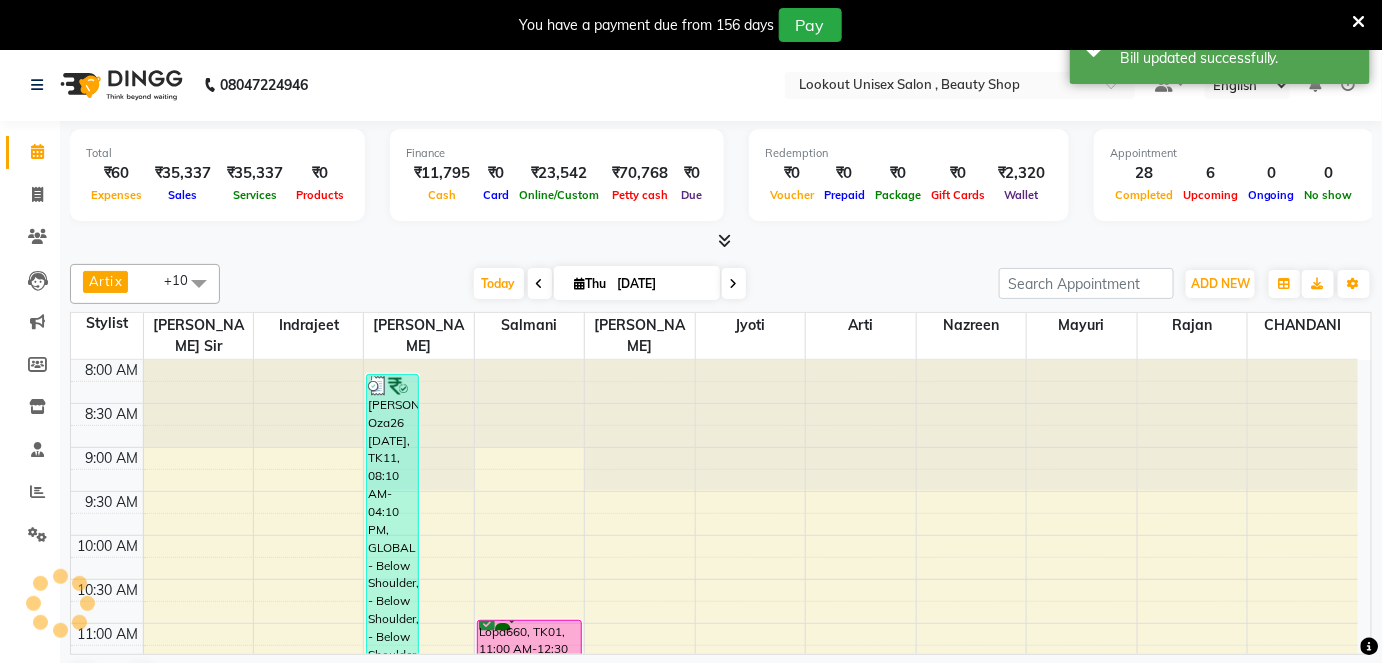 scroll, scrollTop: 0, scrollLeft: 0, axis: both 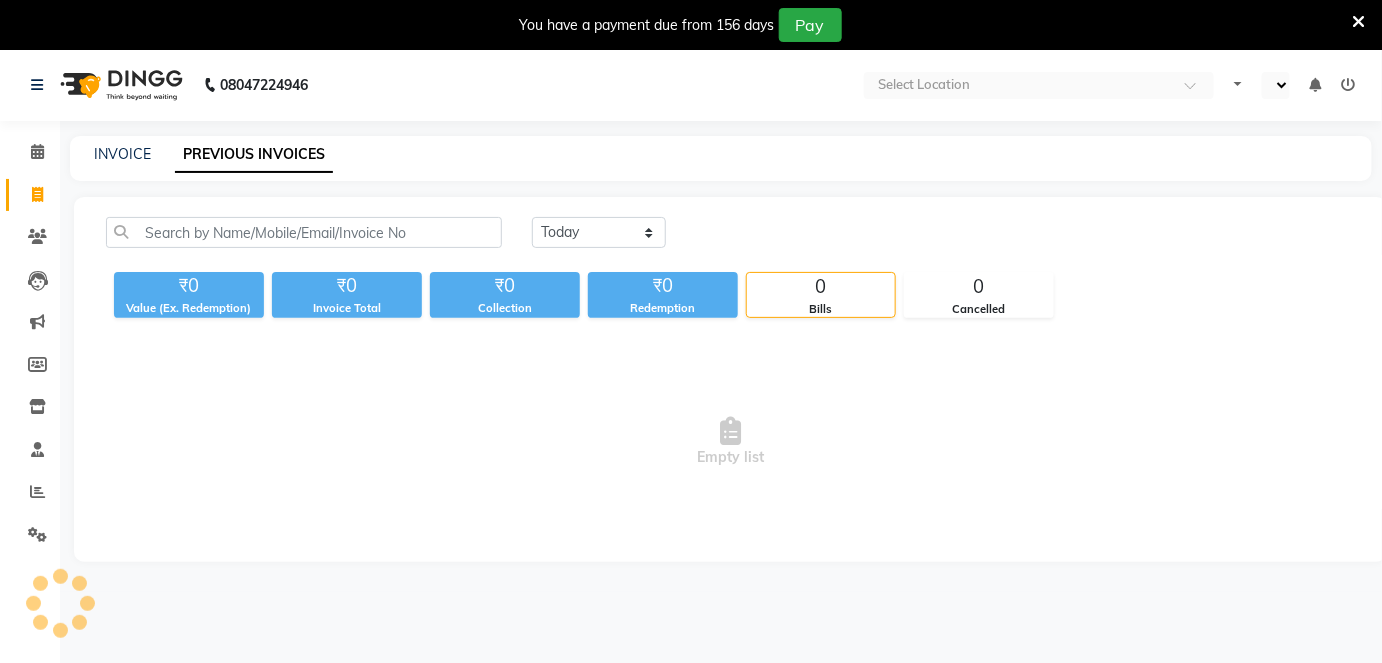 select on "en" 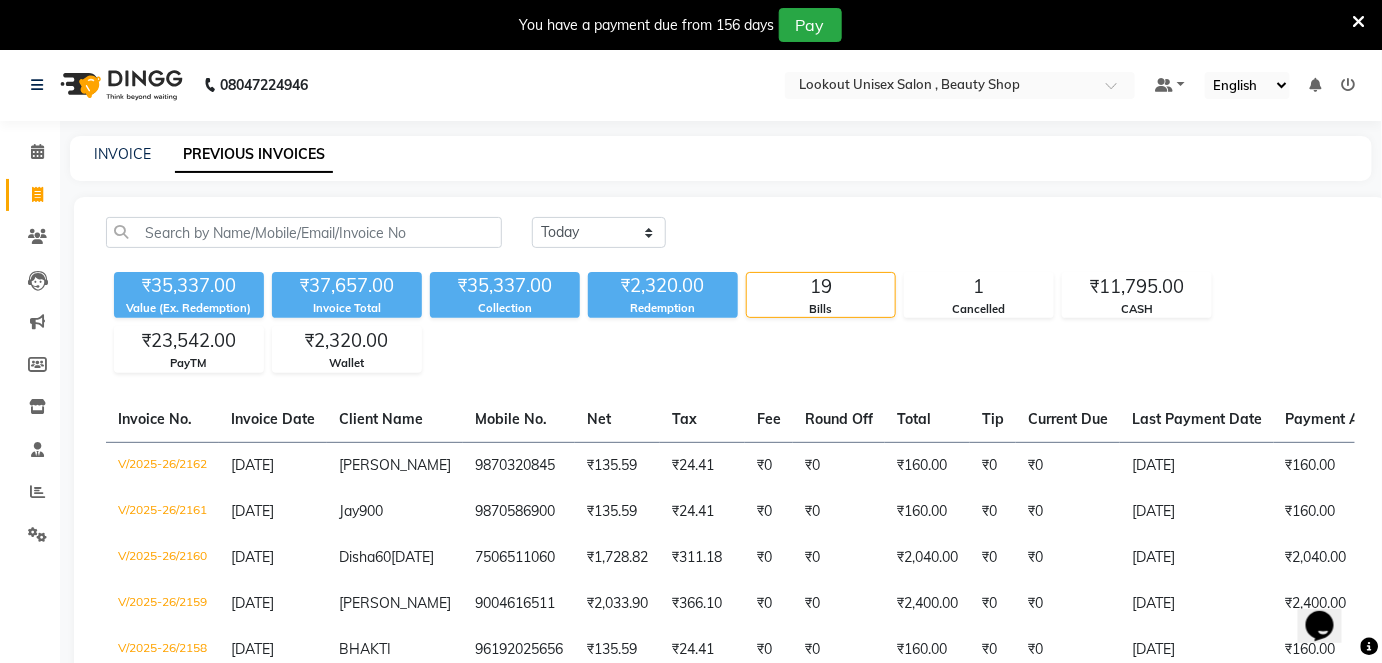 scroll, scrollTop: 0, scrollLeft: 0, axis: both 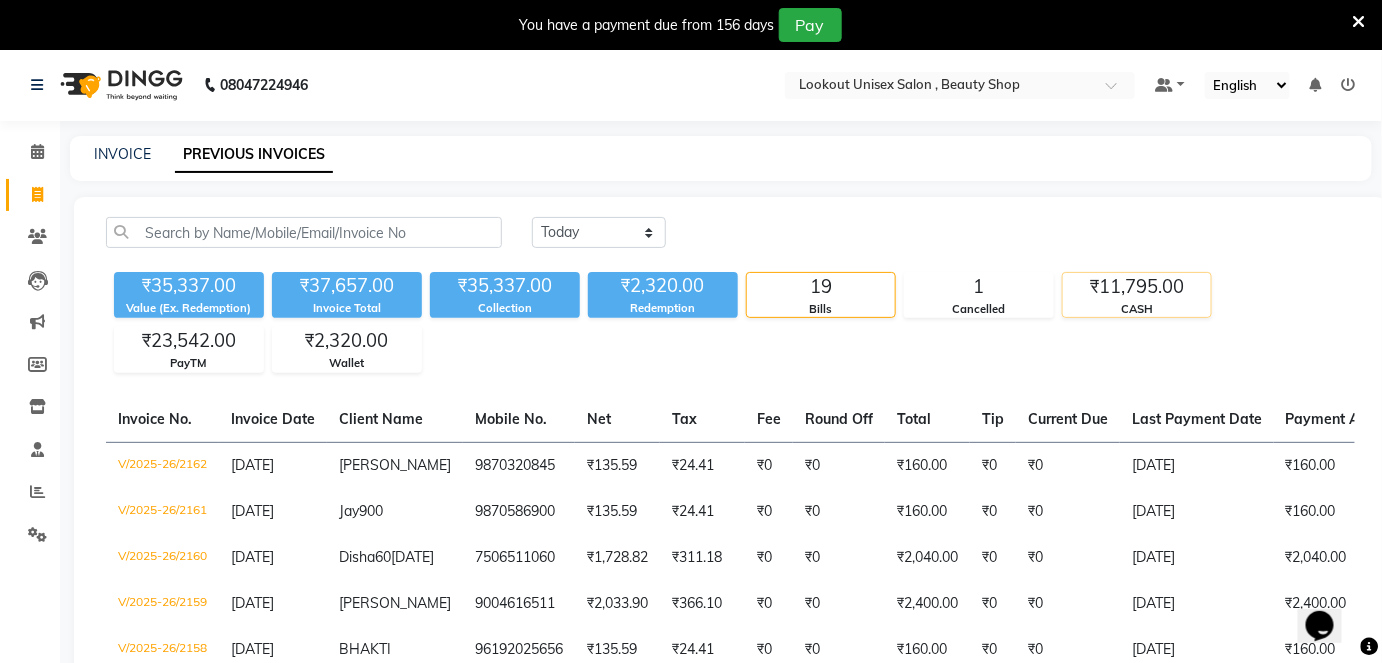click on "₹11,795.00" 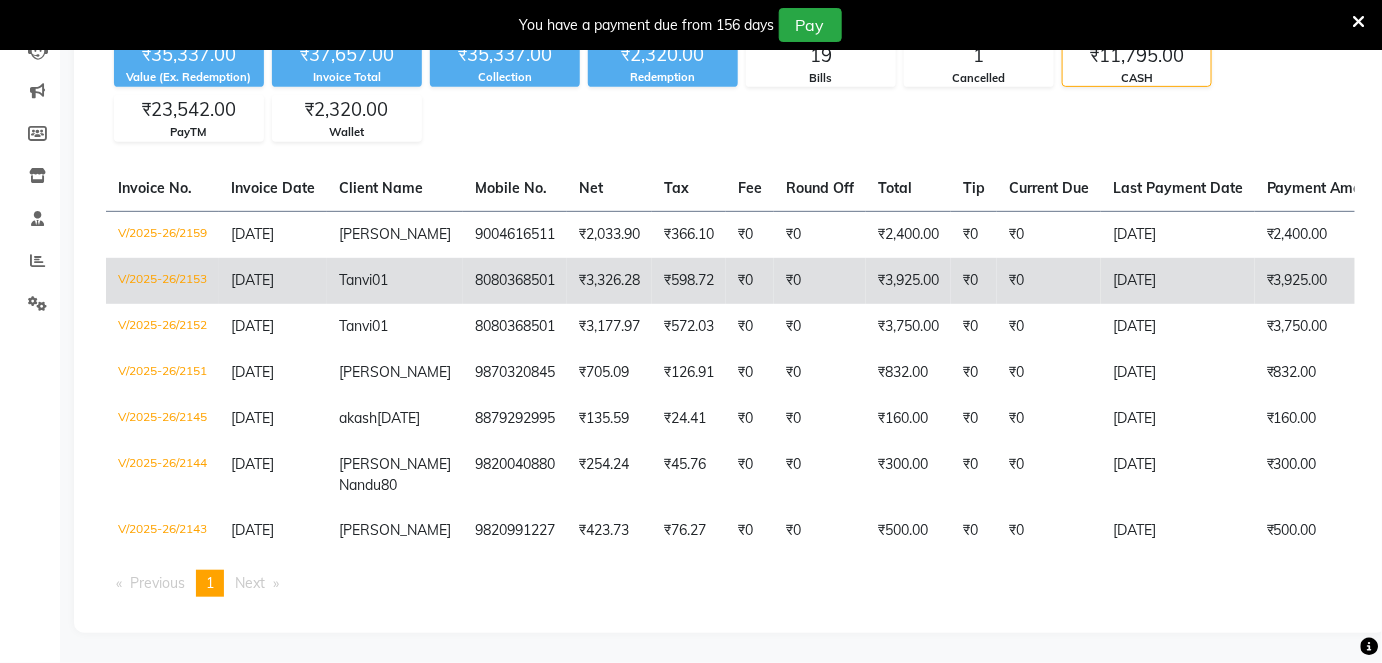 scroll, scrollTop: 272, scrollLeft: 0, axis: vertical 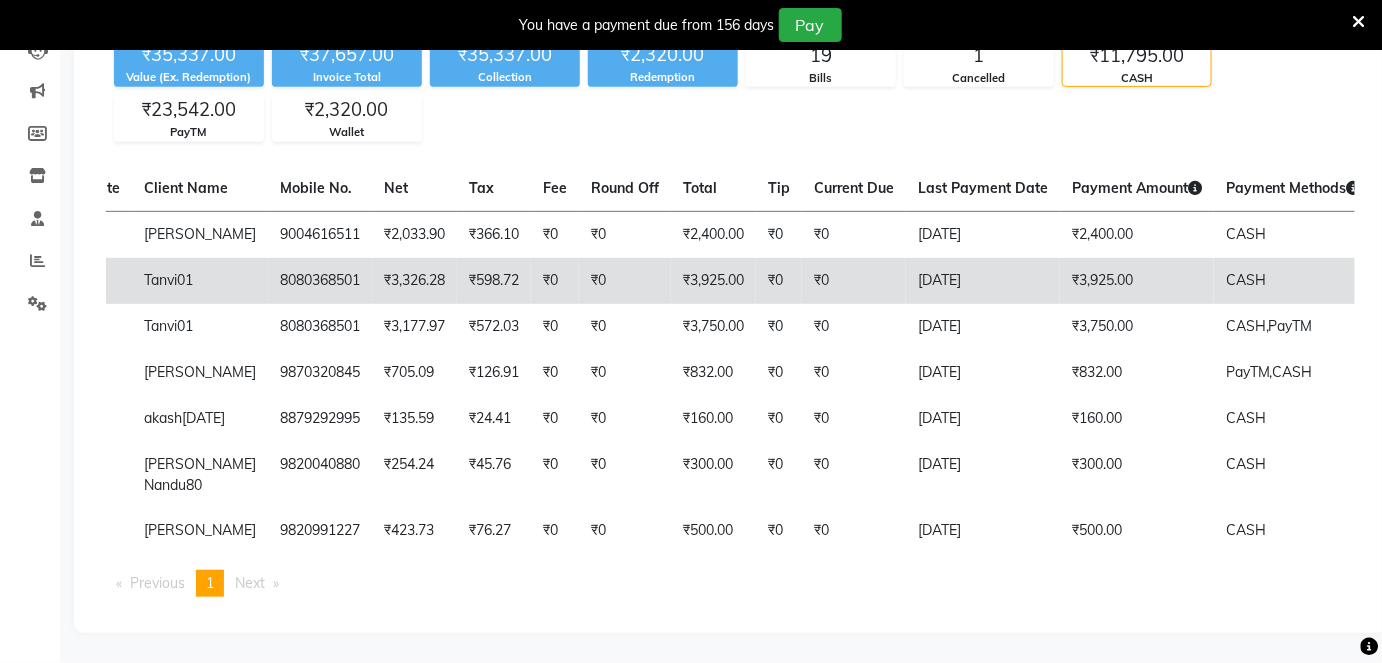 click on "₹3,925.00" 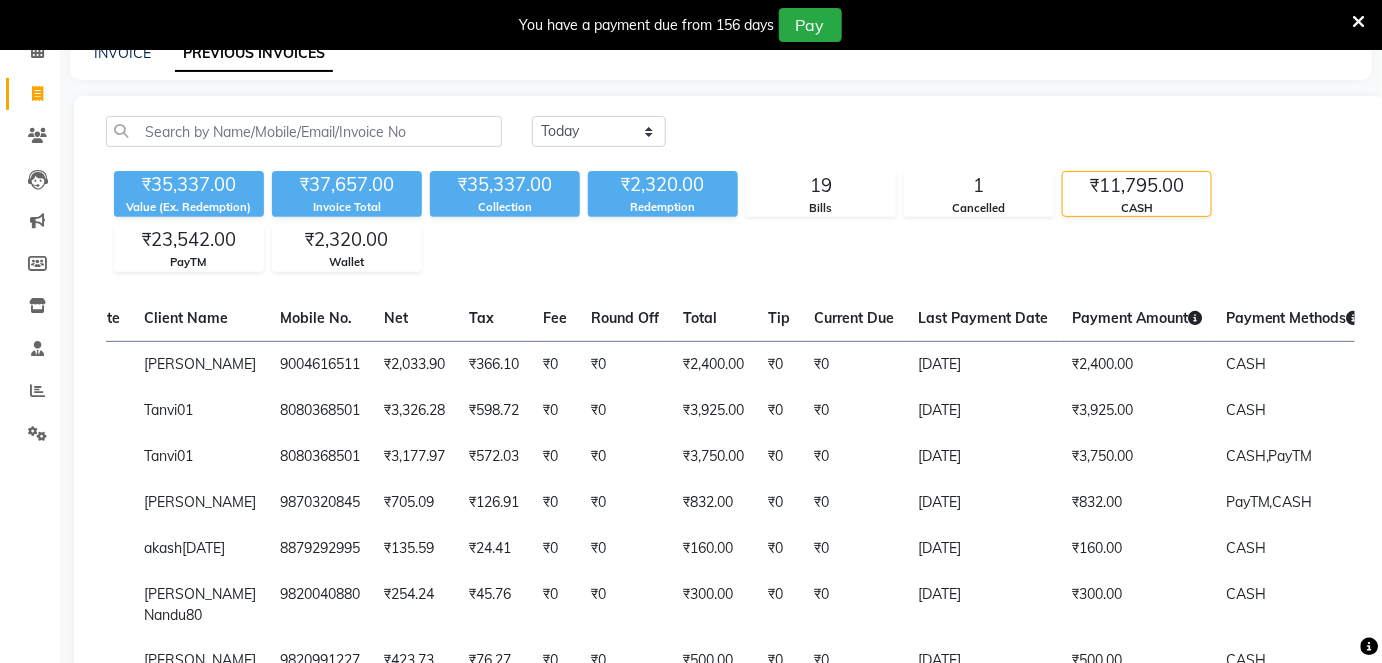 scroll, scrollTop: 0, scrollLeft: 0, axis: both 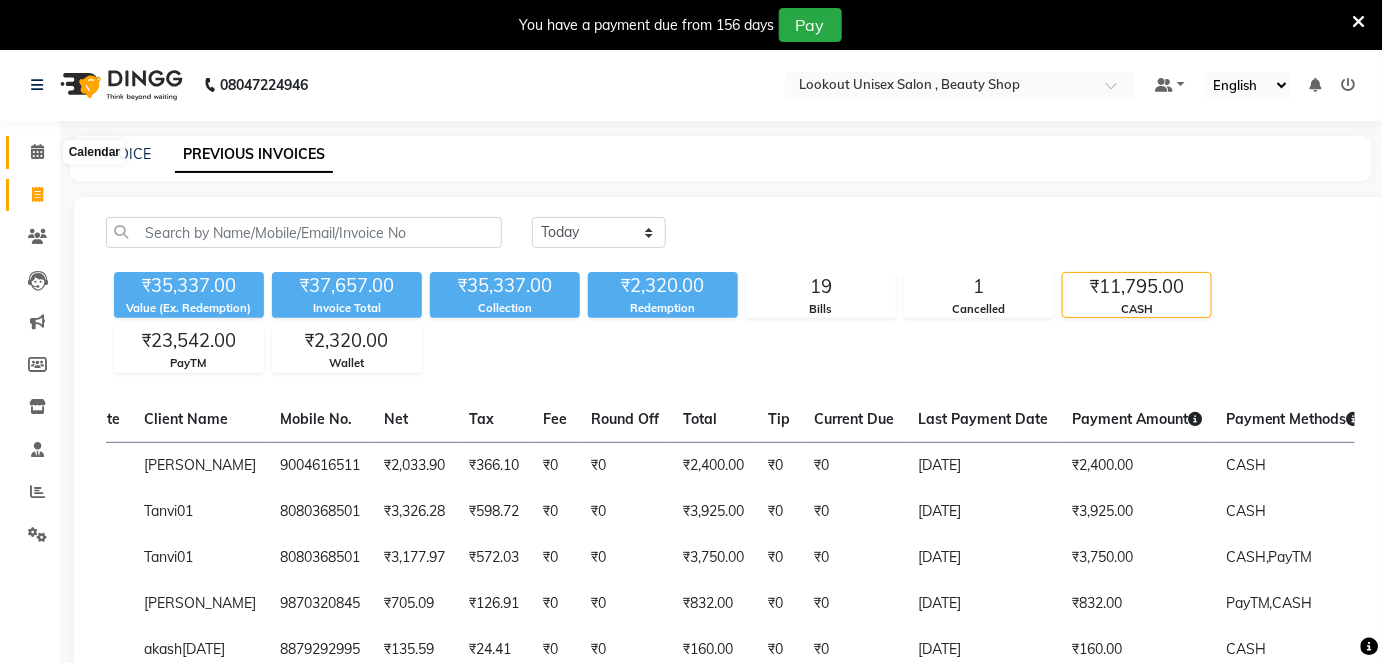 click 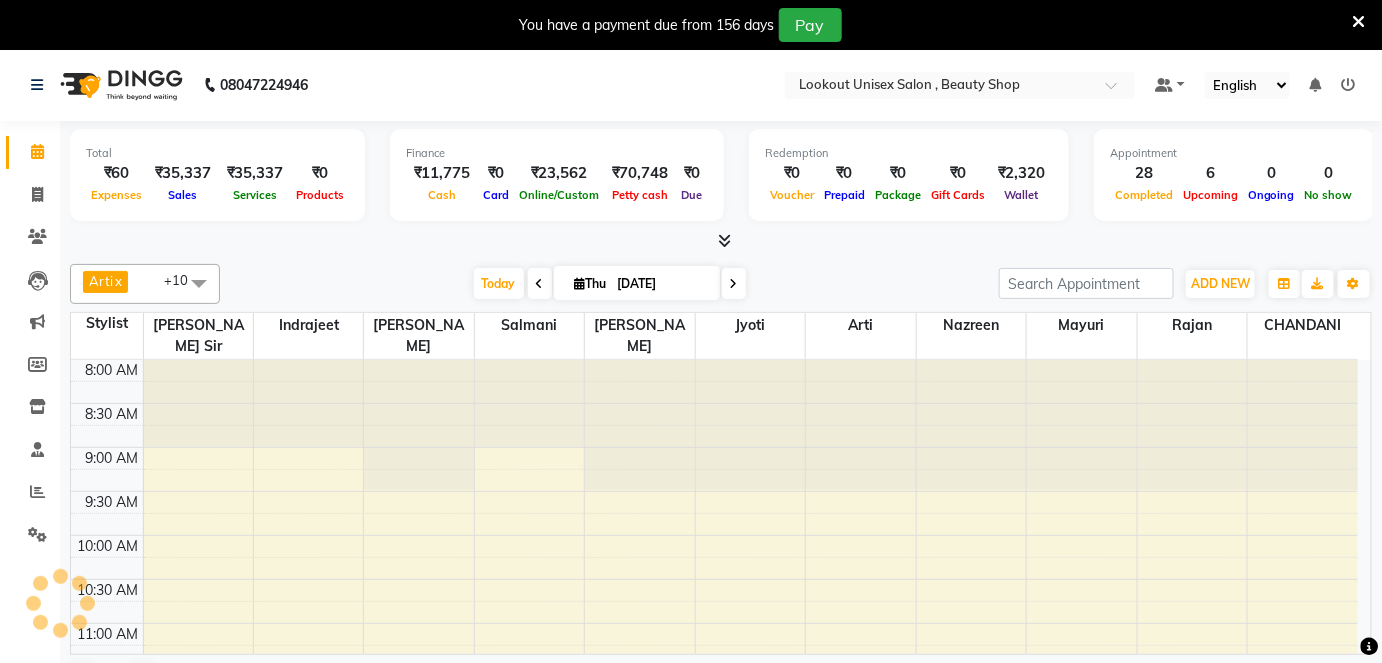 scroll, scrollTop: 0, scrollLeft: 0, axis: both 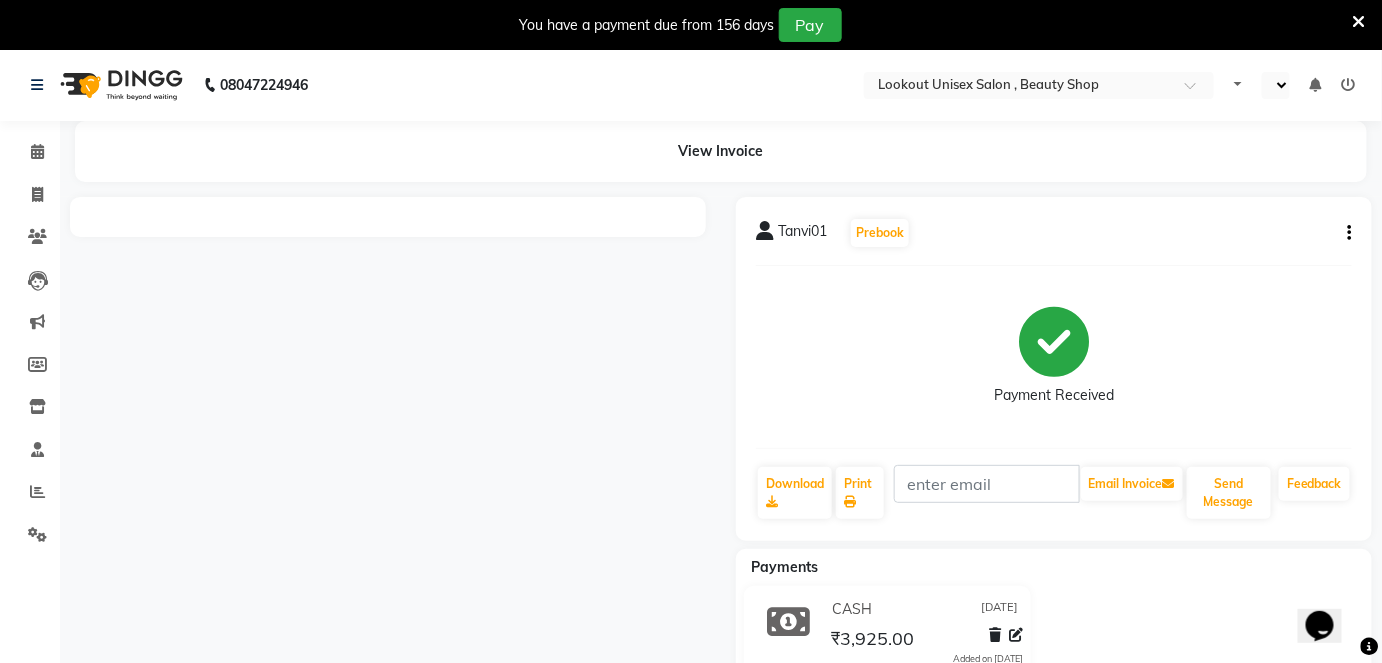 select on "en" 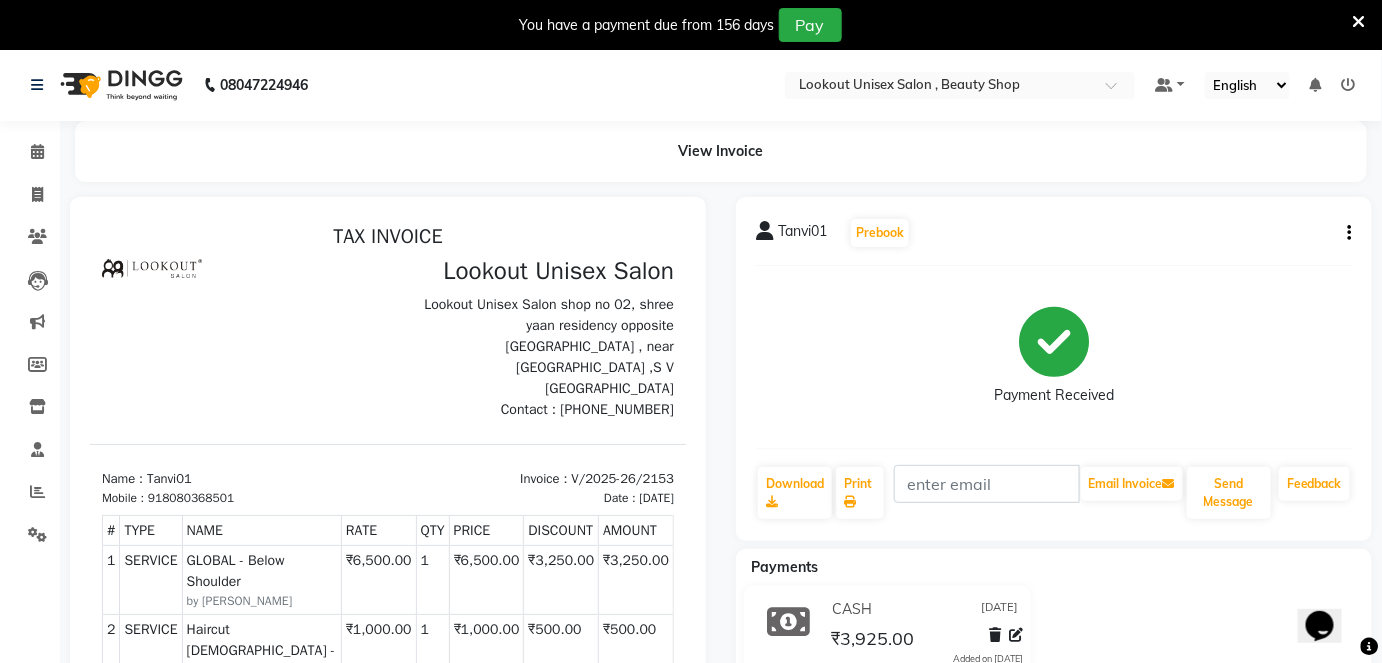 scroll, scrollTop: 0, scrollLeft: 0, axis: both 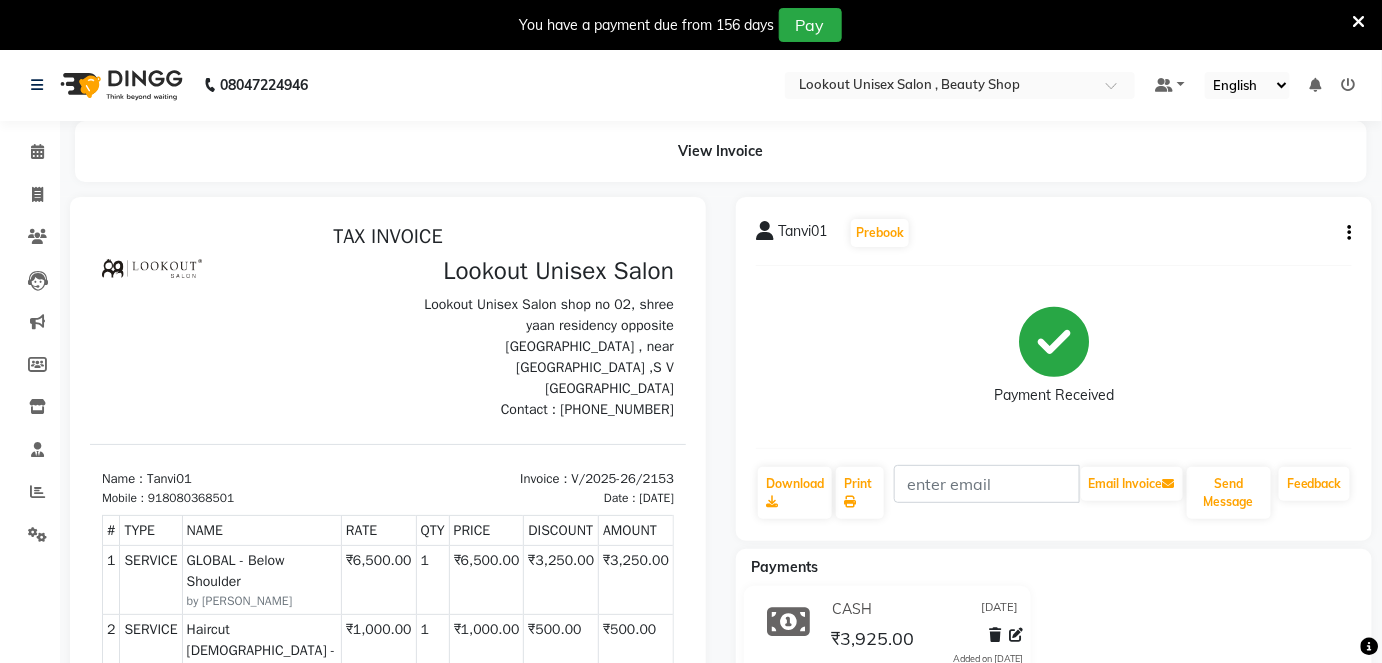 click 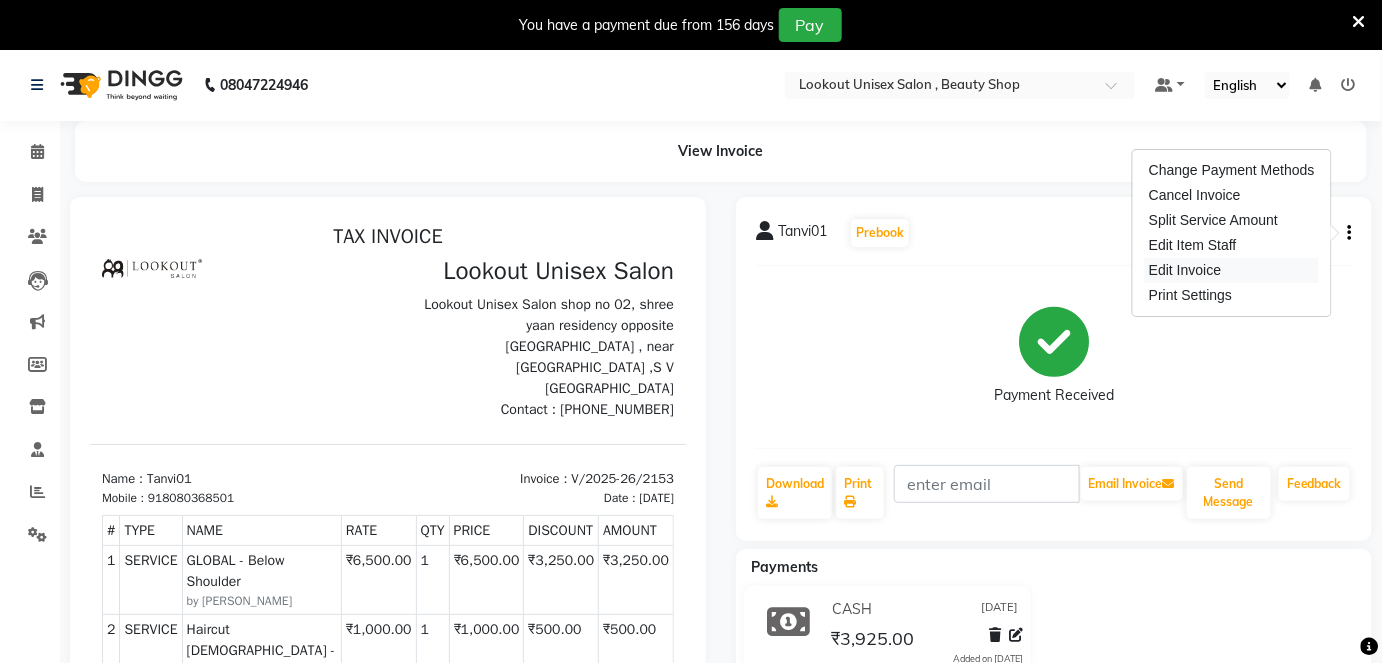 click on "Edit Invoice" at bounding box center [1232, 270] 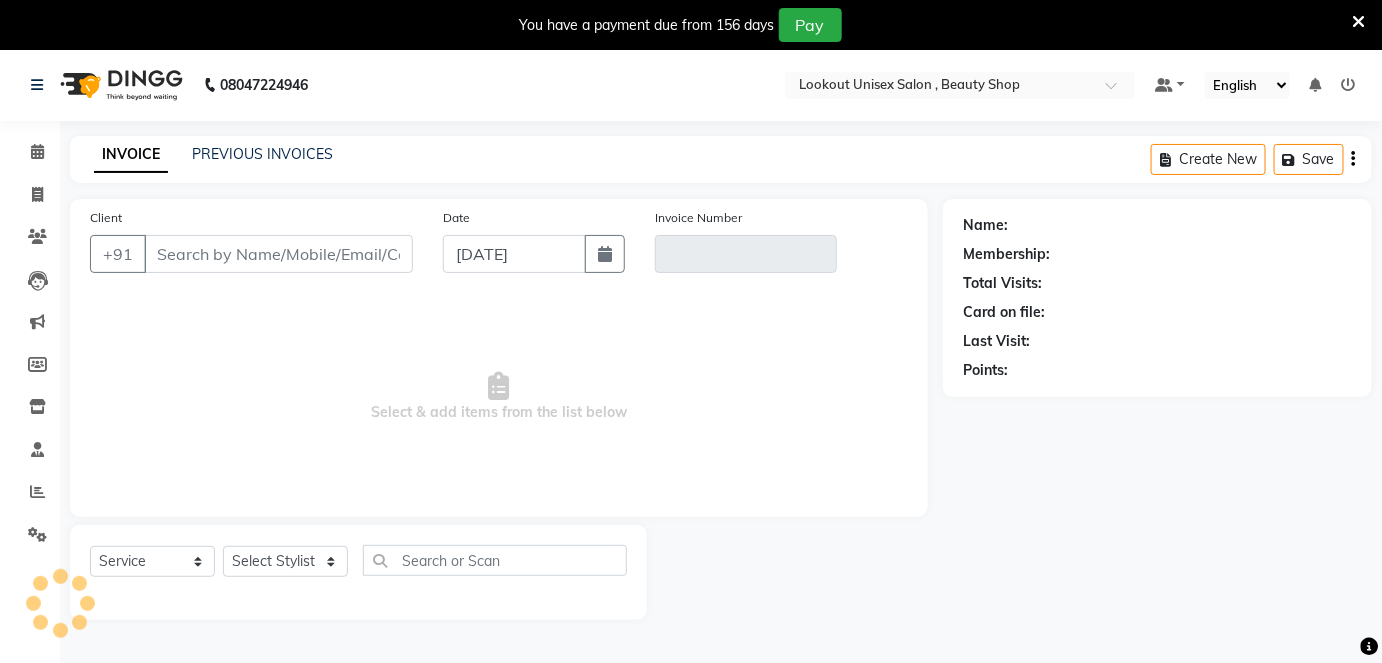 scroll, scrollTop: 48, scrollLeft: 0, axis: vertical 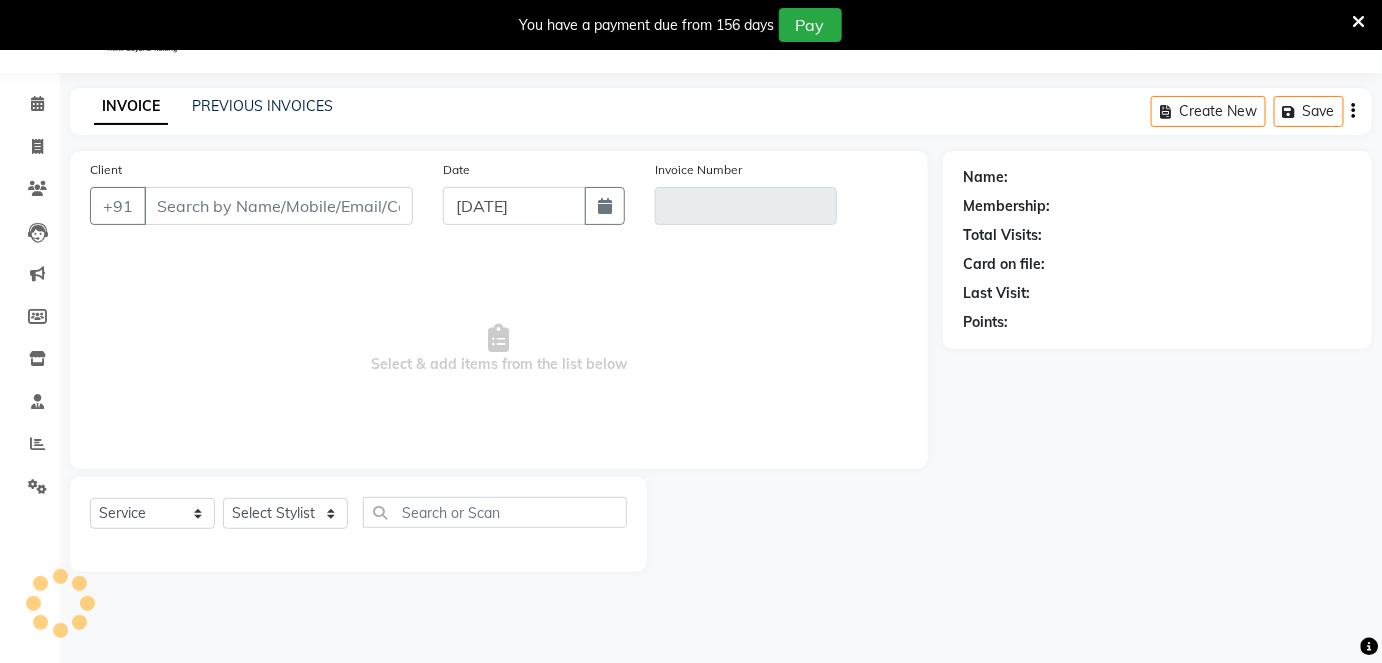 type on "8080368501" 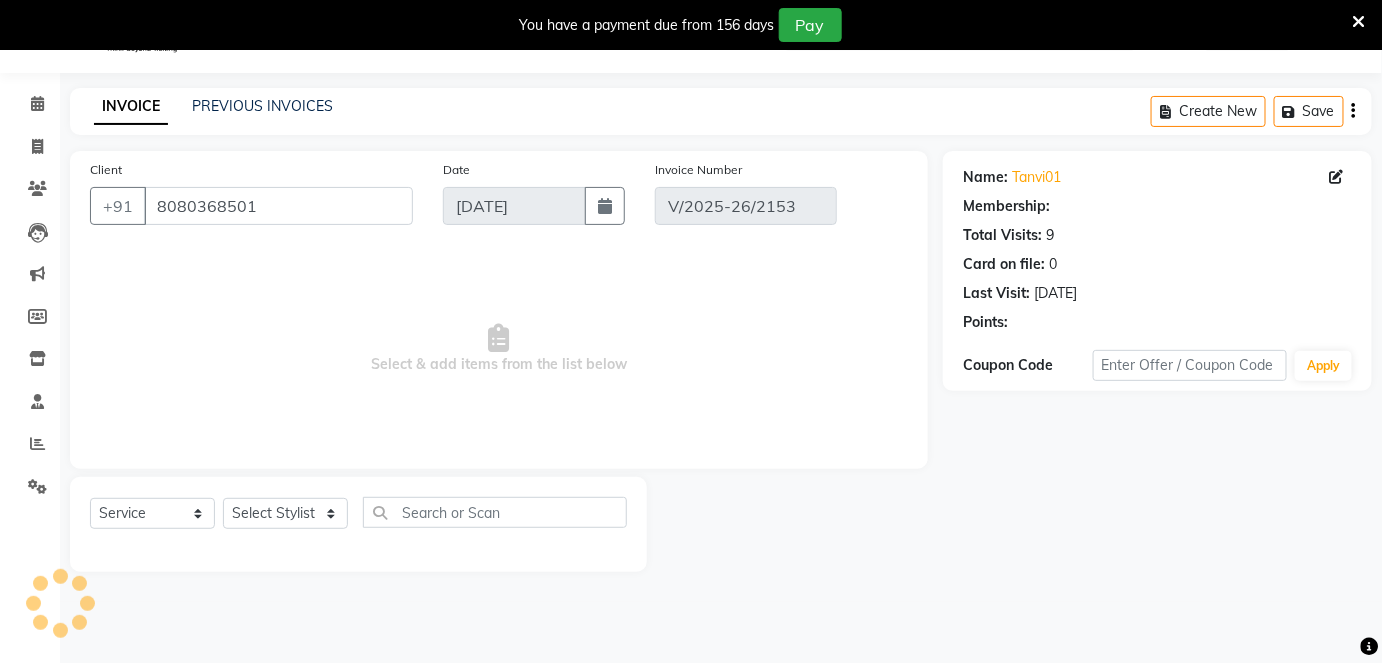 select on "select" 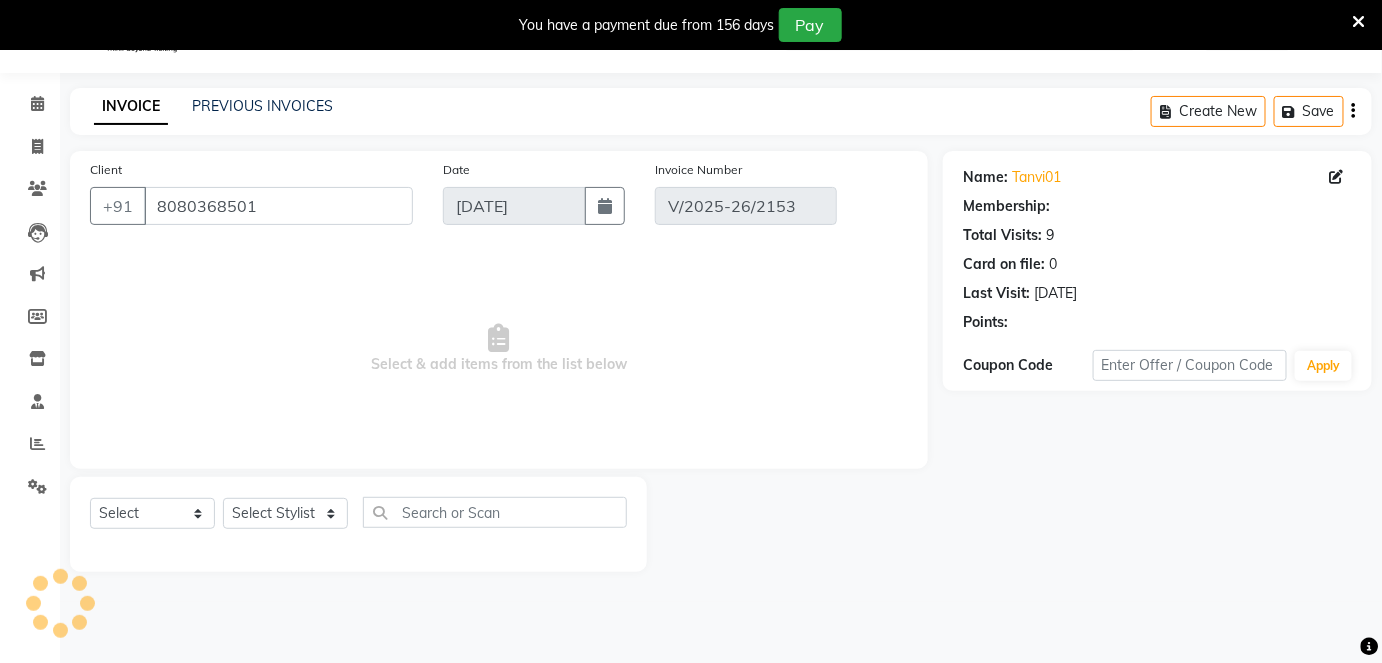 select on "1: Object" 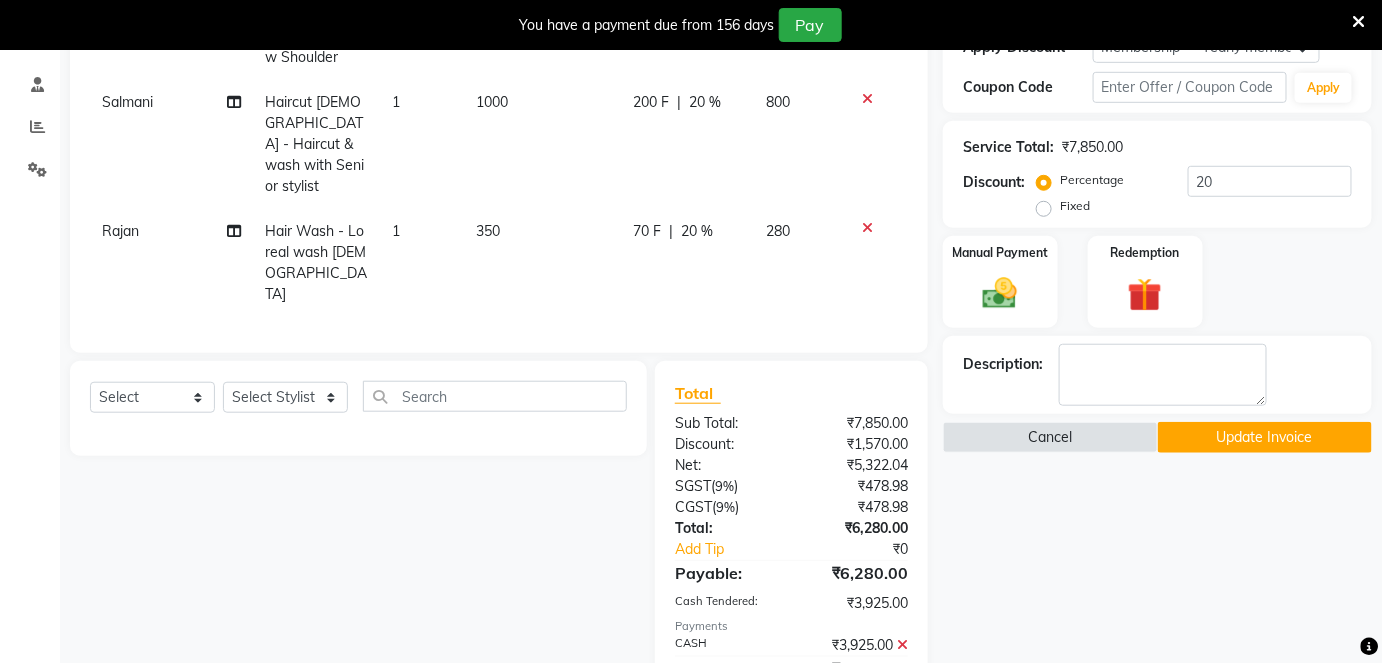 scroll, scrollTop: 428, scrollLeft: 0, axis: vertical 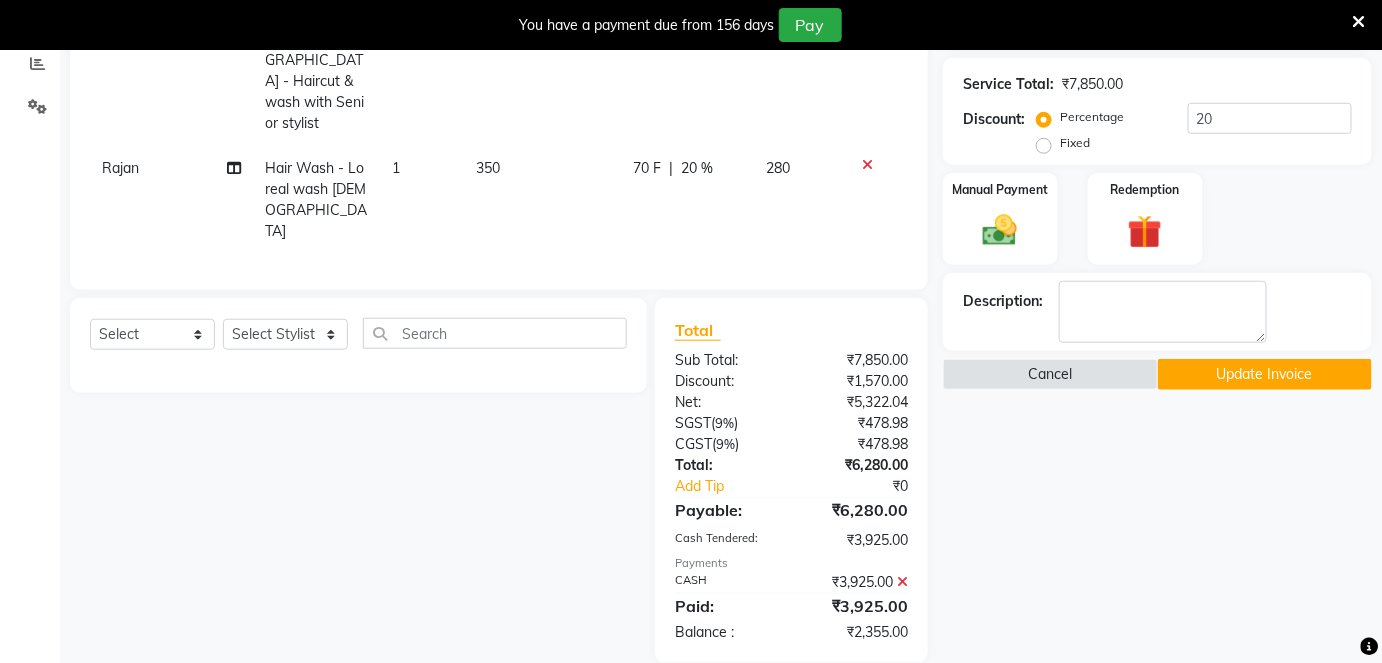 click 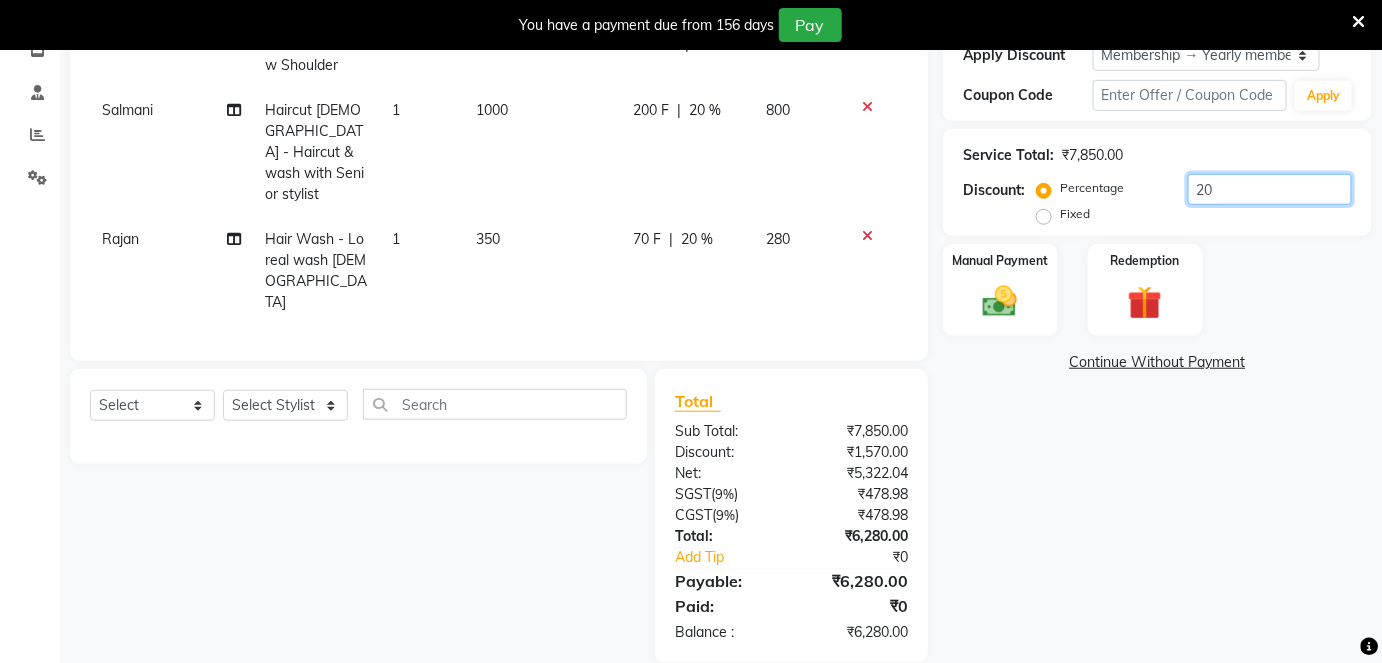 click on "20" 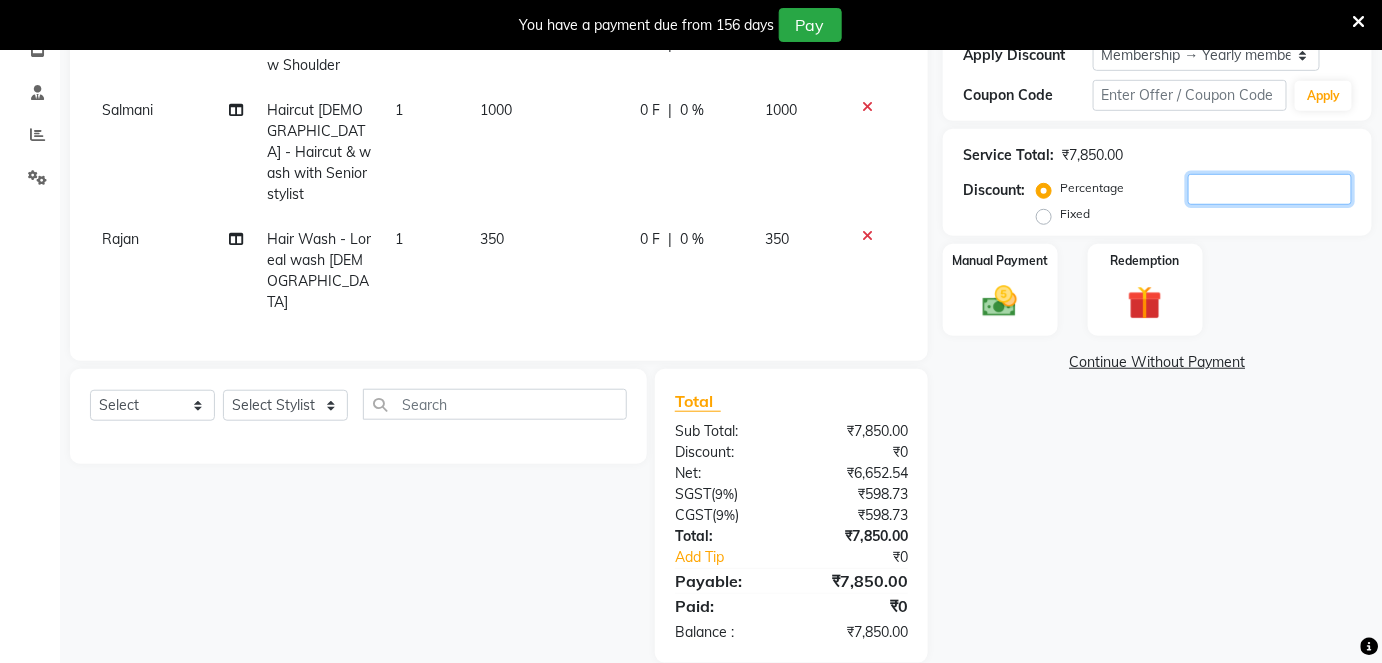 click 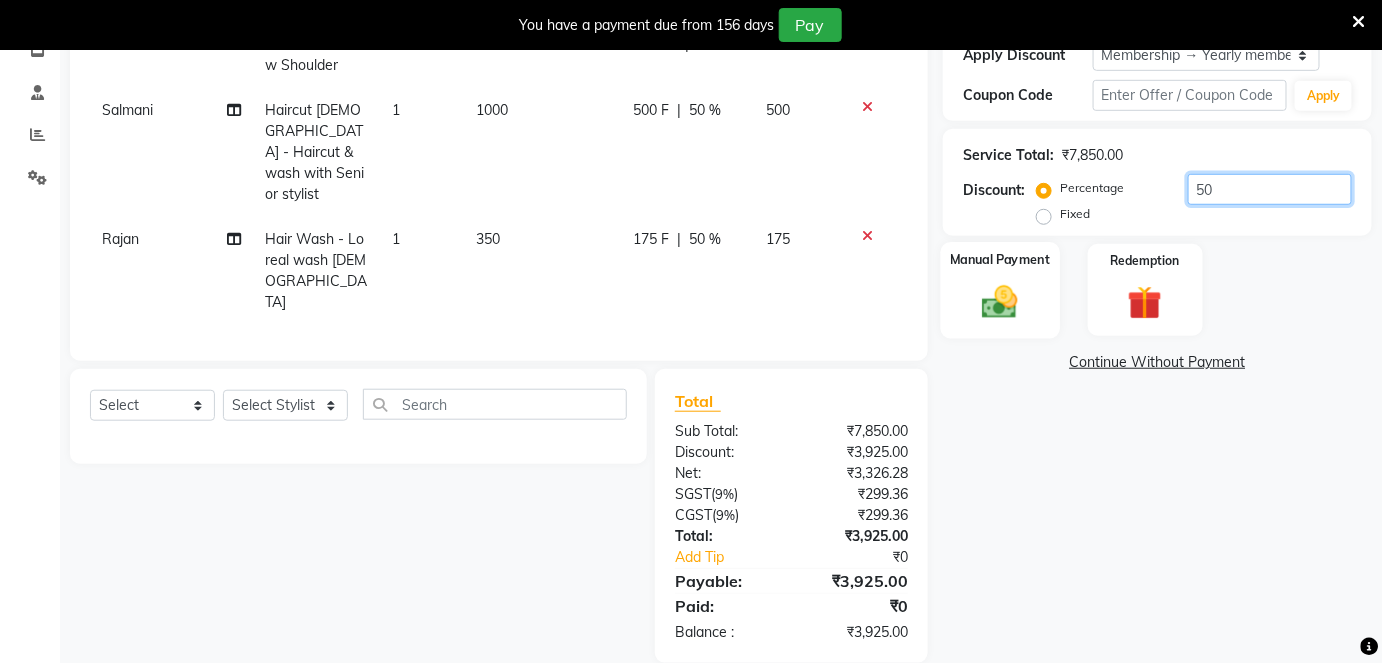 type on "50" 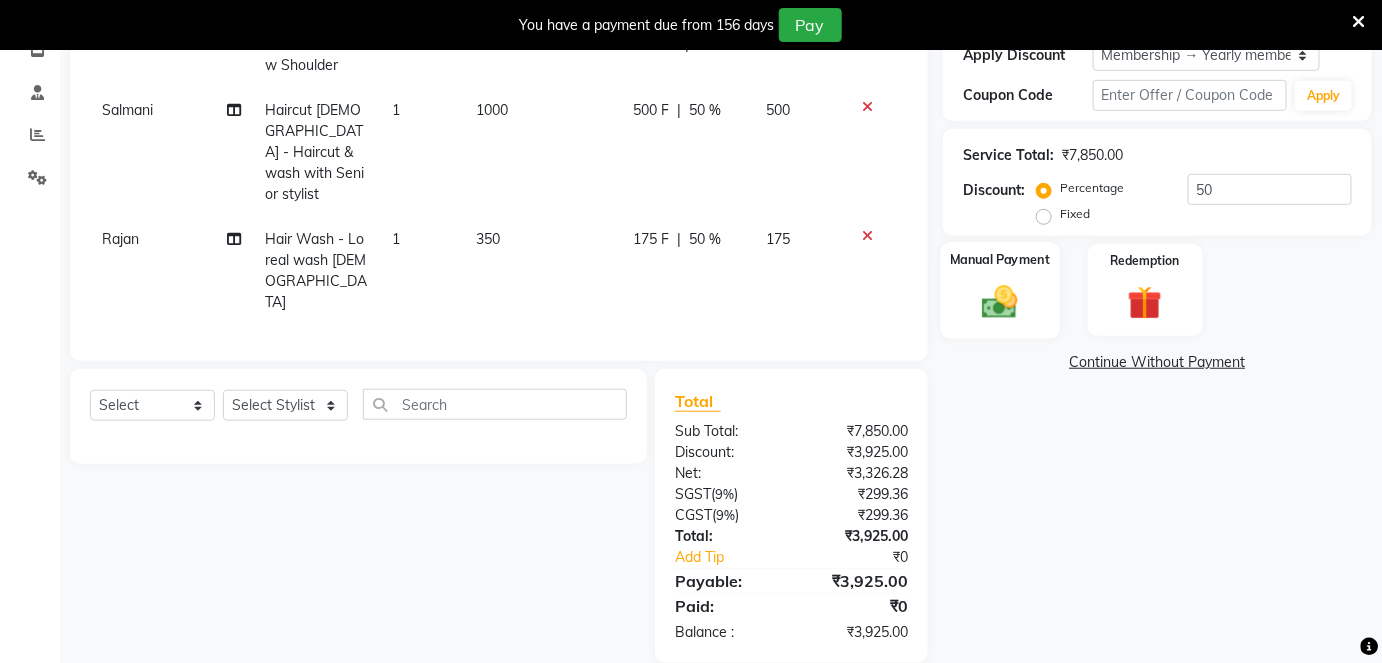 click 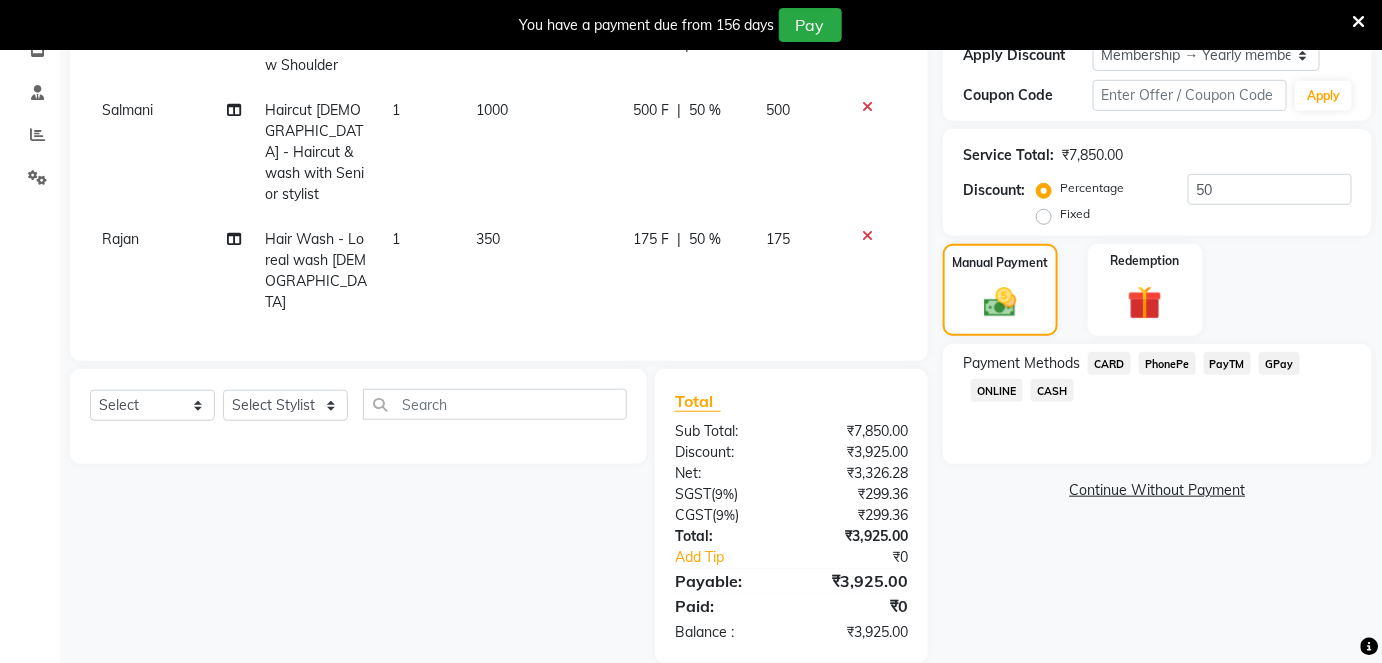 click on "PayTM" 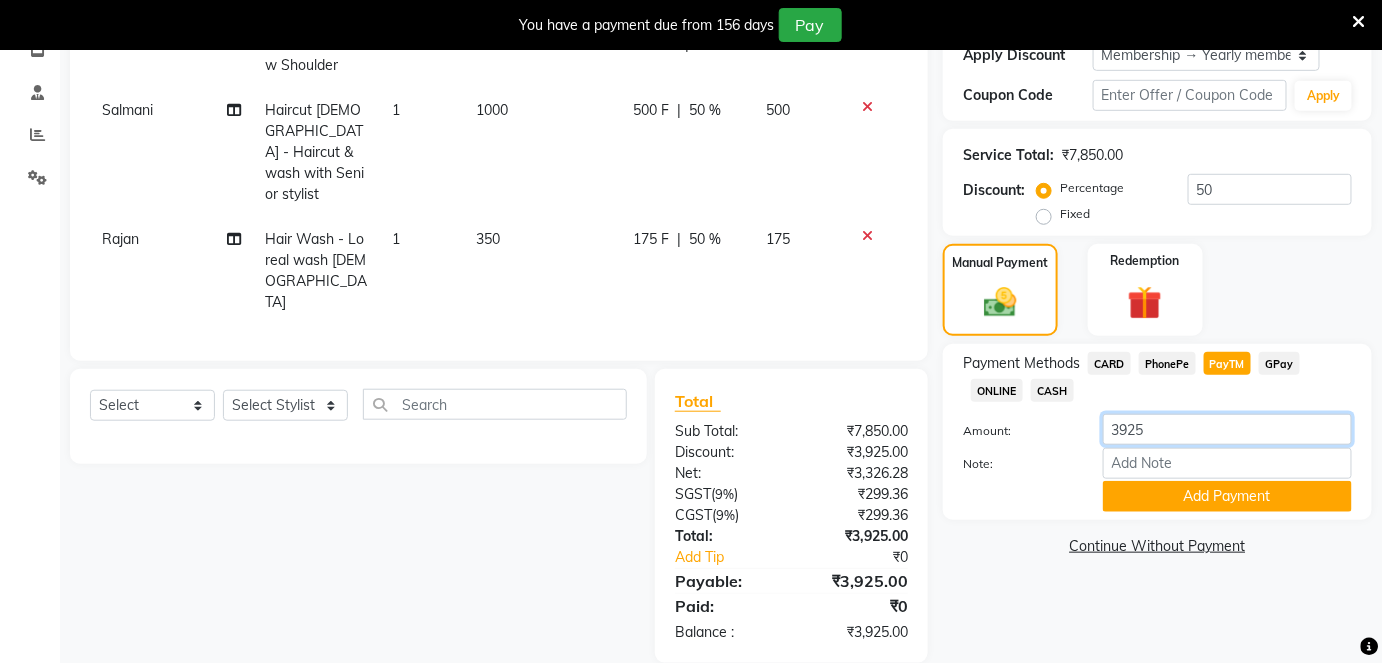 click on "3925" 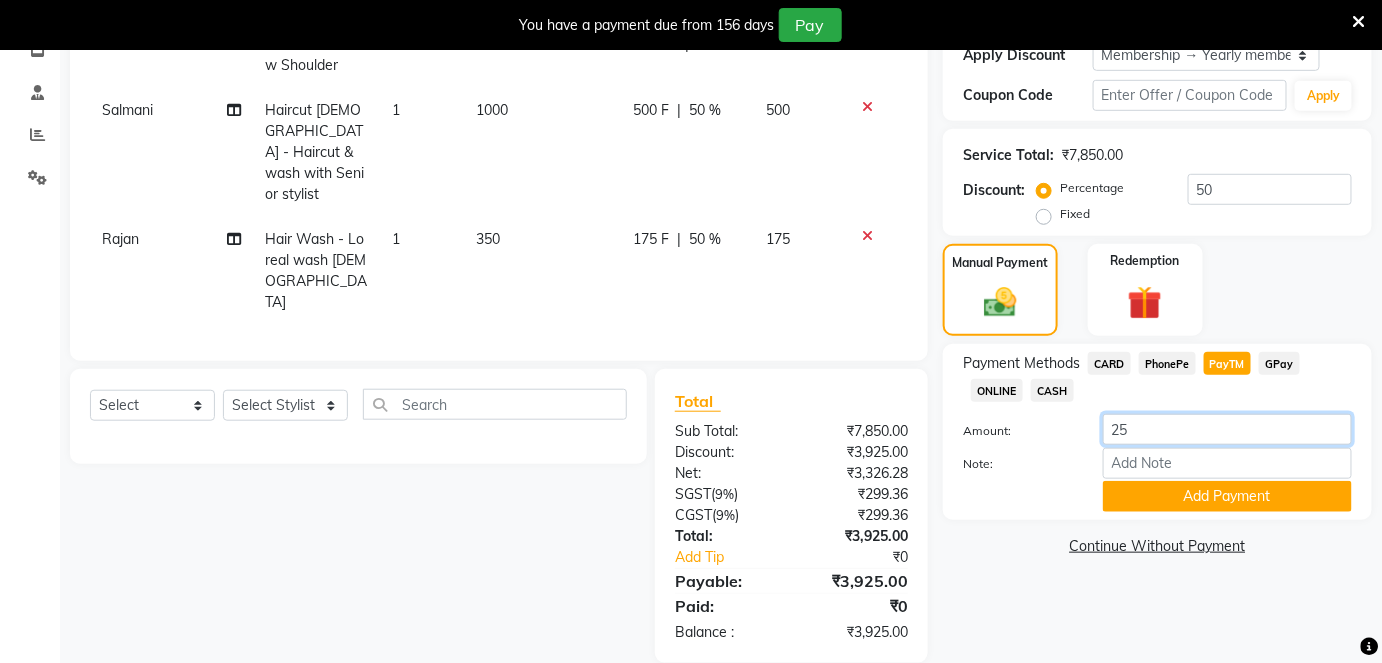 click on "25" 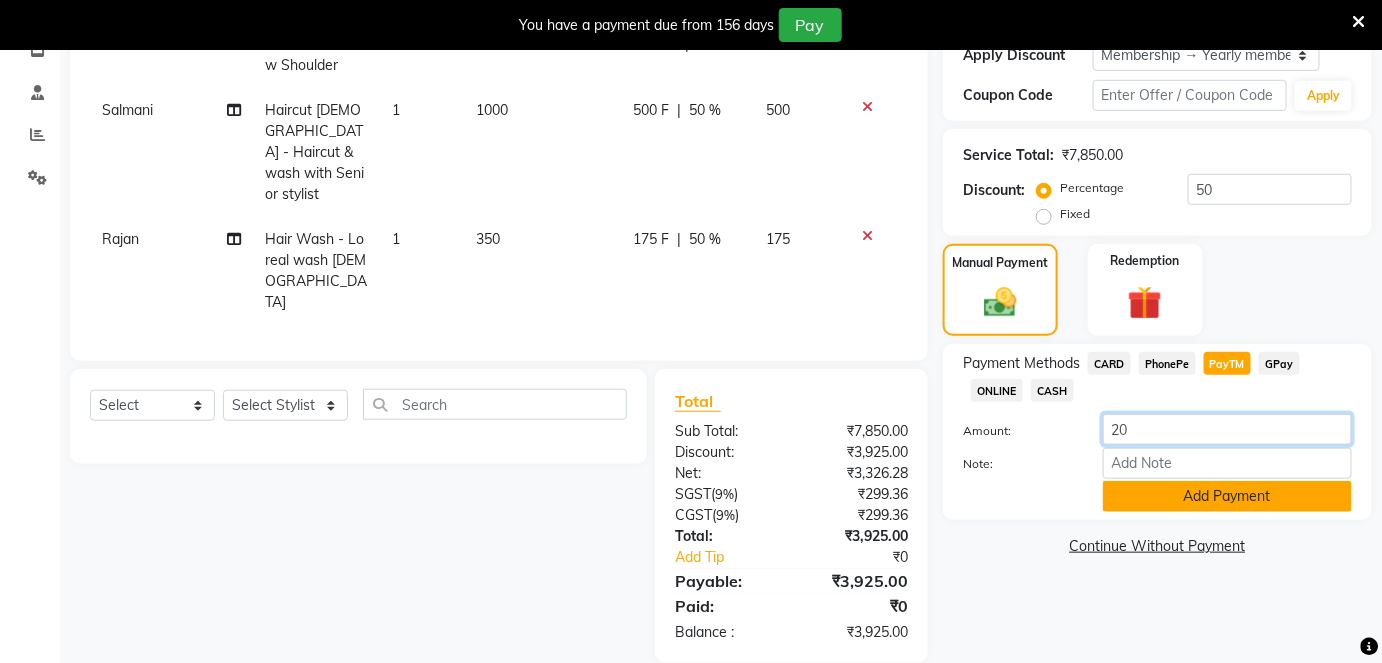 type on "20" 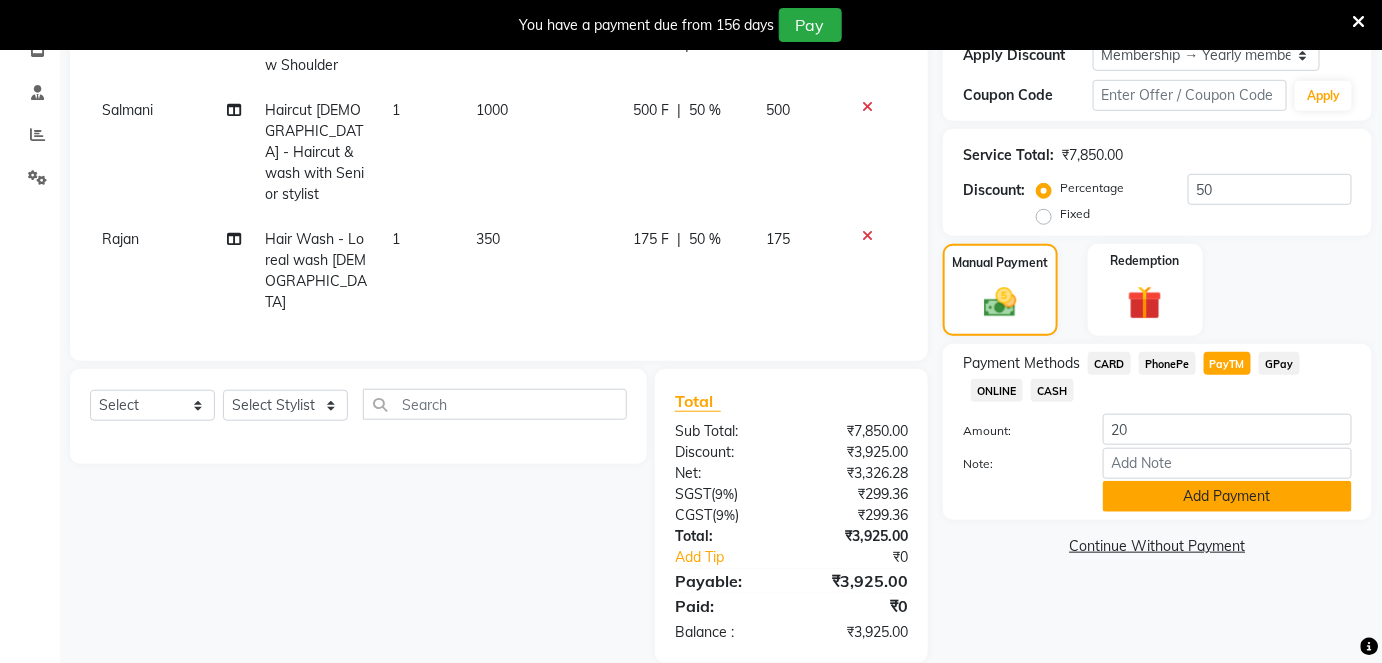 click on "Add Payment" 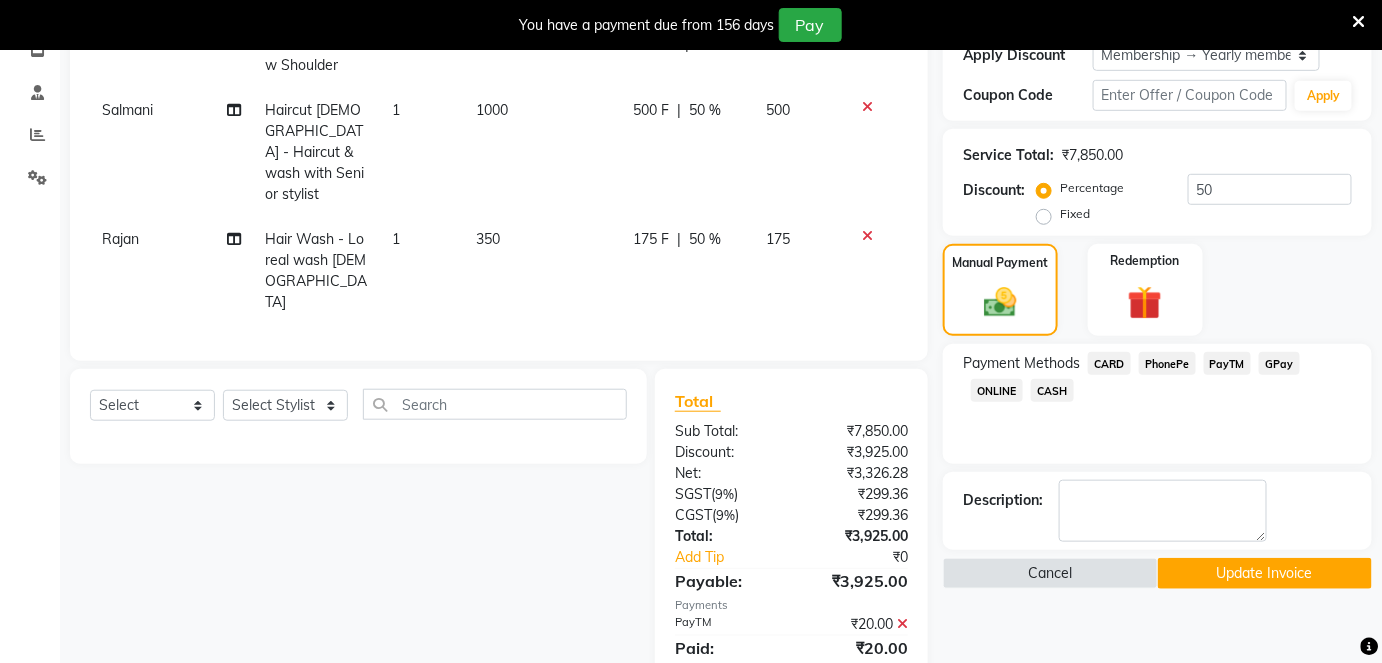 click on "CASH" 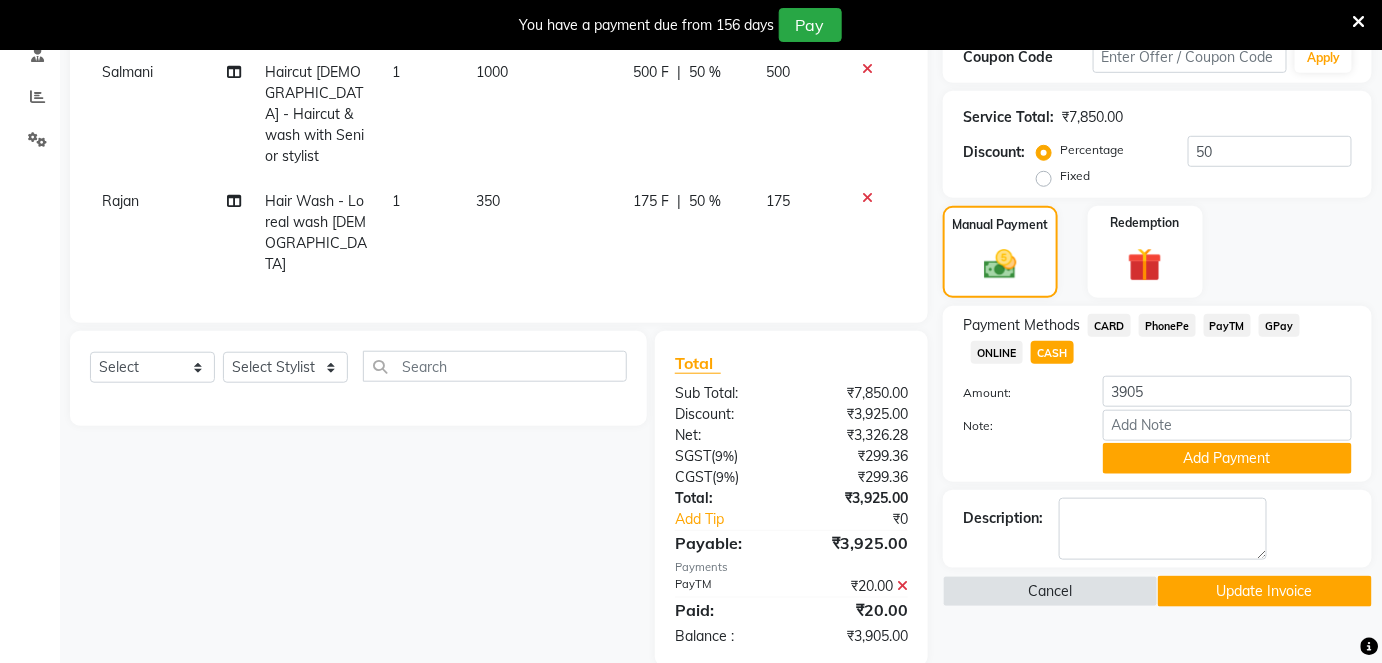 scroll, scrollTop: 399, scrollLeft: 0, axis: vertical 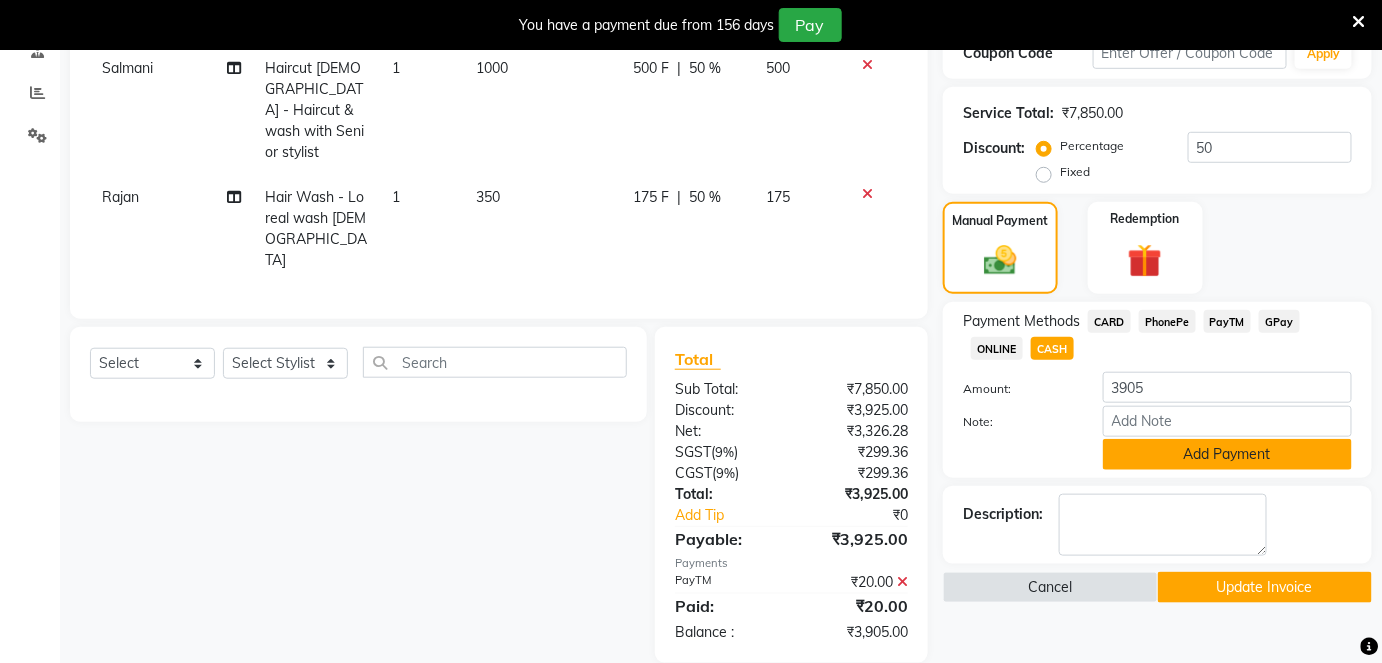 click on "Add Payment" 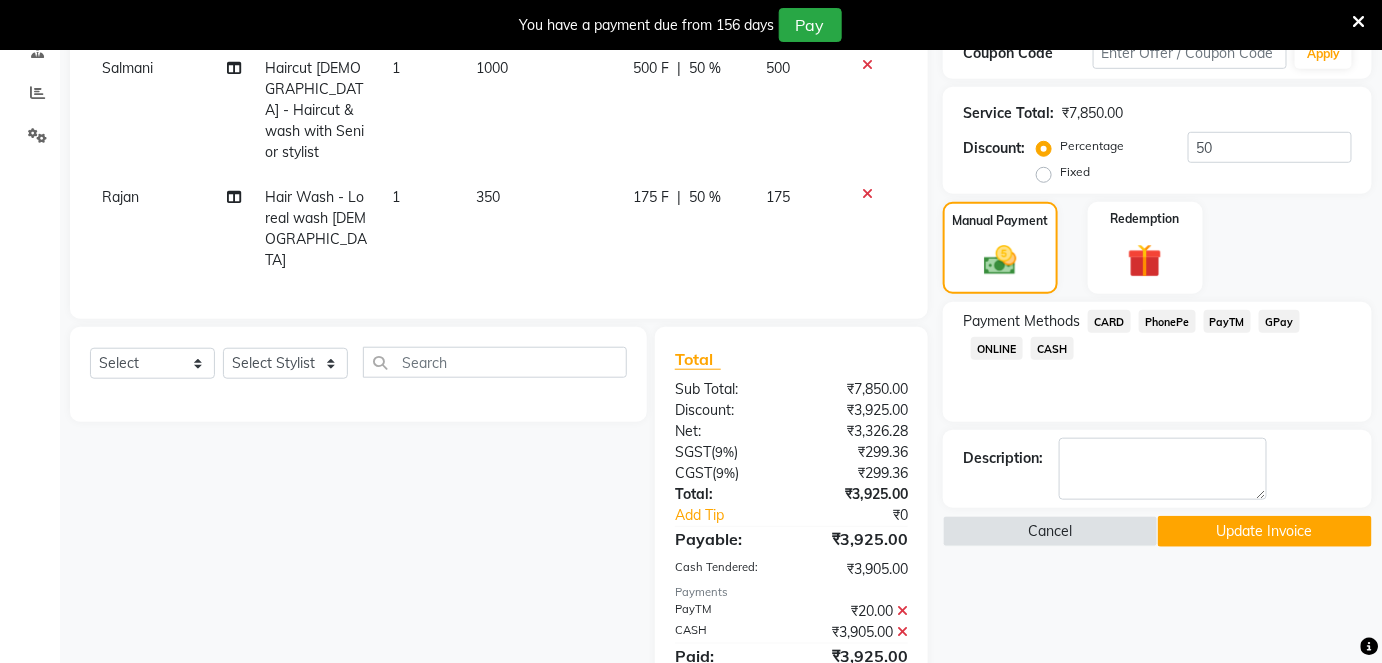 click on "Update Invoice" 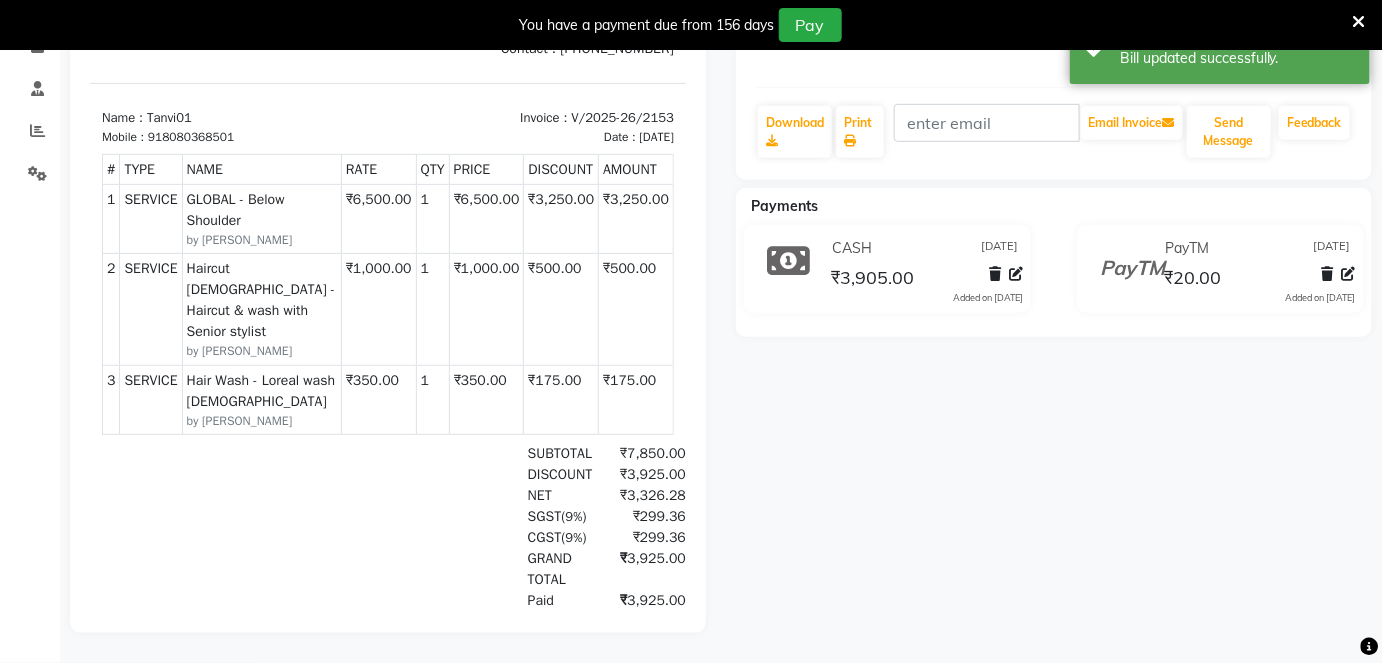 scroll, scrollTop: 0, scrollLeft: 0, axis: both 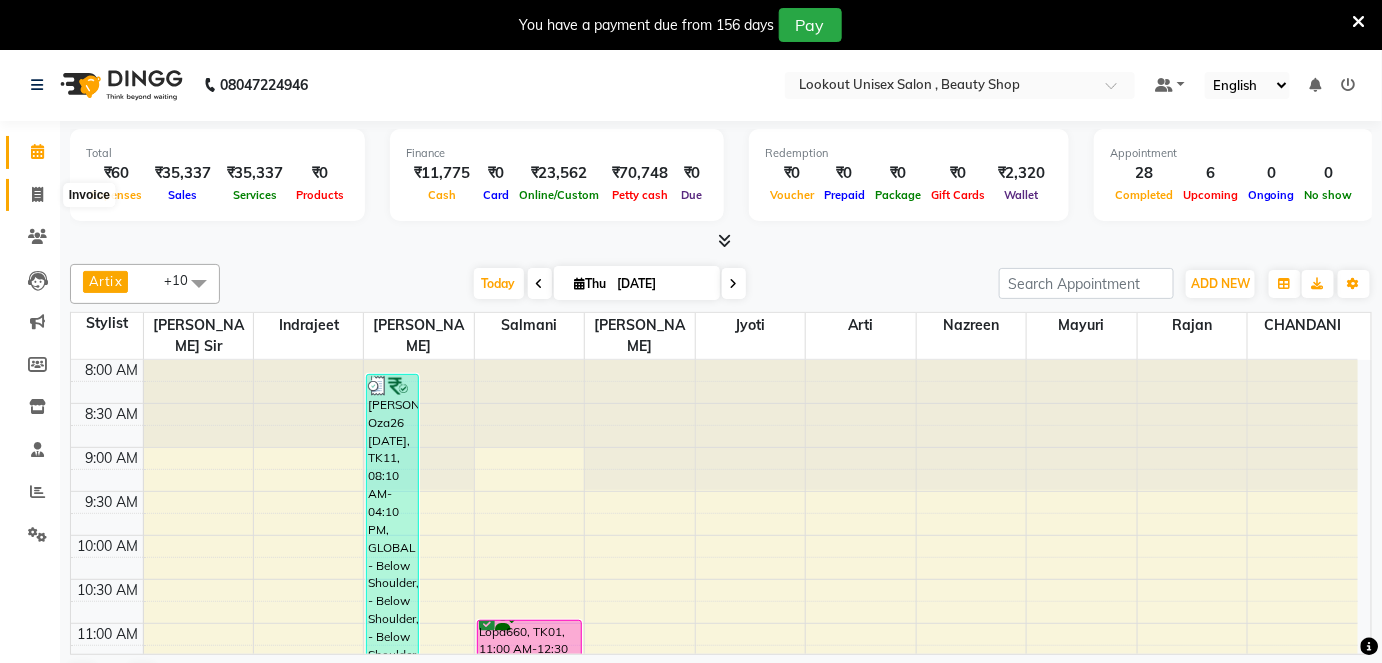 click 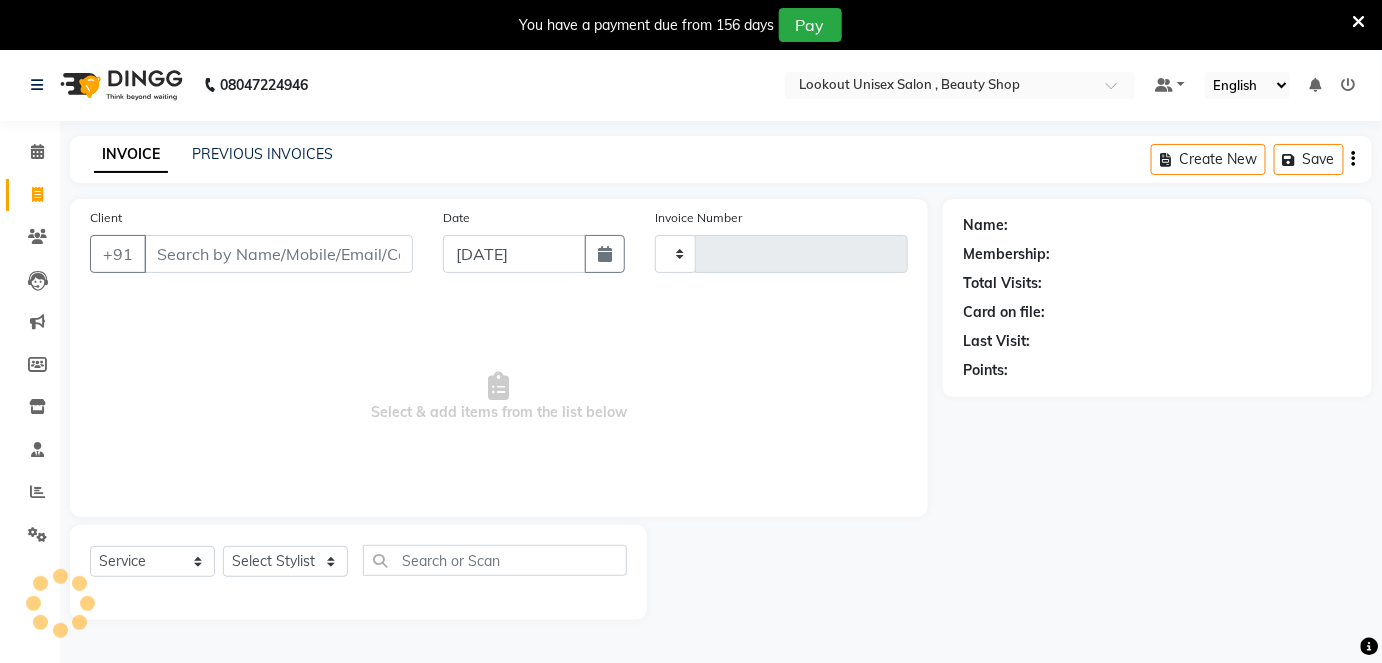 type on "2163" 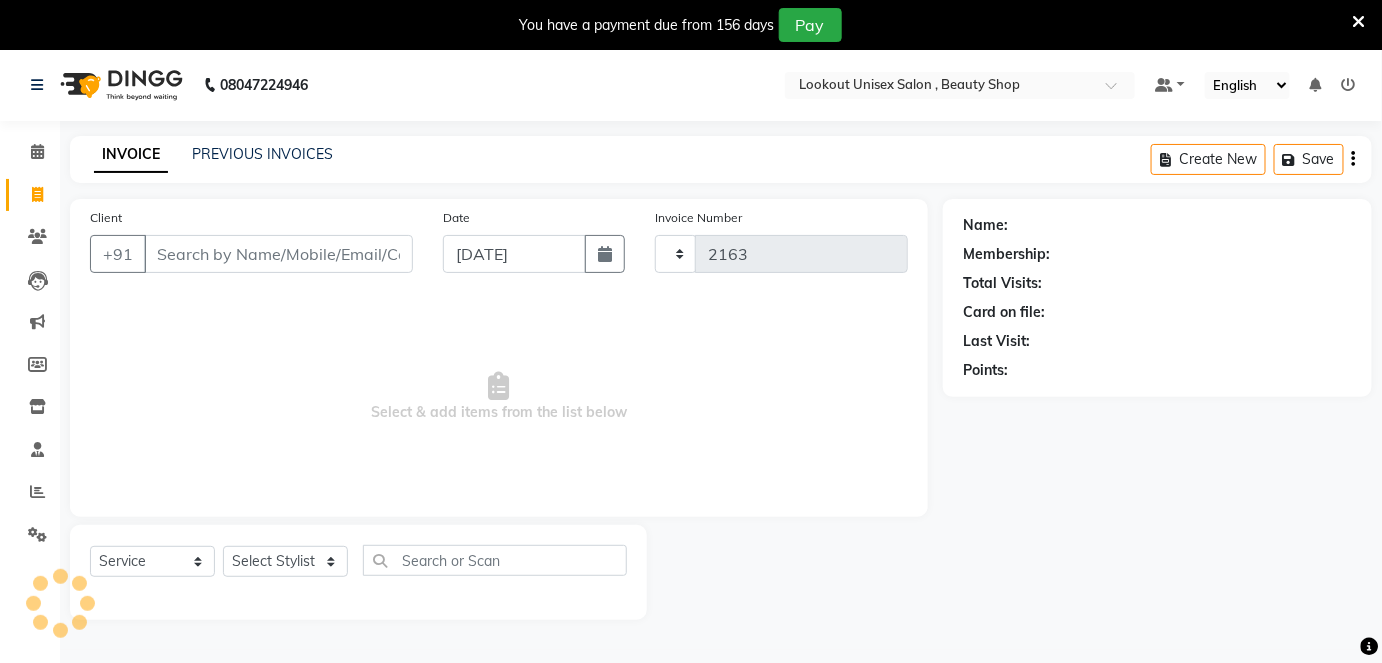 select on "7658" 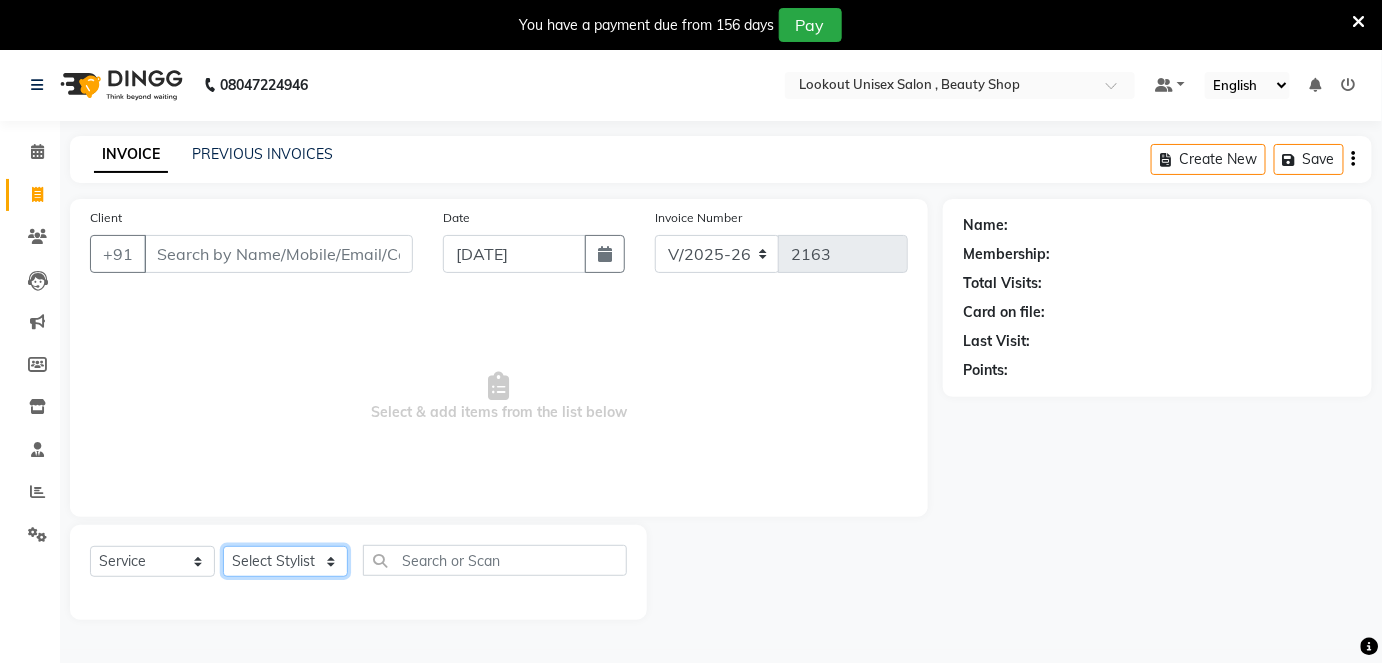 click on "Select Stylist [PERSON_NAME] [PERSON_NAME] [PERSON_NAME] [PERSON_NAME] Jyoti Mahesh  [PERSON_NAME] [PERSON_NAME] [PERSON_NAME] [PERSON_NAME] [PERSON_NAME] [MEDICAL_DATA][PERSON_NAME] [PERSON_NAME] [PERSON_NAME]" 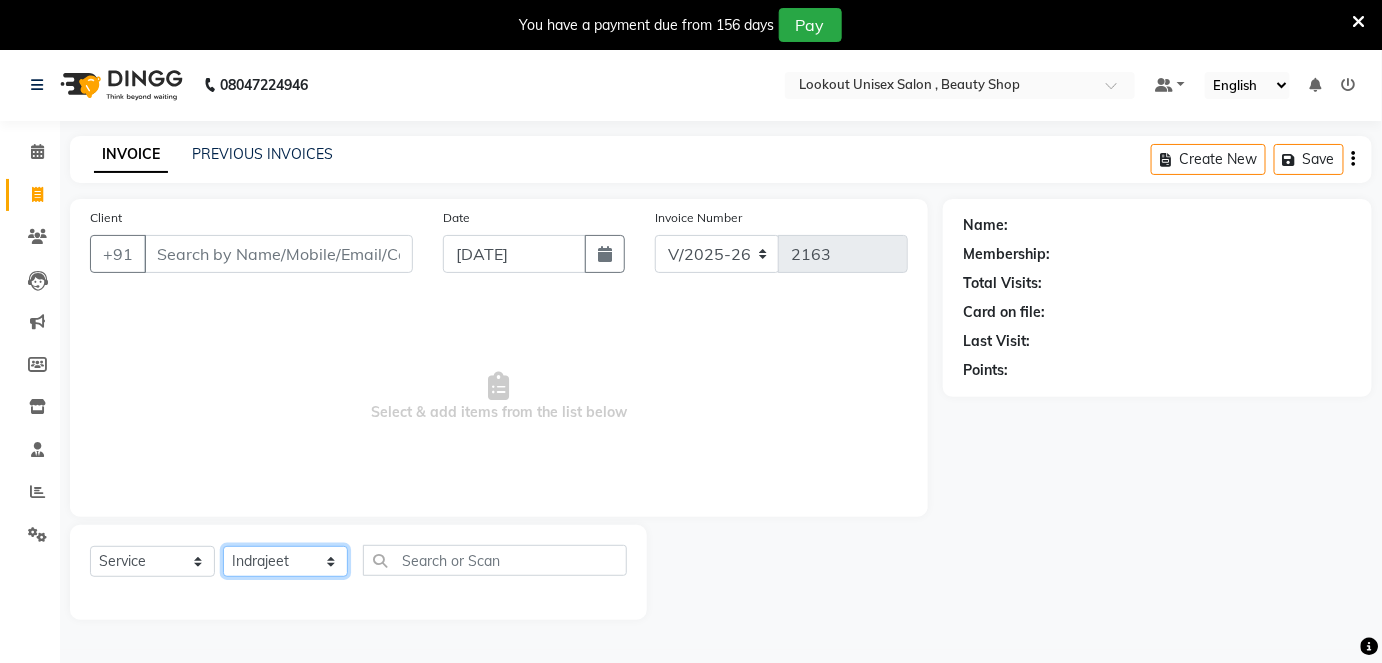 click on "Select Stylist [PERSON_NAME] [PERSON_NAME] [PERSON_NAME] [PERSON_NAME] Jyoti Mahesh  [PERSON_NAME] [PERSON_NAME] [PERSON_NAME] [PERSON_NAME] [PERSON_NAME] [MEDICAL_DATA][PERSON_NAME] [PERSON_NAME] [PERSON_NAME]" 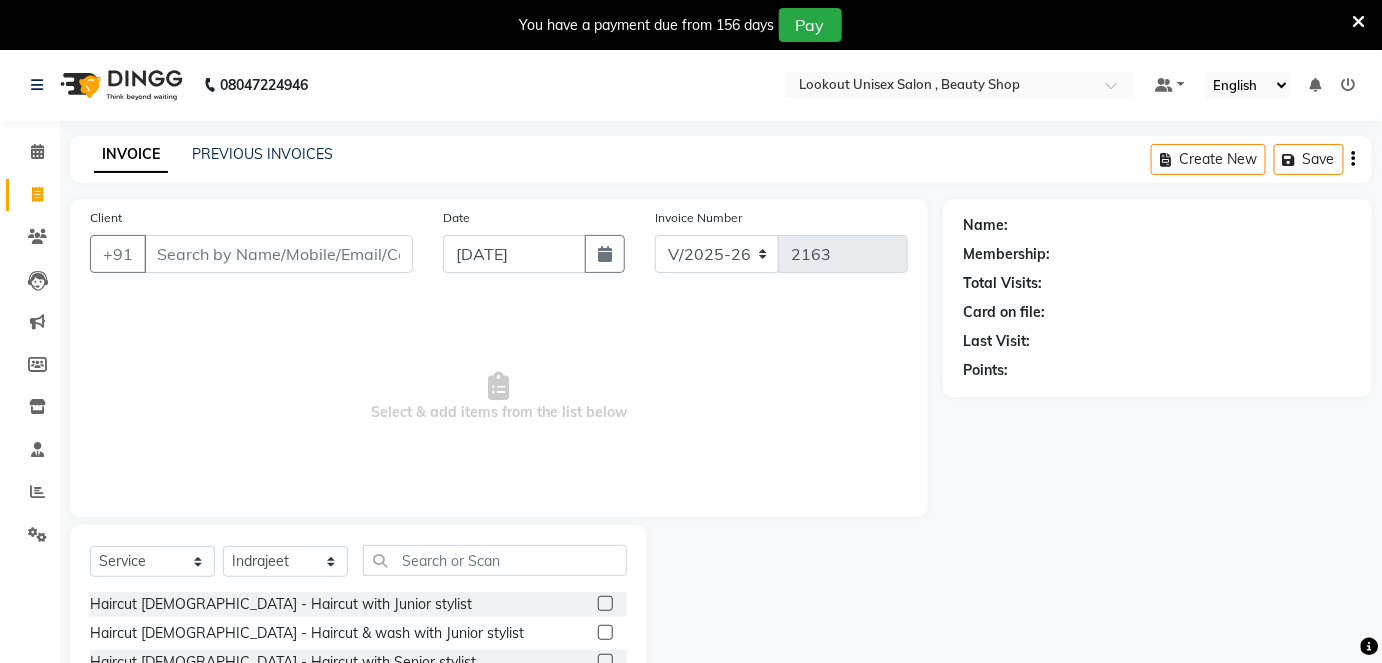 click 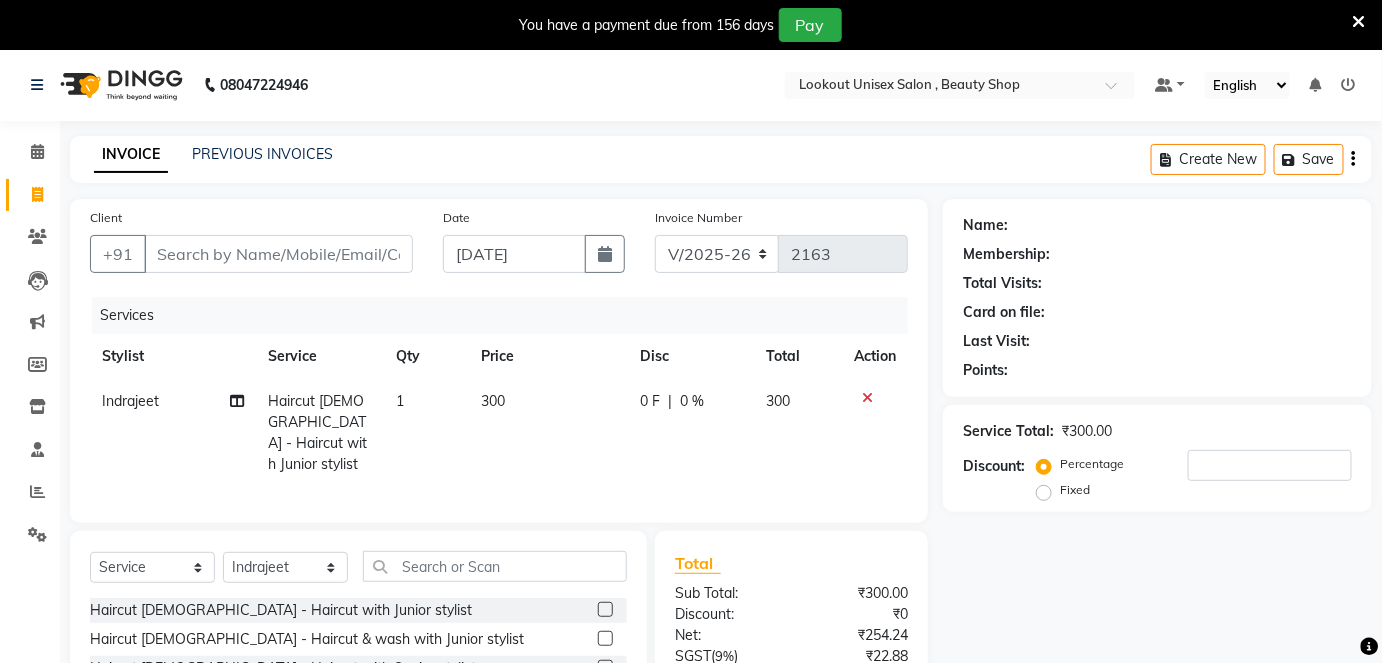 click 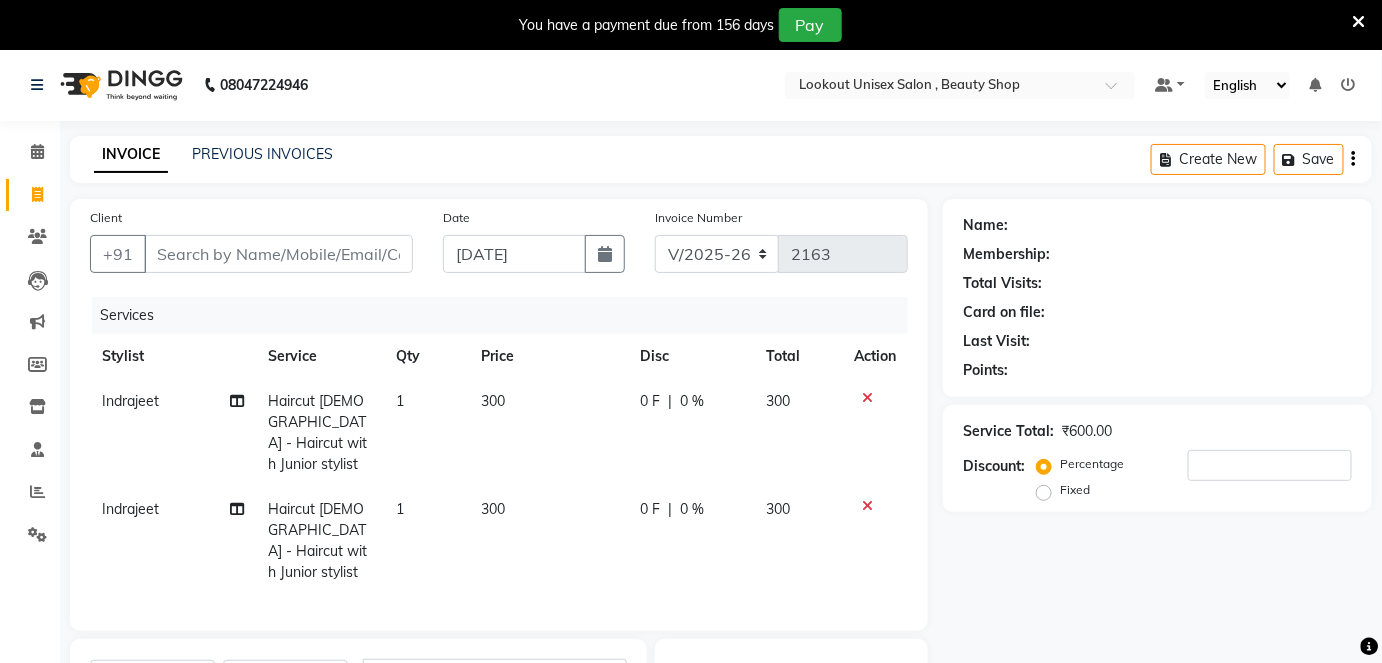 checkbox on "false" 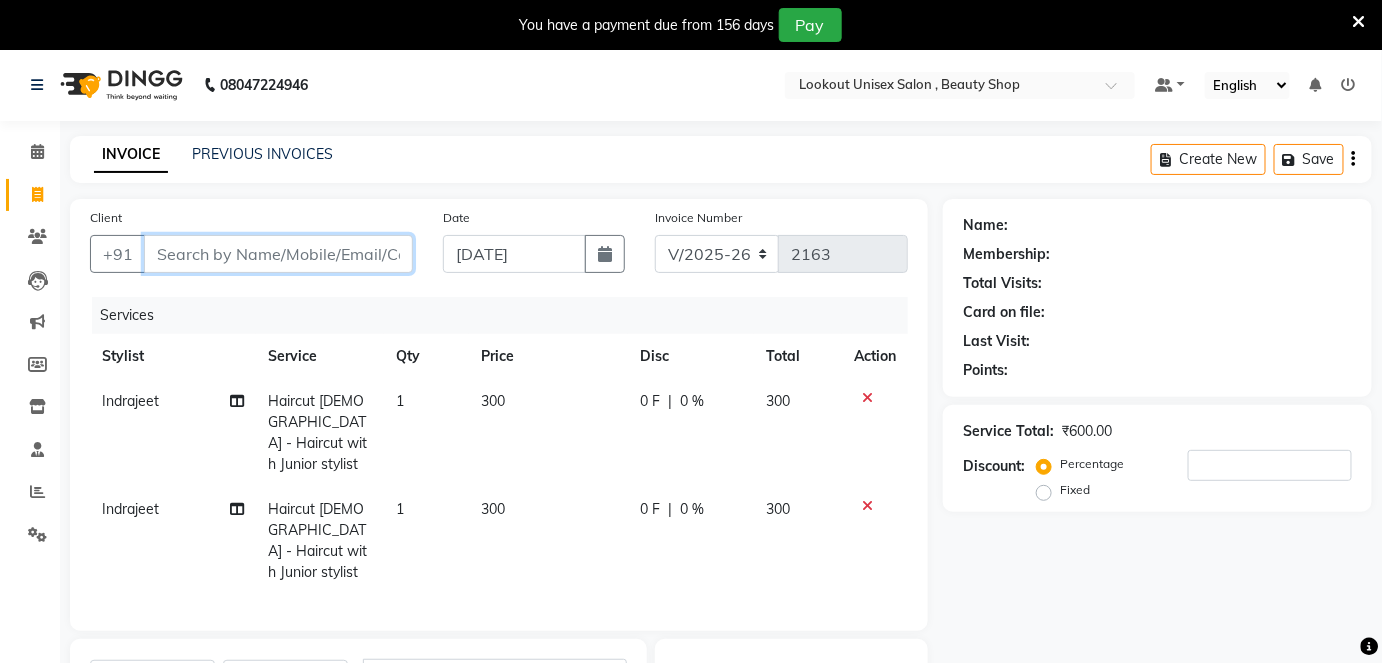 click on "Client" at bounding box center (278, 254) 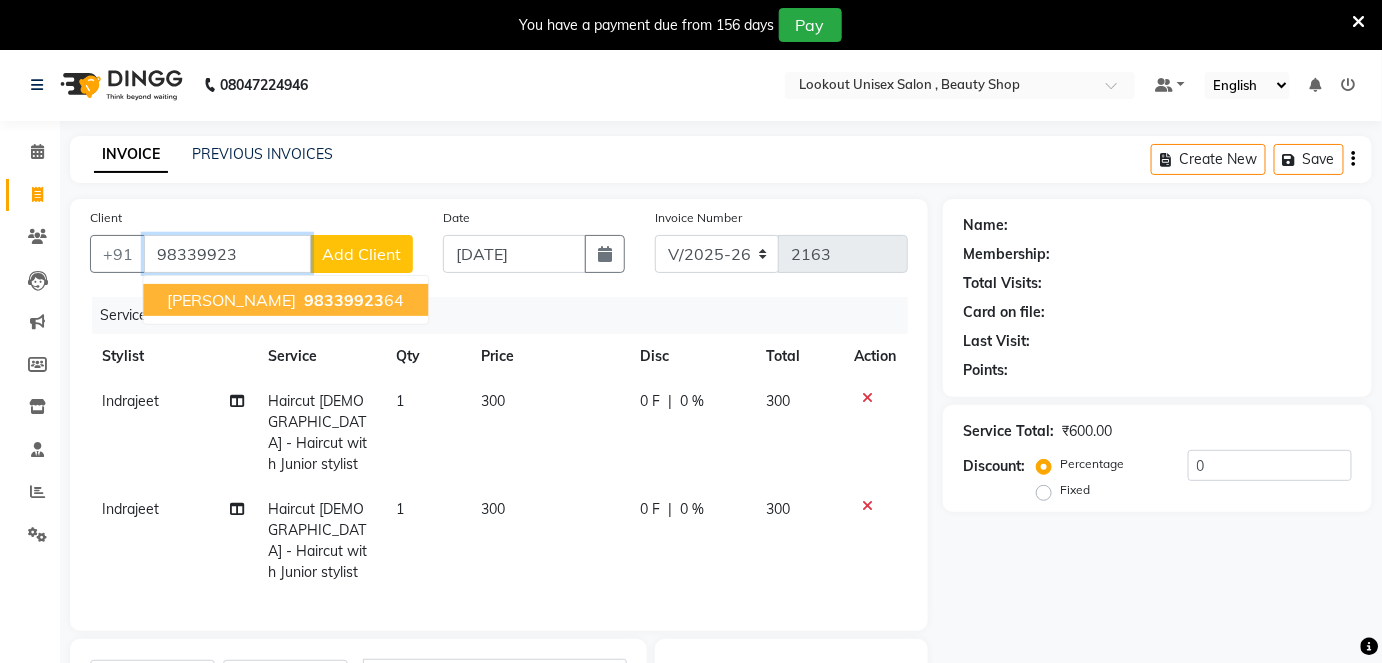 click on "98339923" at bounding box center [344, 300] 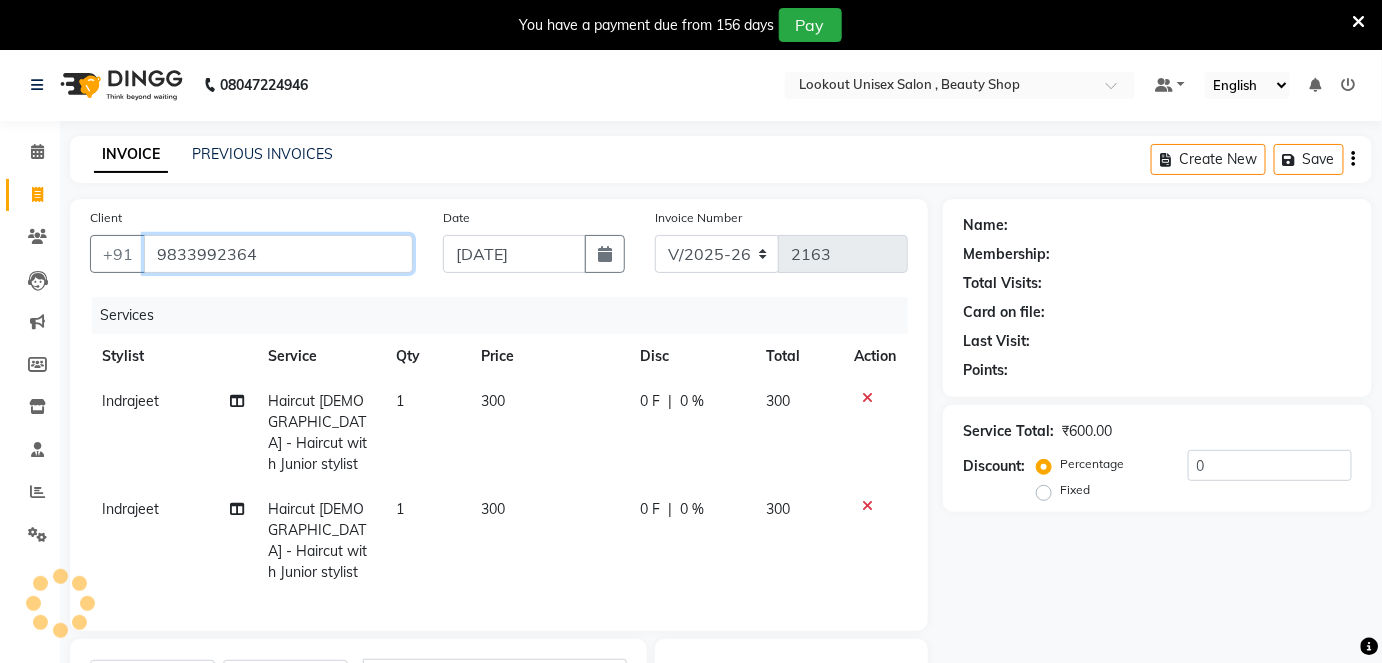 type on "9833992364" 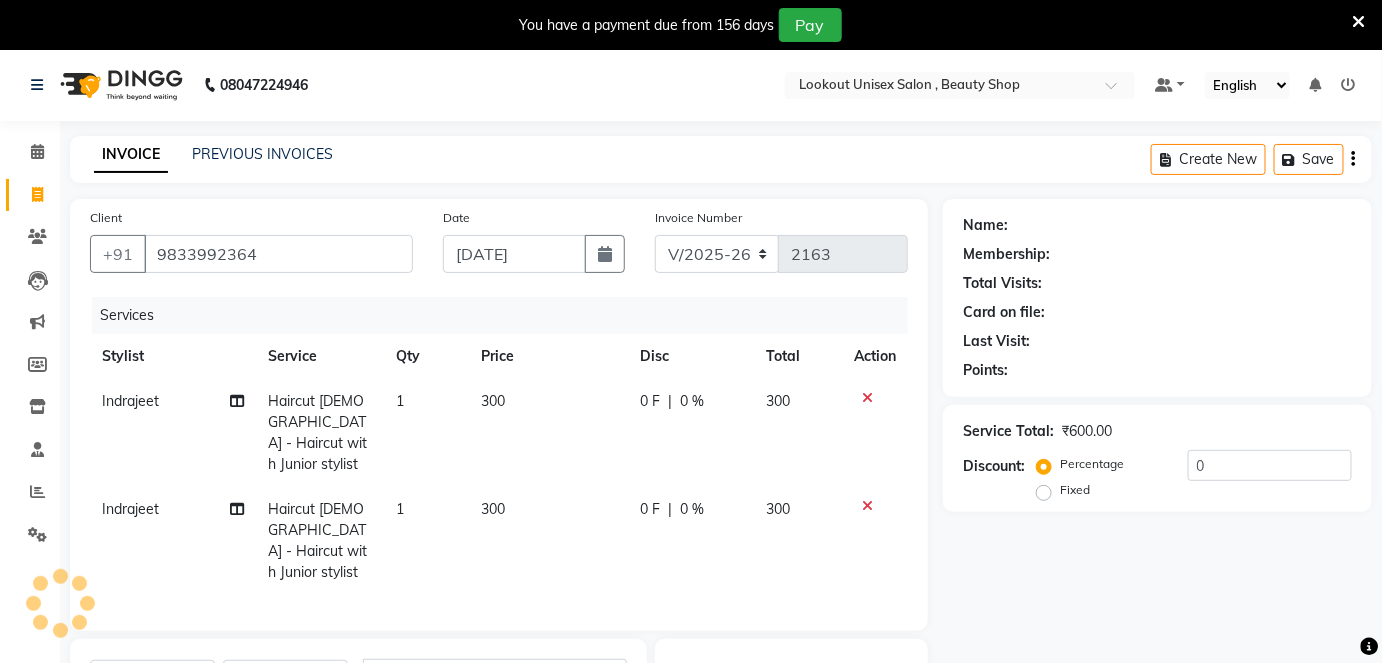 select on "1: Object" 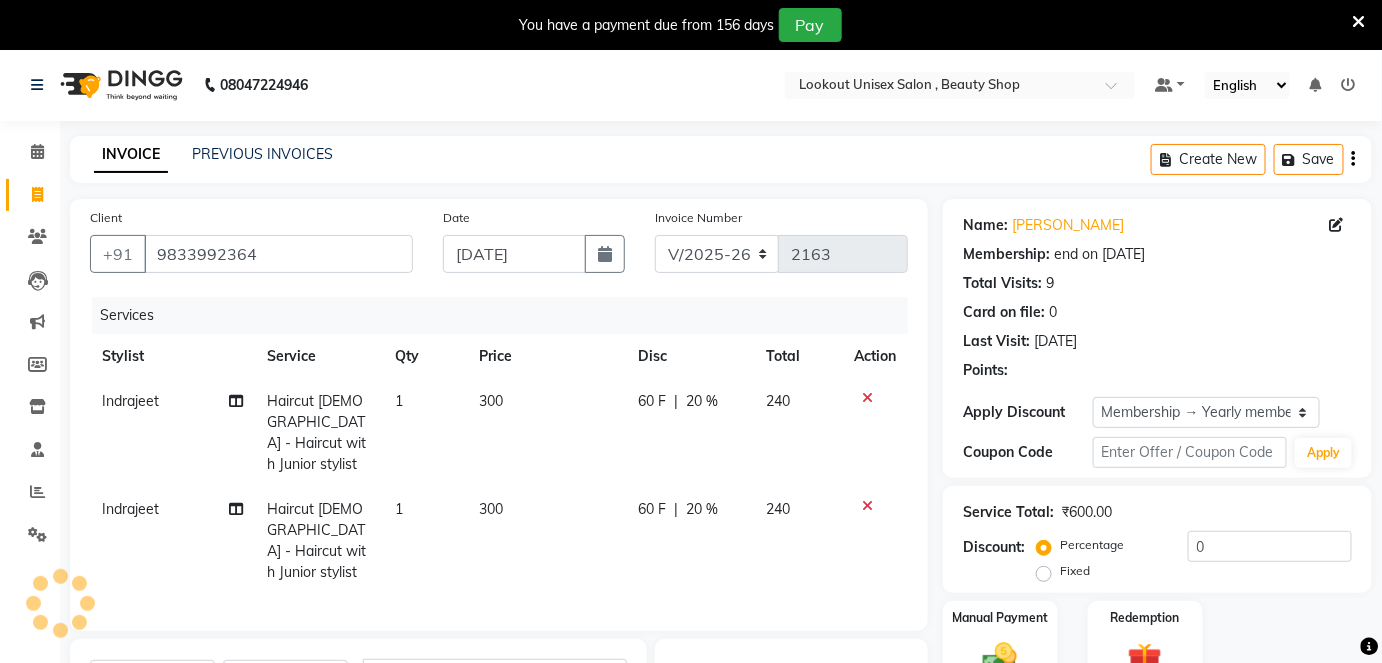 type on "20" 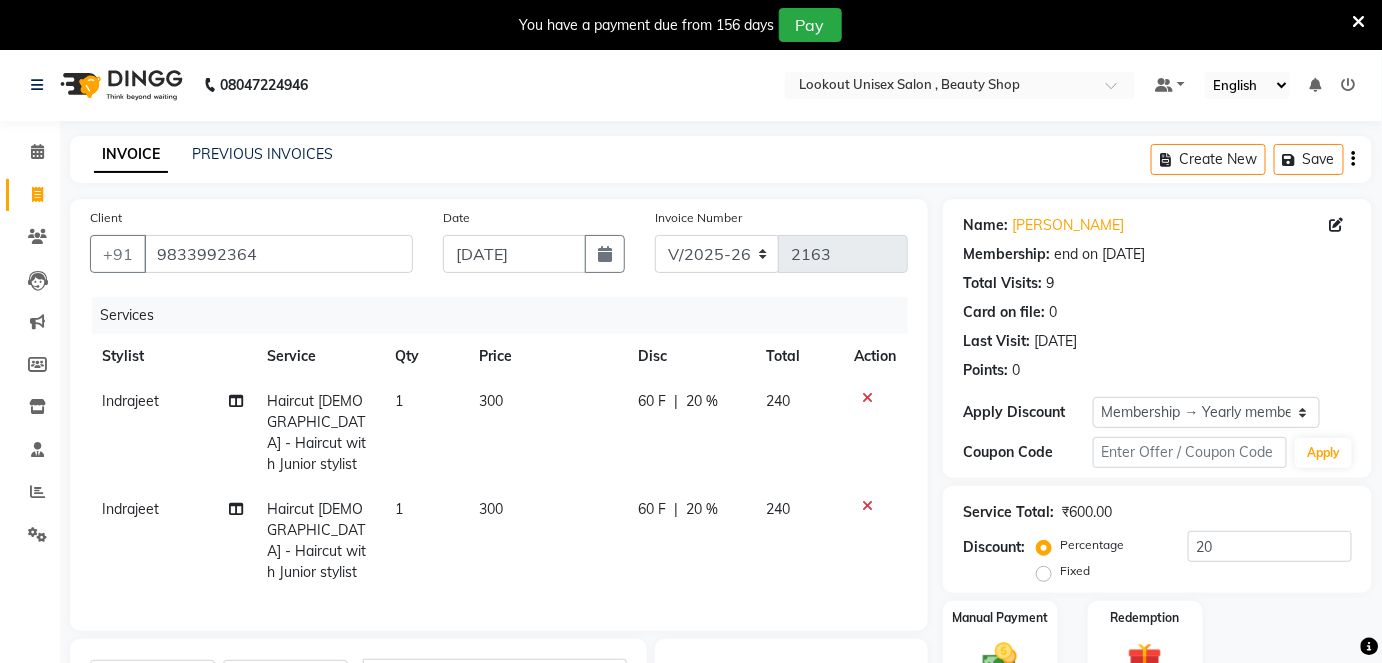 scroll, scrollTop: 272, scrollLeft: 0, axis: vertical 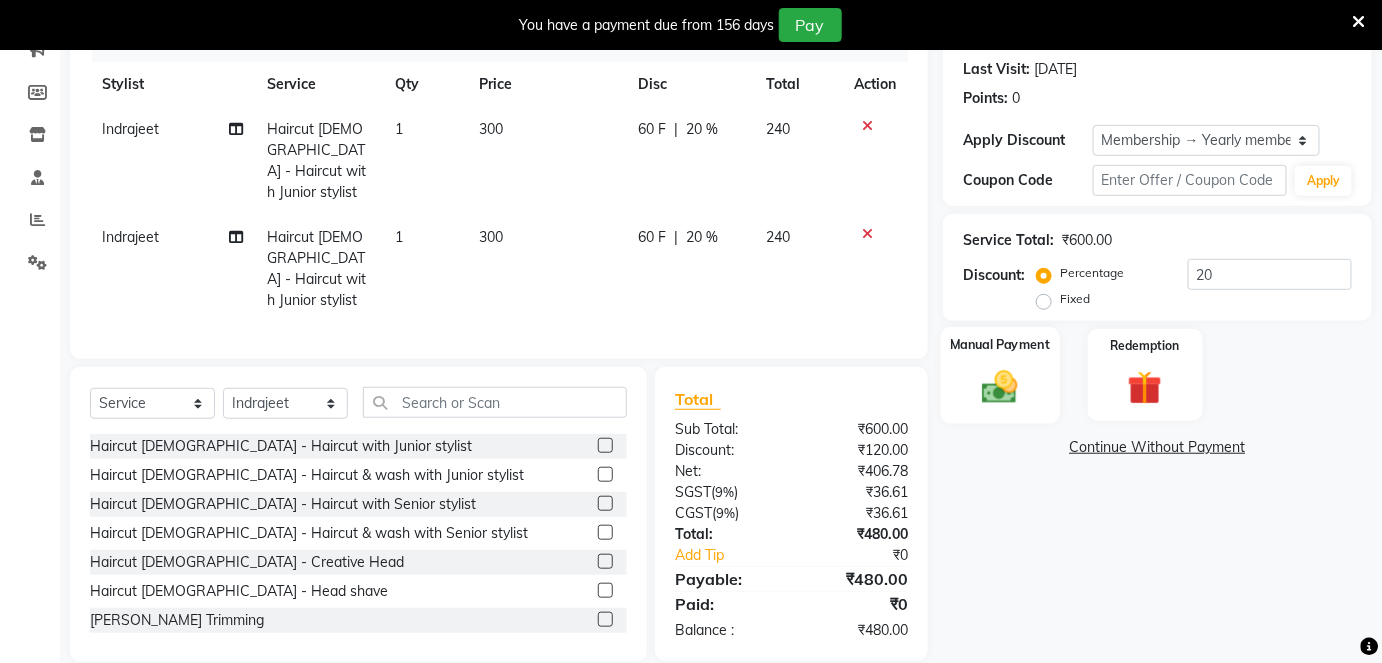 click 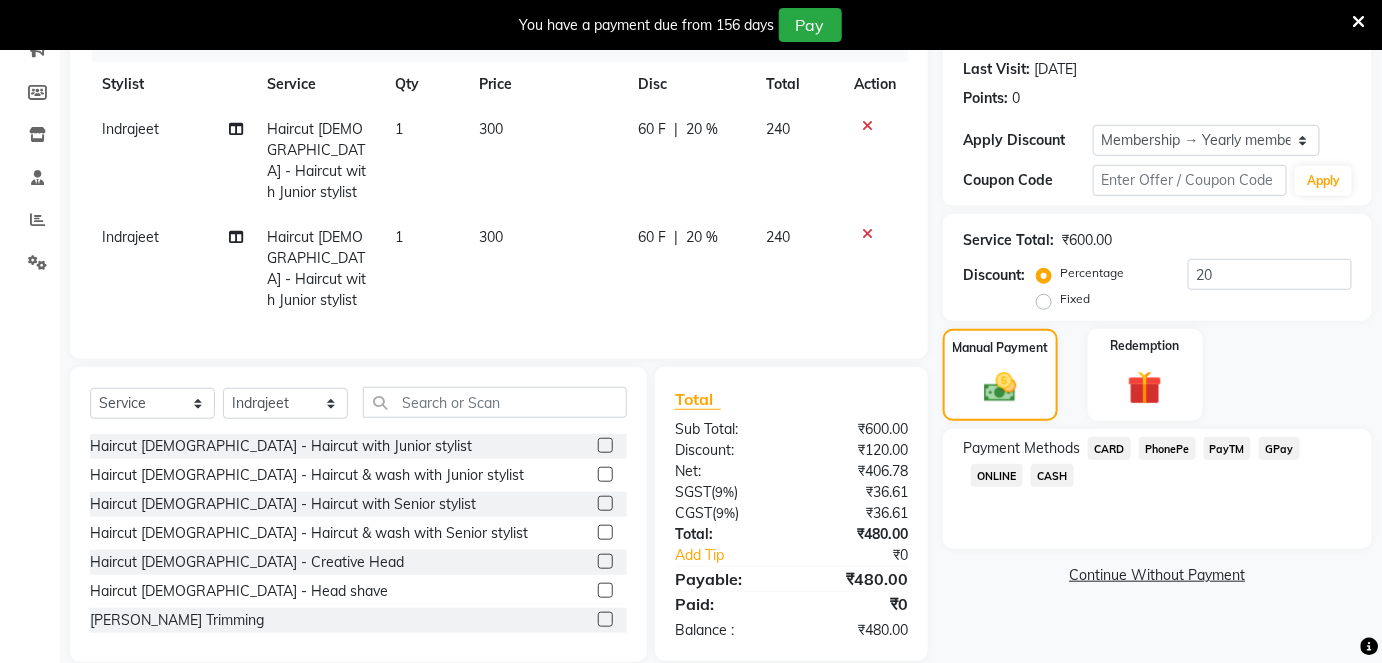 click on "CASH" 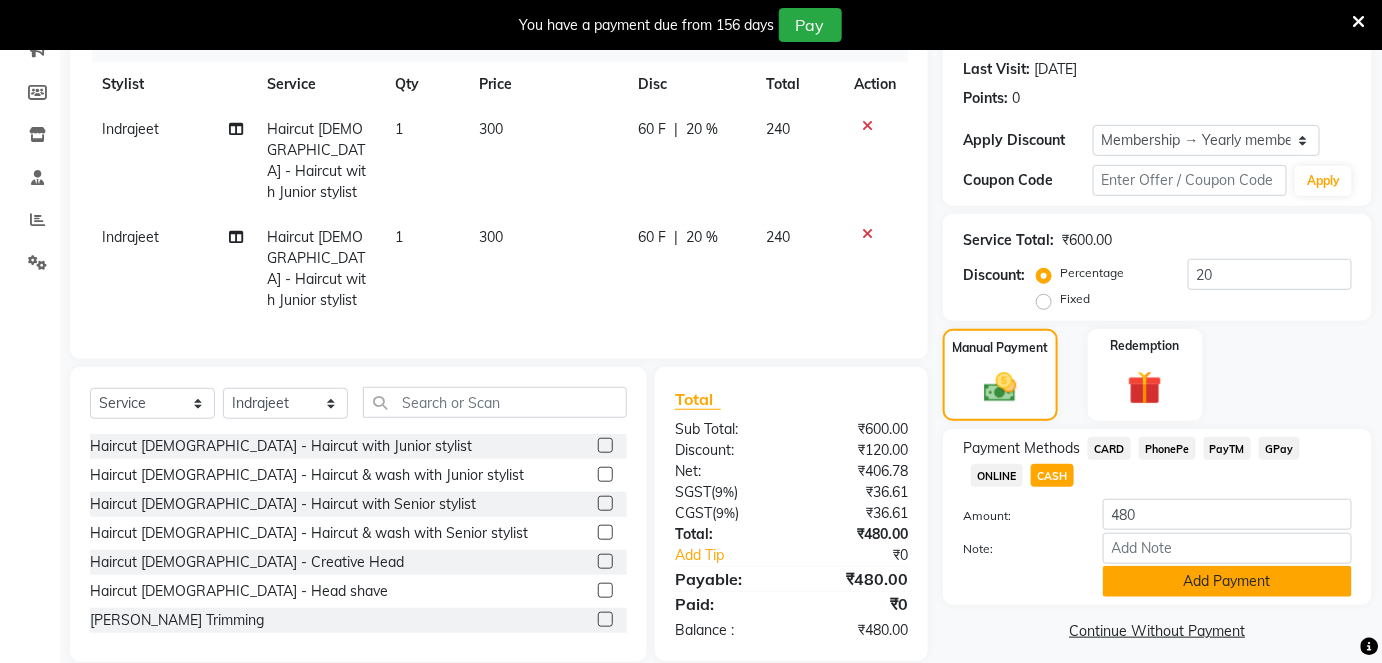 click on "Add Payment" 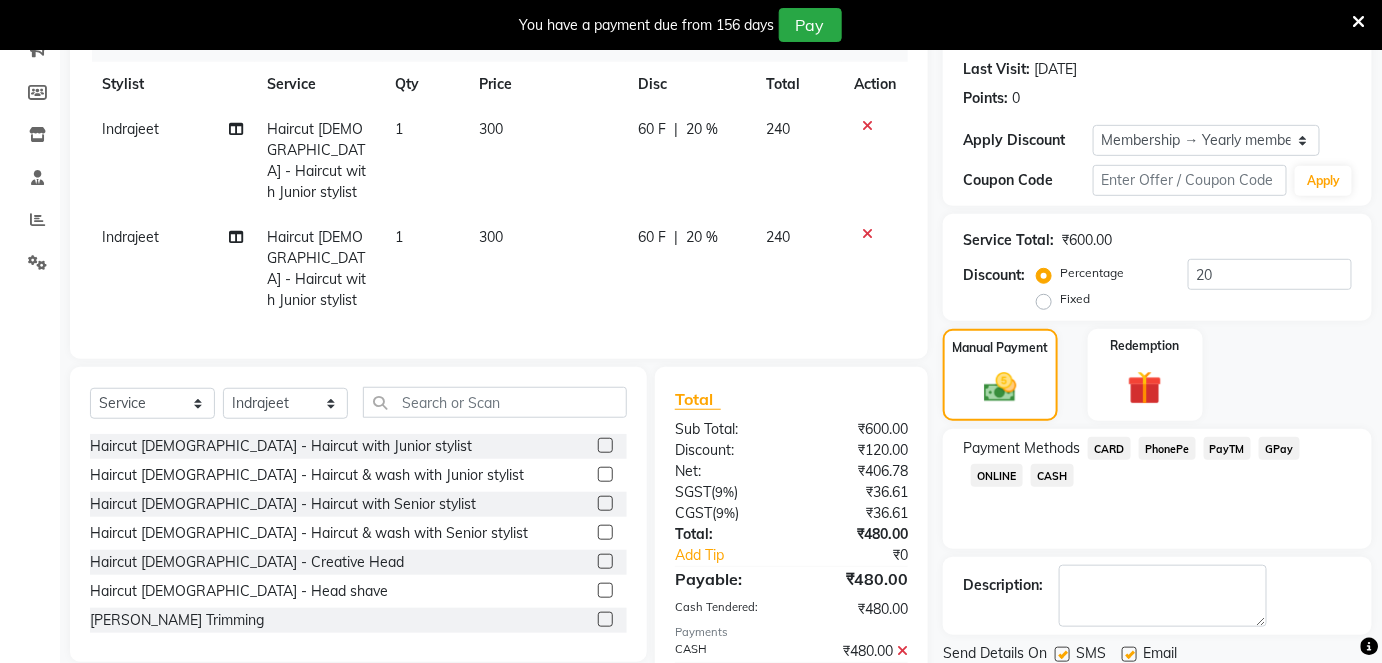 scroll, scrollTop: 341, scrollLeft: 0, axis: vertical 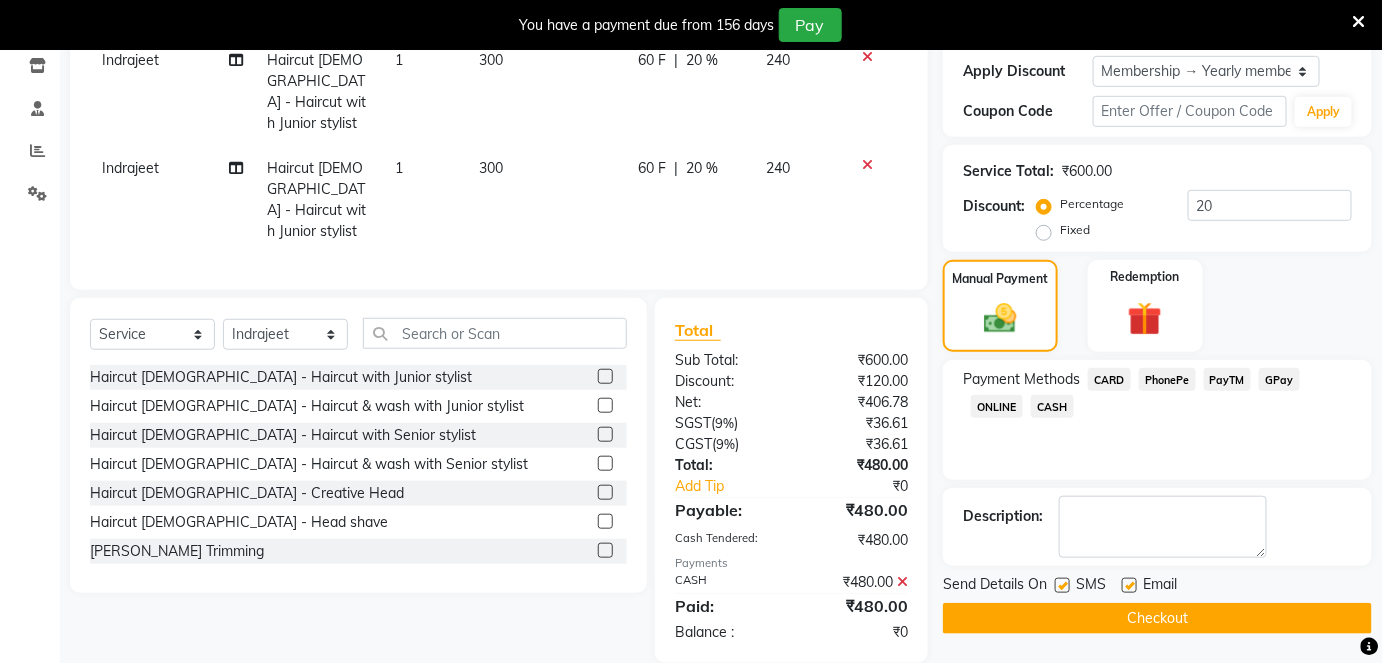 click 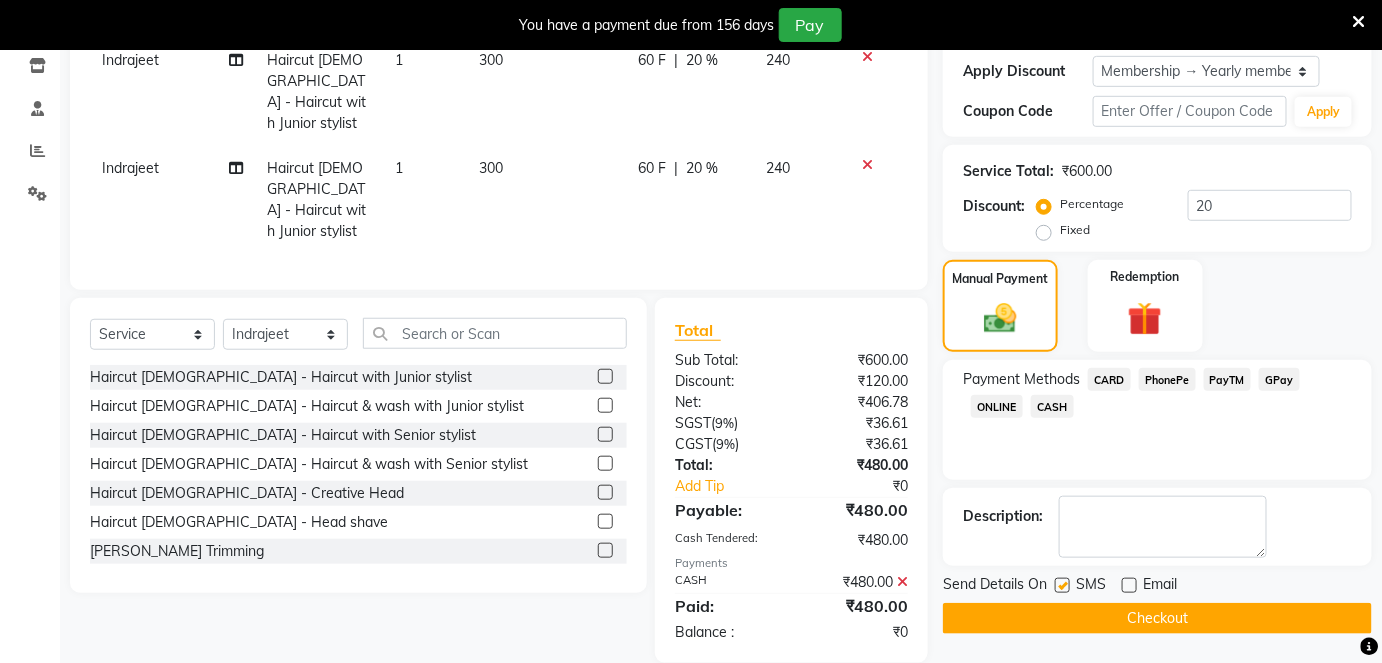 click on "Checkout" 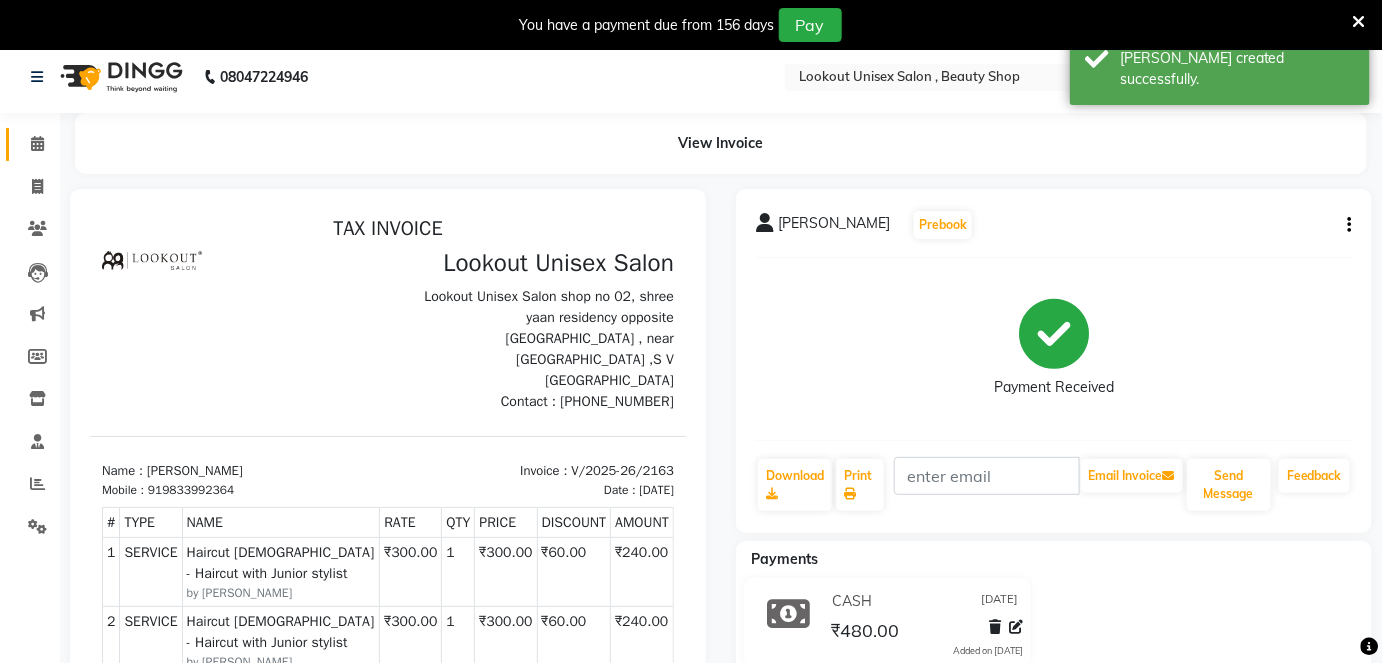 scroll, scrollTop: 0, scrollLeft: 0, axis: both 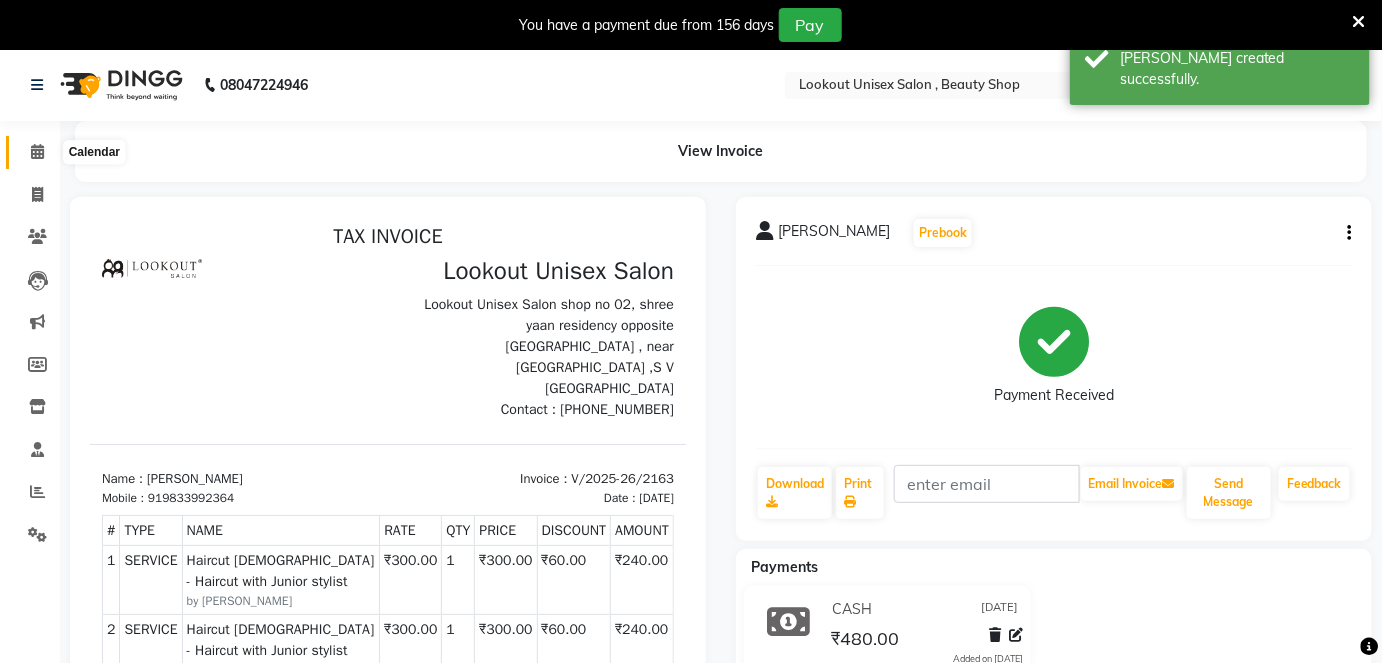 click 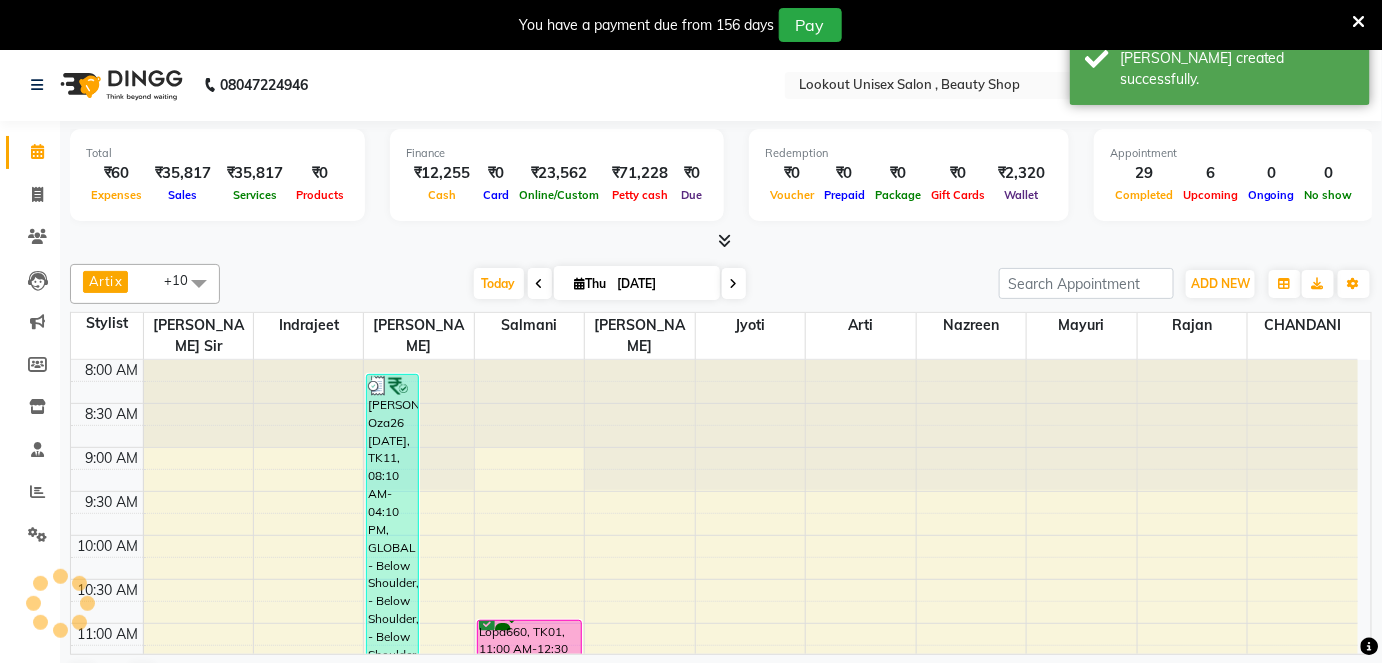 scroll, scrollTop: 0, scrollLeft: 0, axis: both 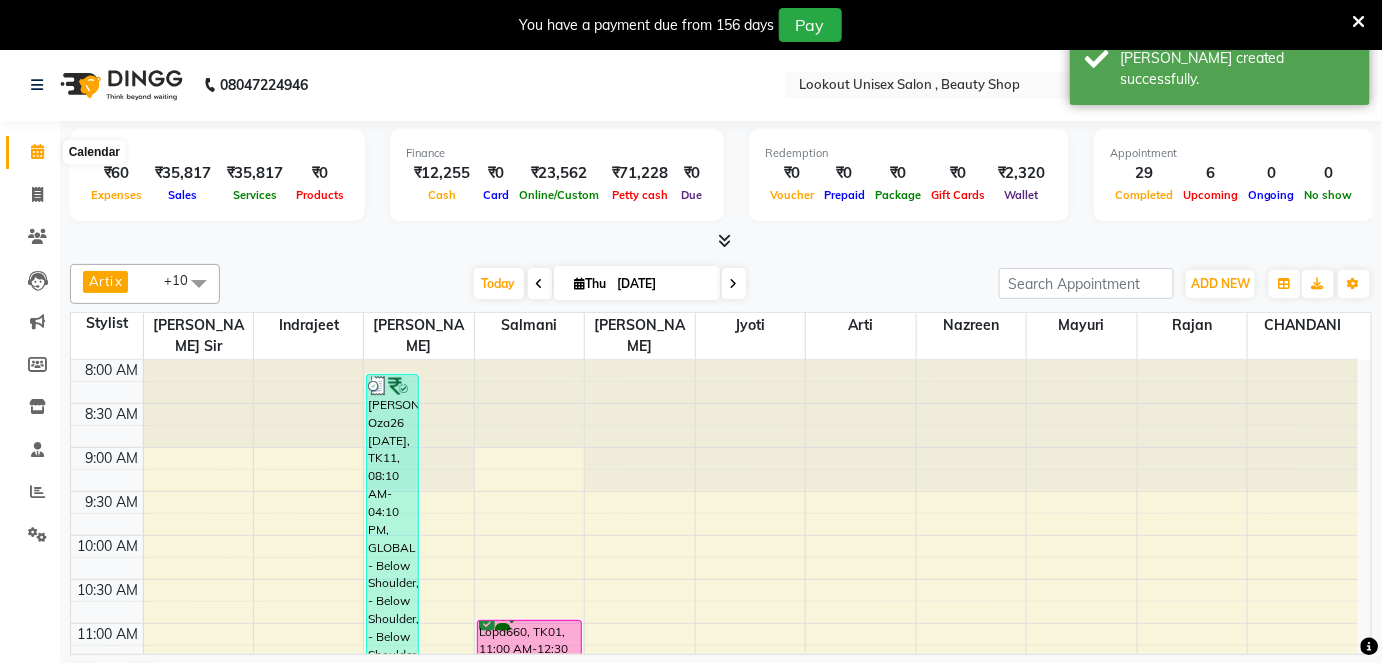 click 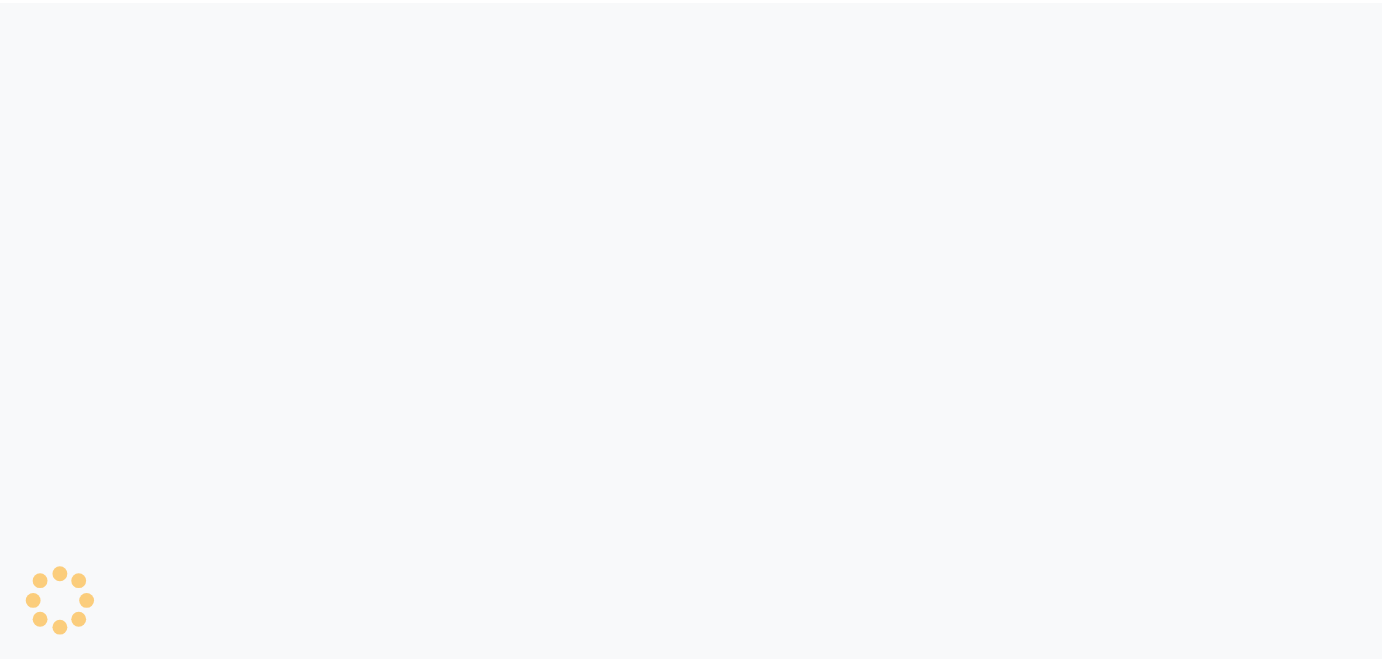 scroll, scrollTop: 0, scrollLeft: 0, axis: both 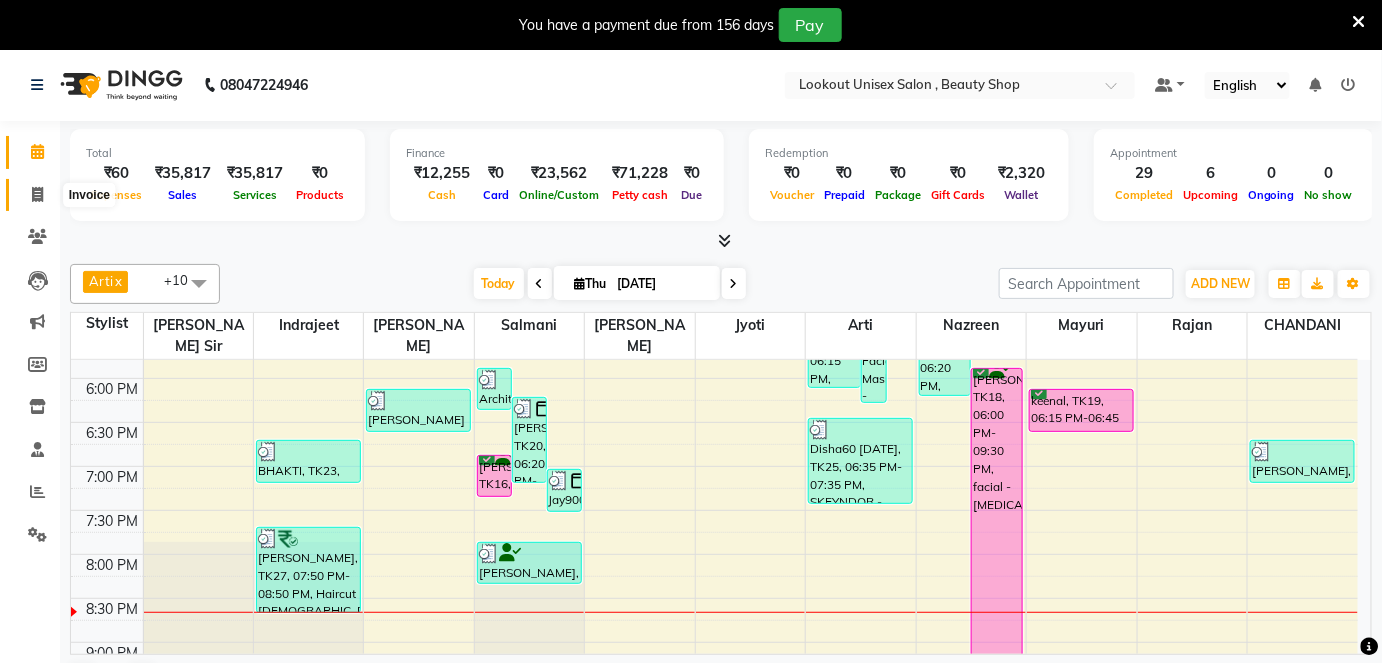 click 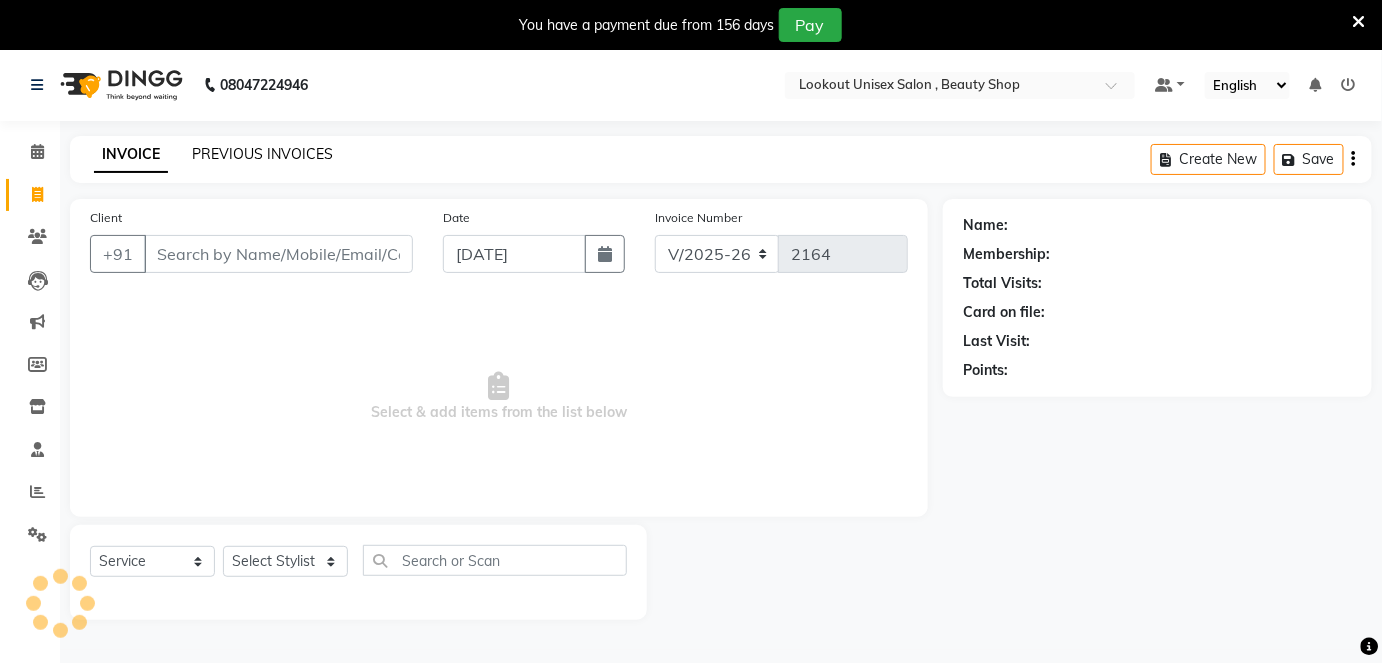 click on "PREVIOUS INVOICES" 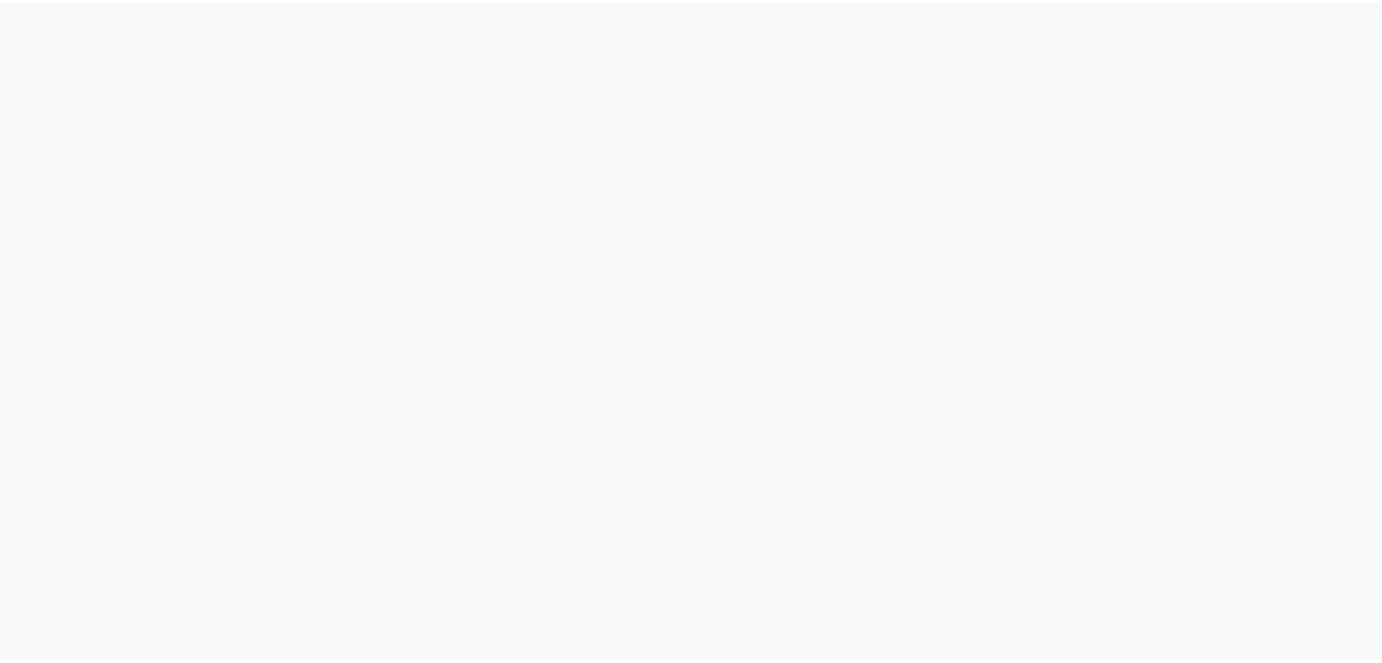 scroll, scrollTop: 0, scrollLeft: 0, axis: both 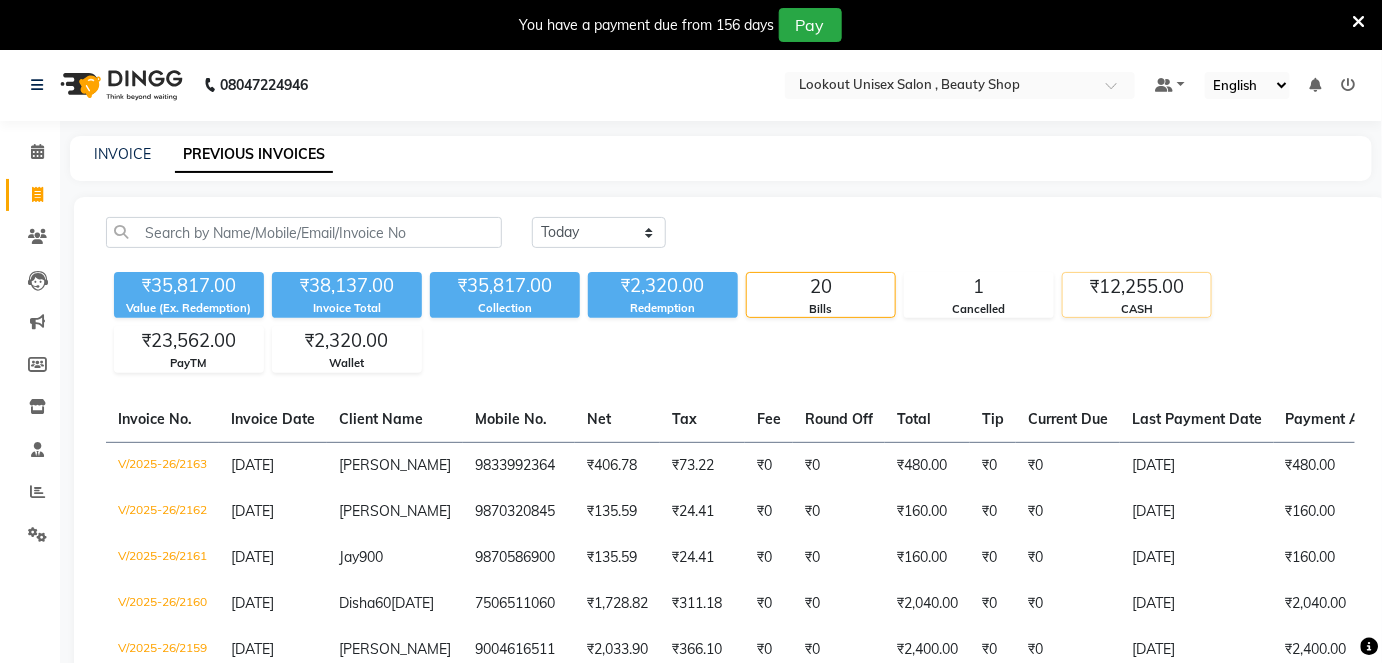 click on "CASH" 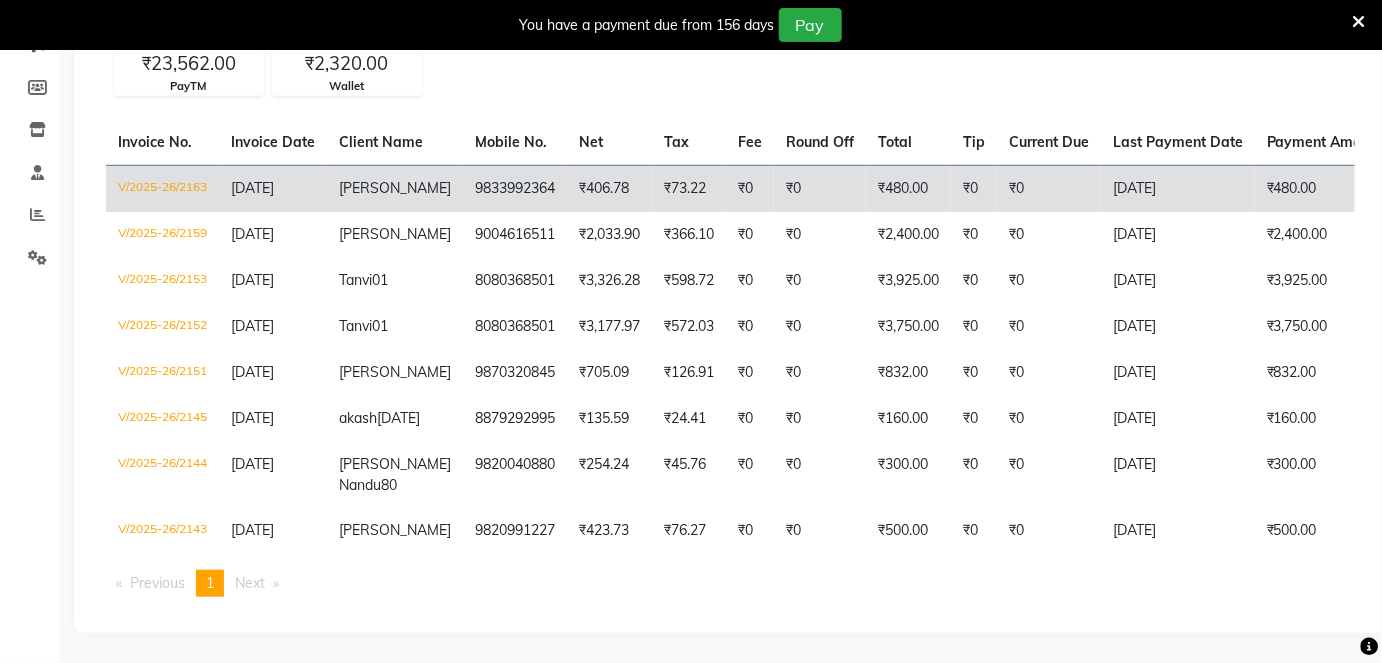 scroll, scrollTop: 346, scrollLeft: 0, axis: vertical 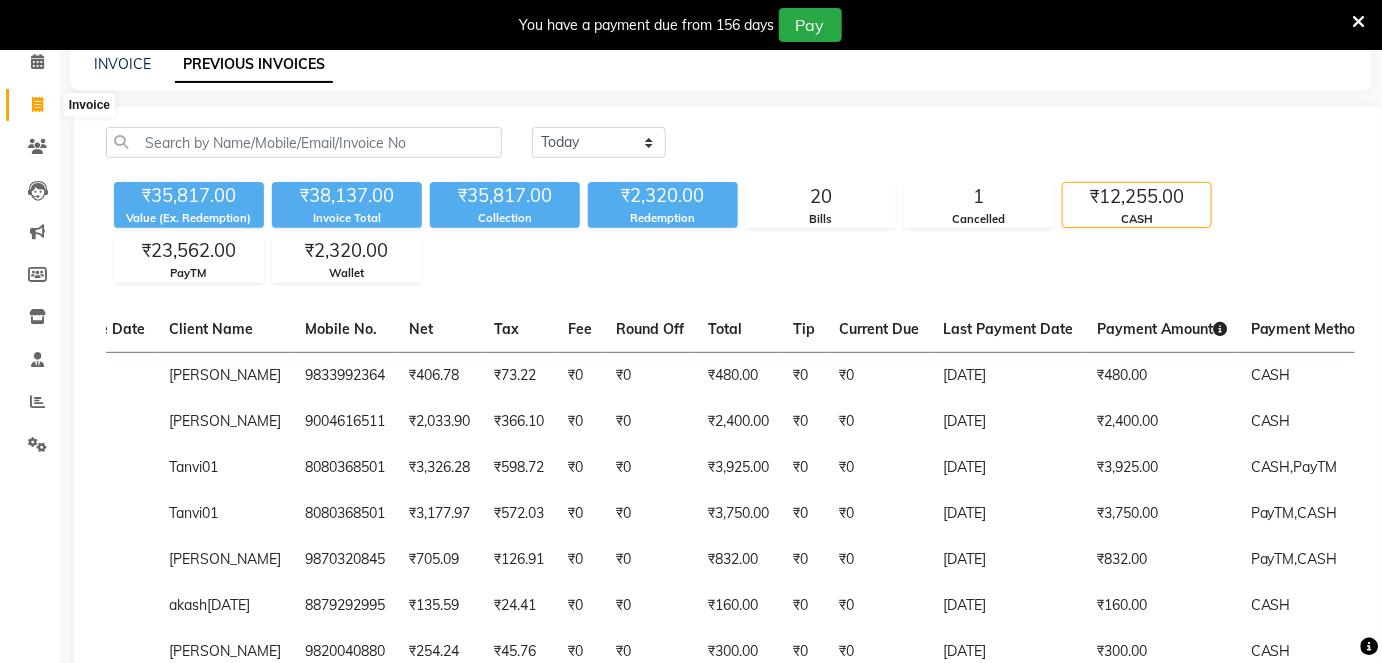 click 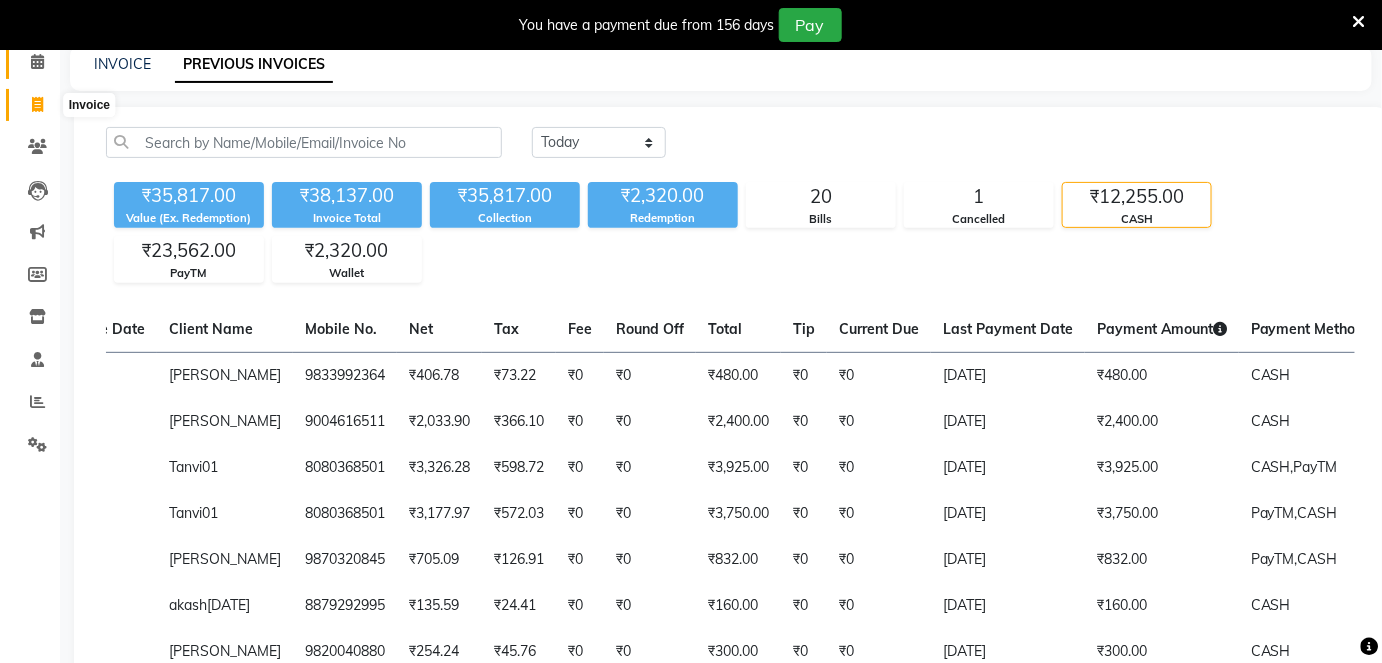 select on "service" 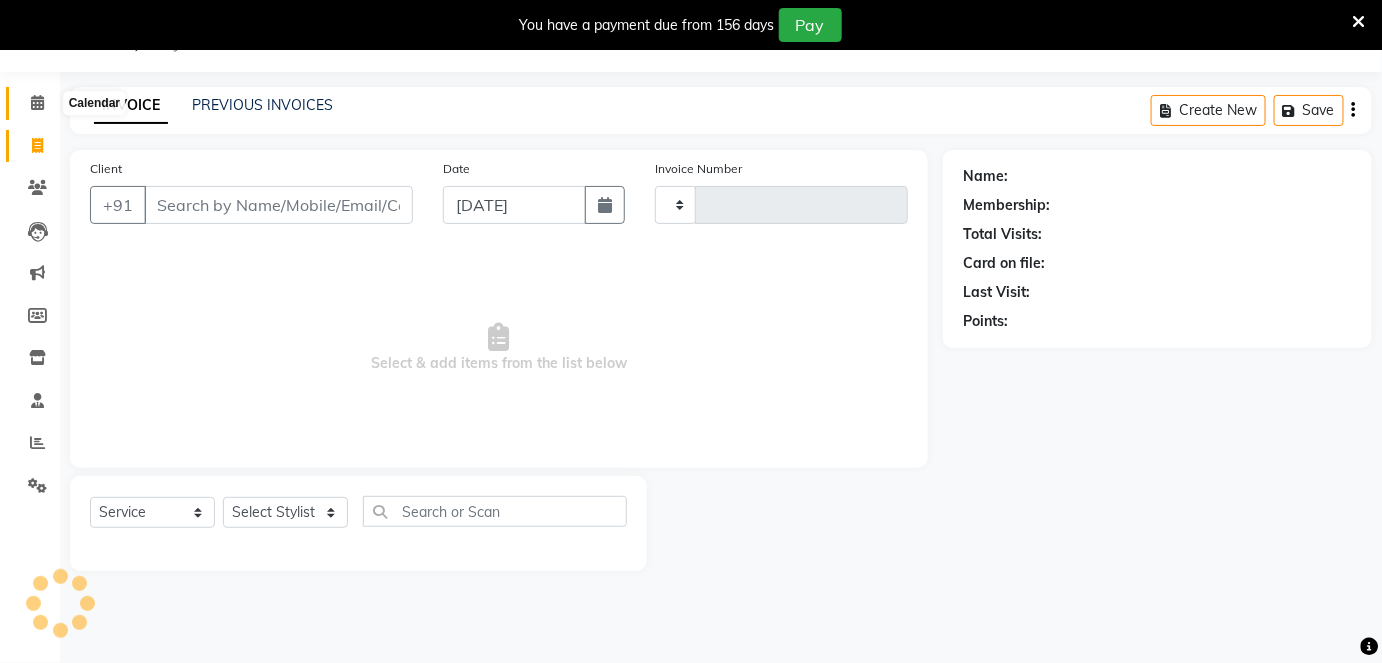 scroll, scrollTop: 48, scrollLeft: 0, axis: vertical 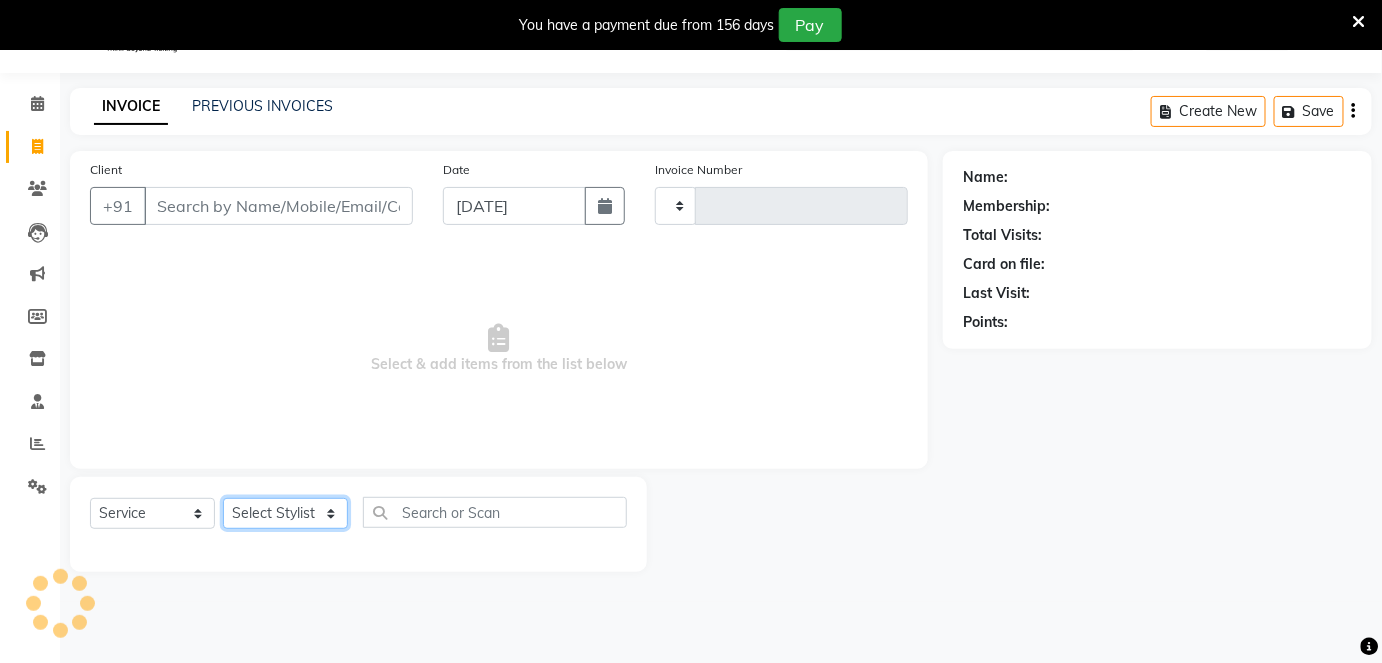 click on "Select Stylist" 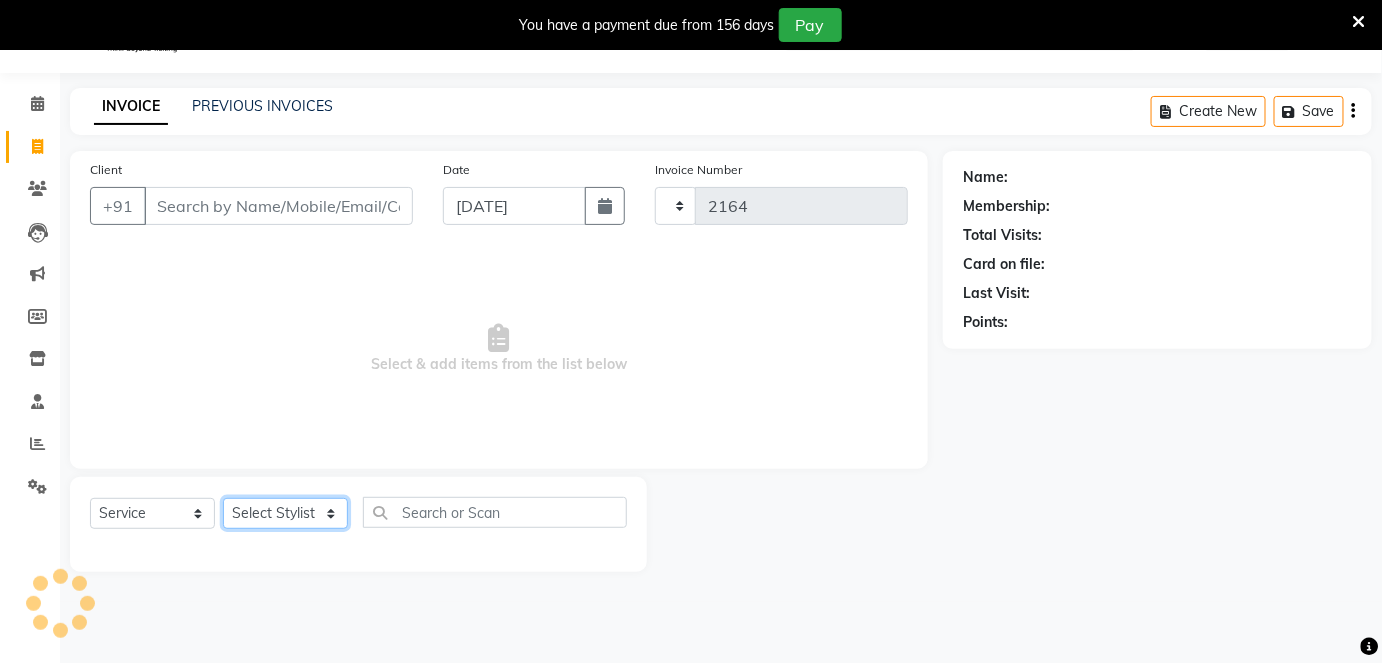 select on "7658" 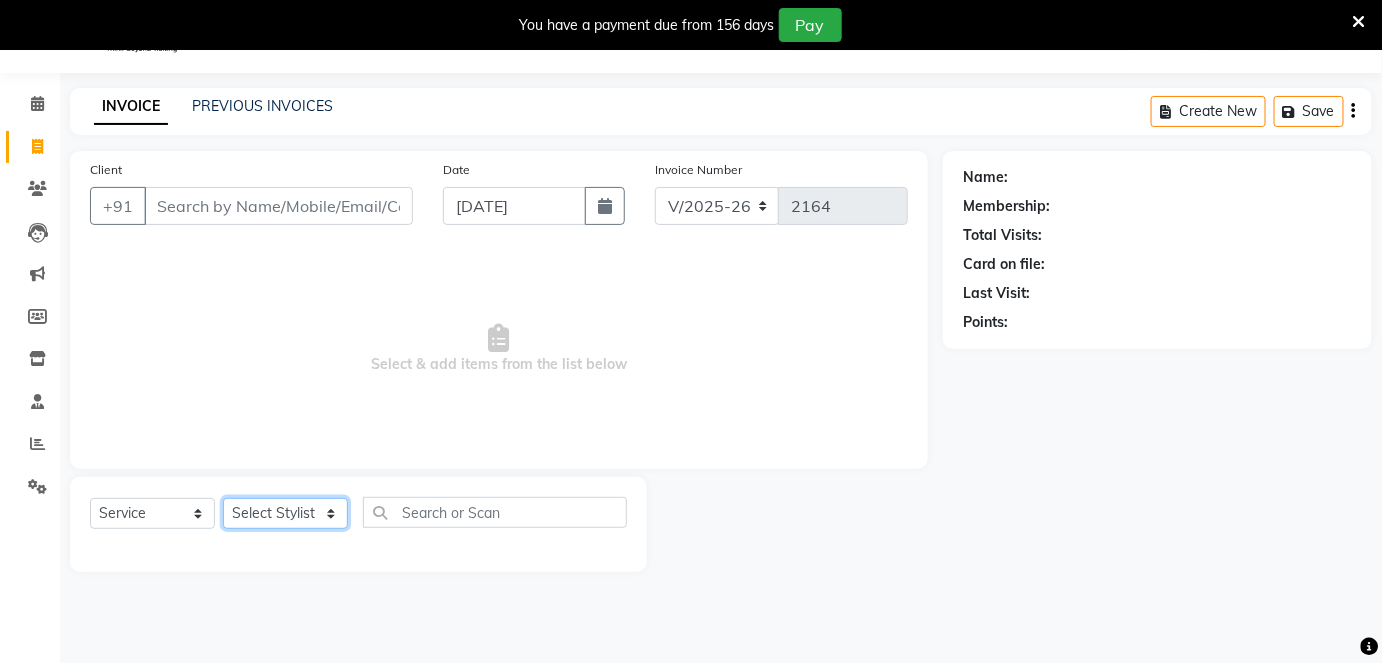 select on "68253" 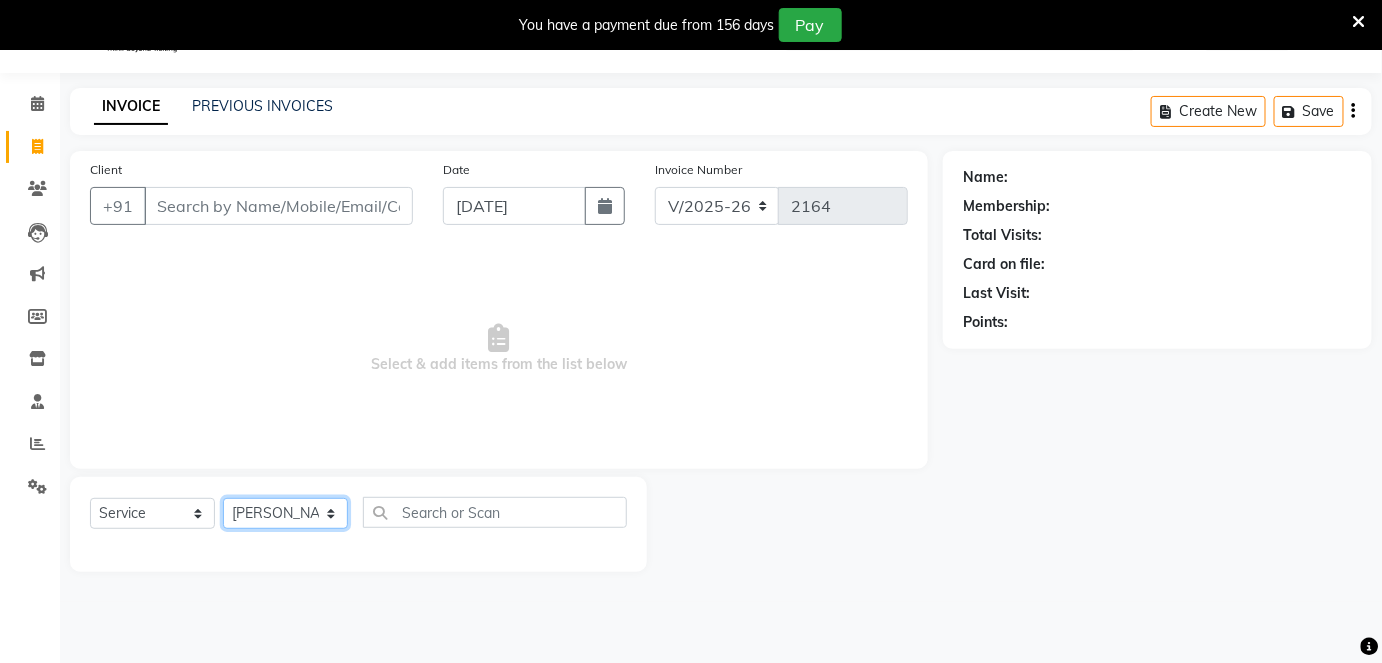click on "Select Stylist Arti CHANDANI Deepali Dhaval Sir DISHA KAMDAR Hussain Indrajeet Jyoti Mahesh  Manisha Mayuri Mehboob Nabil Nazreen Nikita Rahul Rajan Rishika Salma Salmani Shivani UMAR" 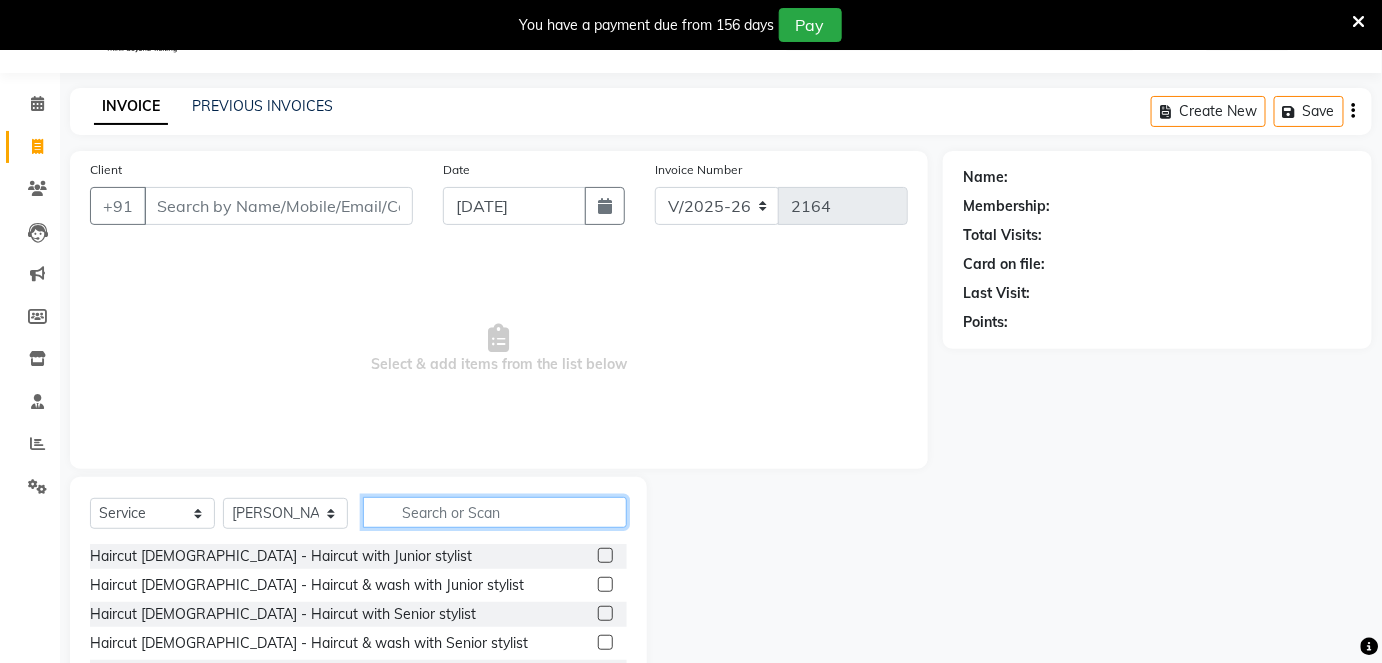 click 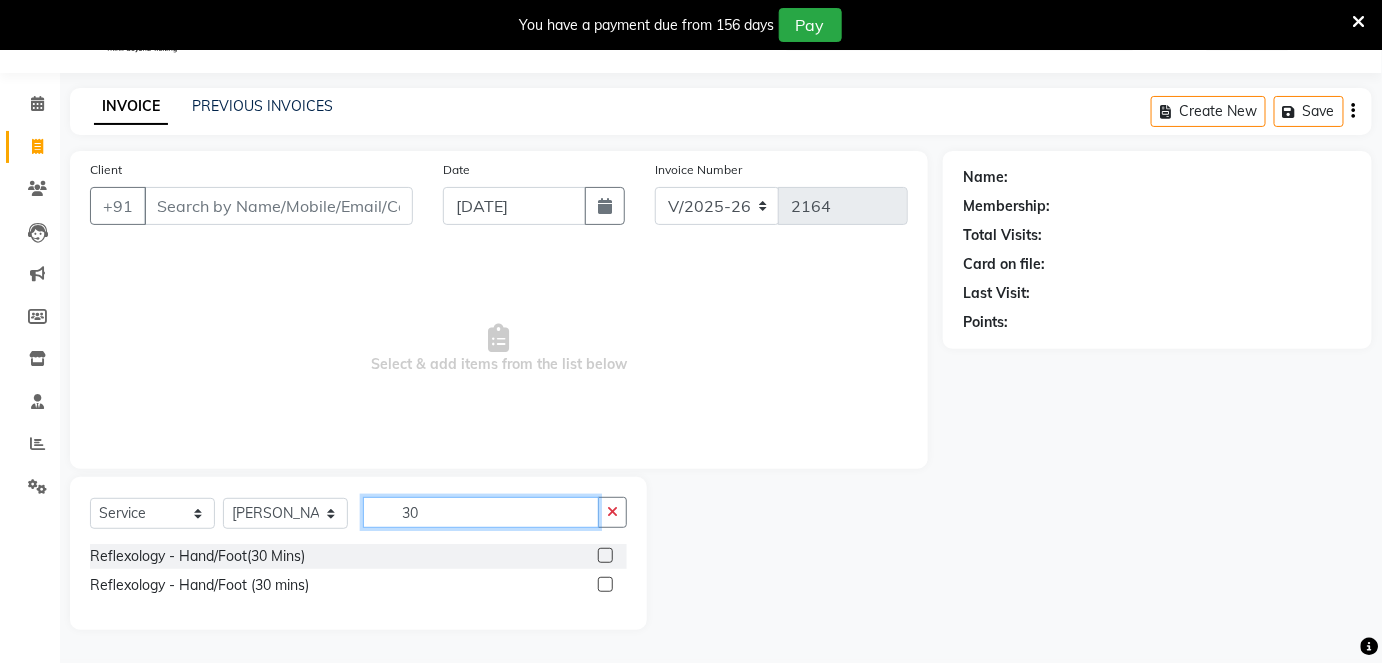 type on "3" 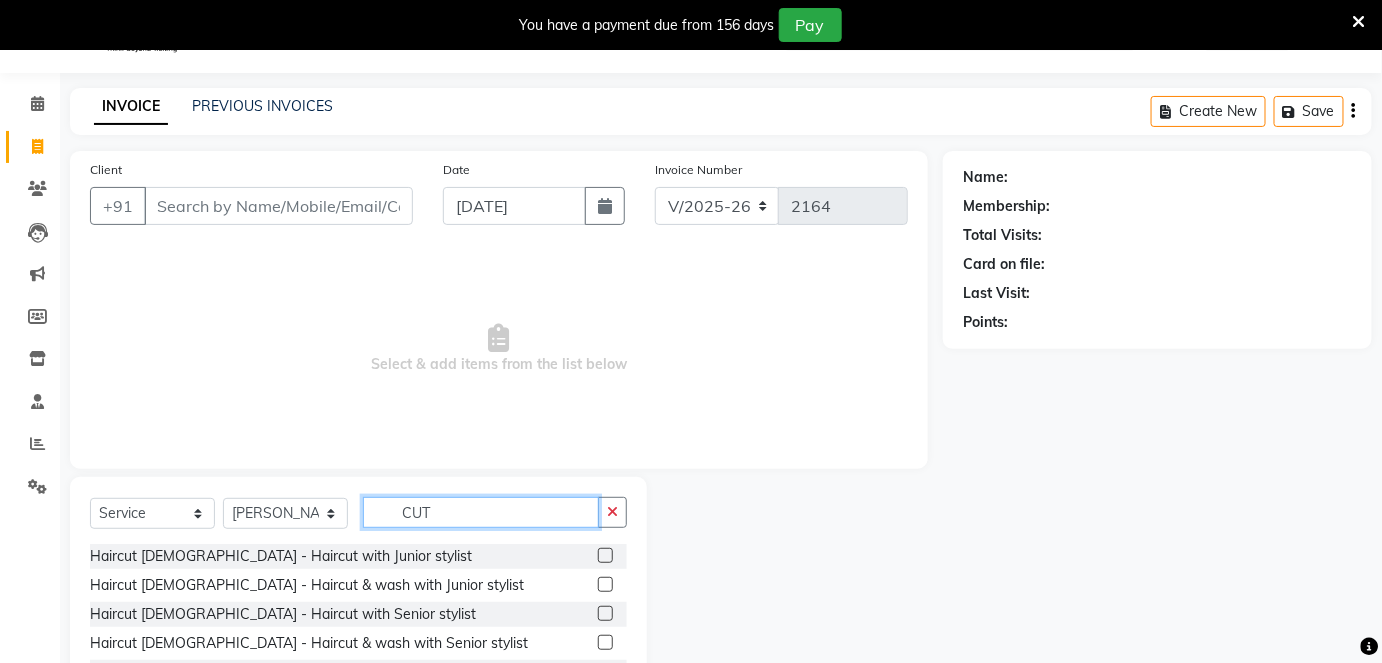 type on "CUT" 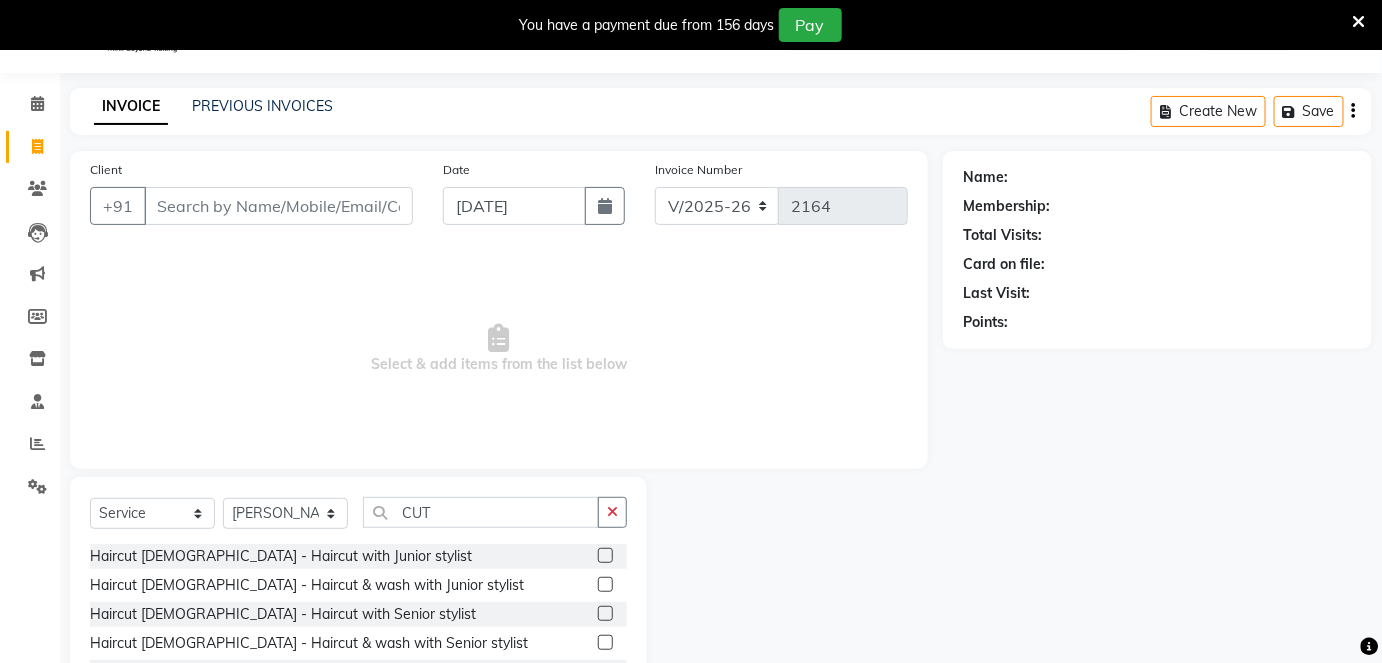 click 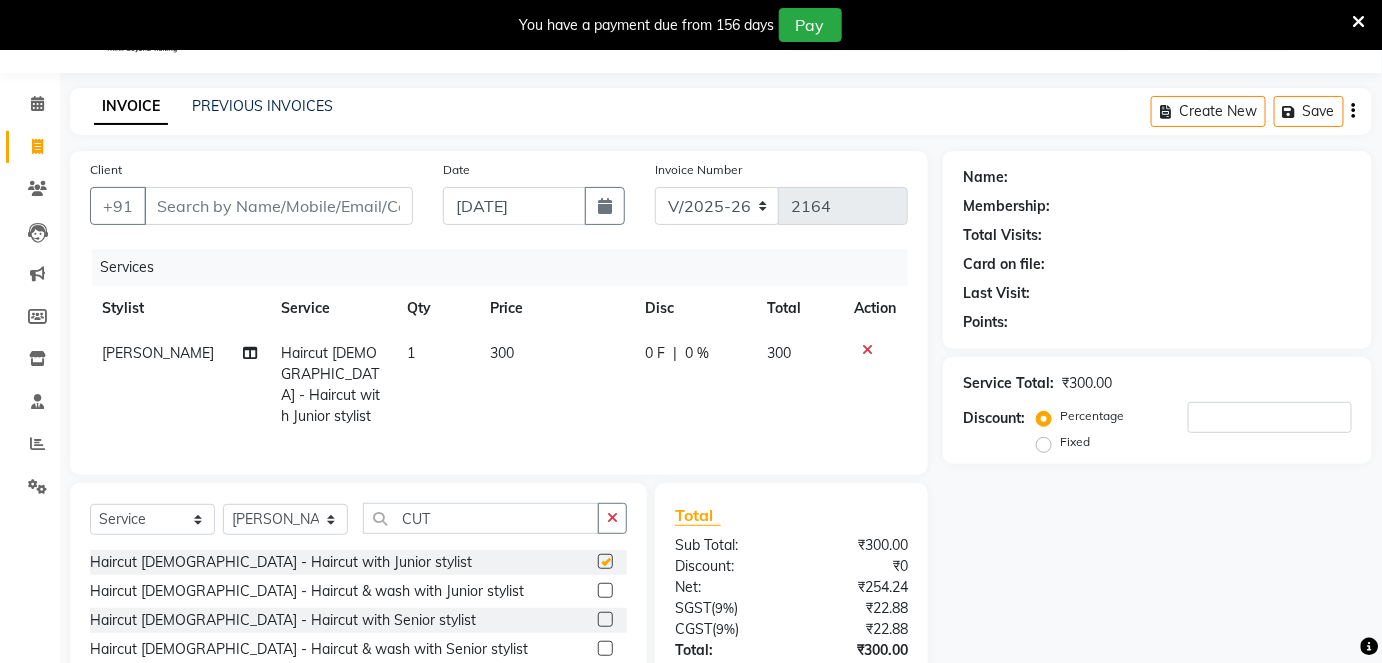 checkbox on "false" 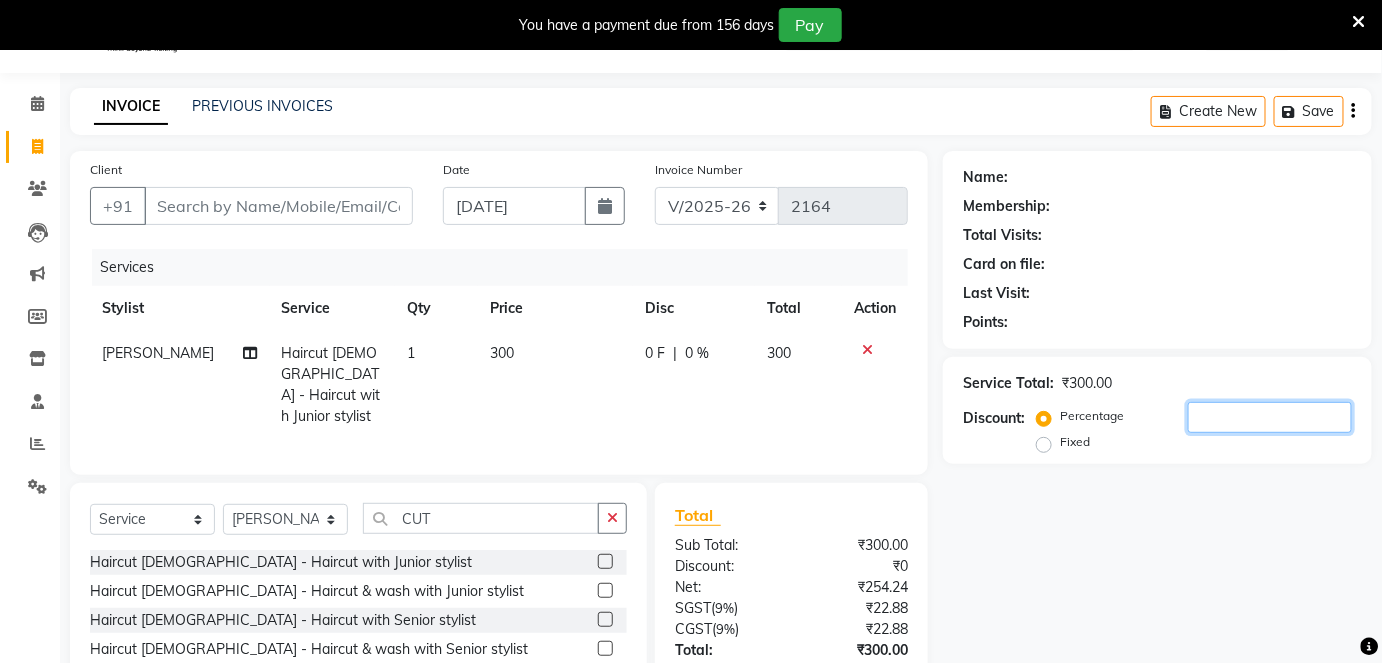 click 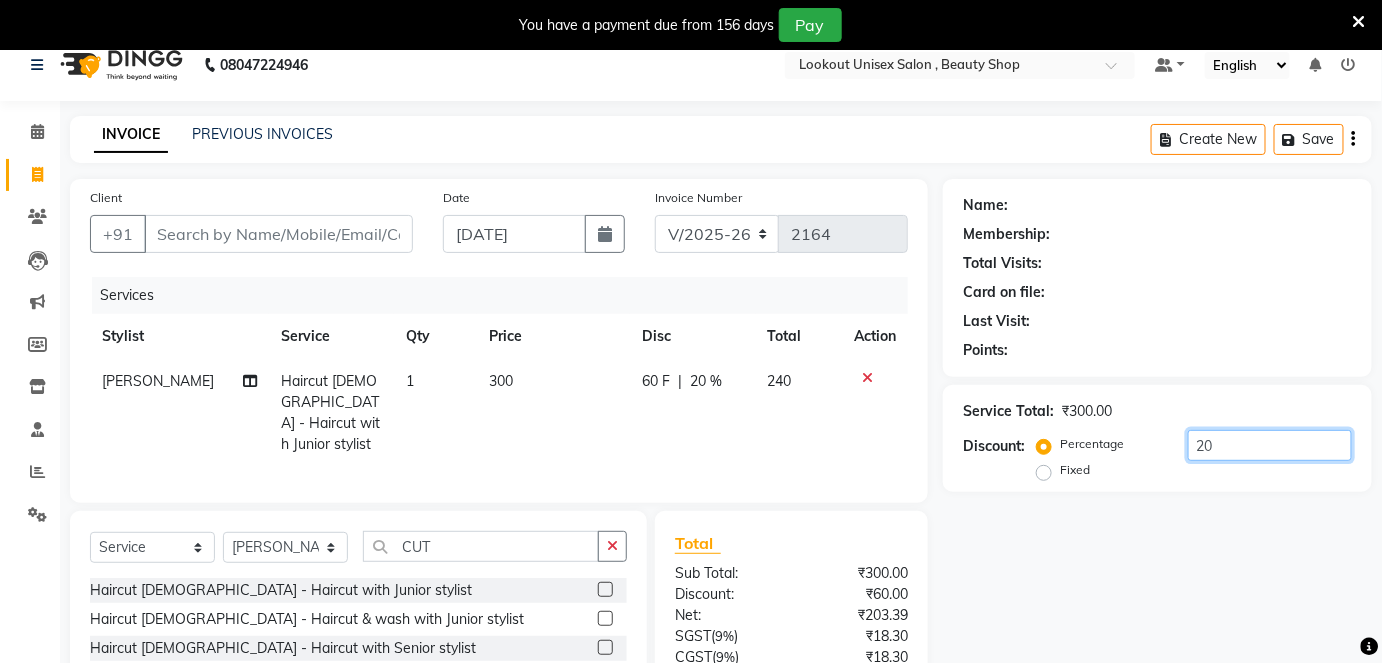 scroll, scrollTop: 0, scrollLeft: 0, axis: both 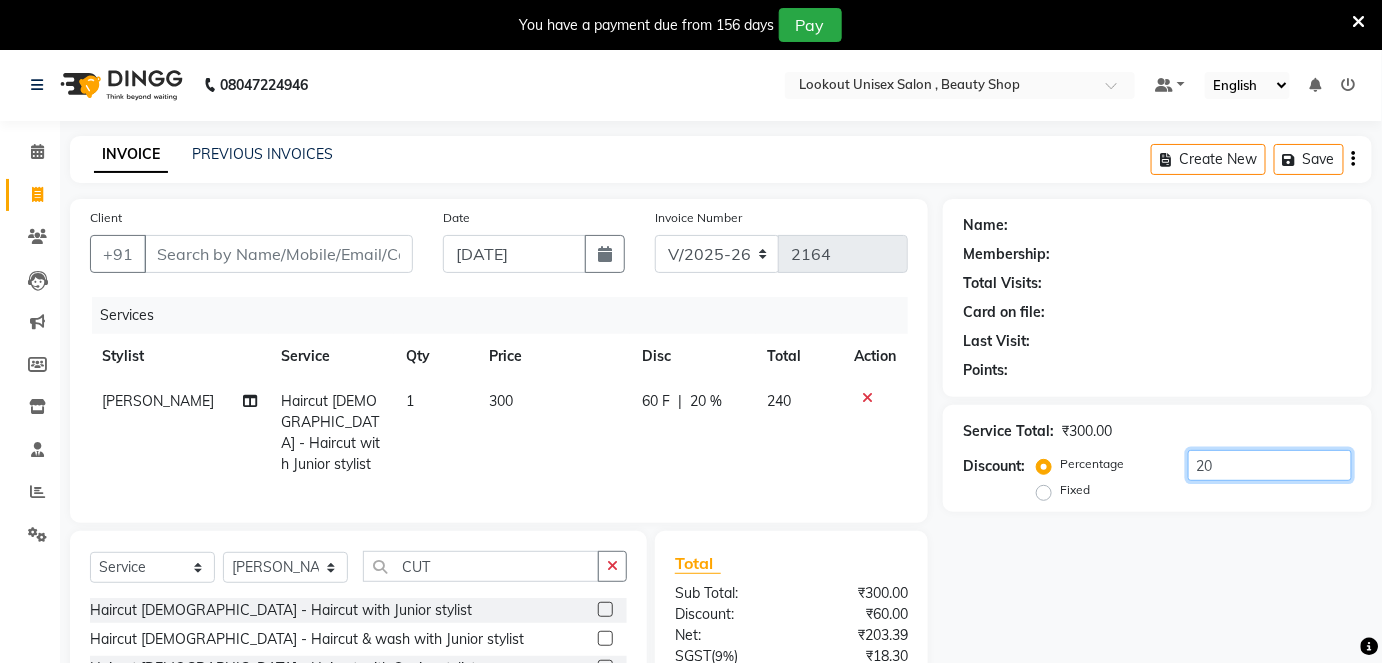 type on "20" 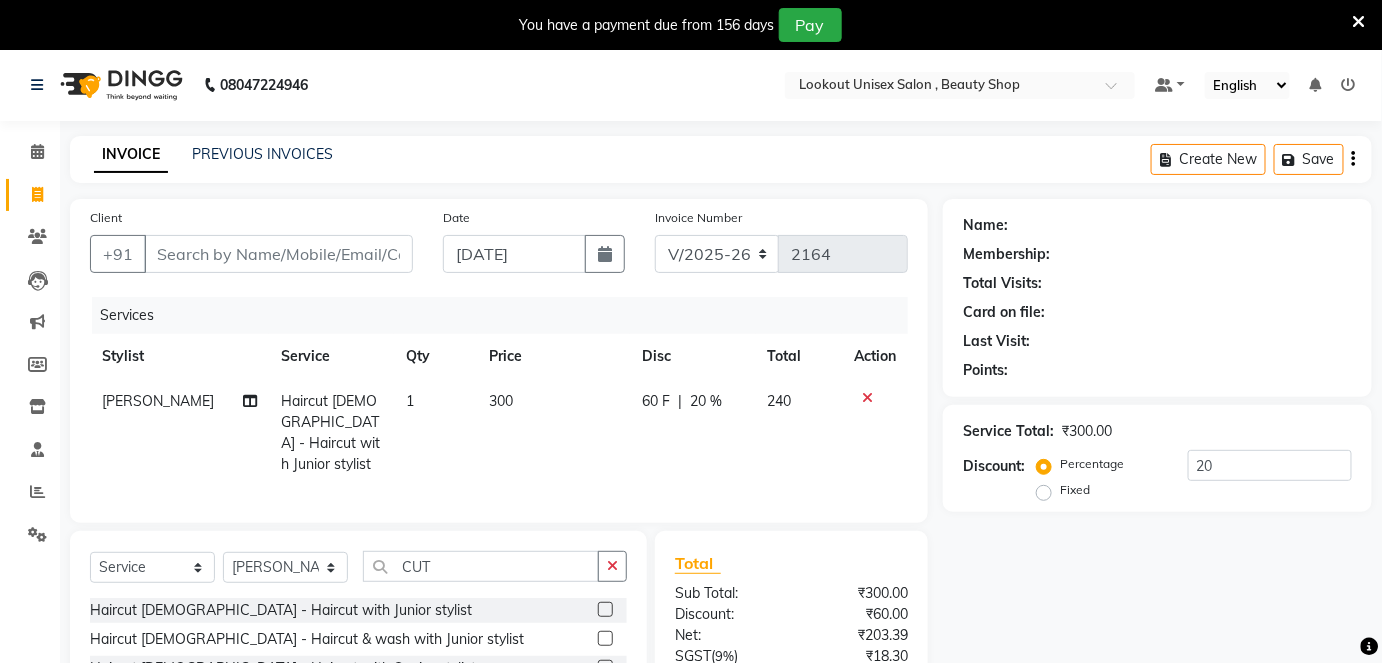 click 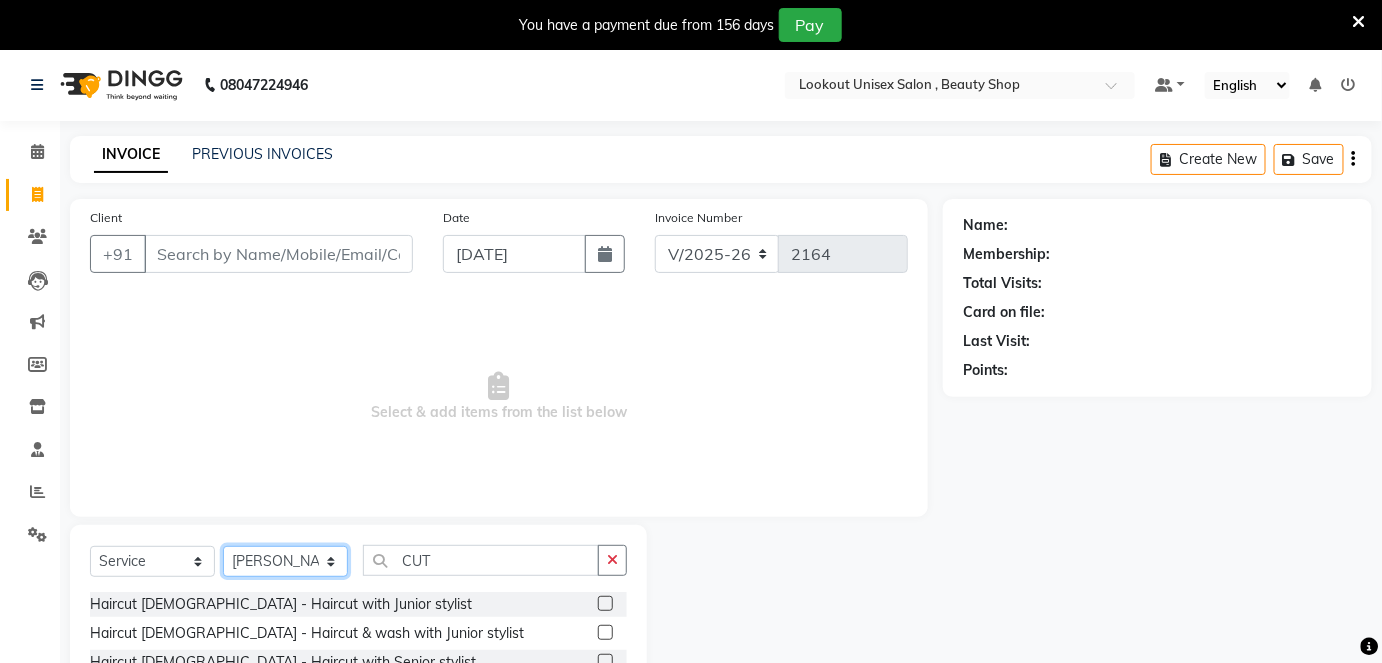 click on "Select Stylist Arti CHANDANI Deepali Dhaval Sir DISHA KAMDAR Hussain Indrajeet Jyoti Mahesh  Manisha Mayuri Mehboob Nabil Nazreen Nikita Rahul Rajan Rishika Salma Salmani Shivani UMAR" 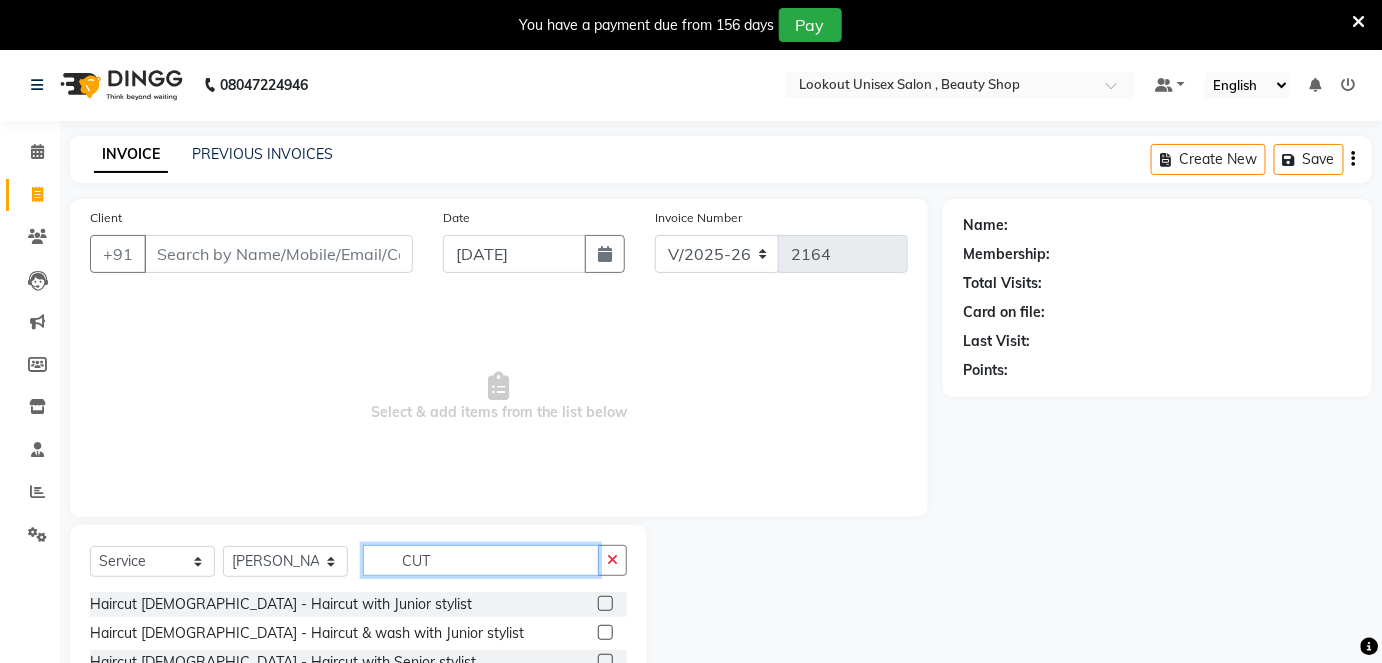 click on "CUT" 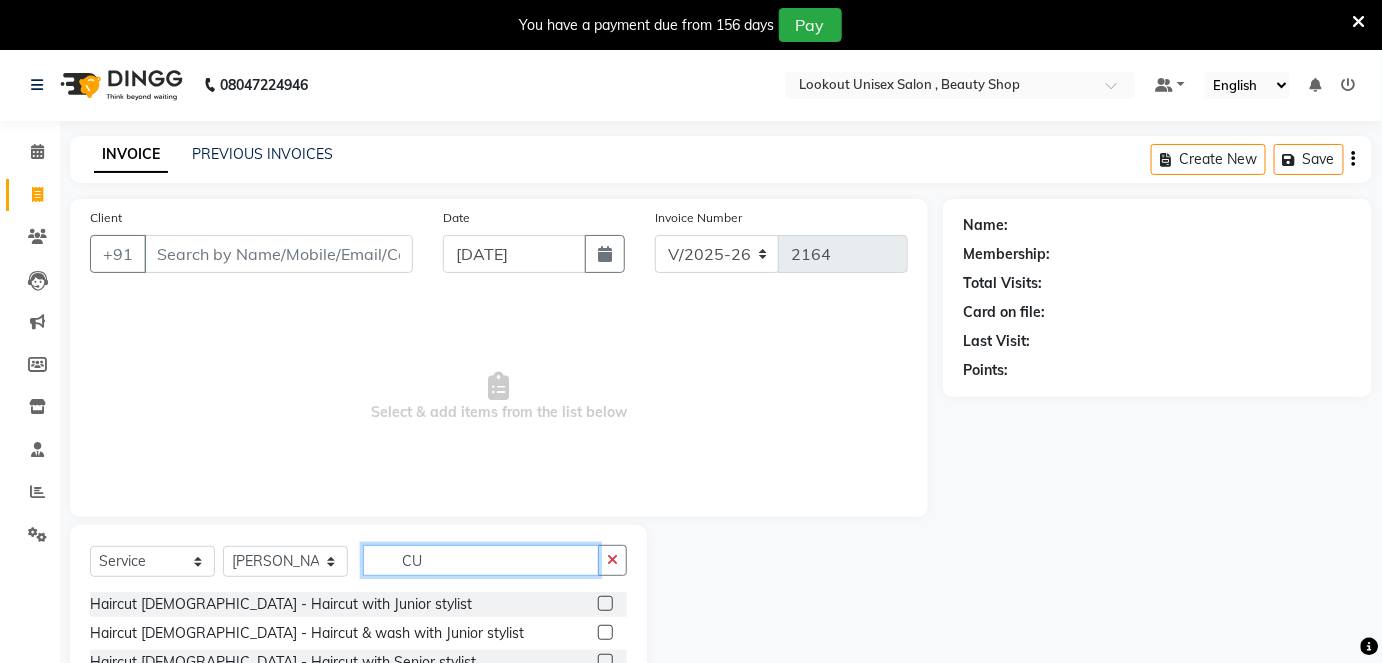 type on "C" 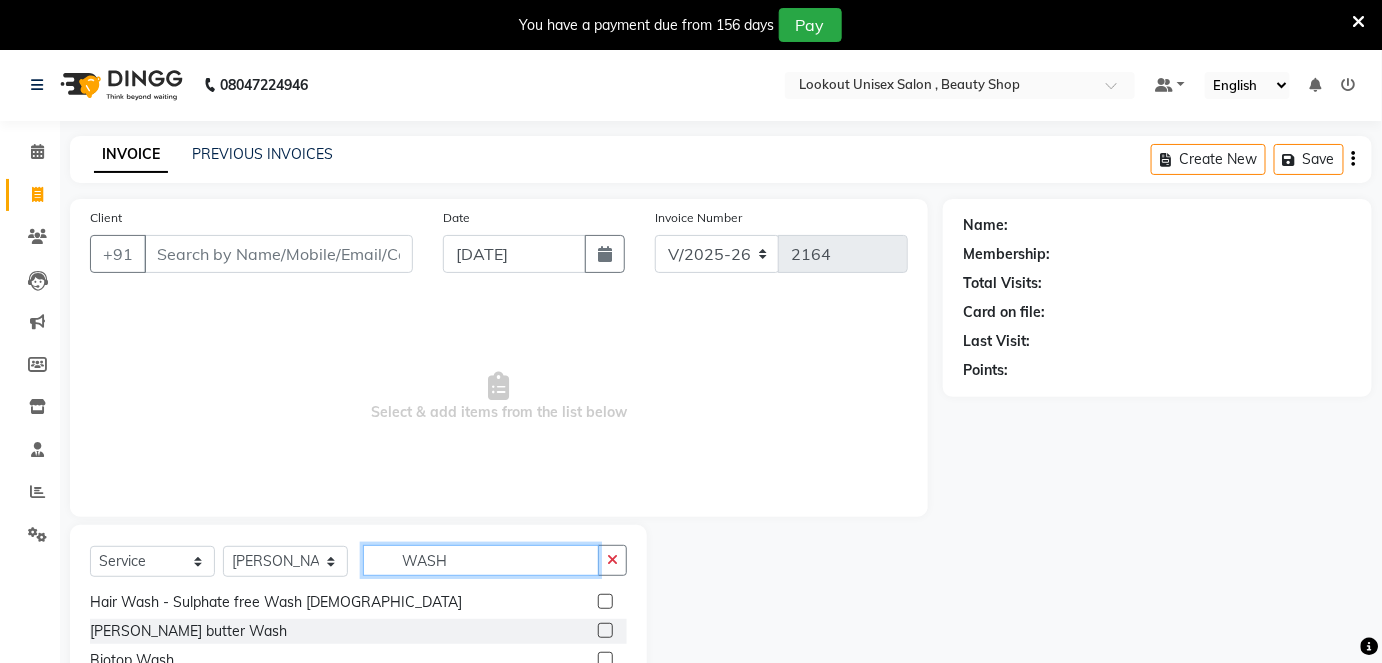 scroll, scrollTop: 90, scrollLeft: 0, axis: vertical 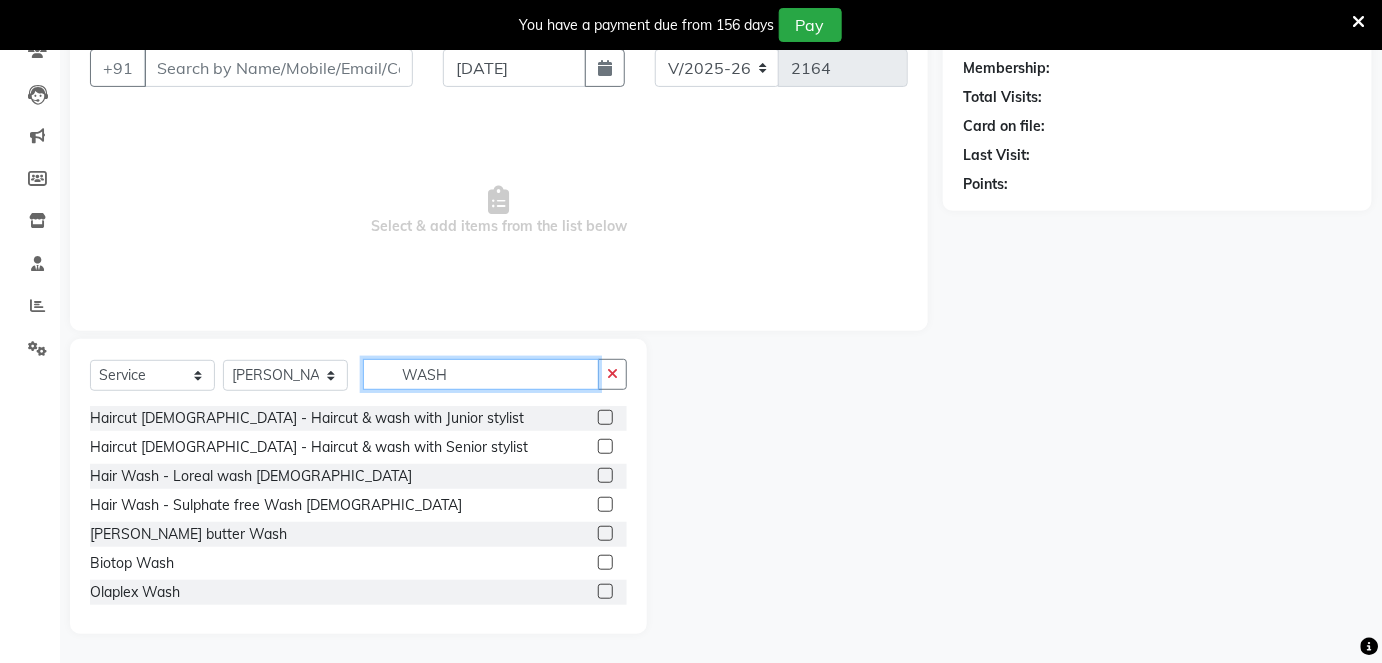 type on "WASH" 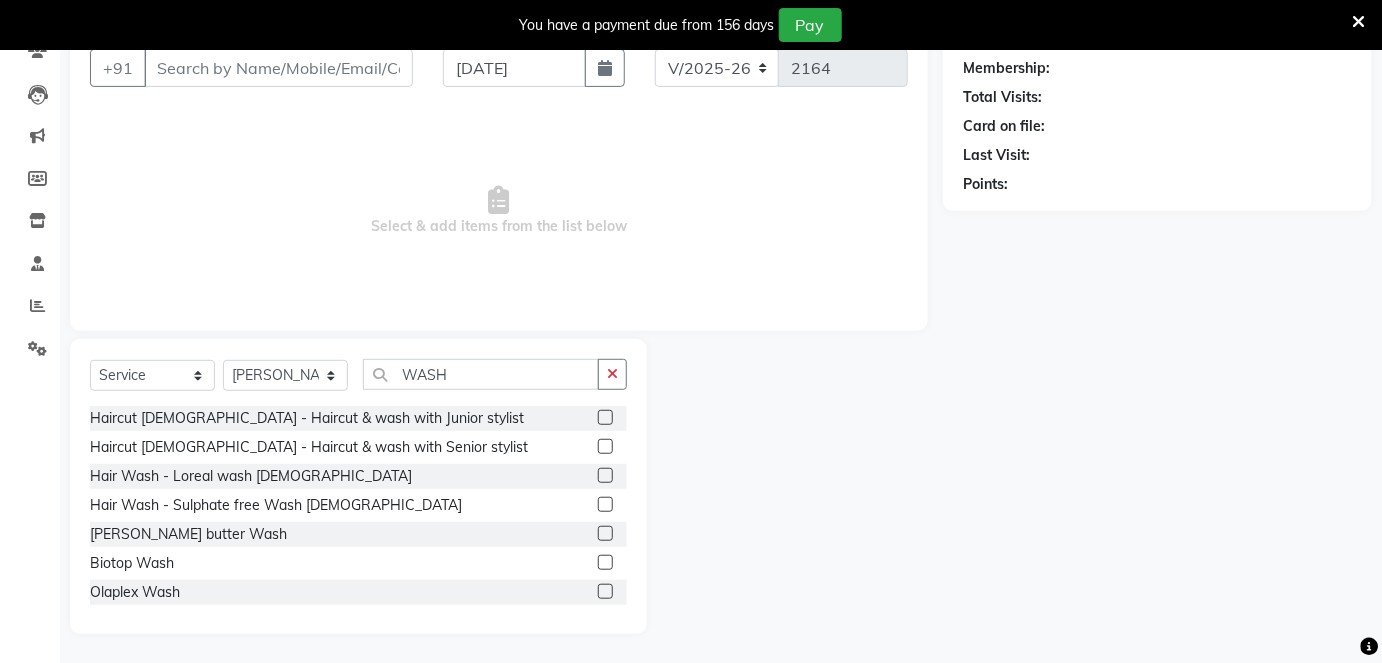 click 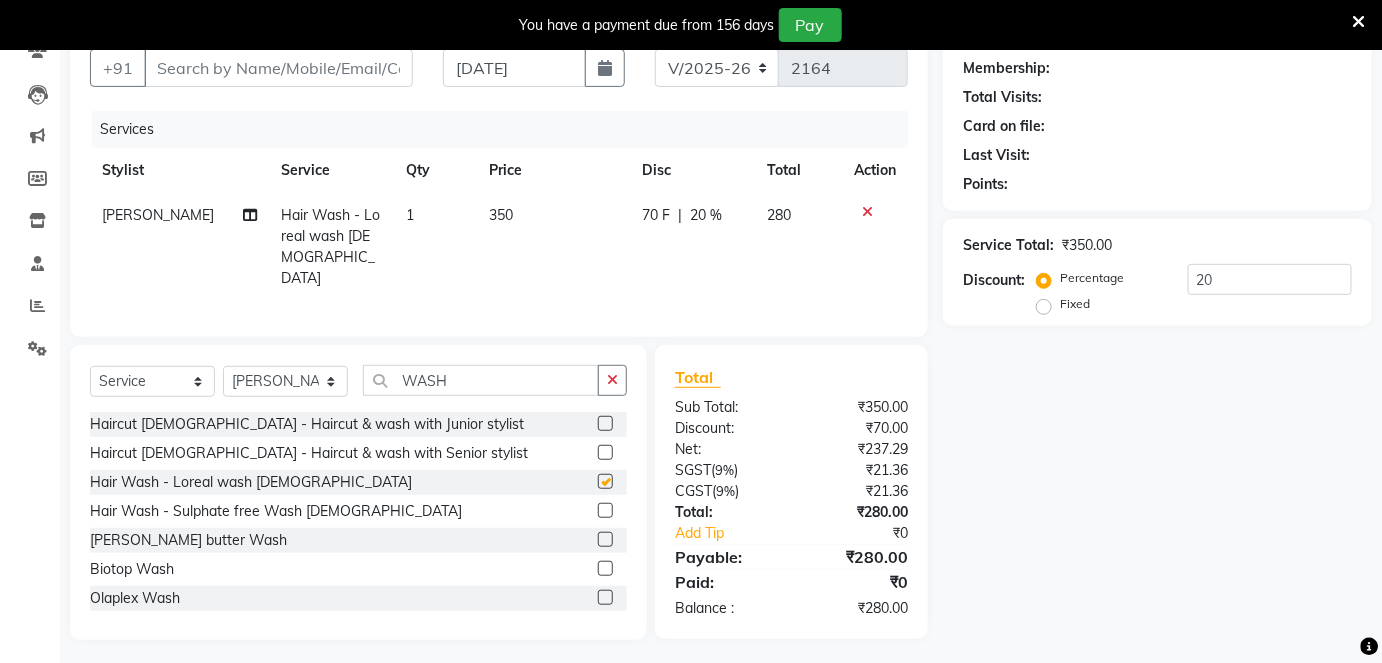 checkbox on "false" 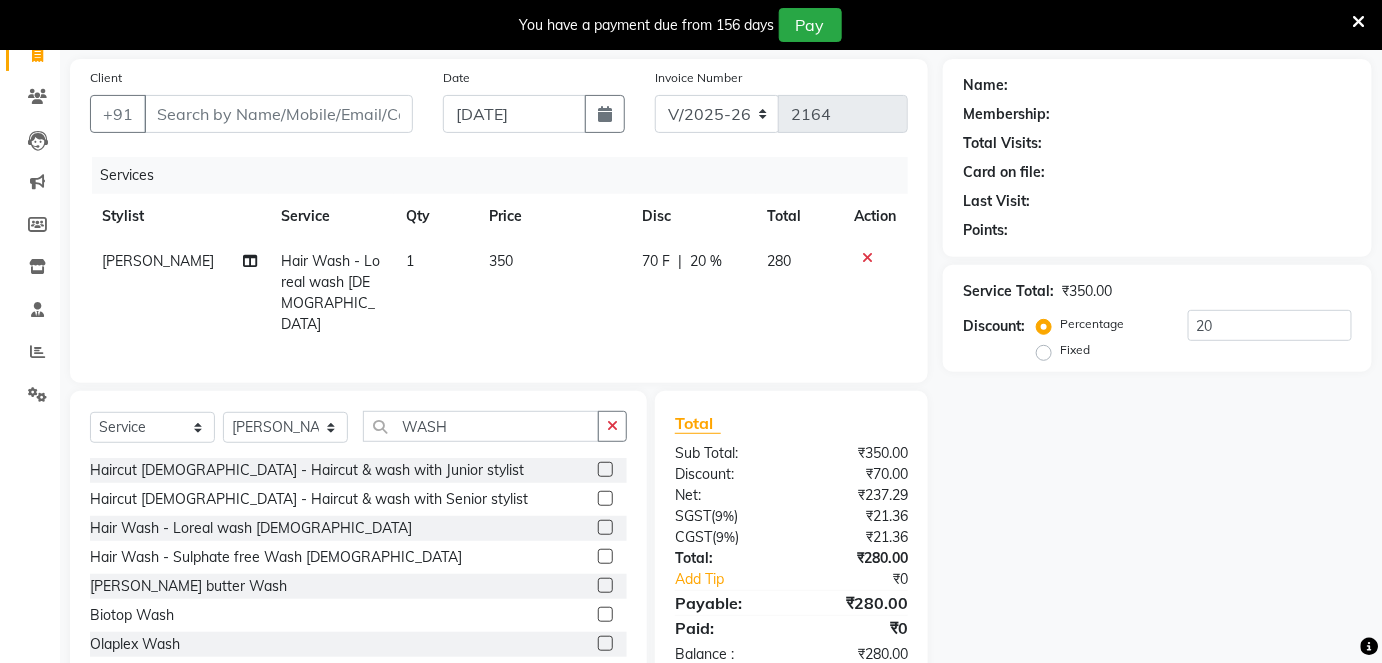 scroll, scrollTop: 4, scrollLeft: 0, axis: vertical 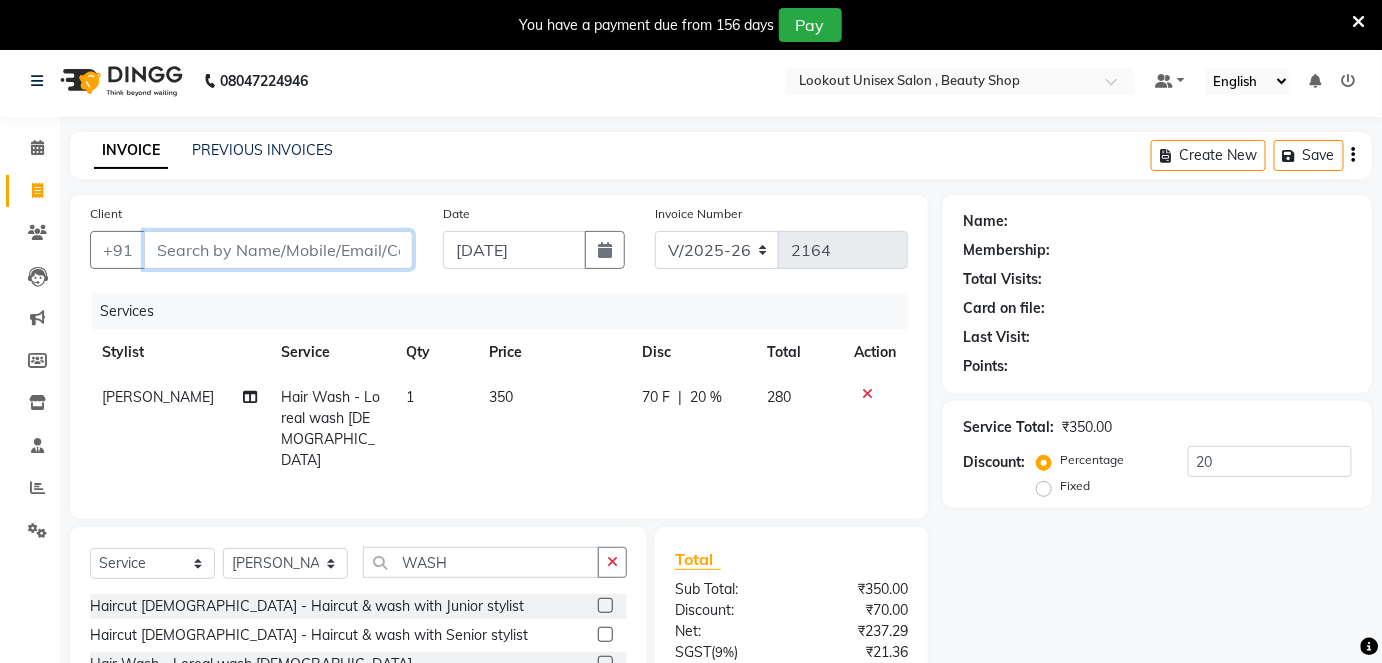 click on "Client" at bounding box center [278, 250] 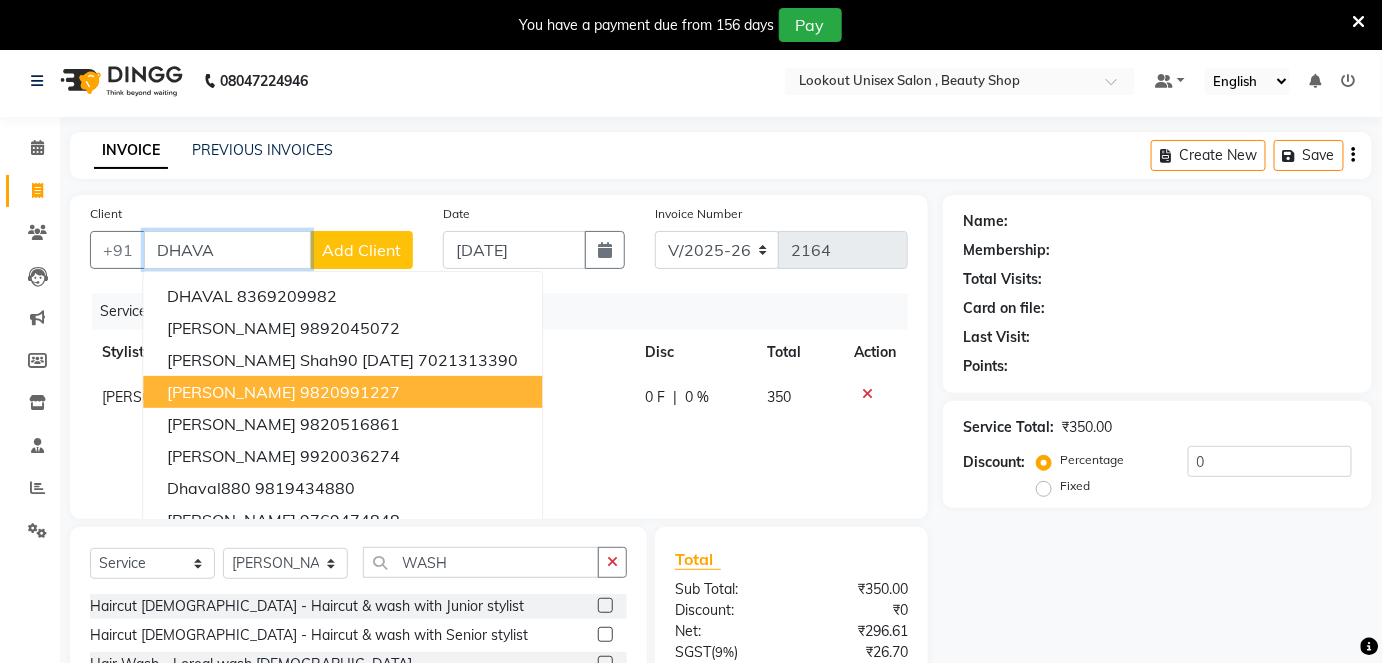 click on "[PERSON_NAME]" at bounding box center (231, 392) 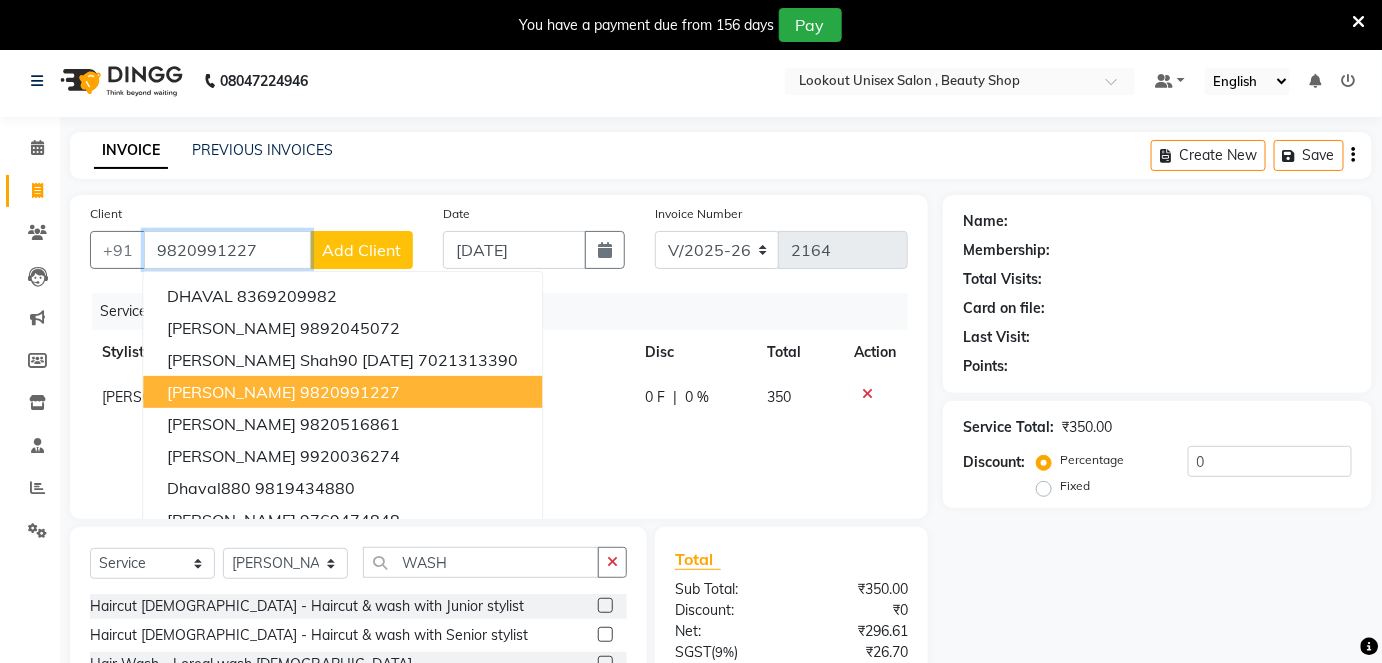 type on "9820991227" 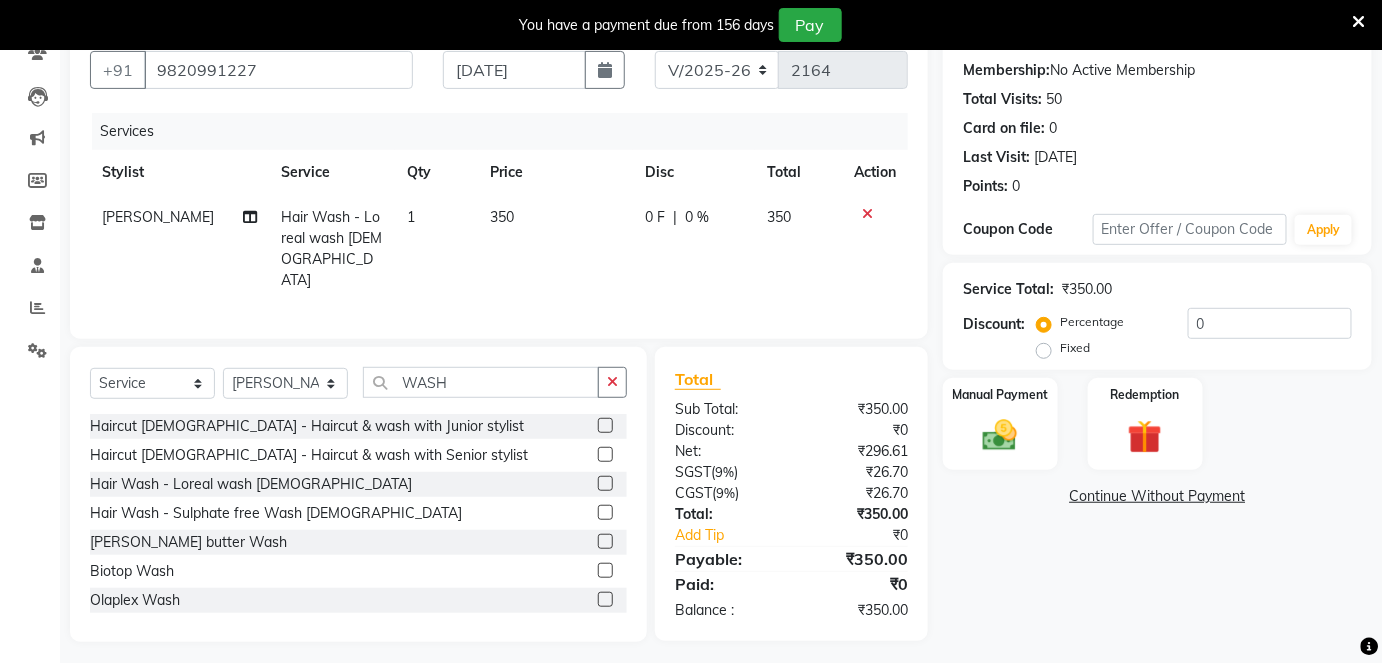scroll, scrollTop: 186, scrollLeft: 0, axis: vertical 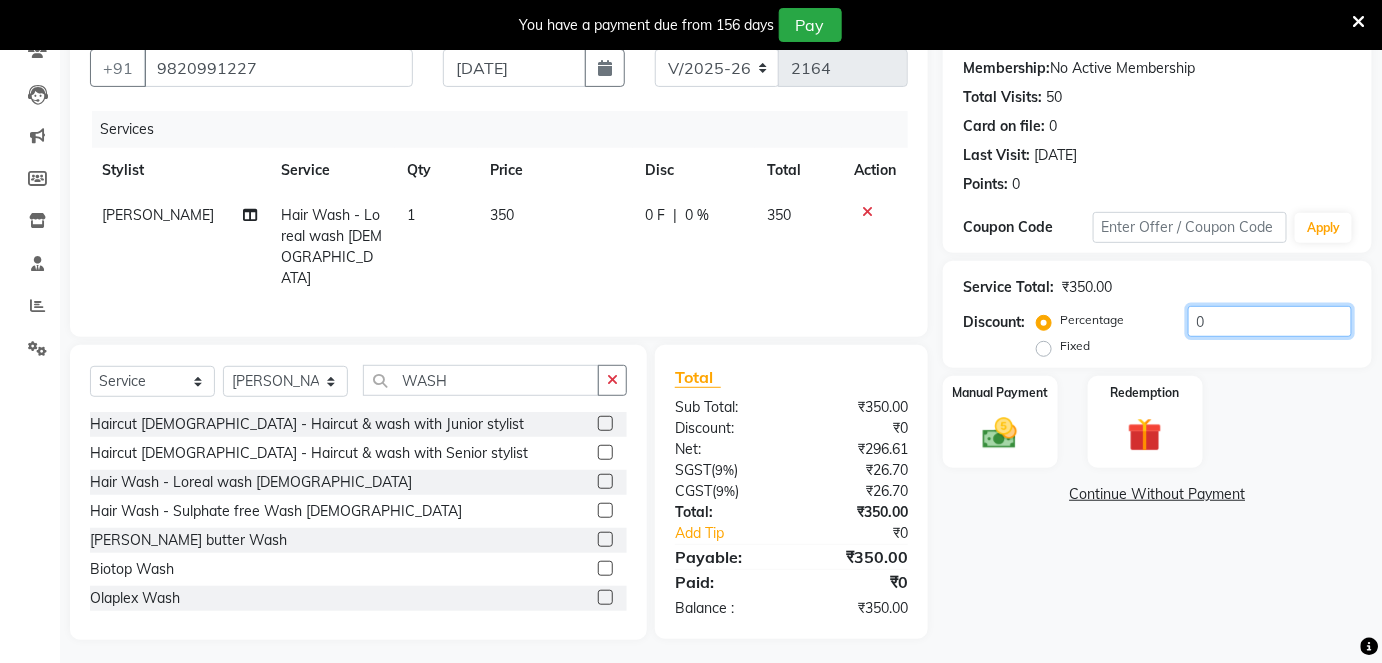 click on "0" 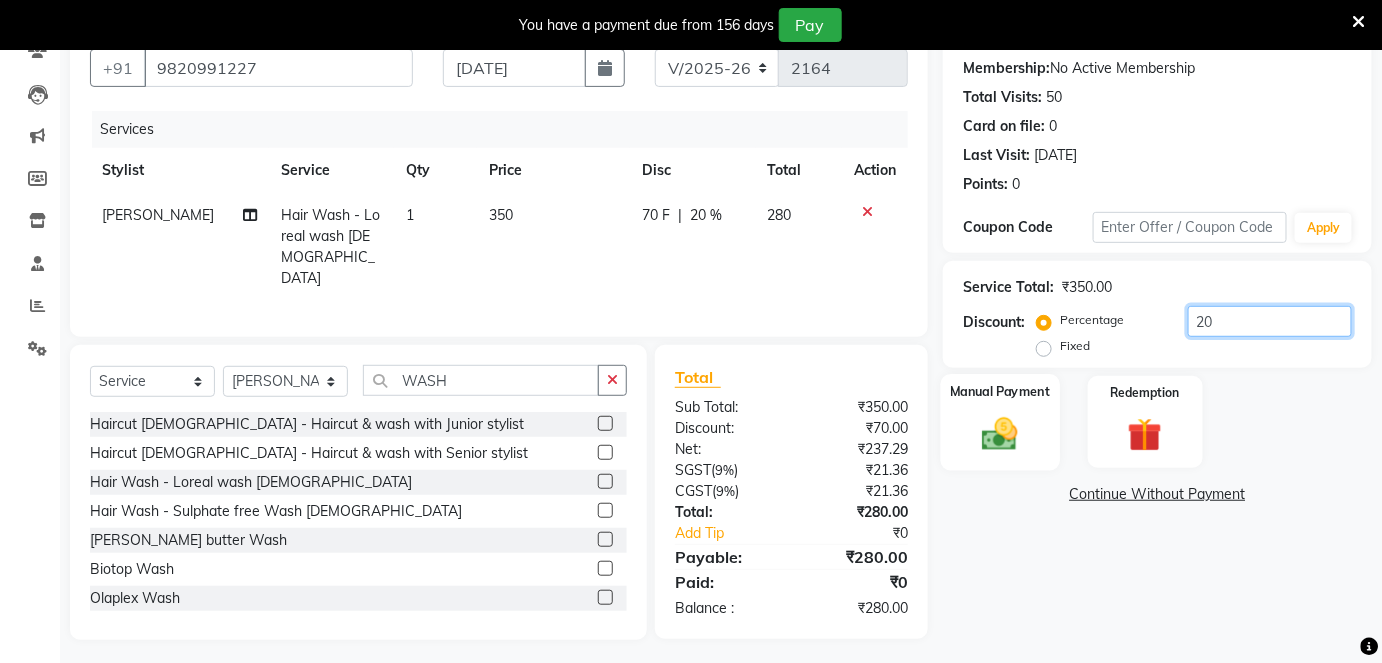 type on "20" 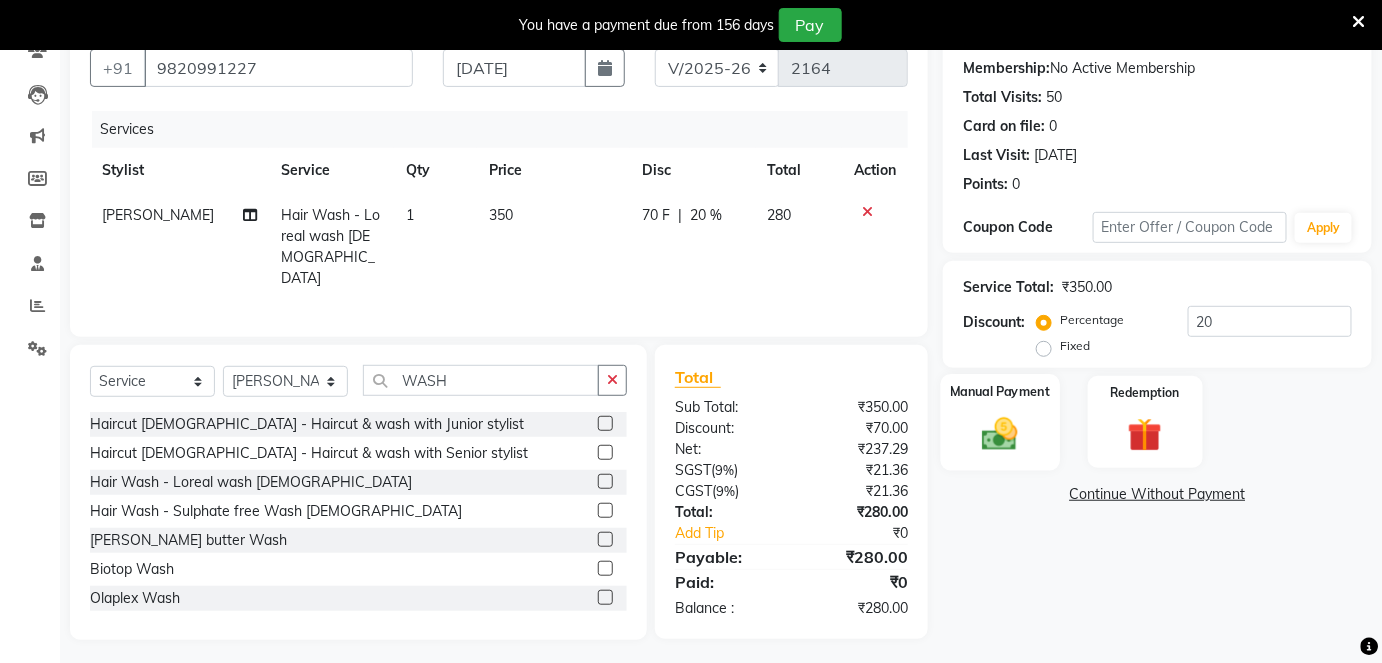 click 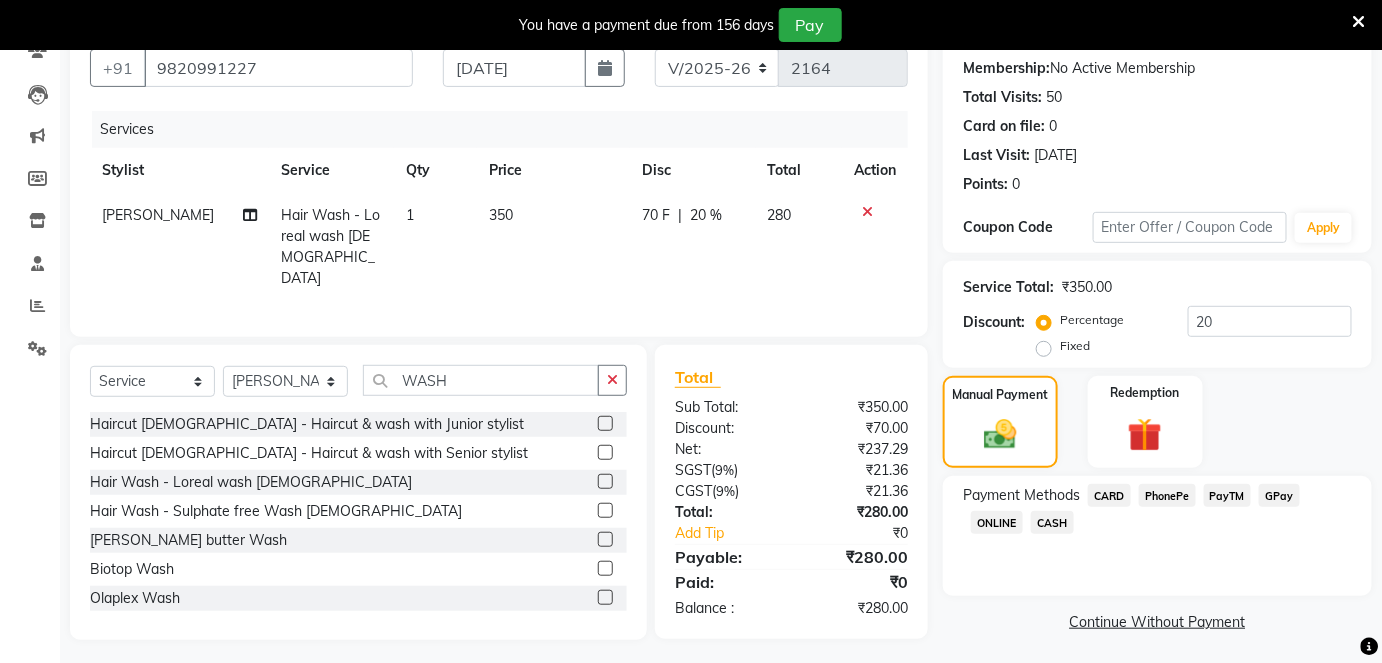 click on "PayTM" 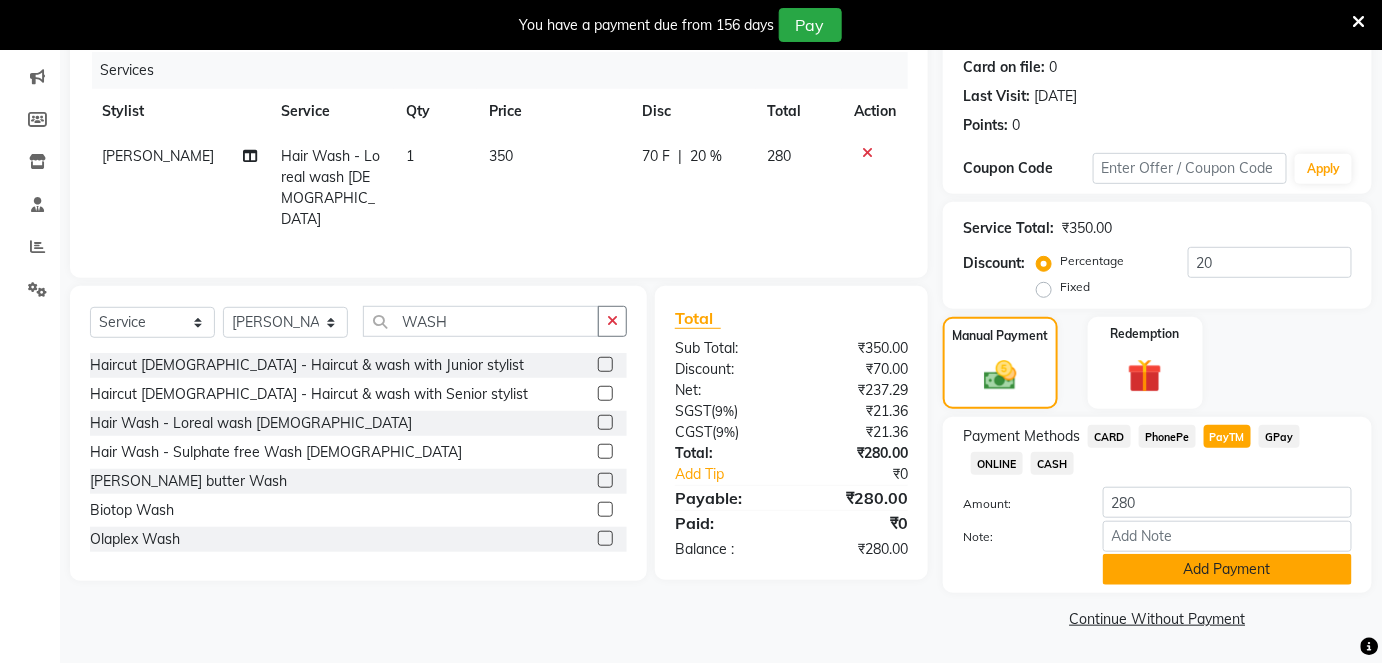 click on "Add Payment" 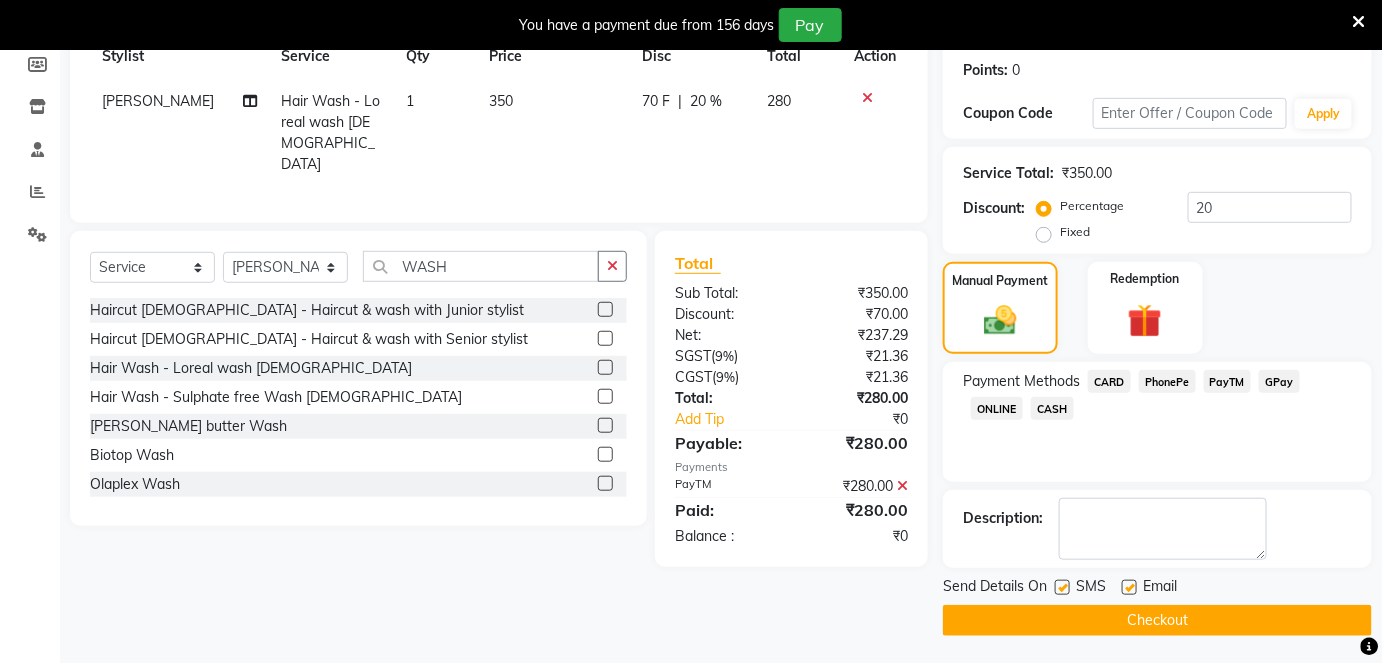 scroll, scrollTop: 301, scrollLeft: 0, axis: vertical 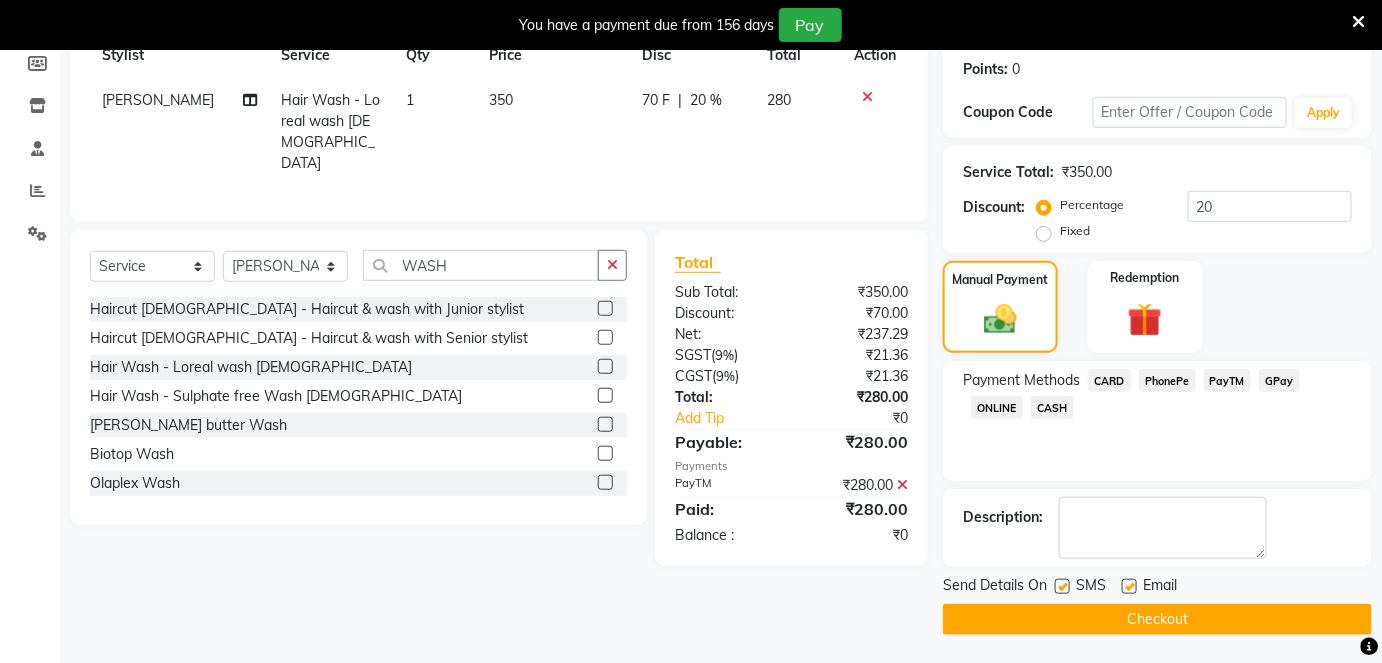 drag, startPoint x: 1130, startPoint y: 587, endPoint x: 1083, endPoint y: 588, distance: 47.010635 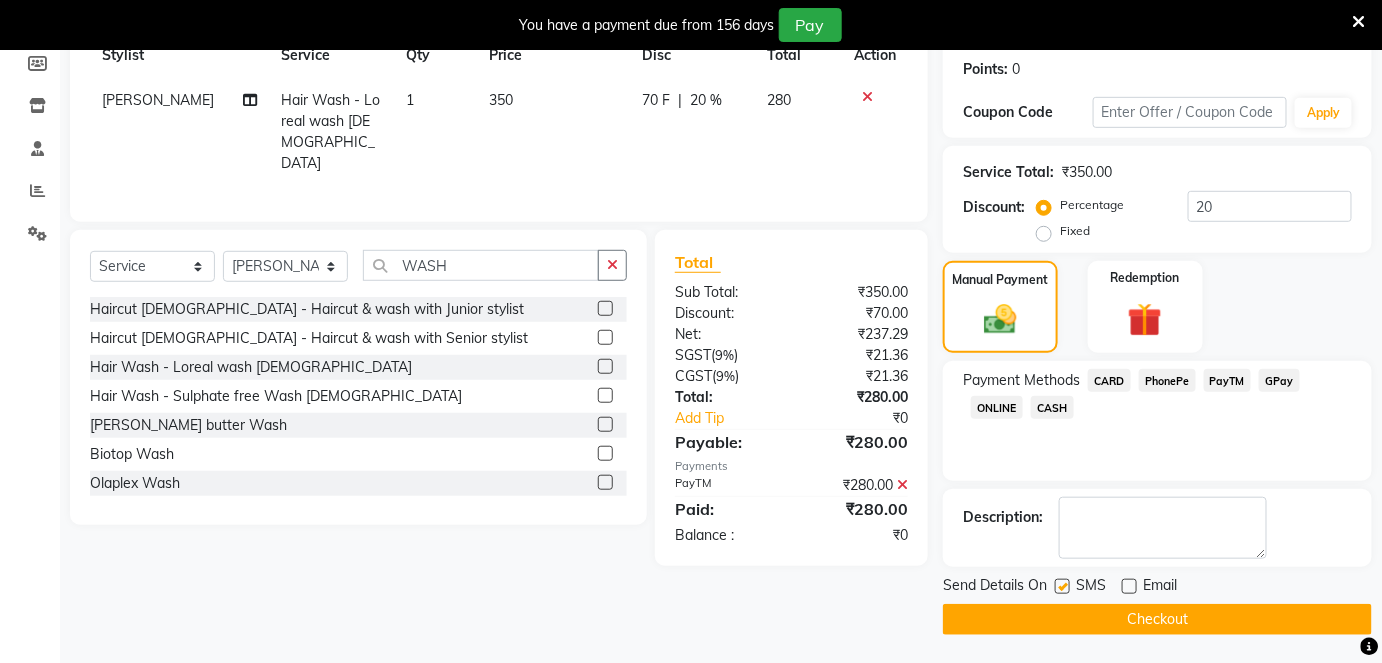 click 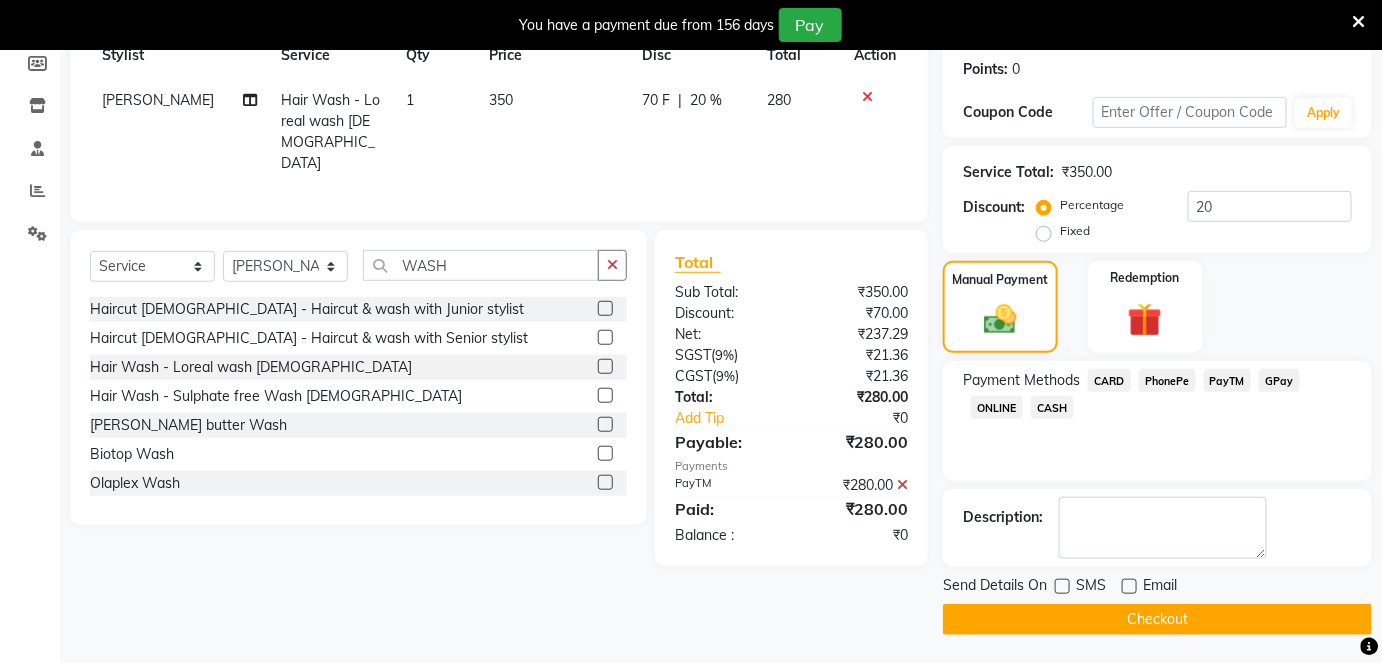 click on "Checkout" 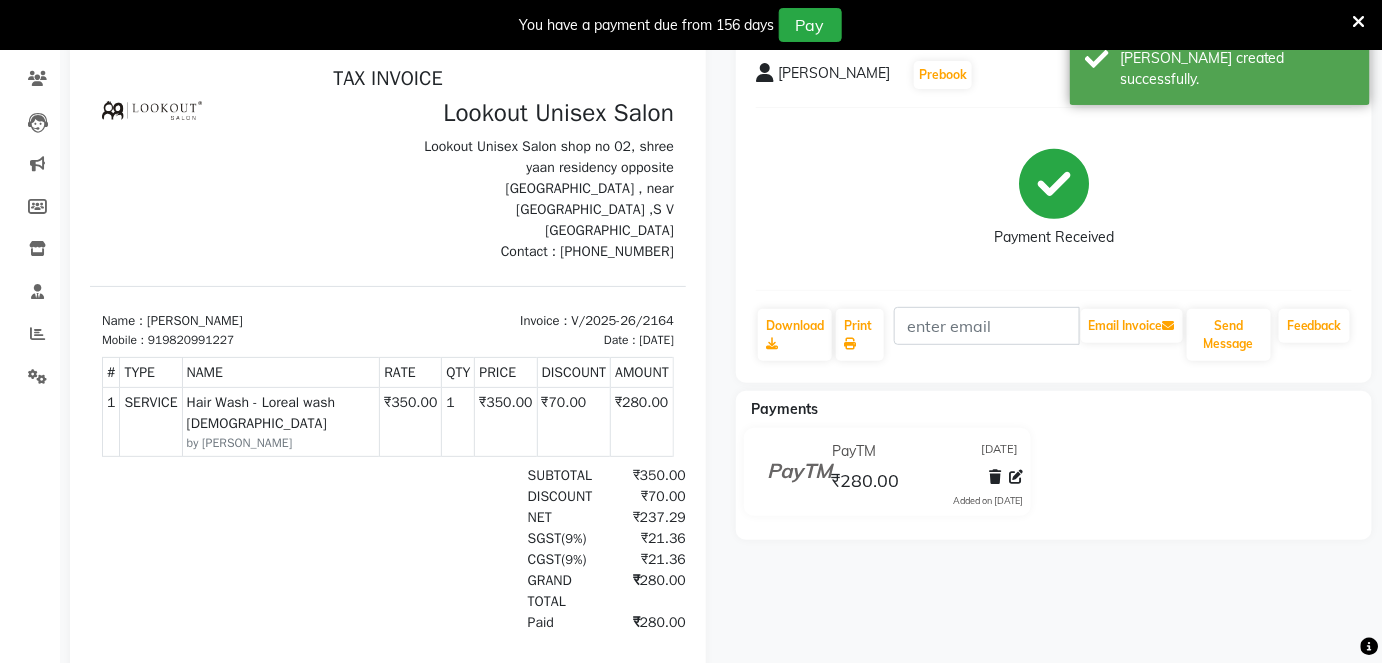 scroll, scrollTop: 0, scrollLeft: 0, axis: both 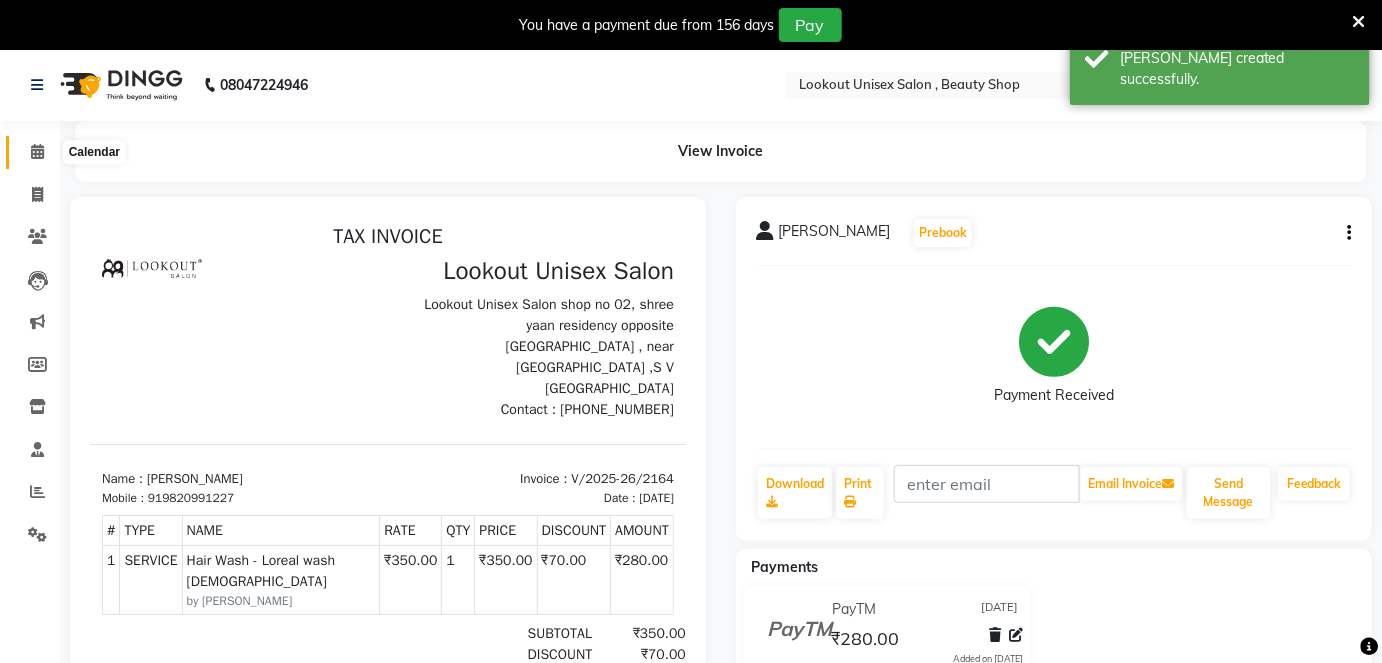 click 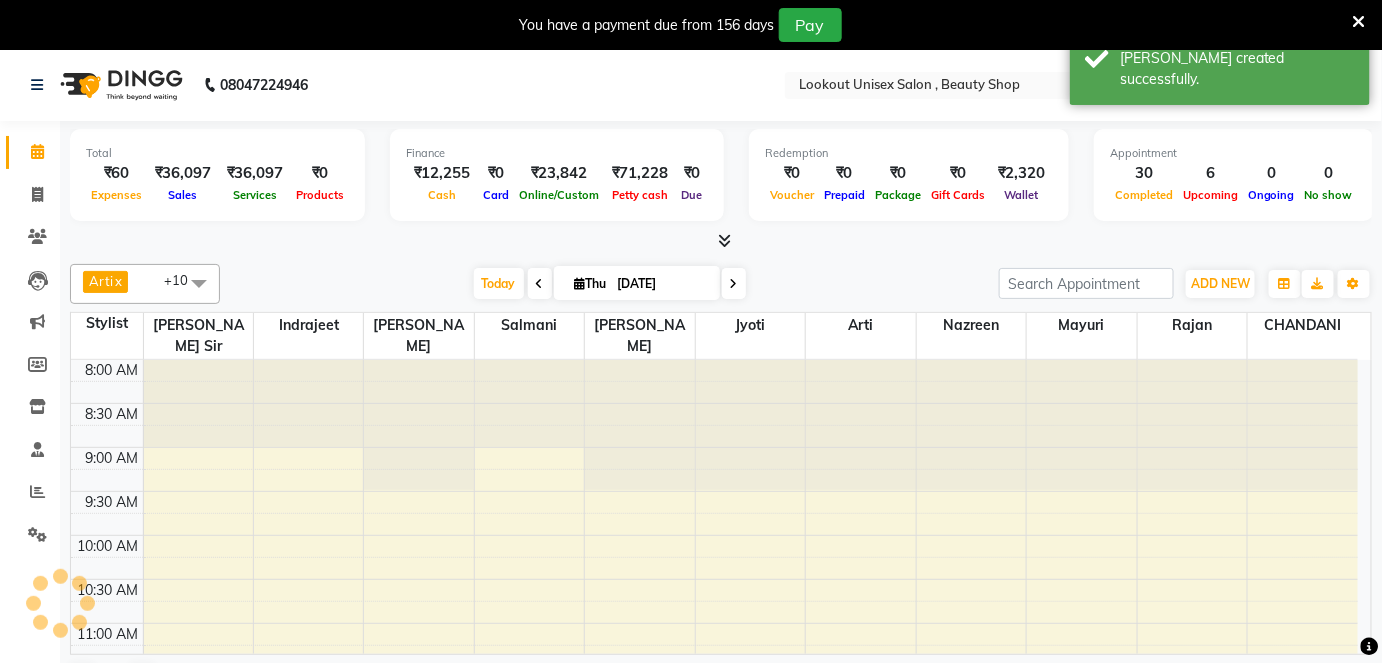 scroll, scrollTop: 0, scrollLeft: 0, axis: both 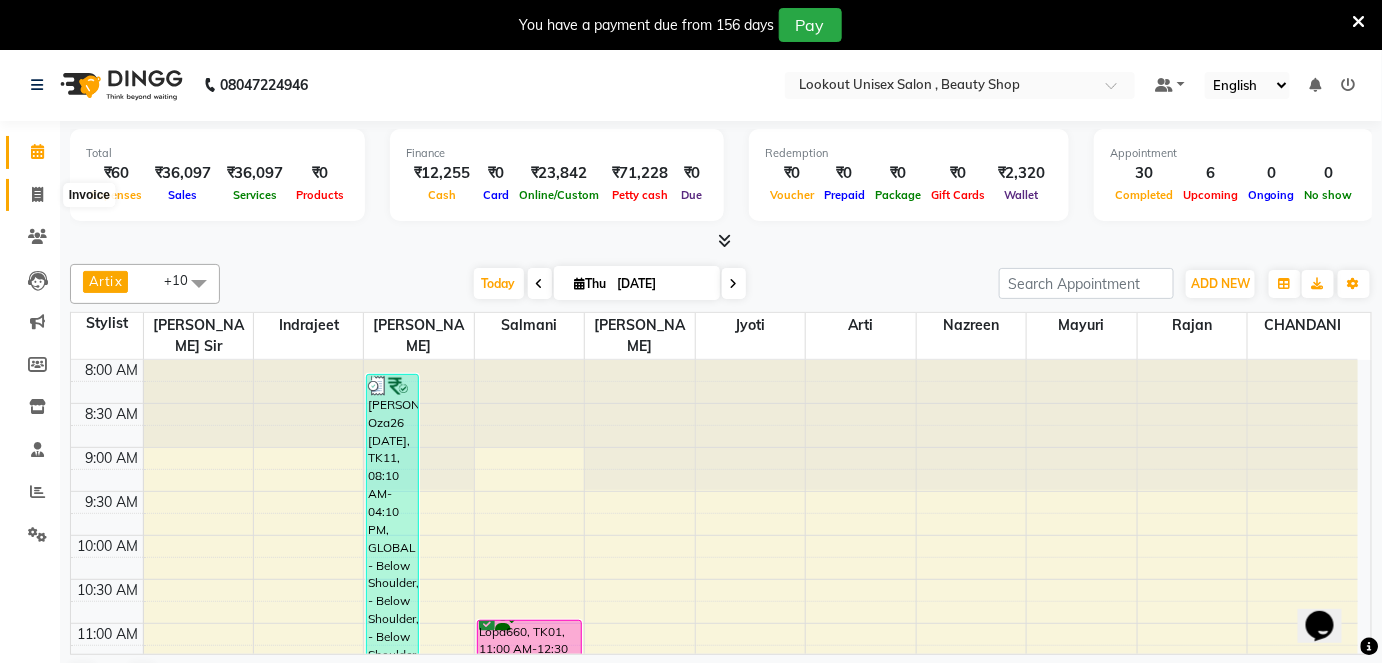 click 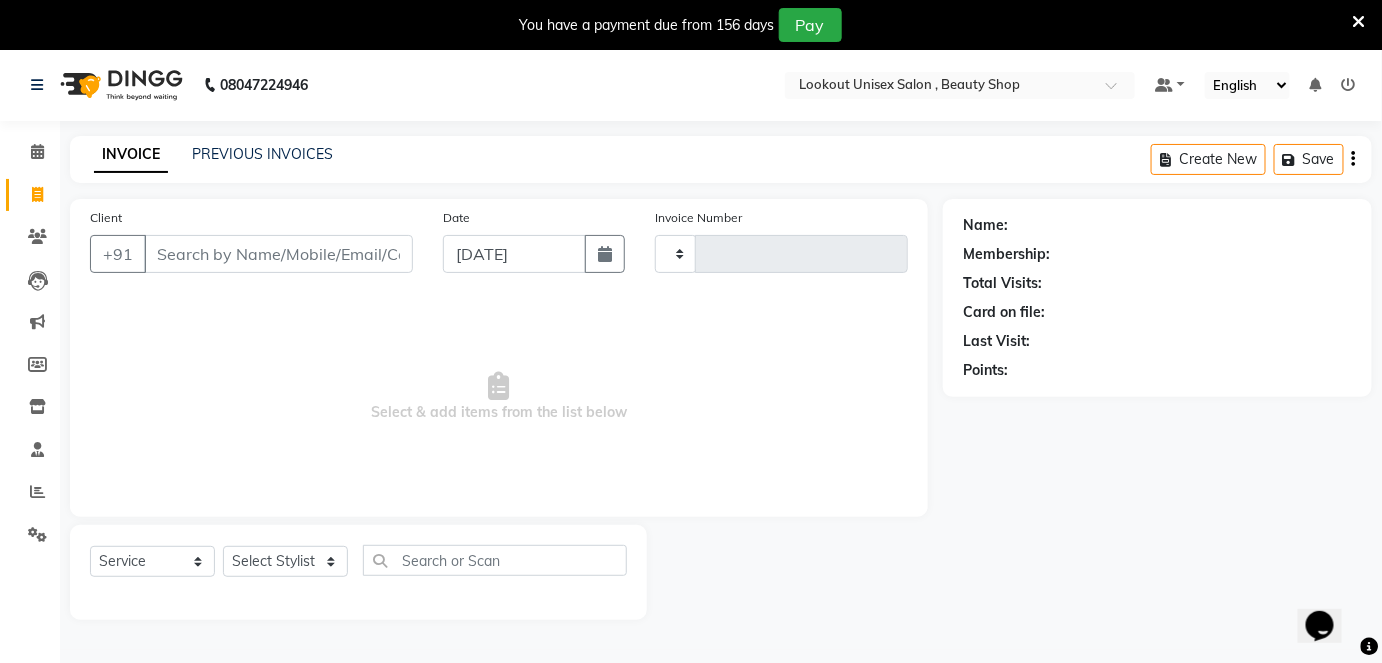 type on "2165" 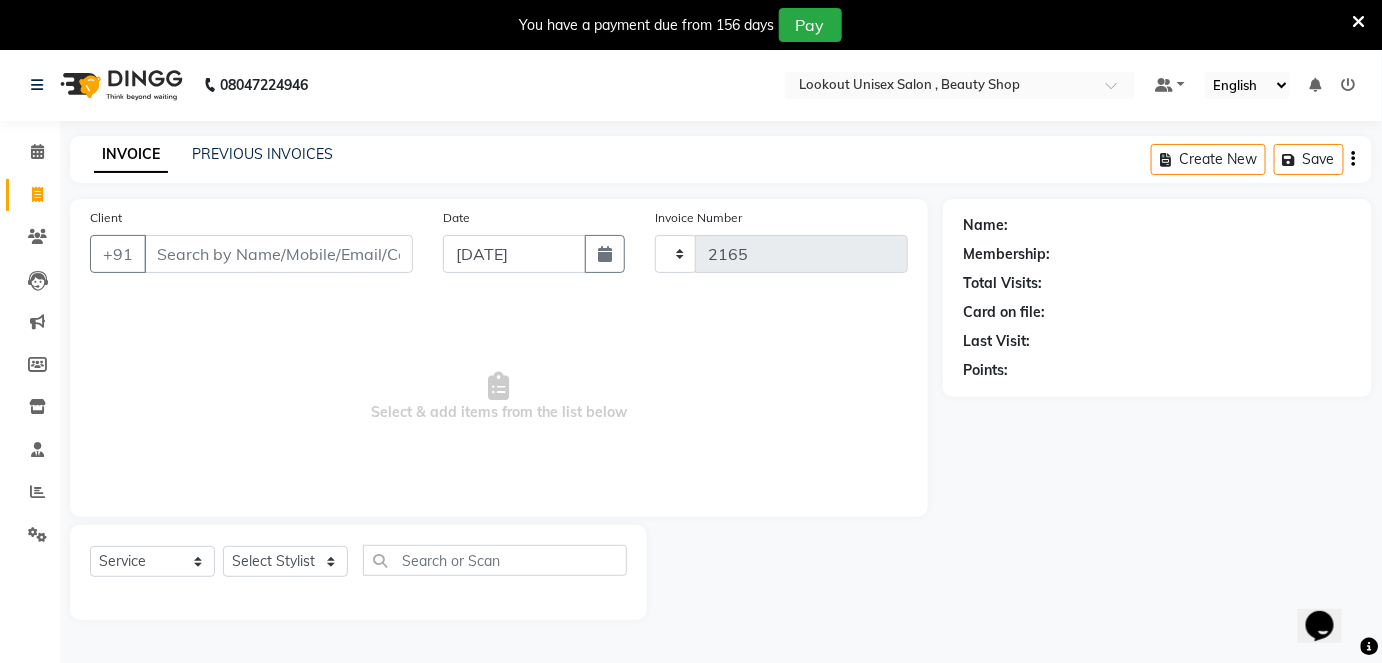 select on "7658" 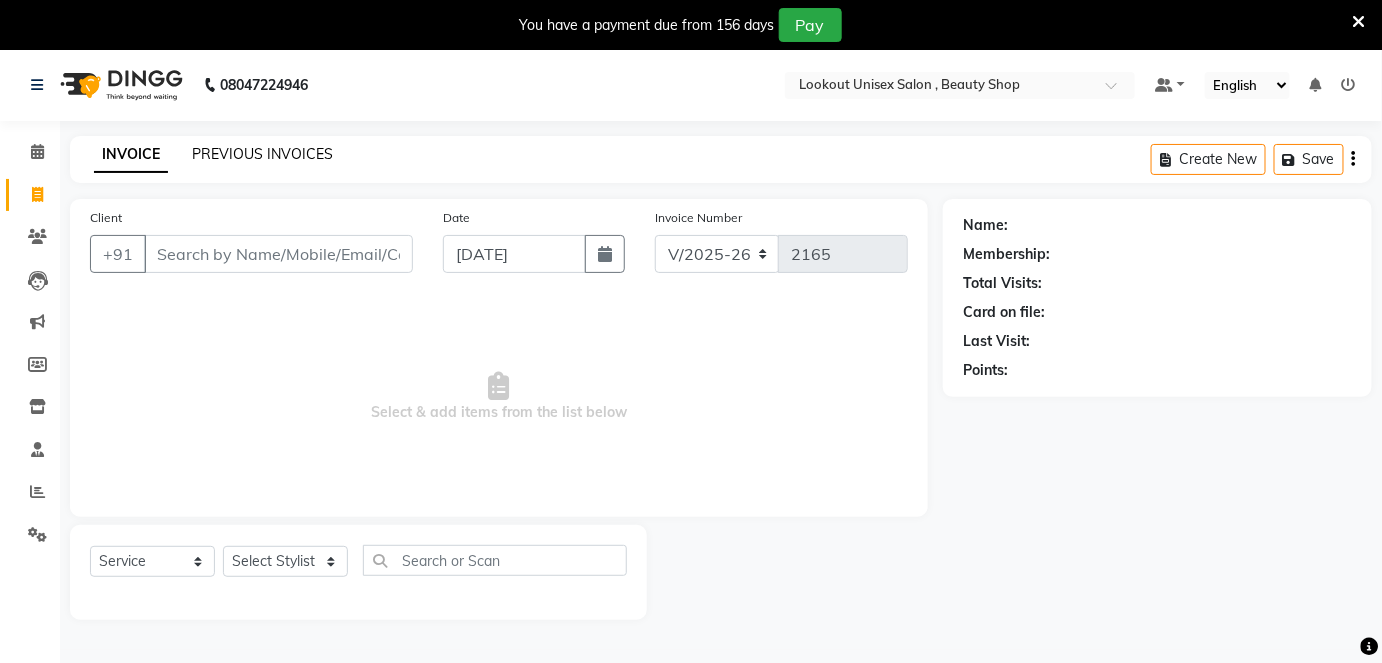 click on "PREVIOUS INVOICES" 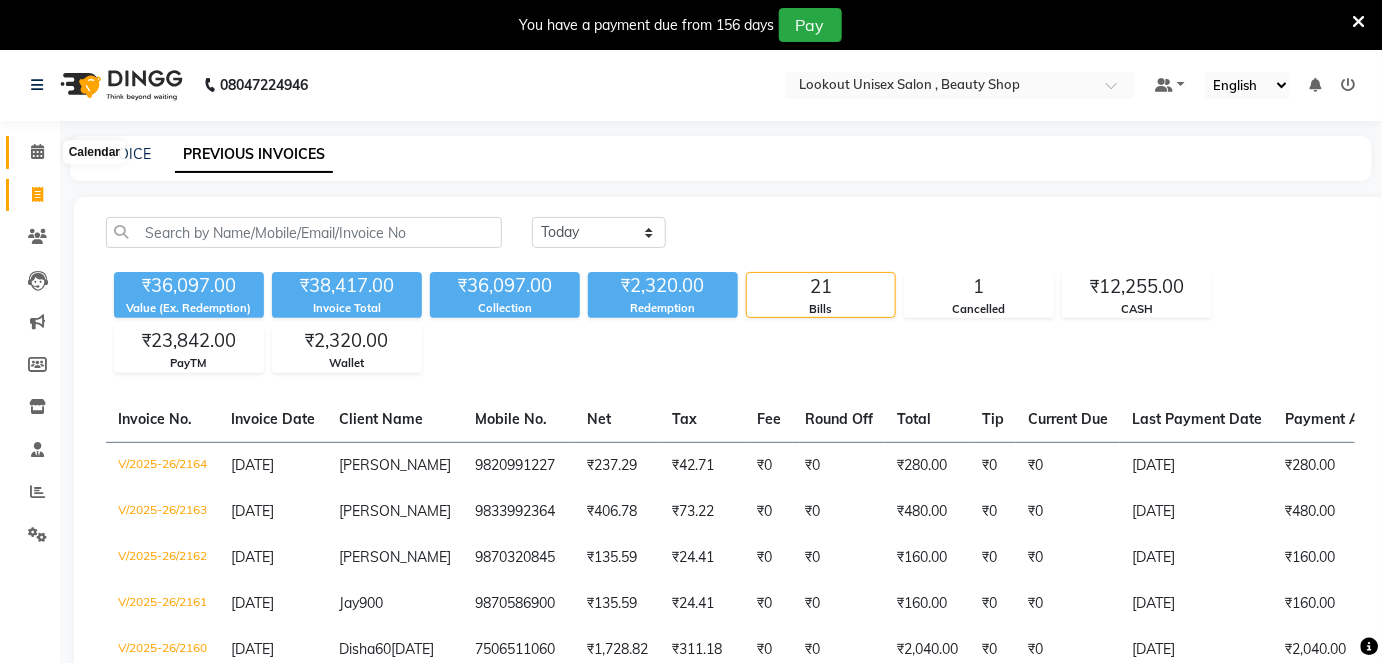 click 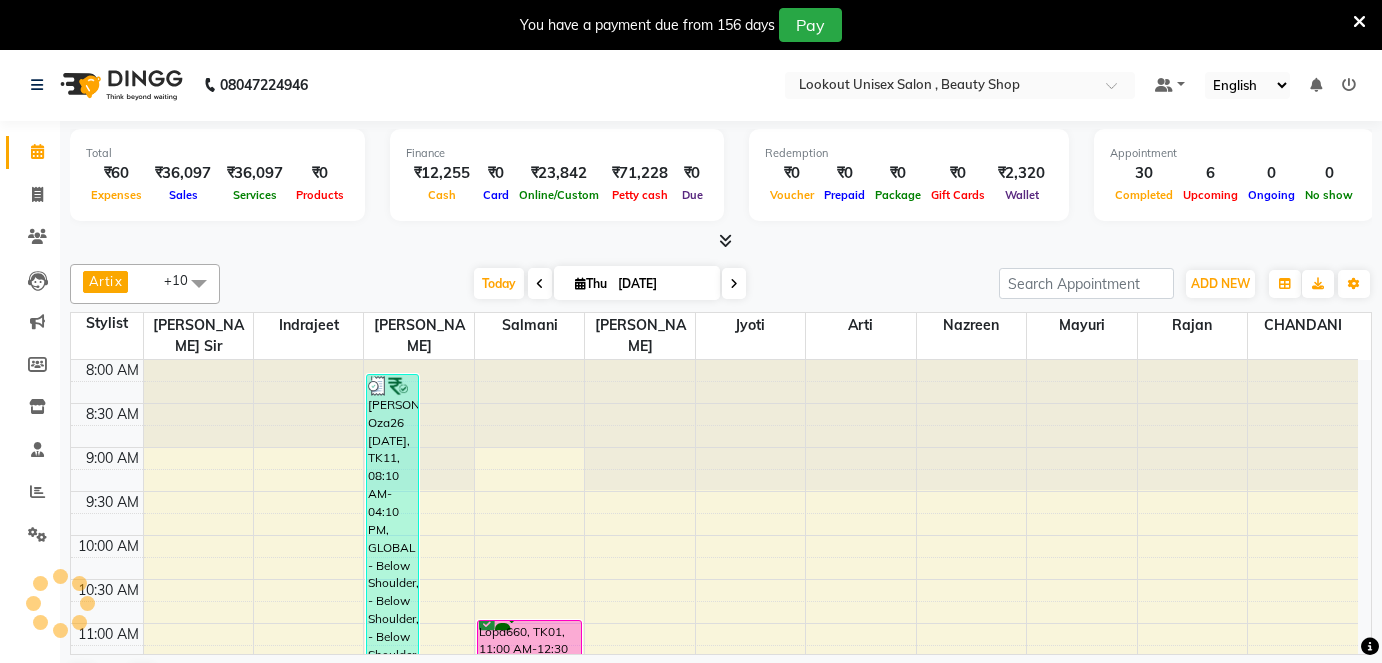 scroll, scrollTop: 0, scrollLeft: 0, axis: both 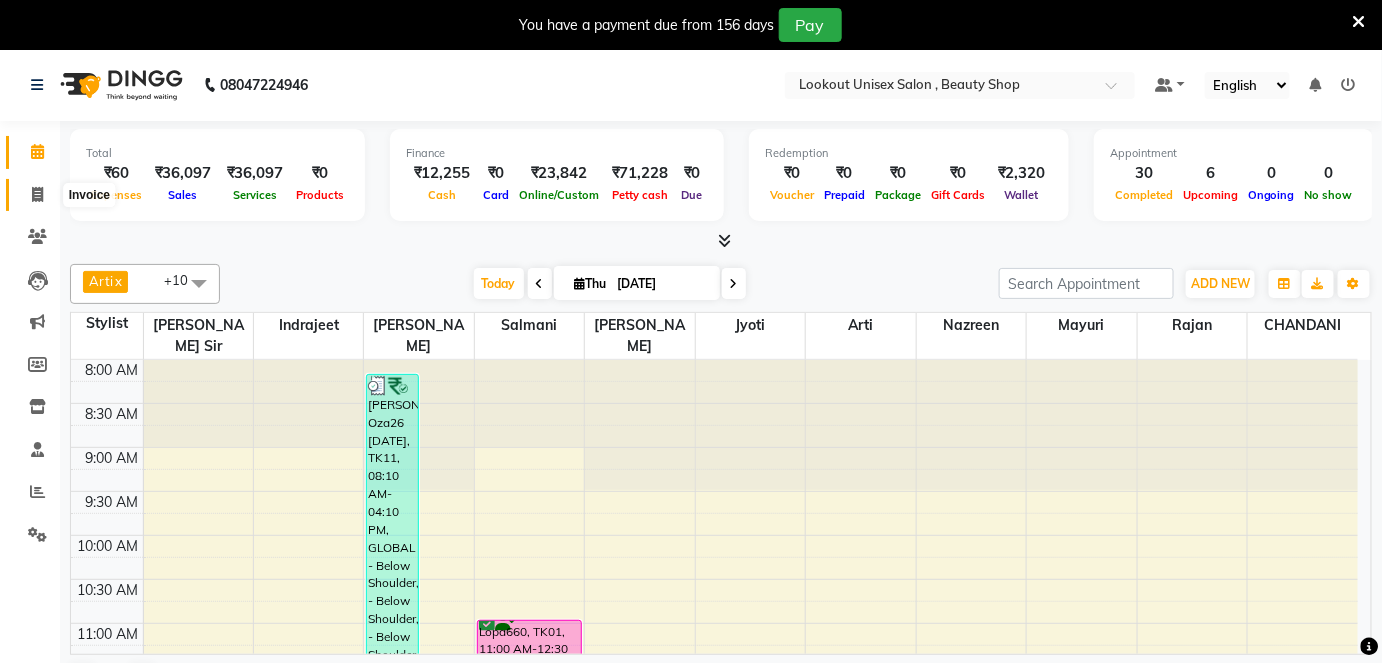 click 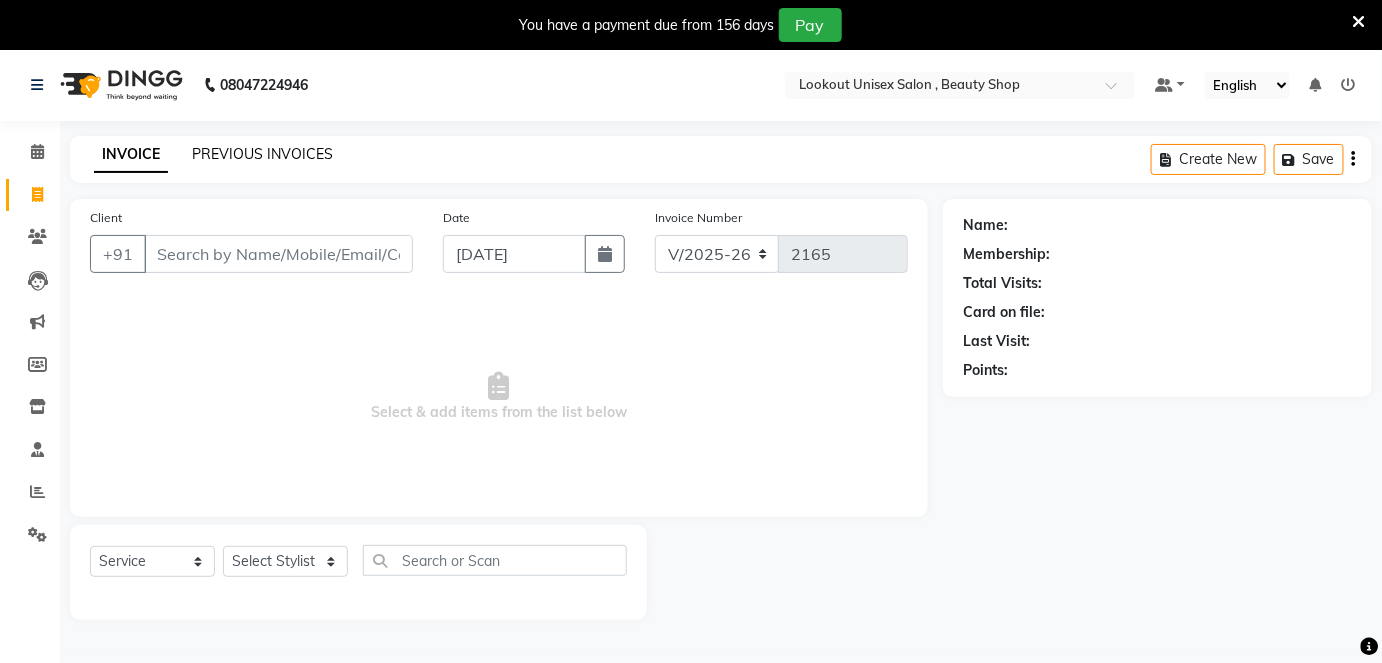click on "PREVIOUS INVOICES" 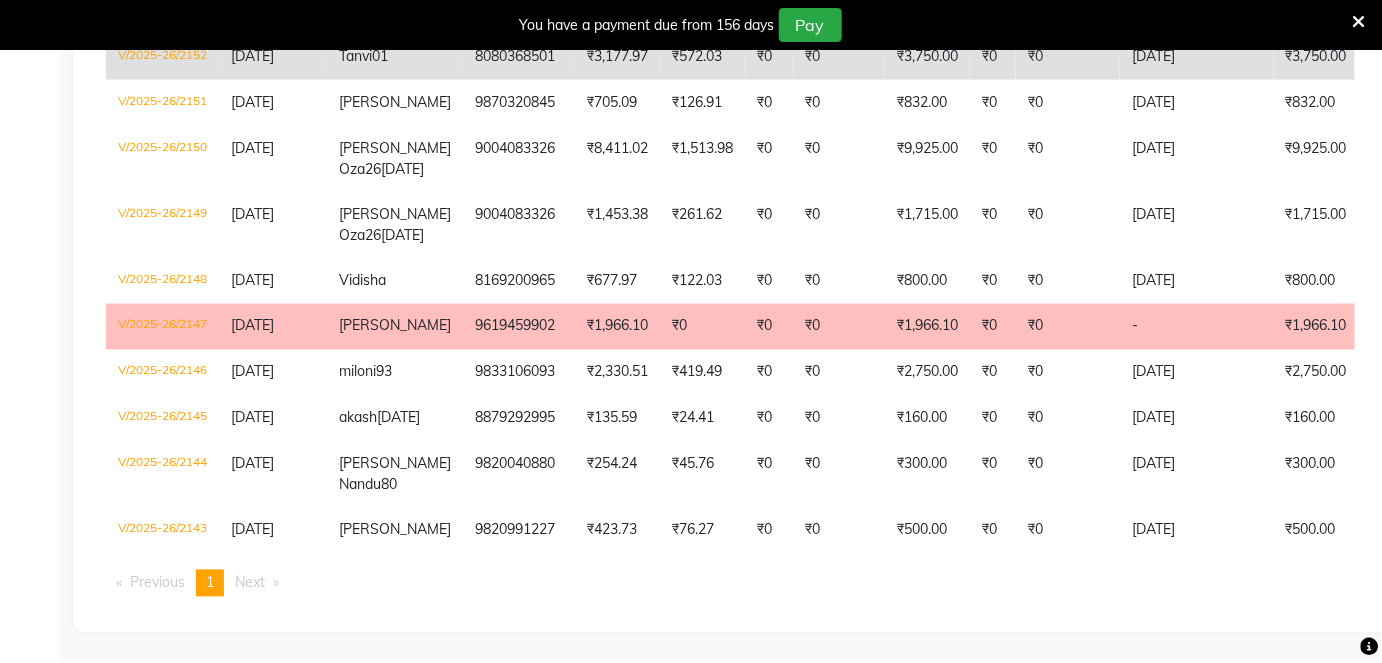 scroll, scrollTop: 1149, scrollLeft: 0, axis: vertical 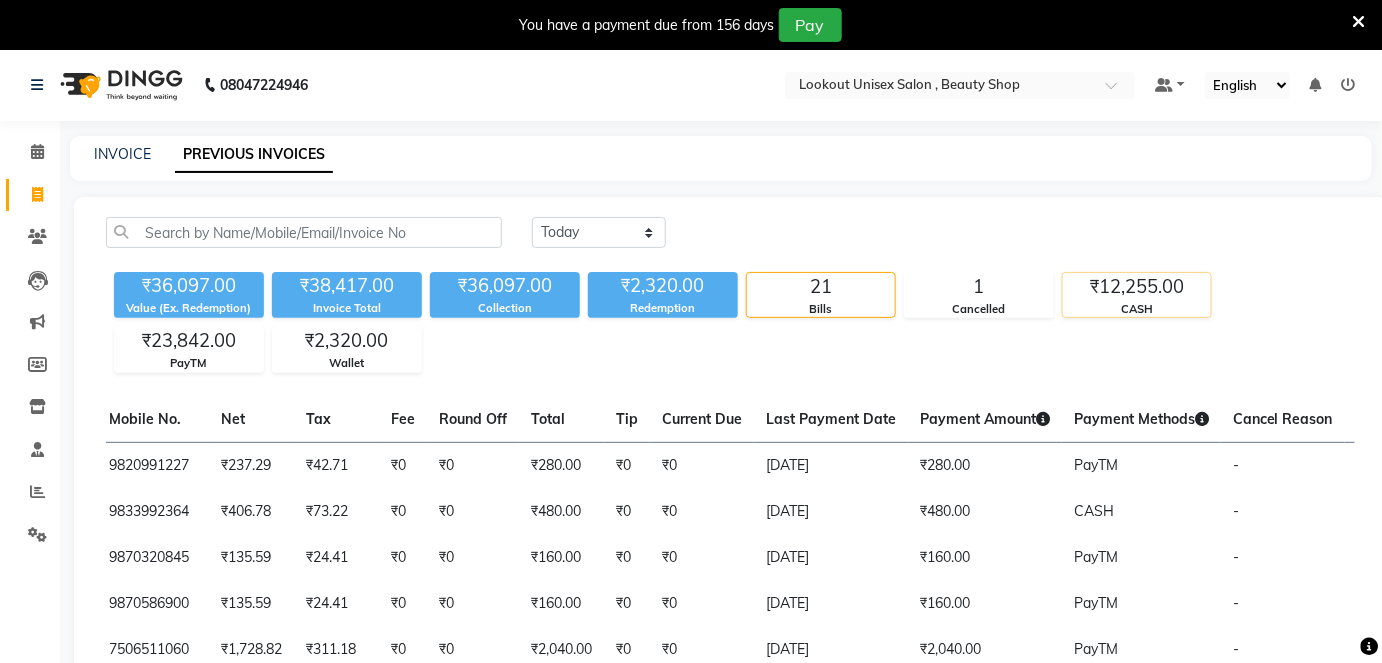 click on "₹12,255.00" 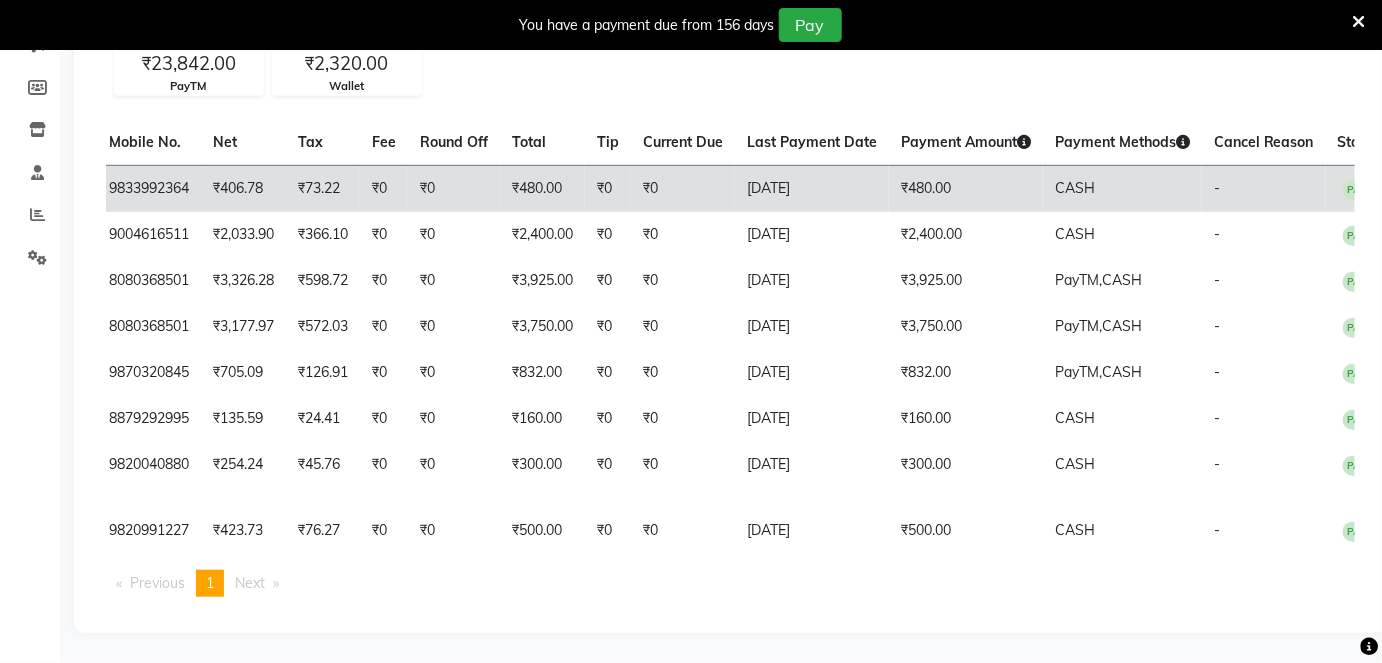 scroll, scrollTop: 346, scrollLeft: 0, axis: vertical 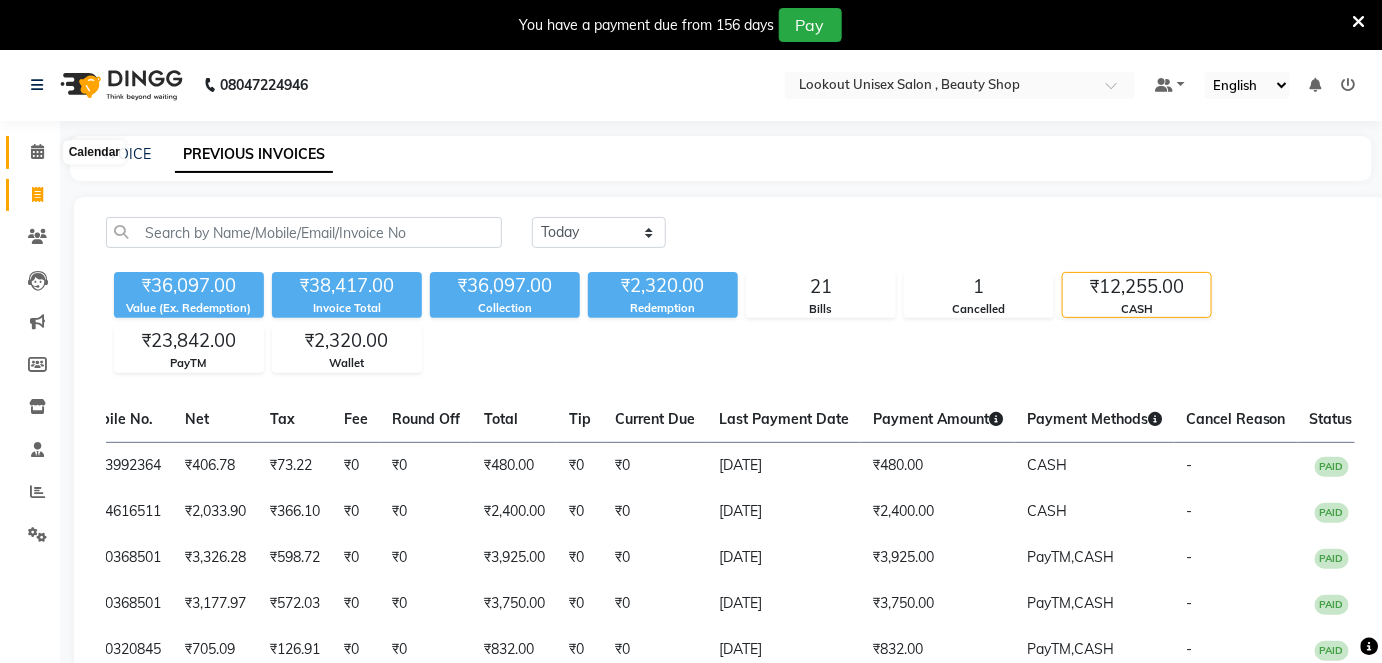 click 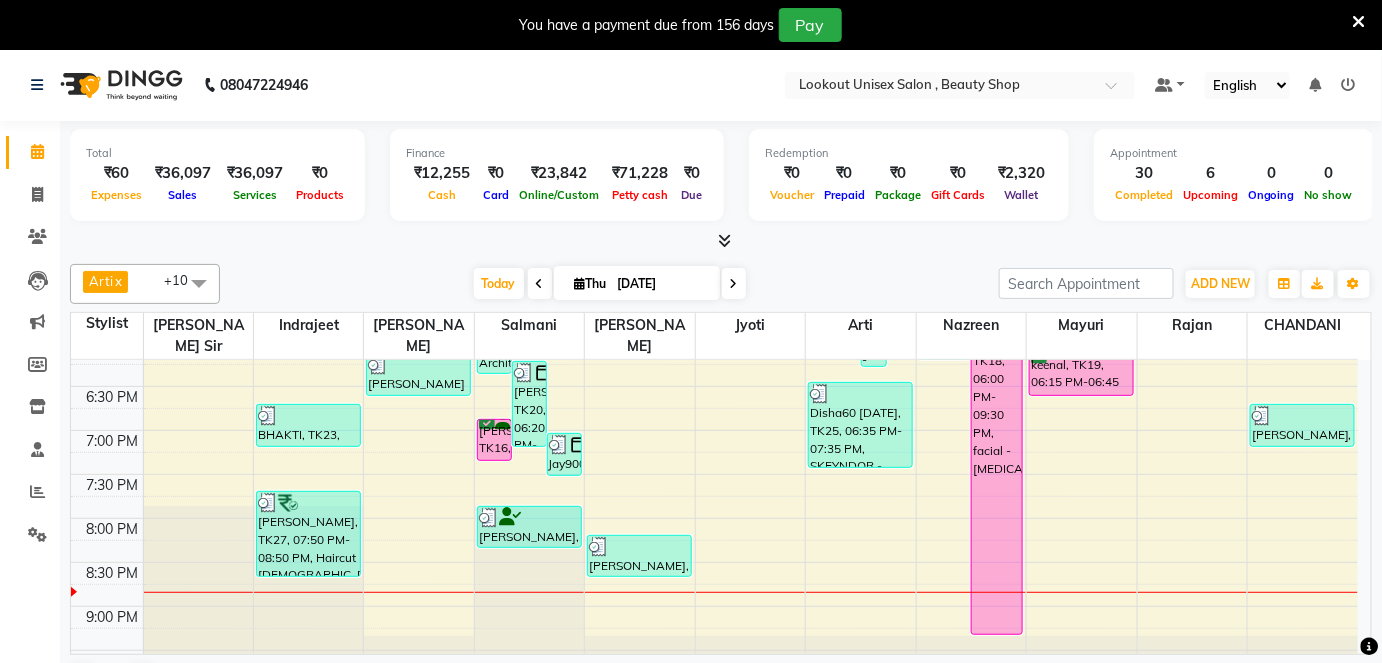 scroll, scrollTop: 899, scrollLeft: 0, axis: vertical 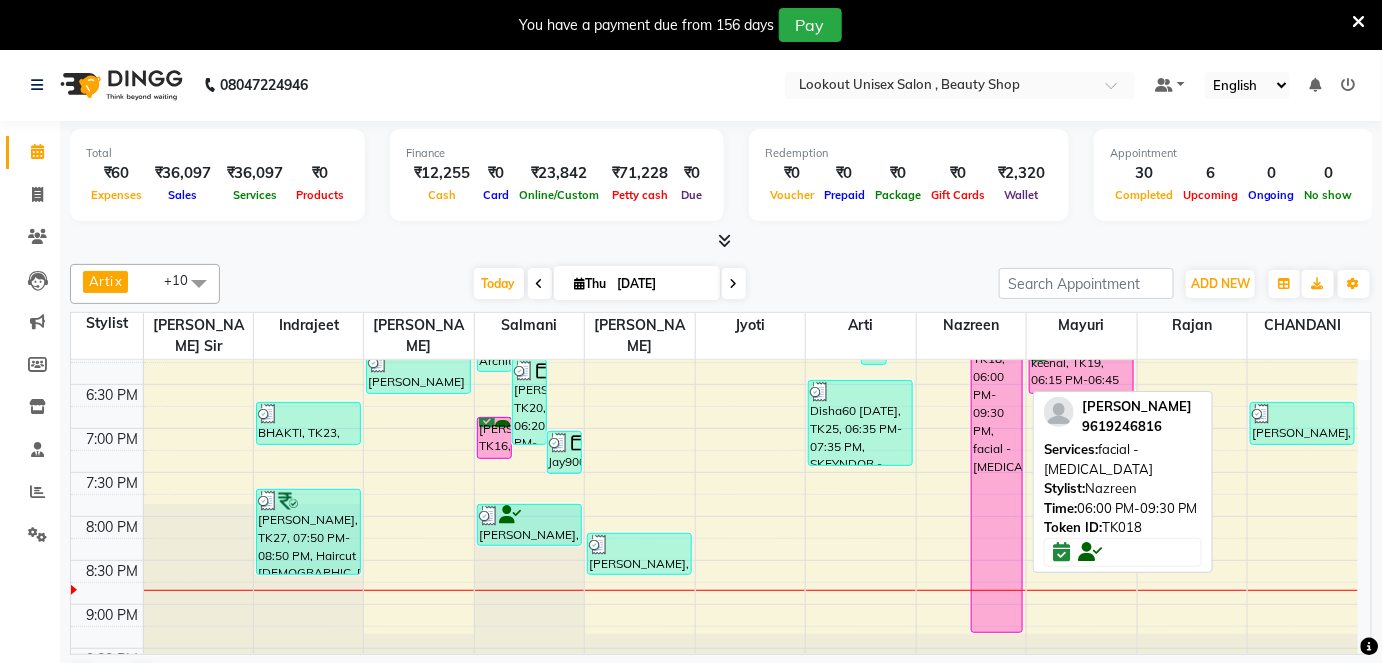 click on "[PERSON_NAME], TK18, 06:00 PM-09:30 PM, facial - [MEDICAL_DATA]" at bounding box center (997, 481) 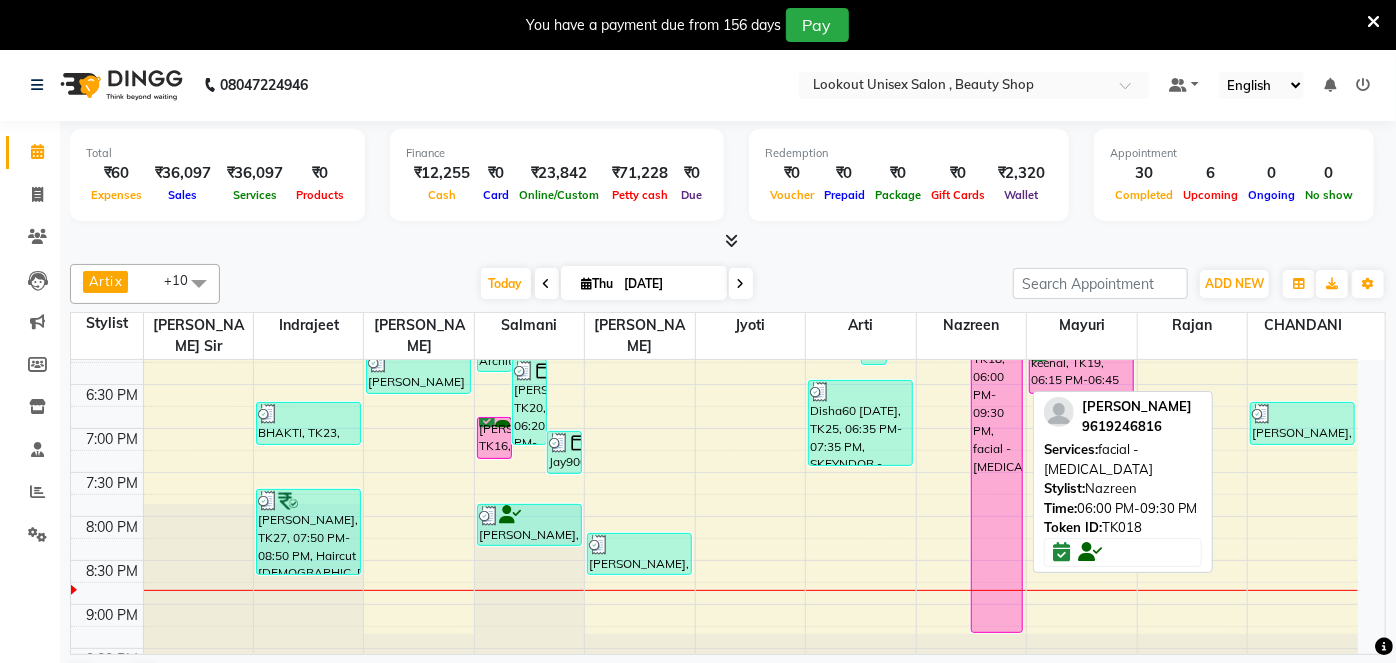 select on "6" 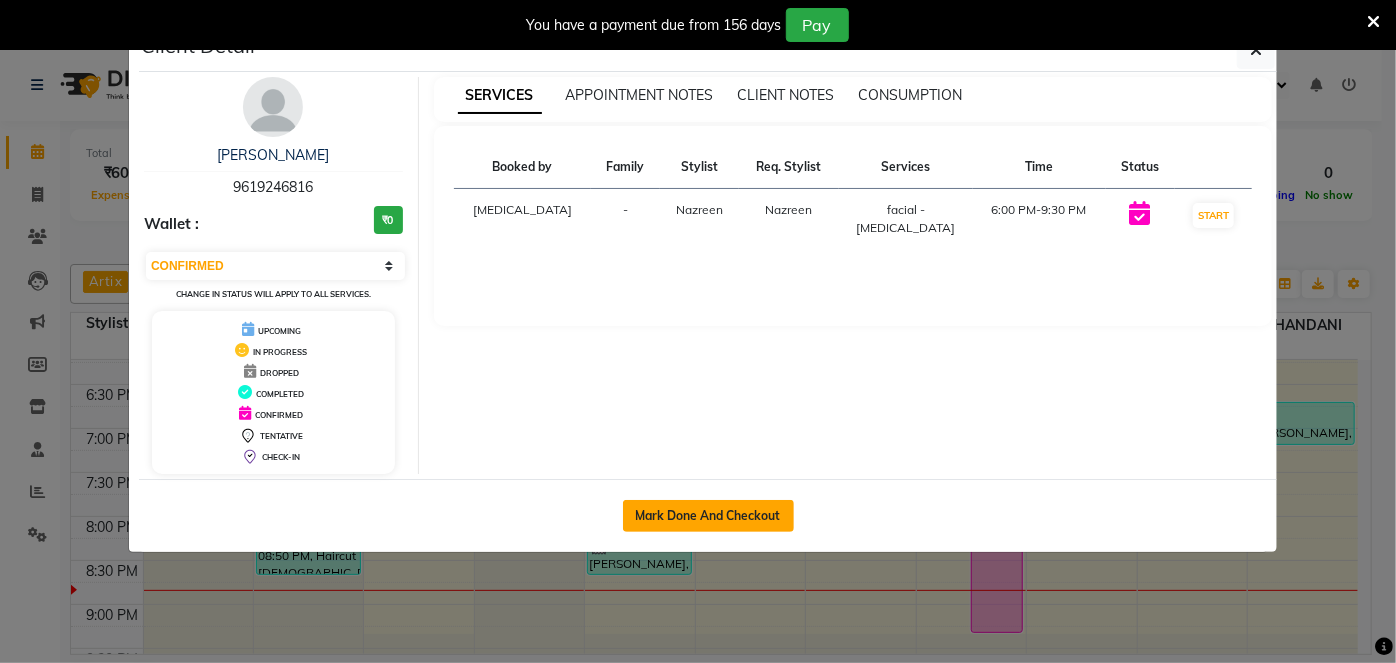 click on "Mark Done And Checkout" 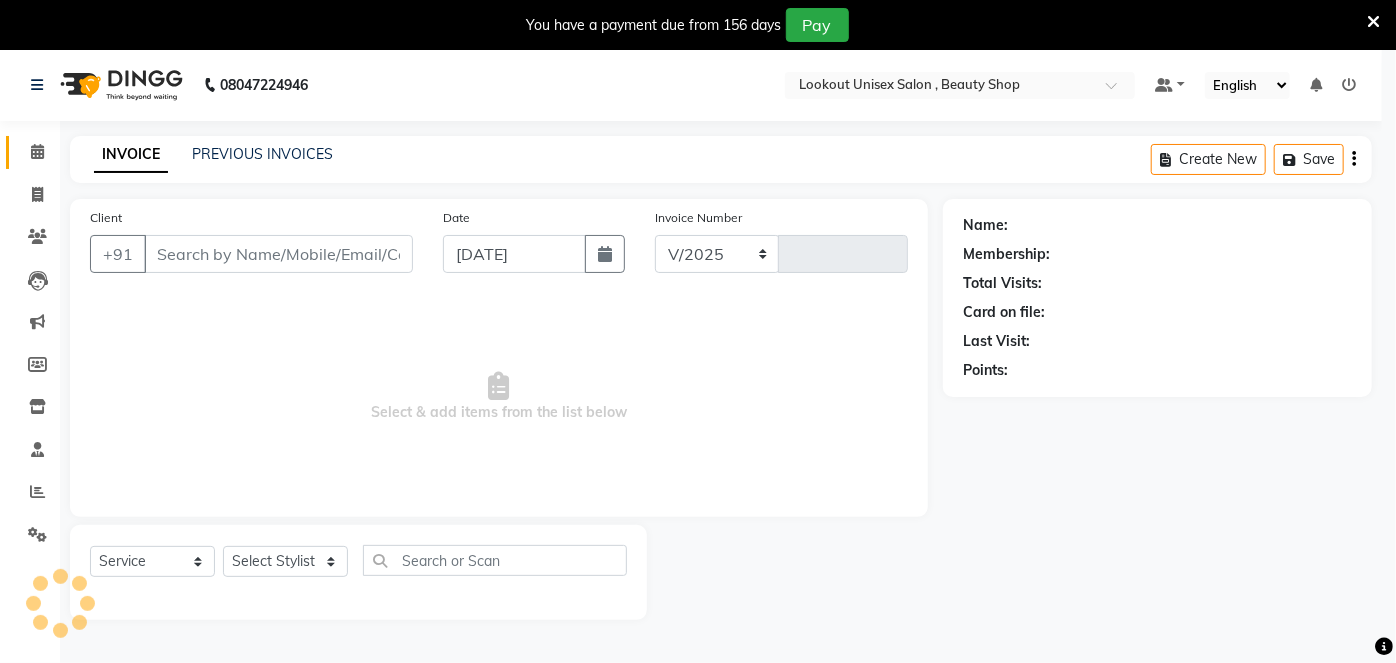 select on "7658" 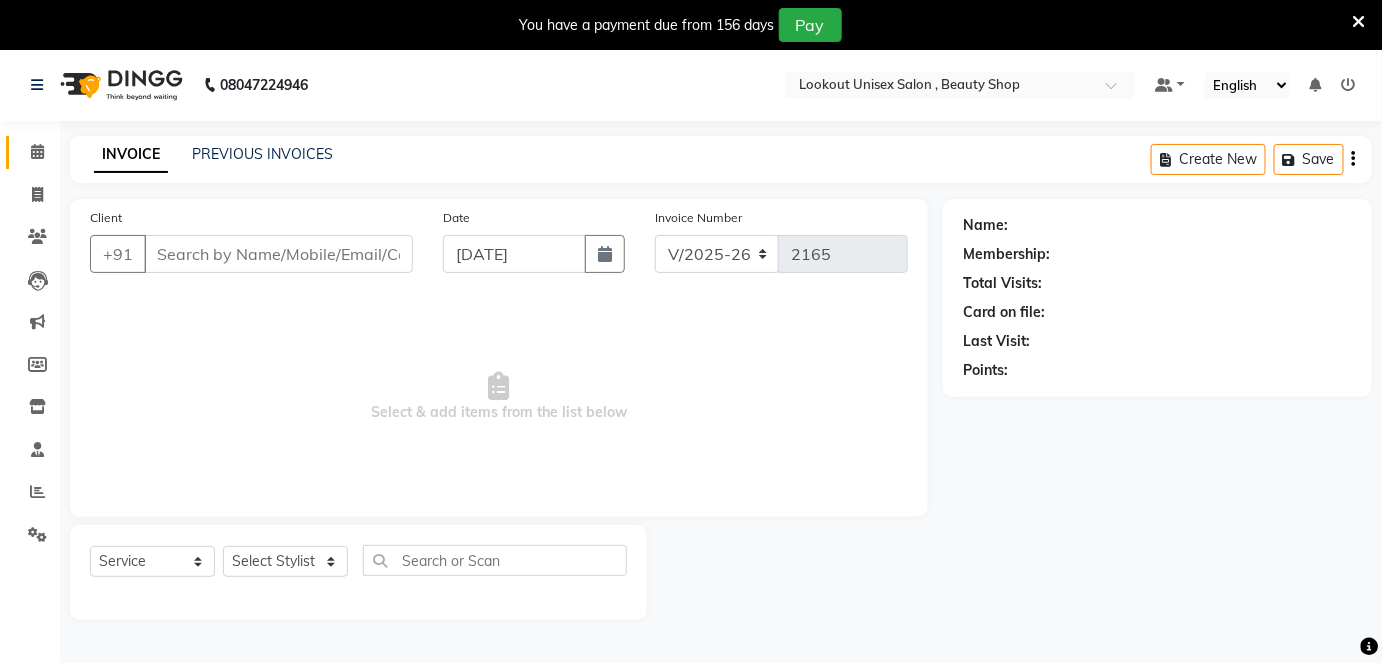 type on "9619246816" 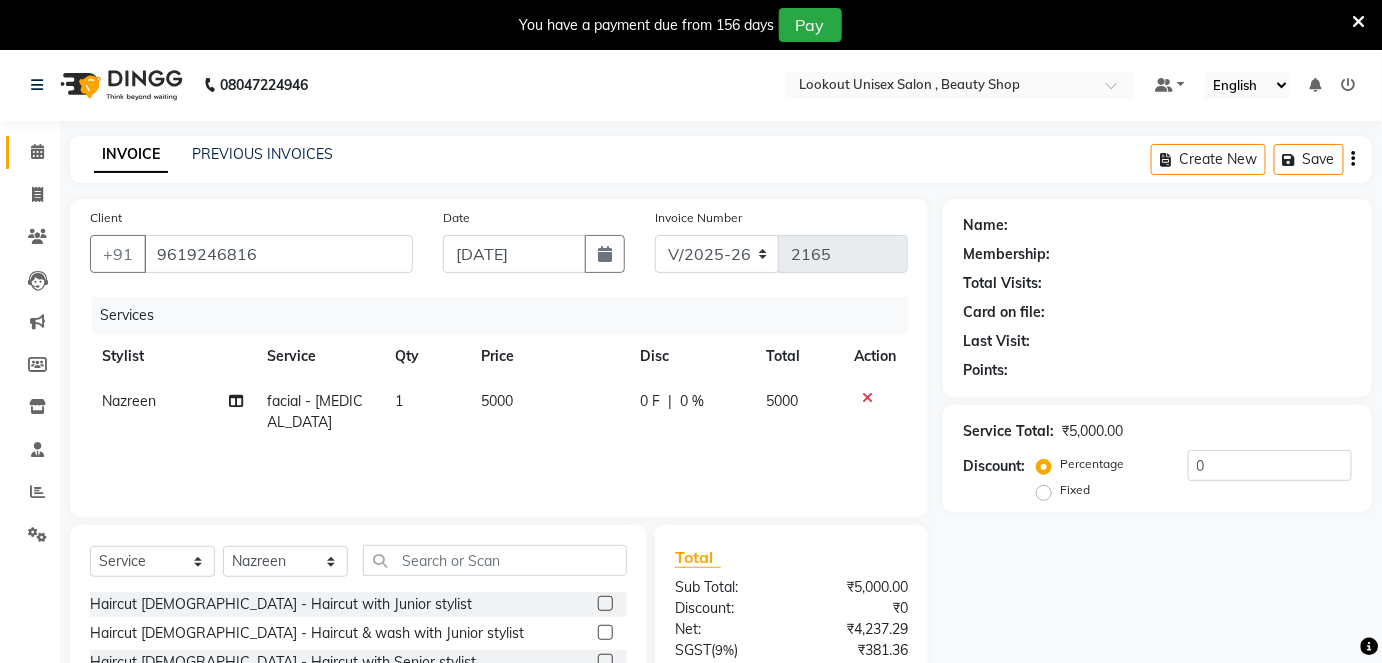 select on "1: Object" 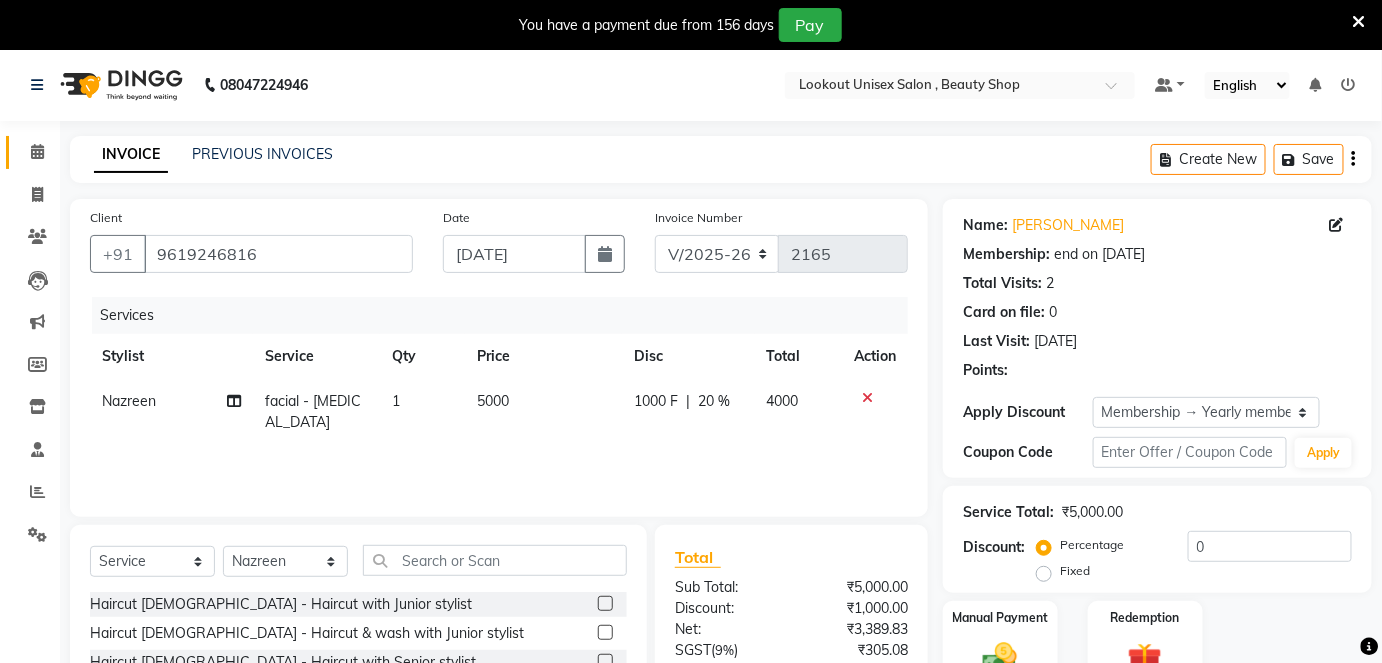 type on "20" 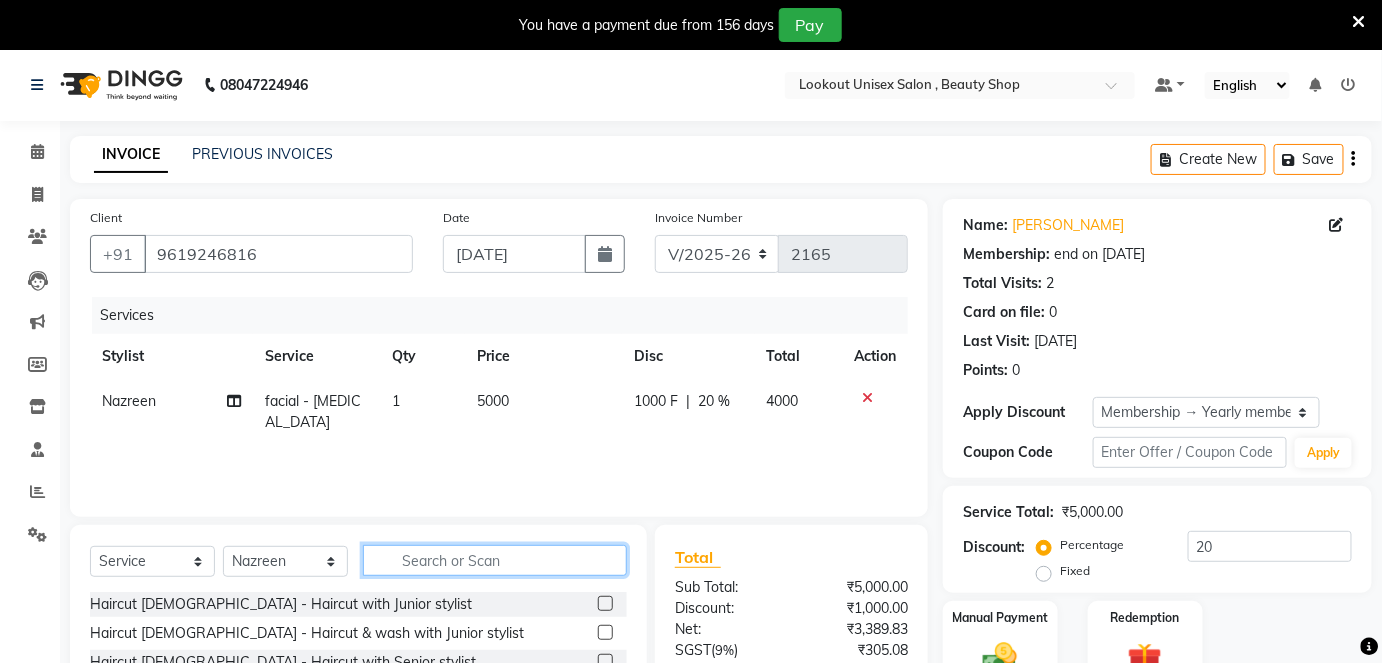 click 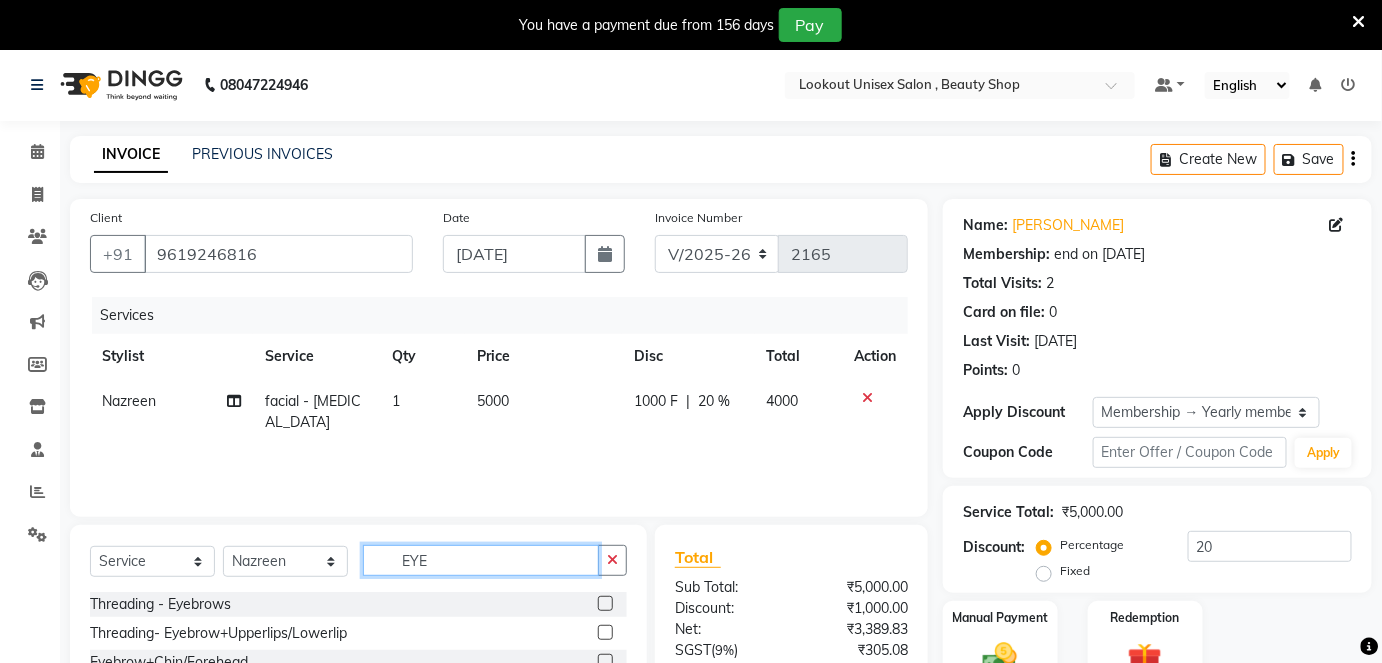type on "EYE" 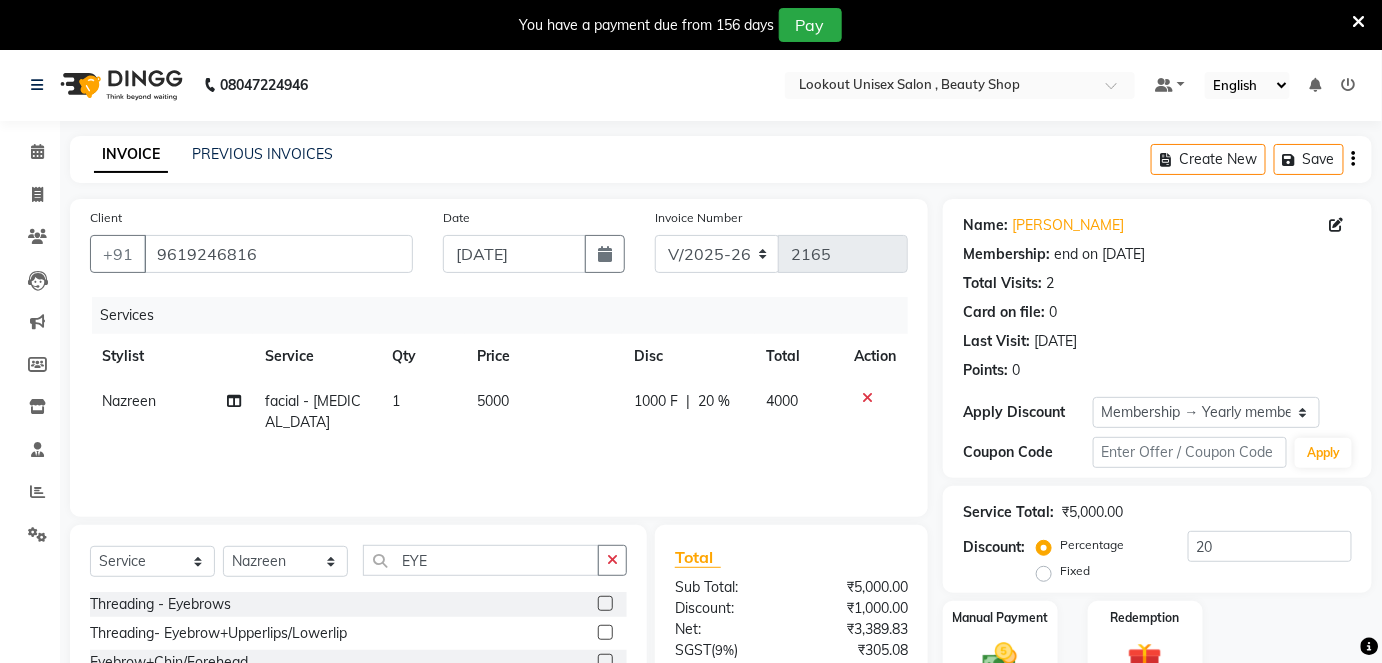 click 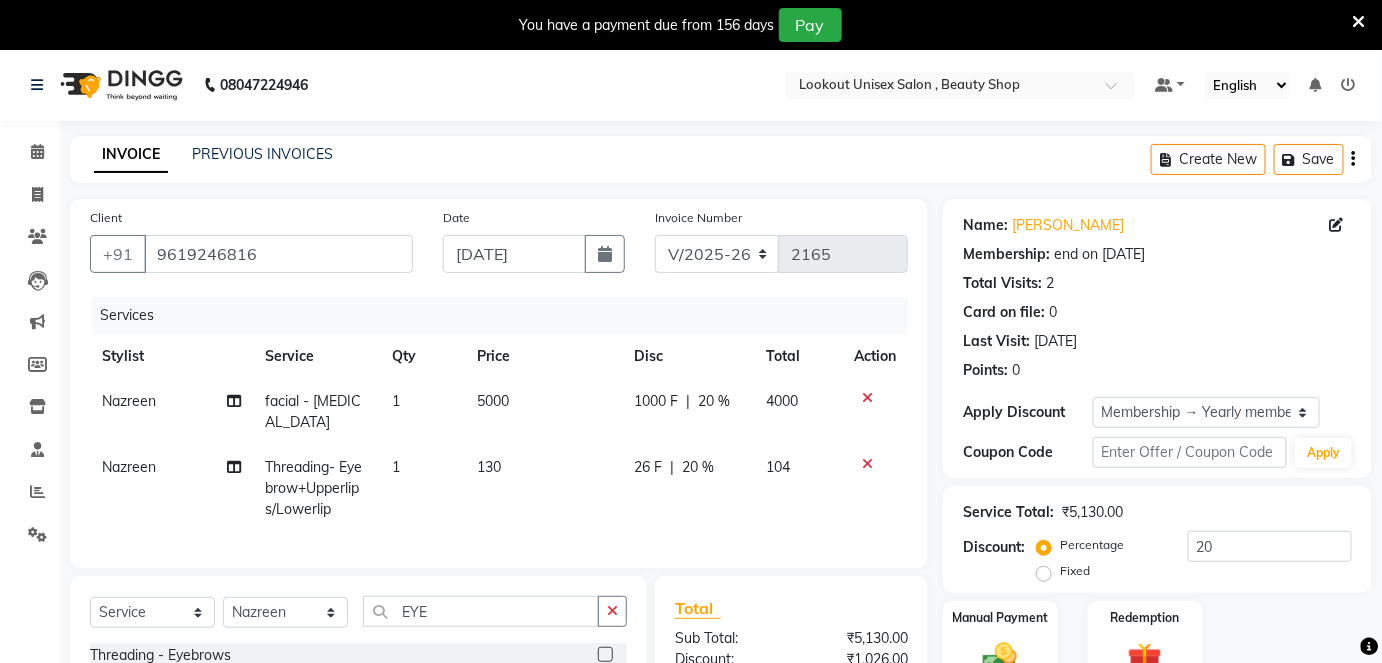 checkbox on "false" 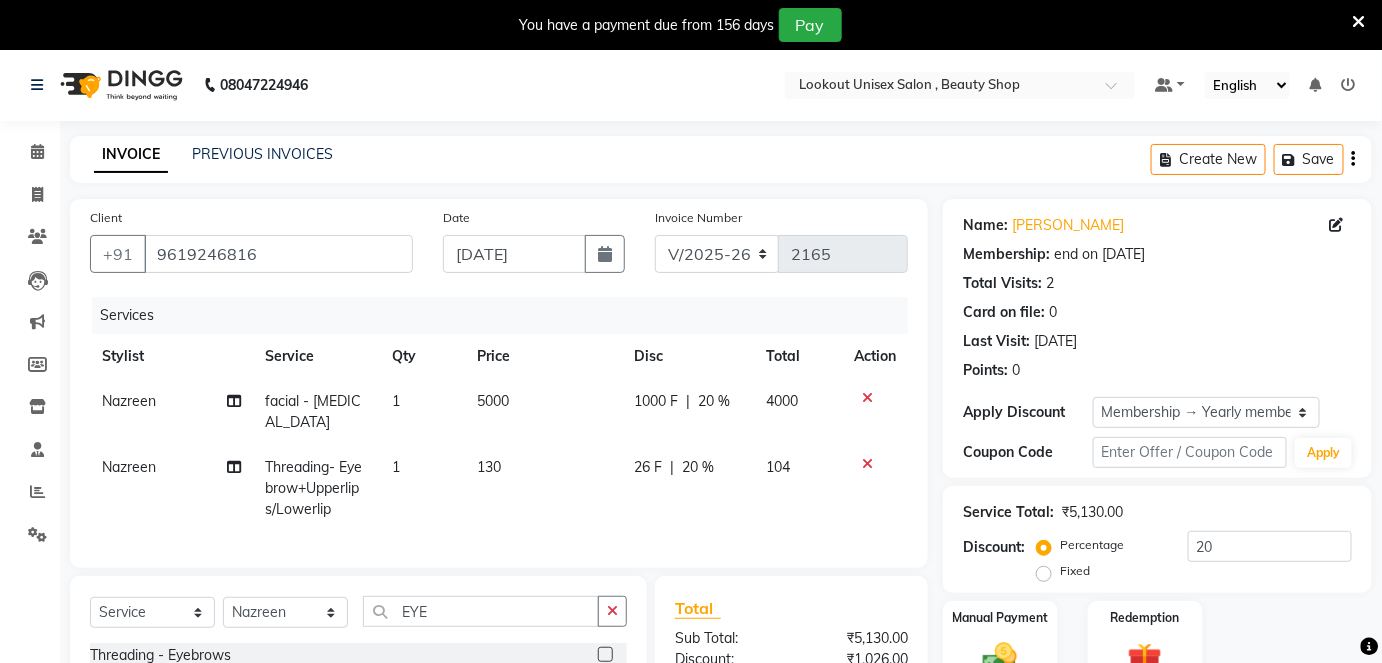 click on "facial - [MEDICAL_DATA]" 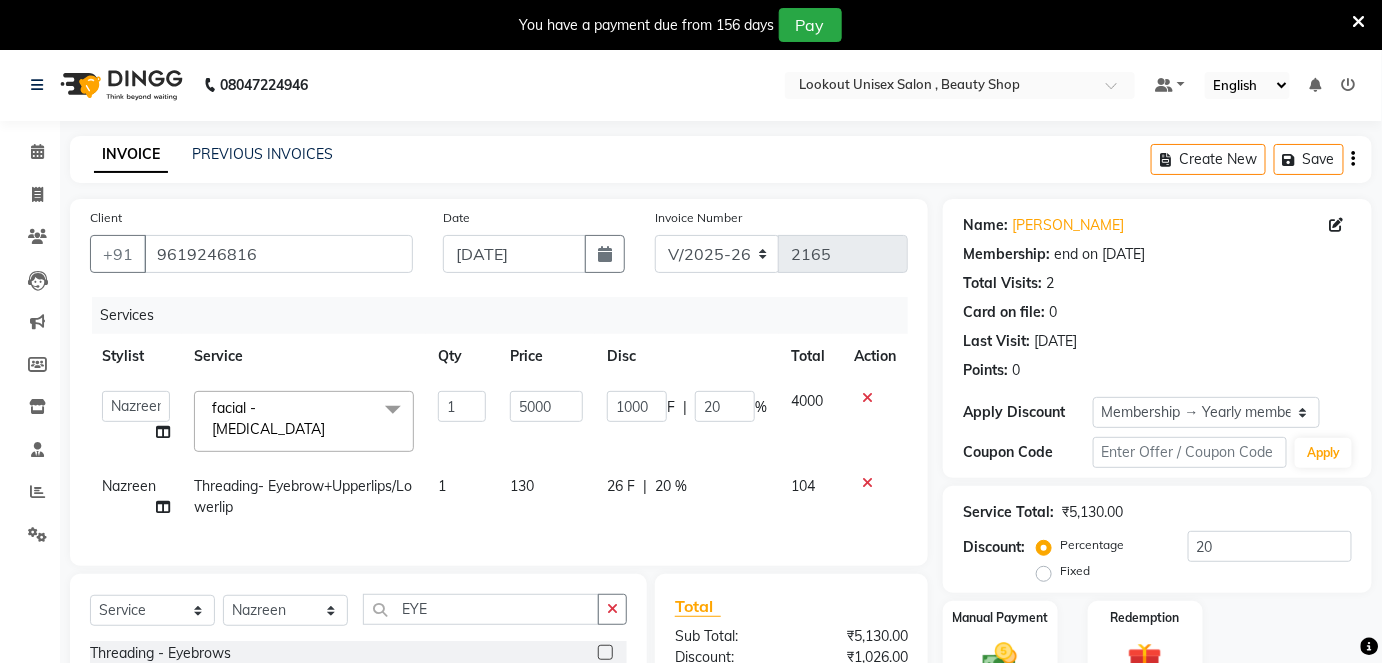 click 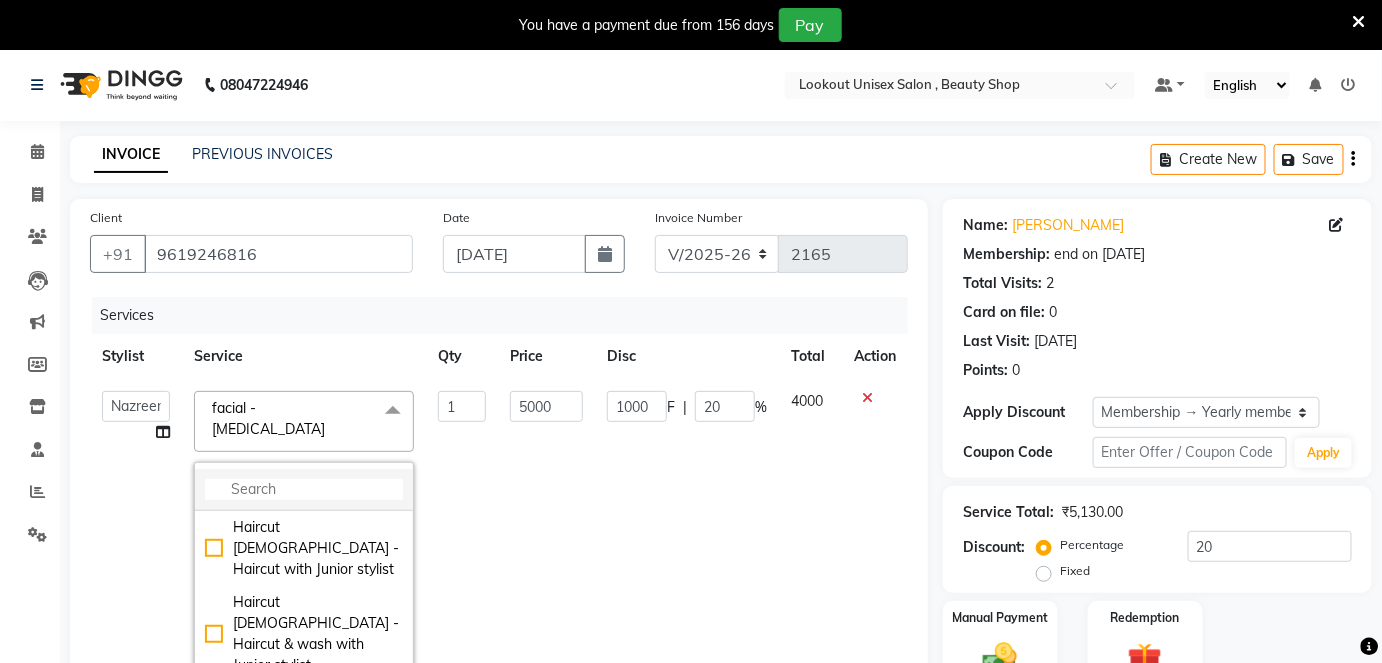 click 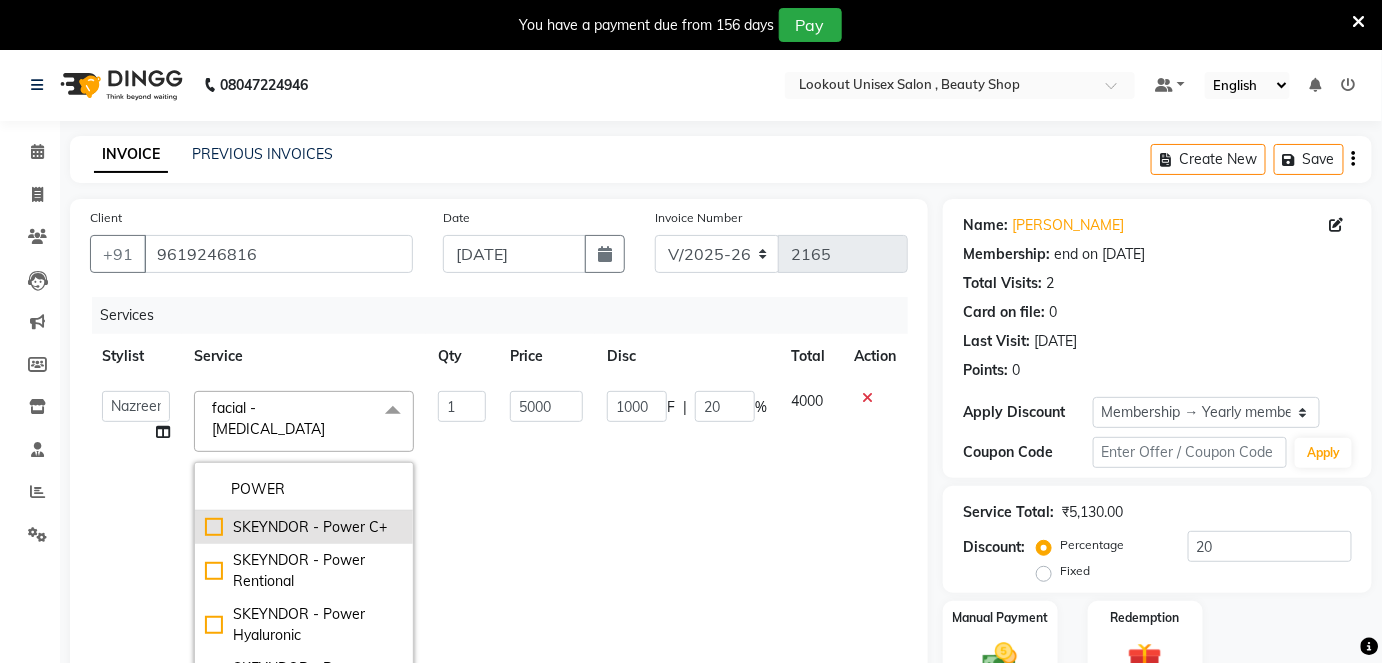 type on "POWER" 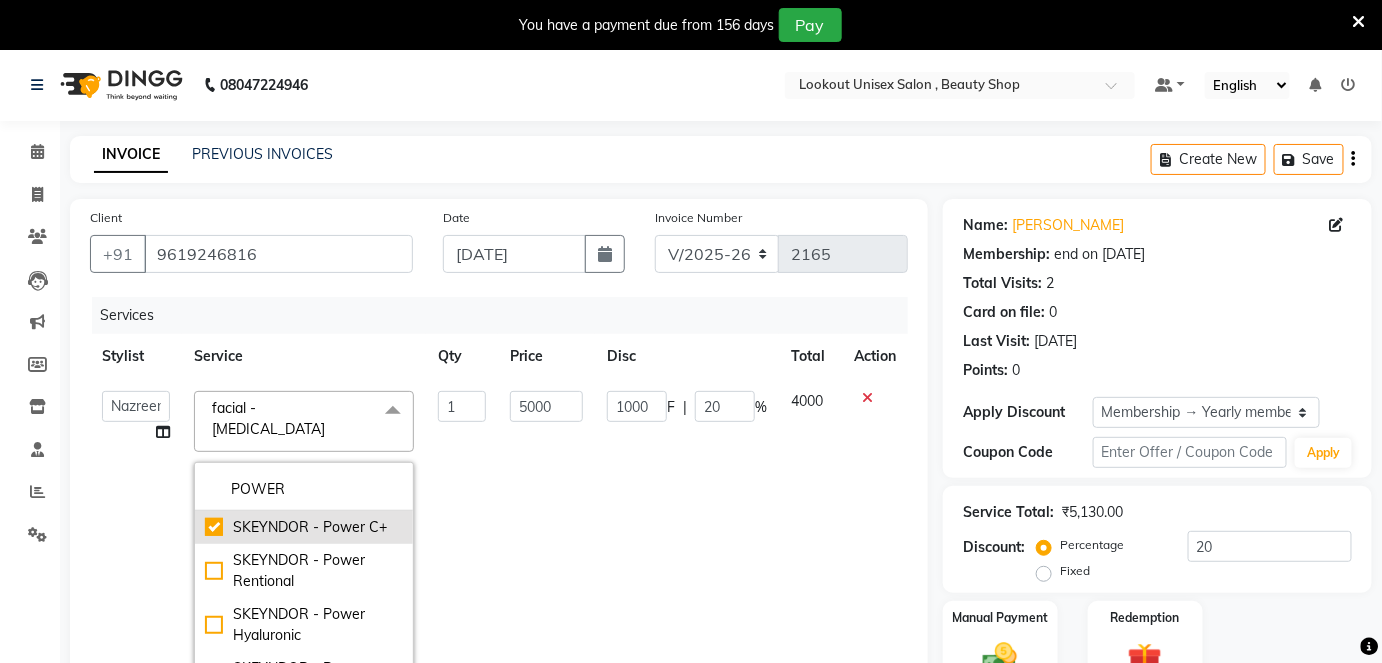 checkbox on "true" 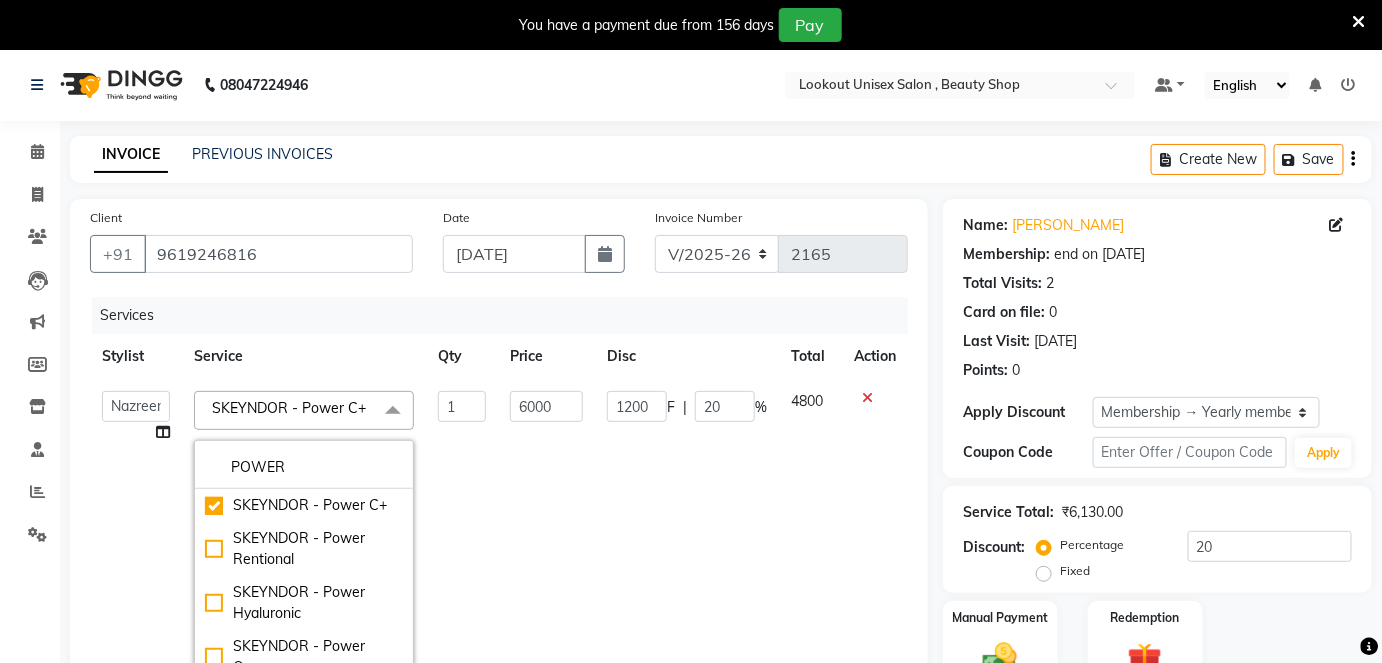 click on "6000" 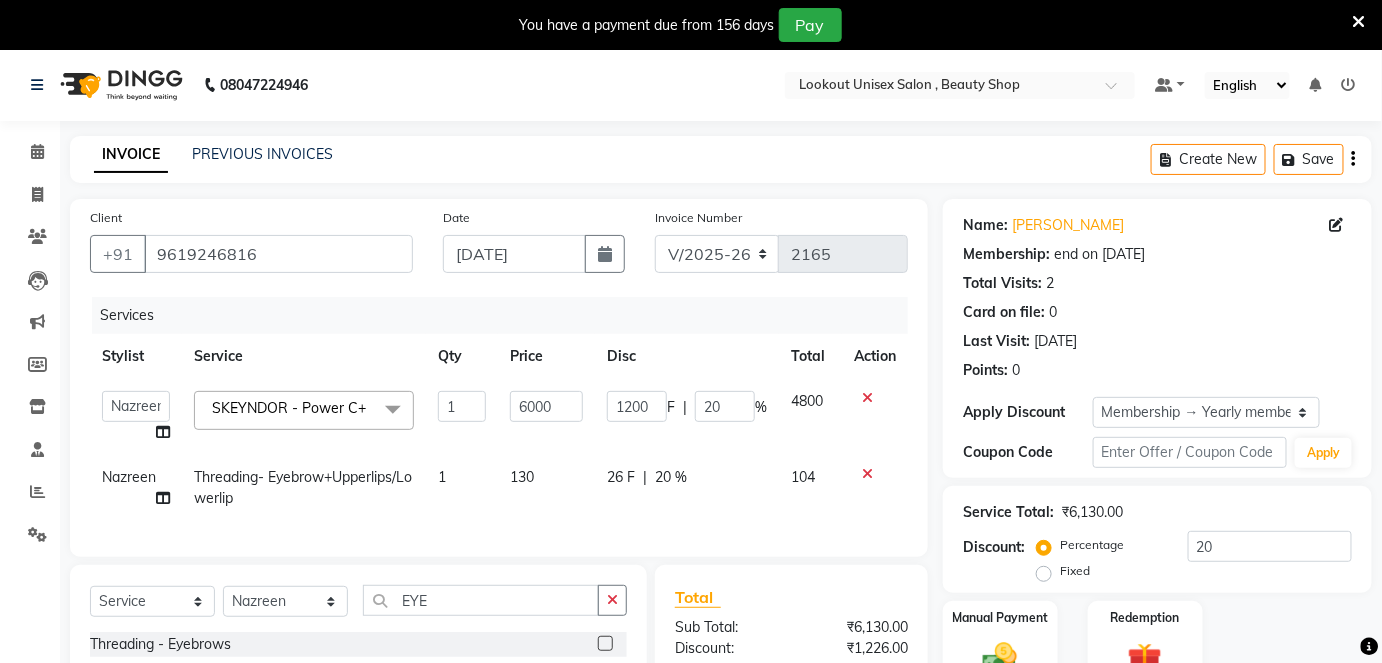 scroll, scrollTop: 181, scrollLeft: 0, axis: vertical 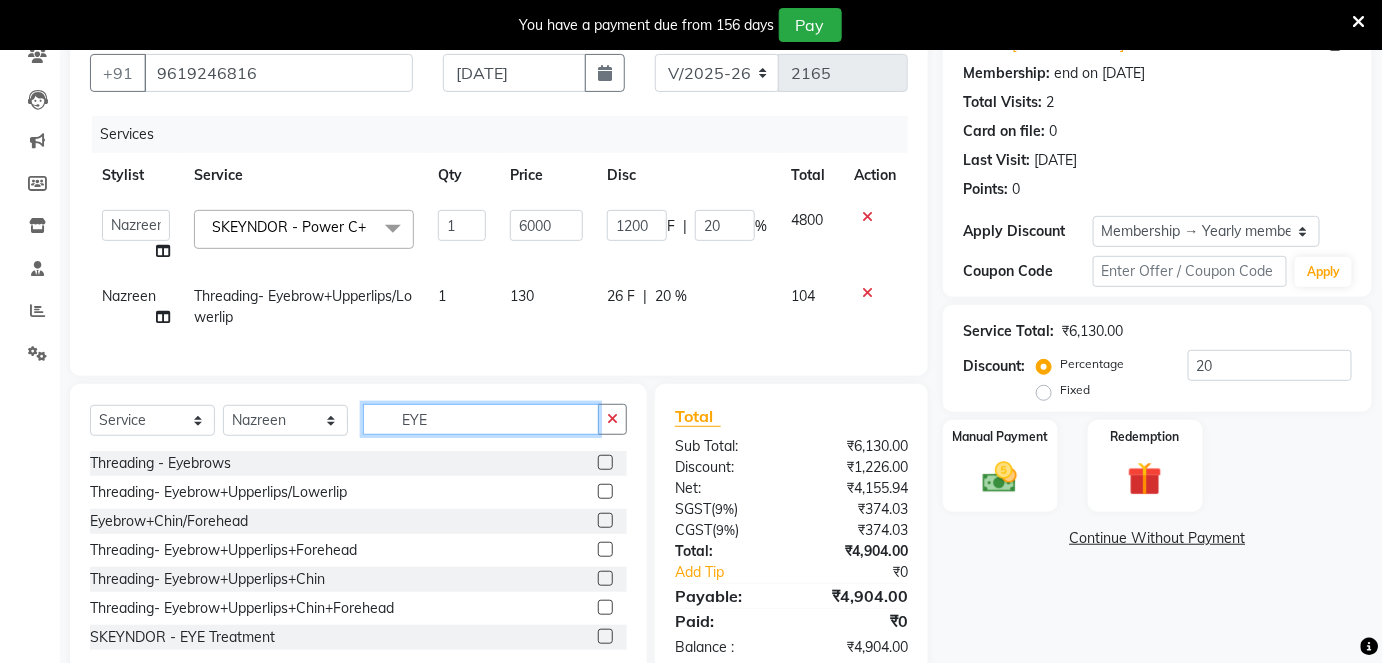 click on "EYE" 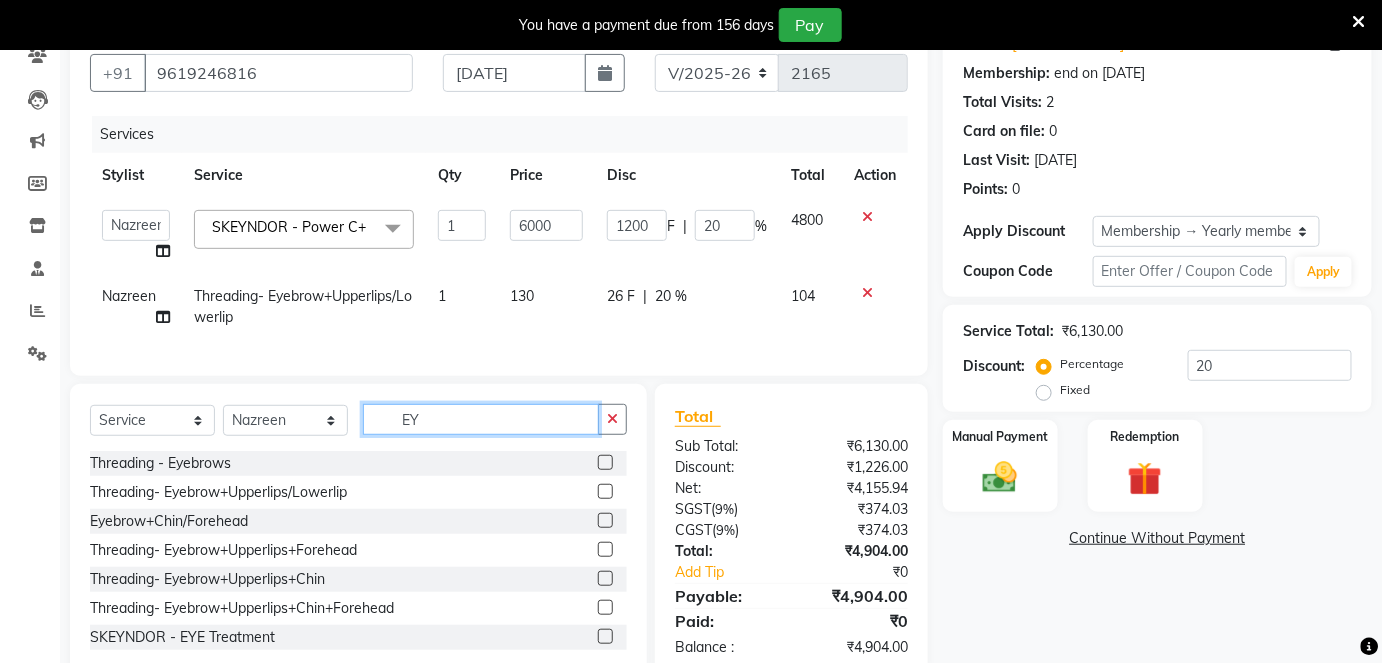 type on "E" 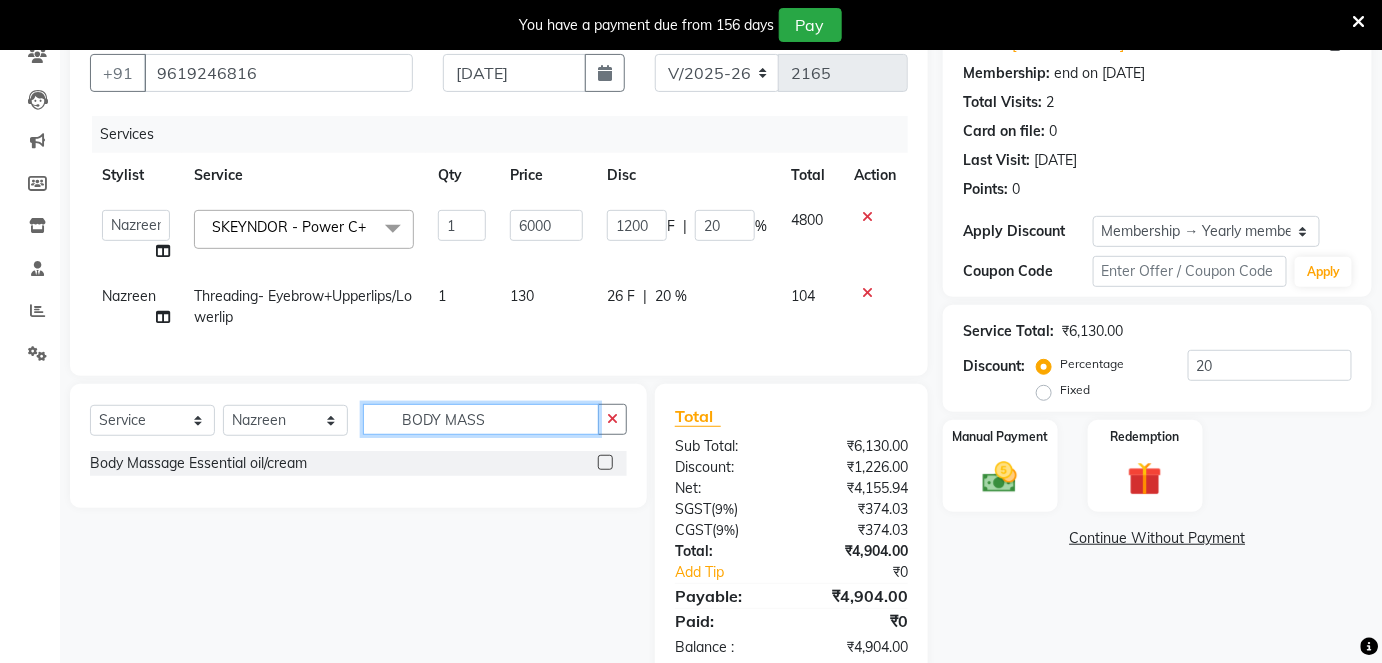 type on "BODY MASS" 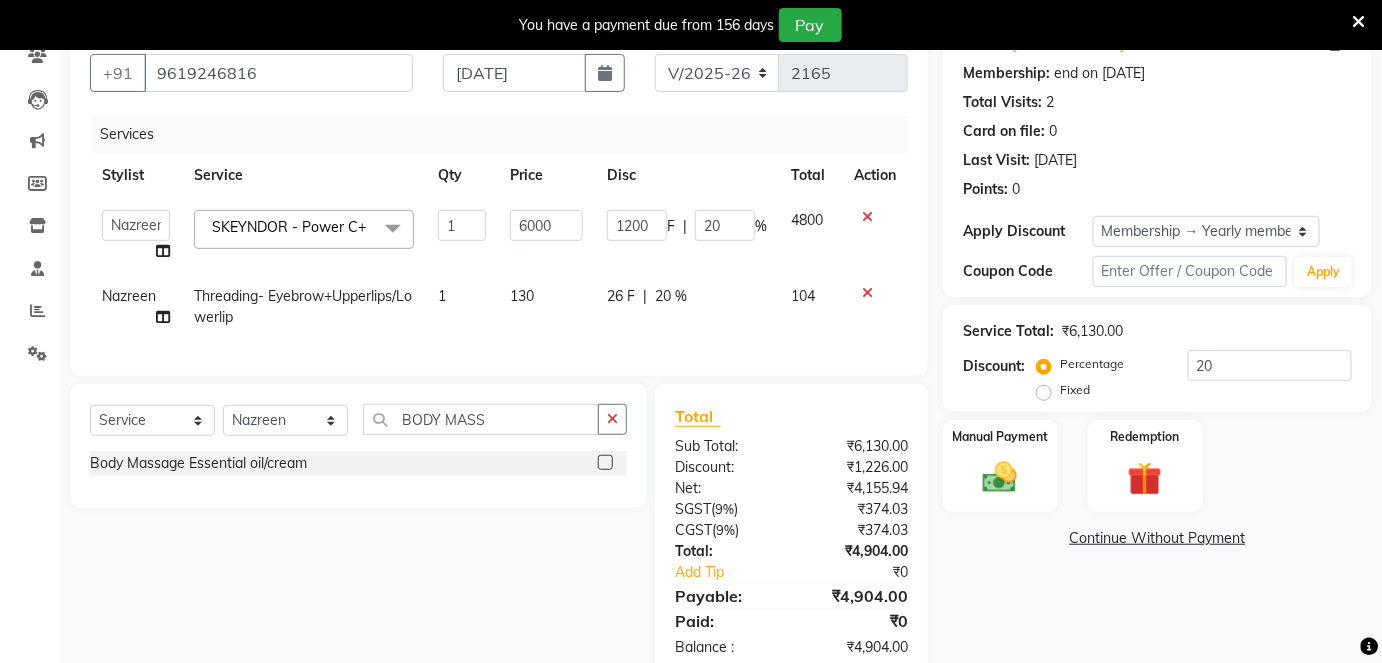 click 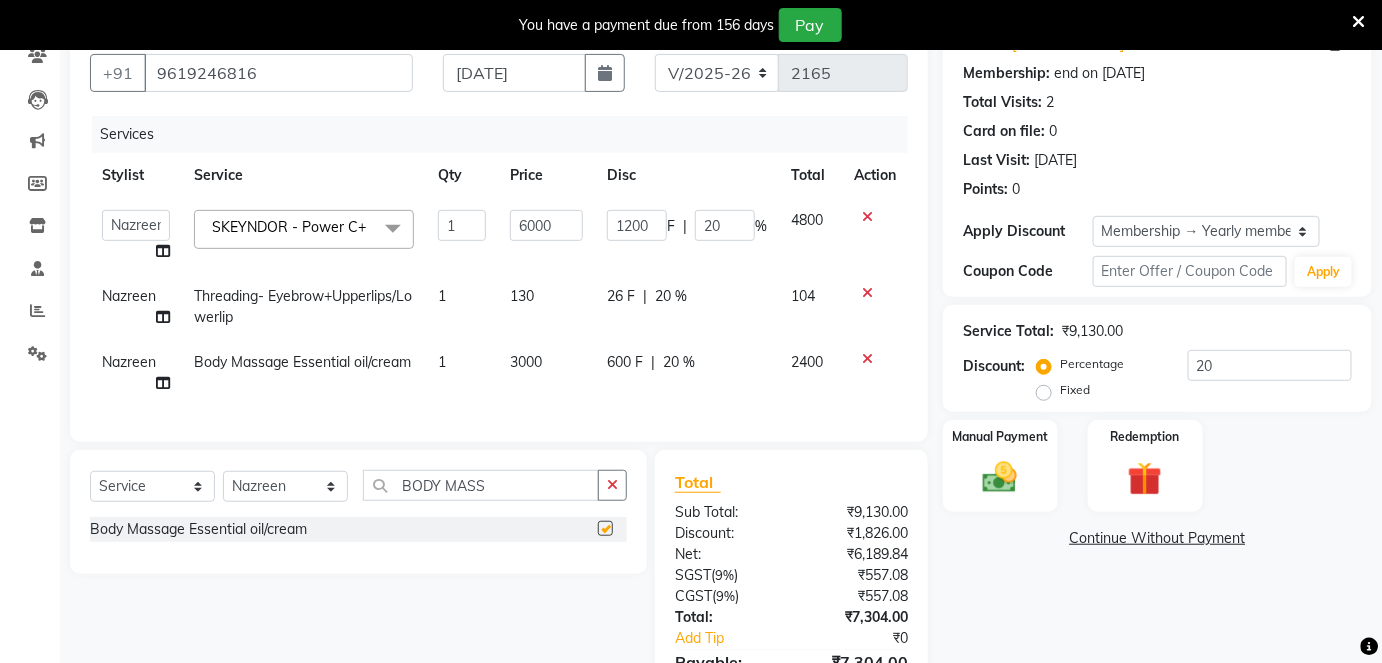 checkbox on "false" 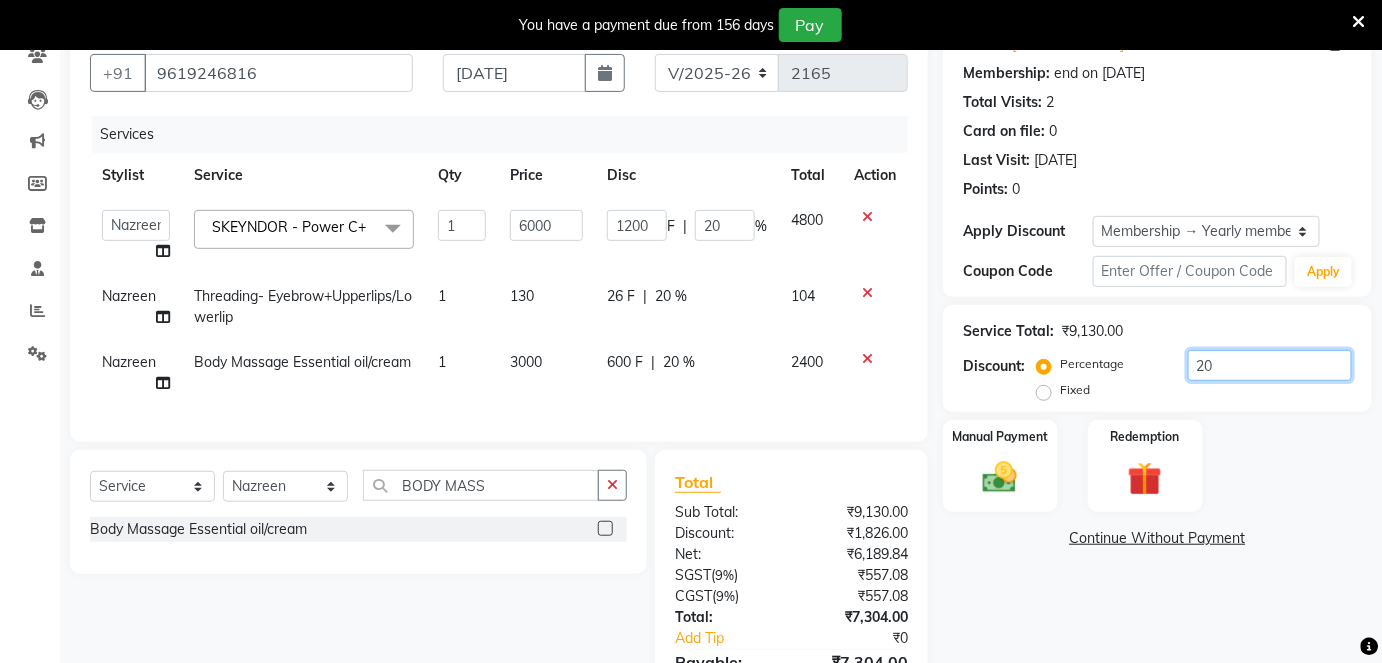 click on "20" 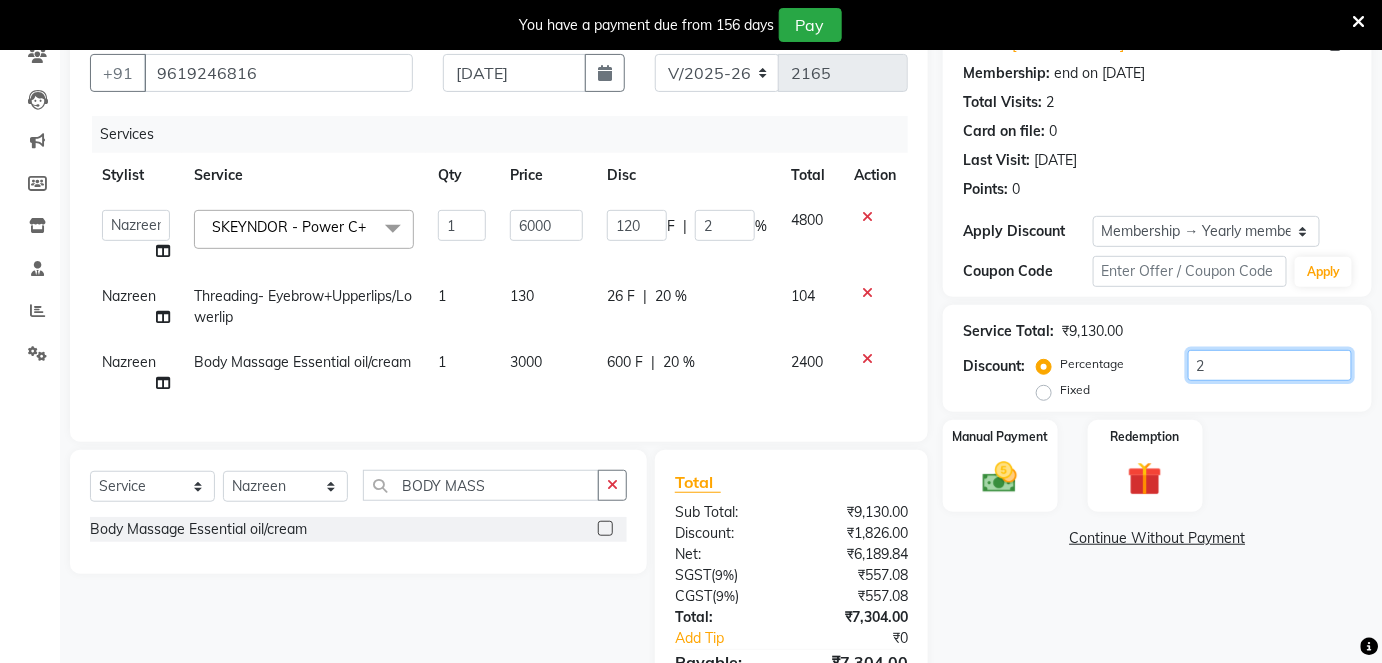 type 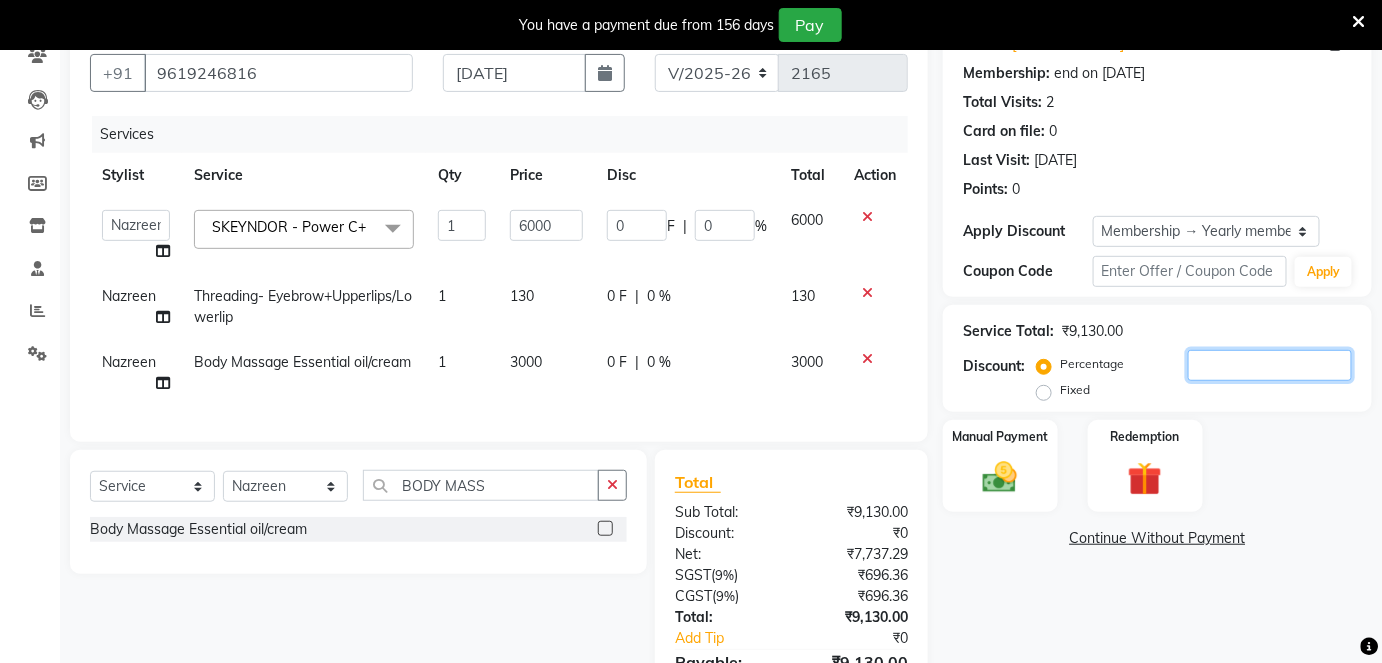 type on "5" 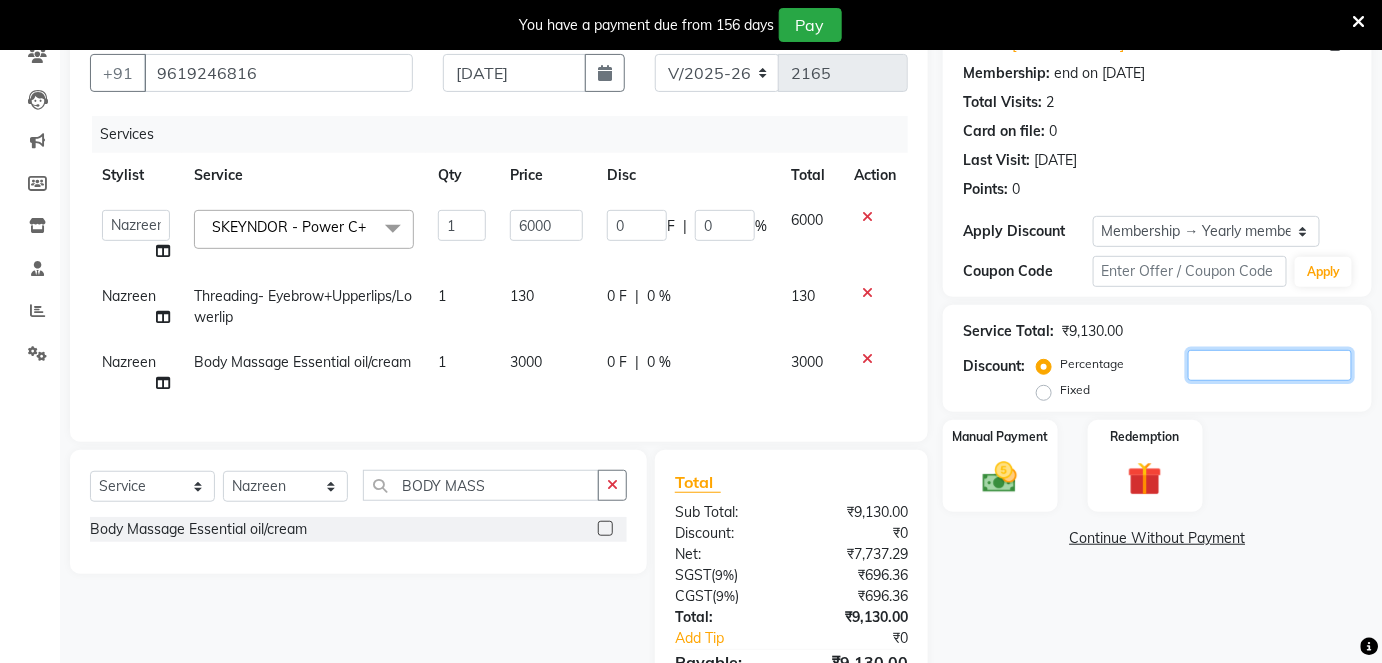 type on "300" 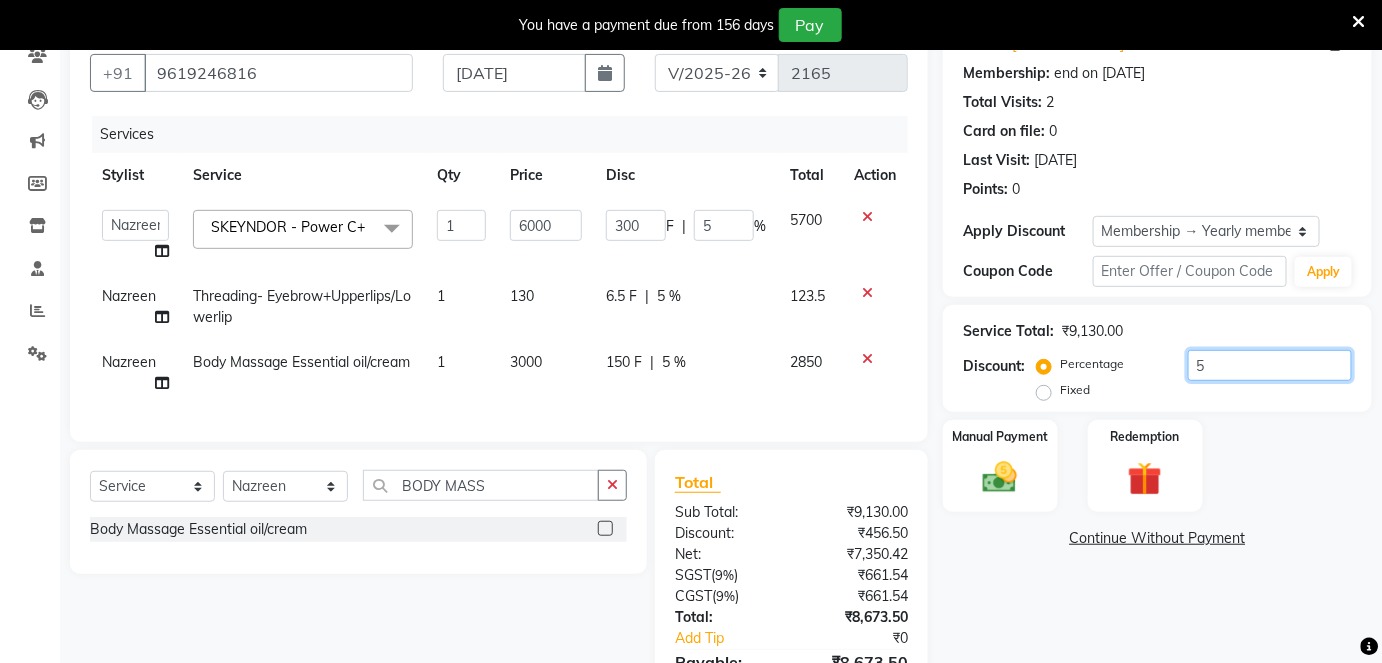 type on "50" 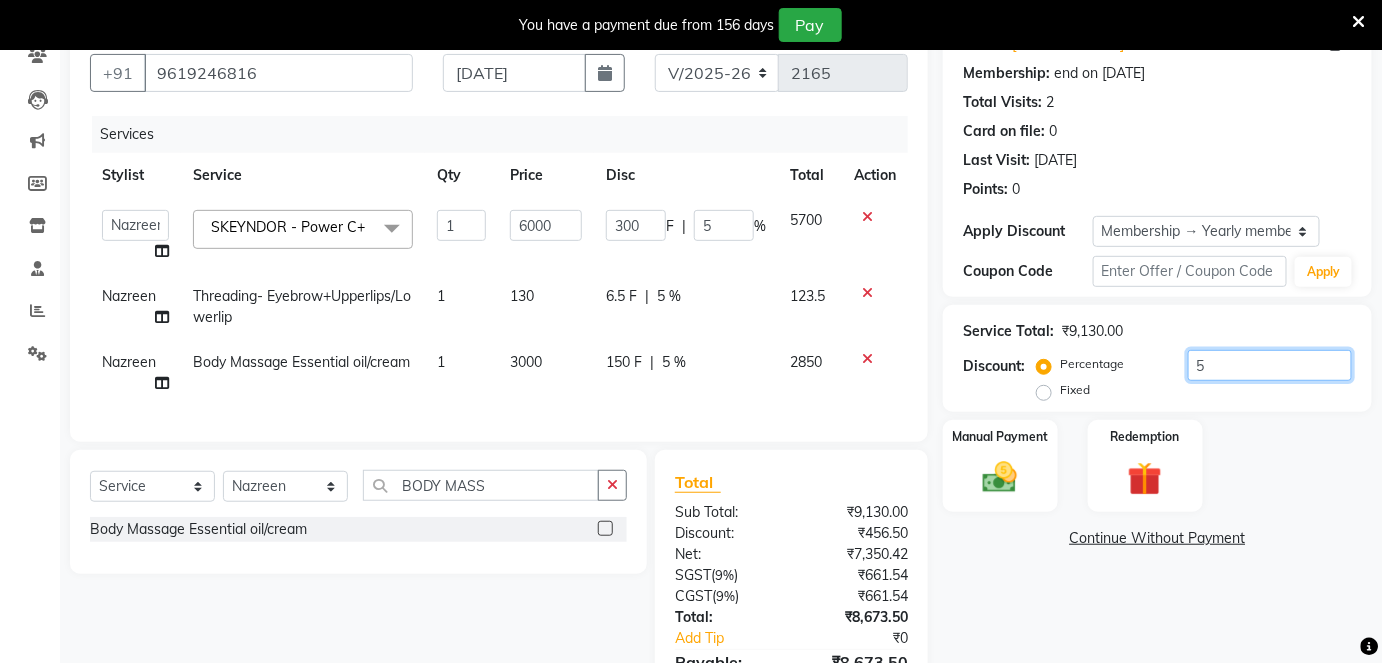 type on "3000" 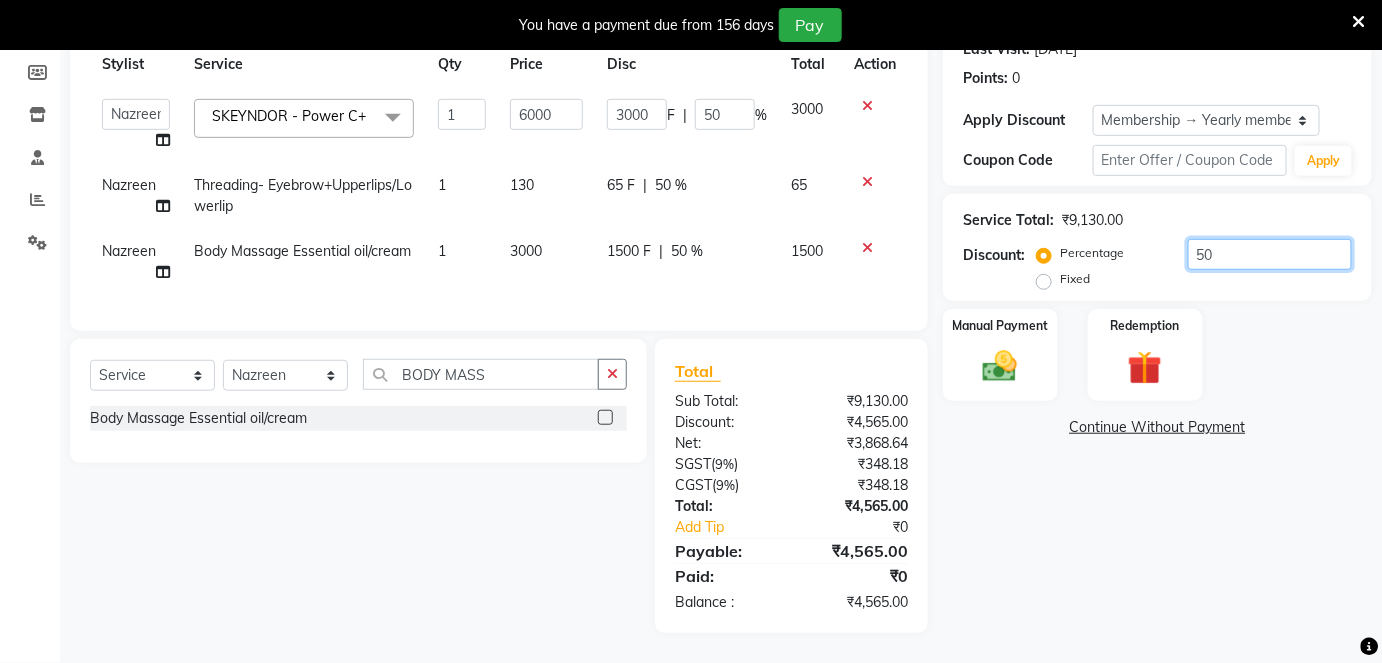 scroll, scrollTop: 122, scrollLeft: 0, axis: vertical 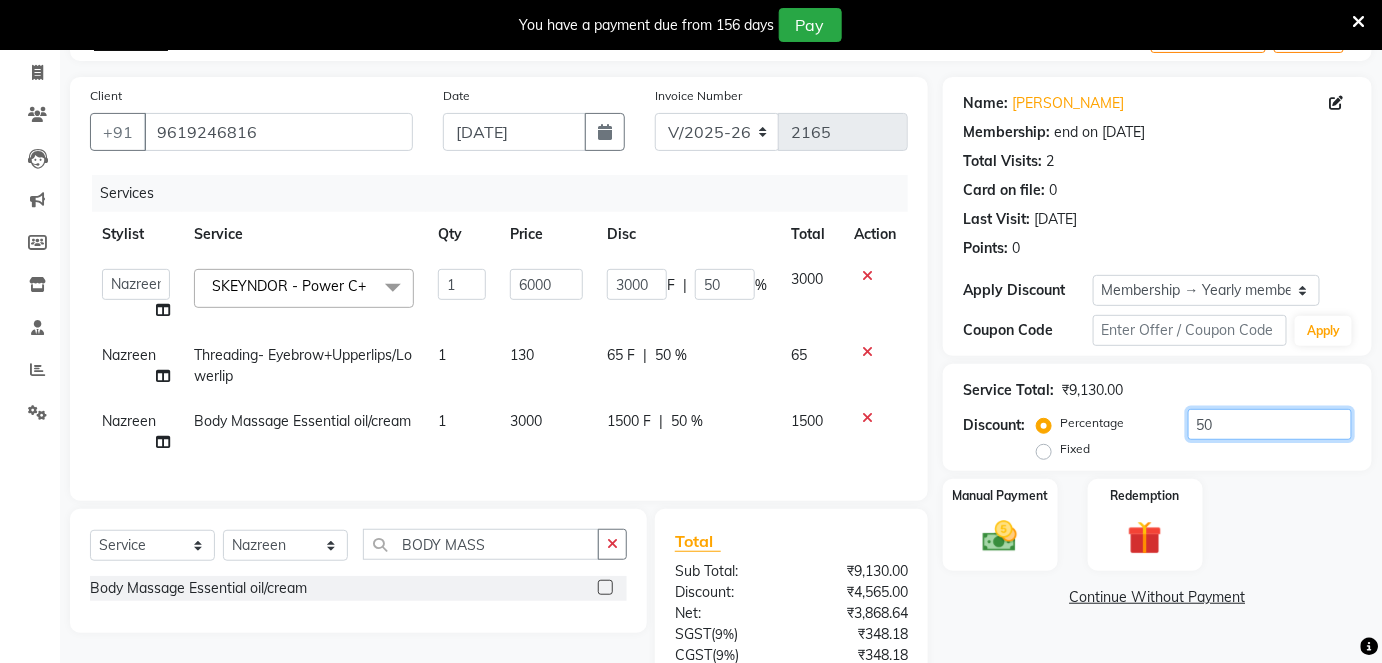 type on "50" 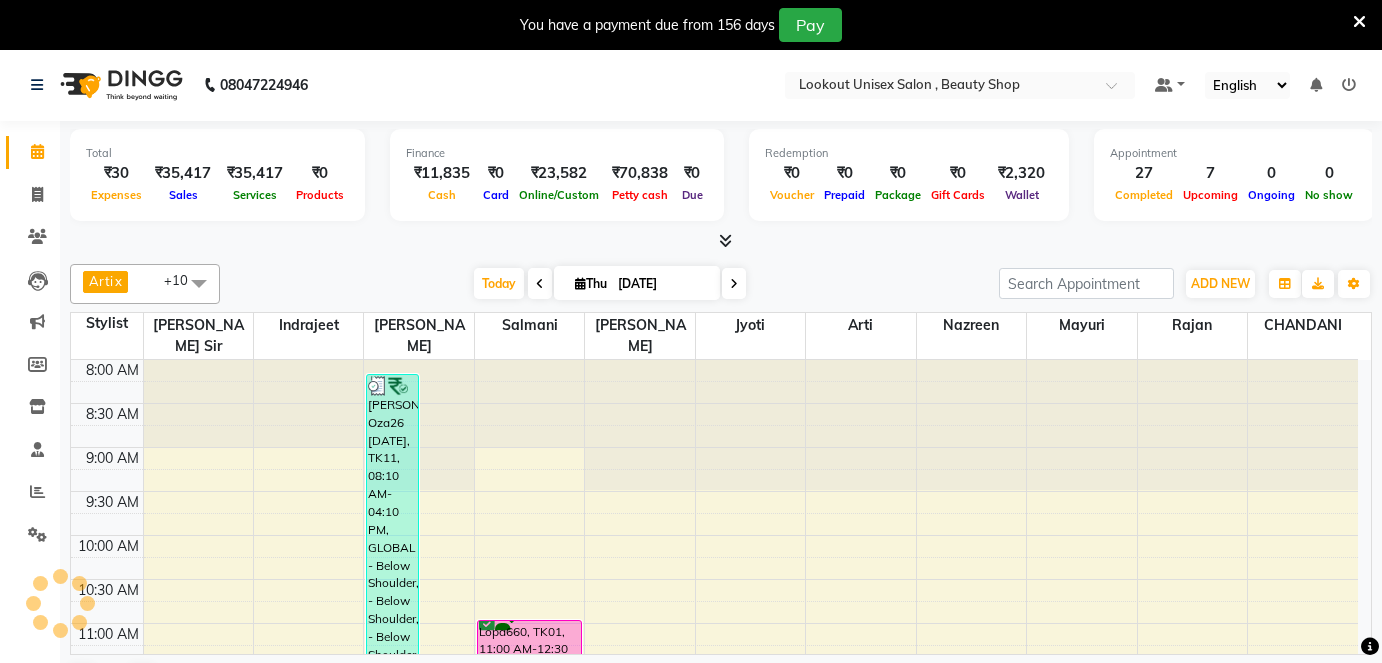 scroll, scrollTop: 0, scrollLeft: 0, axis: both 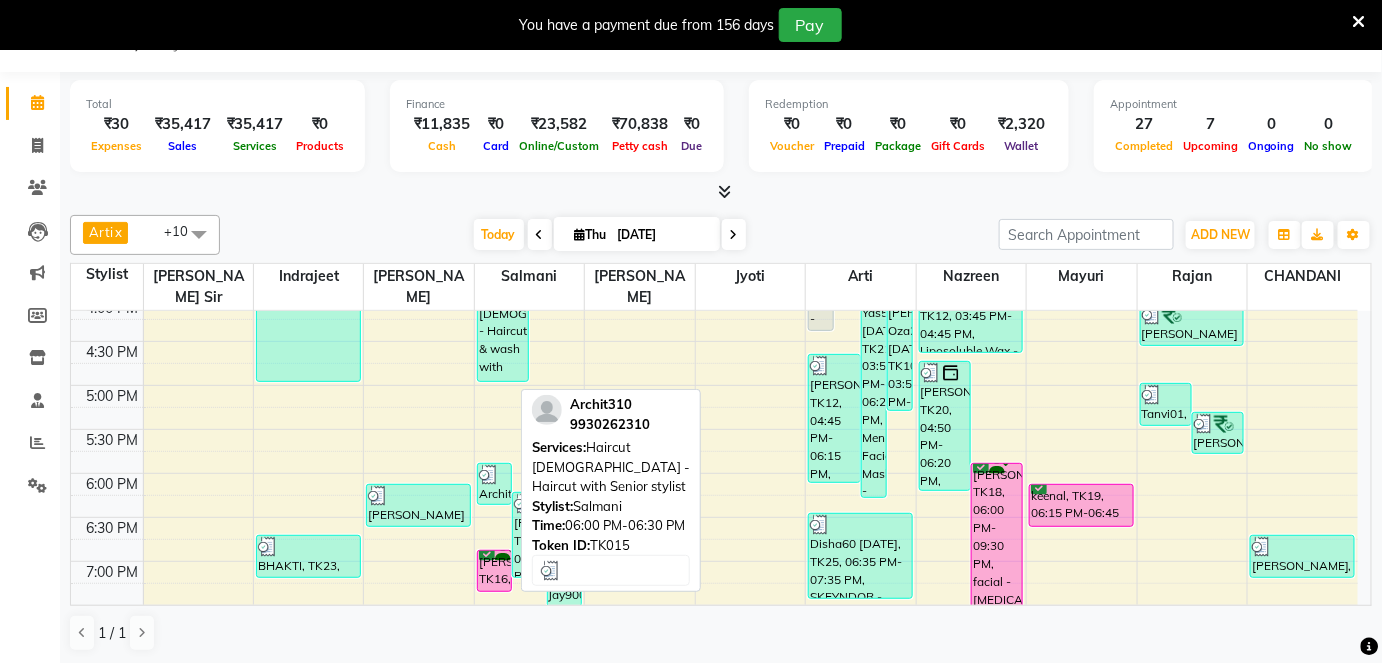 click on "Archit310, TK15, 06:00 PM-06:30 PM, Haircut  [DEMOGRAPHIC_DATA] - Haircut with Senior stylist" at bounding box center (494, 484) 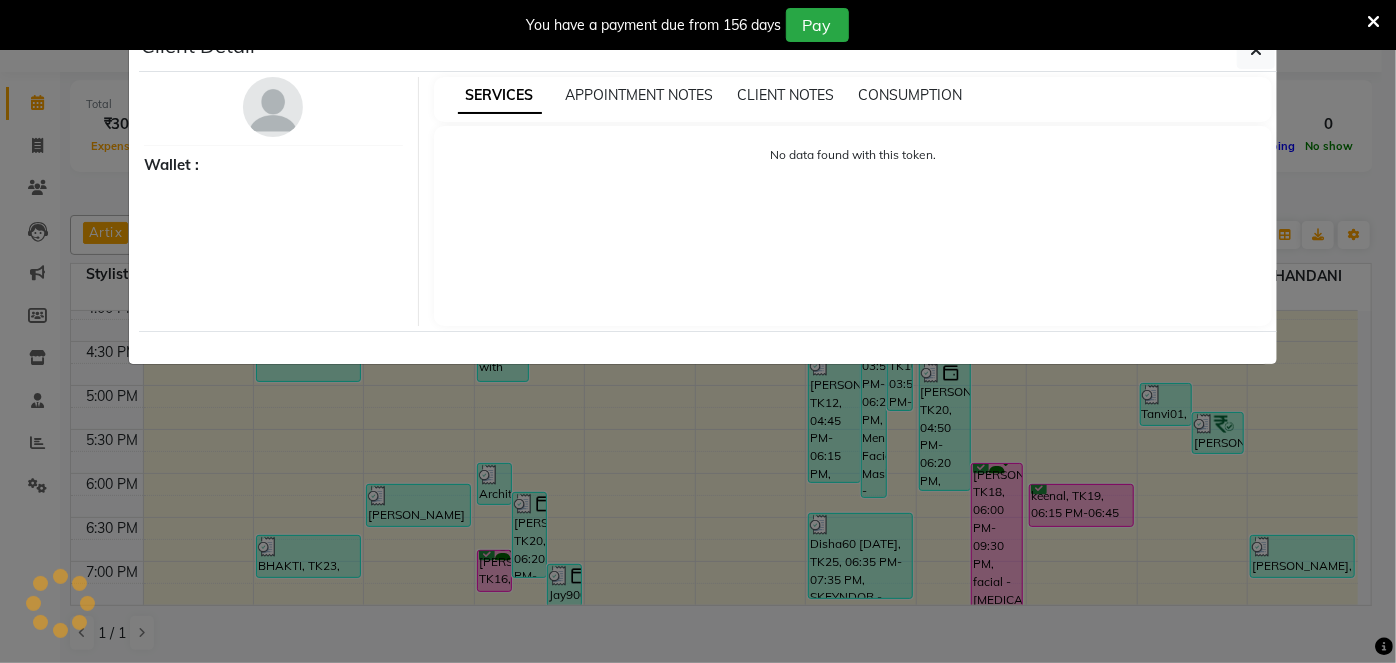 select on "3" 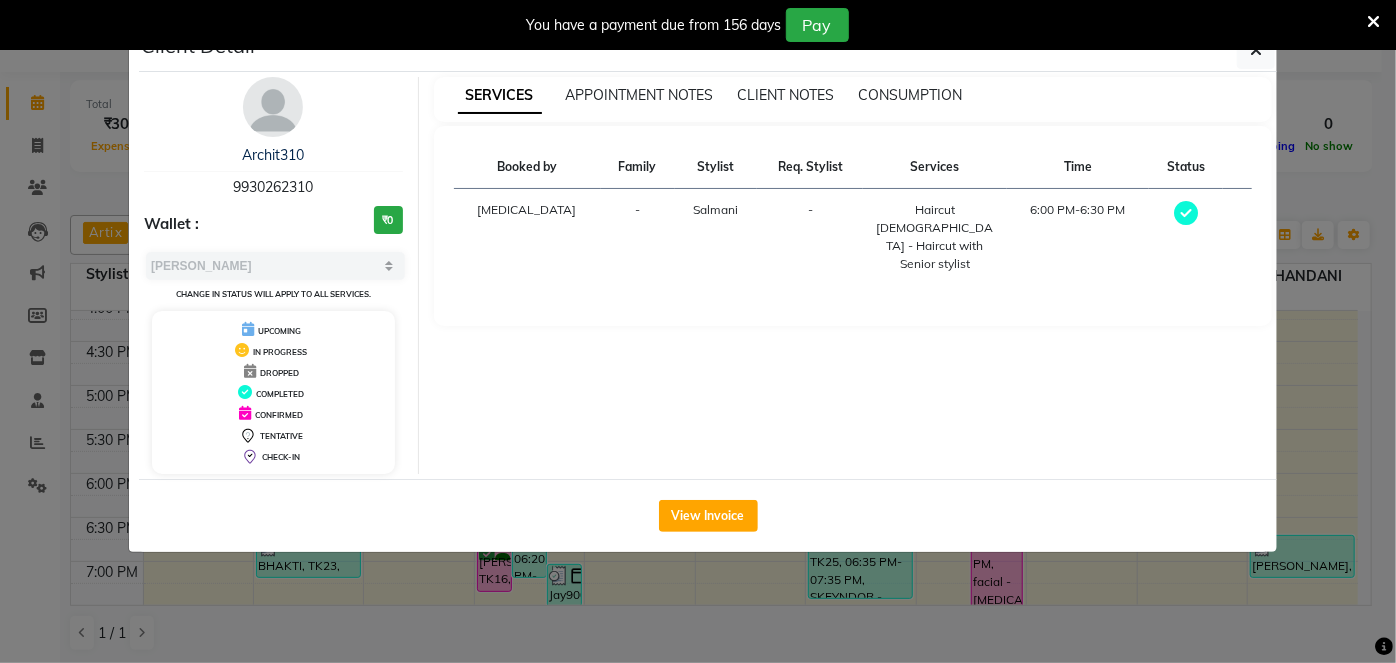click on "Client Detail  Archit310    9930262310 Wallet : ₹0 Select MARK DONE UPCOMING Change in status will apply to all services. UPCOMING IN PROGRESS DROPPED COMPLETED CONFIRMED TENTATIVE CHECK-IN SERVICES APPOINTMENT NOTES CLIENT NOTES CONSUMPTION Booked by Family Stylist Req. Stylist Services Time Status  [MEDICAL_DATA][PERSON_NAME] -  Haircut  [DEMOGRAPHIC_DATA] - Haircut with Senior stylist   6:00 PM-6:30 PM   View Invoice" 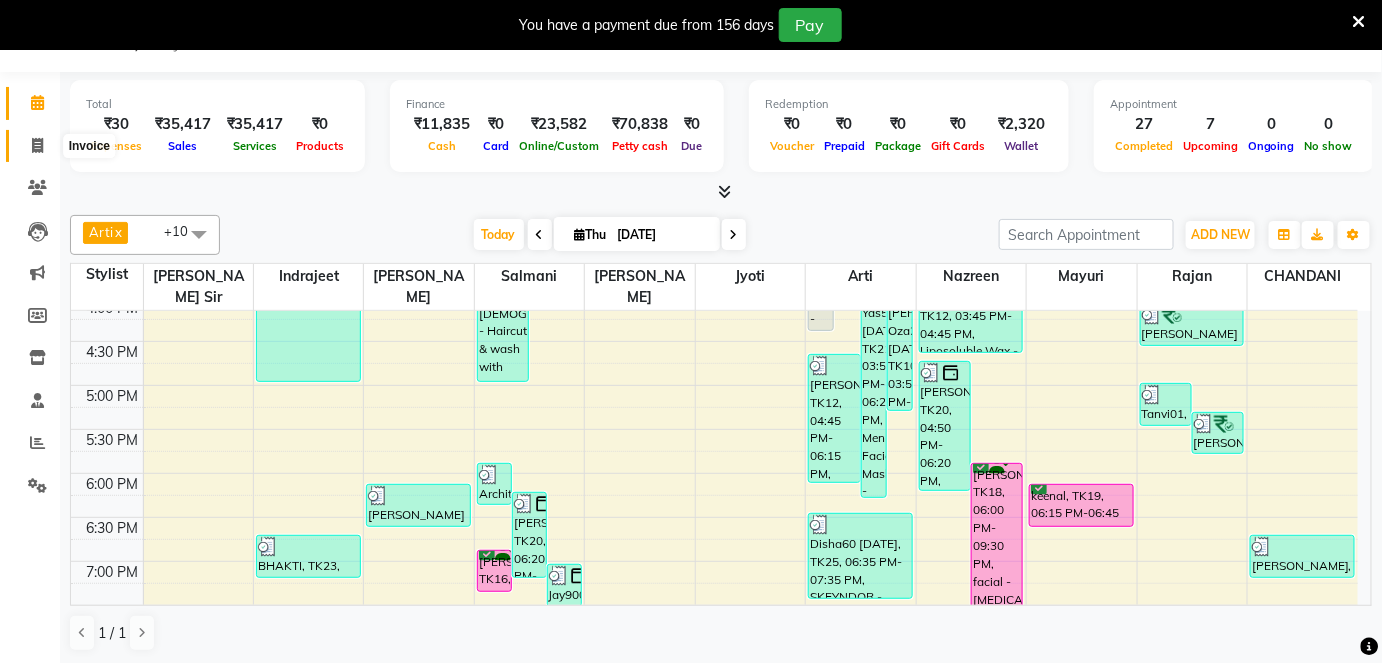 click 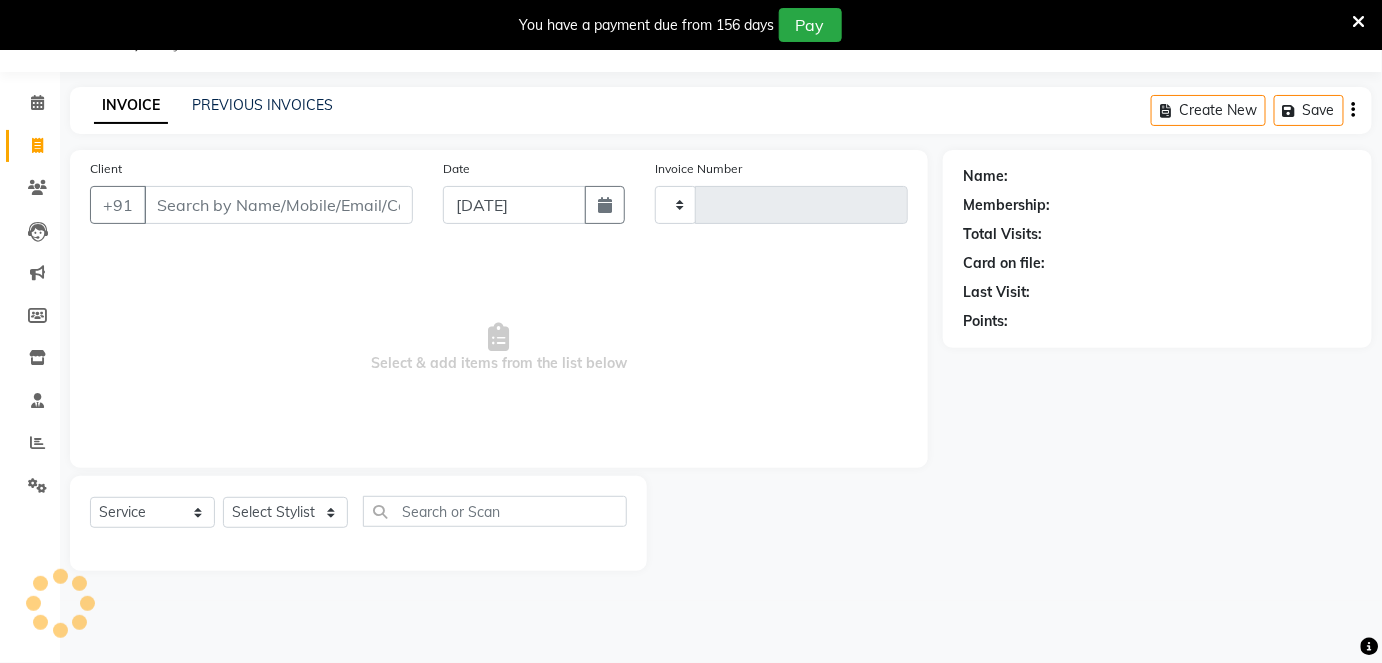 type on "2165" 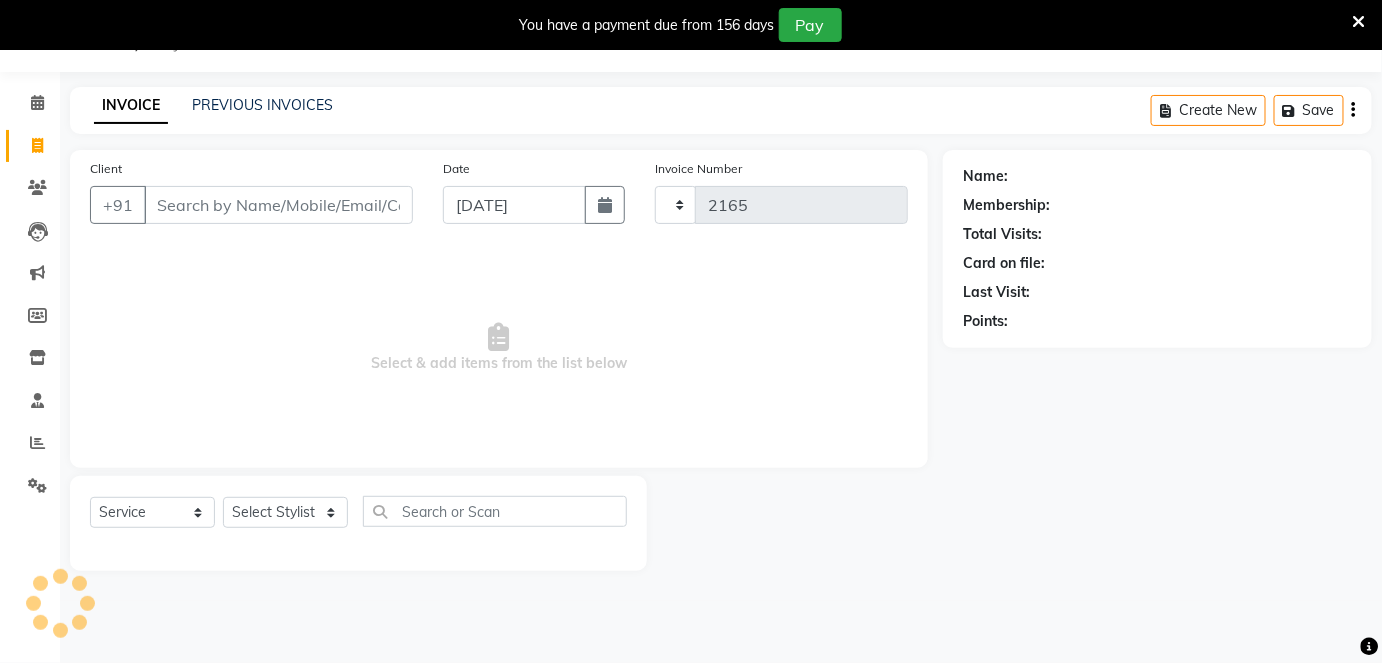 scroll, scrollTop: 48, scrollLeft: 0, axis: vertical 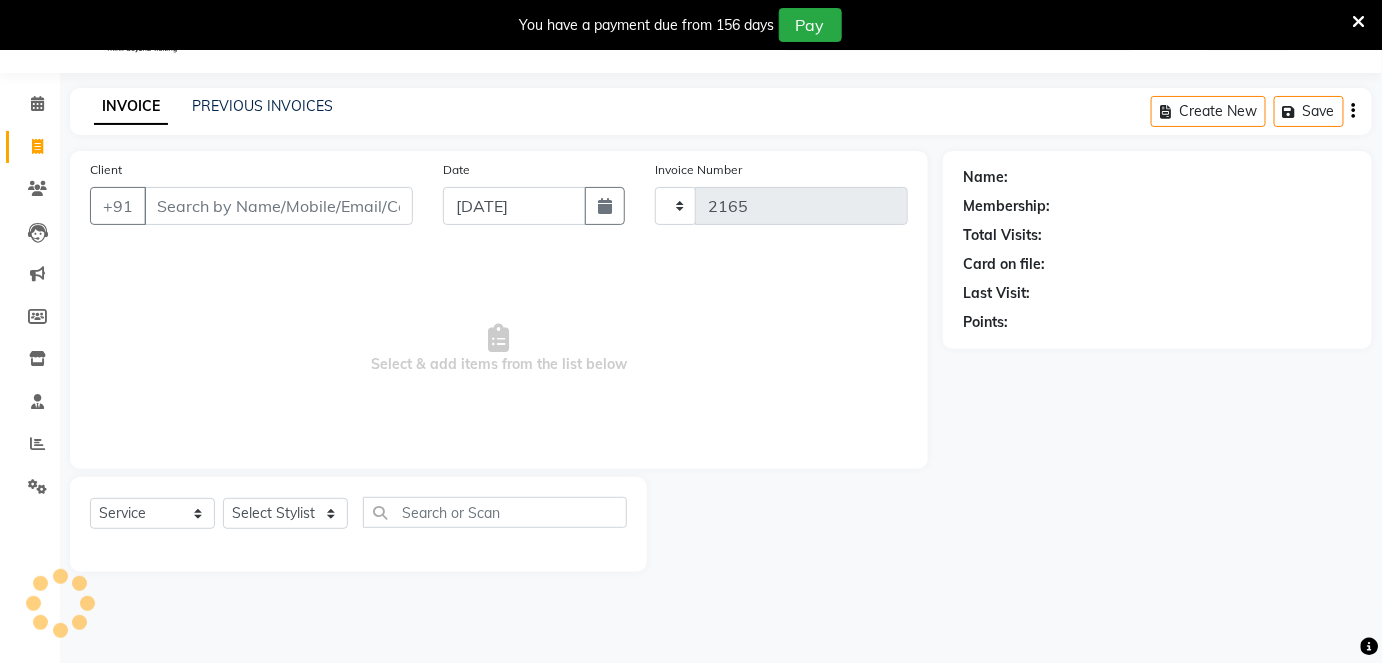 select on "7658" 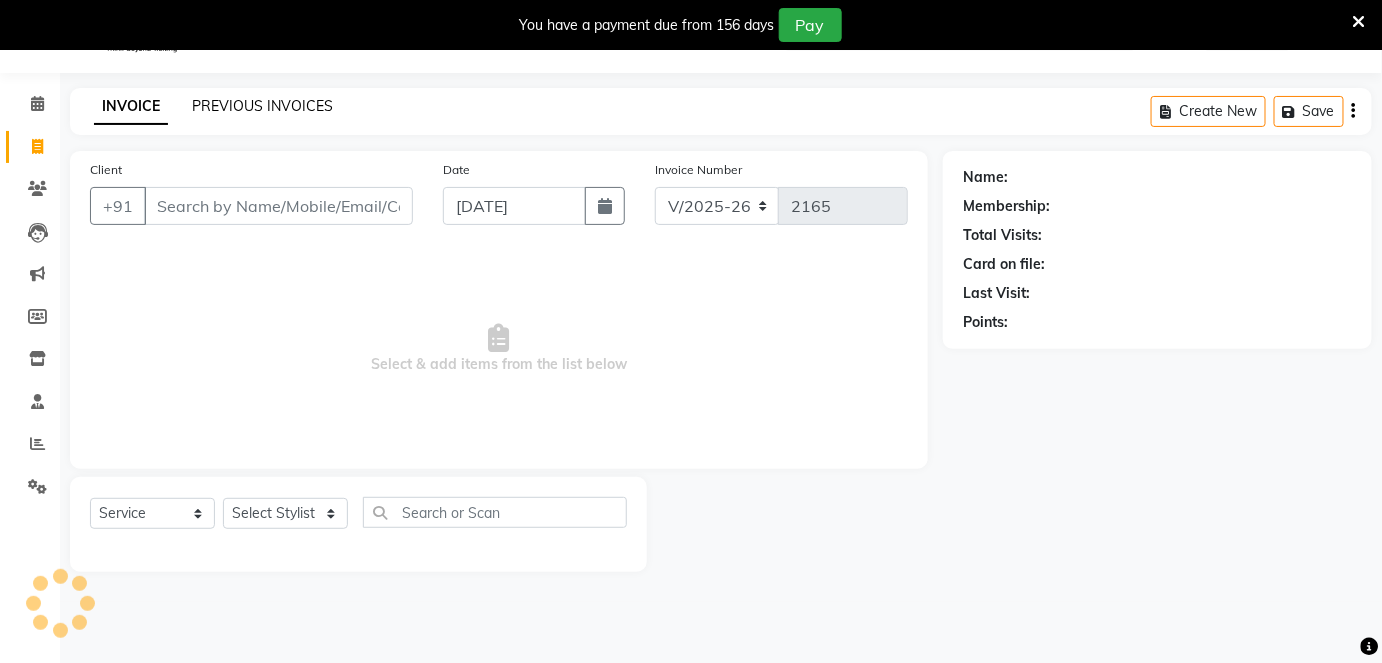 click on "PREVIOUS INVOICES" 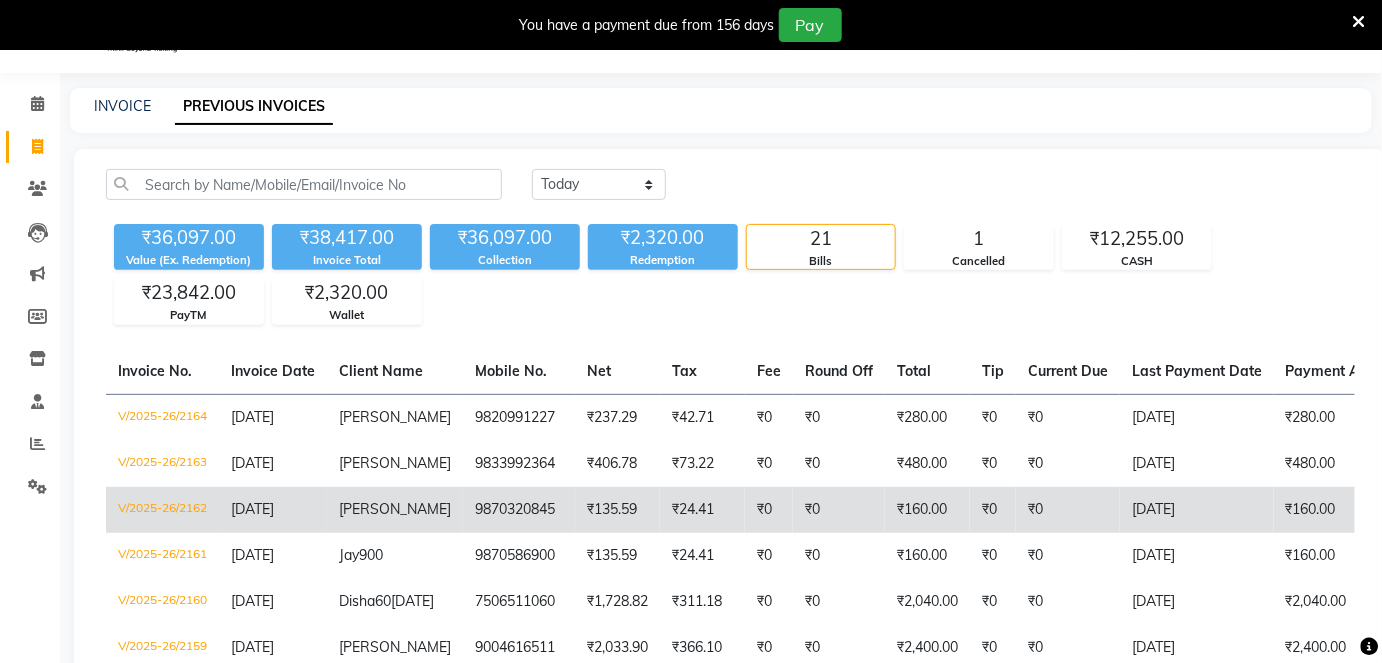 scroll, scrollTop: 230, scrollLeft: 0, axis: vertical 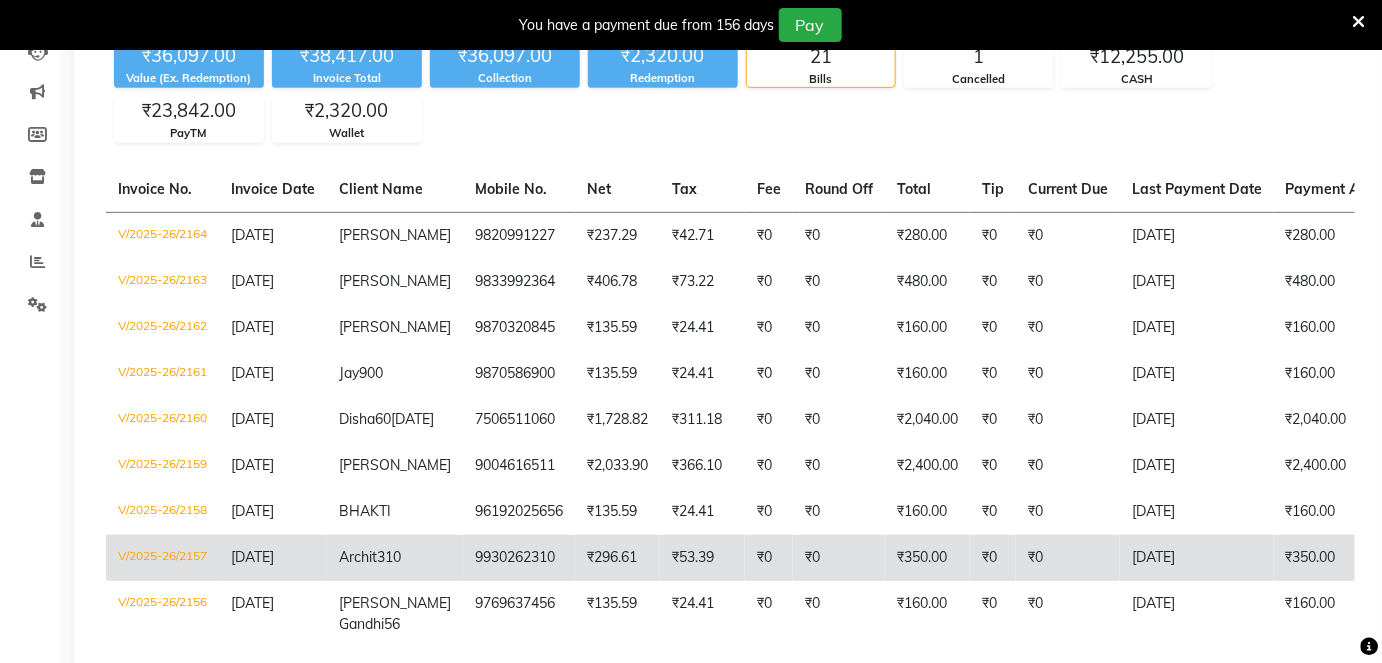 click on "V/2025-26/2157" 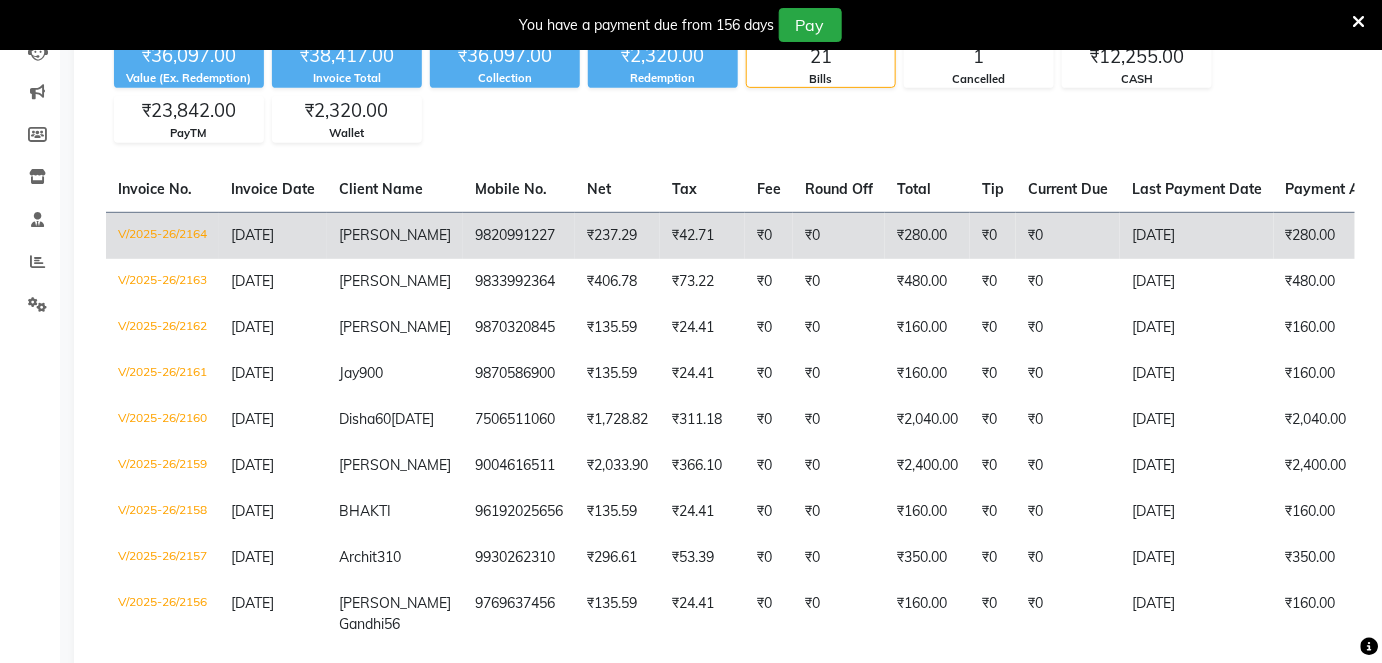 scroll, scrollTop: 0, scrollLeft: 0, axis: both 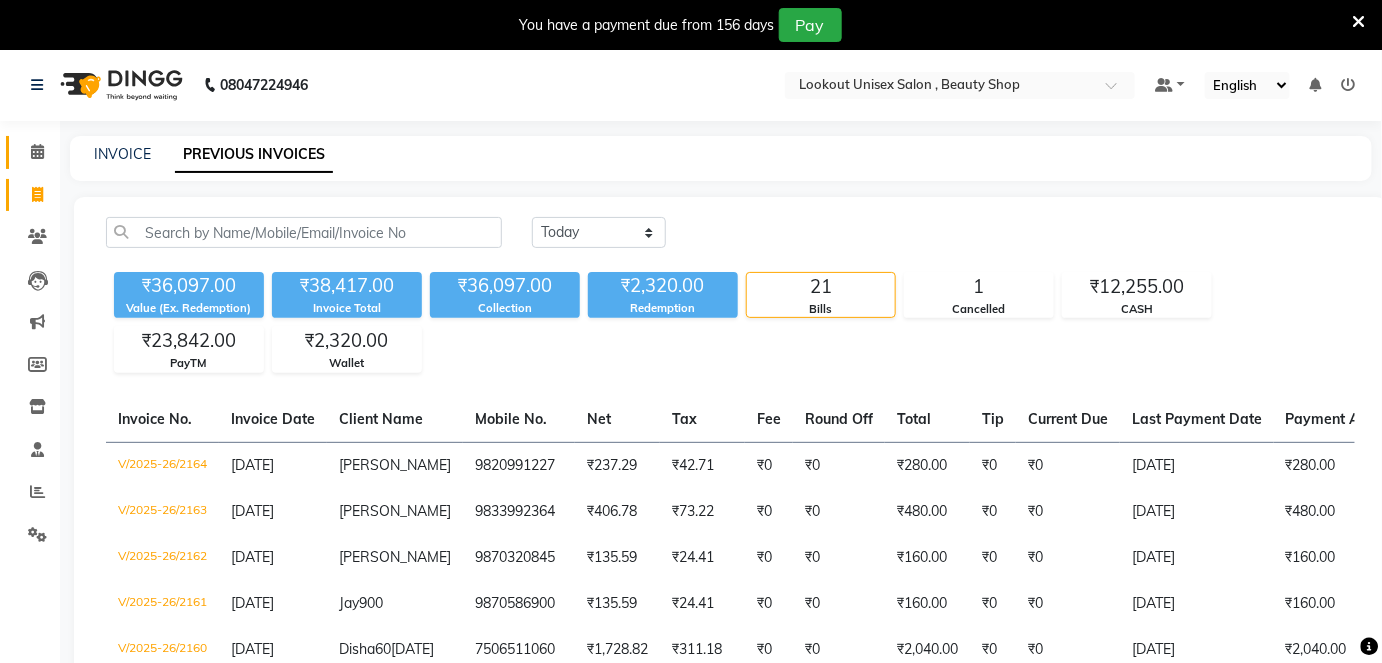 drag, startPoint x: 56, startPoint y: 148, endPoint x: 38, endPoint y: 152, distance: 18.439089 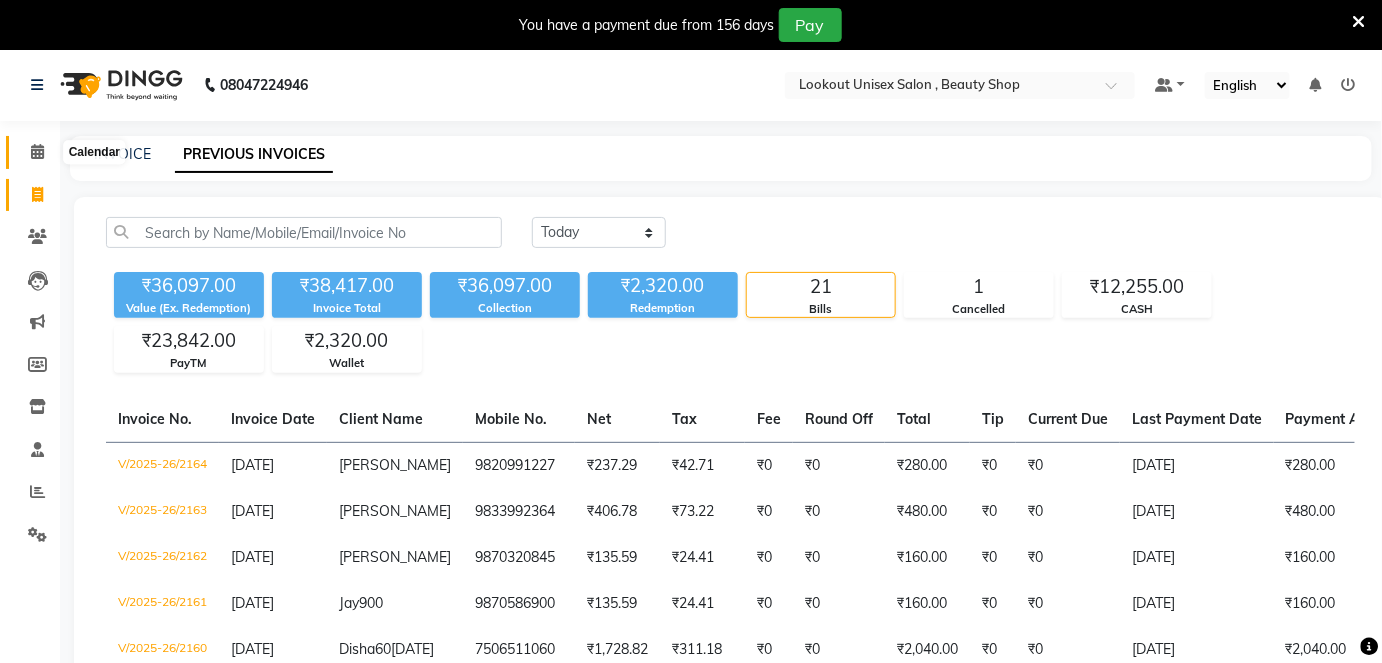 click 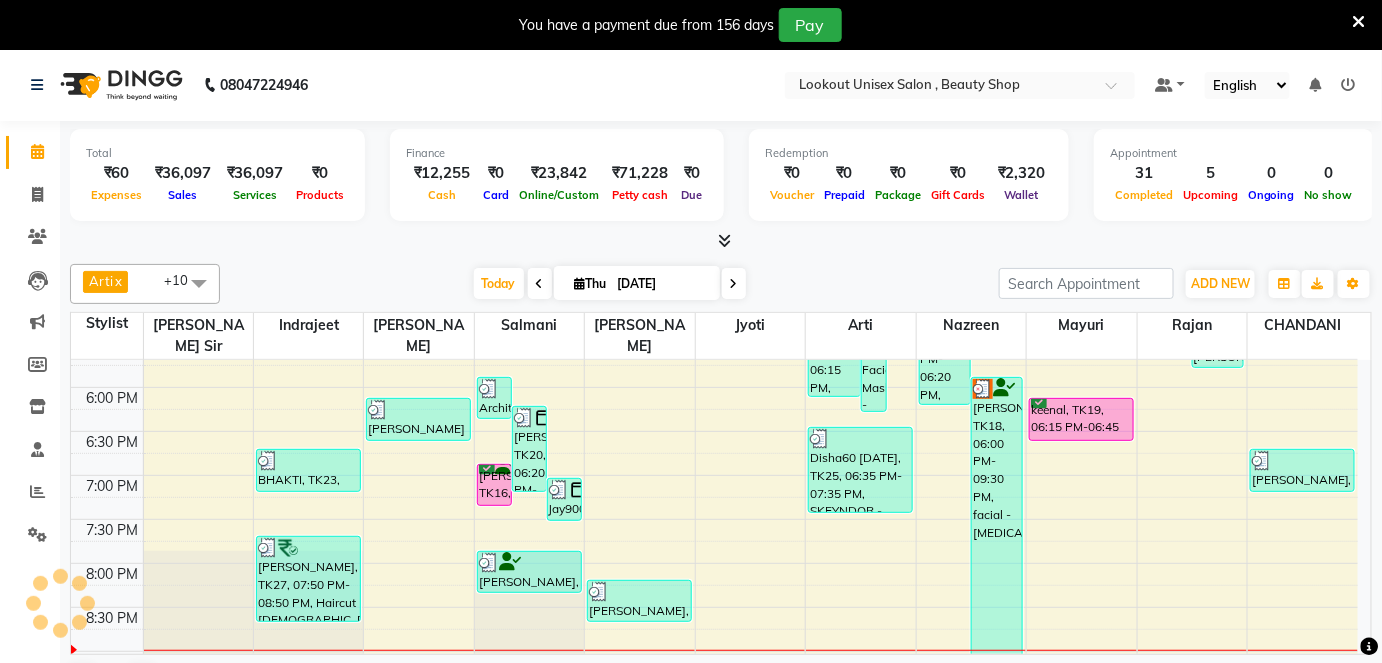 scroll, scrollTop: 0, scrollLeft: 0, axis: both 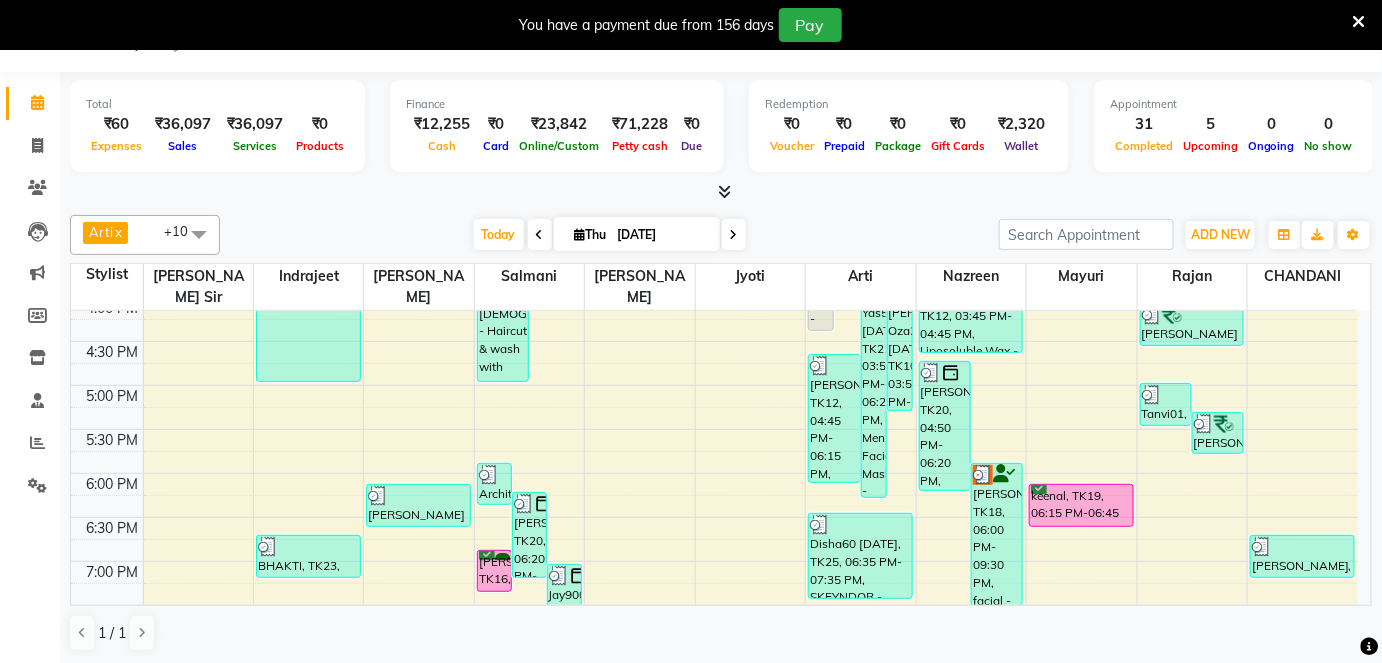 click on "MANSHI, TK18, 06:00 PM-09:30 PM, facial - Skin Lightening" at bounding box center [997, 614] 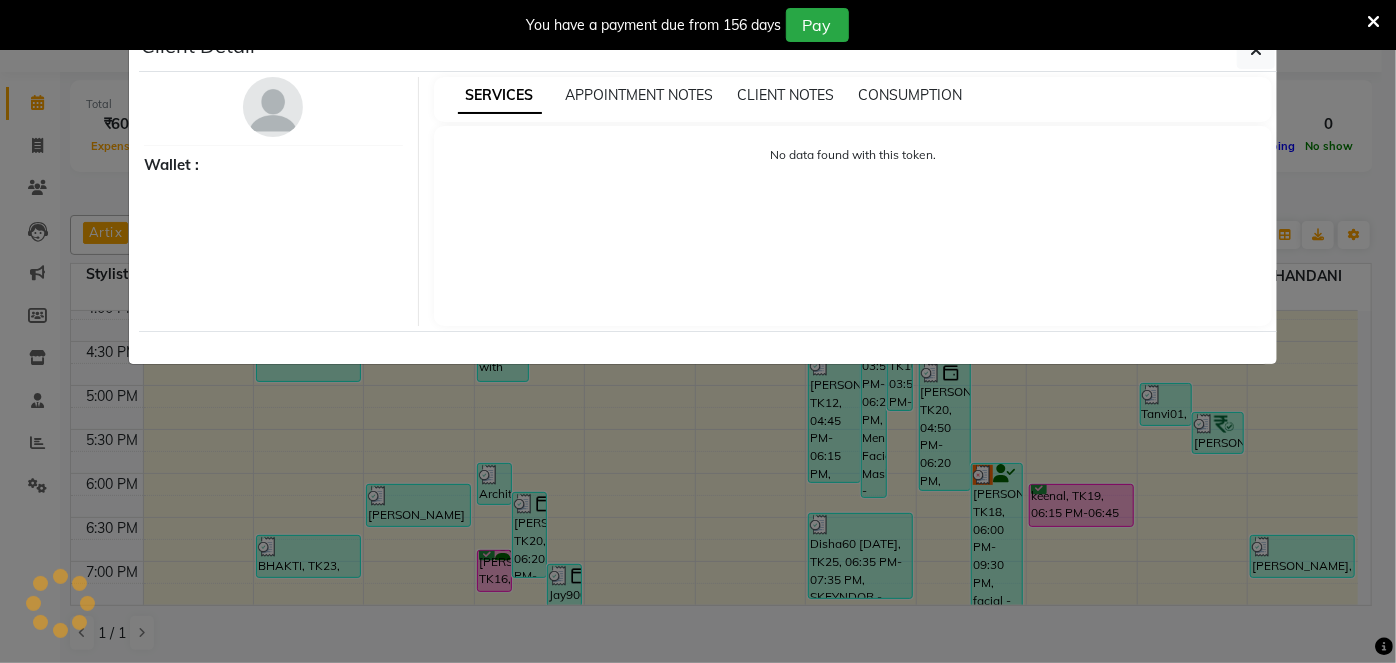 select on "3" 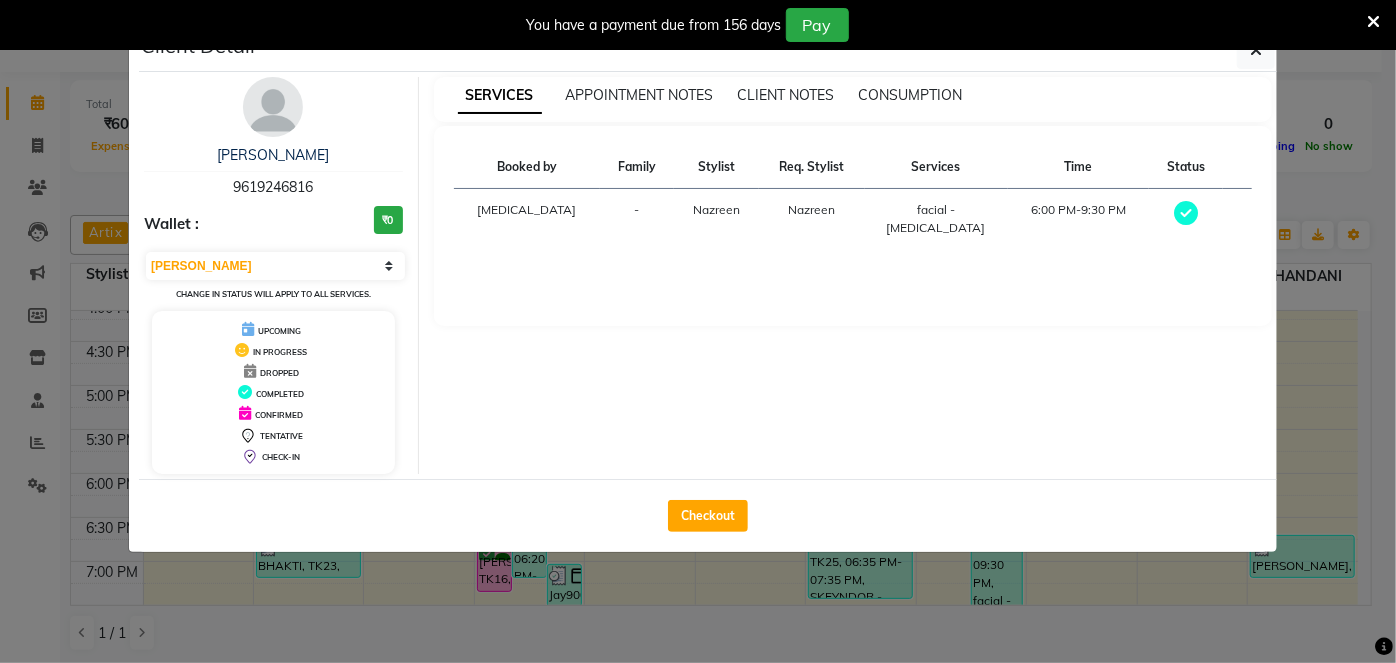 drag, startPoint x: 219, startPoint y: 182, endPoint x: 320, endPoint y: 184, distance: 101.0198 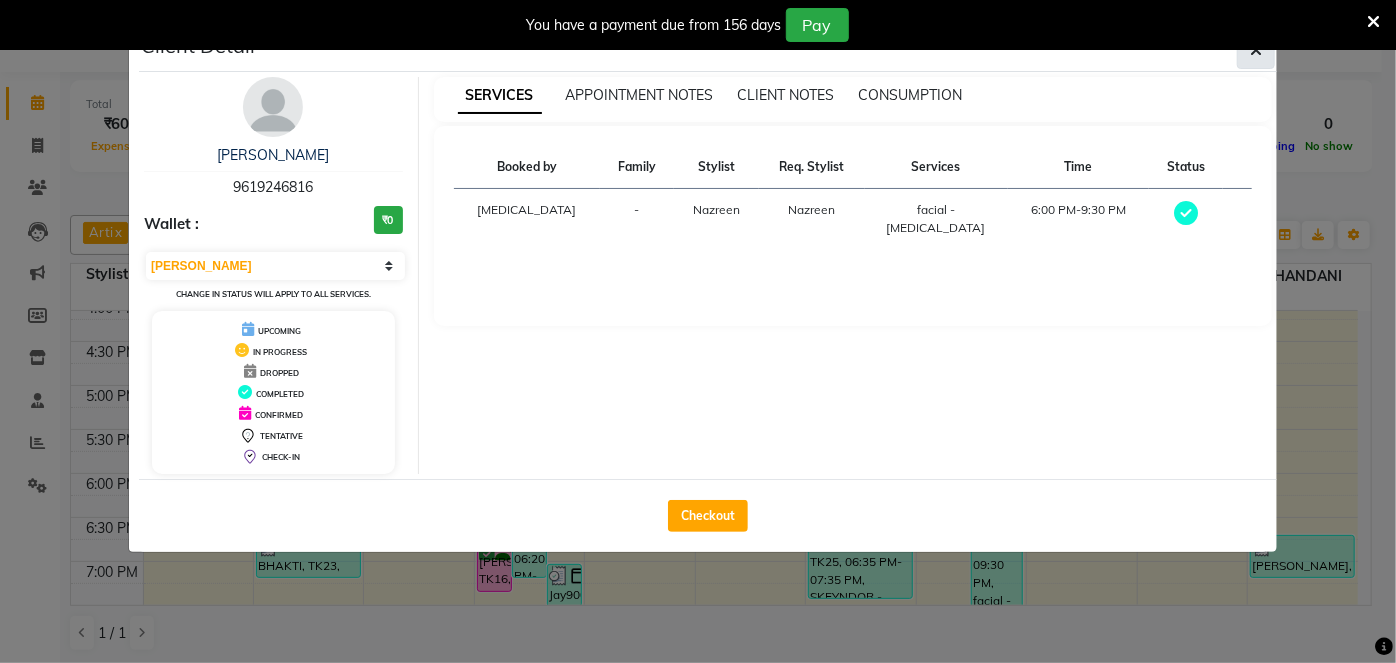 click 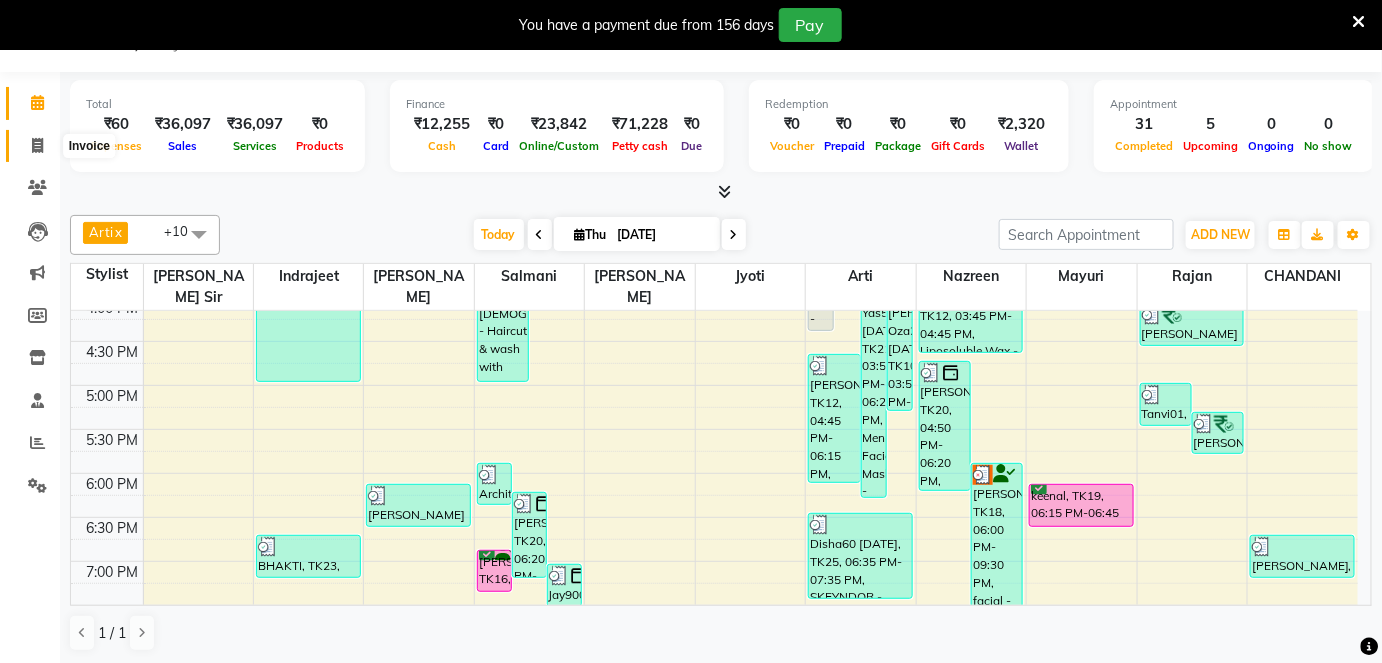 click 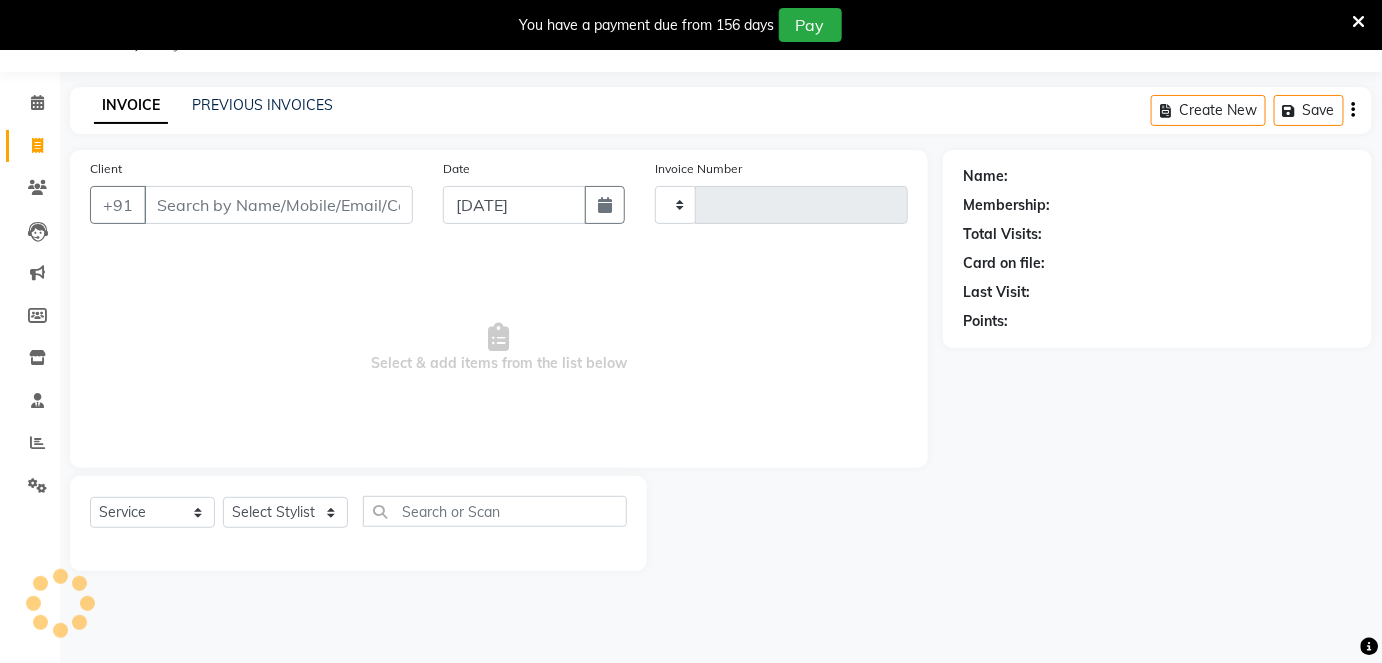 scroll, scrollTop: 48, scrollLeft: 0, axis: vertical 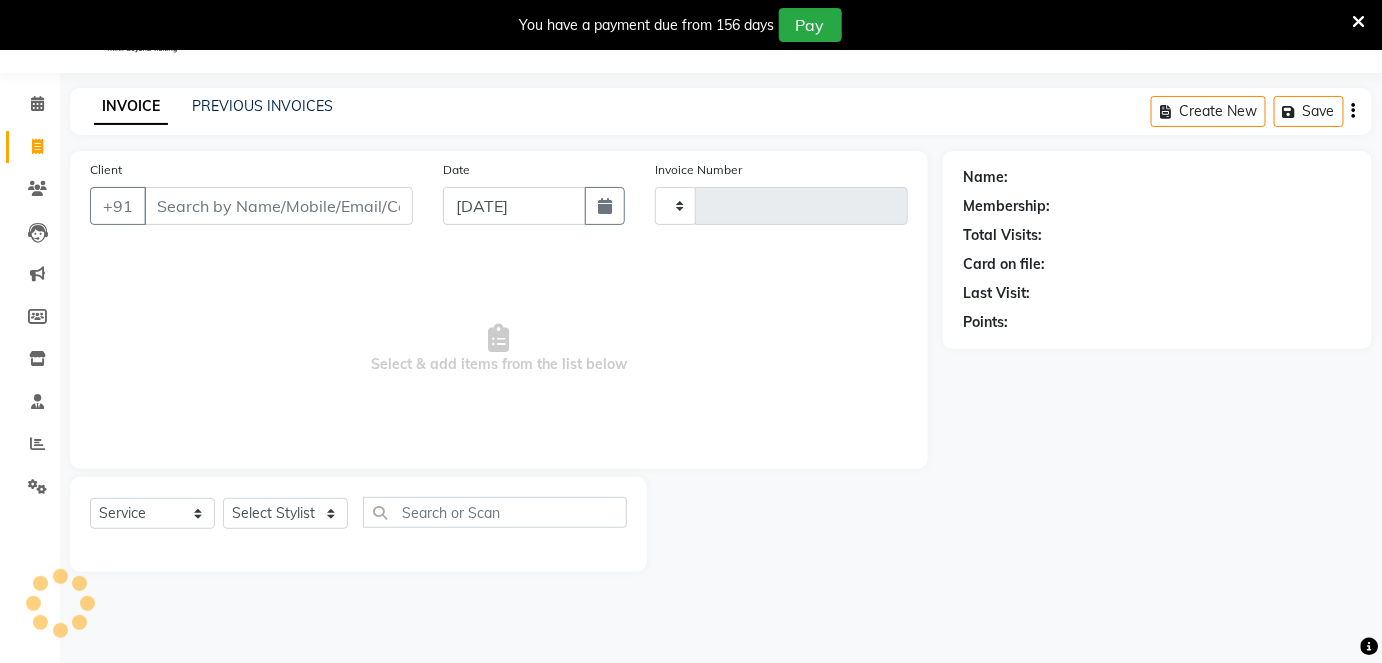 type on "2166" 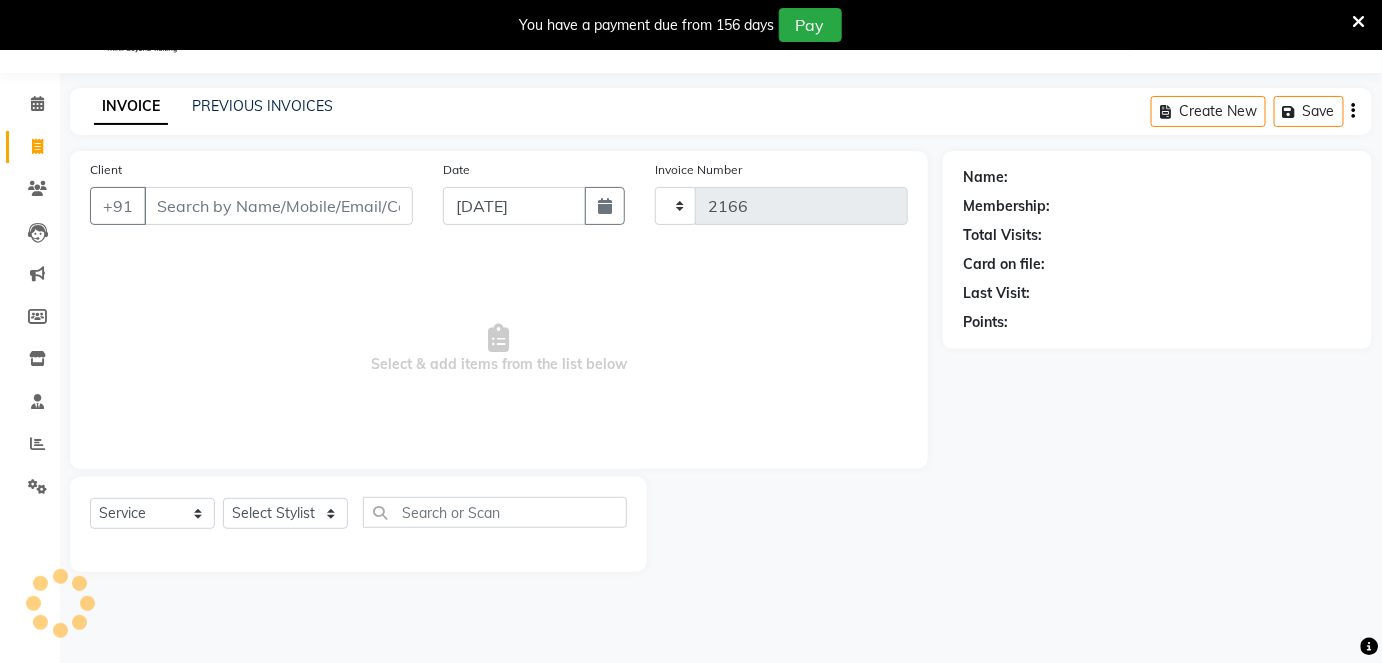 select on "7658" 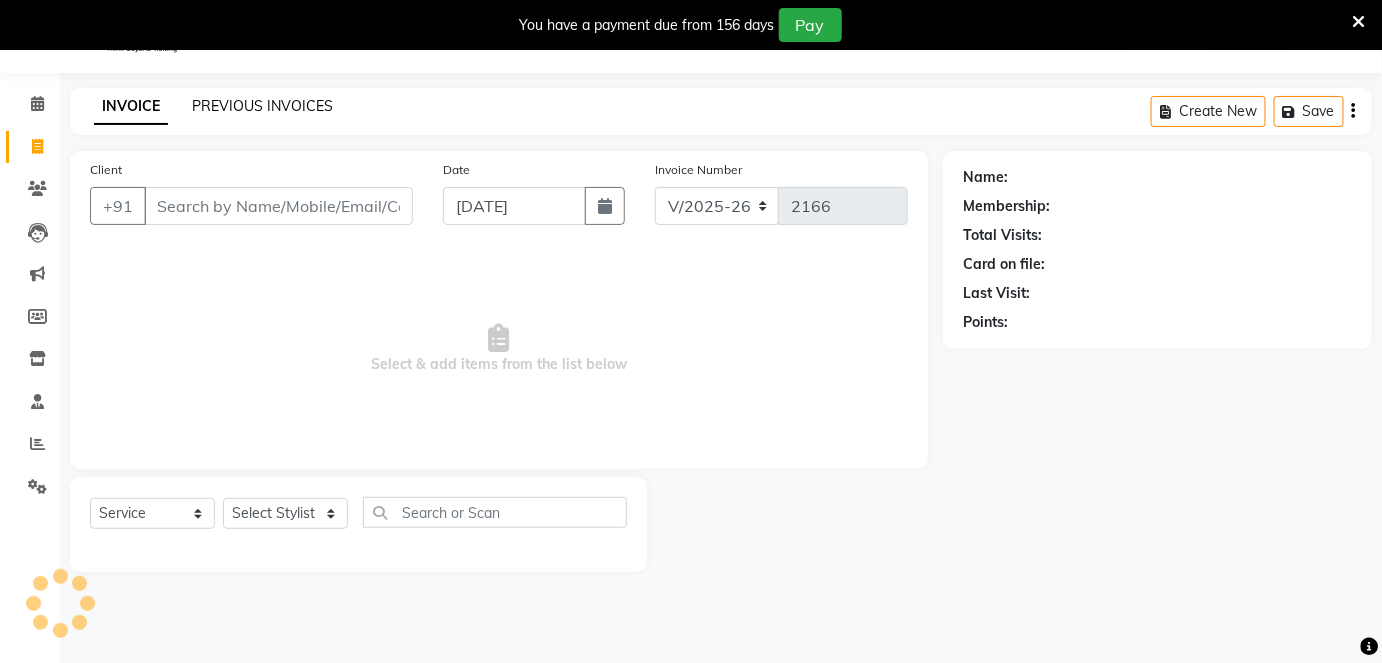 click on "PREVIOUS INVOICES" 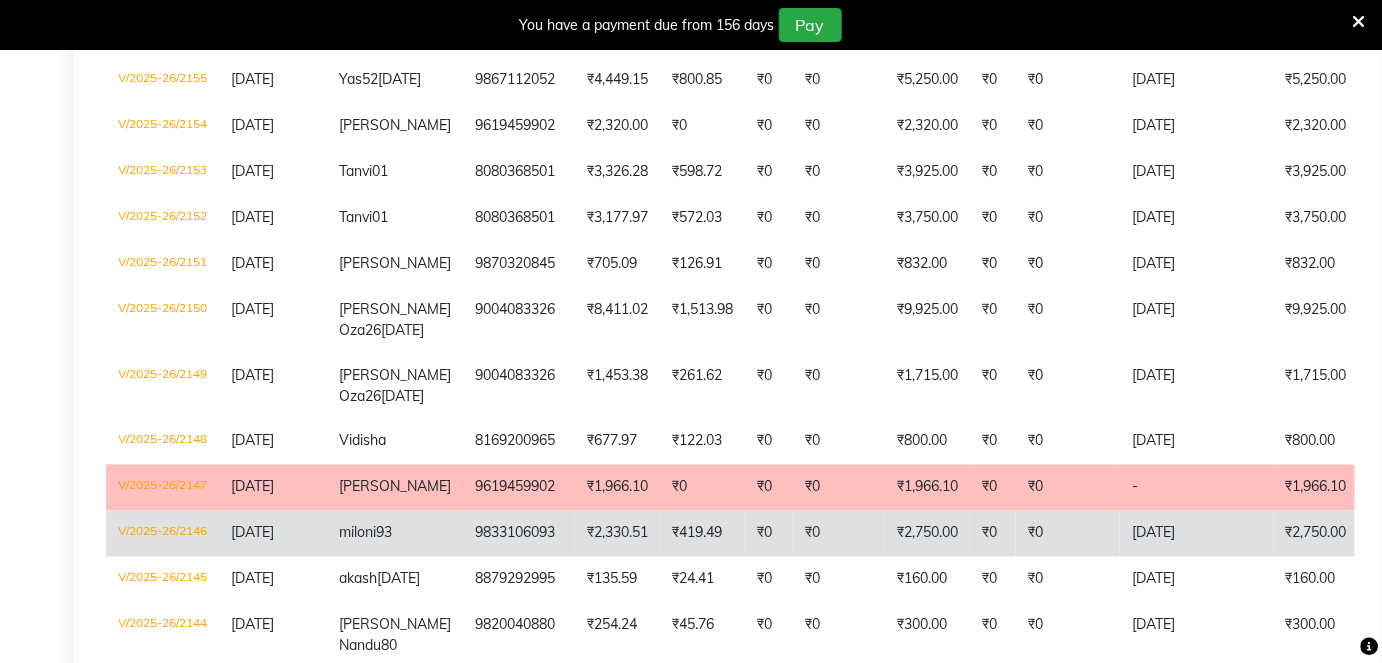 scroll, scrollTop: 1139, scrollLeft: 0, axis: vertical 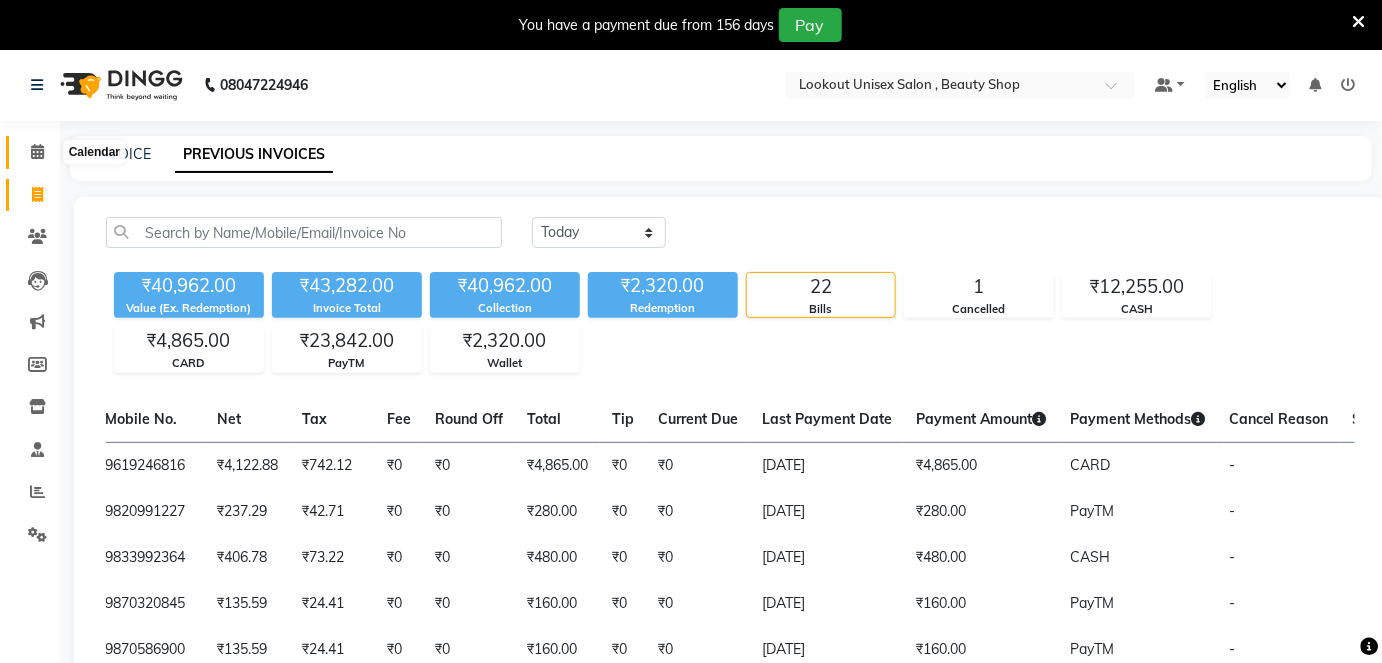 click 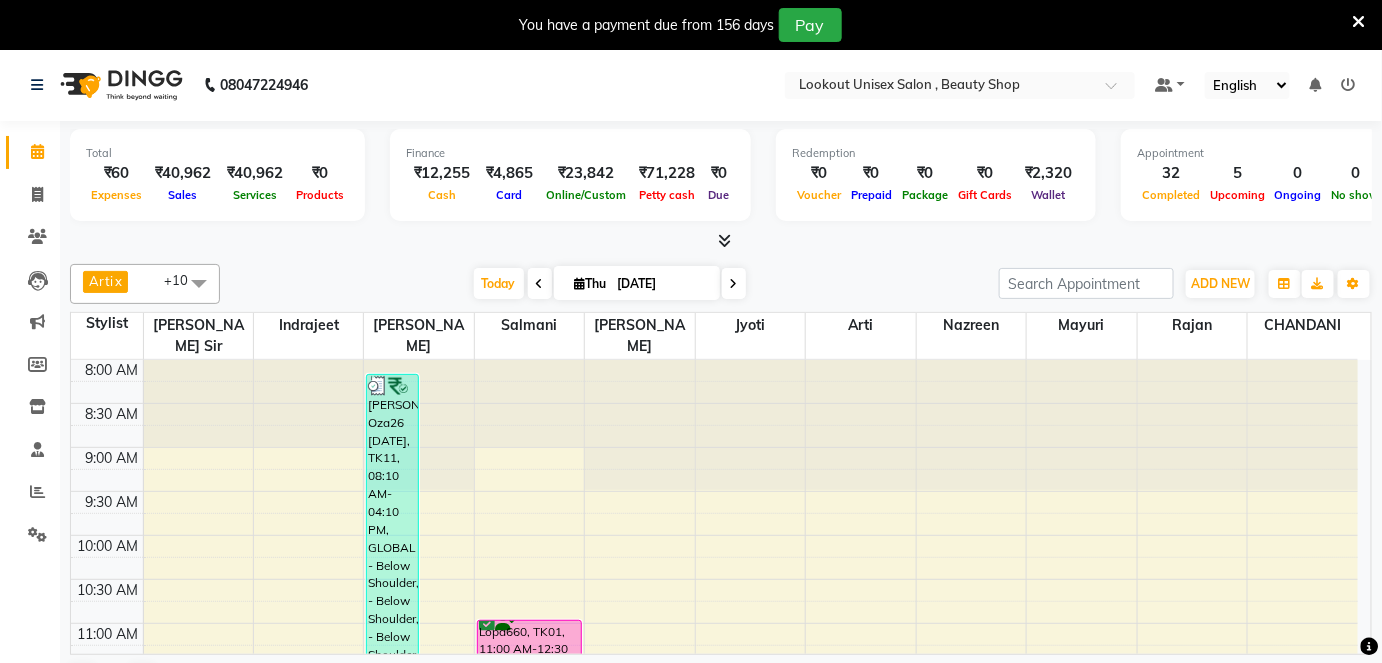 click at bounding box center [734, 284] 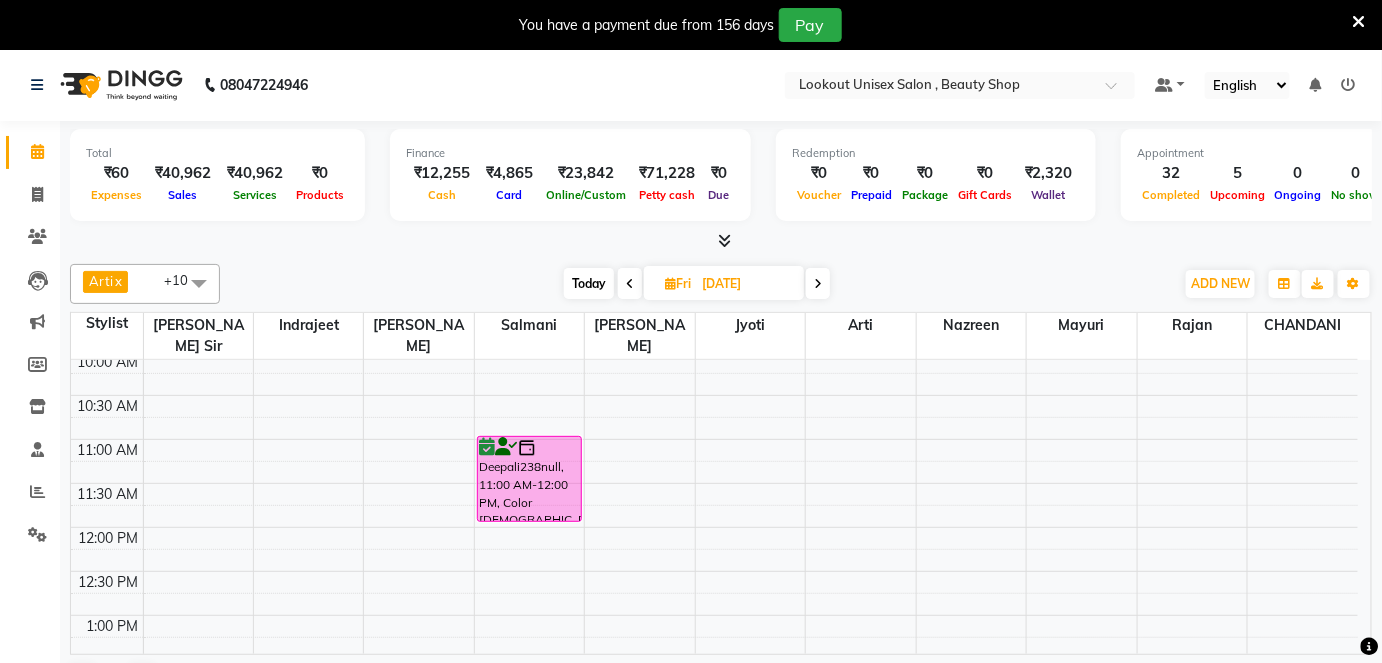 scroll, scrollTop: 181, scrollLeft: 0, axis: vertical 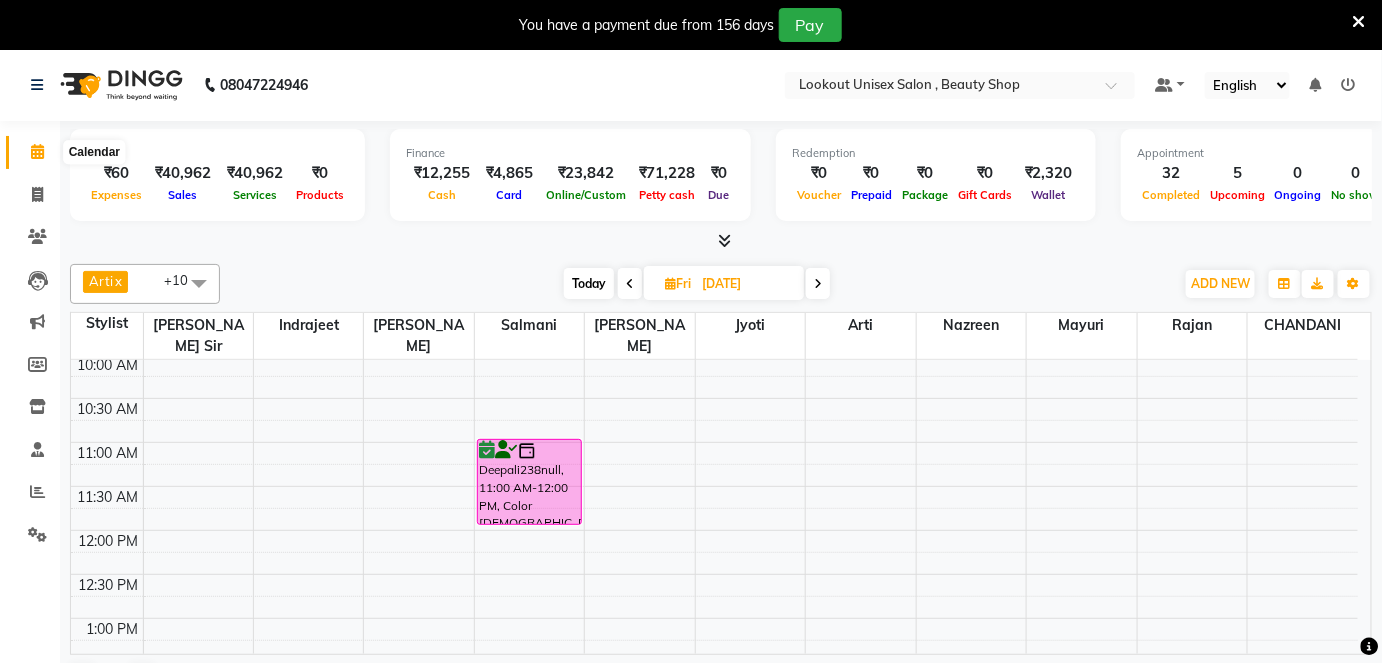 click 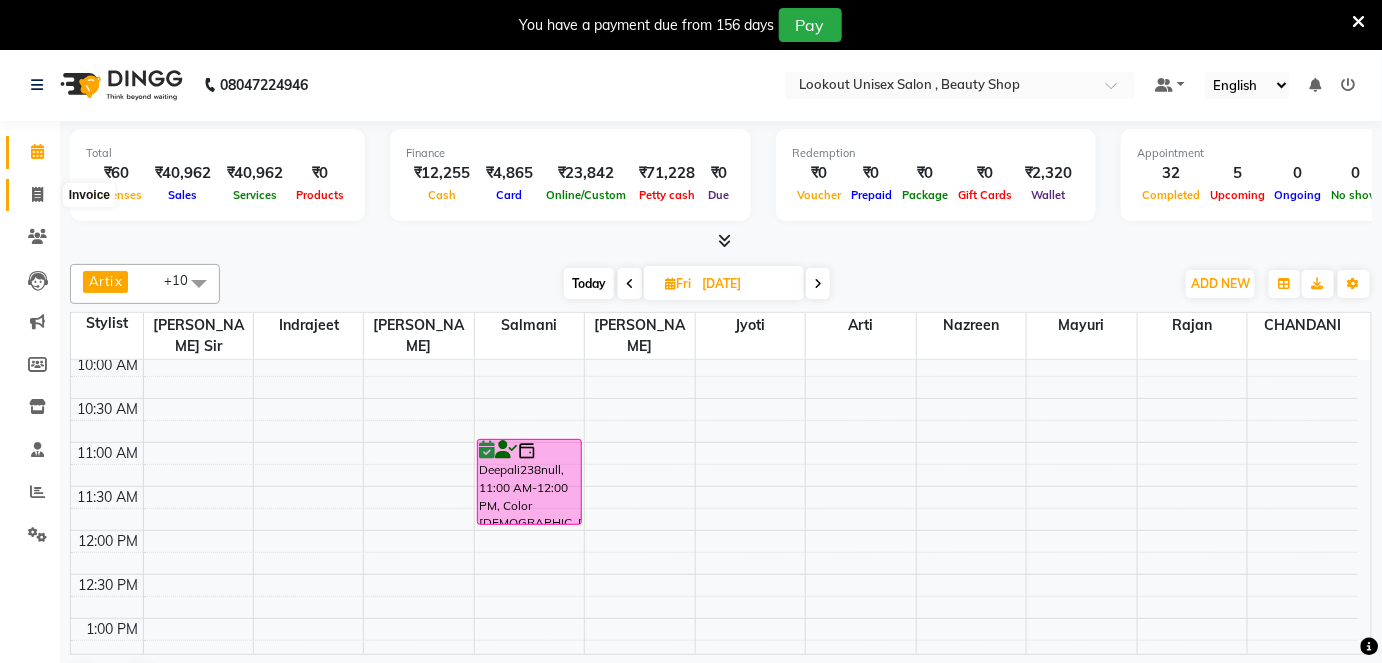 click 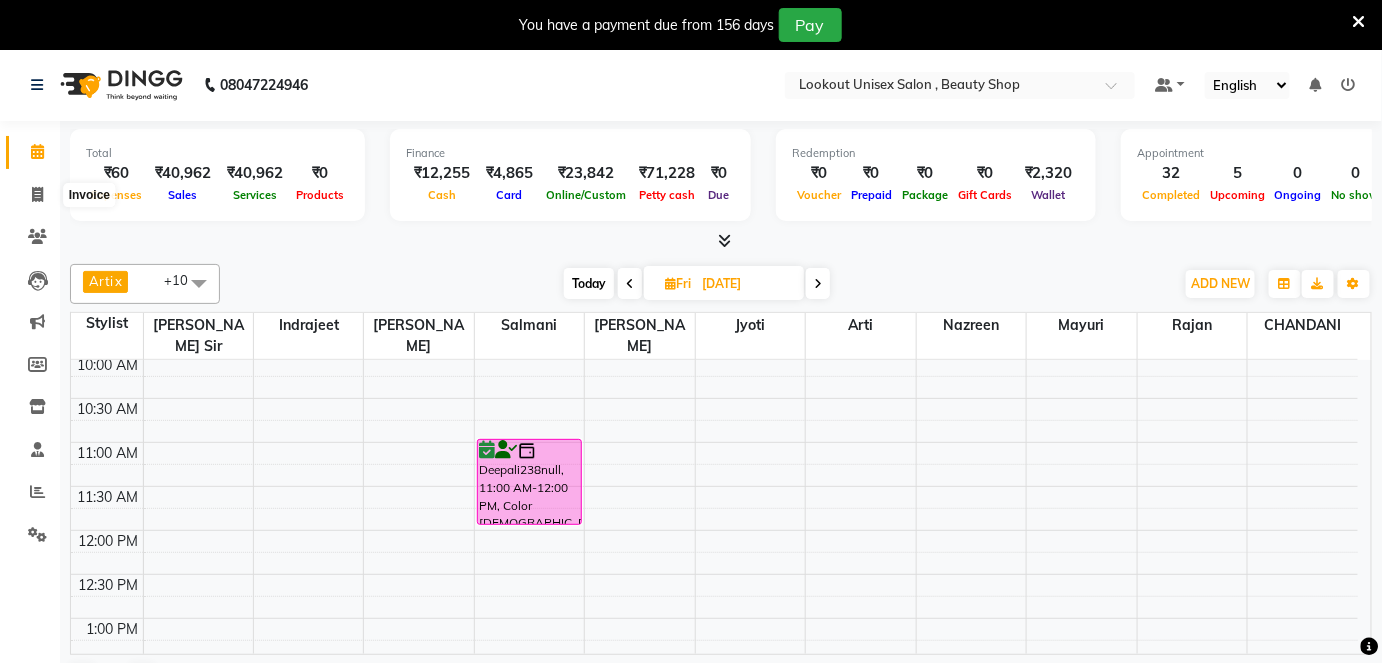 select on "service" 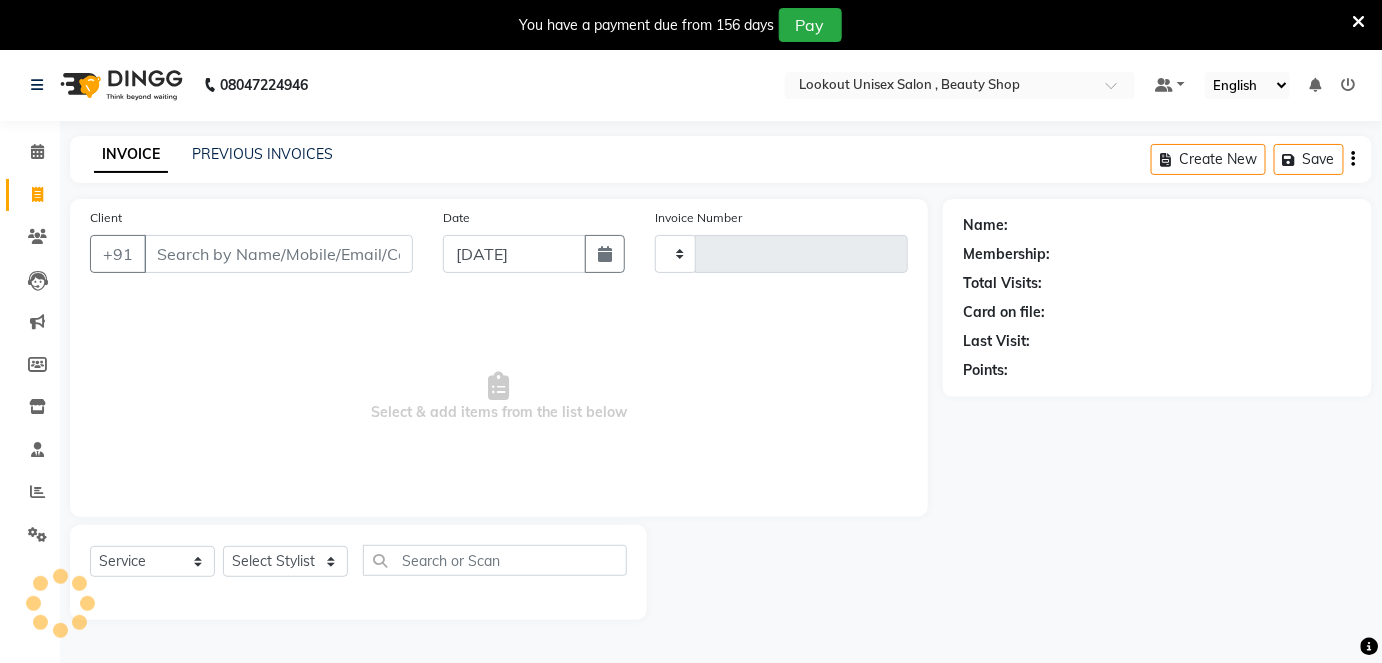 type on "2166" 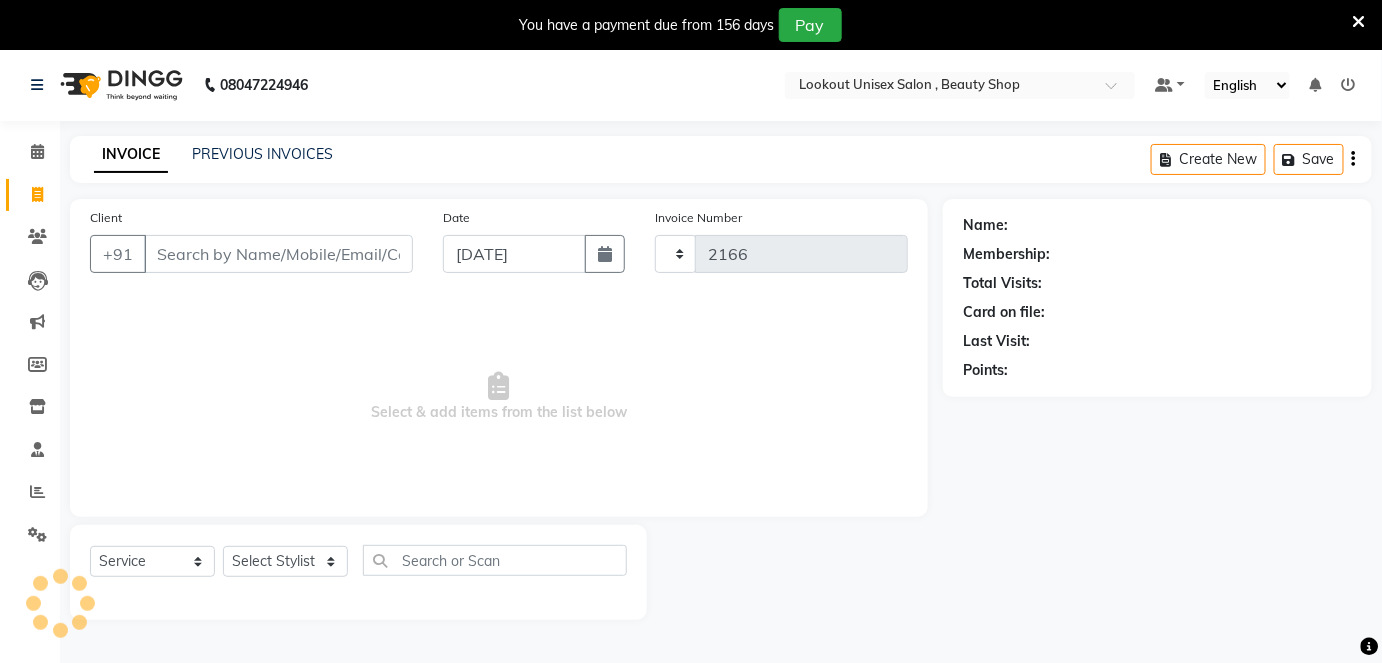 select on "7658" 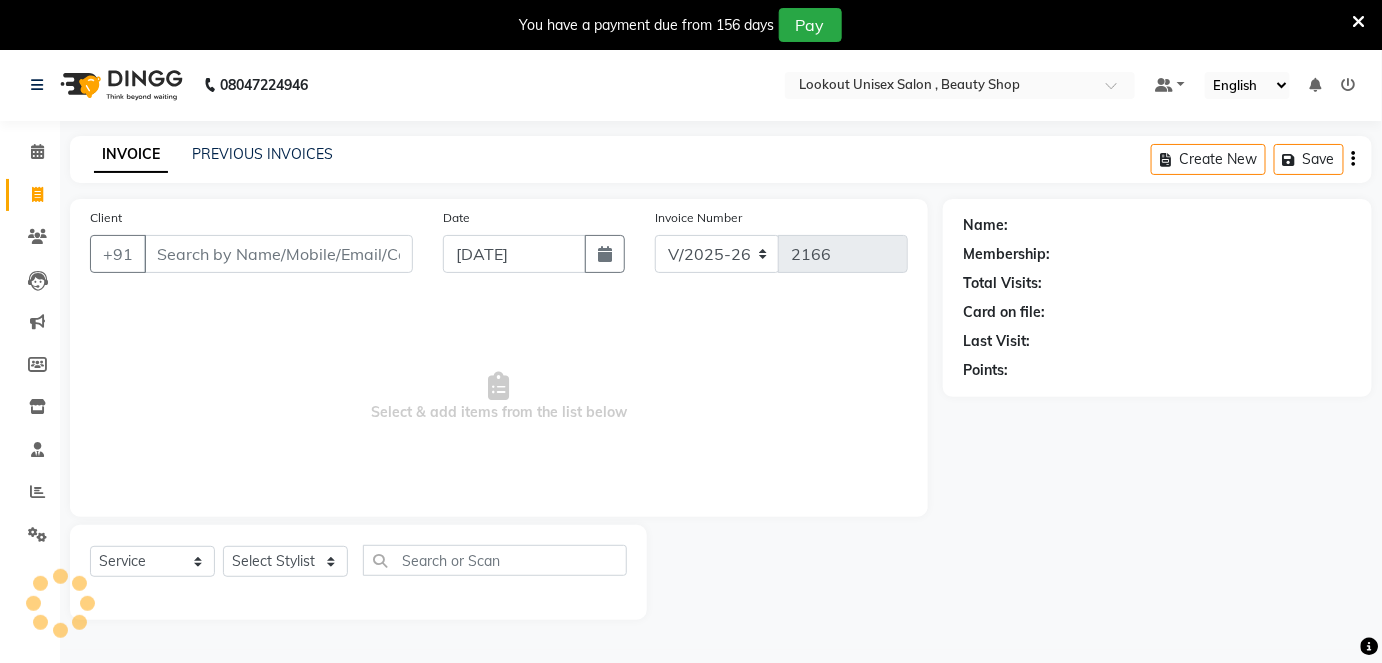 click on "Client" at bounding box center (278, 254) 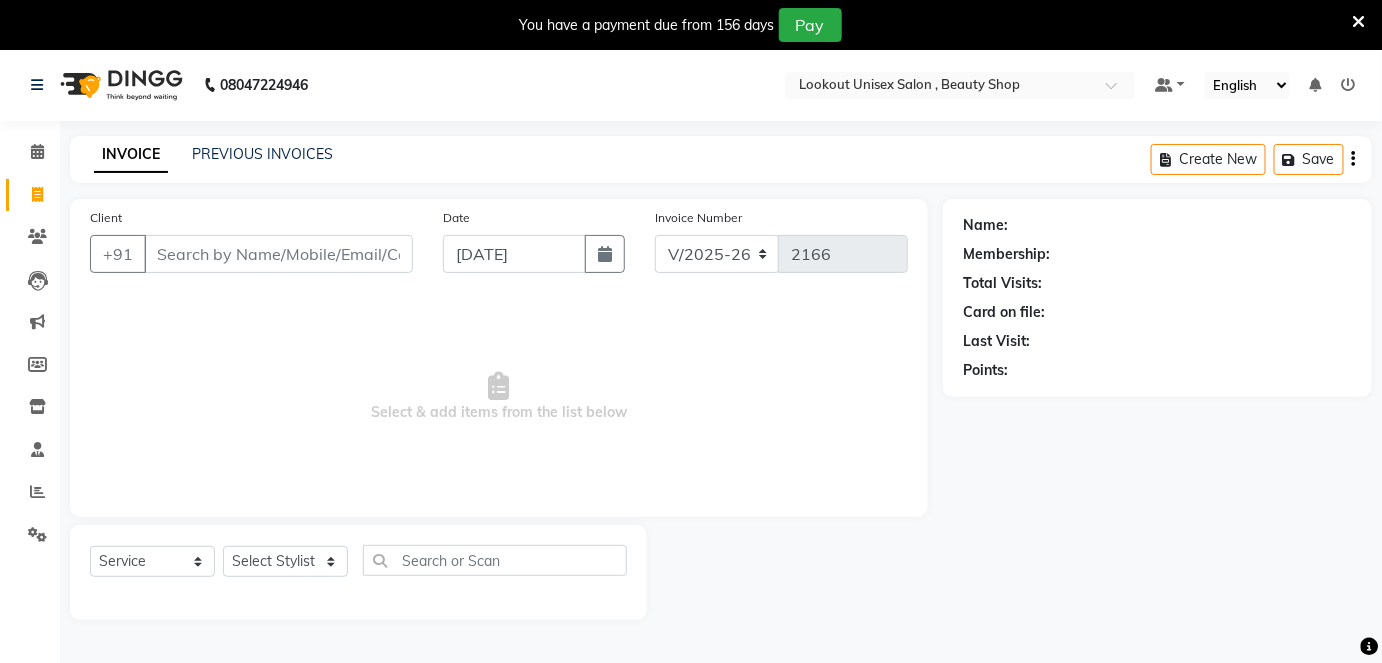click on "Client" at bounding box center [278, 254] 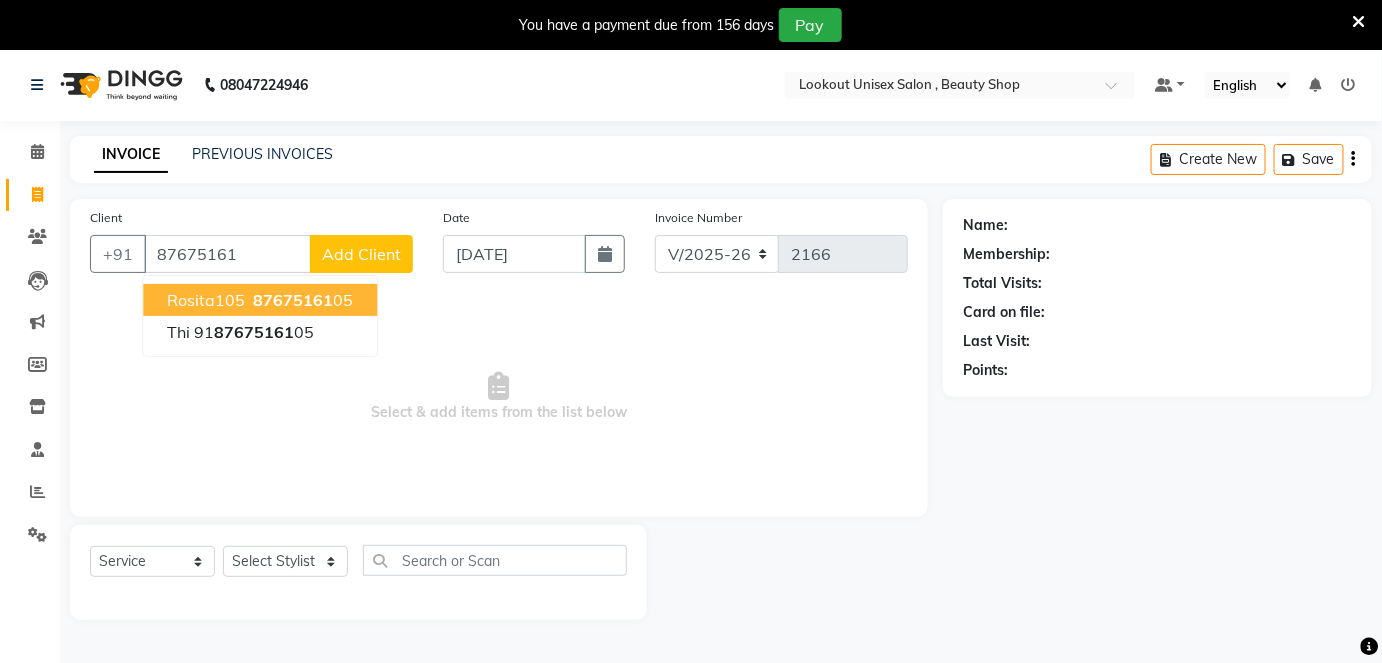 click on "87675161" at bounding box center [293, 300] 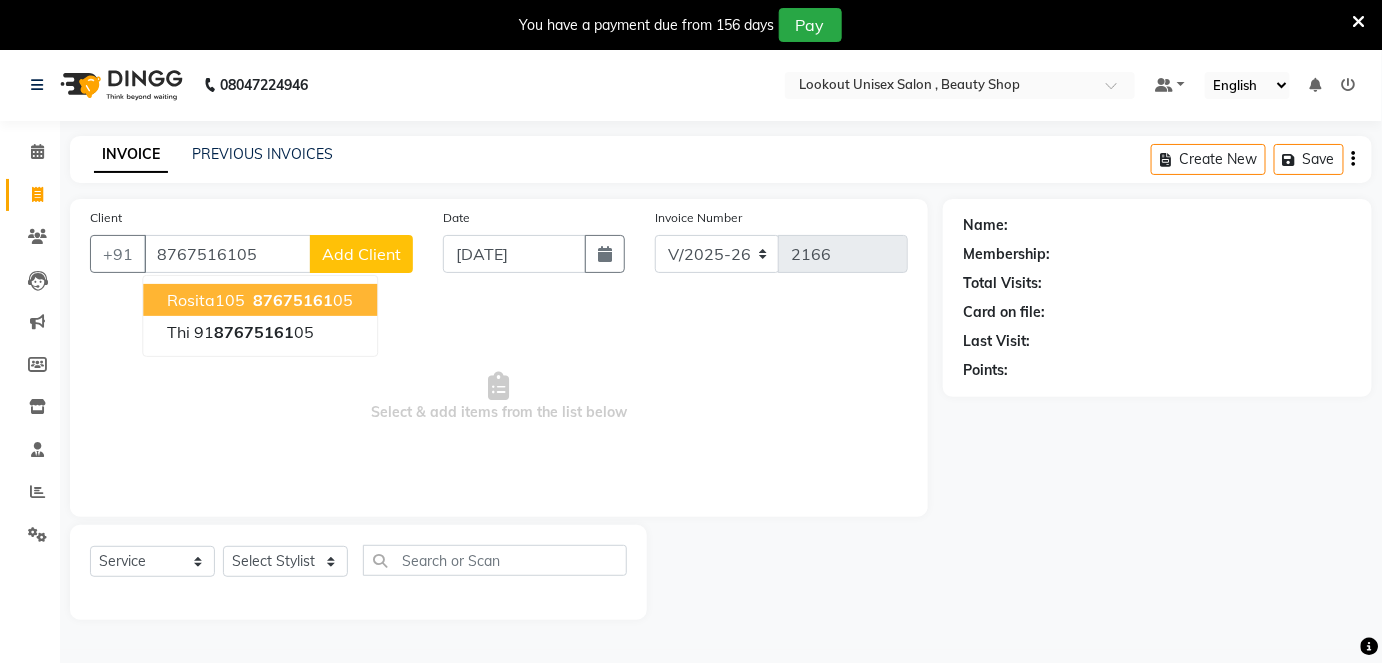 type on "8767516105" 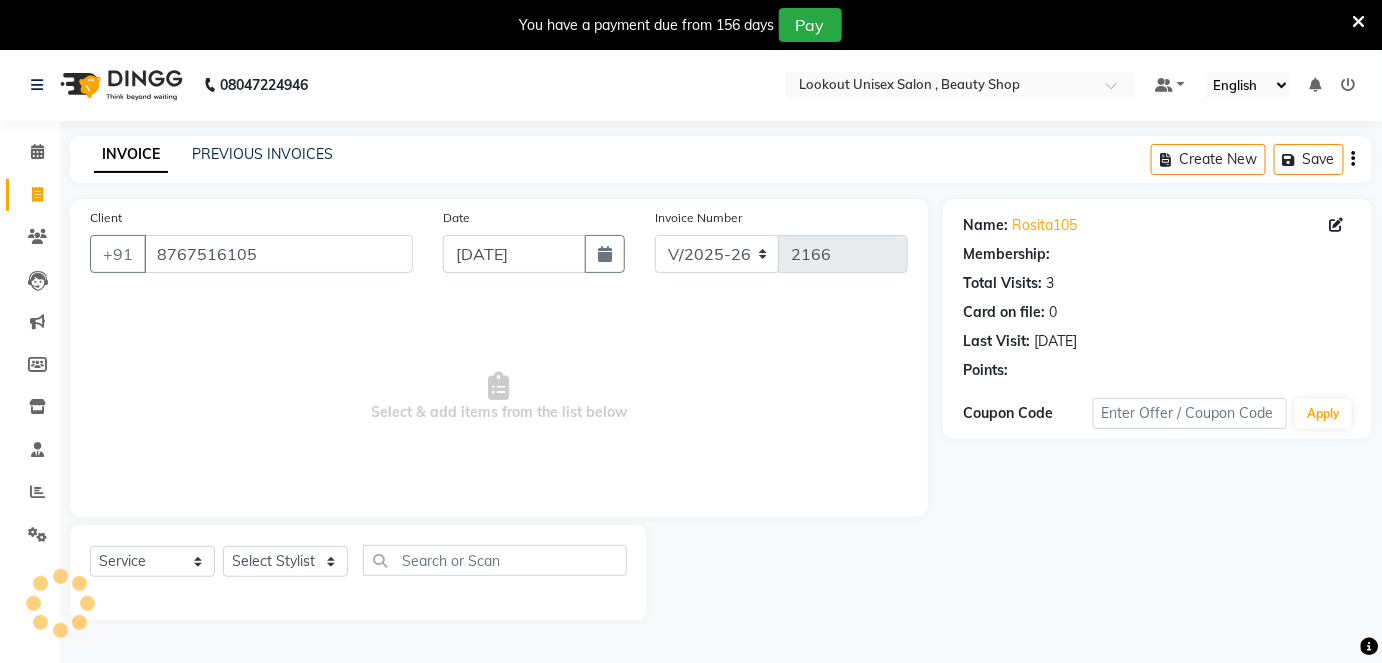 select on "1: Object" 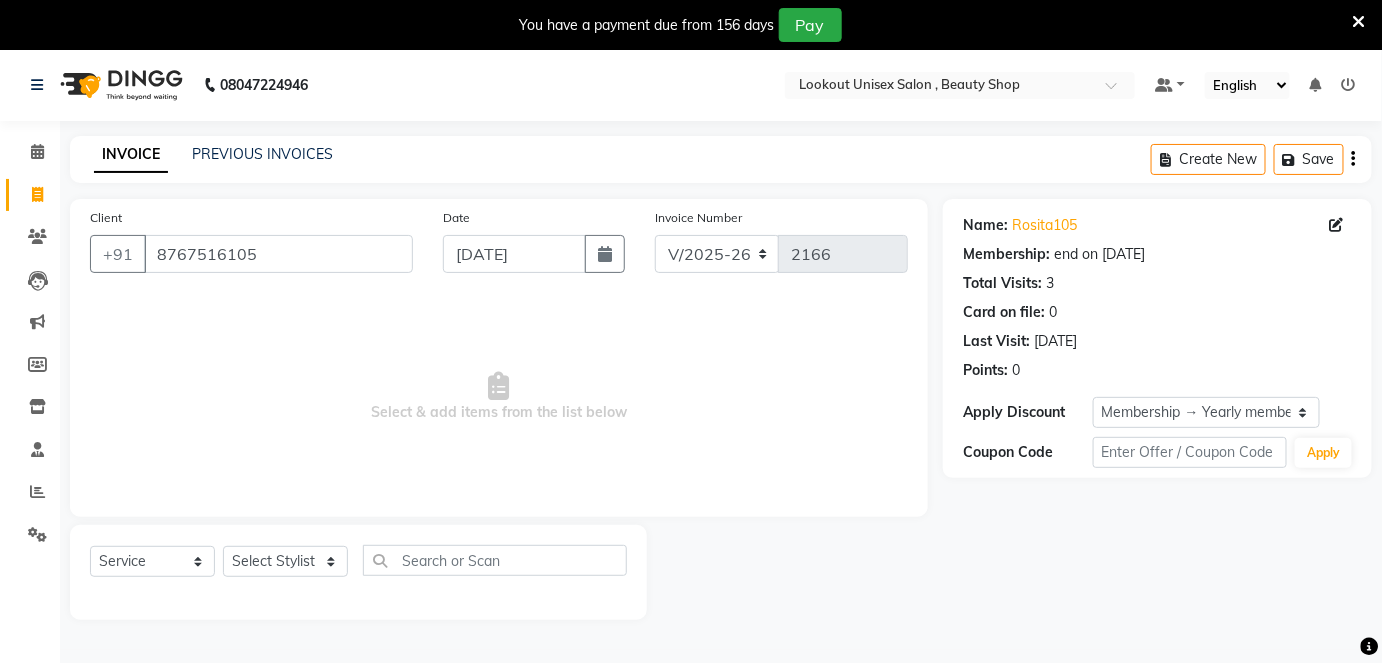 scroll, scrollTop: 48, scrollLeft: 0, axis: vertical 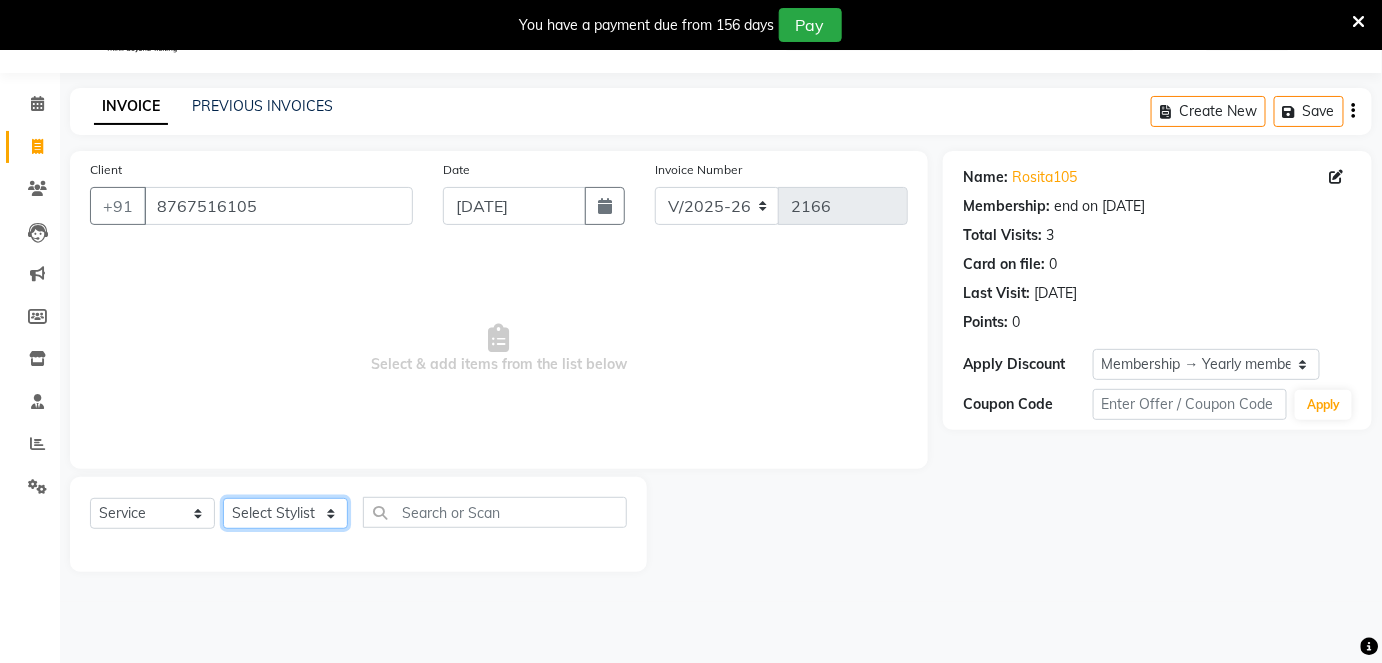 click on "Select Stylist Arti CHANDANI Deepali Dhaval Sir DISHA KAMDAR Hussain Indrajeet Jyoti Mahesh  Manisha Mayuri Mehboob Nabil Nazreen Nikita Rahul Rajan Rishika Salma Salmani Shivani UMAR" 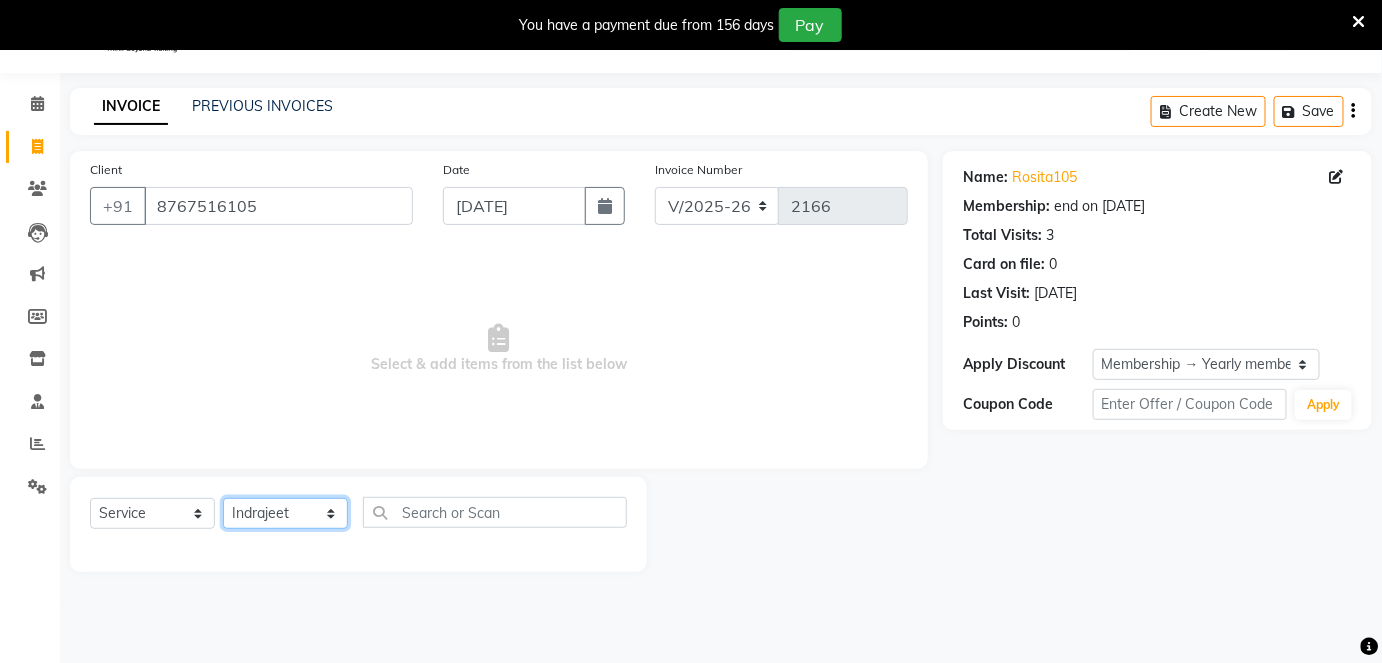 click on "Select Stylist Arti CHANDANI Deepali Dhaval Sir DISHA KAMDAR Hussain Indrajeet Jyoti Mahesh  Manisha Mayuri Mehboob Nabil Nazreen Nikita Rahul Rajan Rishika Salma Salmani Shivani UMAR" 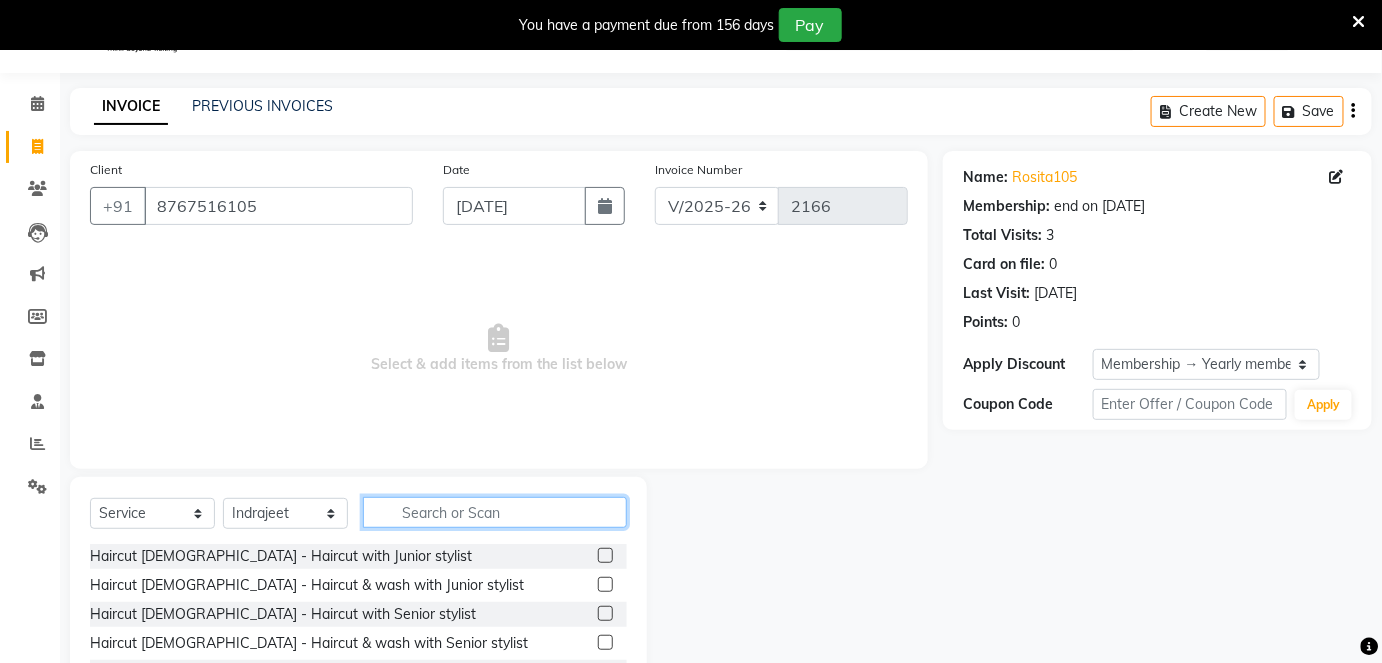 click 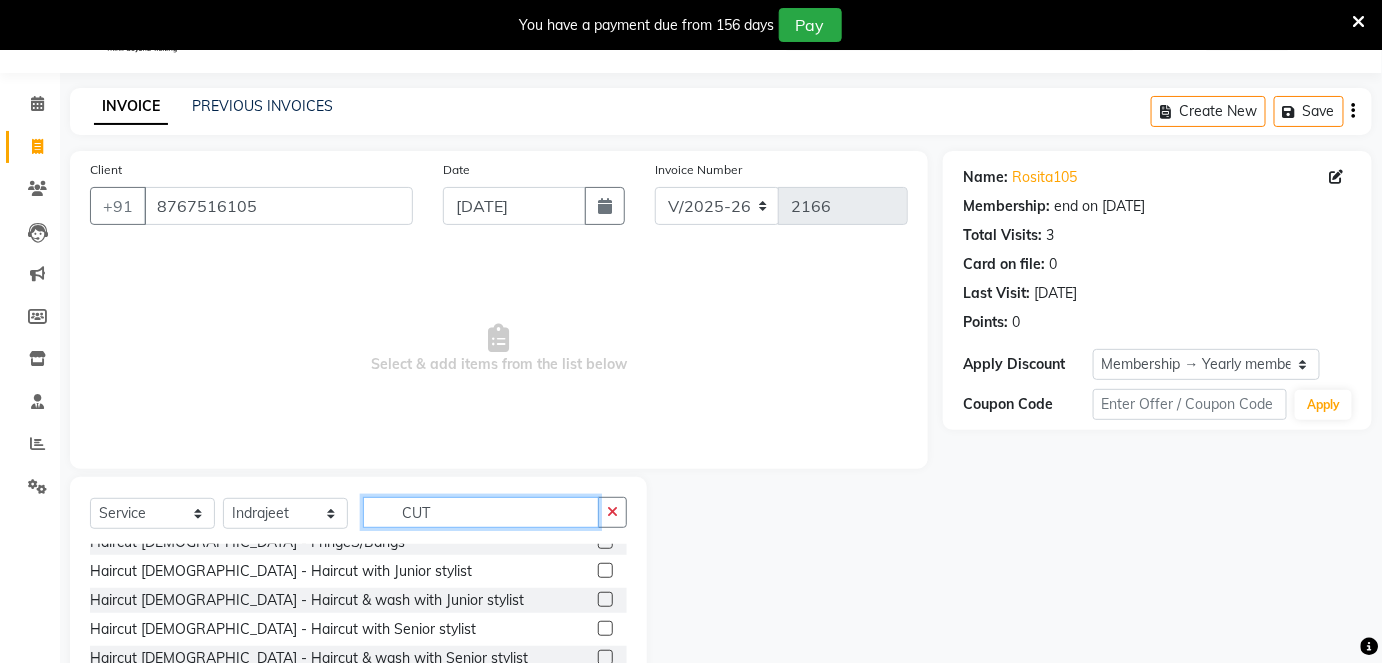 scroll, scrollTop: 205, scrollLeft: 0, axis: vertical 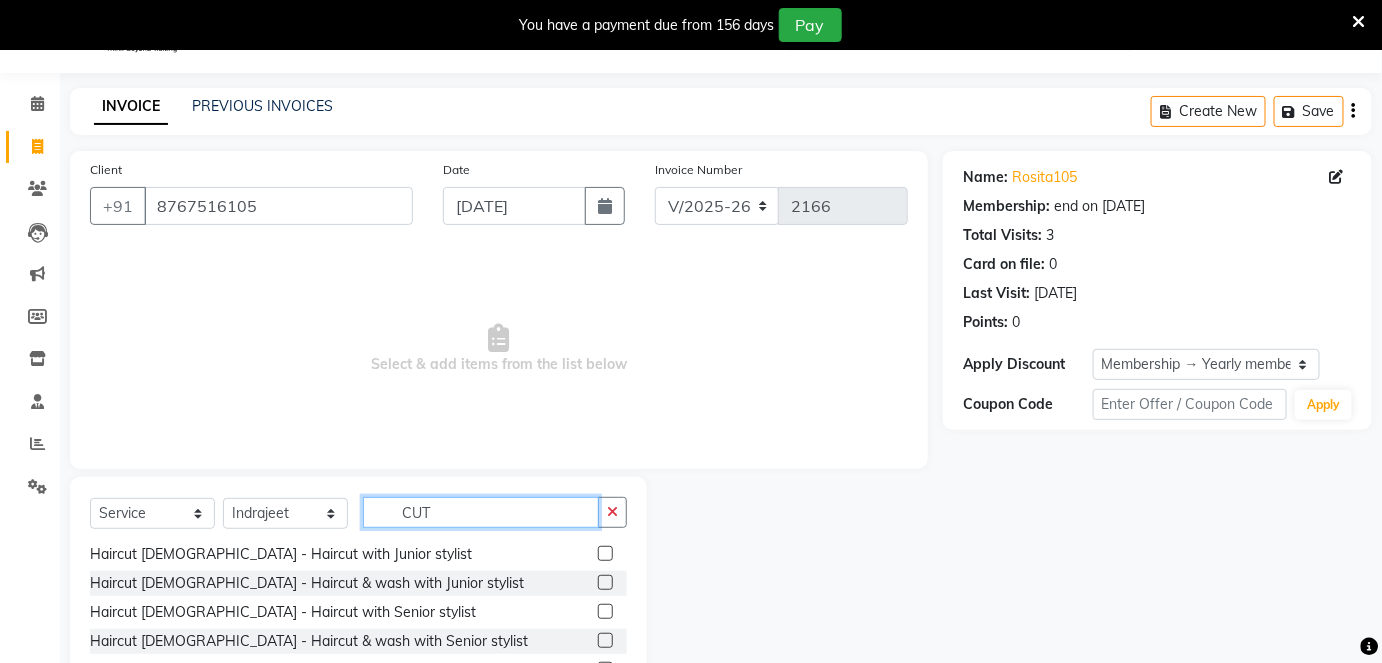 type on "CUT" 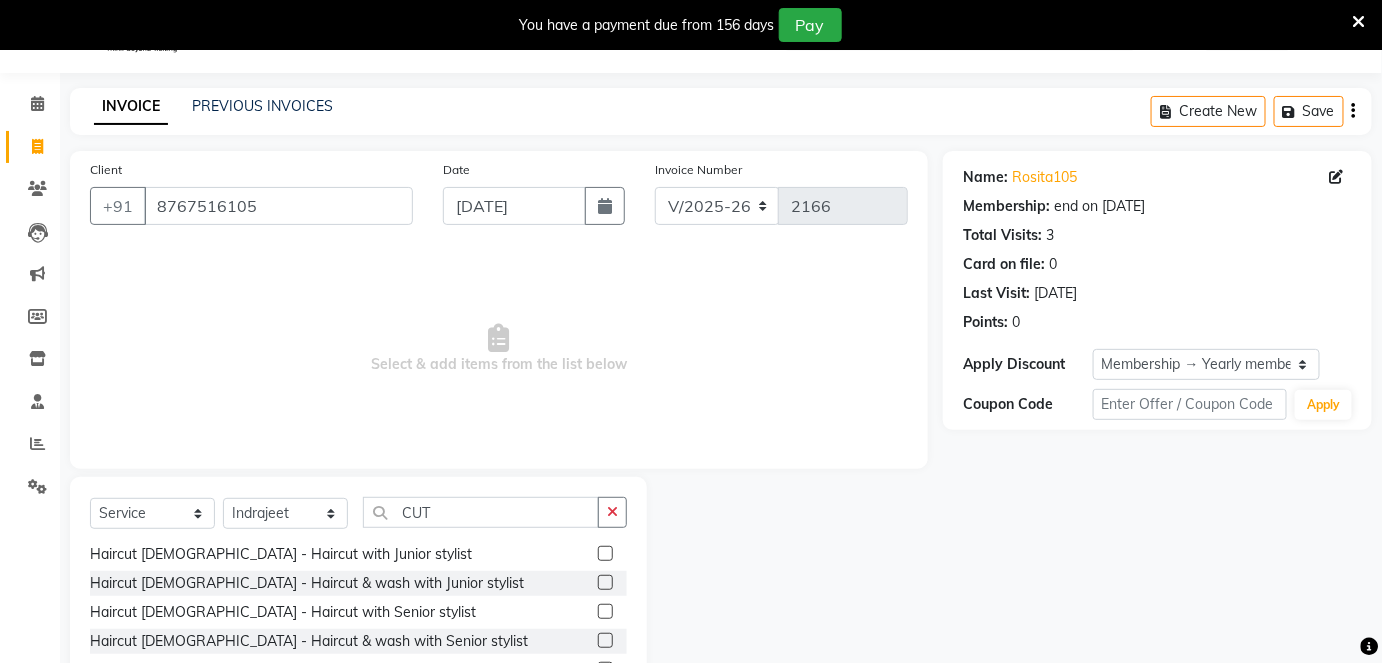 click 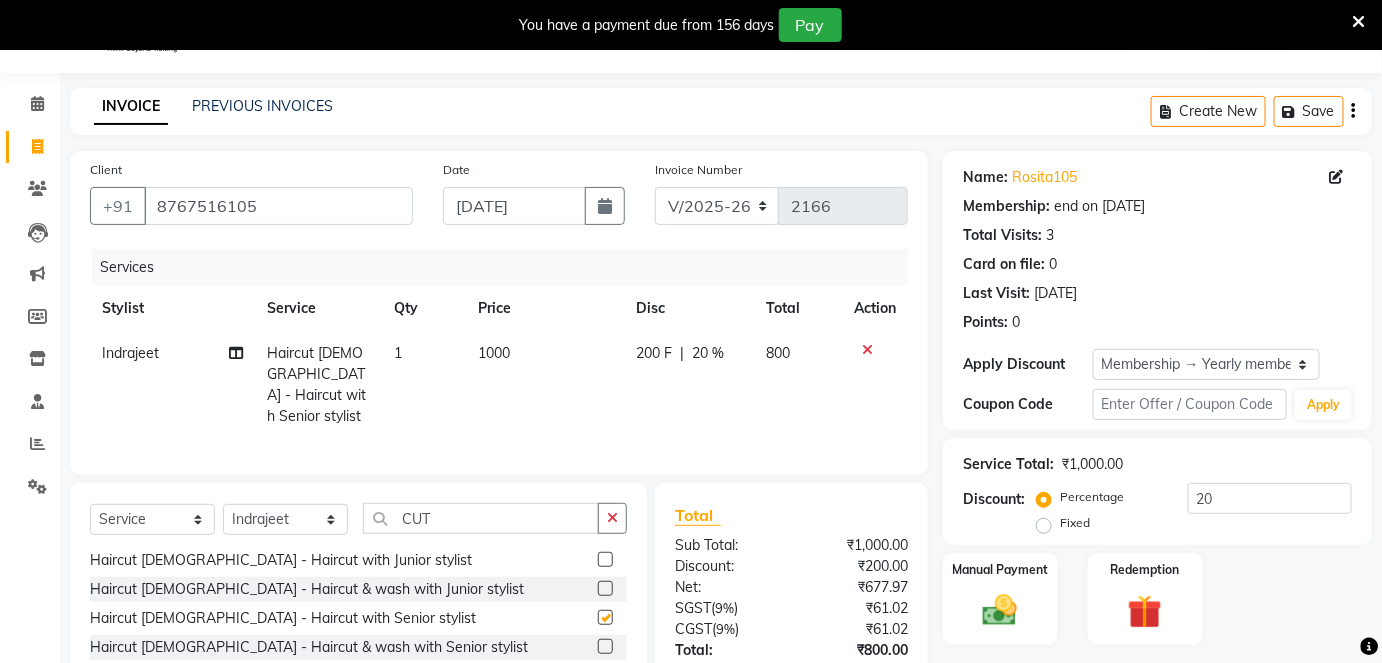 checkbox on "false" 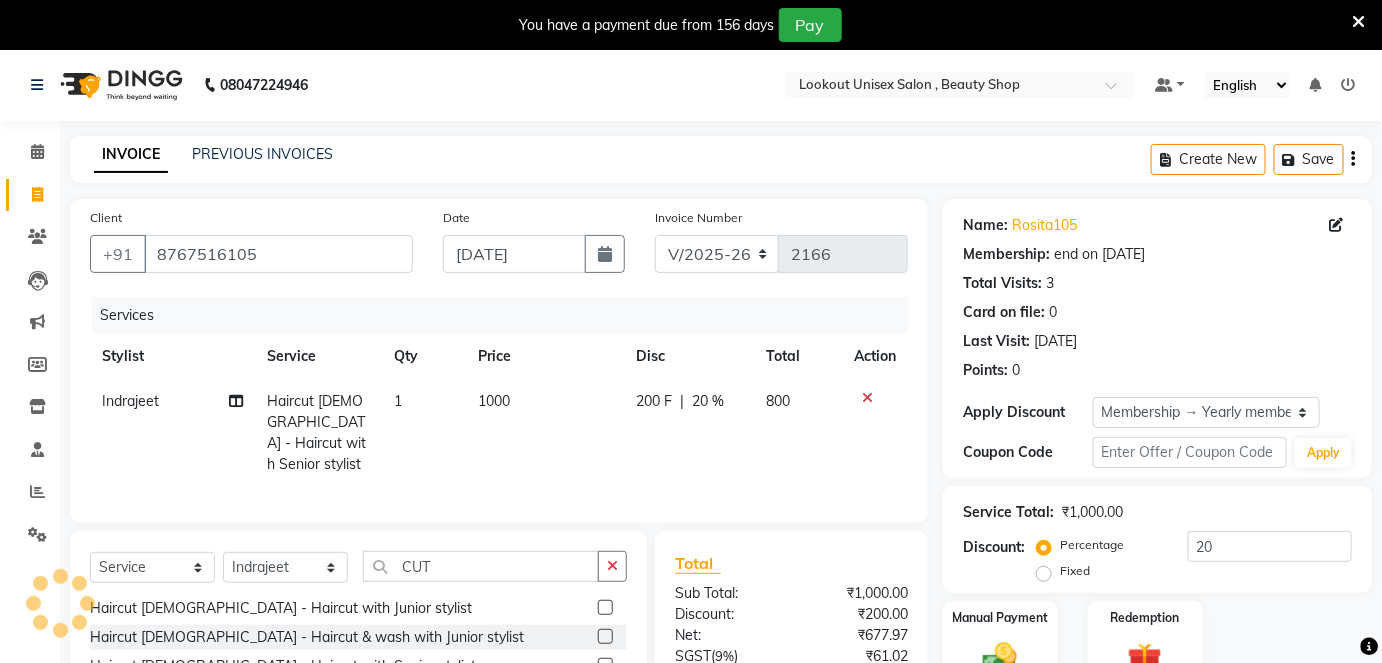 scroll, scrollTop: 186, scrollLeft: 0, axis: vertical 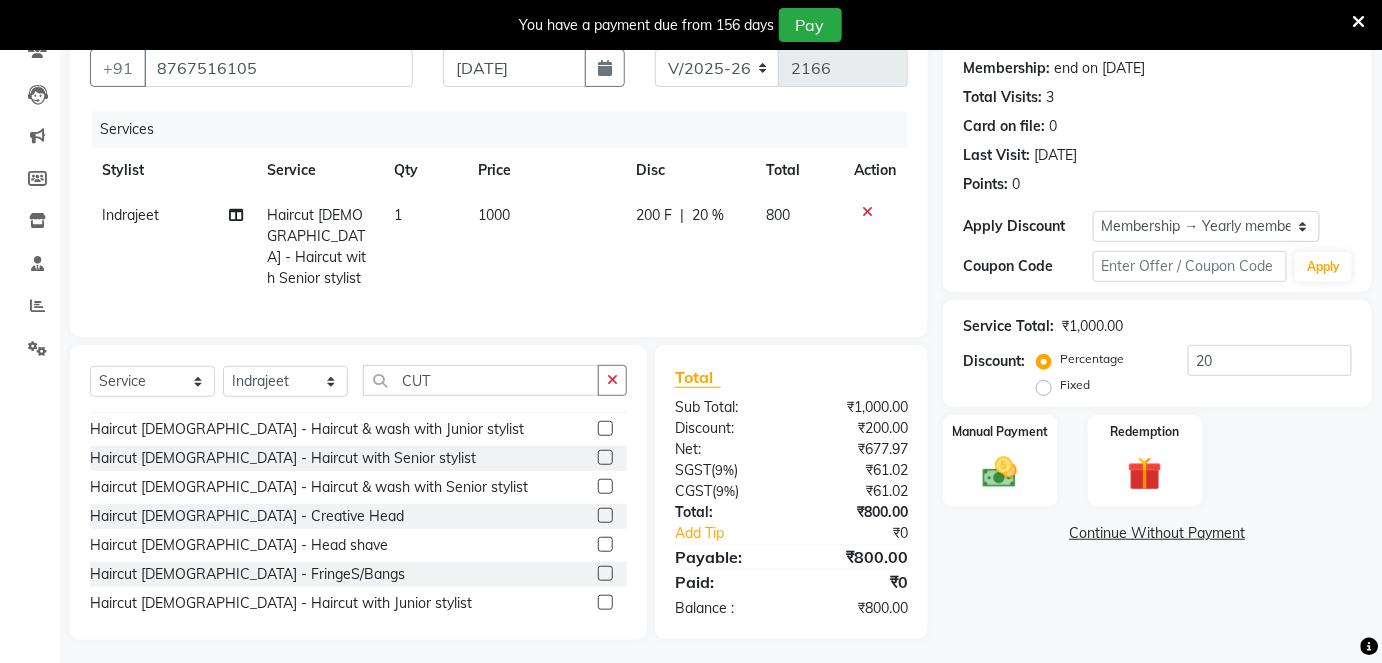 click on "1000" 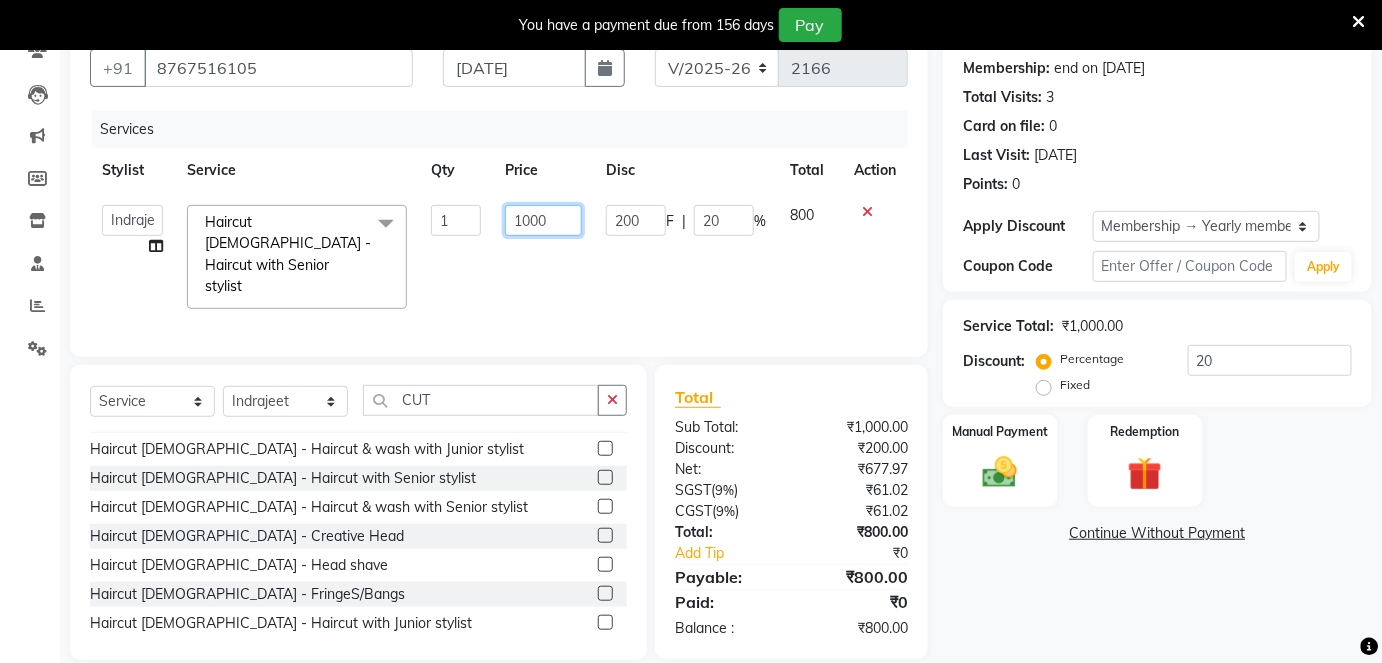 click on "1000" 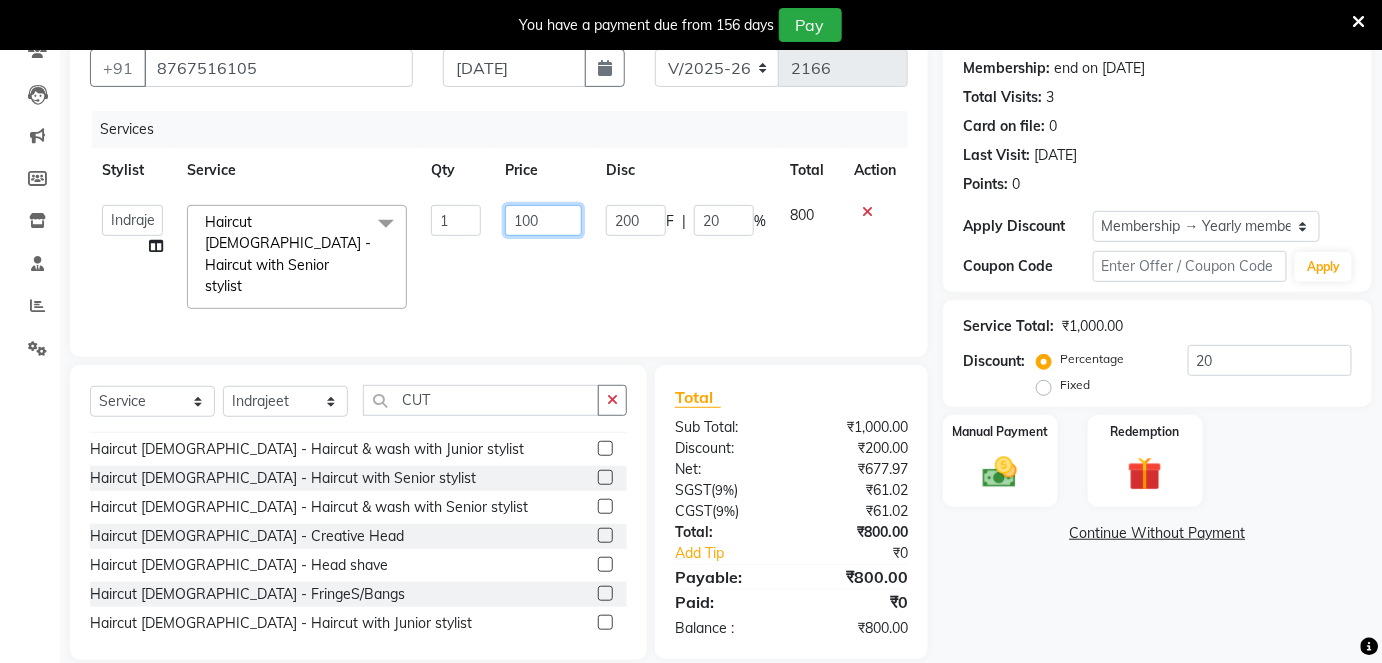 type on "1300" 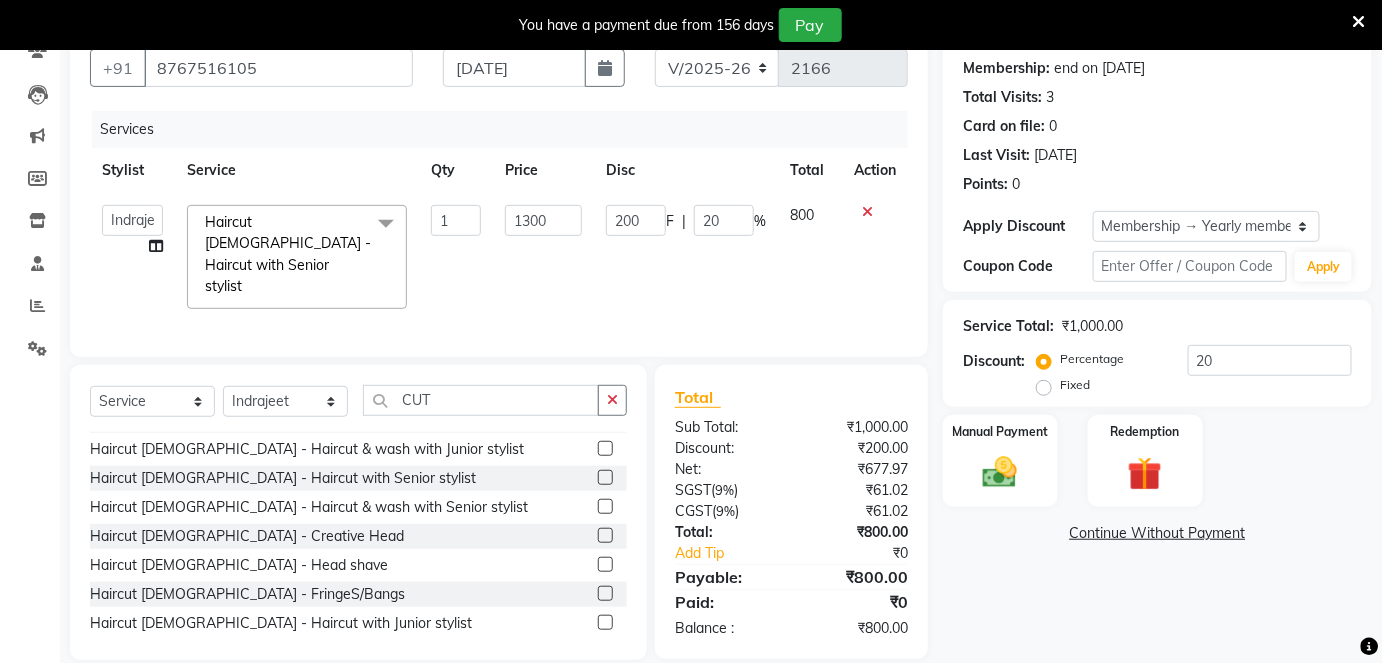click on "1300" 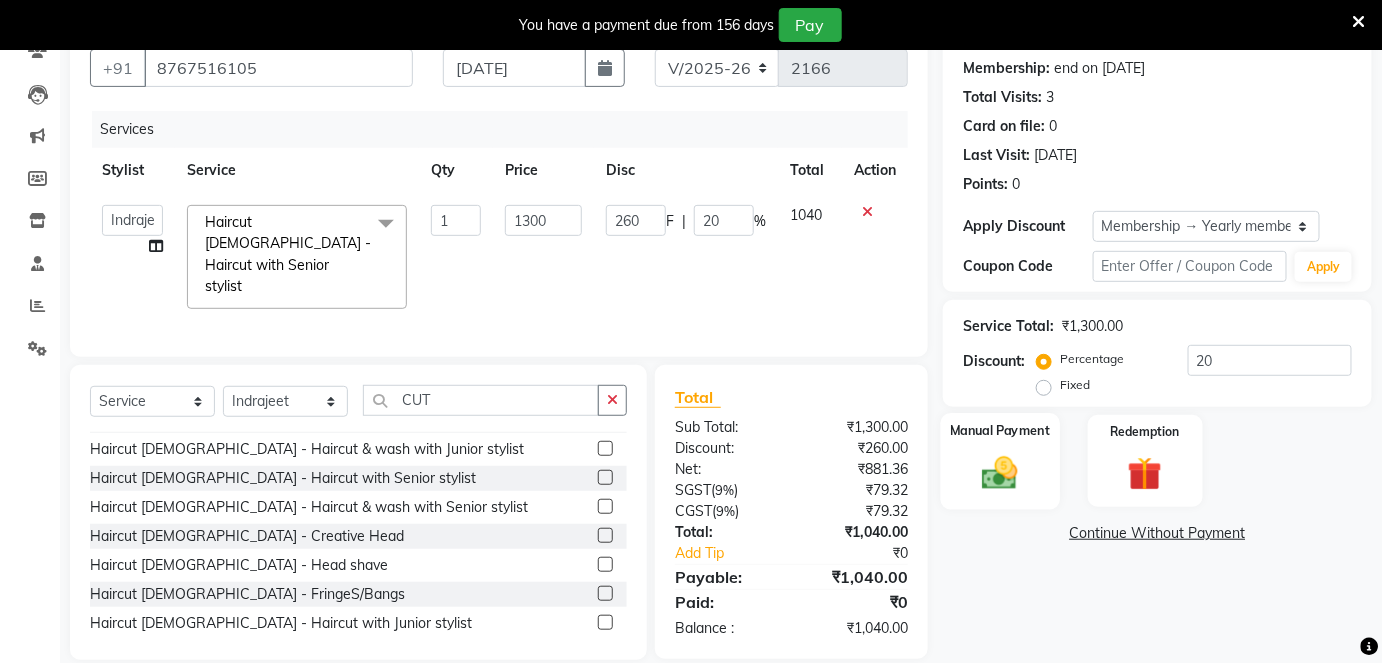 drag, startPoint x: 1006, startPoint y: 451, endPoint x: 1012, endPoint y: 478, distance: 27.658634 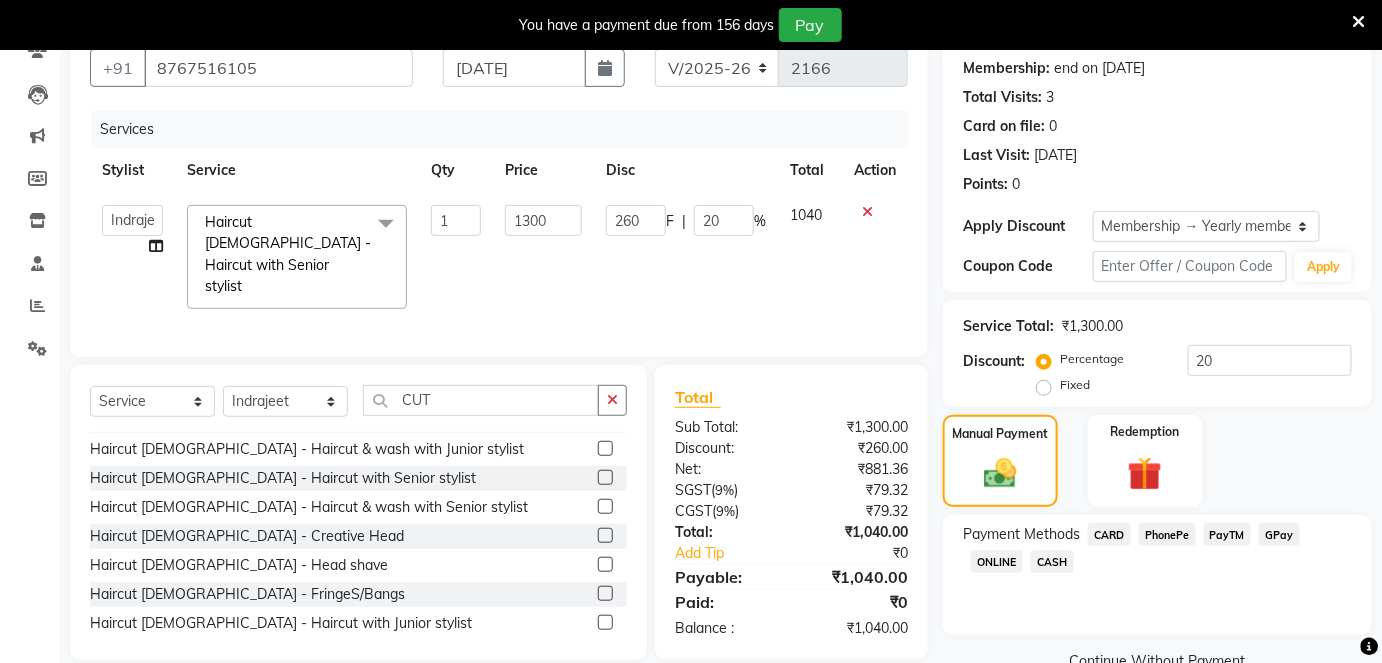 click on "PayTM" 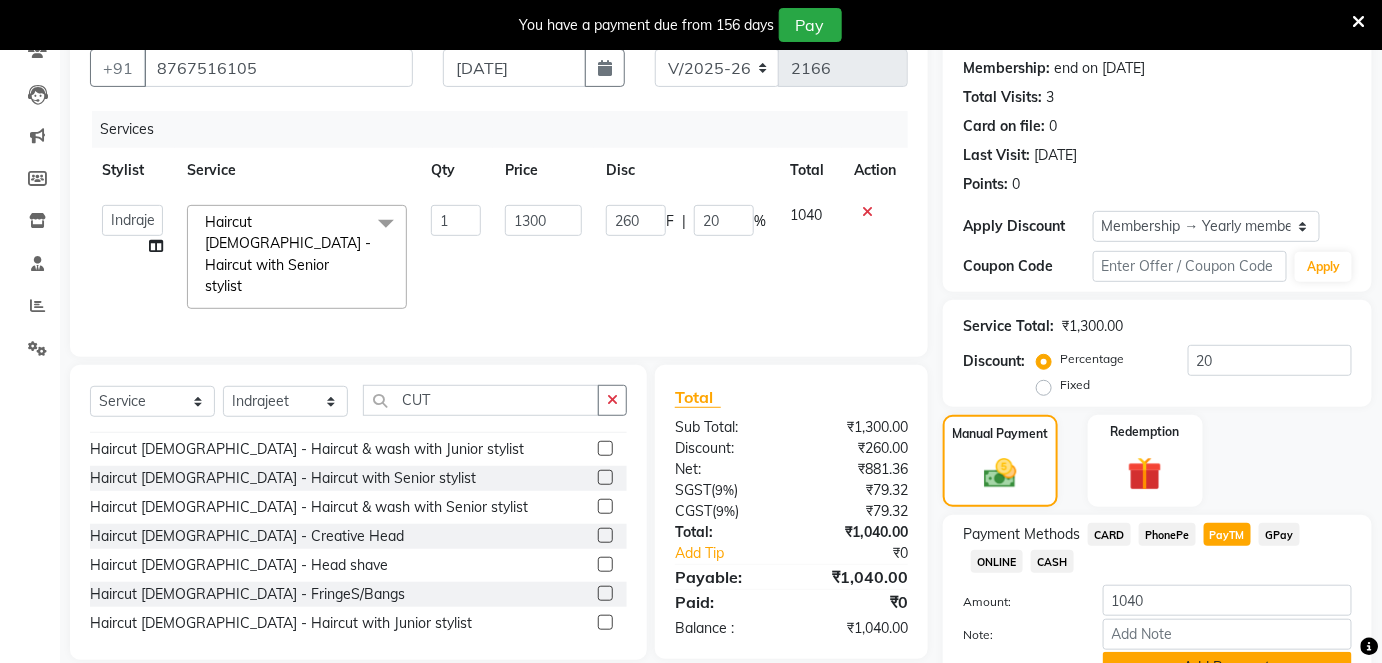 scroll, scrollTop: 284, scrollLeft: 0, axis: vertical 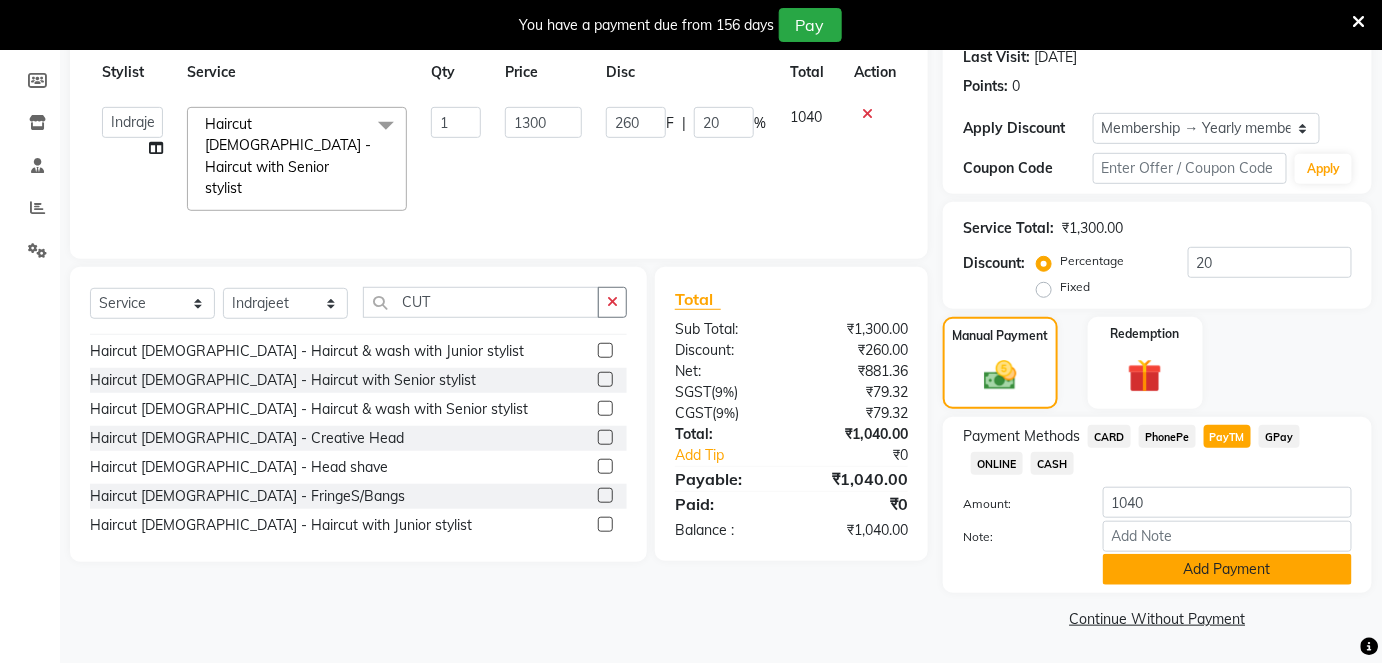 click on "Add Payment" 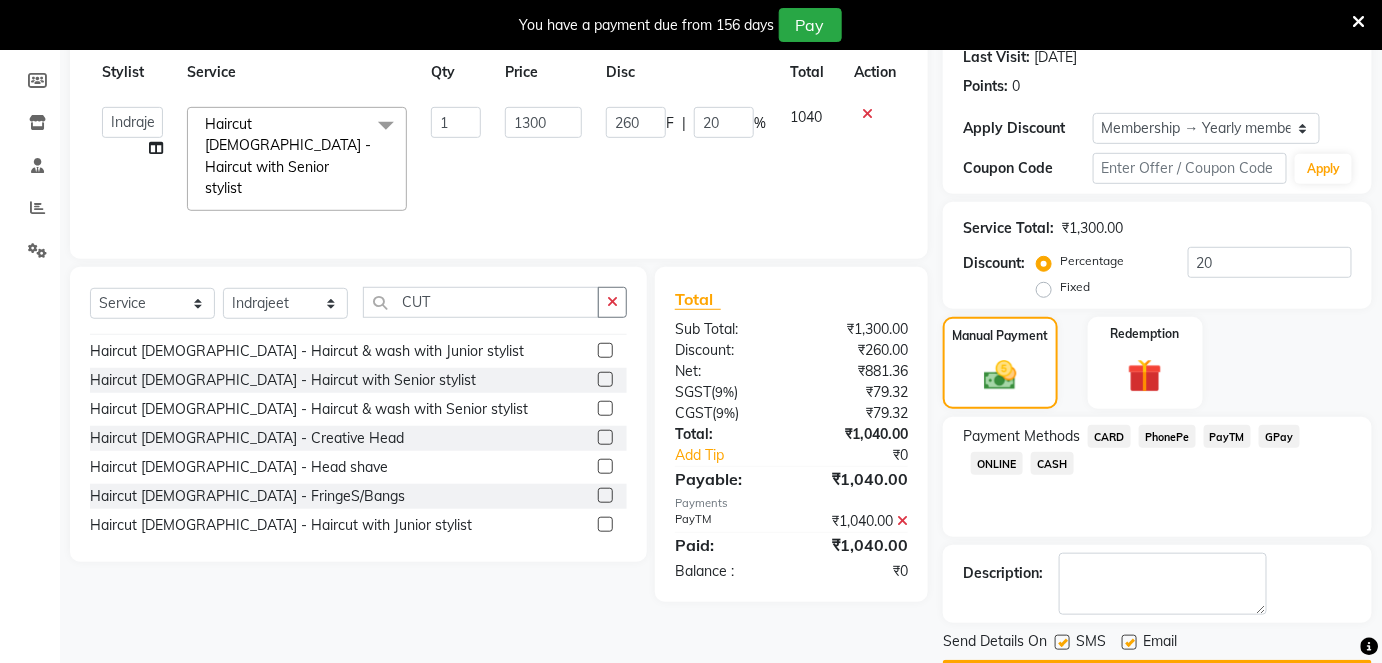 click 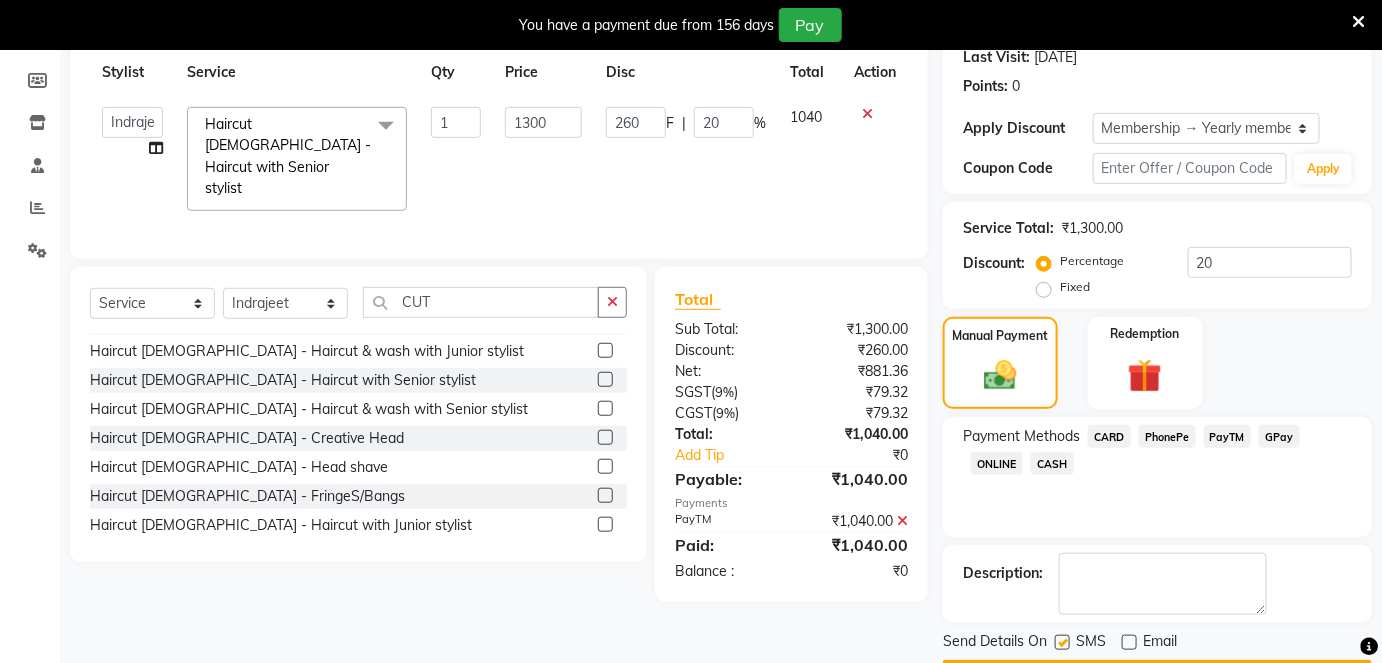 scroll, scrollTop: 340, scrollLeft: 0, axis: vertical 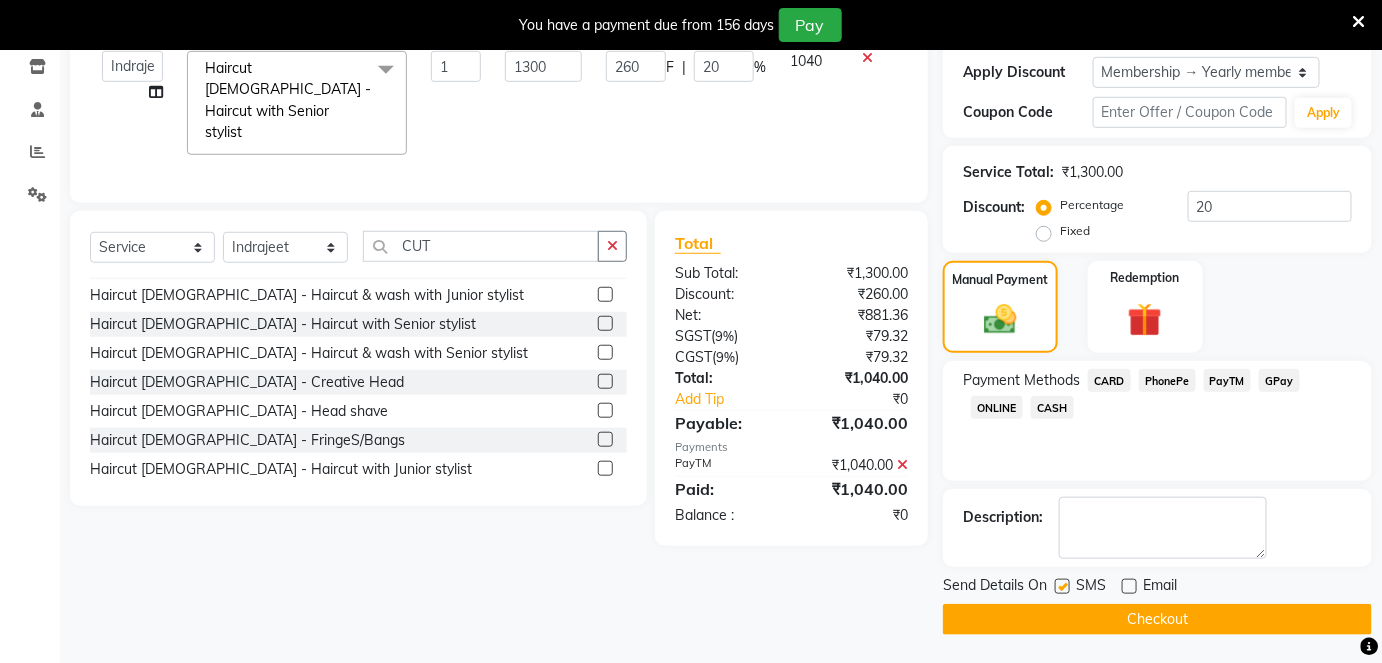 click 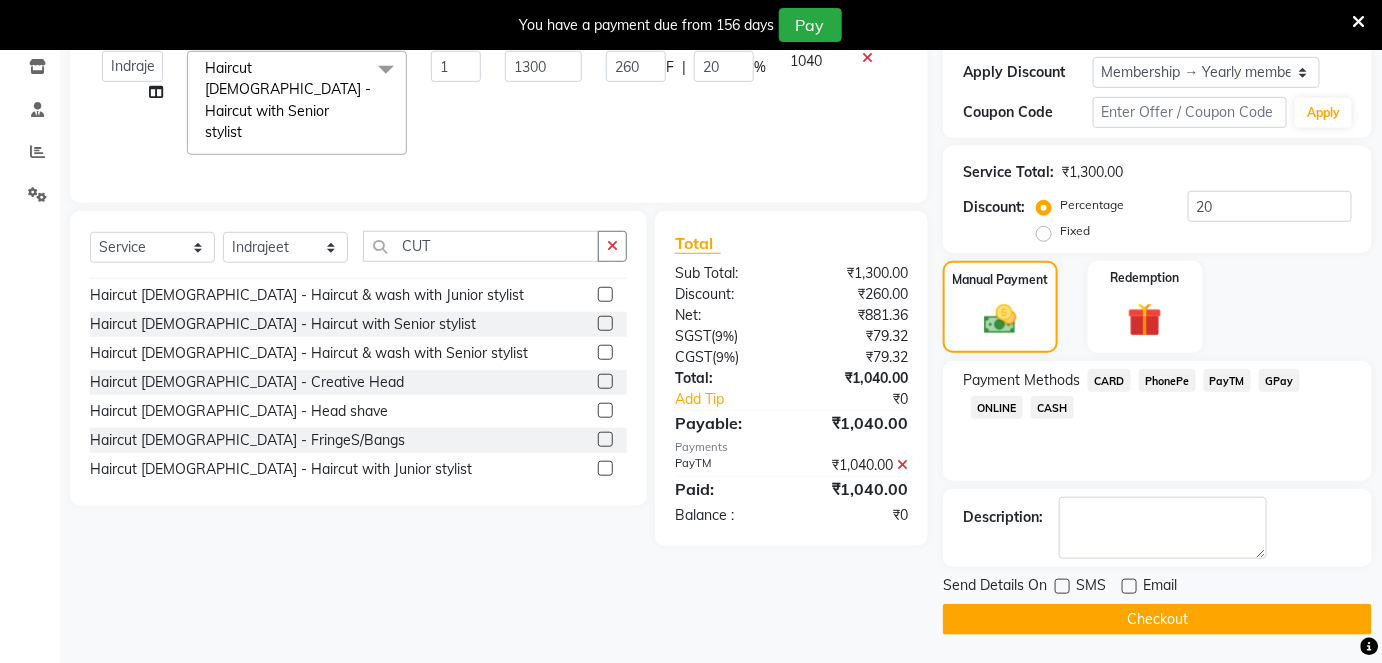 click on "Checkout" 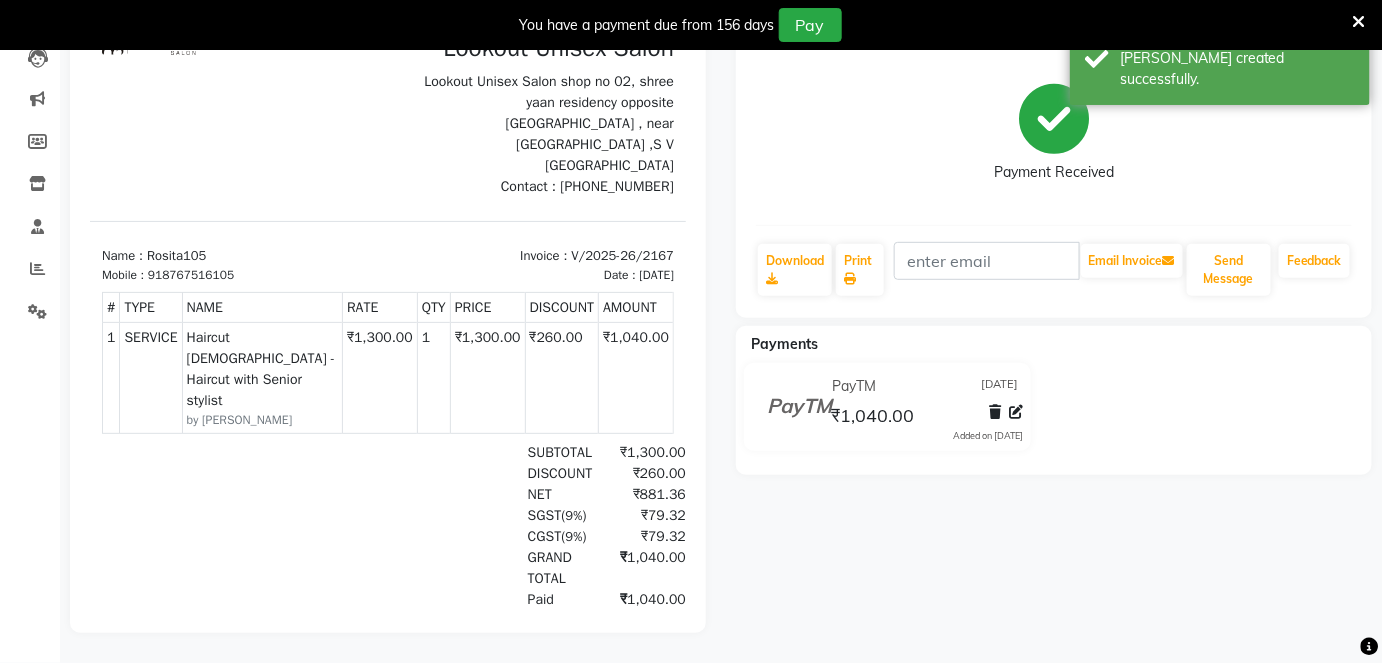 scroll, scrollTop: 54, scrollLeft: 0, axis: vertical 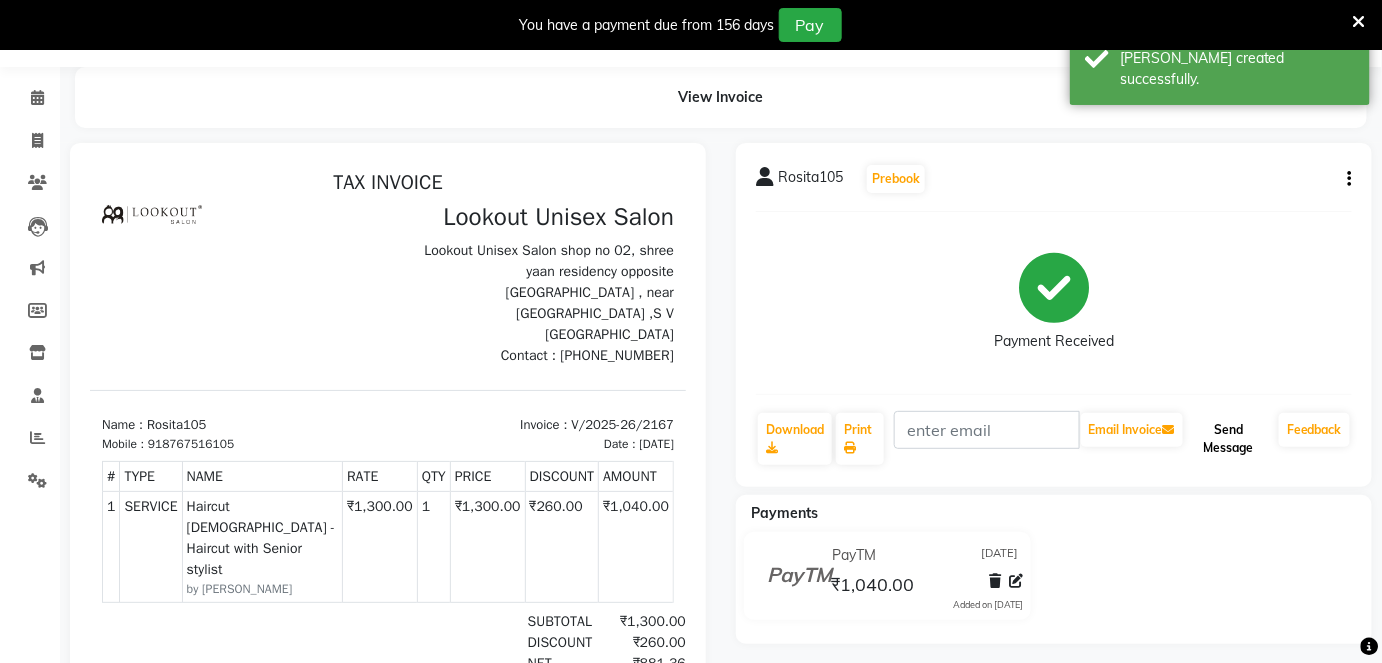 click on "Send Message" 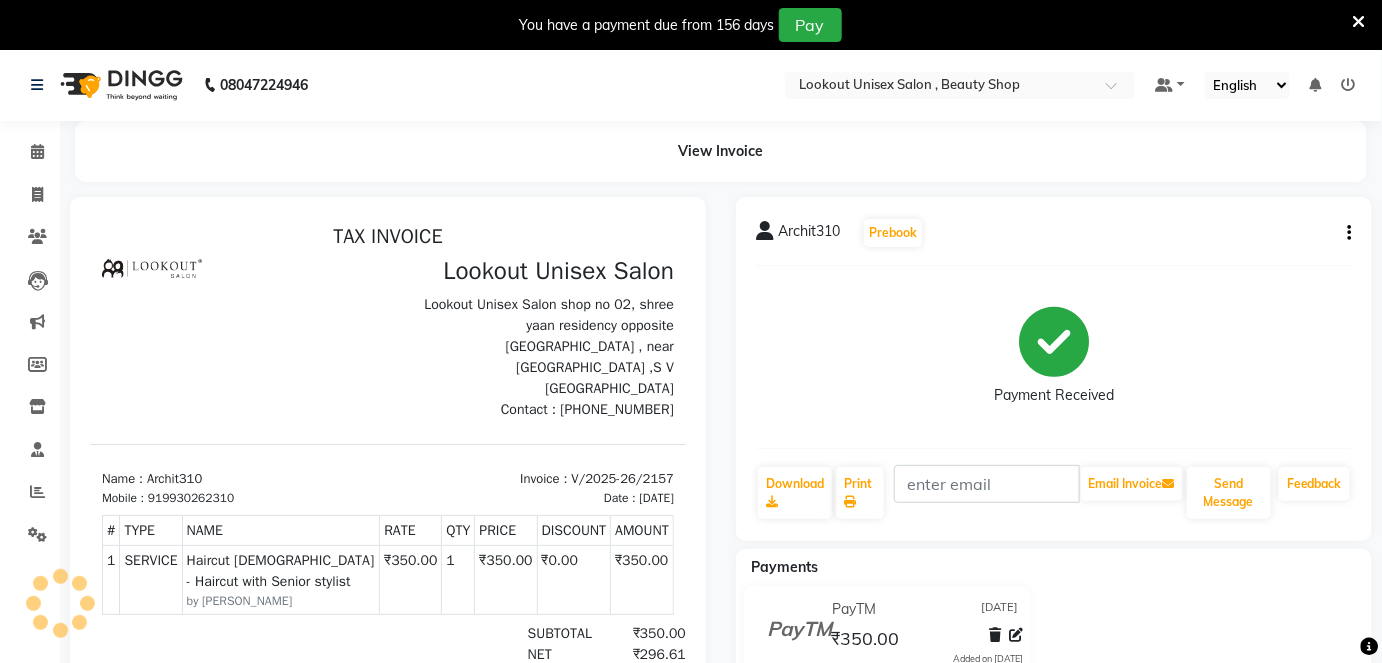 scroll, scrollTop: 0, scrollLeft: 0, axis: both 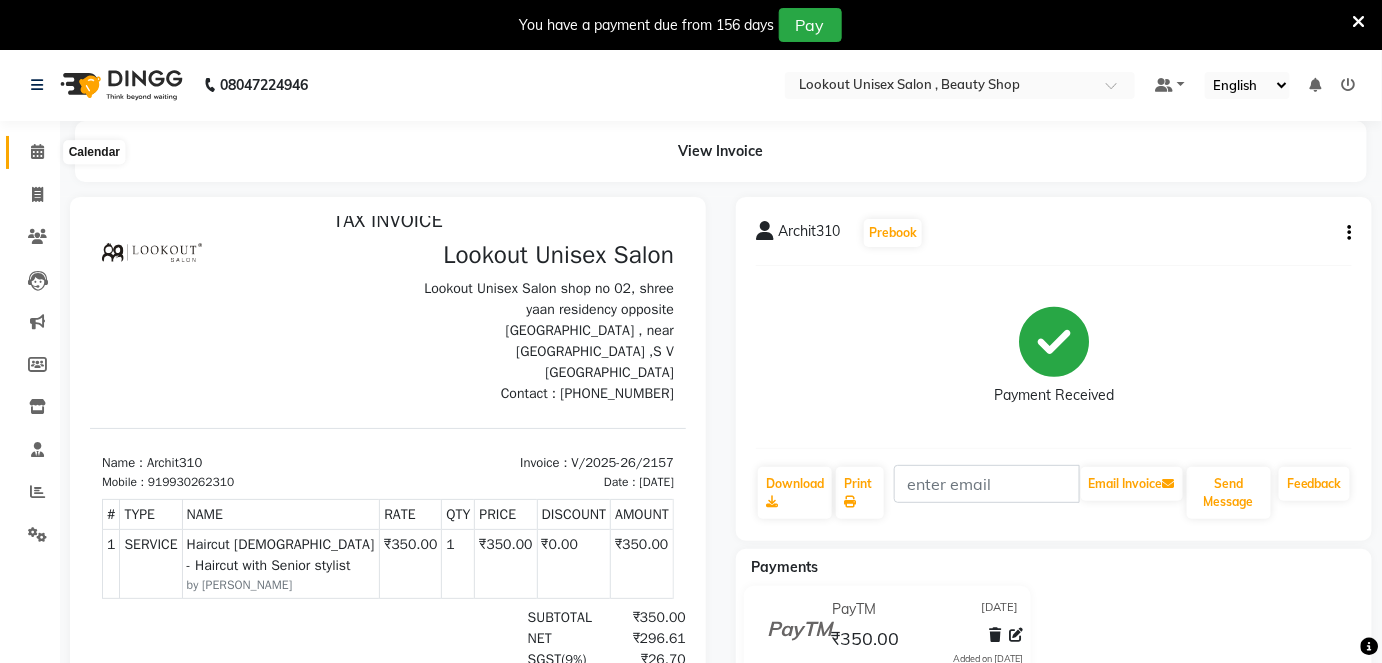 click 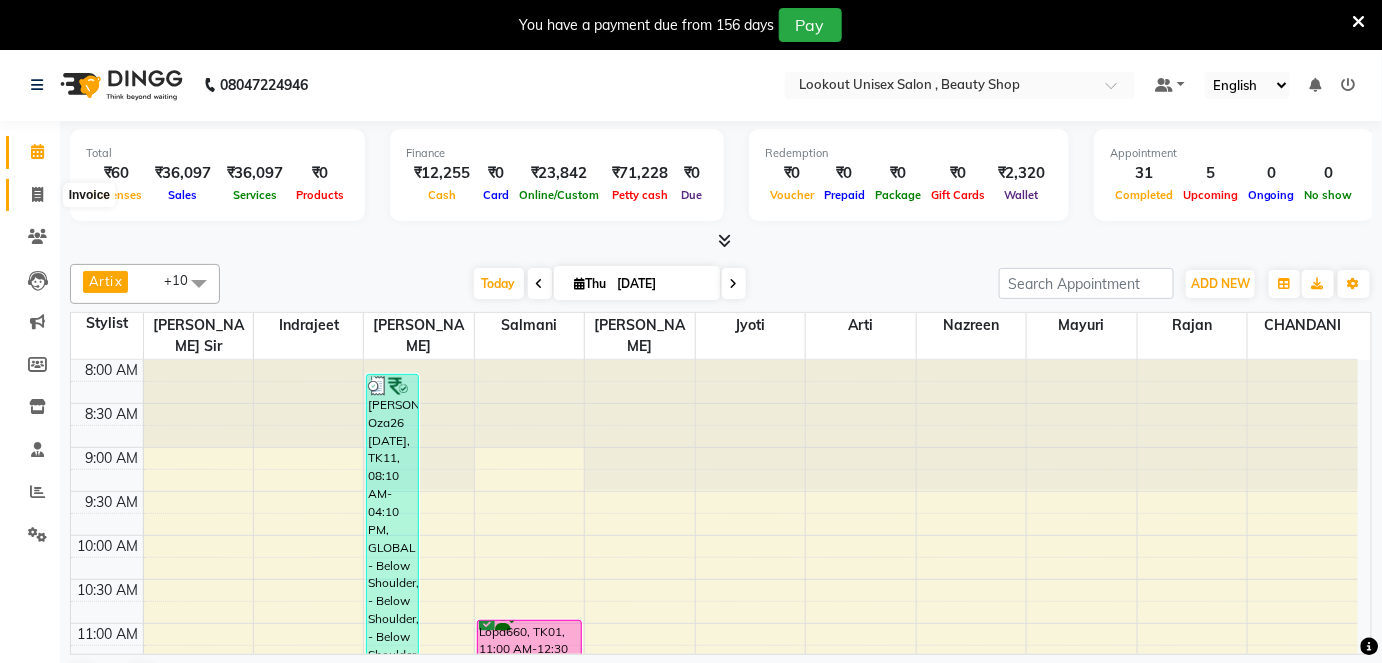click 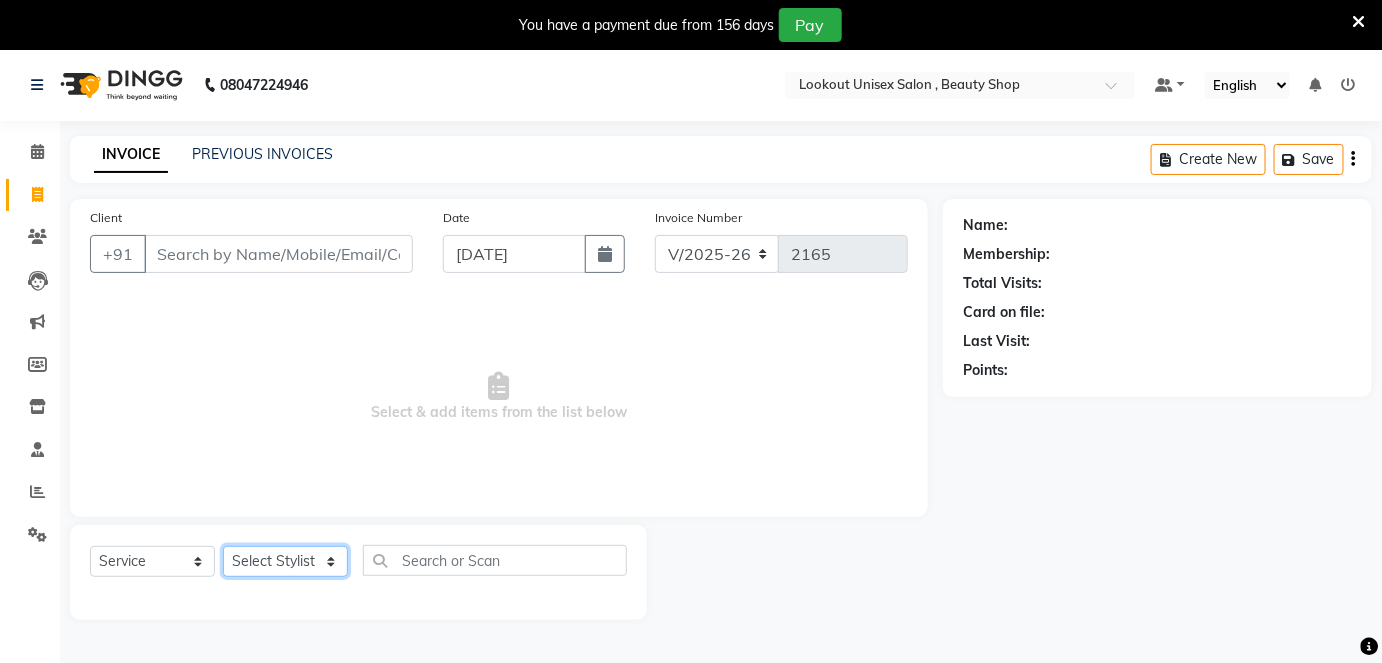 click on "Select Stylist [PERSON_NAME] [PERSON_NAME] [PERSON_NAME] [PERSON_NAME] Jyoti Mahesh  [PERSON_NAME] [PERSON_NAME] [PERSON_NAME] [PERSON_NAME] [PERSON_NAME] [MEDICAL_DATA][PERSON_NAME] [PERSON_NAME] [PERSON_NAME]" 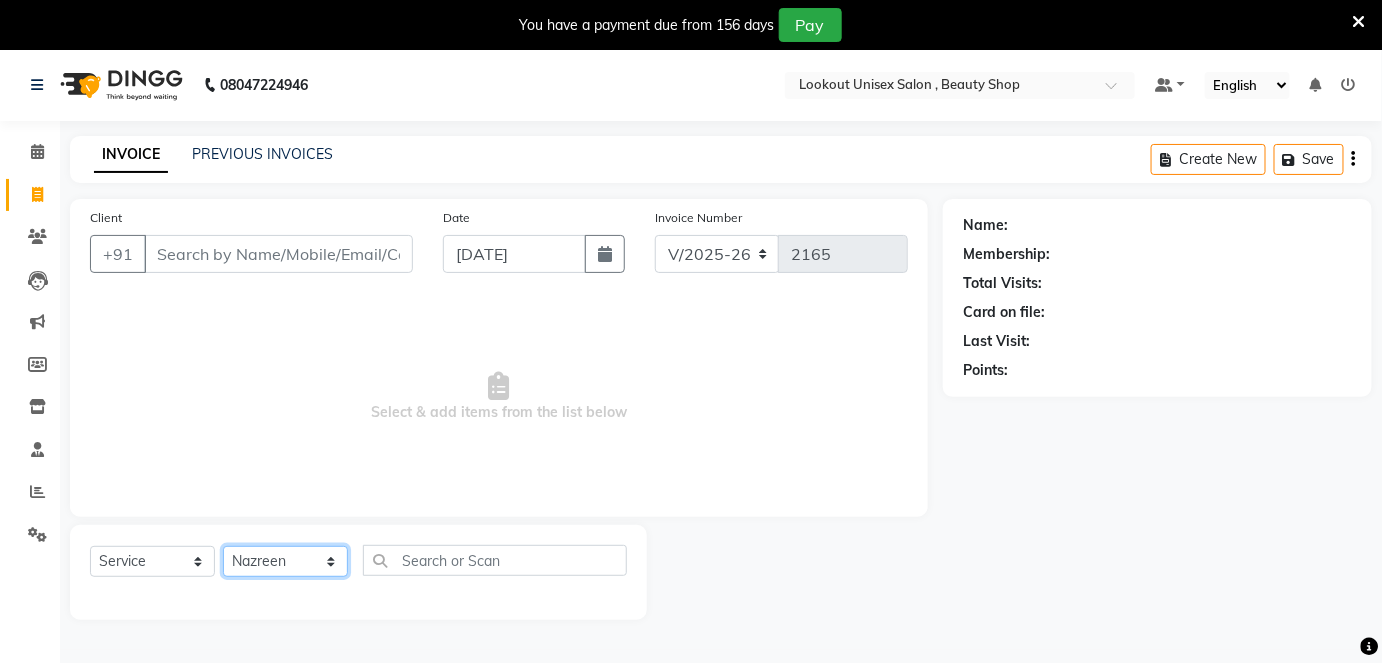 click on "Select Stylist [PERSON_NAME] [PERSON_NAME] [PERSON_NAME] [PERSON_NAME] Jyoti Mahesh  [PERSON_NAME] [PERSON_NAME] [PERSON_NAME] [PERSON_NAME] [PERSON_NAME] [MEDICAL_DATA][PERSON_NAME] [PERSON_NAME] [PERSON_NAME]" 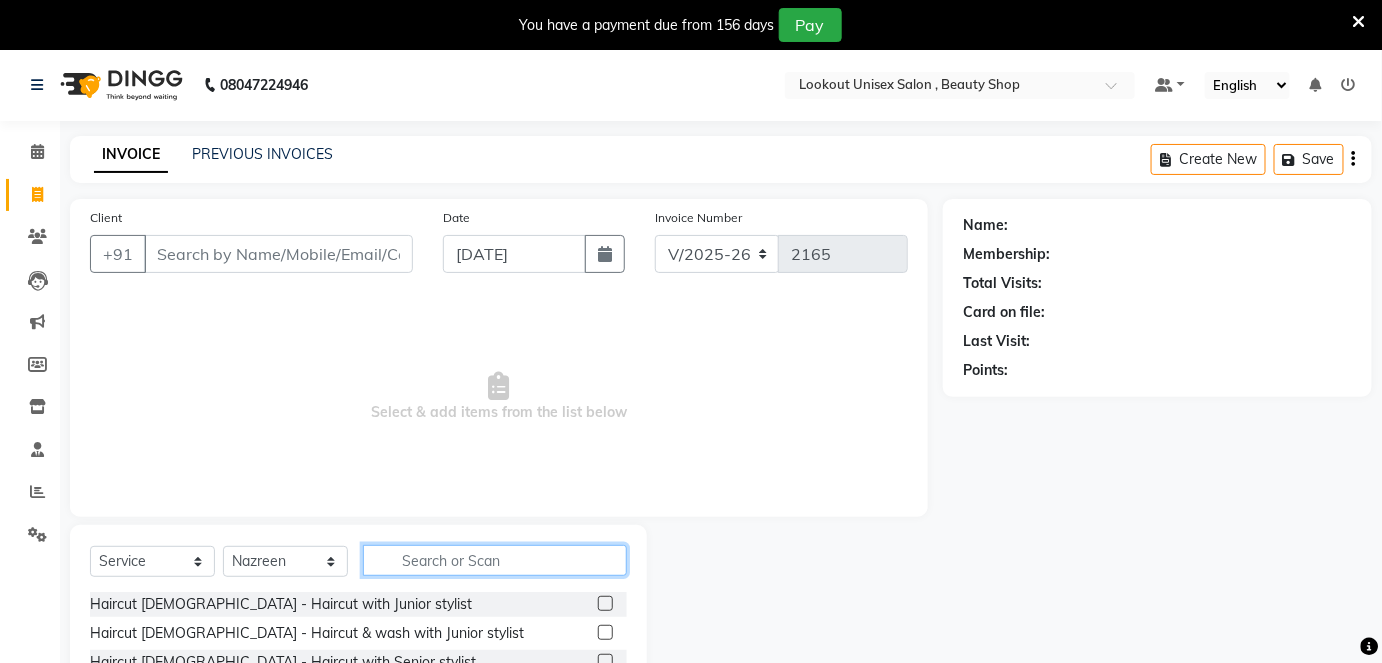 click 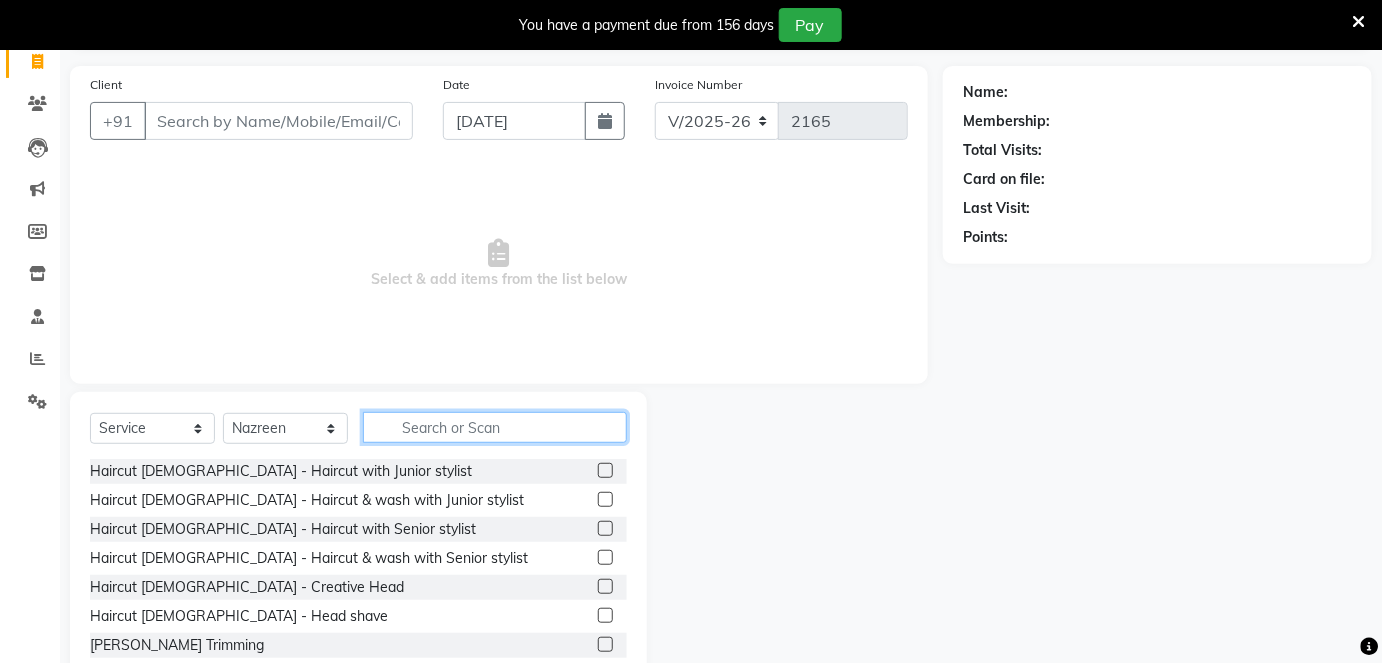 scroll, scrollTop: 186, scrollLeft: 0, axis: vertical 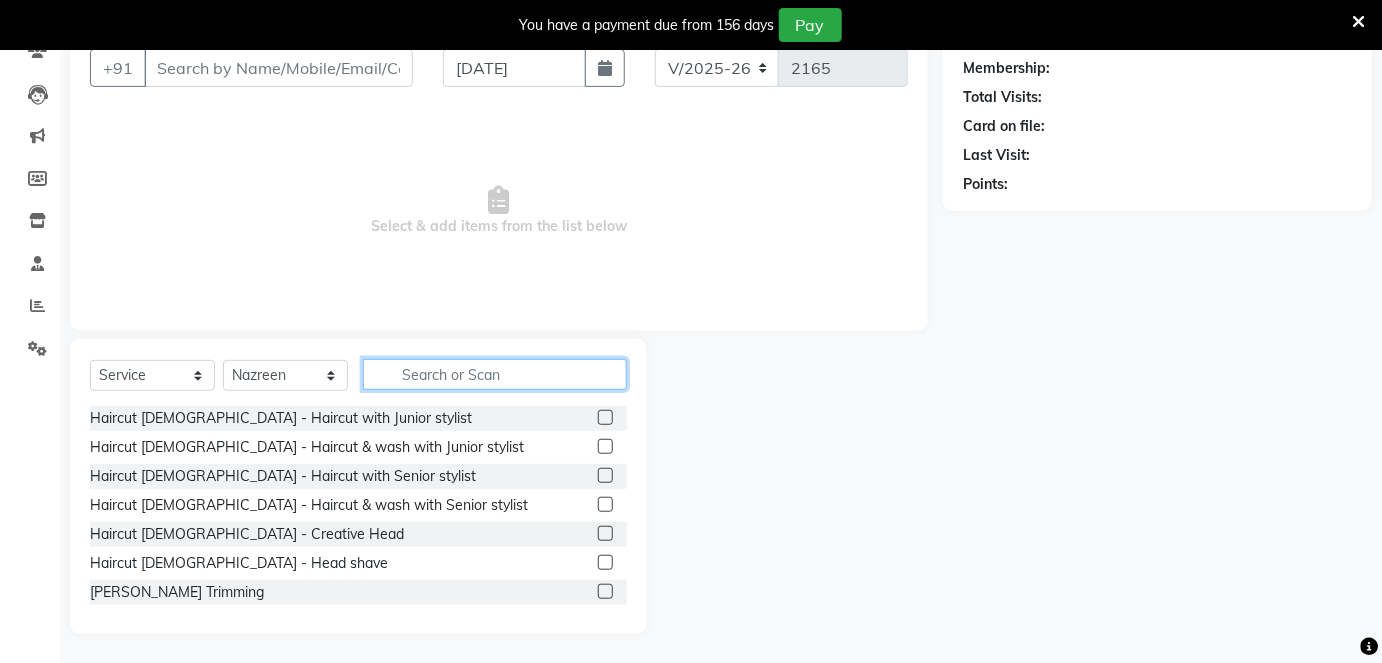 click 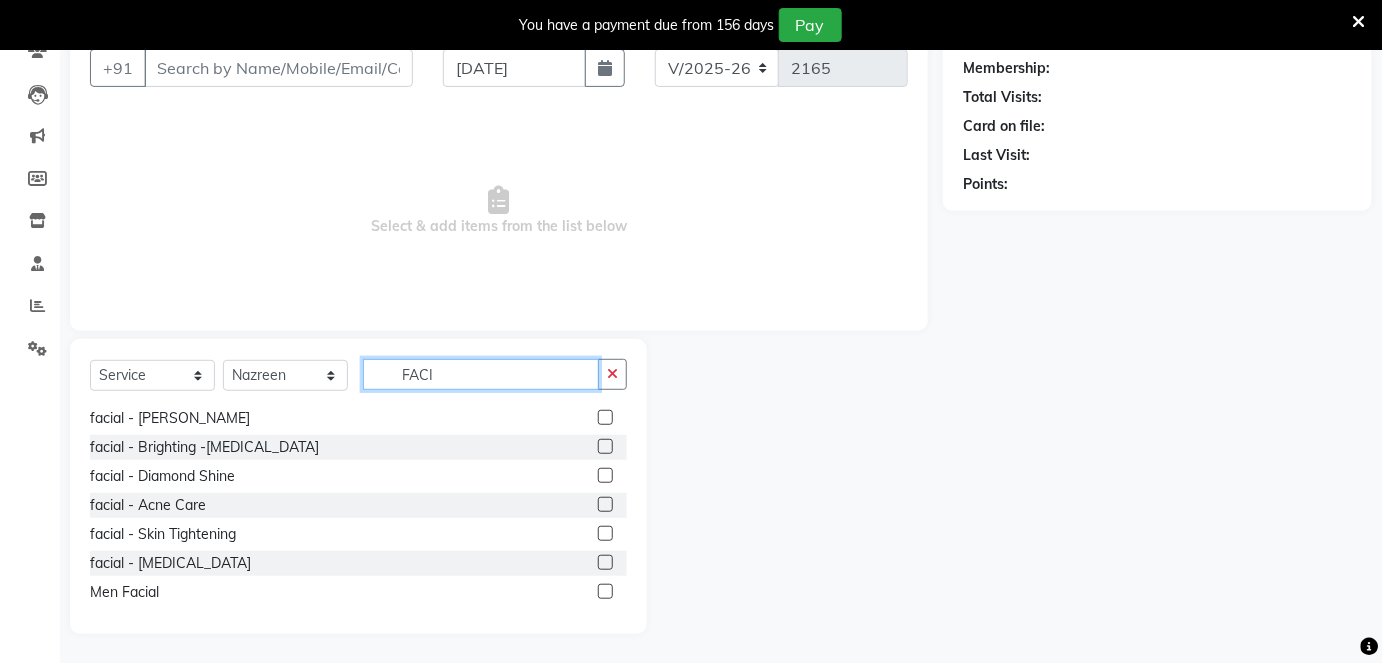 scroll, scrollTop: 89, scrollLeft: 0, axis: vertical 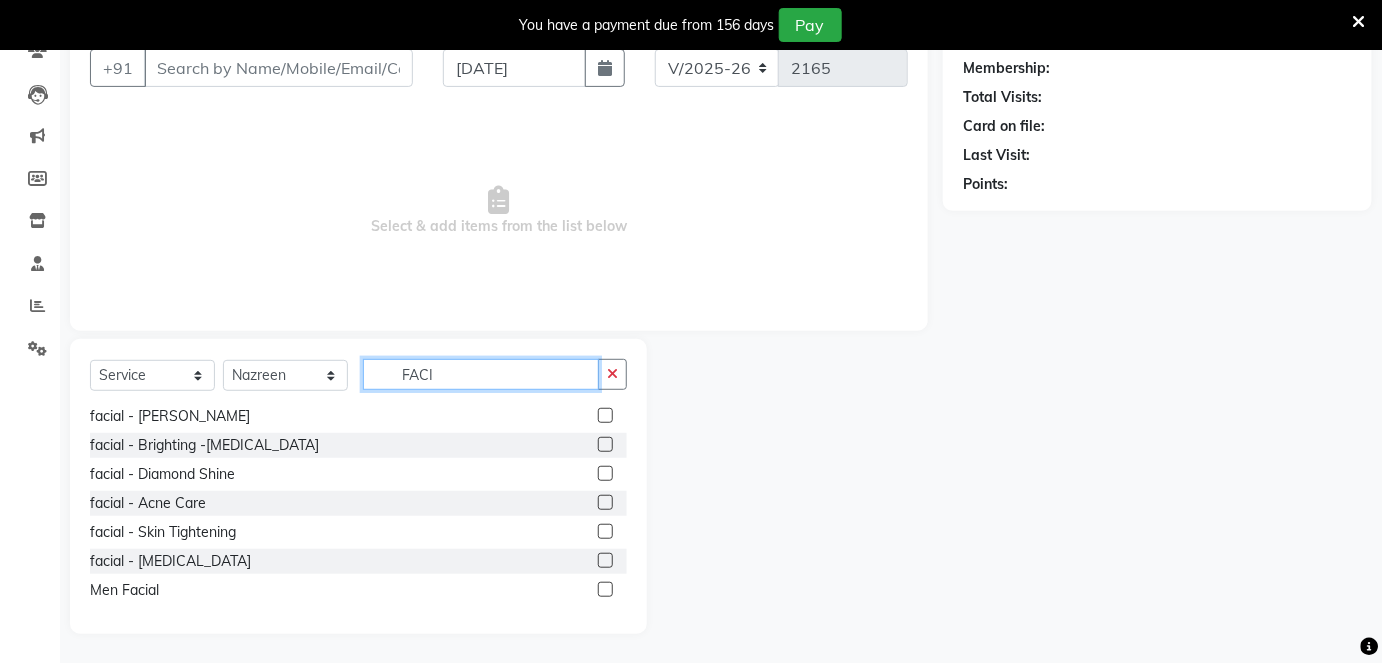 type on "FACI" 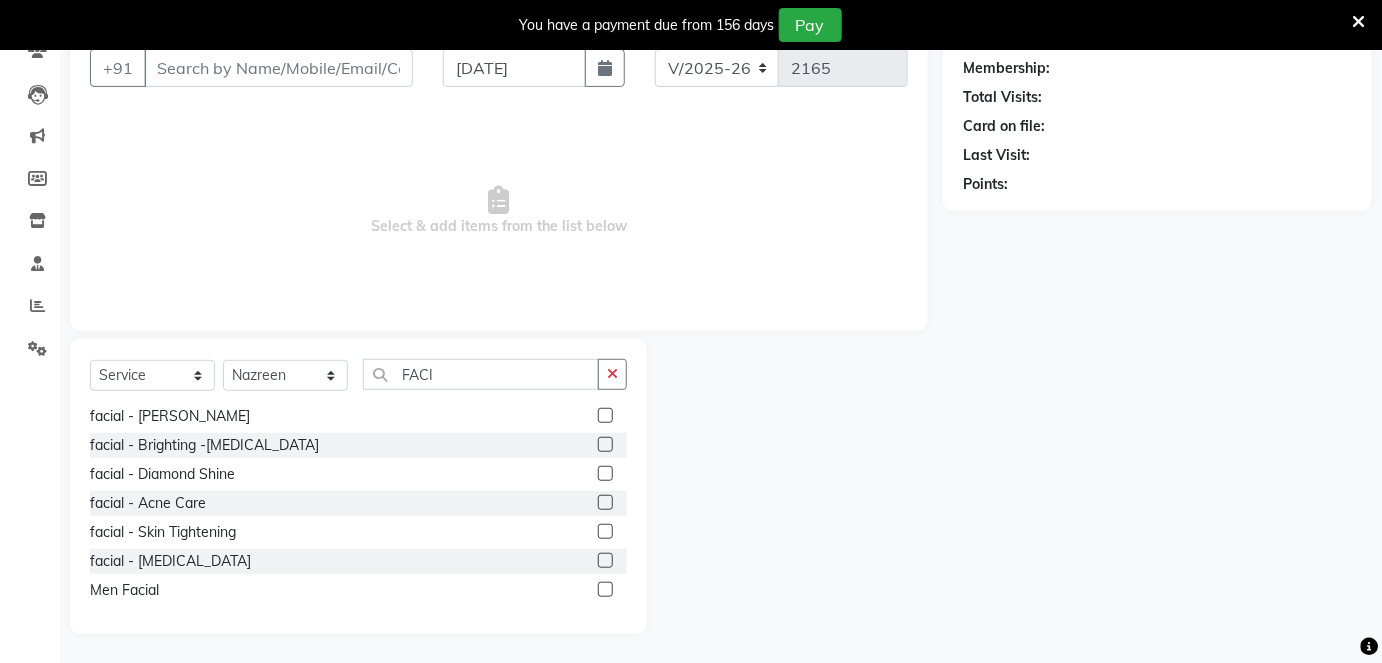 click 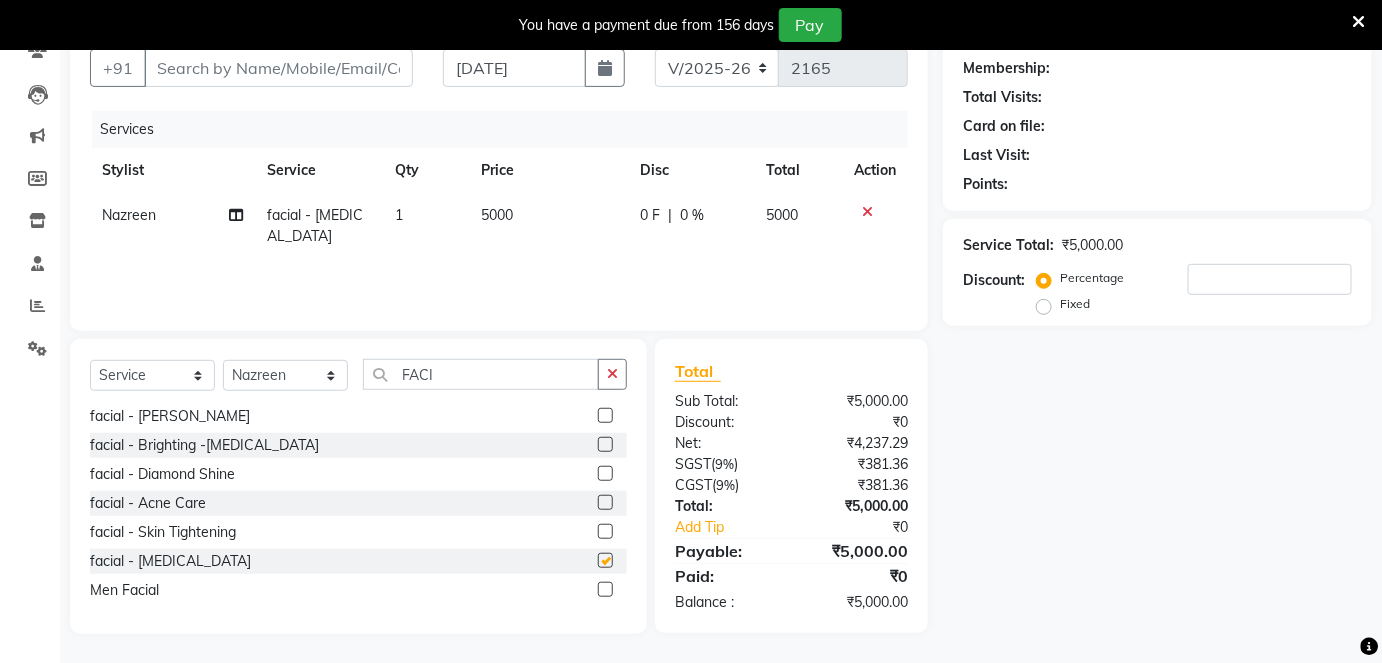 checkbox on "false" 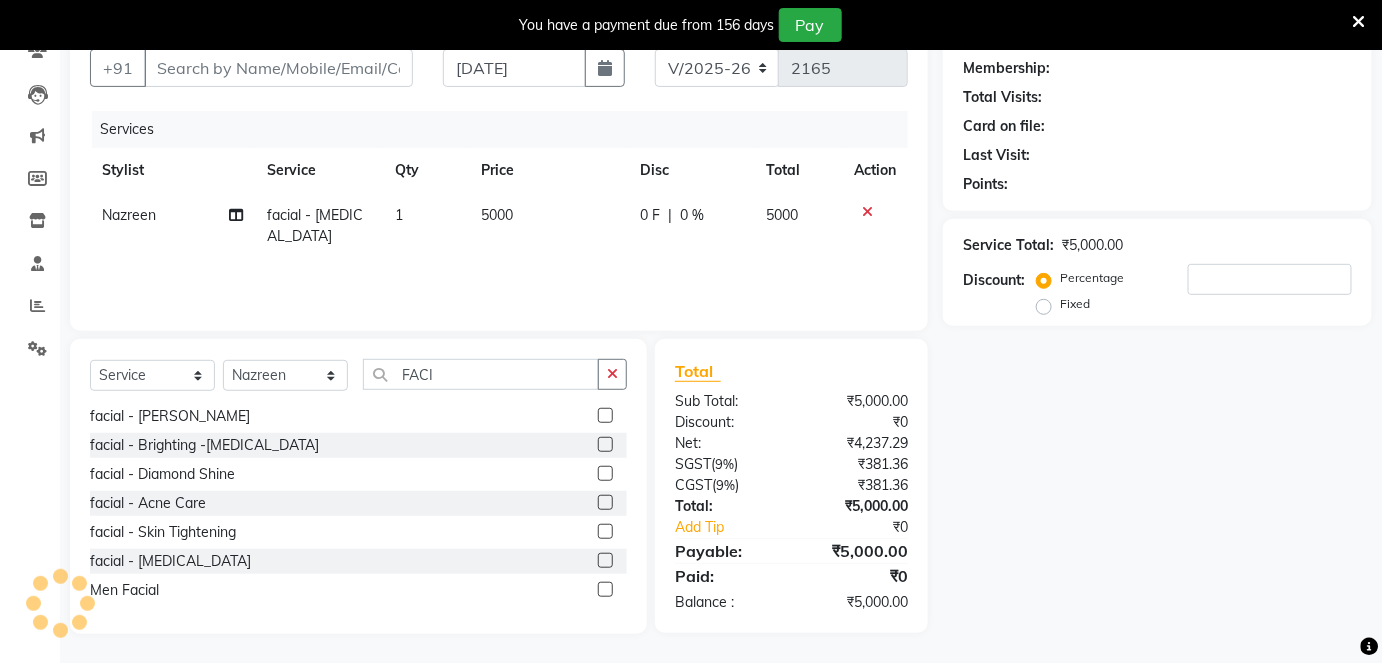 click on "facial - Skin Lightening" 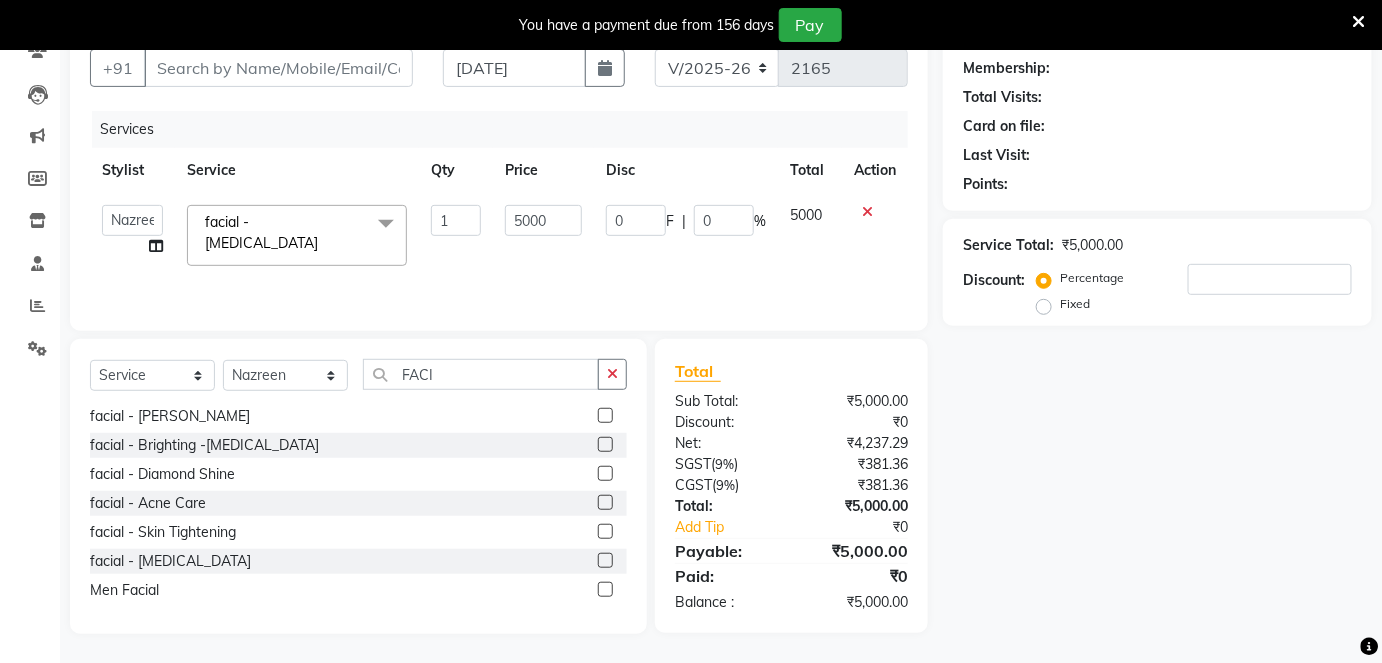 click 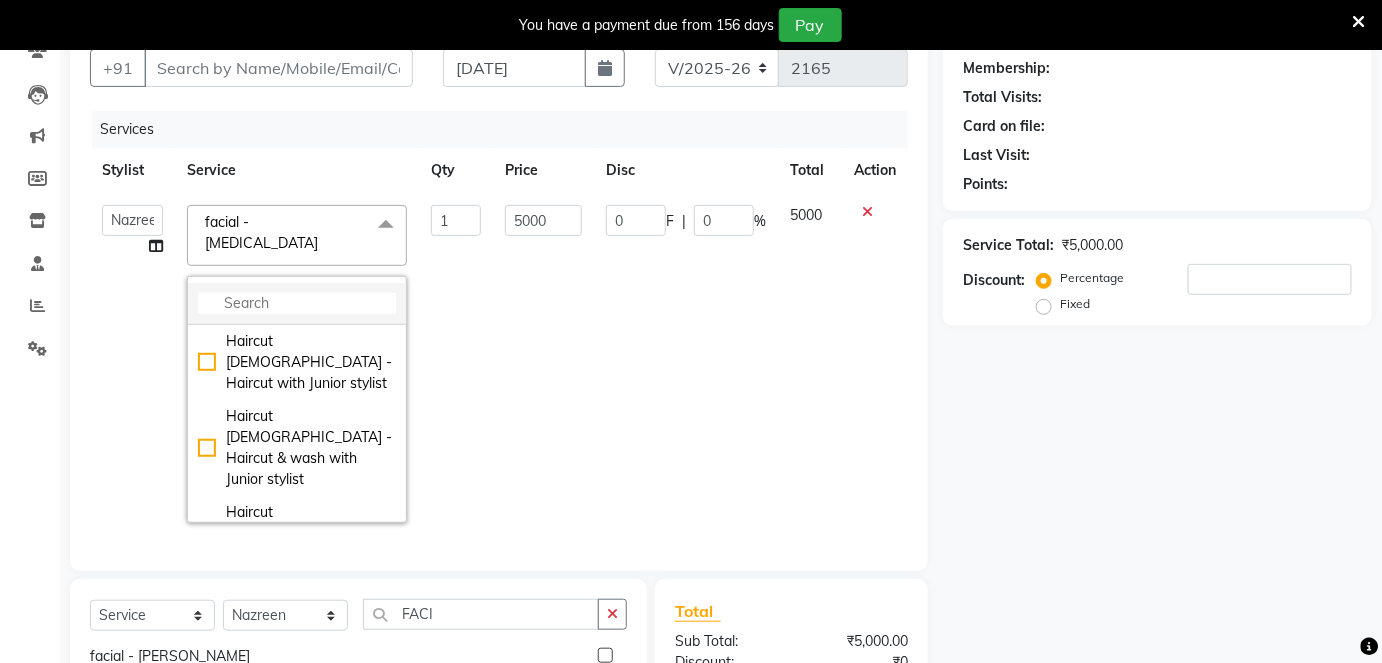 click 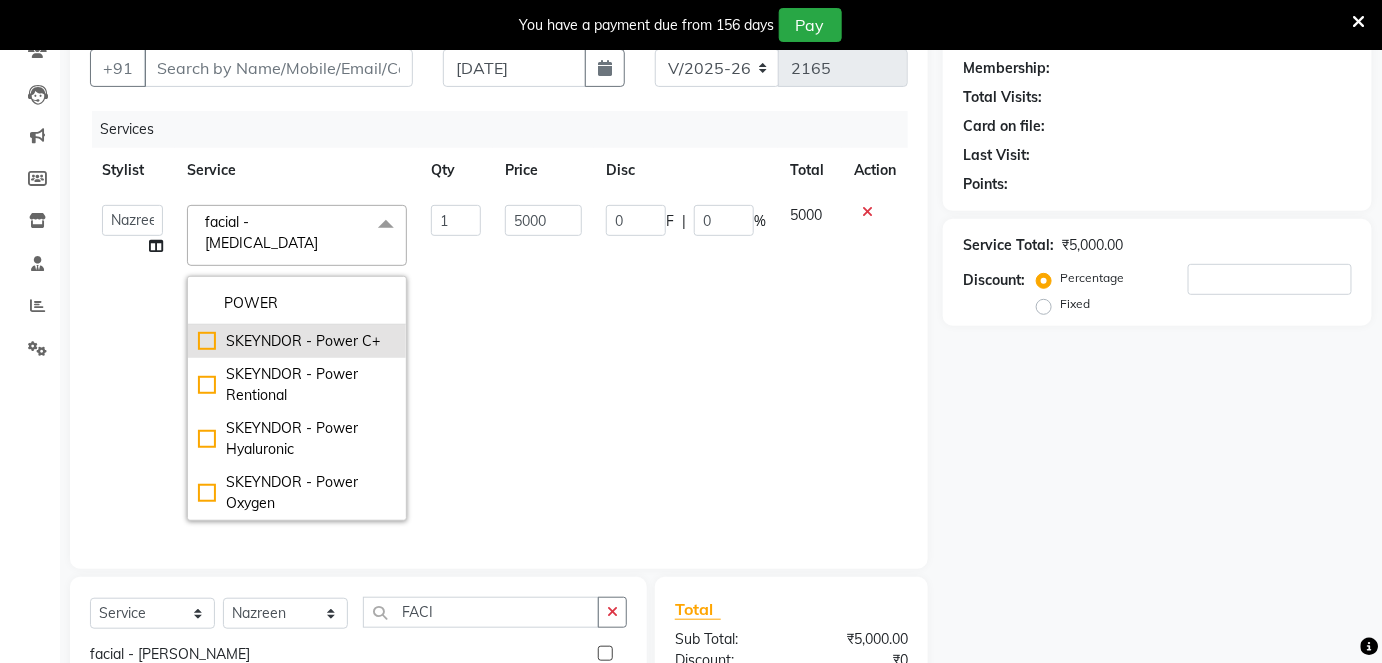 type on "POWER" 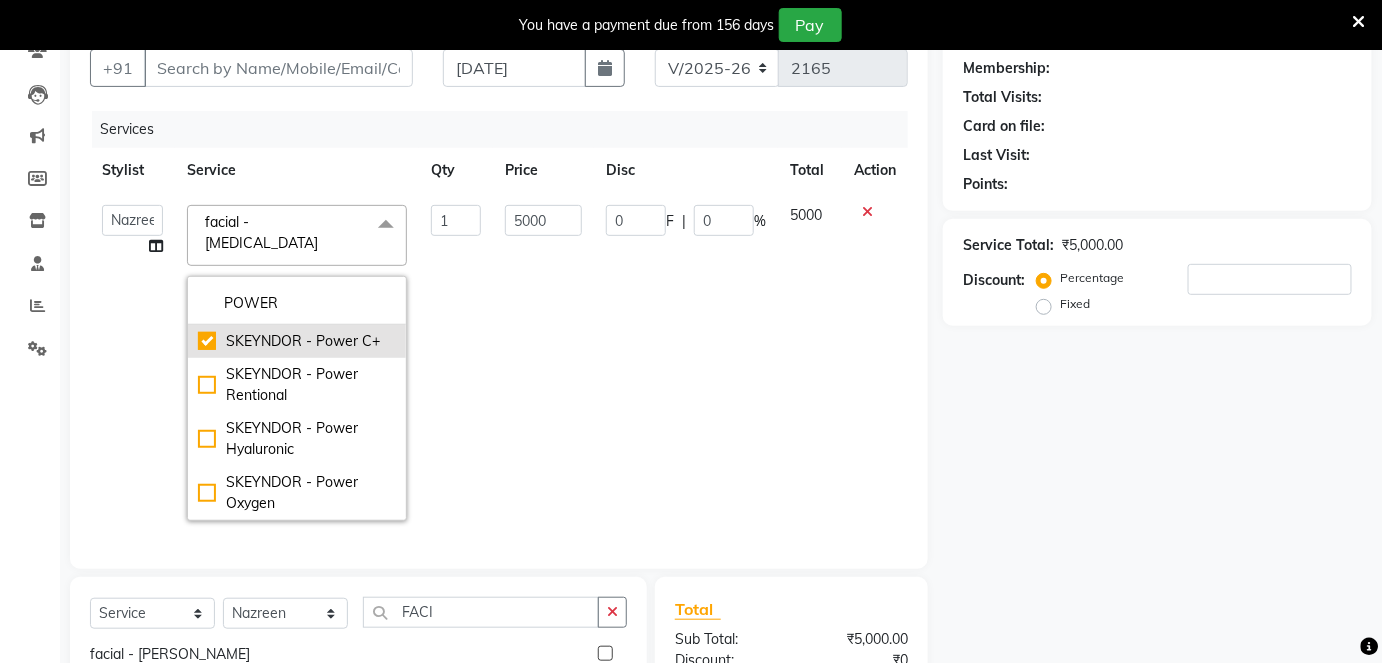 checkbox on "true" 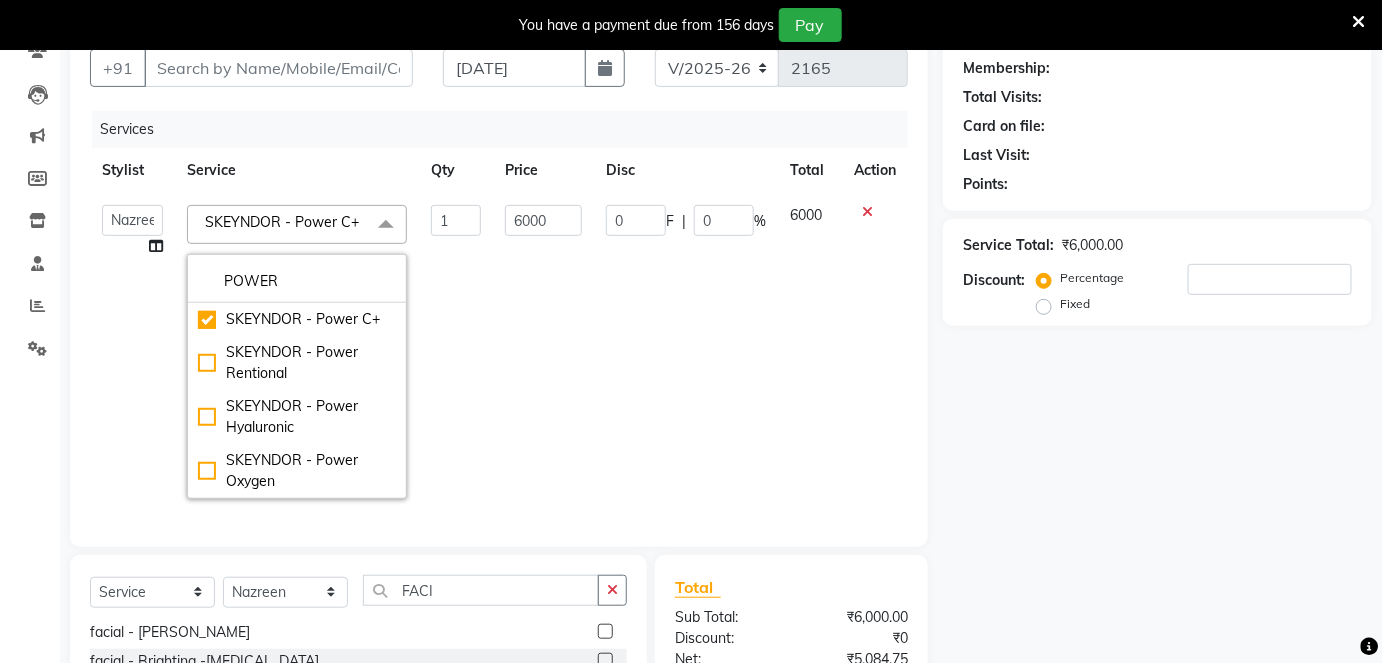 click on "0 F | 0 %" 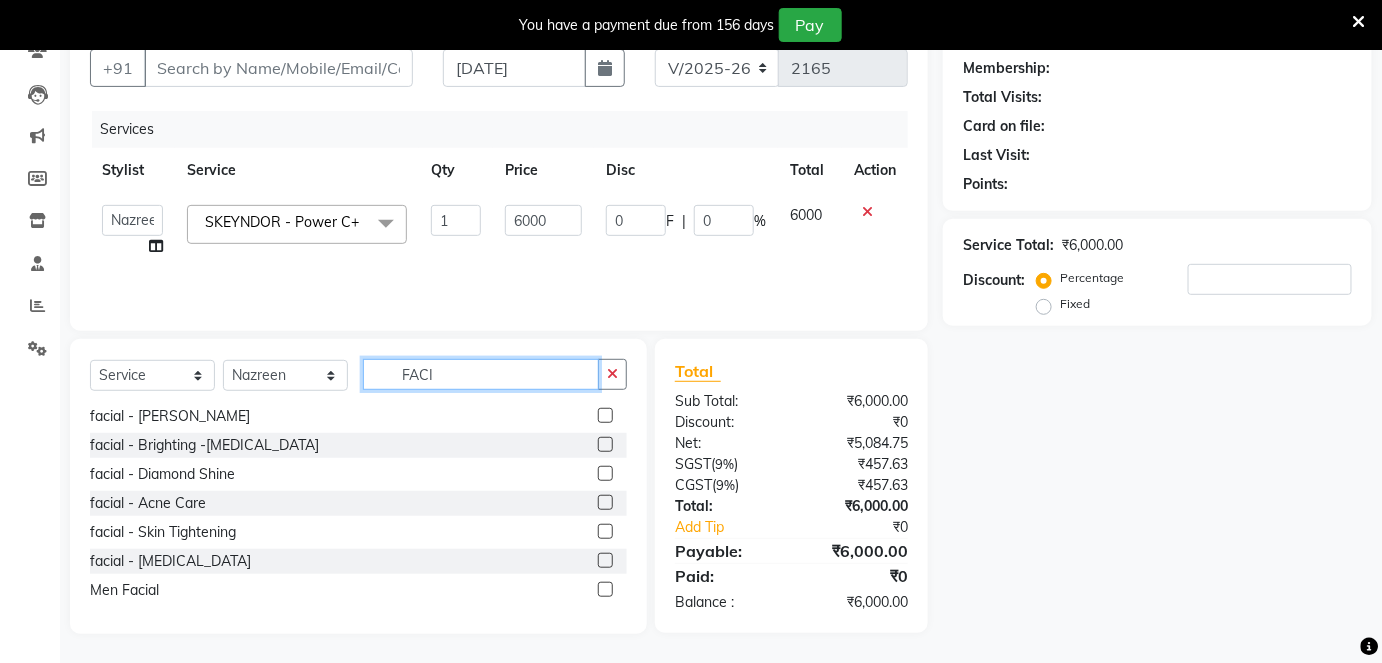click on "FACI" 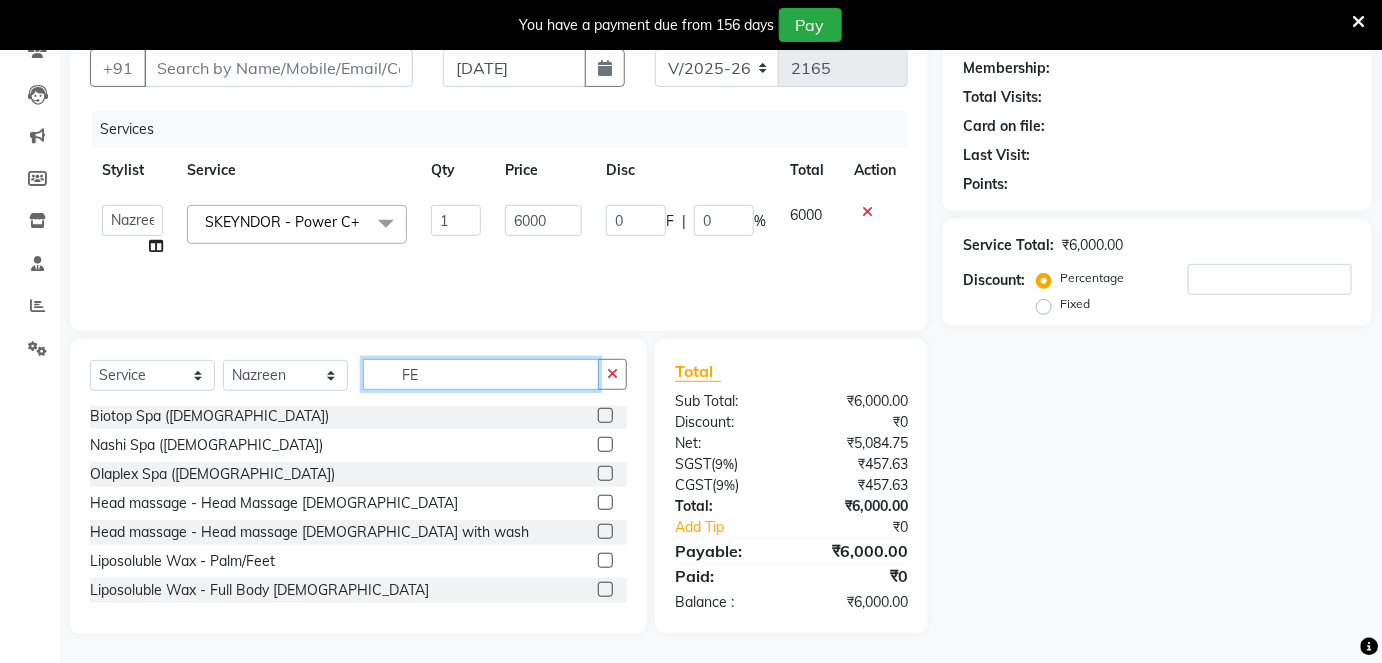 scroll, scrollTop: 321, scrollLeft: 0, axis: vertical 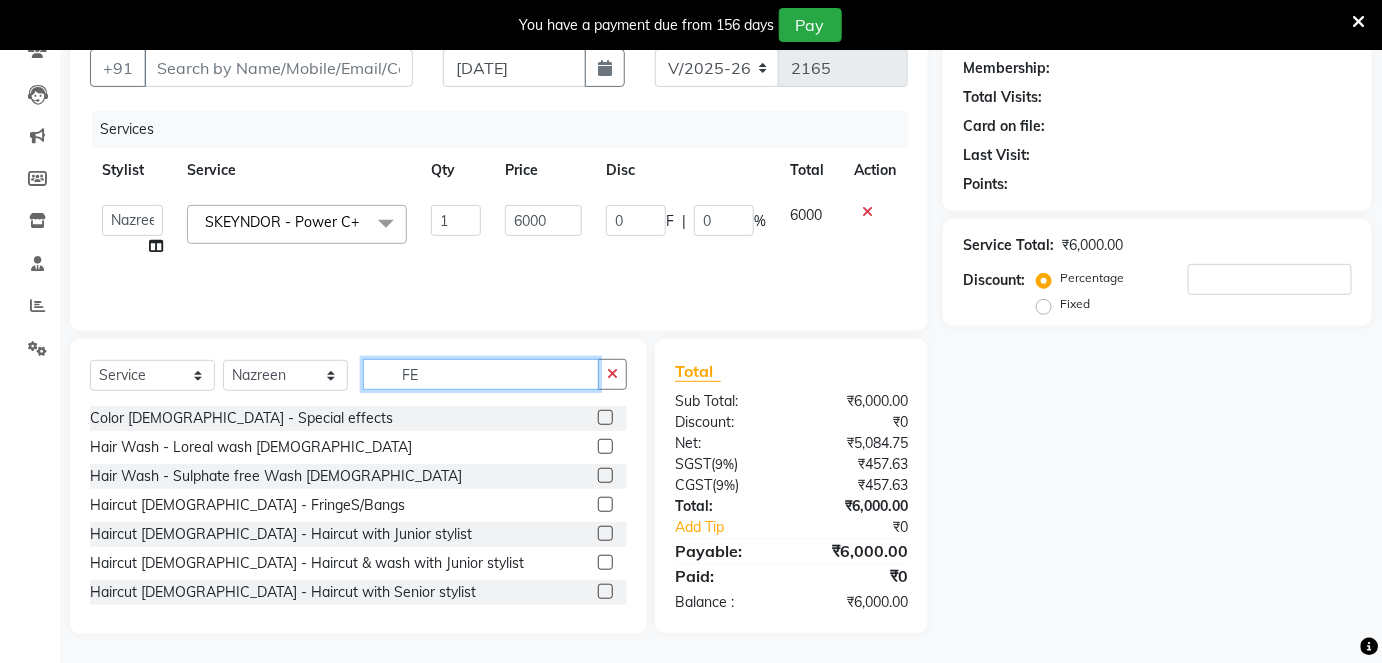 type on "F" 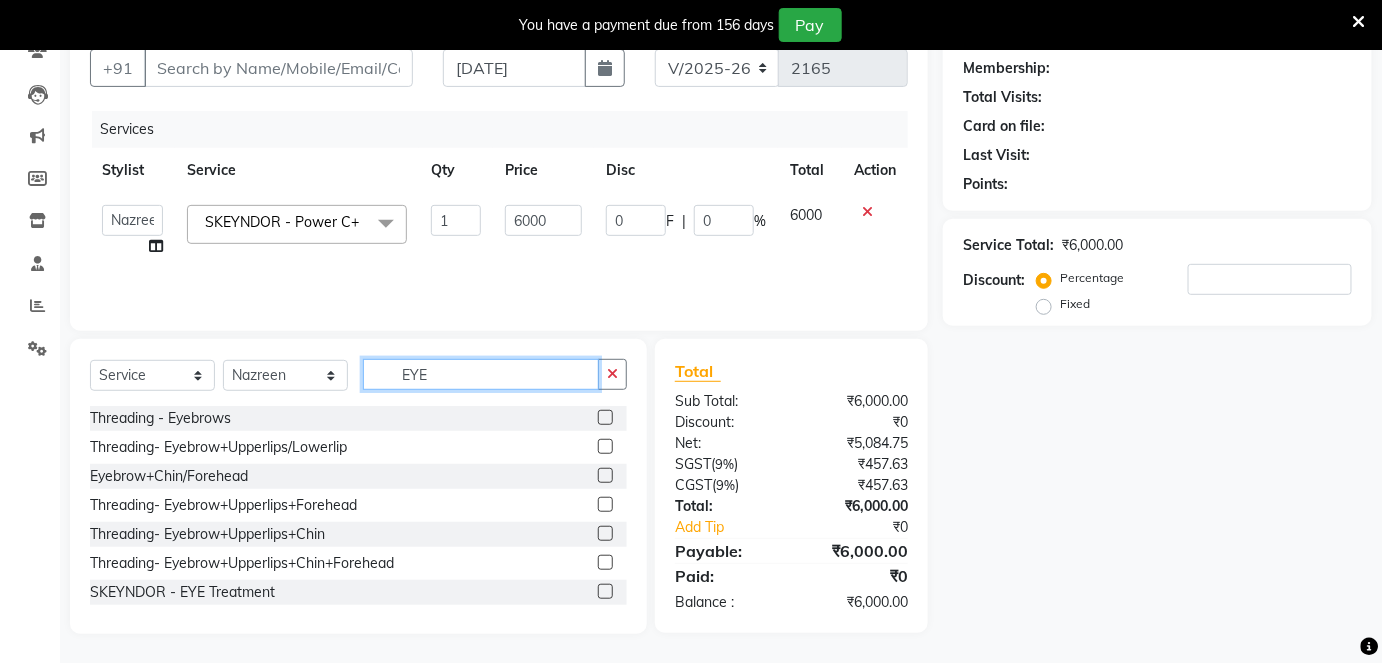 type on "EYE" 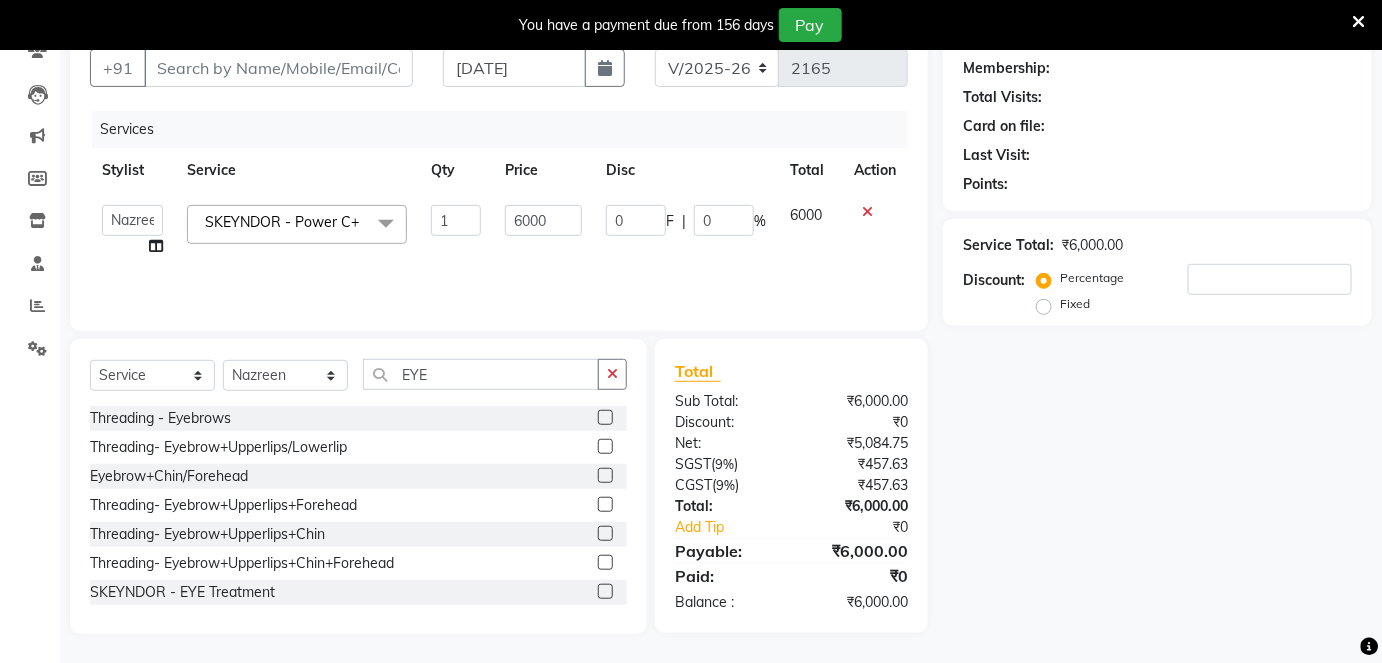 click 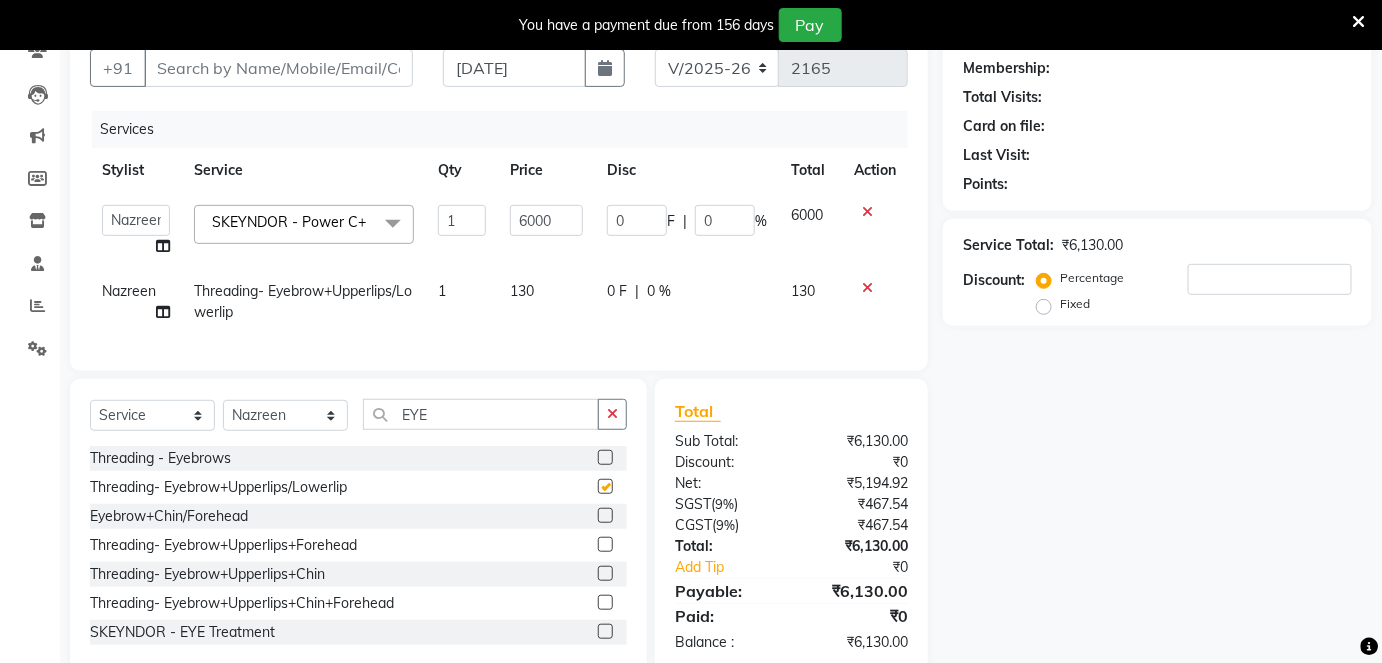 checkbox on "false" 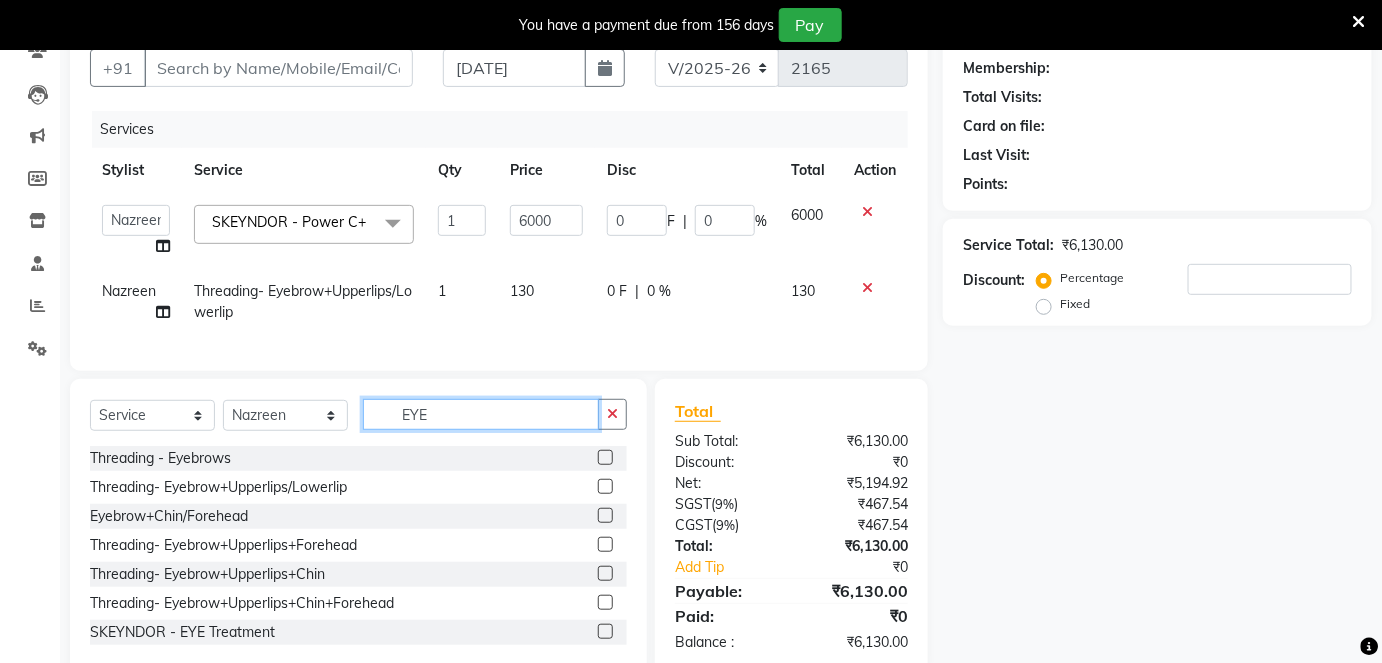 click on "EYE" 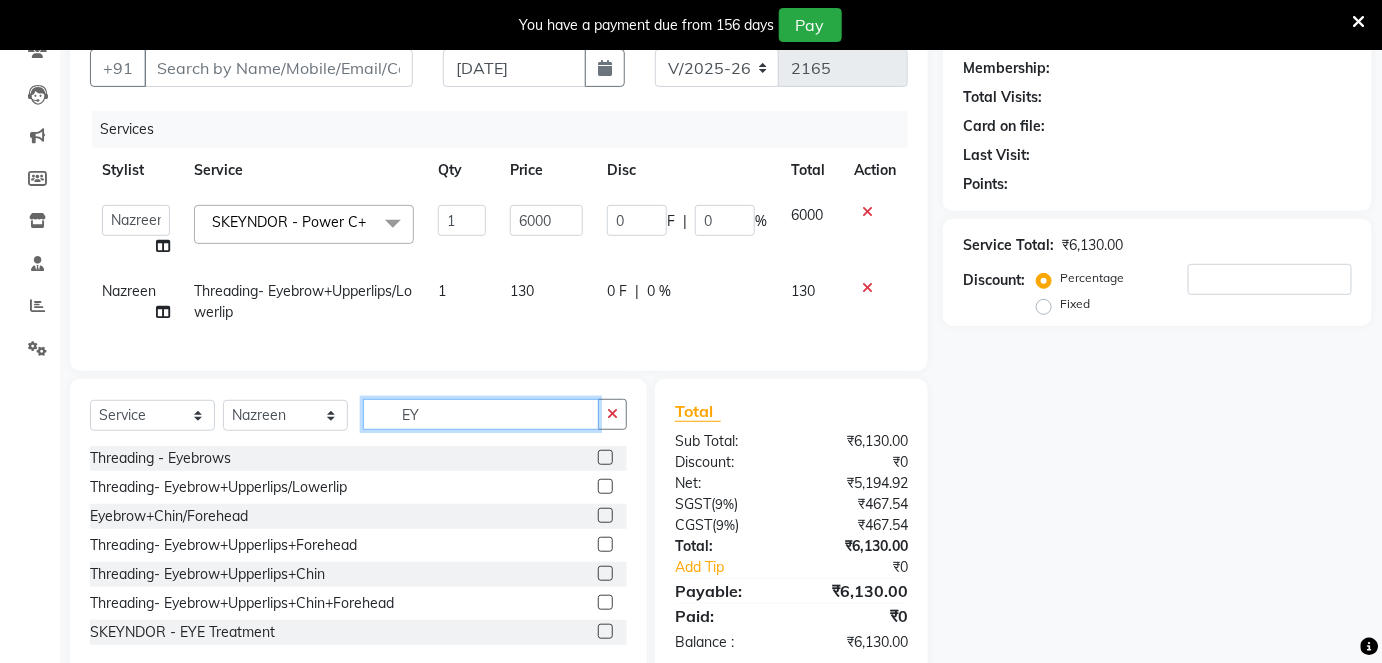 type on "E" 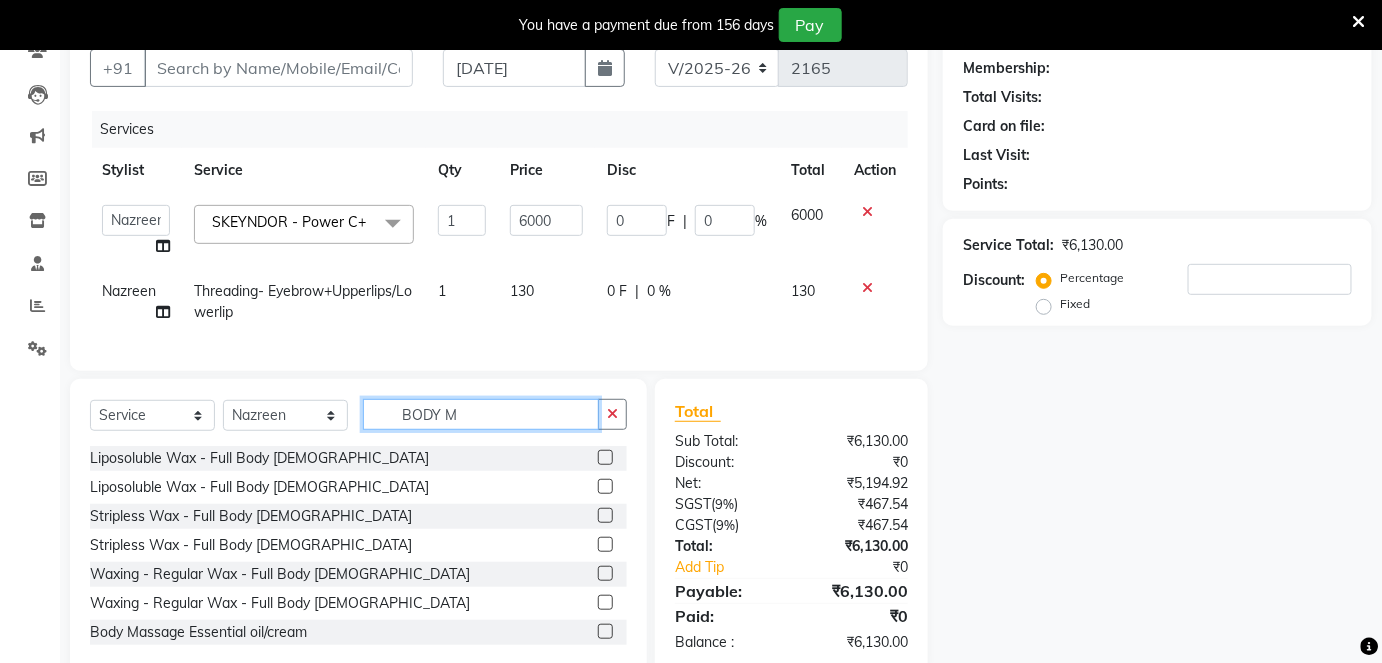 type on "BODY M" 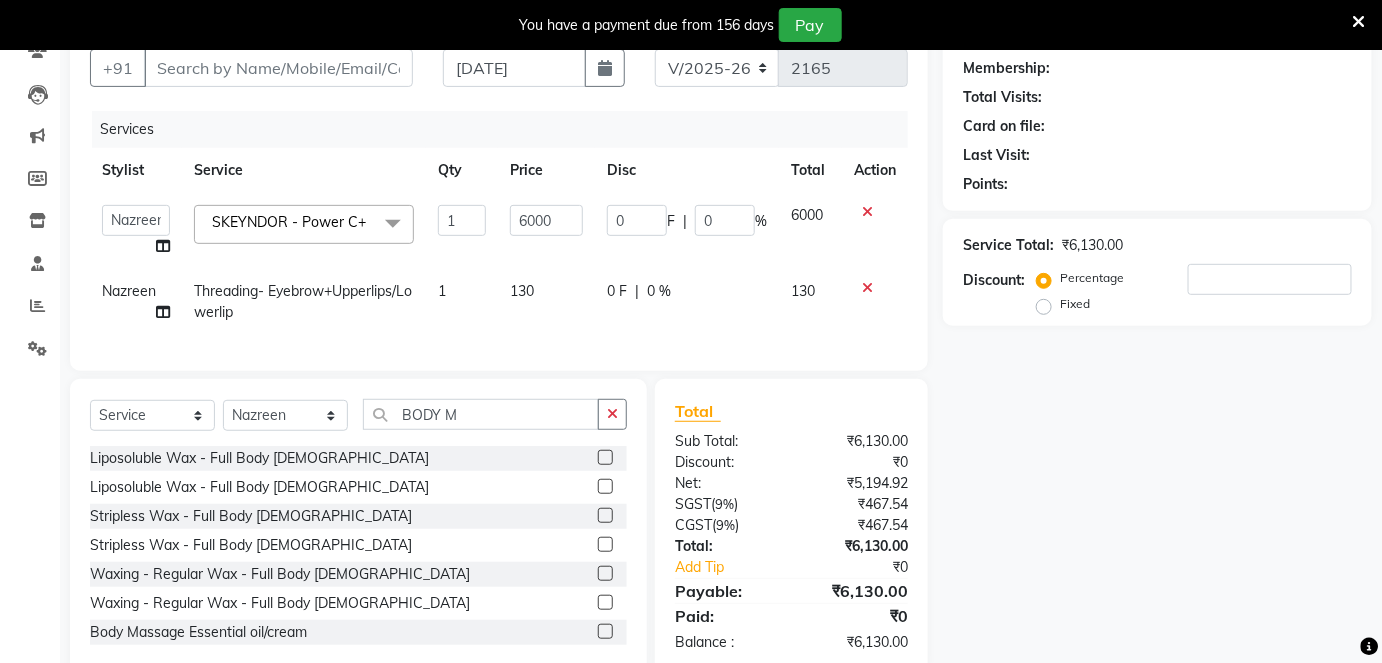 click 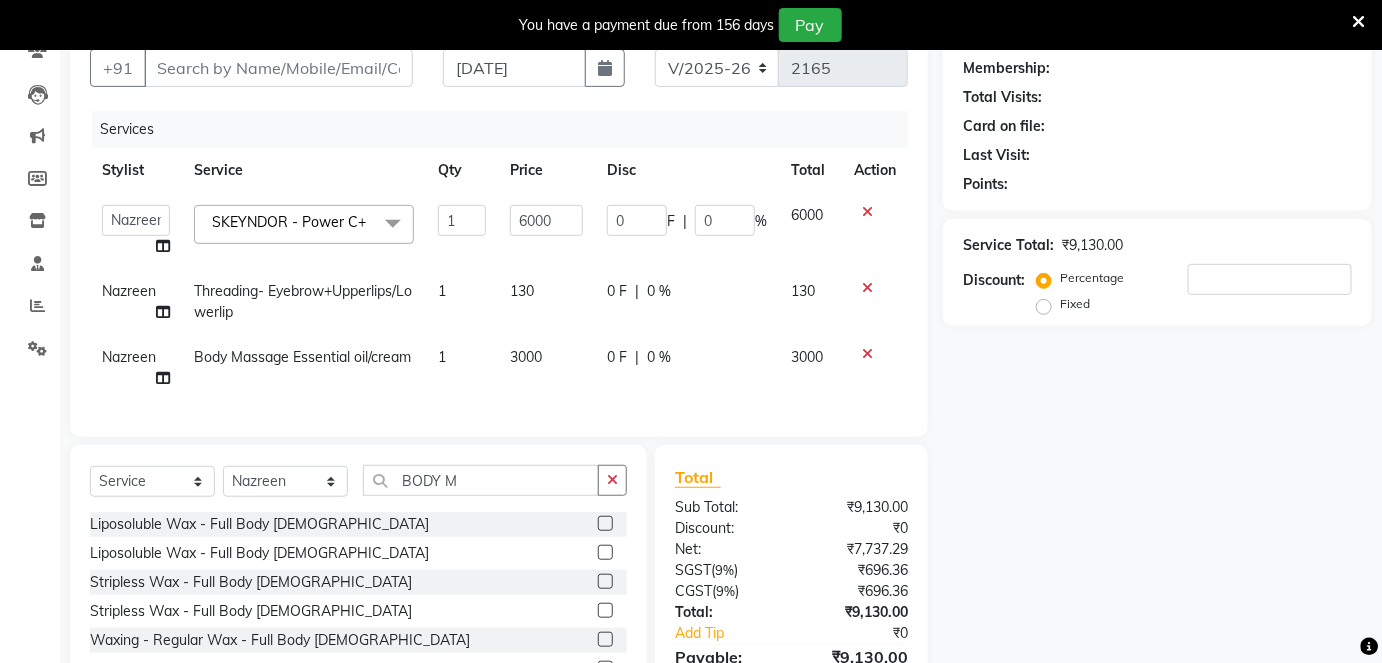 checkbox on "false" 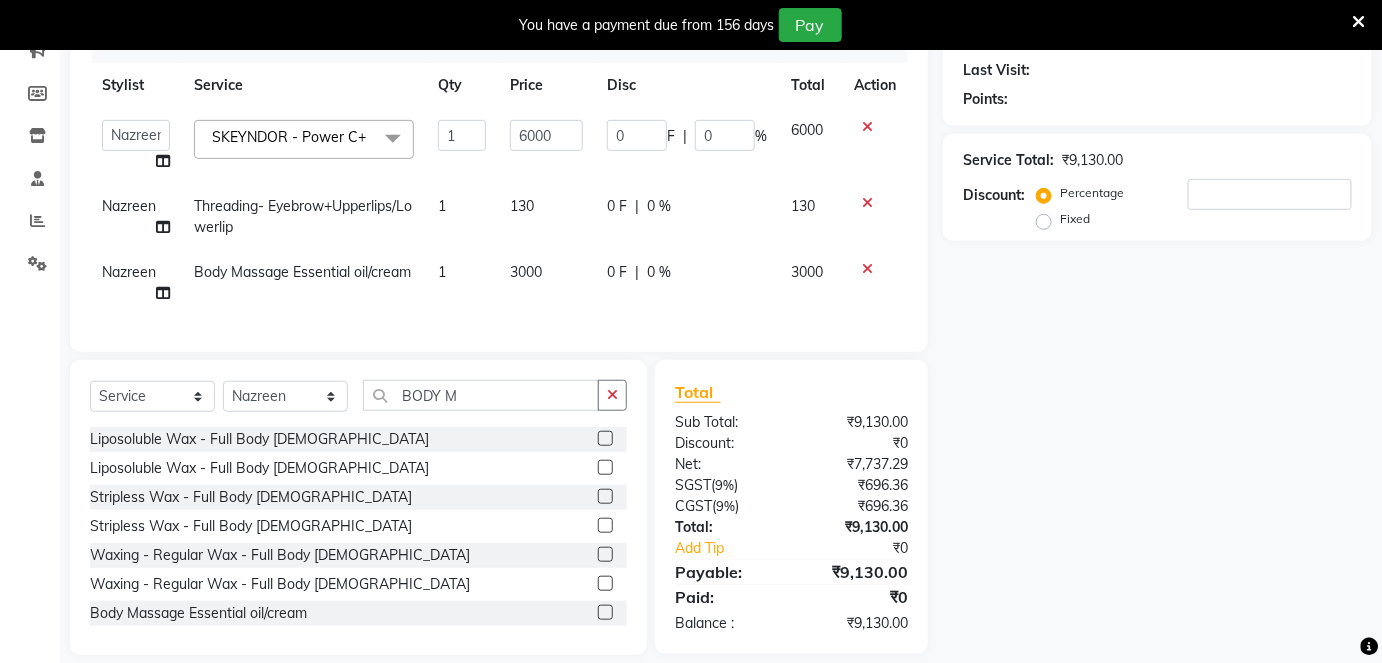 scroll, scrollTop: 277, scrollLeft: 0, axis: vertical 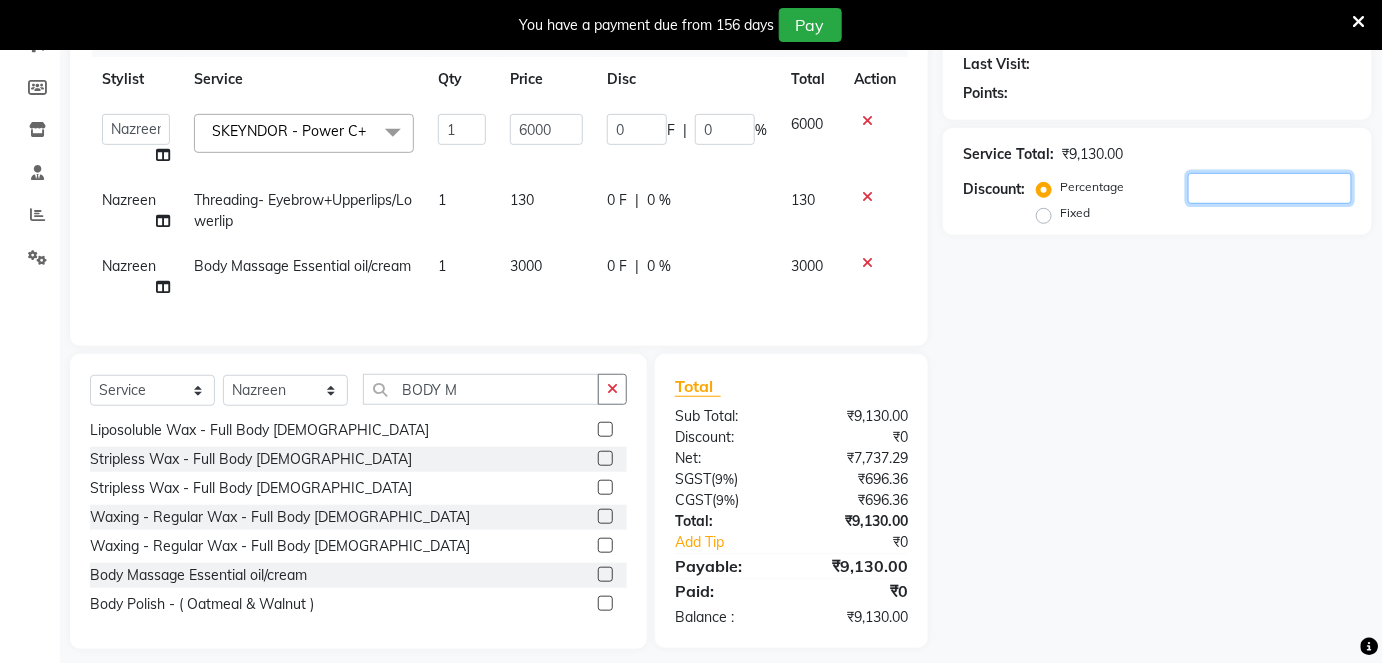 click 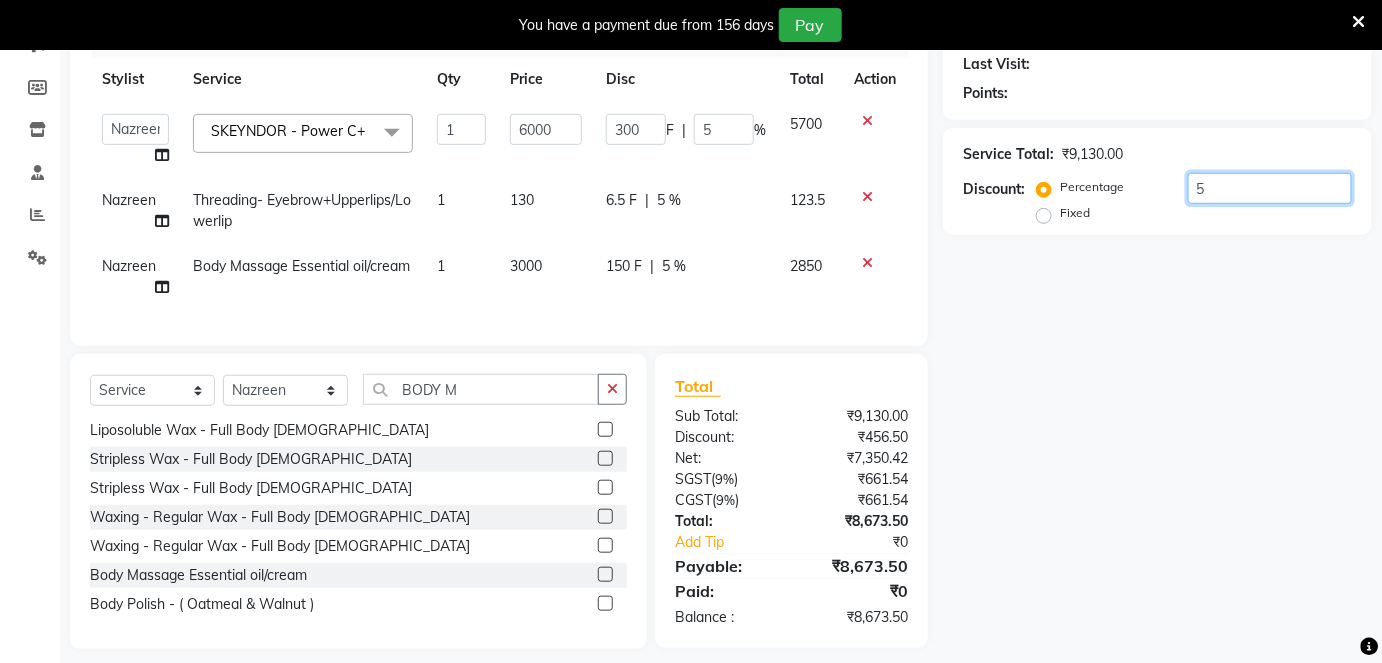 type on "50" 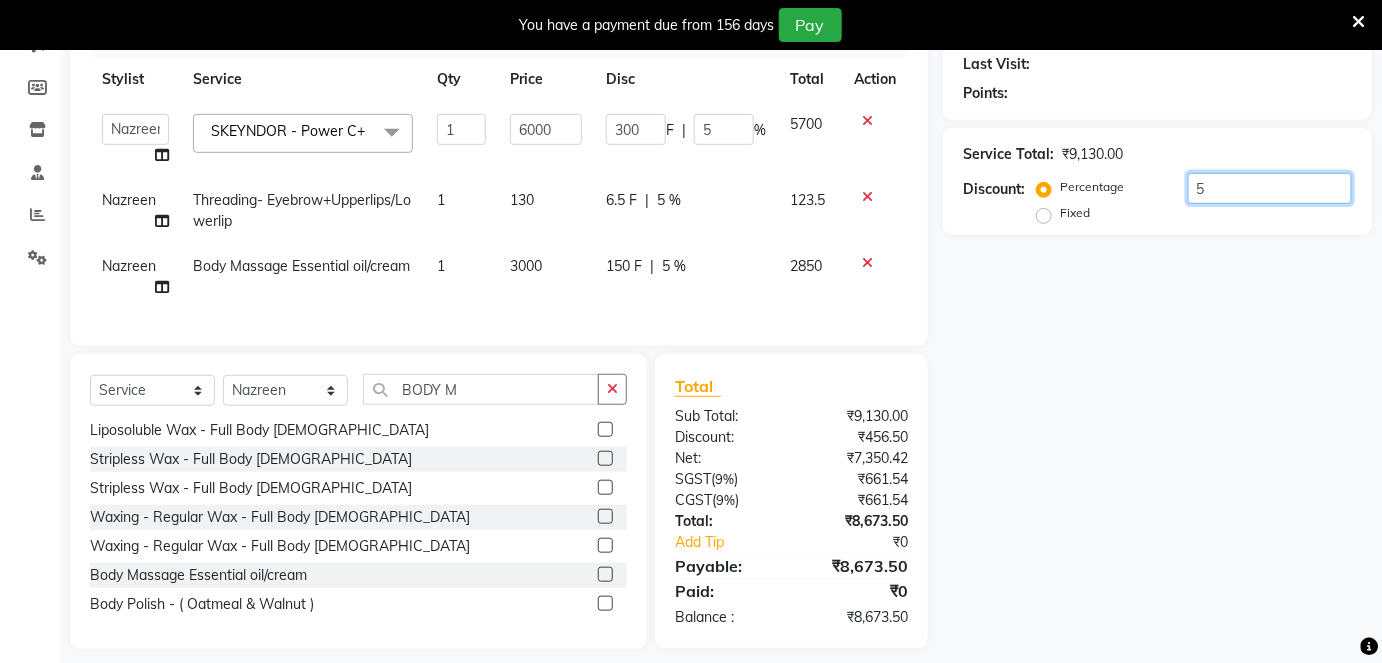 type on "3000" 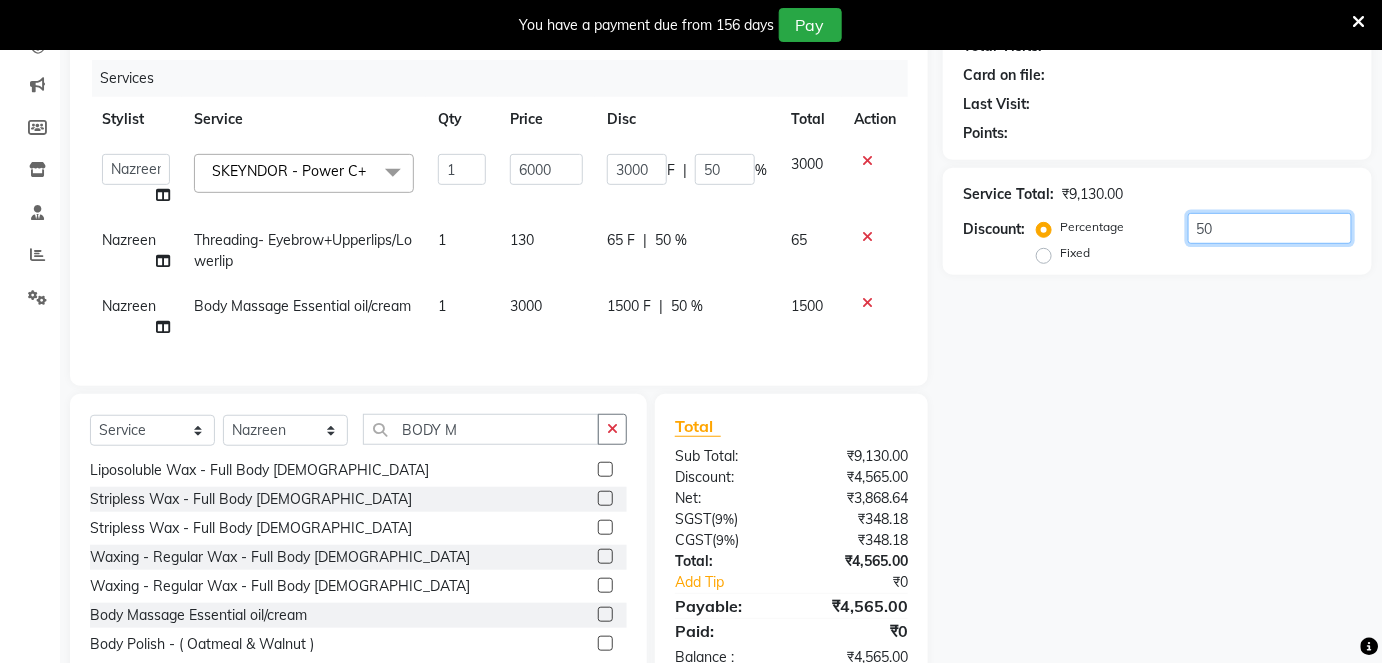 scroll, scrollTop: 186, scrollLeft: 0, axis: vertical 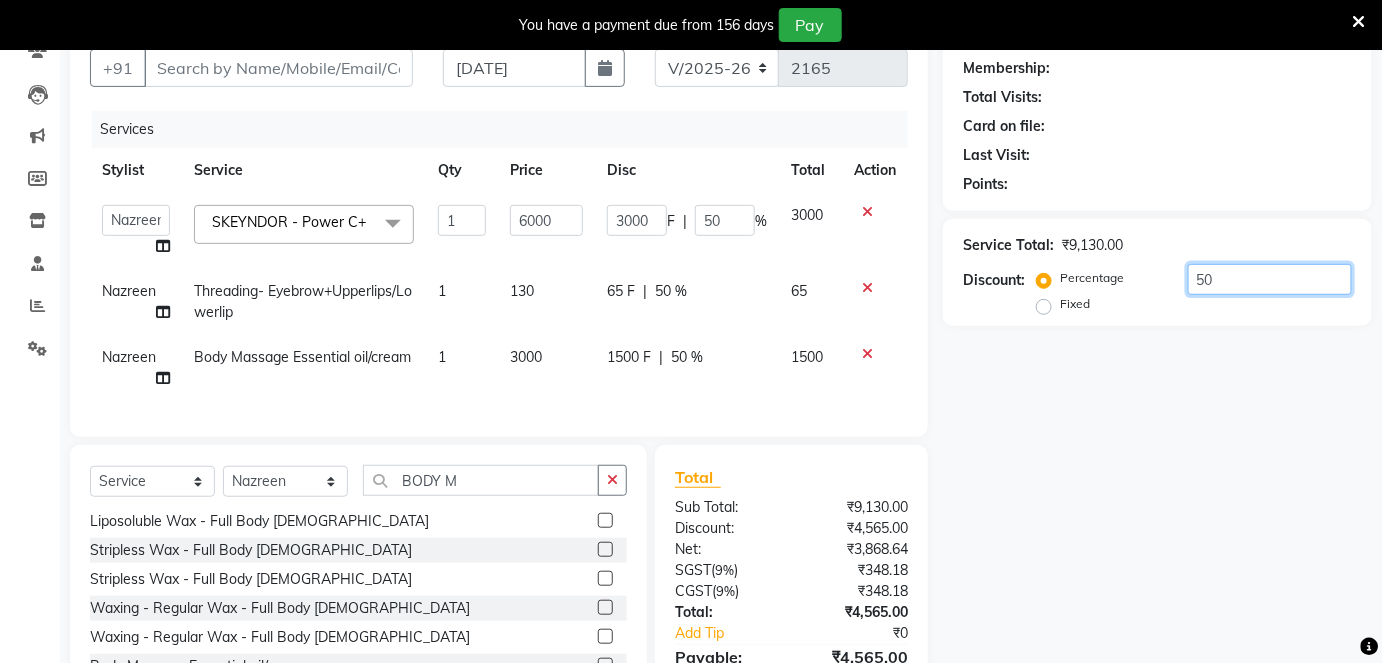 type on "50" 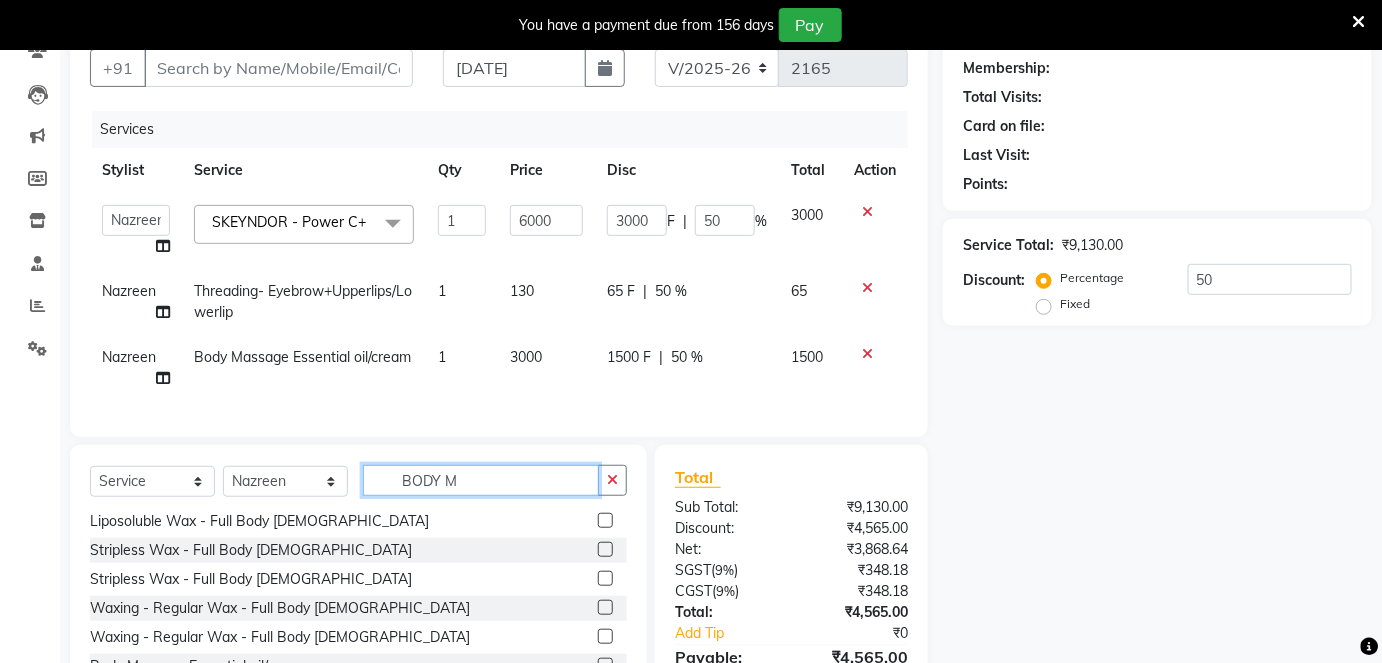 click on "BODY M" 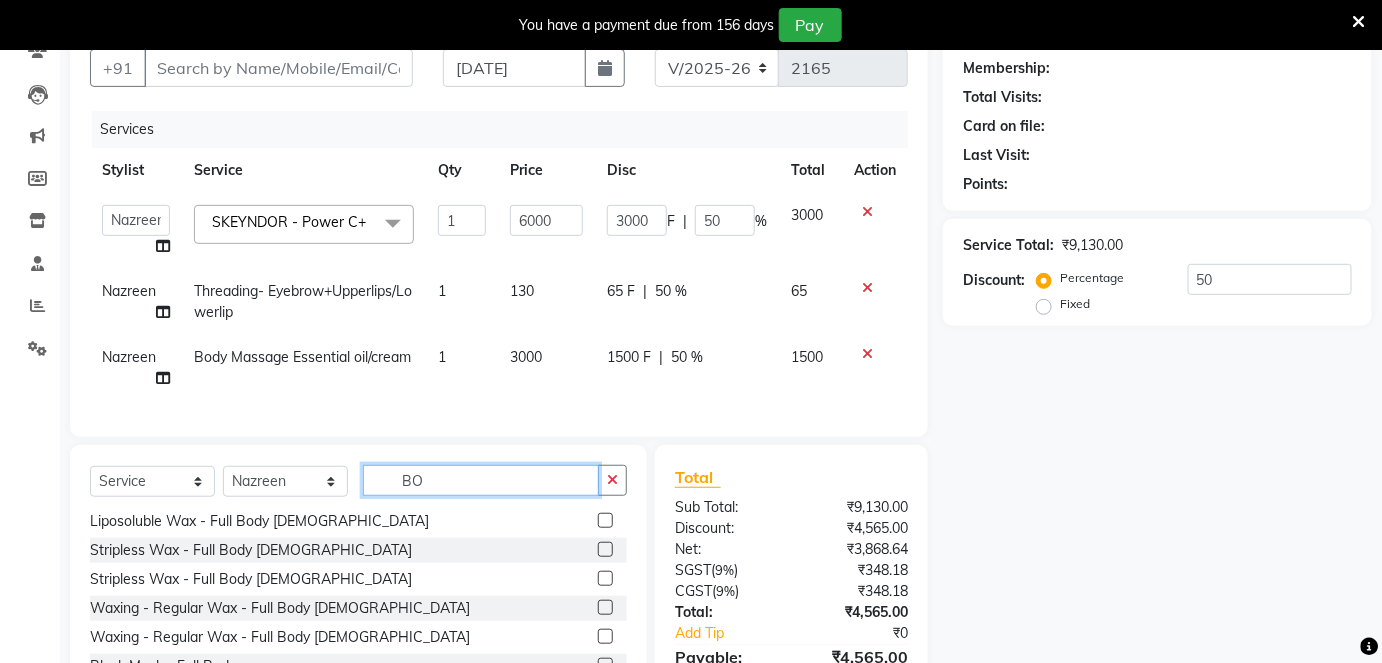 type on "B" 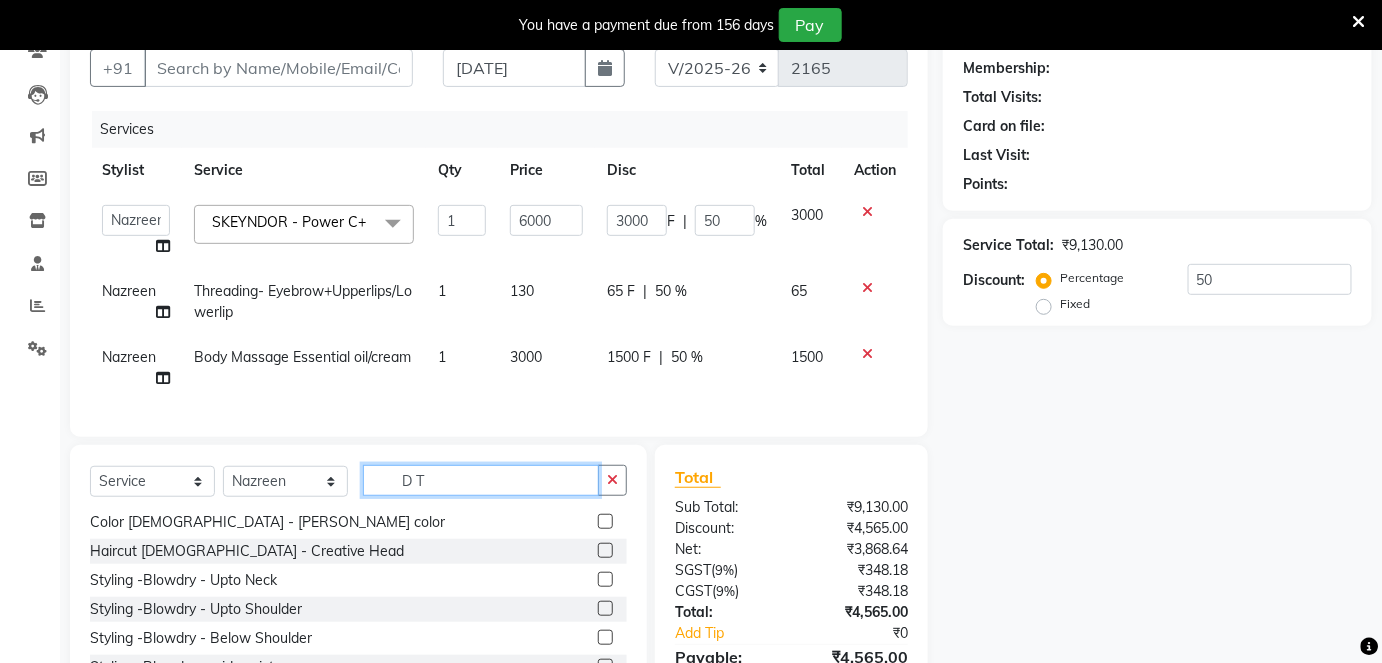 scroll, scrollTop: 2, scrollLeft: 0, axis: vertical 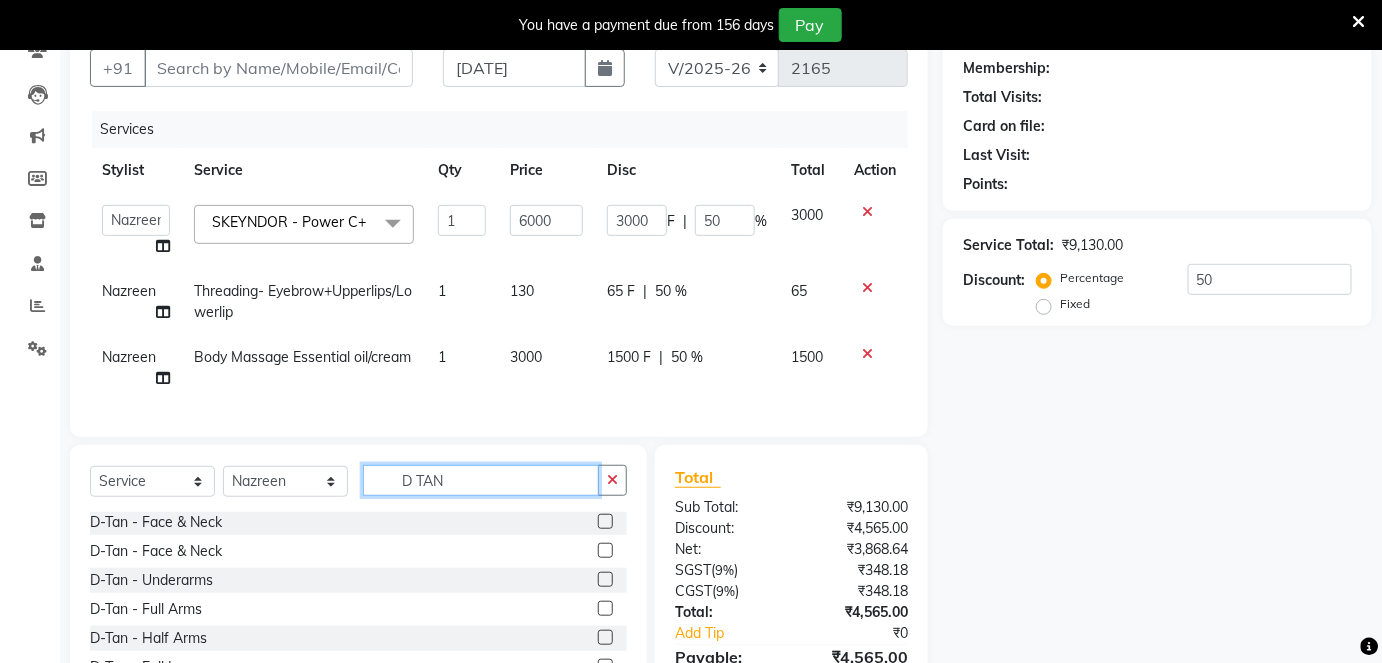 type on "D TAN" 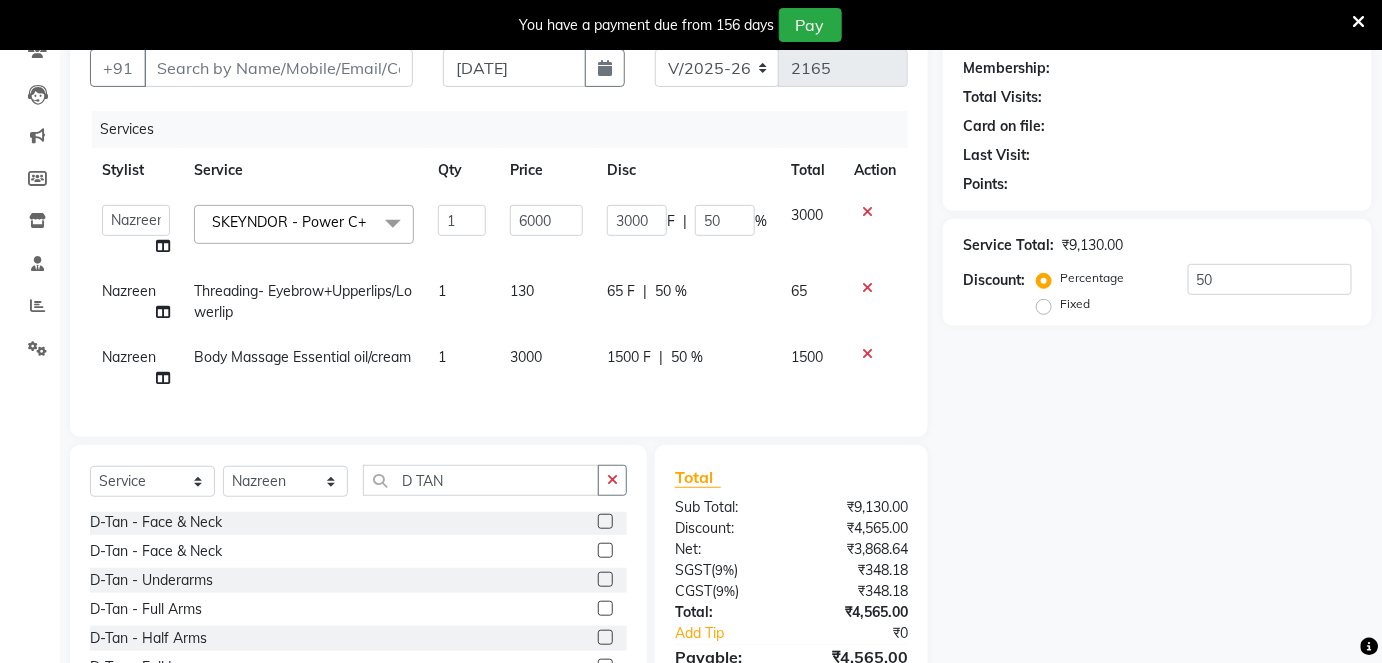 click 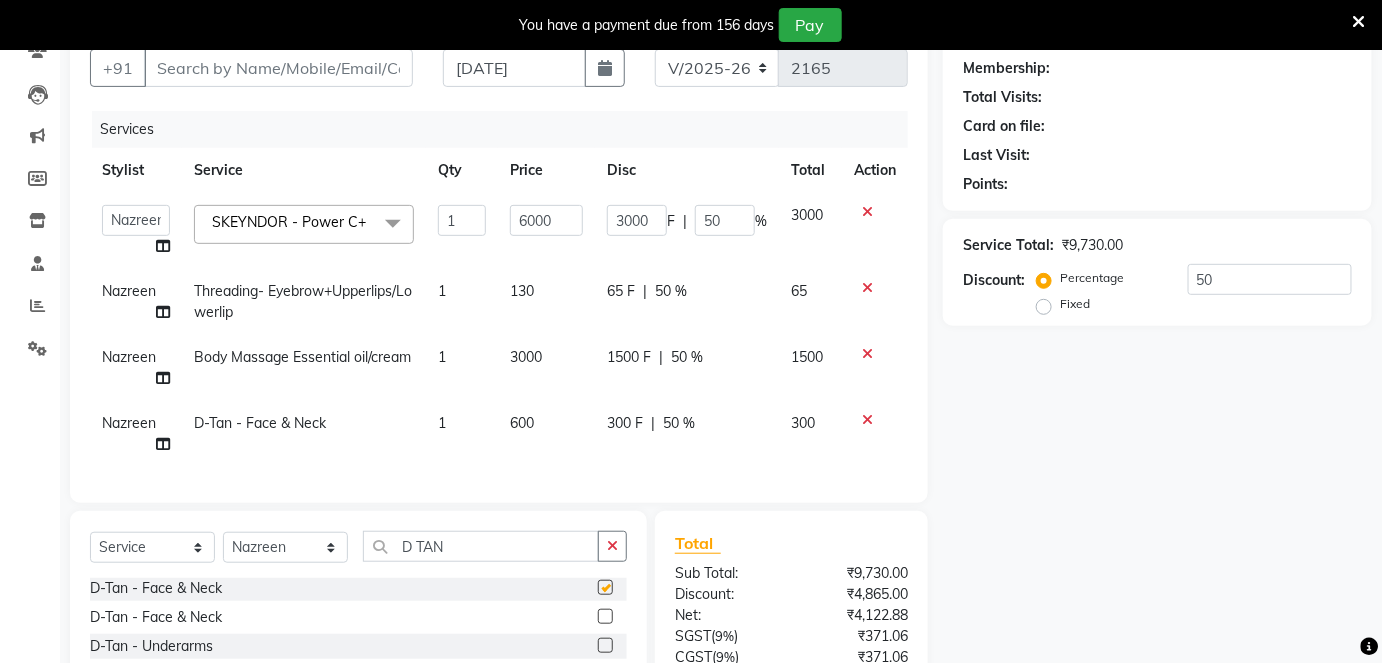 checkbox on "false" 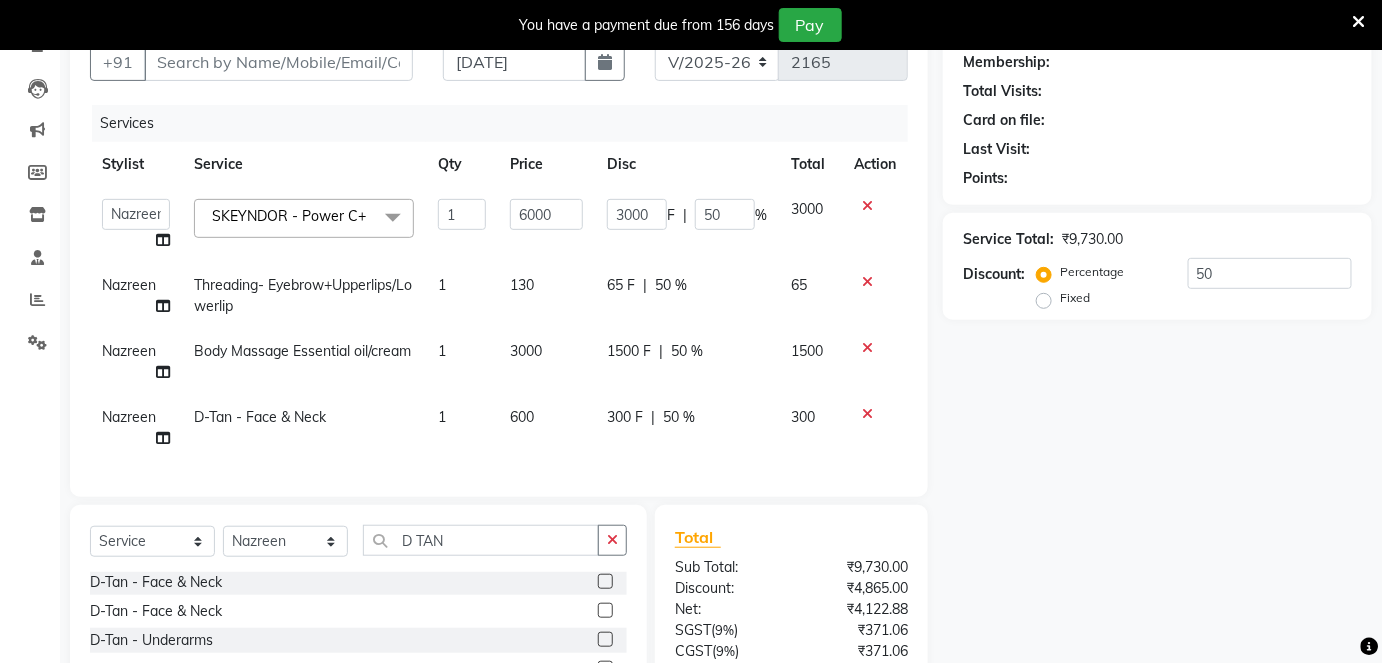 scroll, scrollTop: 190, scrollLeft: 0, axis: vertical 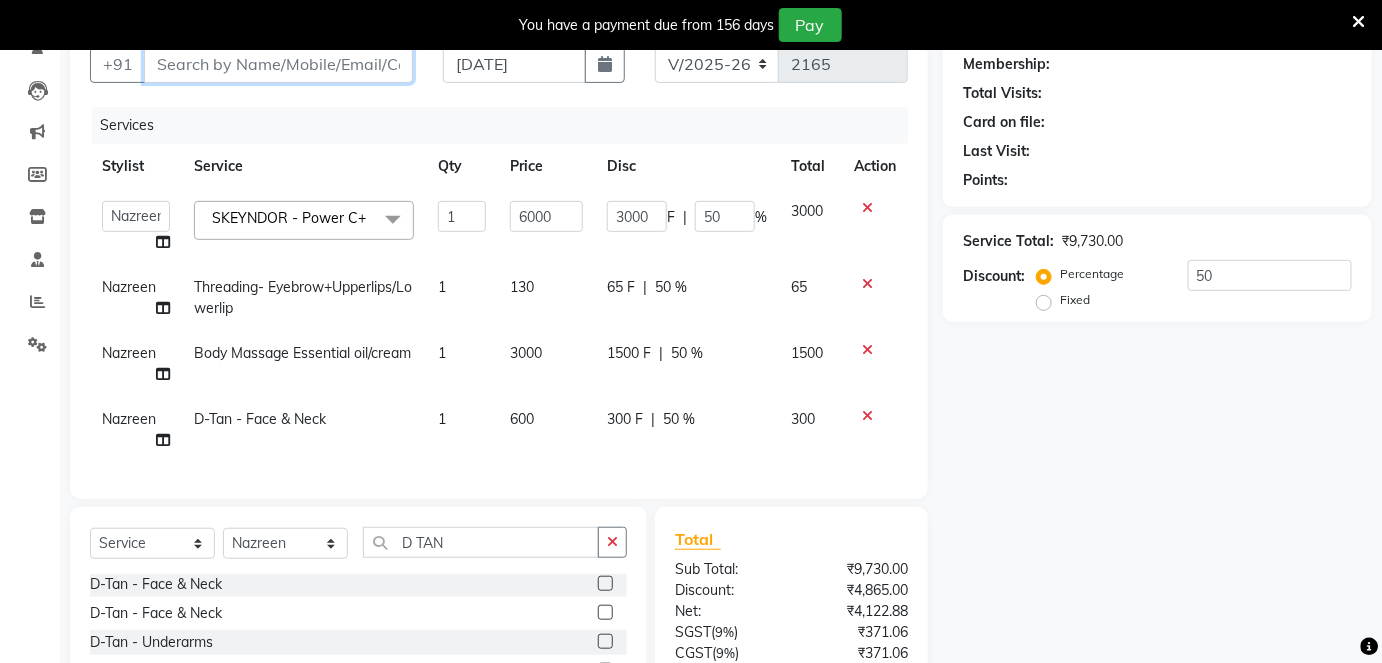 click on "Client" at bounding box center [278, 64] 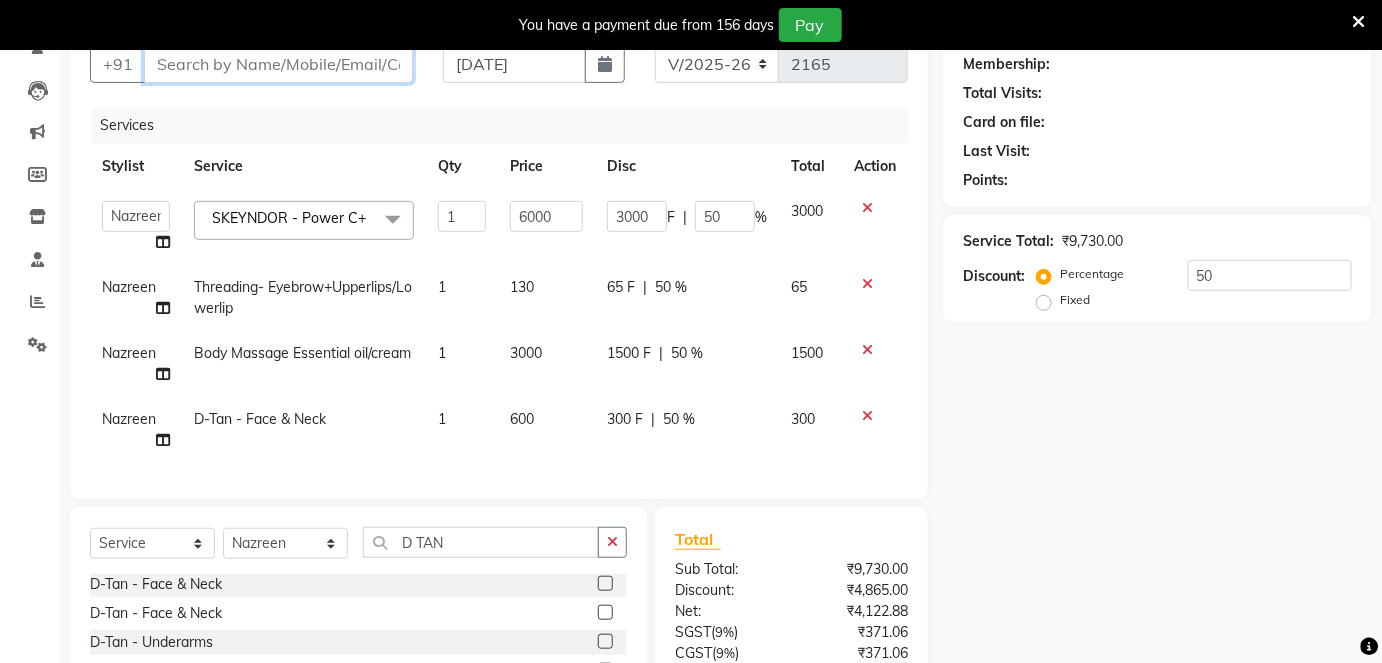 paste on "9619246816" 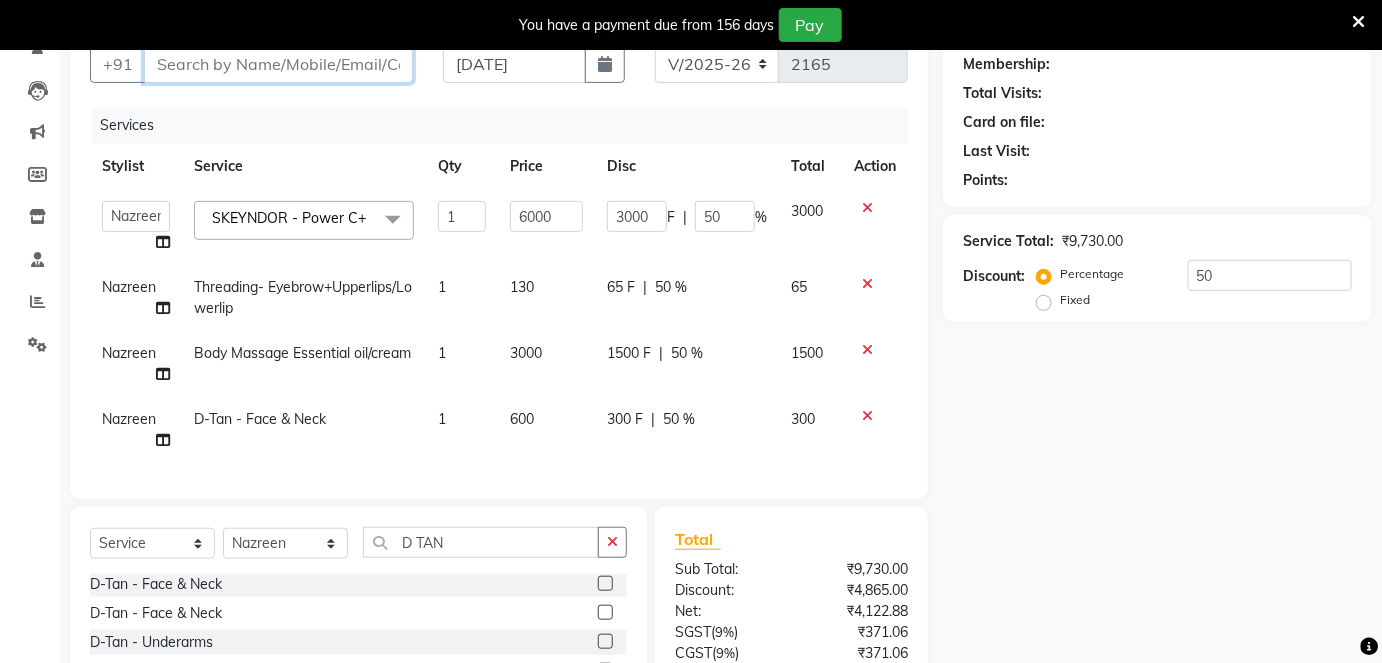 type on "9619246816" 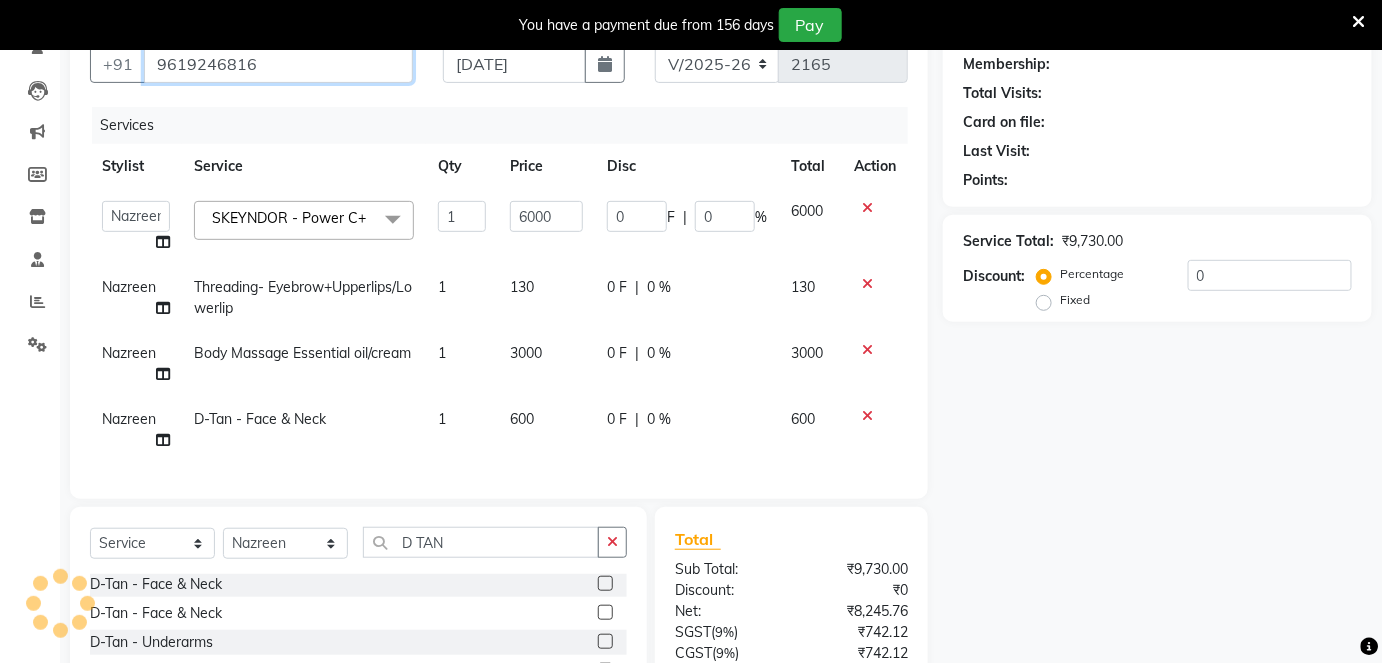 type on "9619246816" 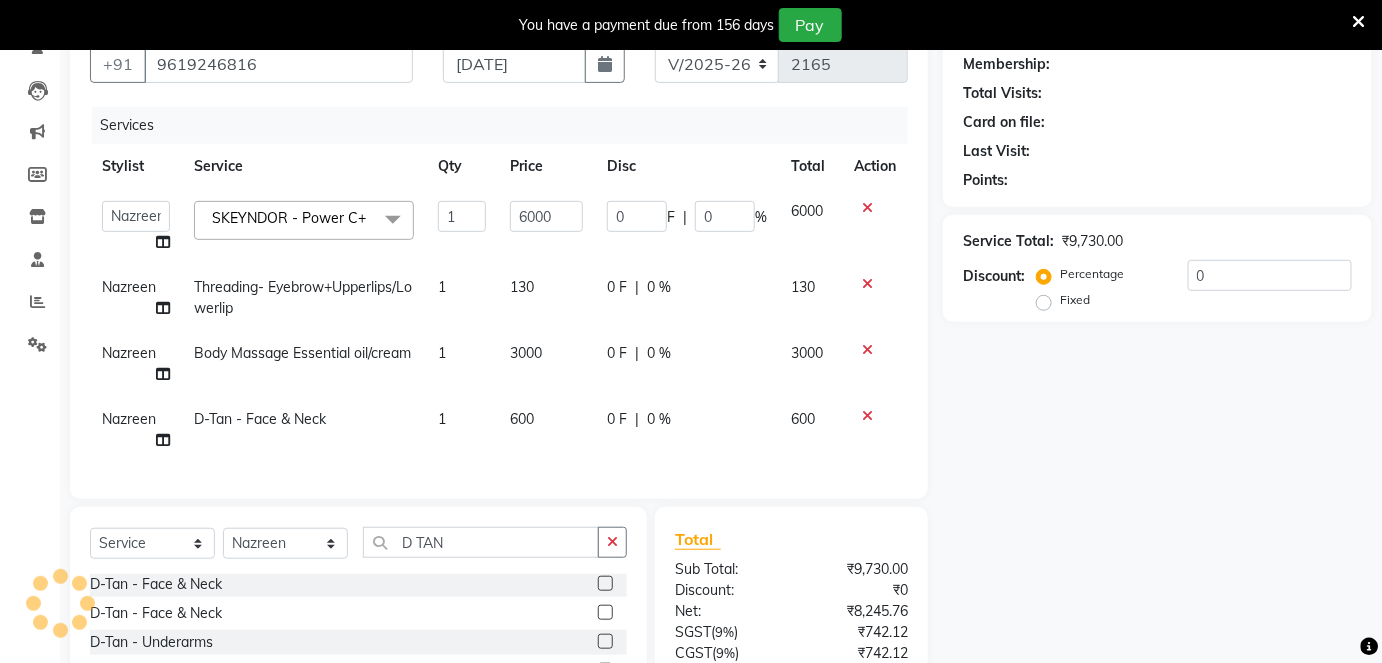 type on "1200" 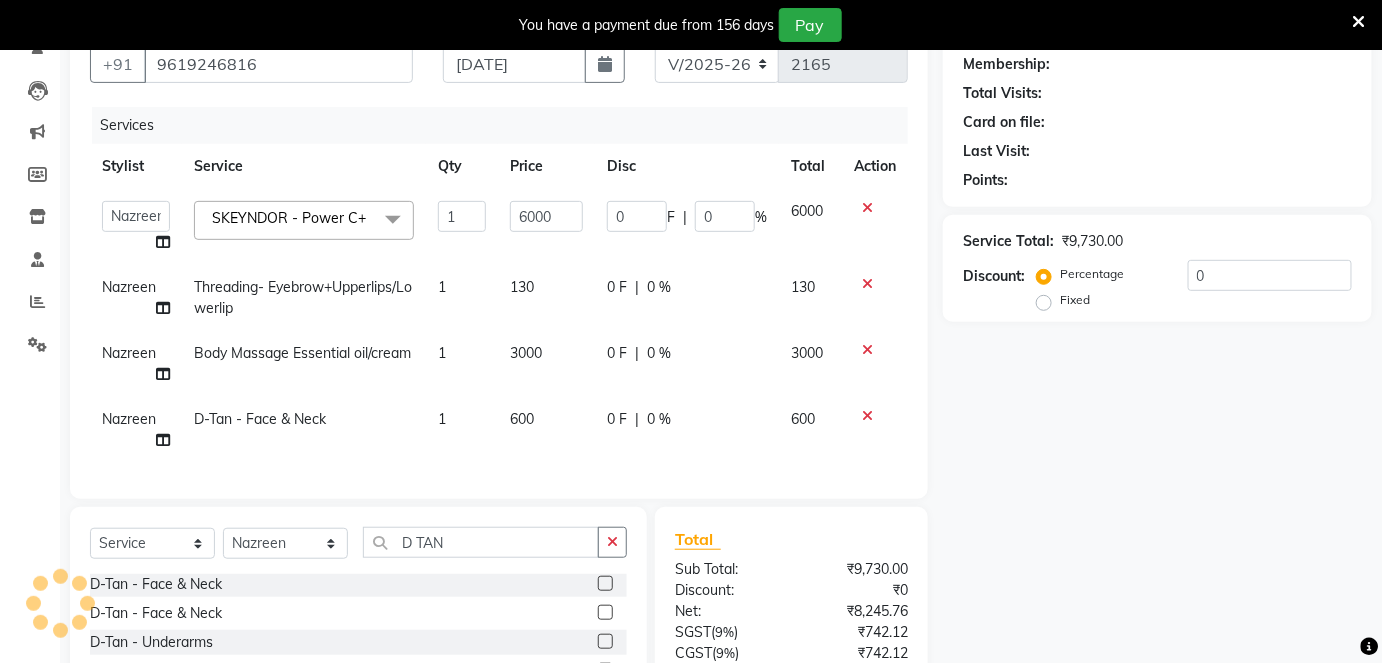 type on "20" 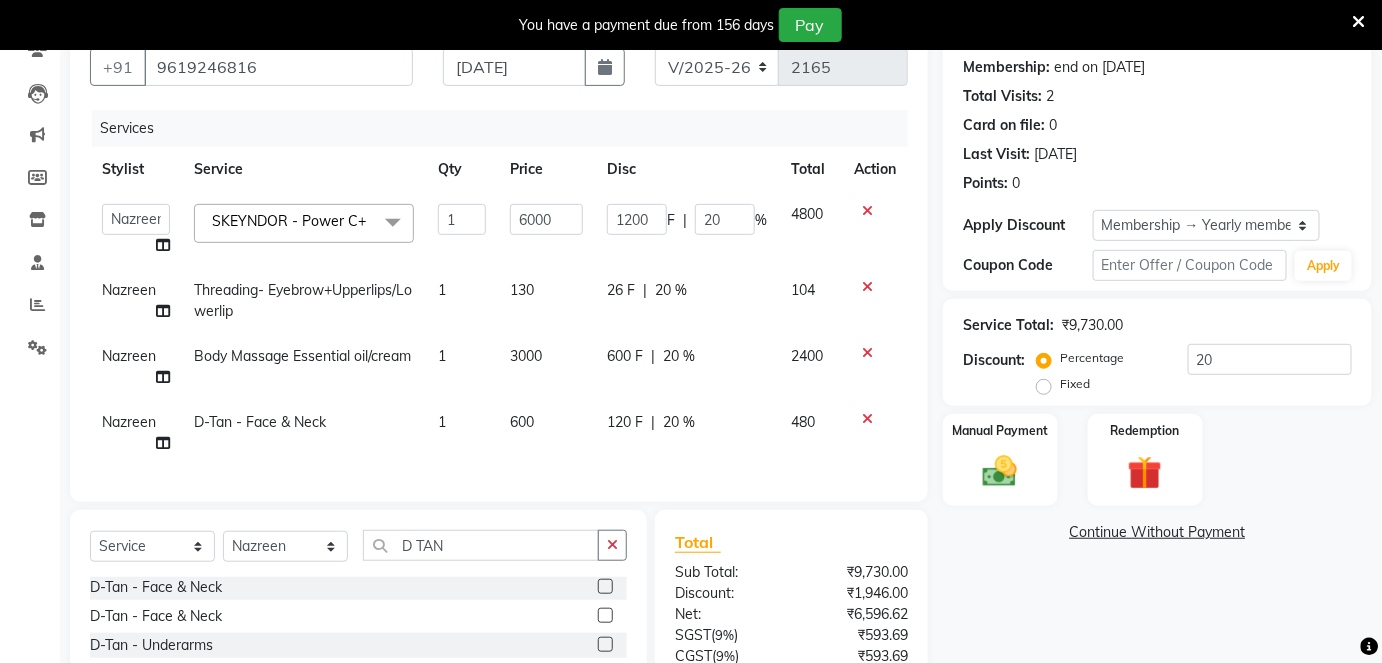 scroll, scrollTop: 190, scrollLeft: 0, axis: vertical 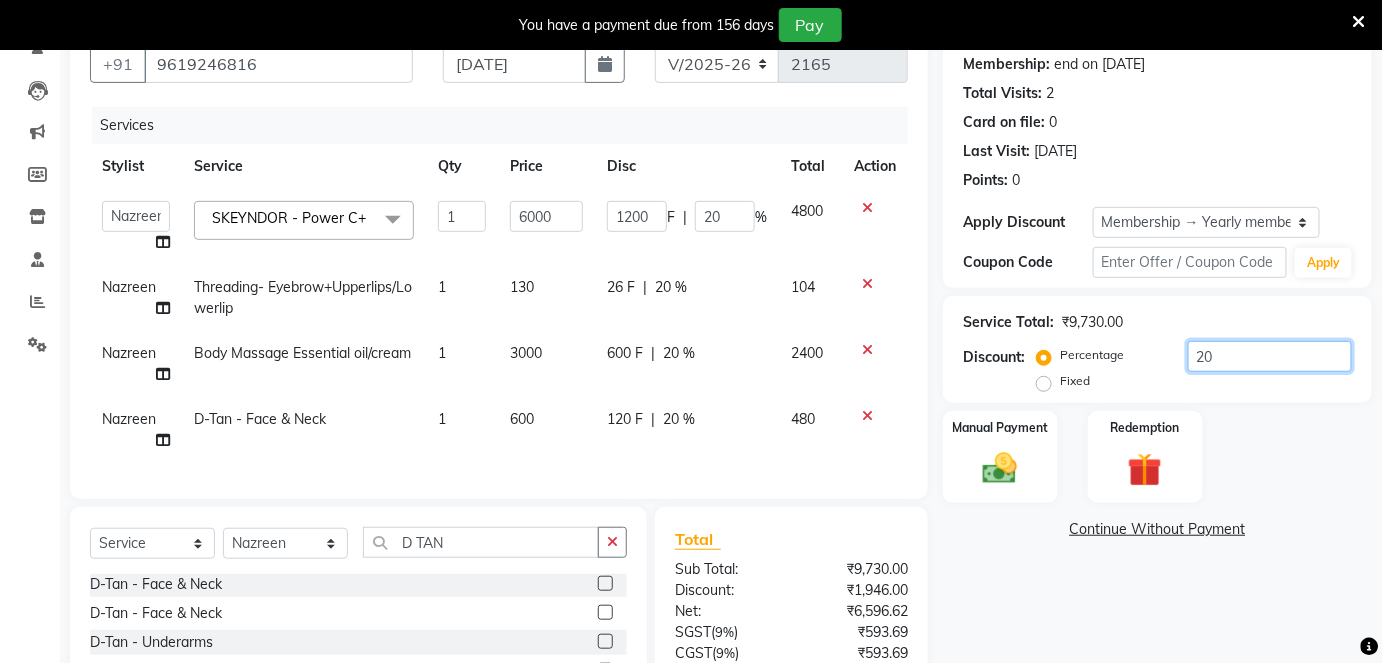 click on "20" 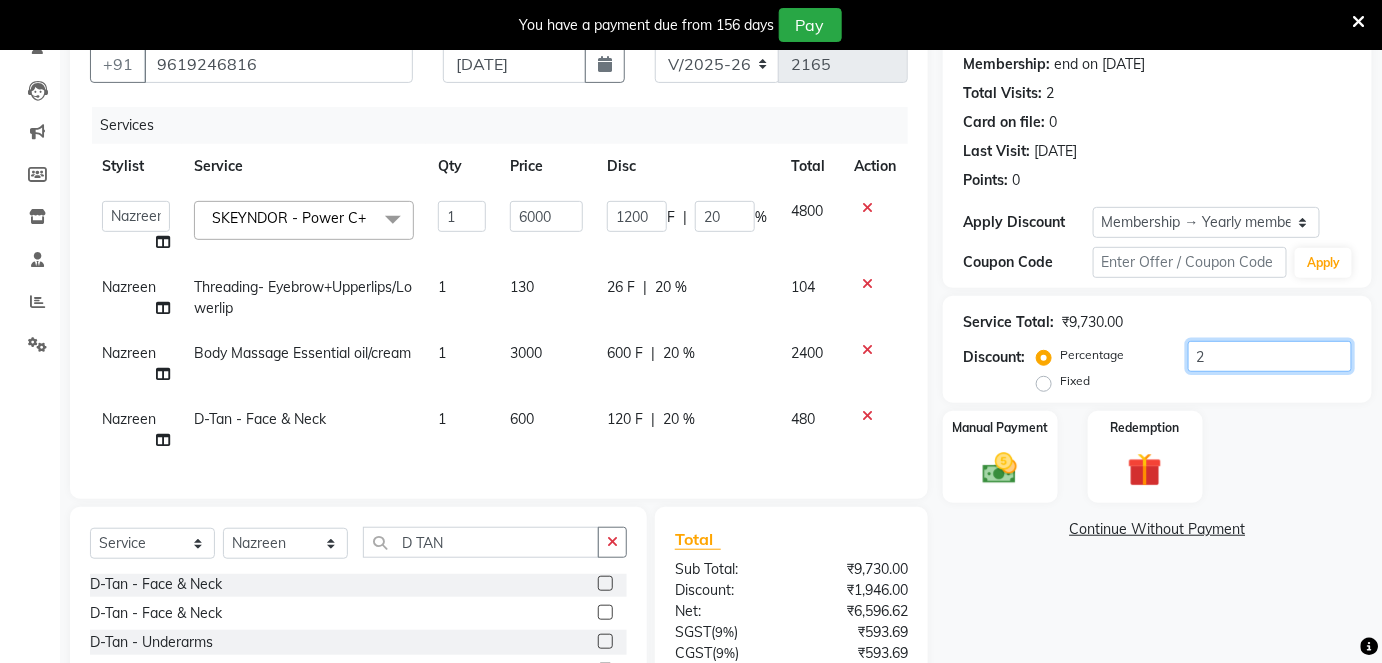 type on "120" 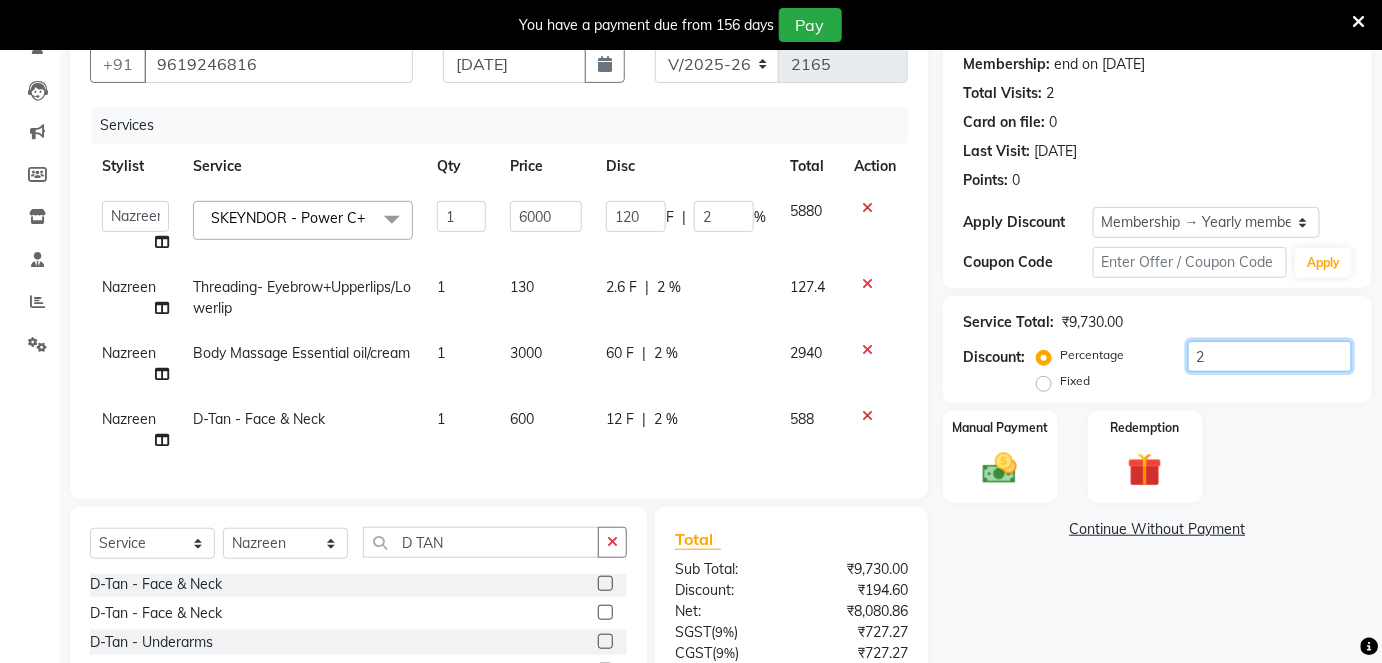 type 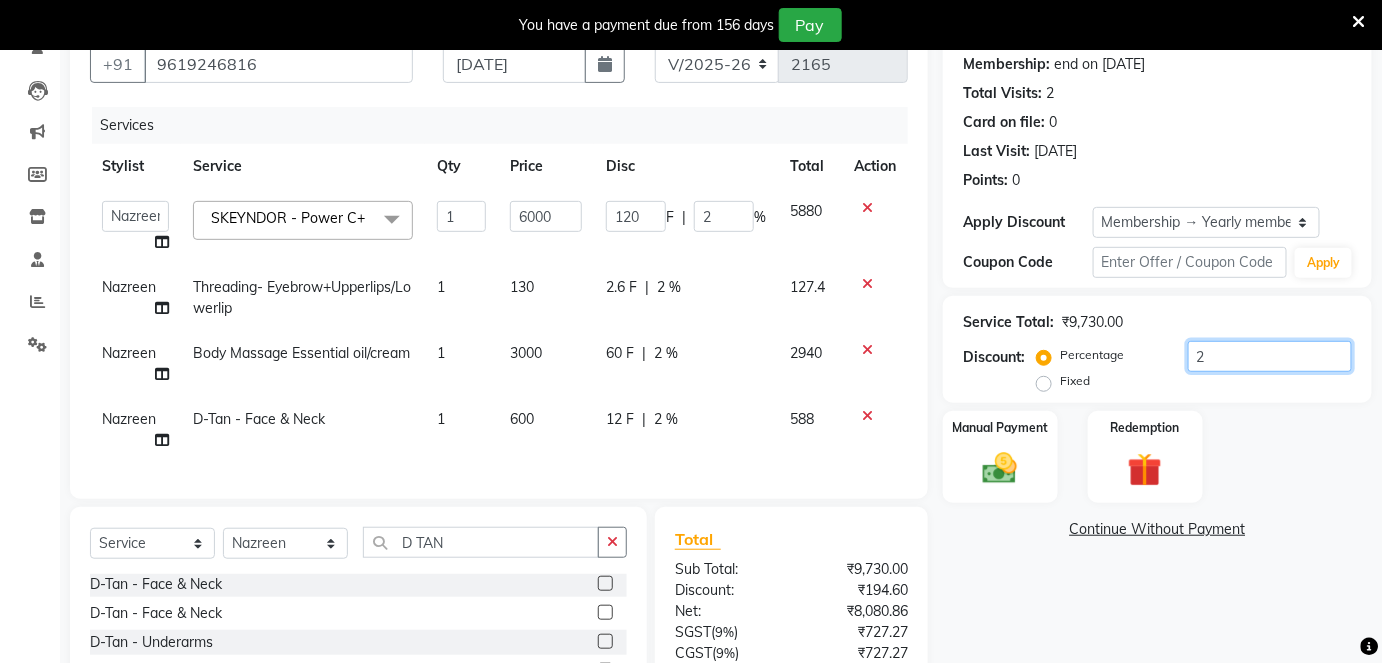 type on "0" 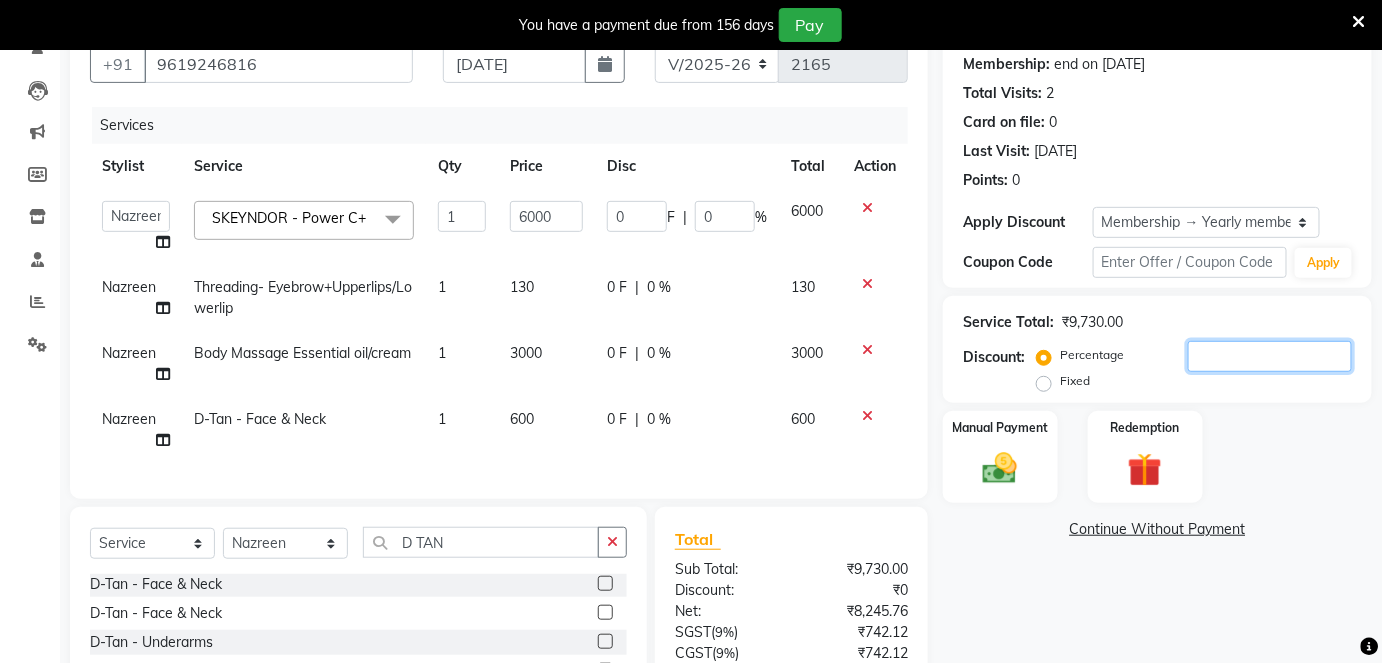 type on "5" 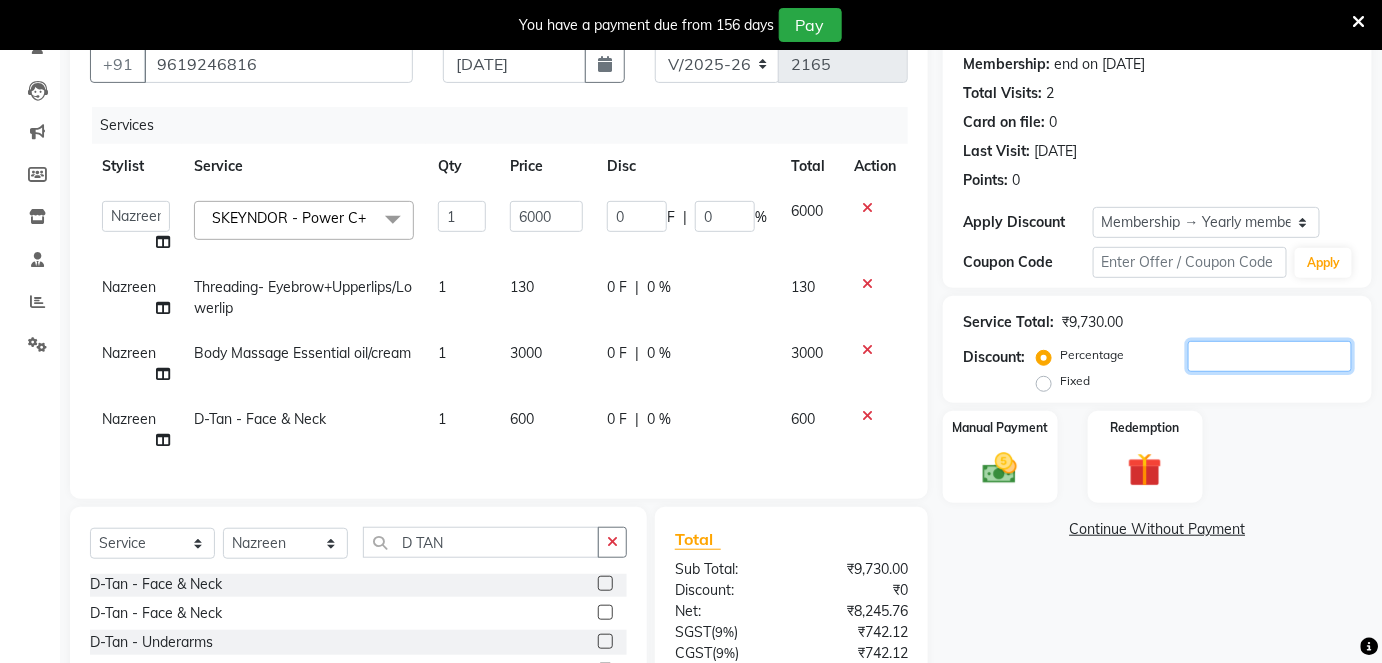 type on "300" 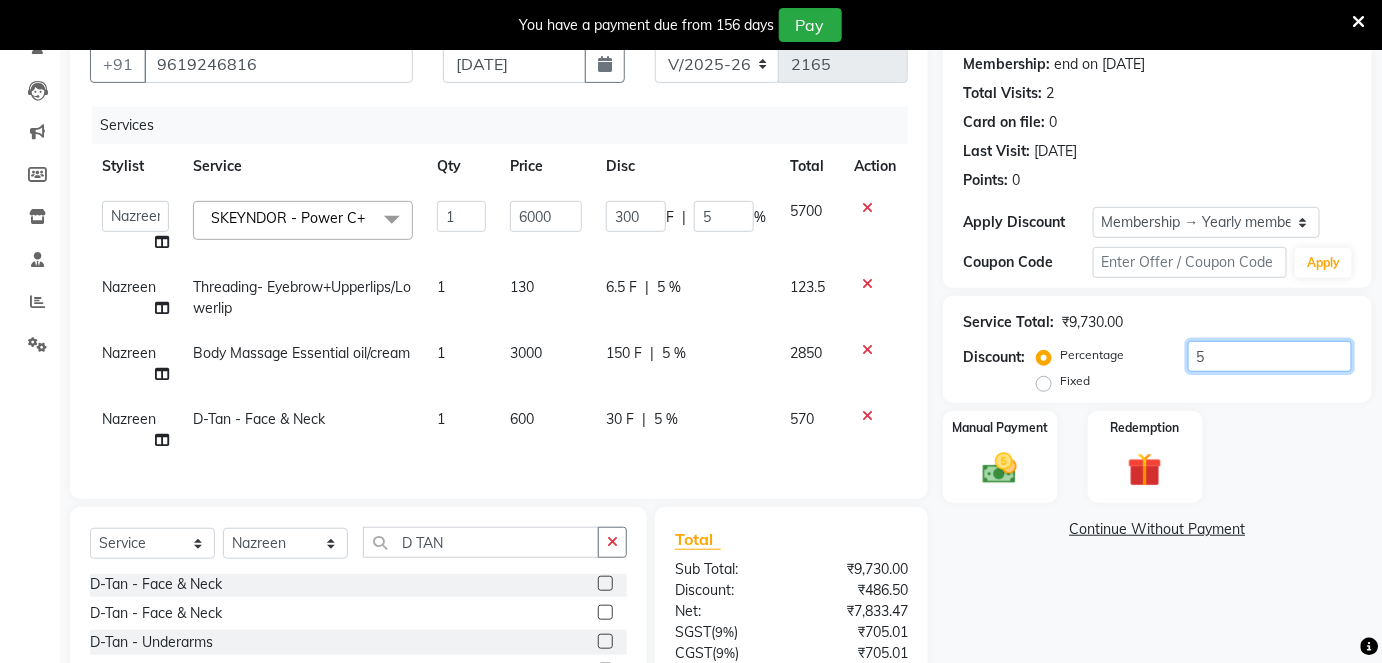 type on "50" 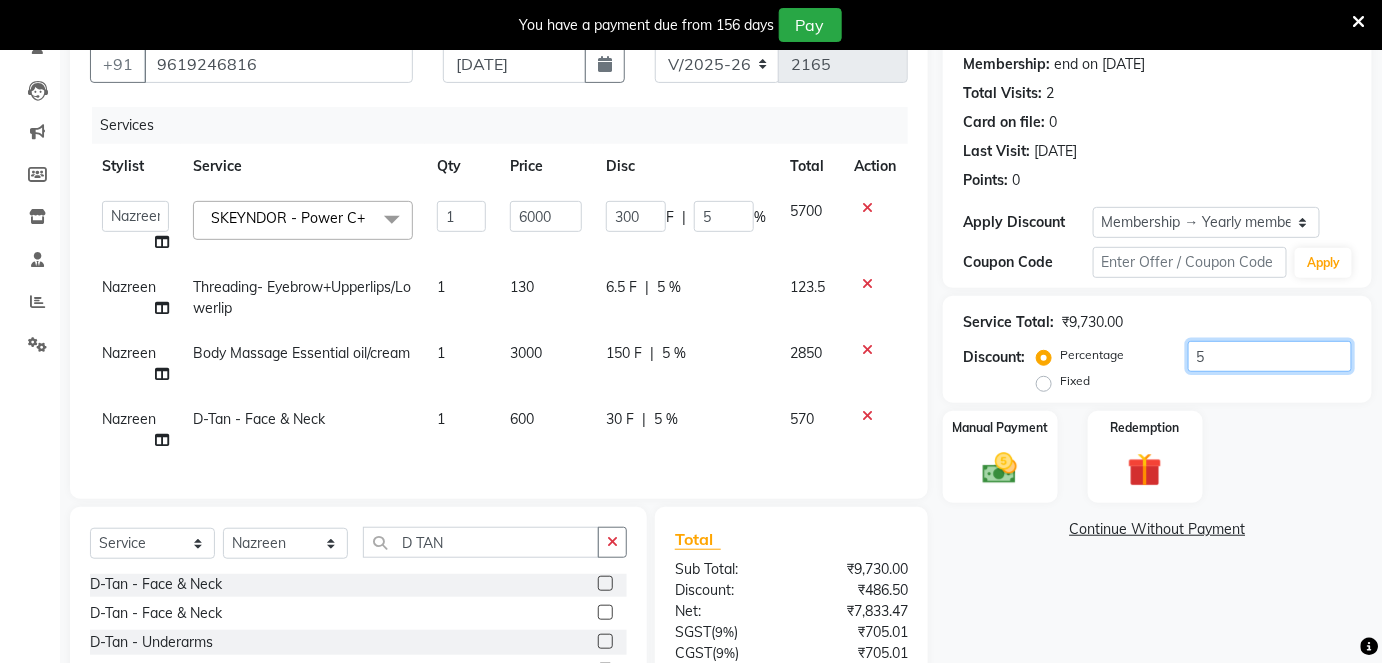 type on "3000" 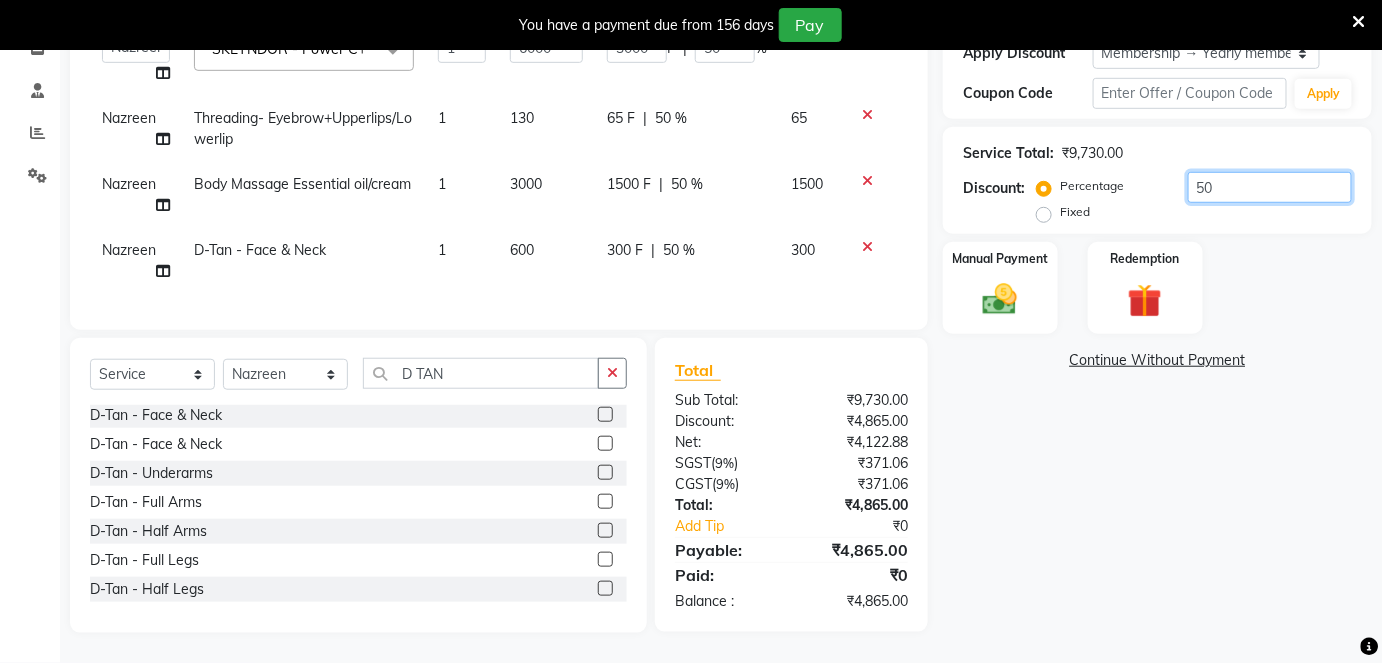 scroll, scrollTop: 372, scrollLeft: 0, axis: vertical 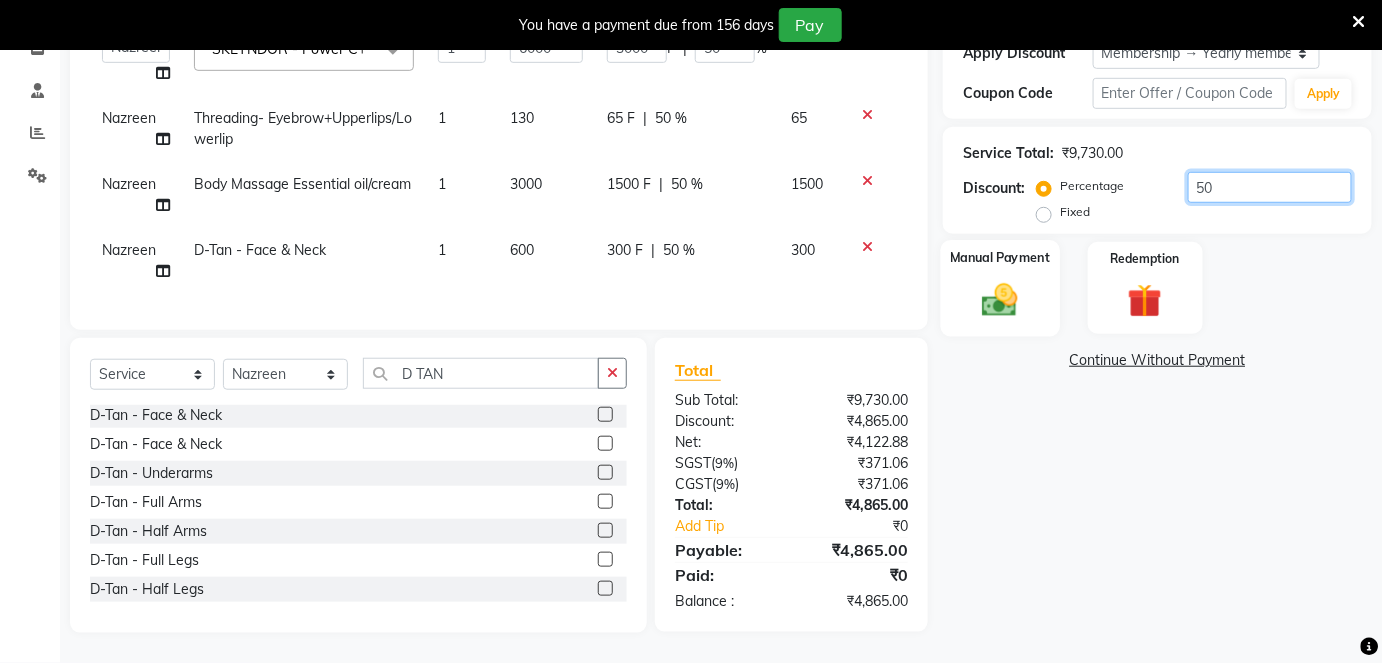 type on "50" 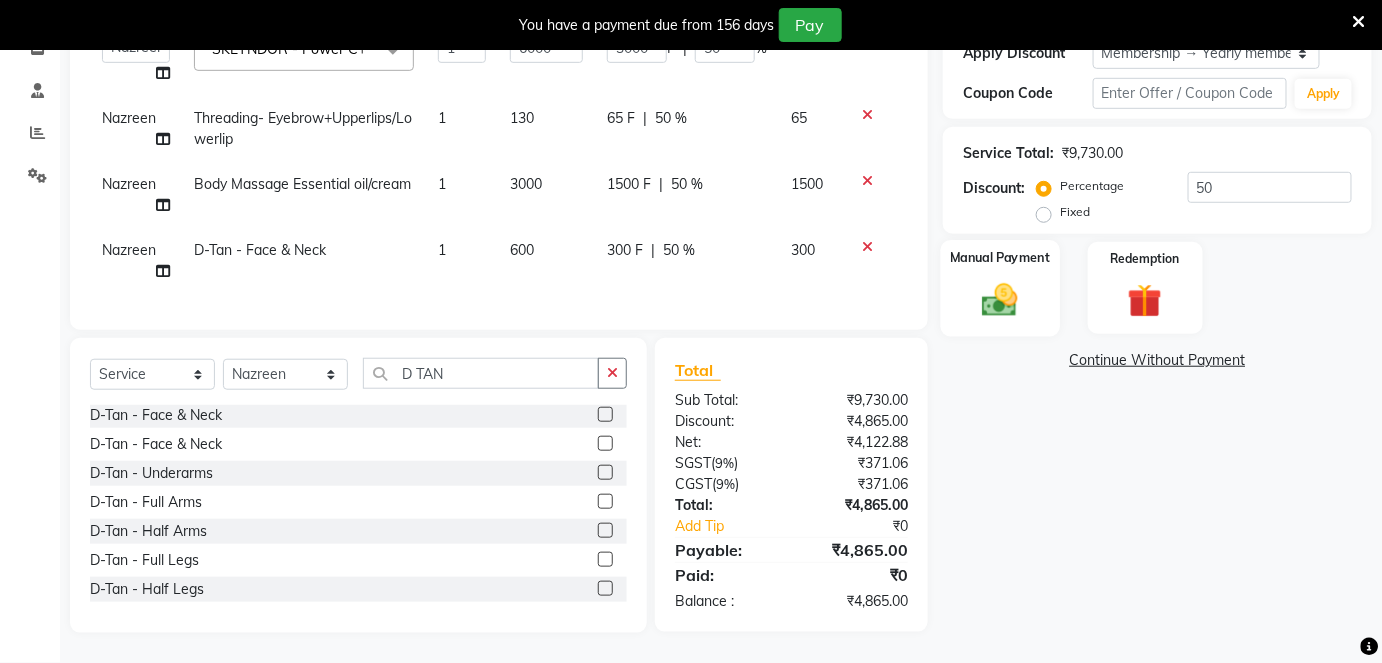 click 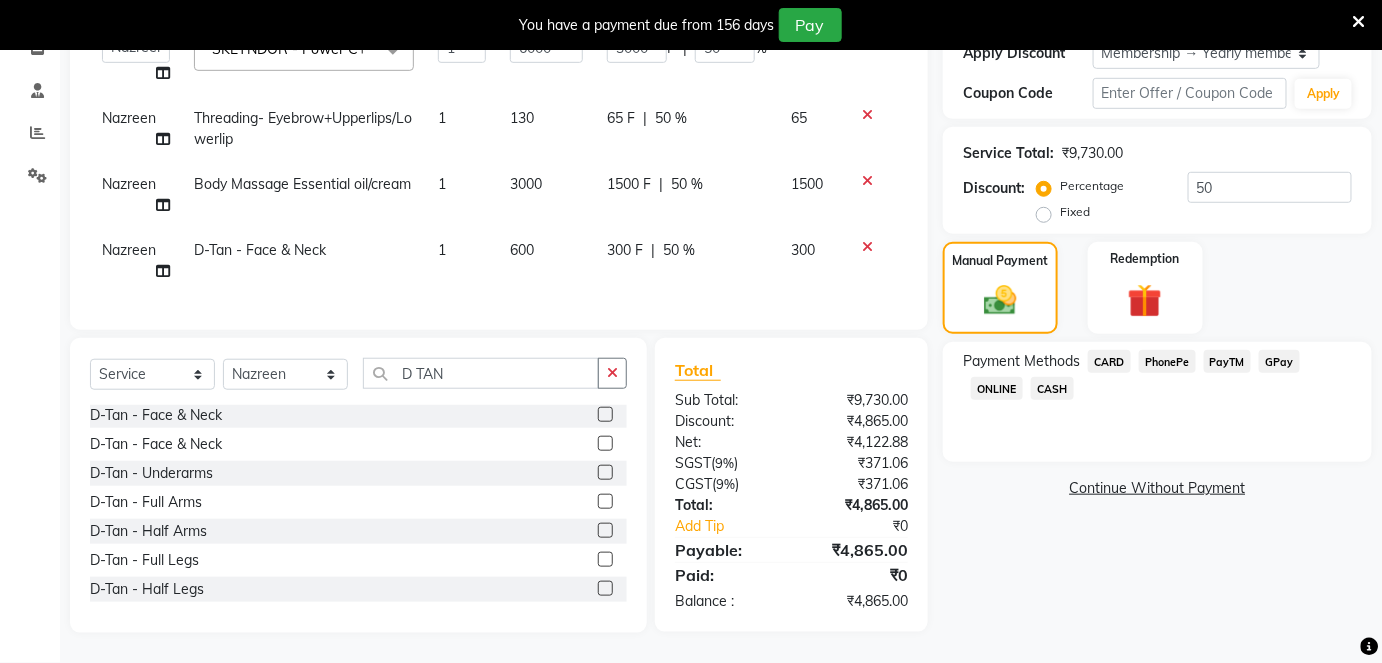 click on "CARD" 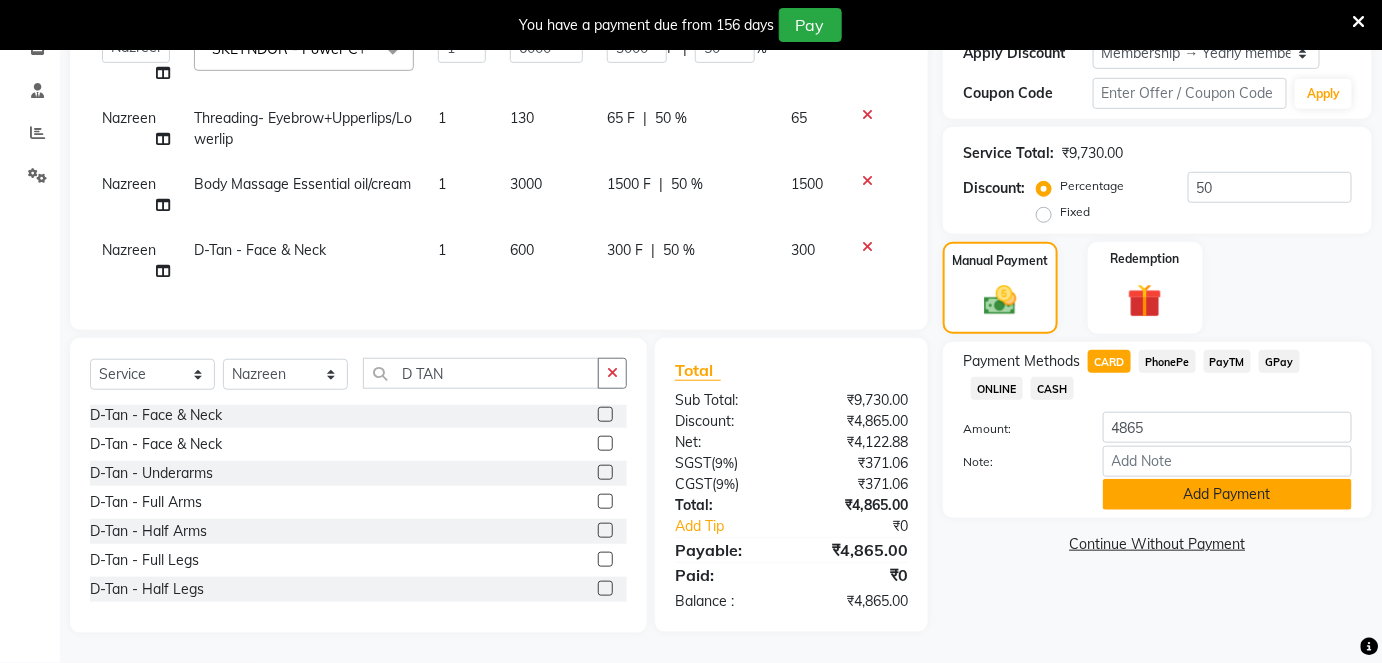 click on "Add Payment" 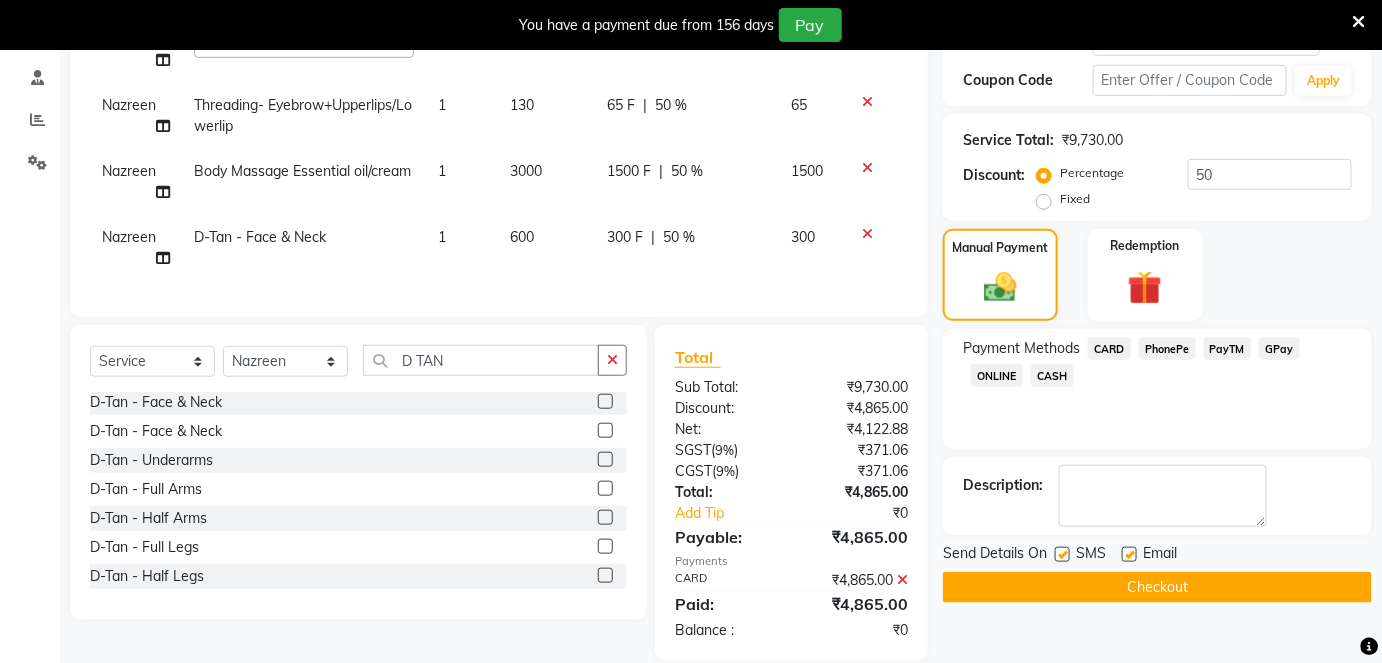 drag, startPoint x: 1129, startPoint y: 550, endPoint x: 1145, endPoint y: 568, distance: 24.083189 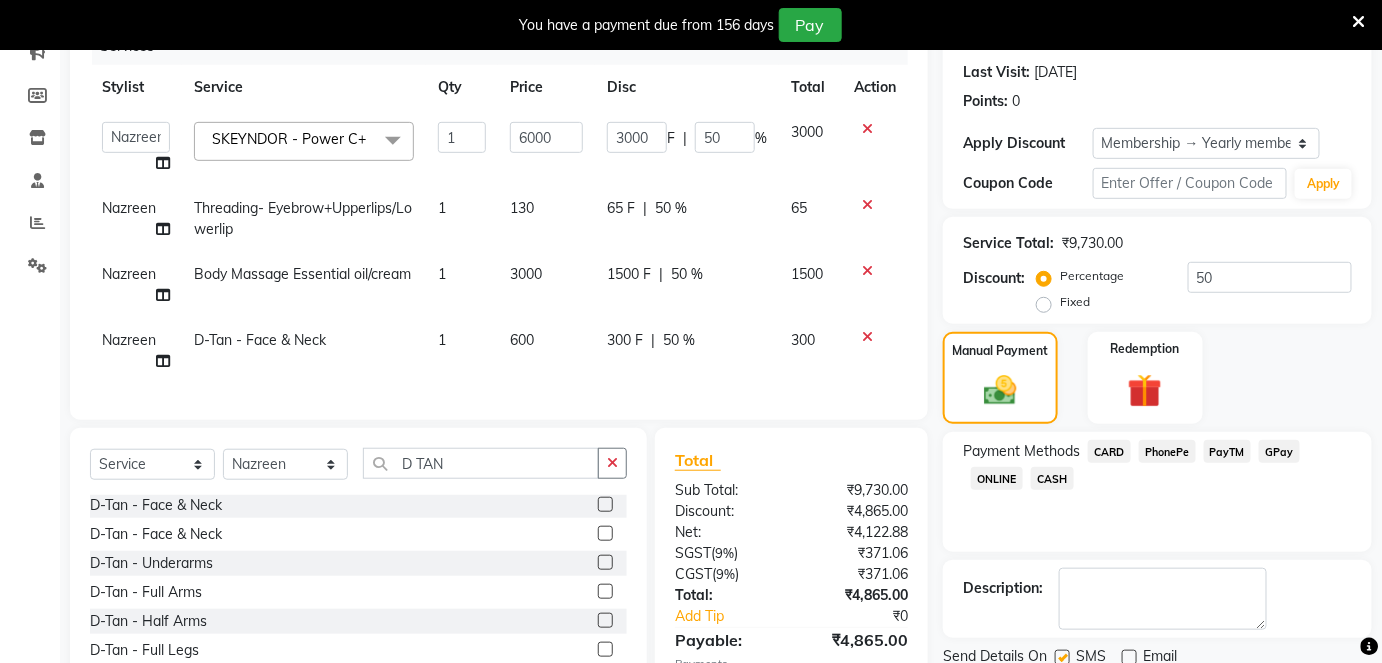 scroll, scrollTop: 281, scrollLeft: 0, axis: vertical 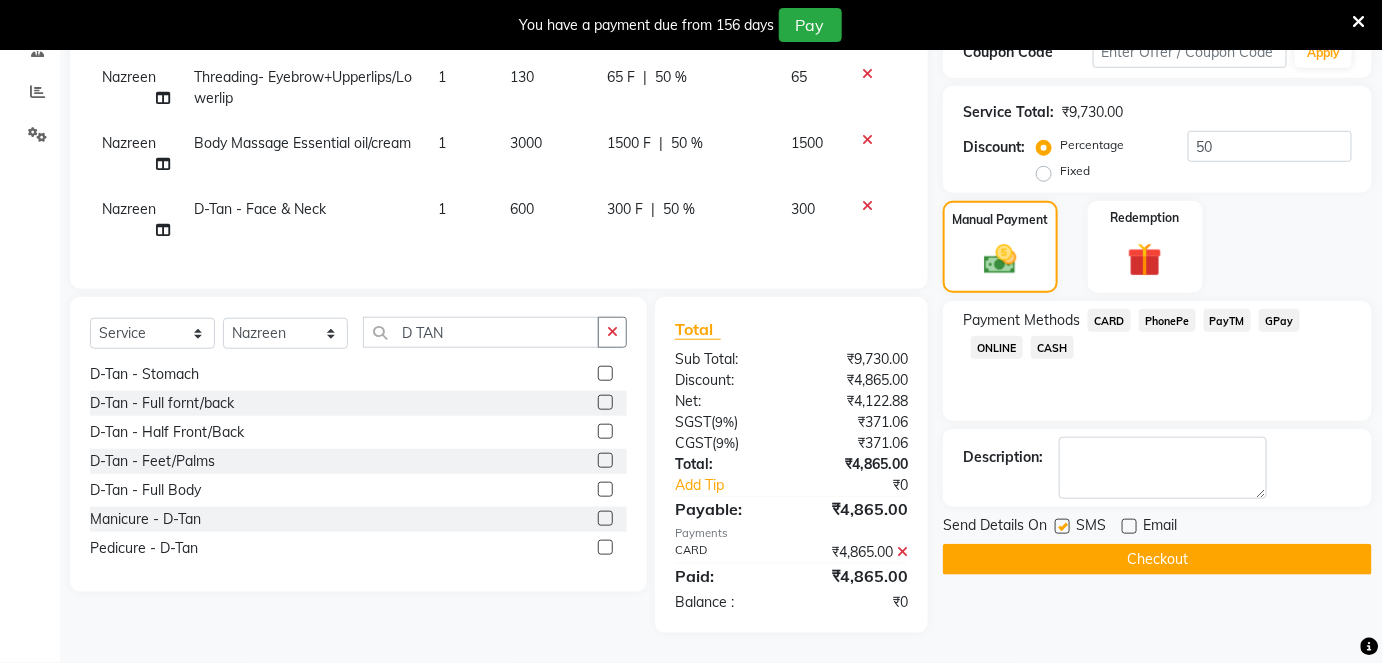 click on "Checkout" 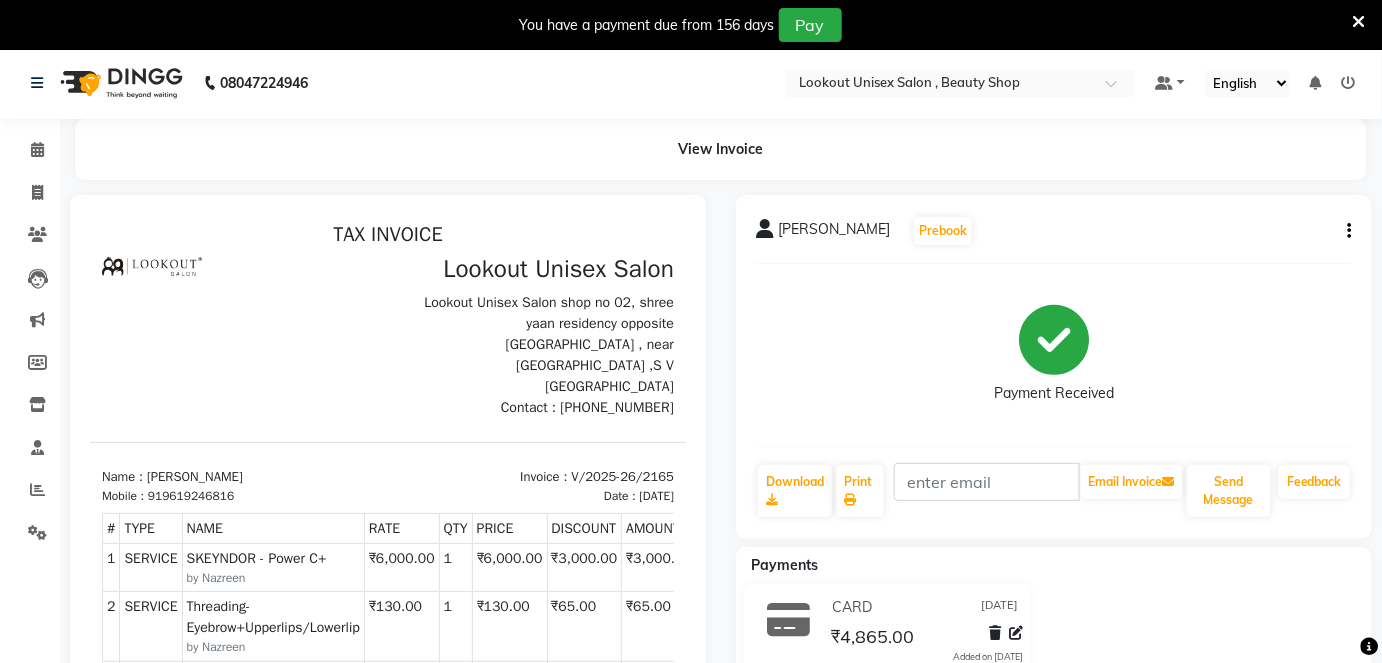 scroll, scrollTop: 0, scrollLeft: 0, axis: both 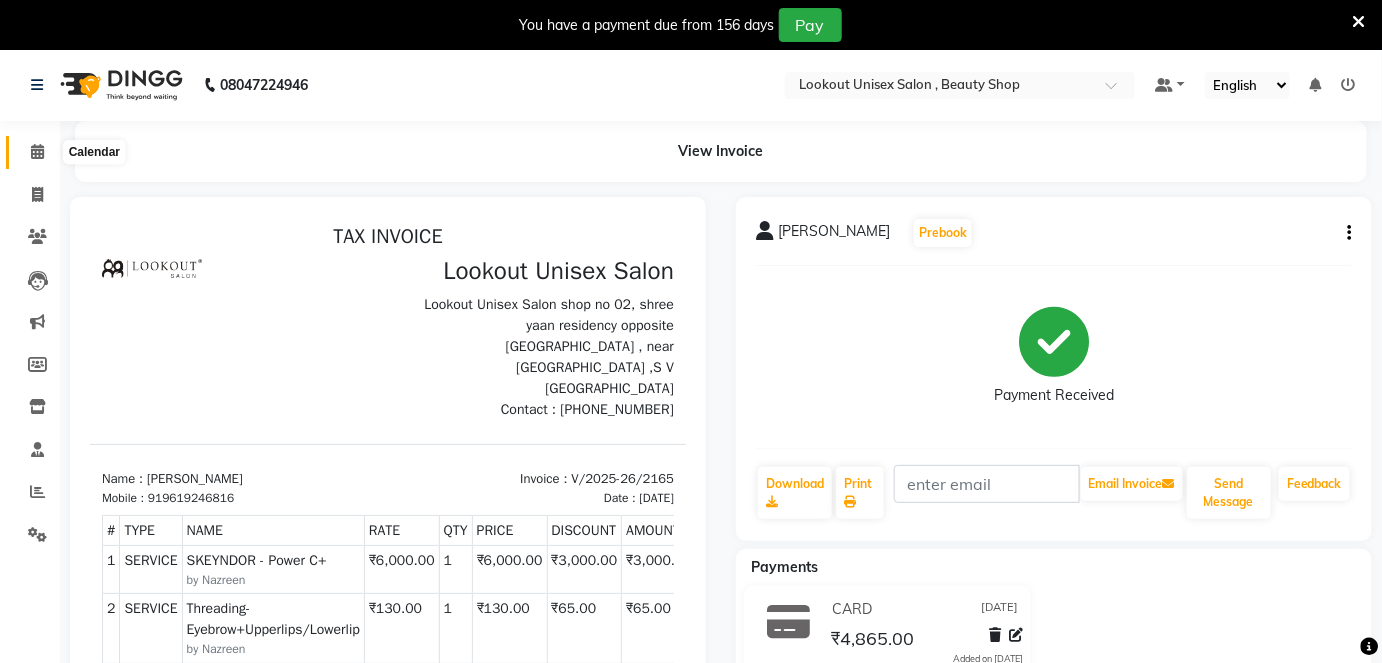 click 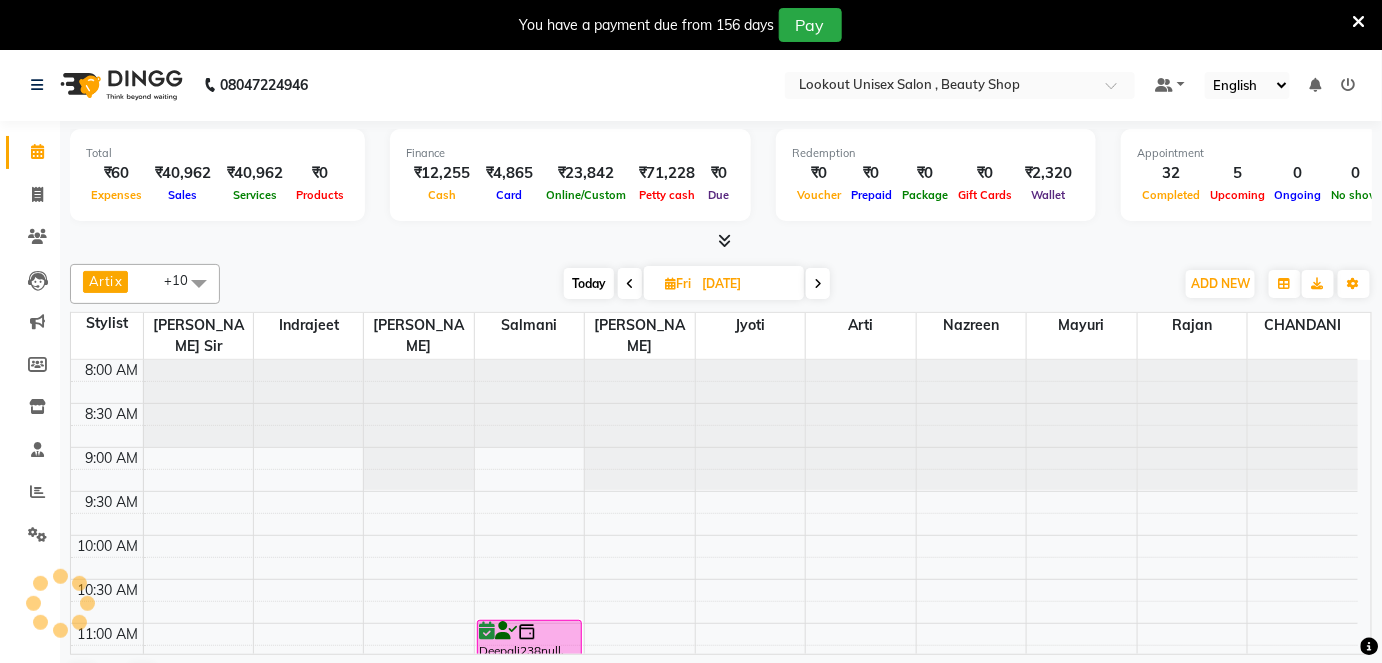 scroll, scrollTop: 0, scrollLeft: 0, axis: both 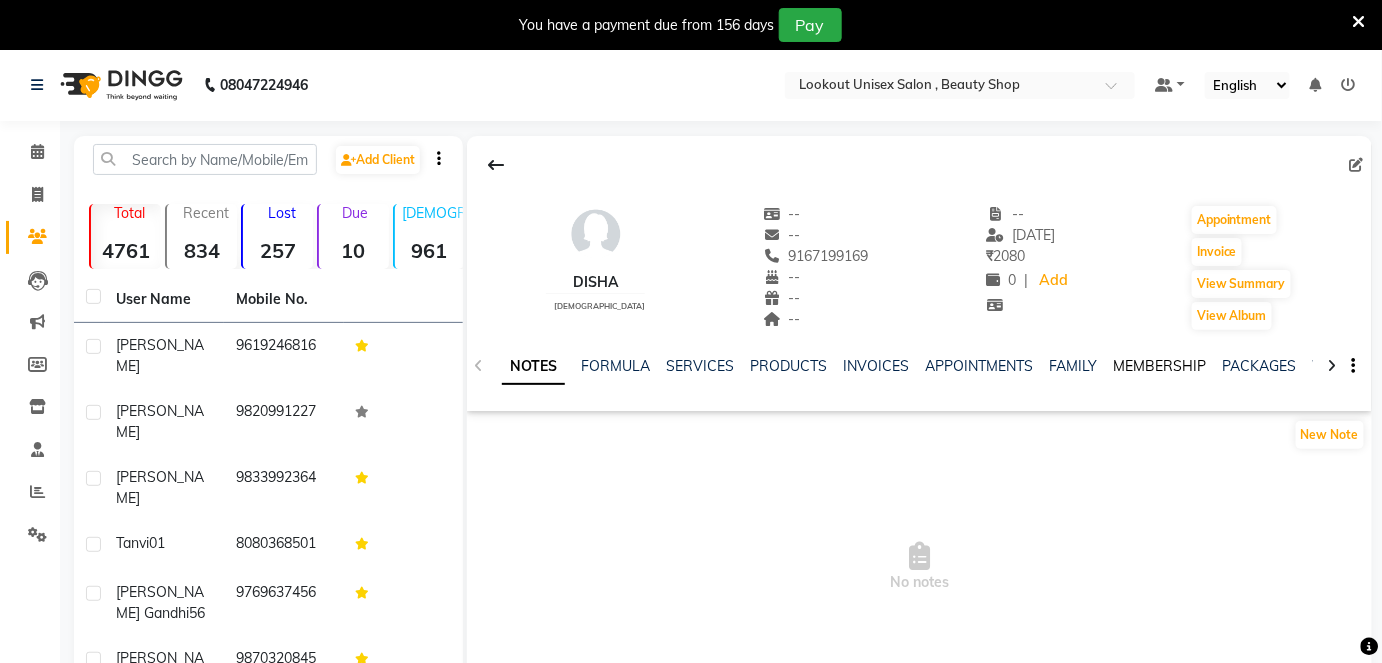 click on "MEMBERSHIP" 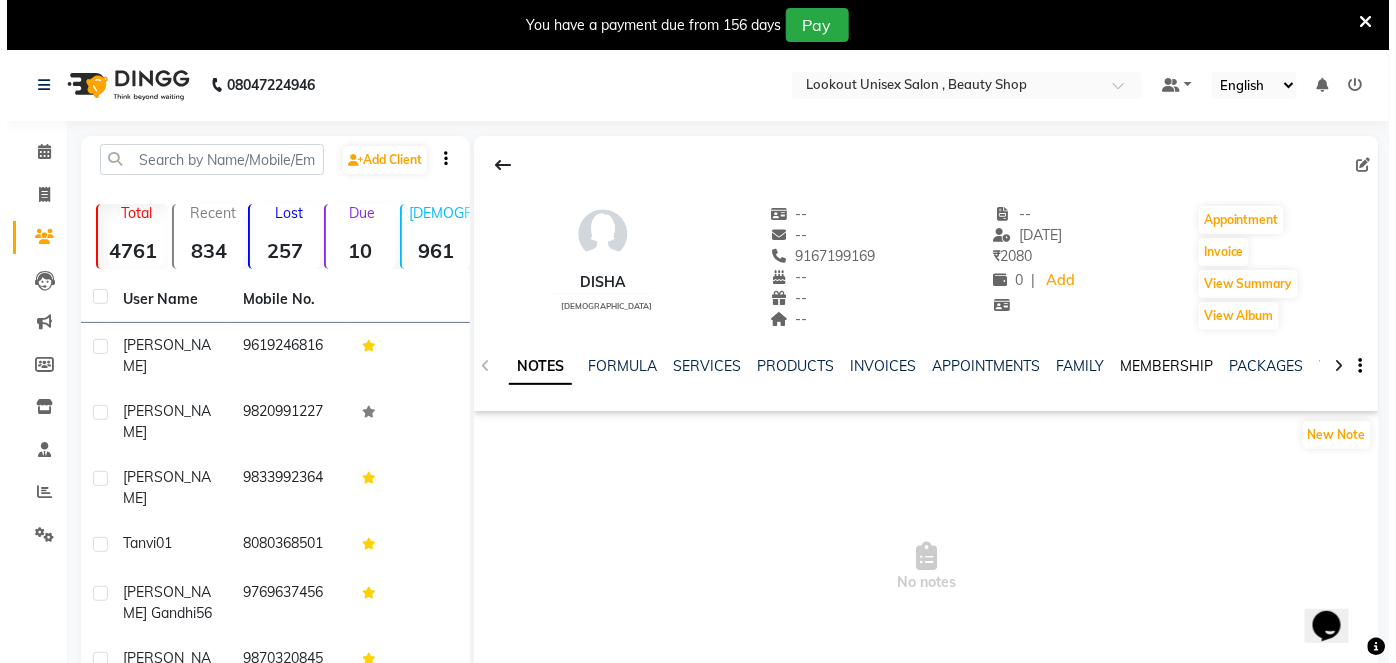 scroll, scrollTop: 0, scrollLeft: 0, axis: both 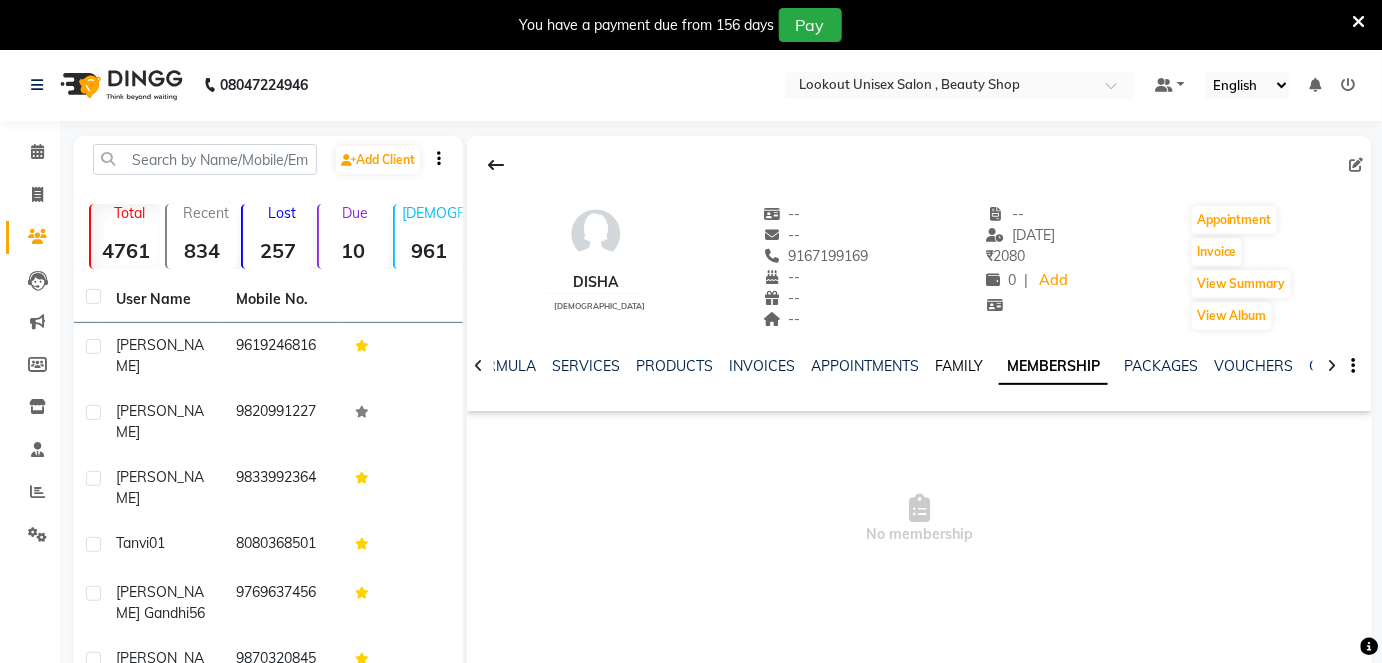 click on "FAMILY" 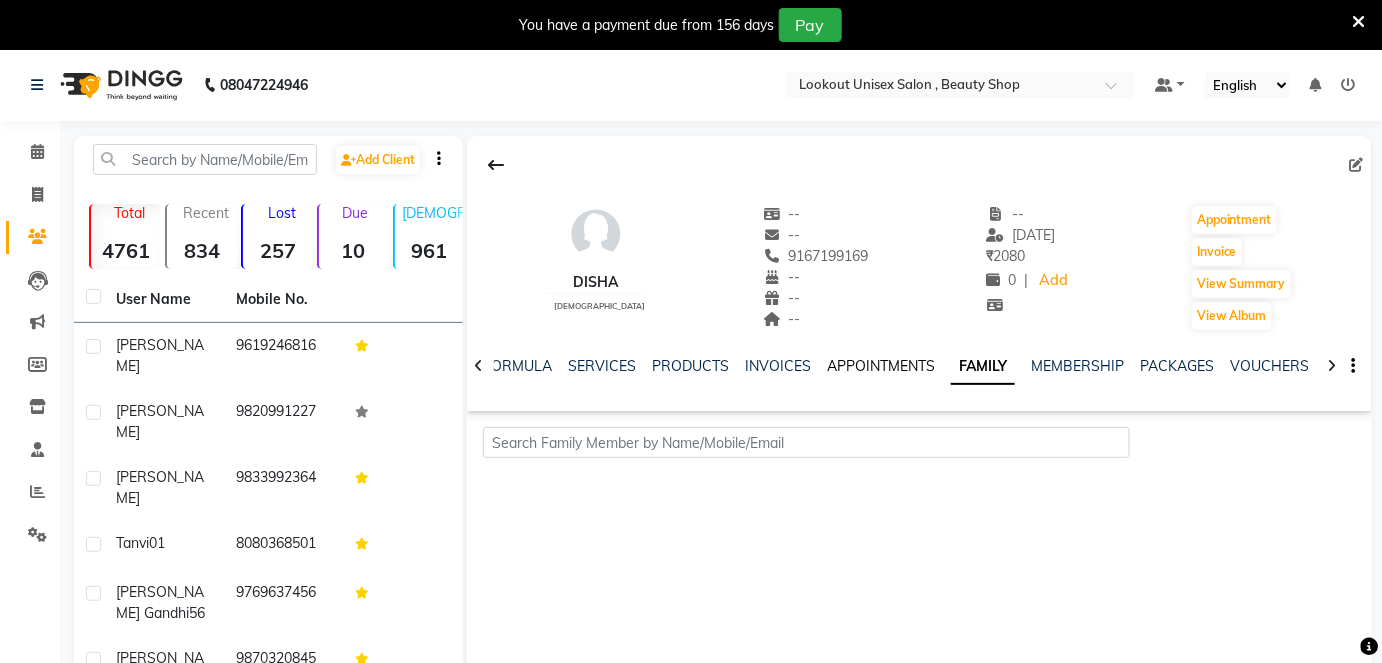 click on "APPOINTMENTS" 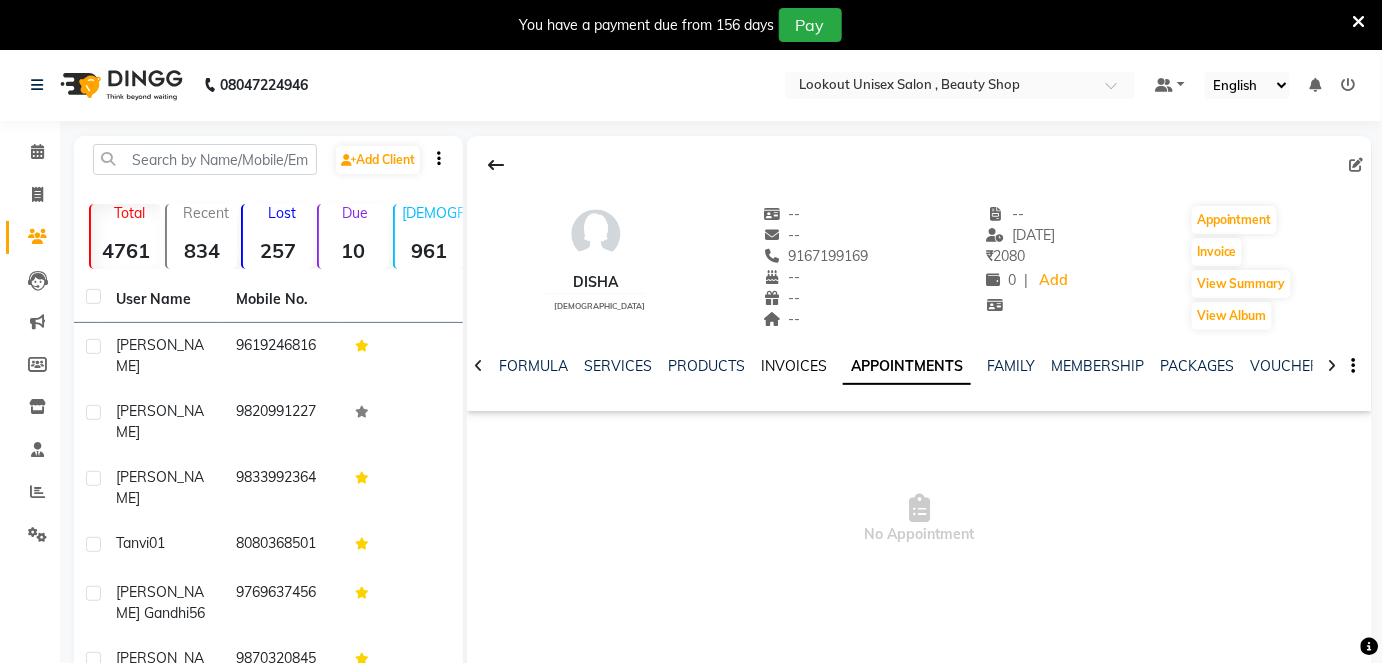 click on "INVOICES" 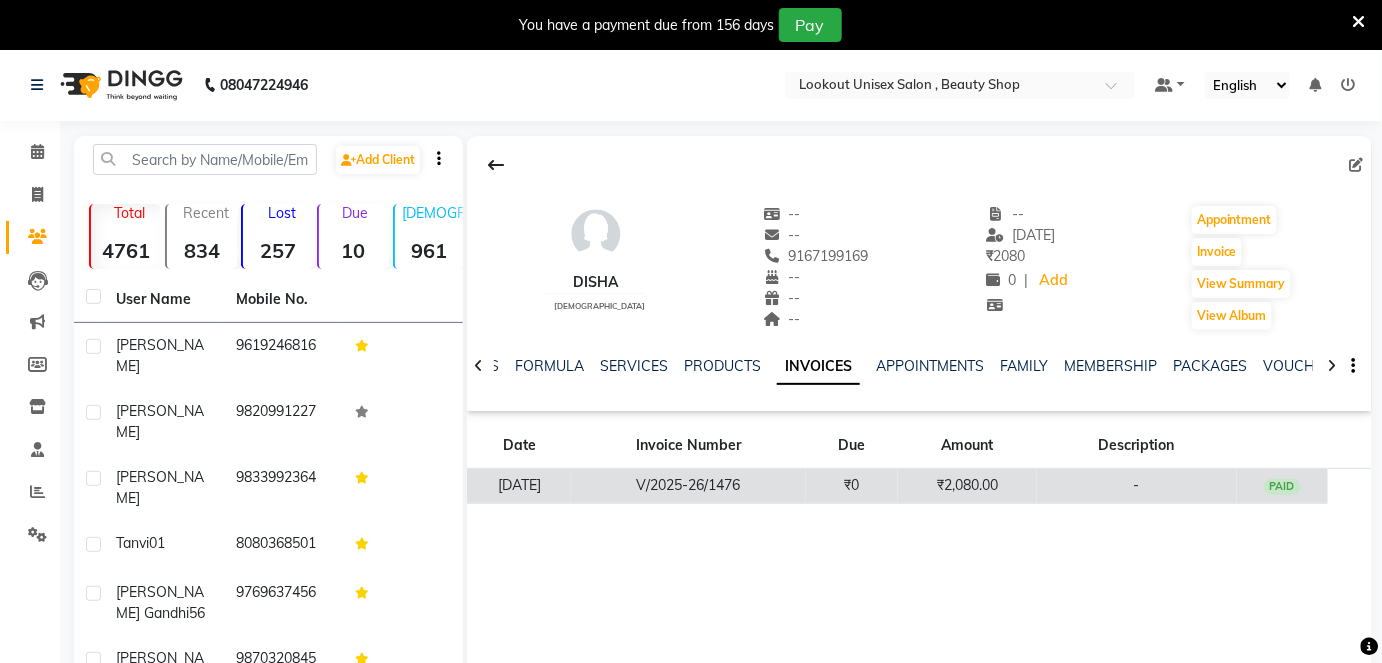 click on "V/2025-26/1476" 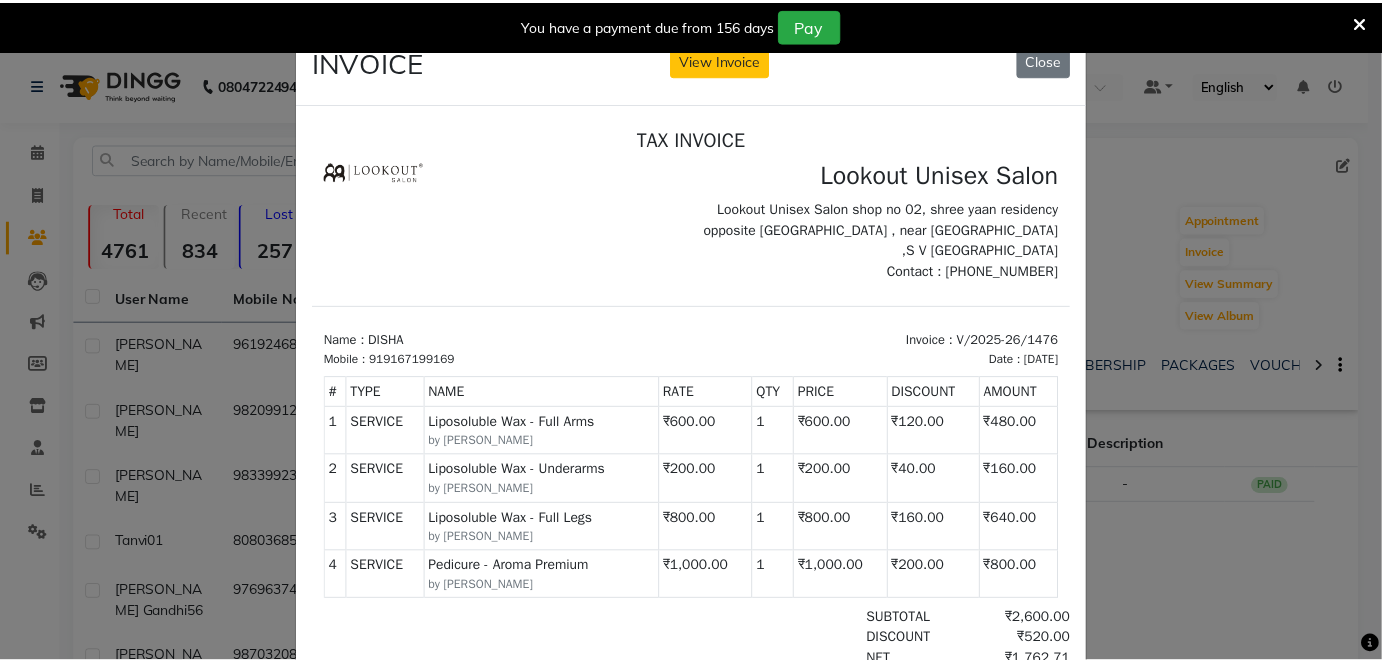scroll, scrollTop: 0, scrollLeft: 0, axis: both 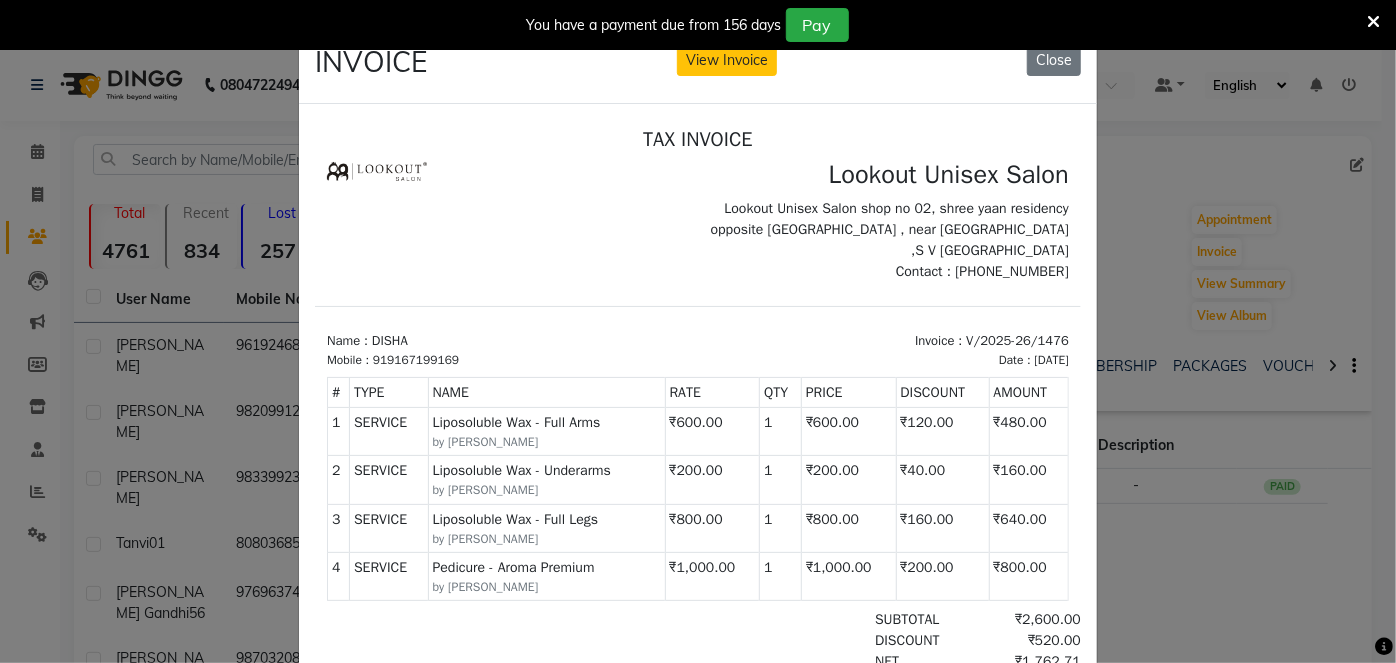 drag, startPoint x: 1032, startPoint y: 59, endPoint x: 1024, endPoint y: 78, distance: 20.615528 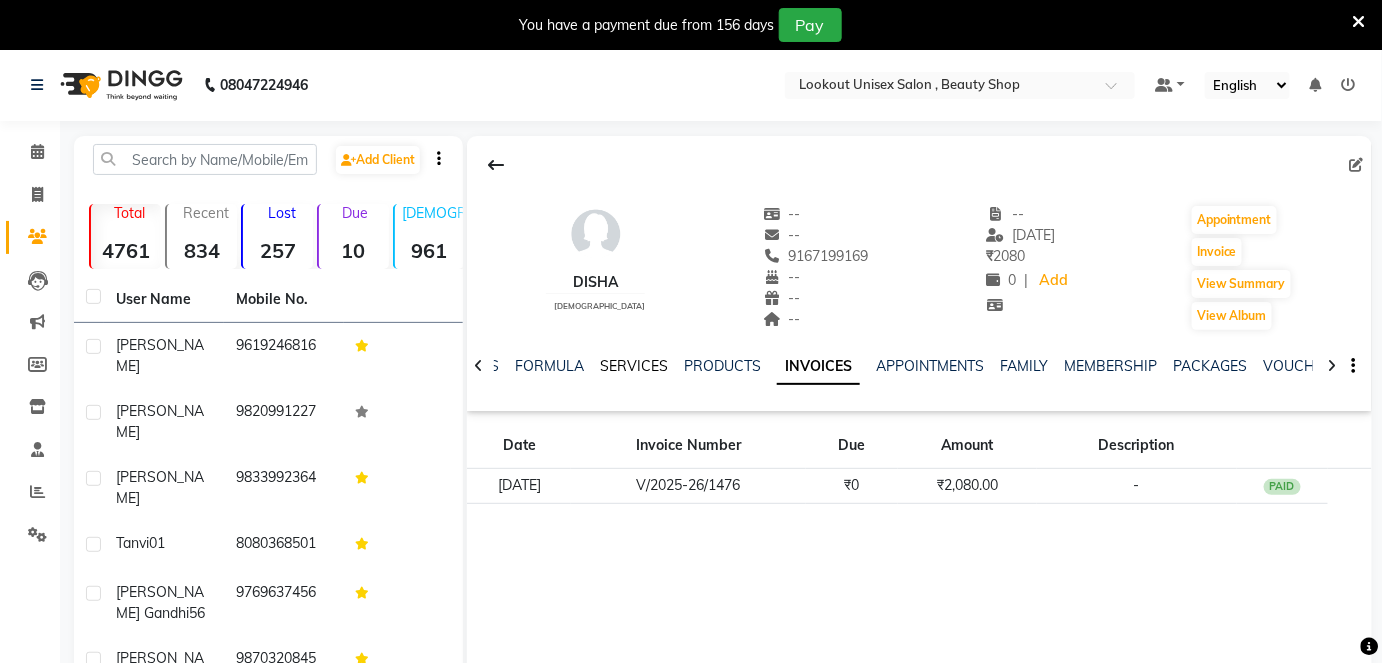 click on "SERVICES" 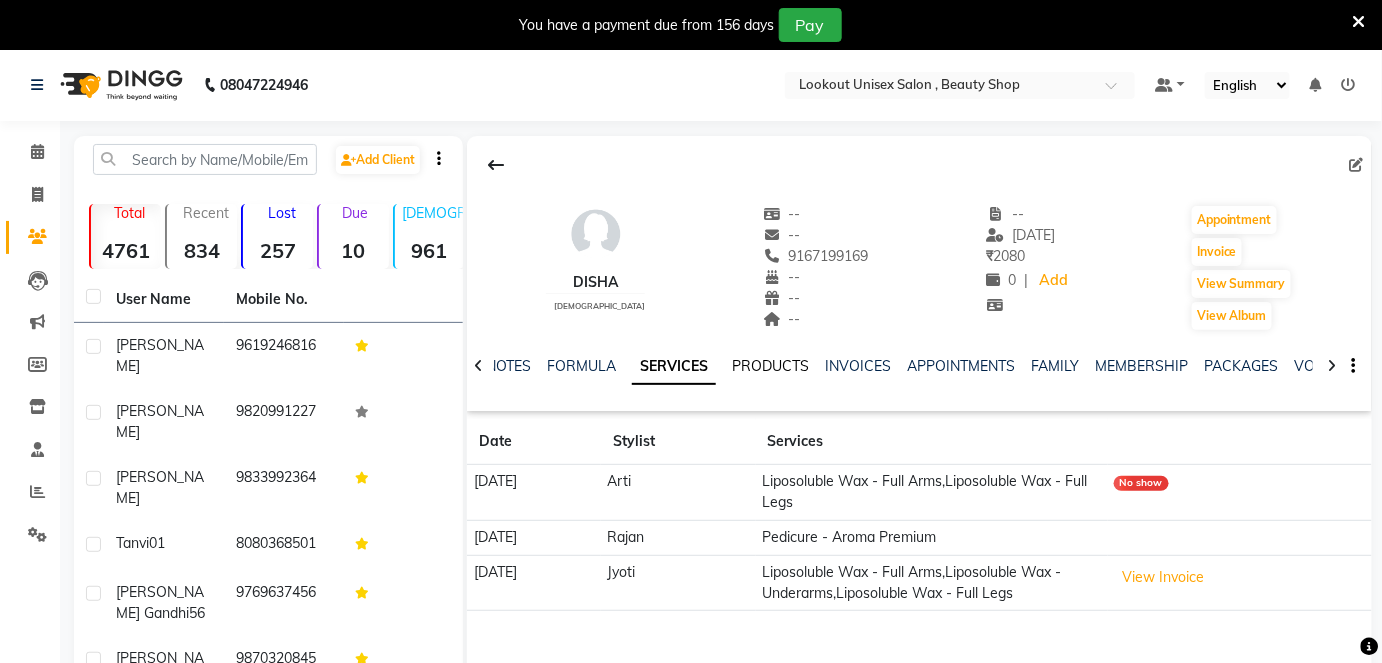 click on "PRODUCTS" 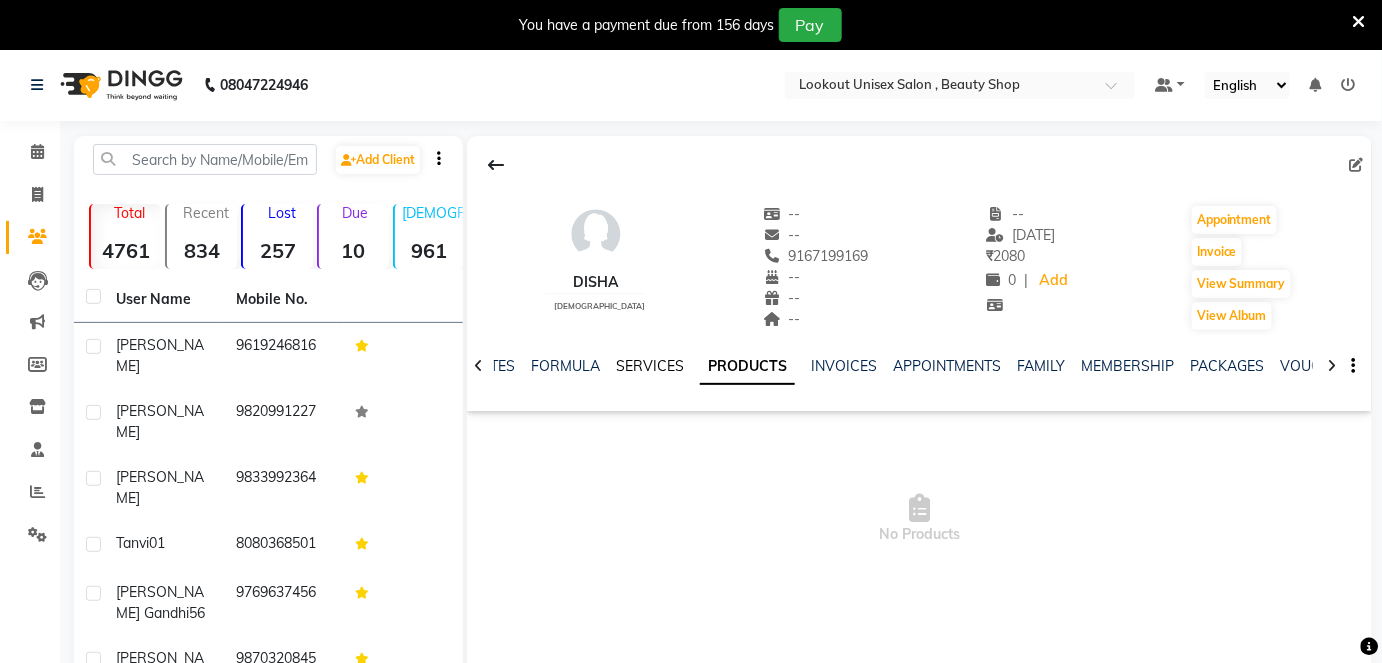 click on "SERVICES" 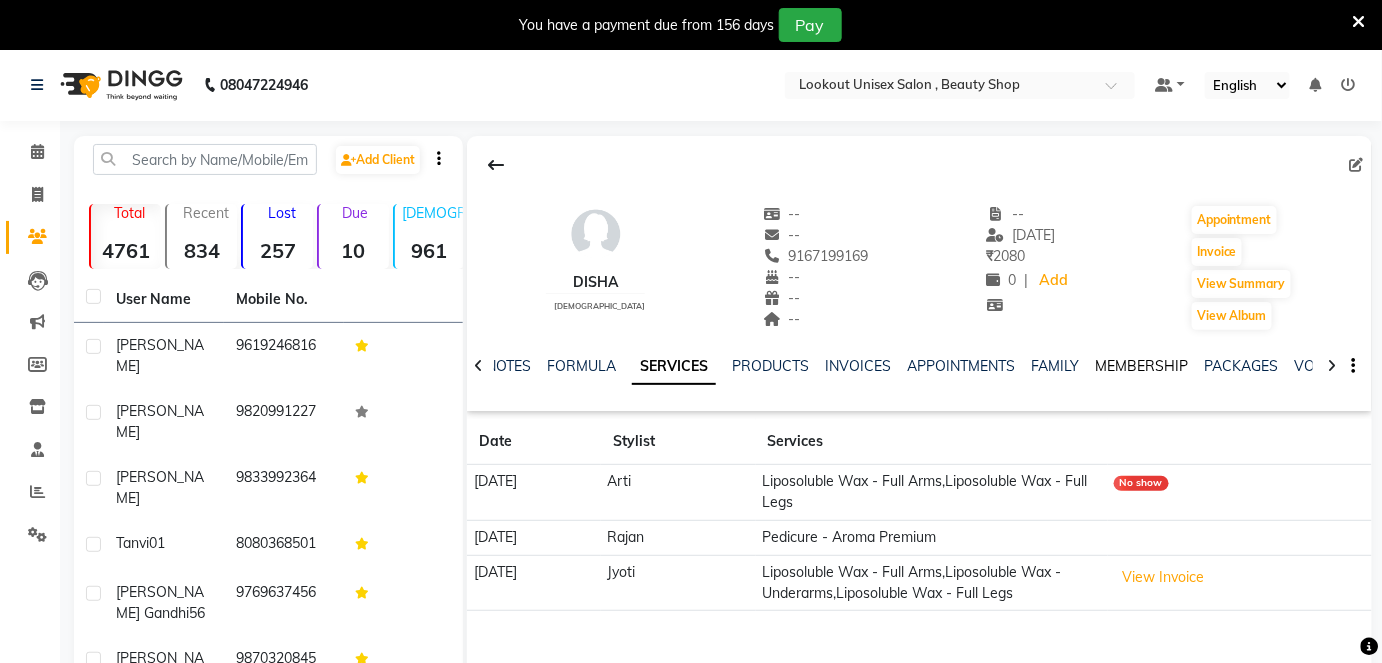 click on "MEMBERSHIP" 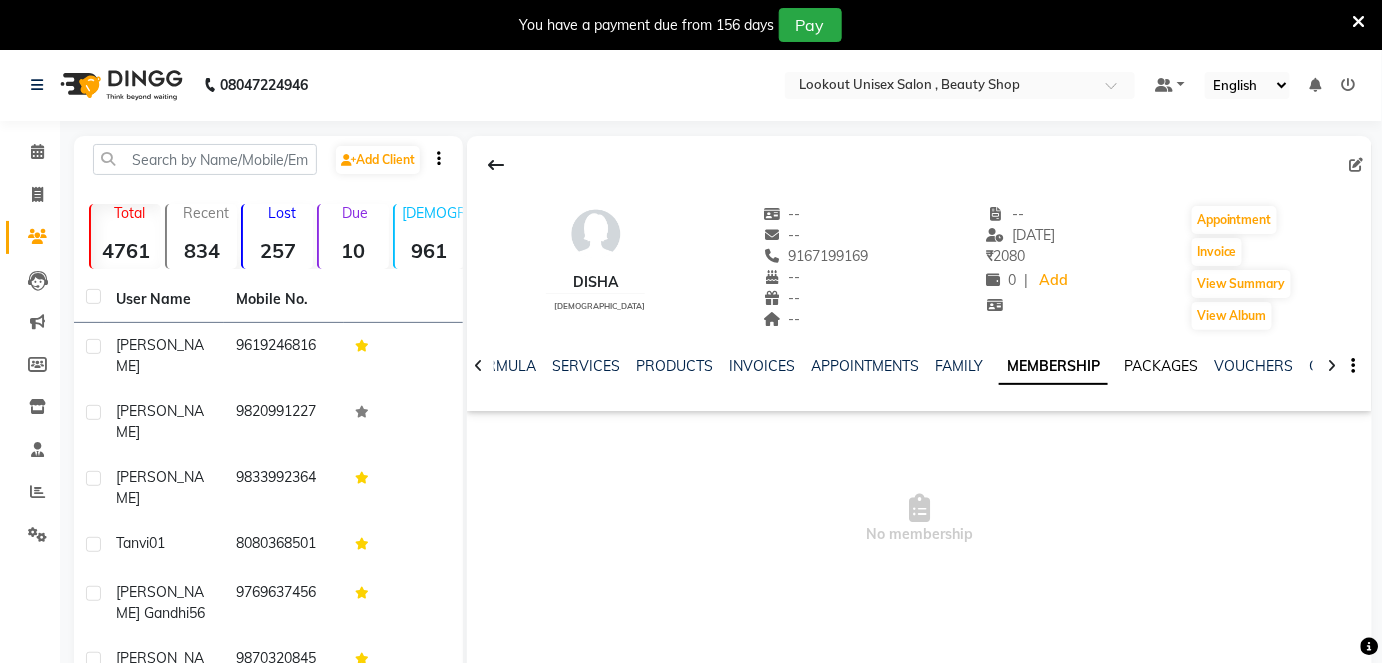 click on "PACKAGES" 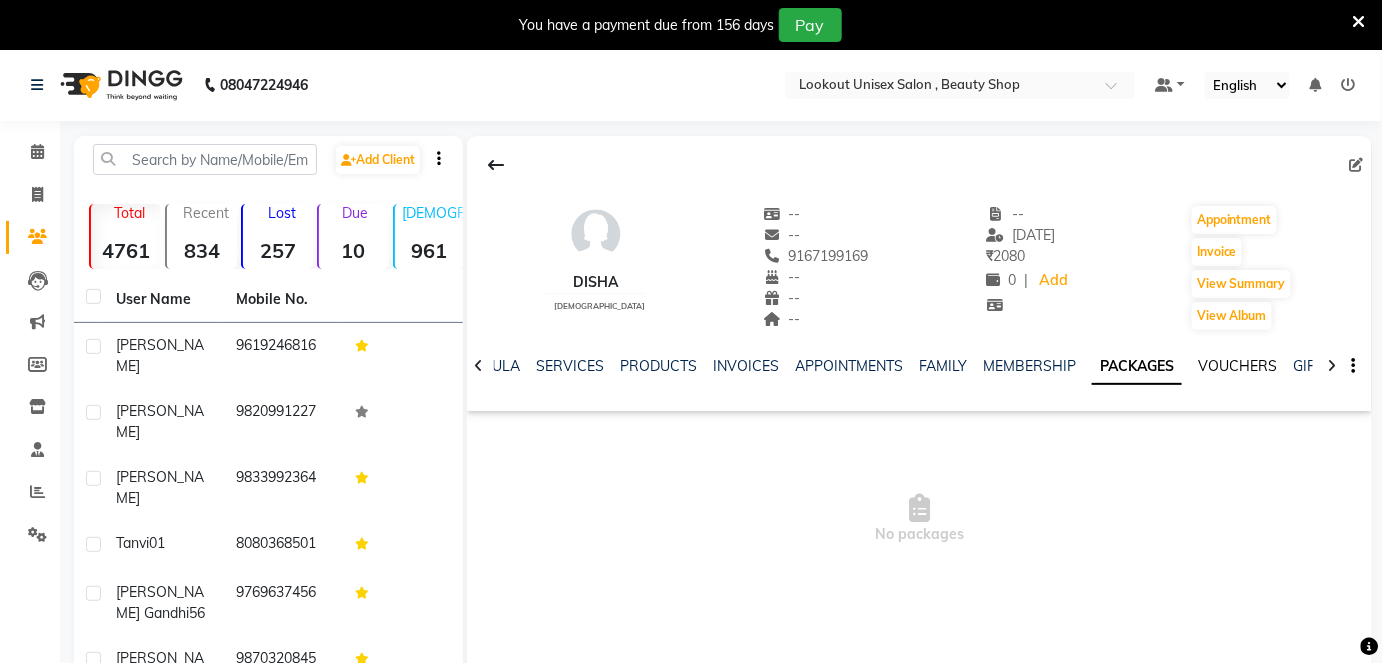 click on "VOUCHERS" 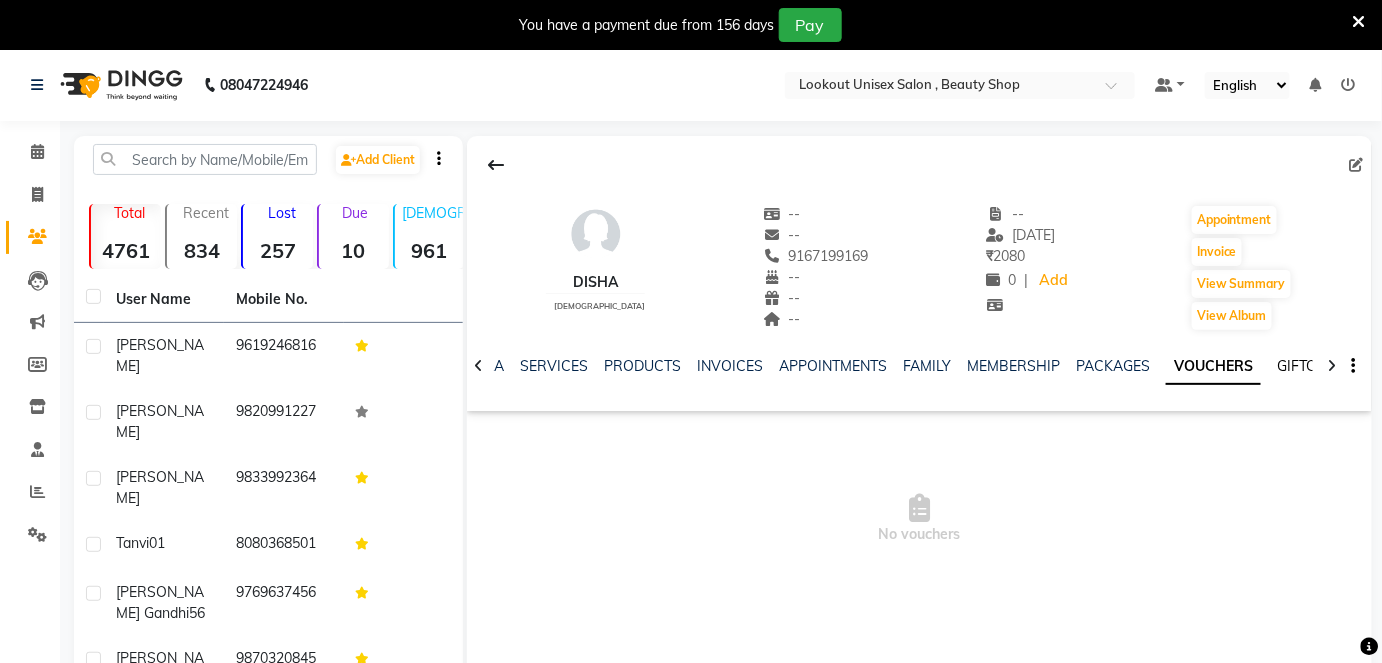 click on "GIFTCARDS" 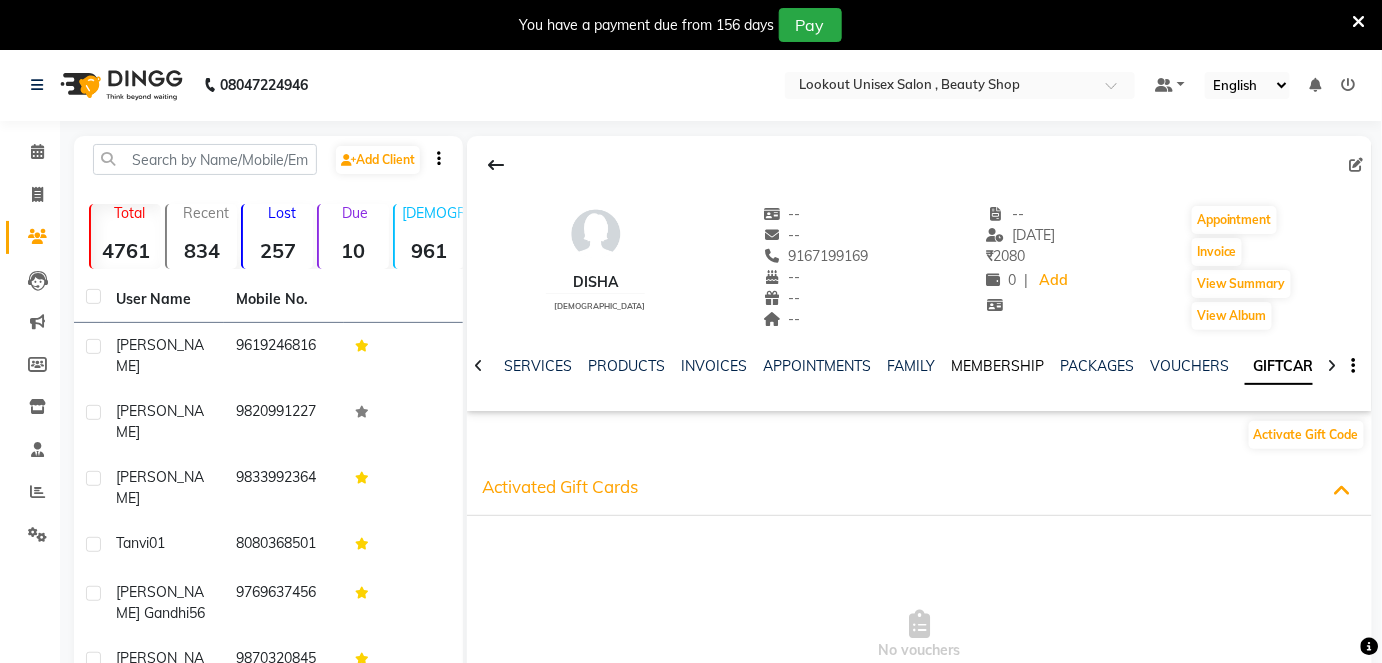 drag, startPoint x: 966, startPoint y: 358, endPoint x: 941, endPoint y: 377, distance: 31.400637 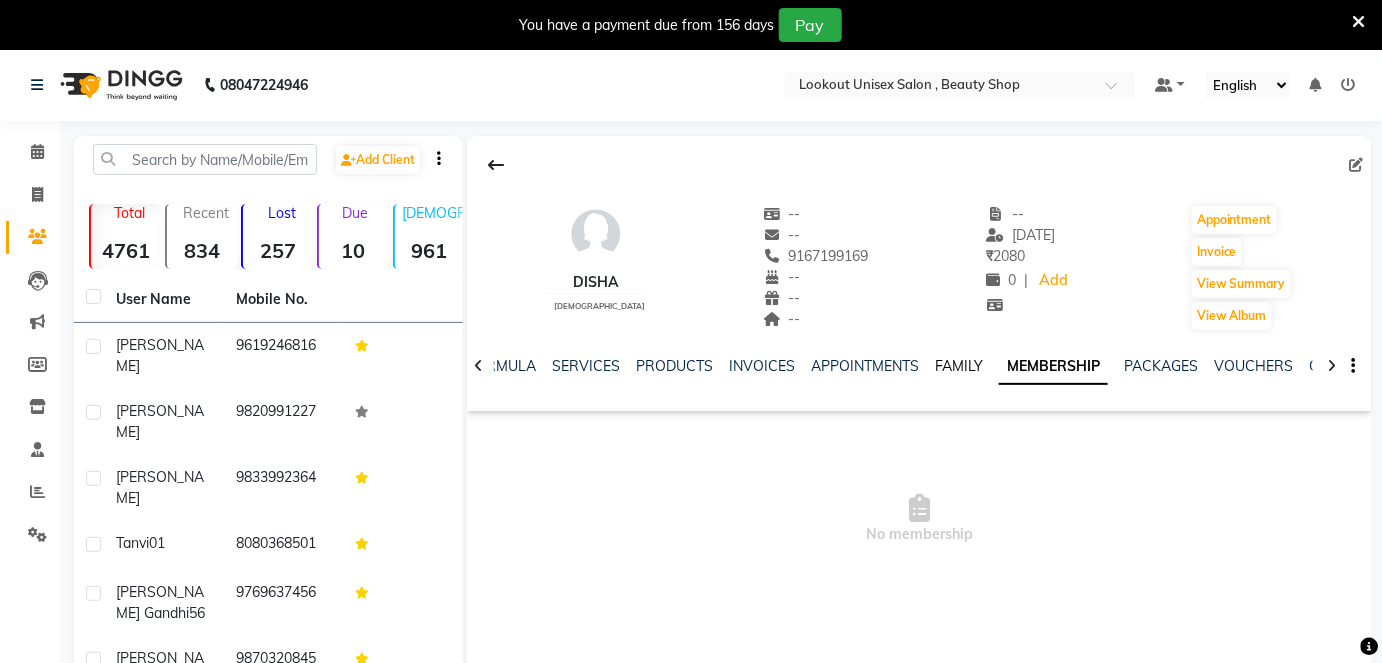 click on "FAMILY" 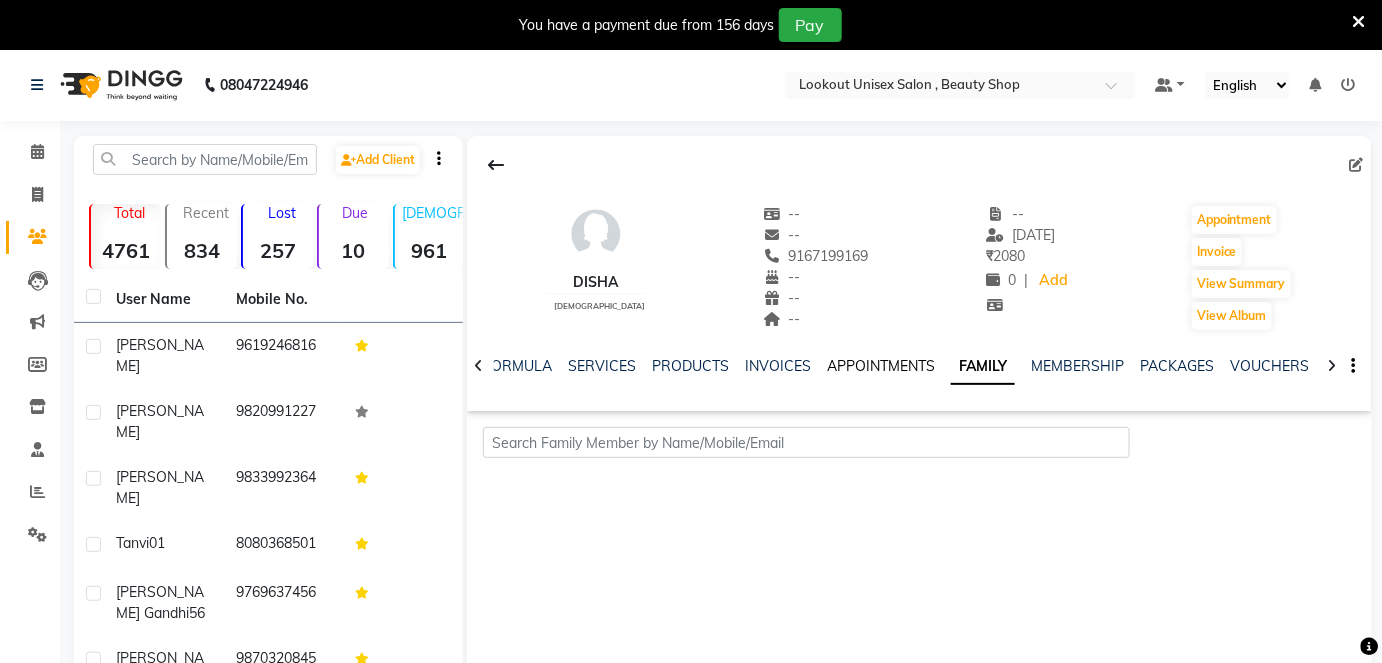 click on "APPOINTMENTS" 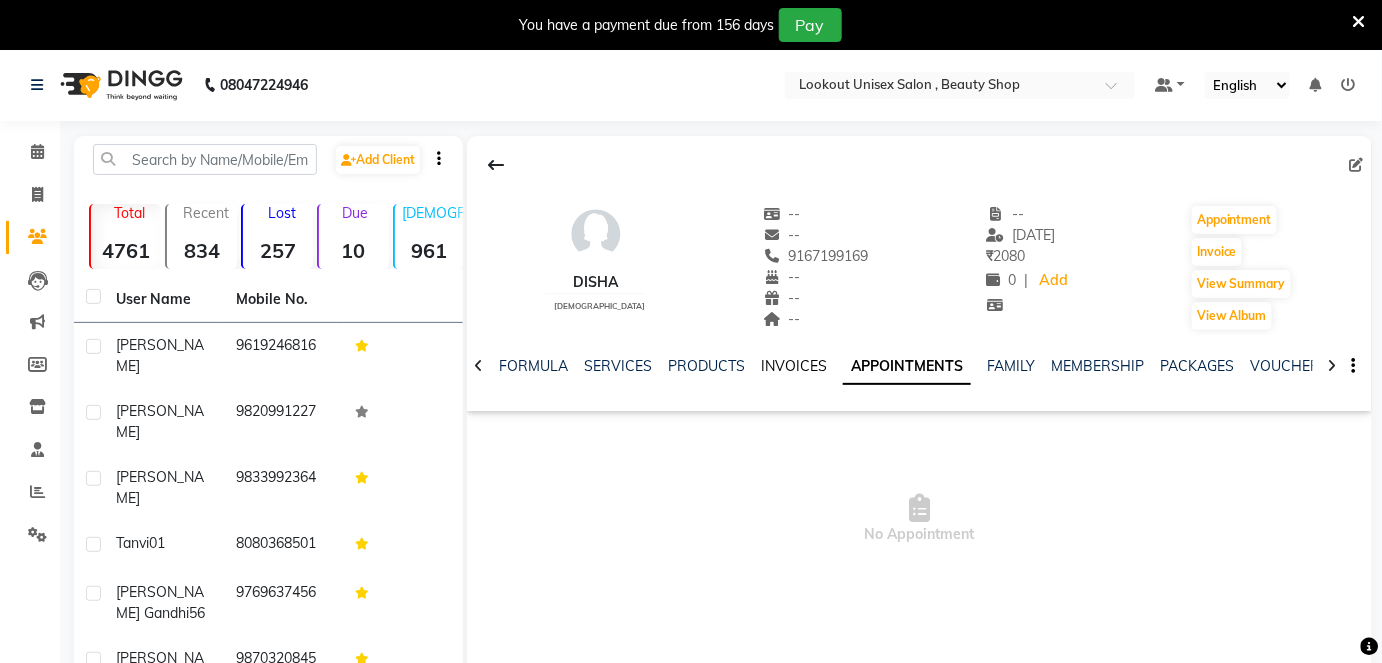 click on "INVOICES" 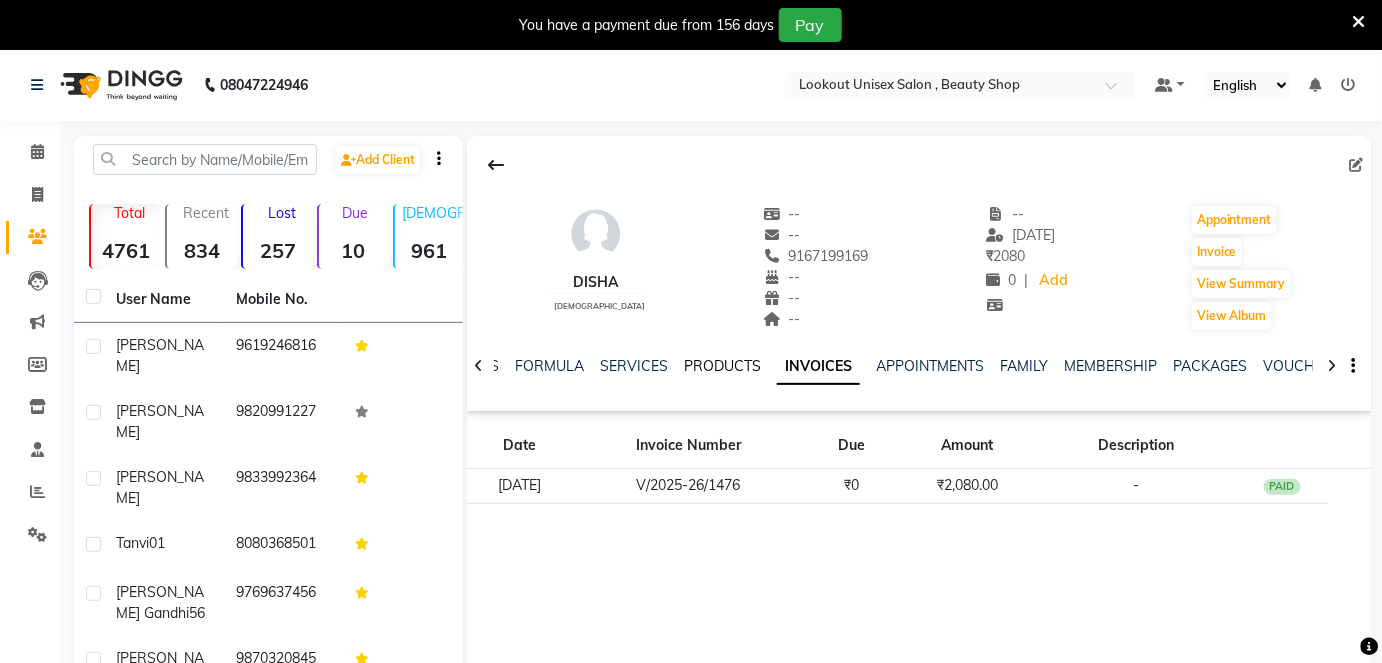 click on "PRODUCTS" 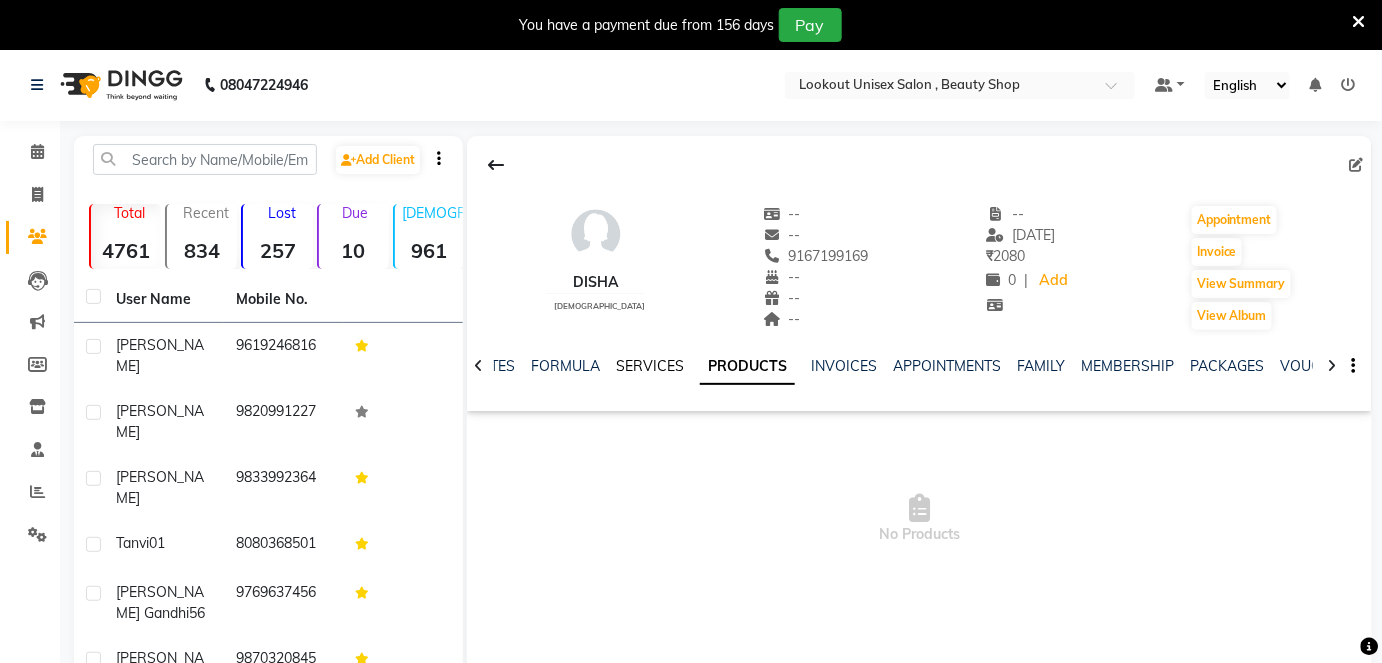 click on "SERVICES" 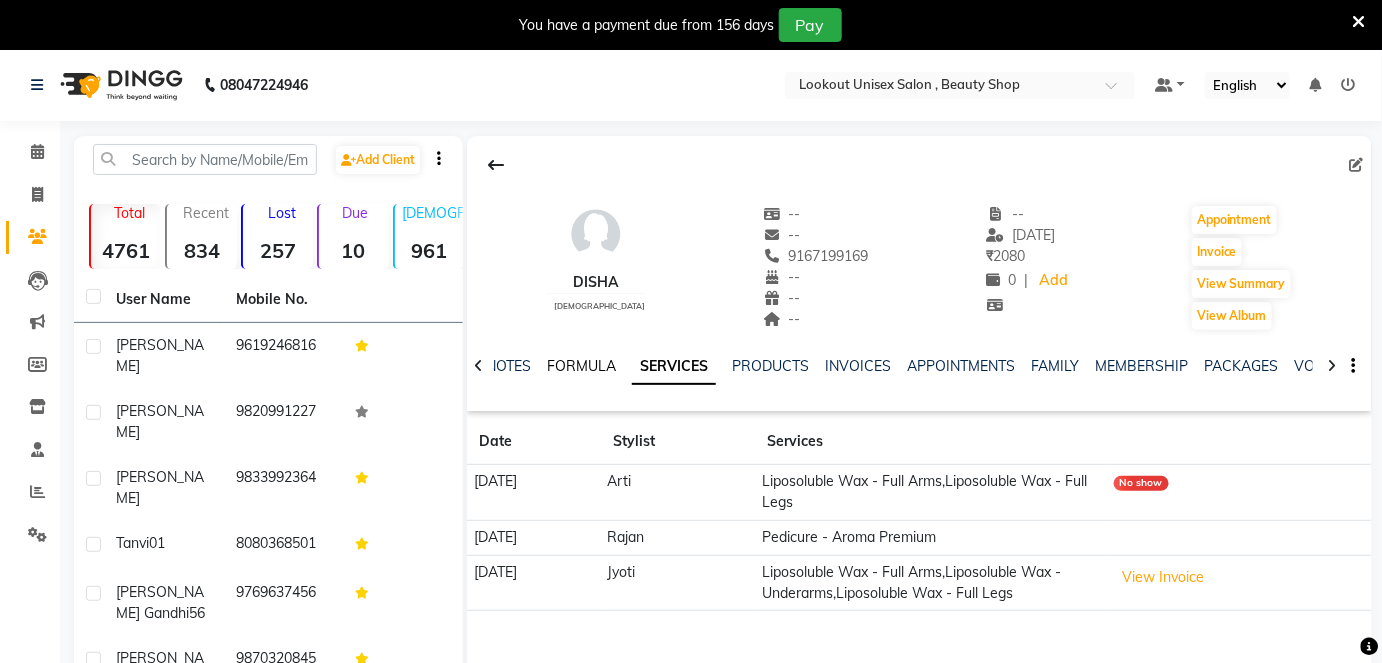 click on "FORMULA" 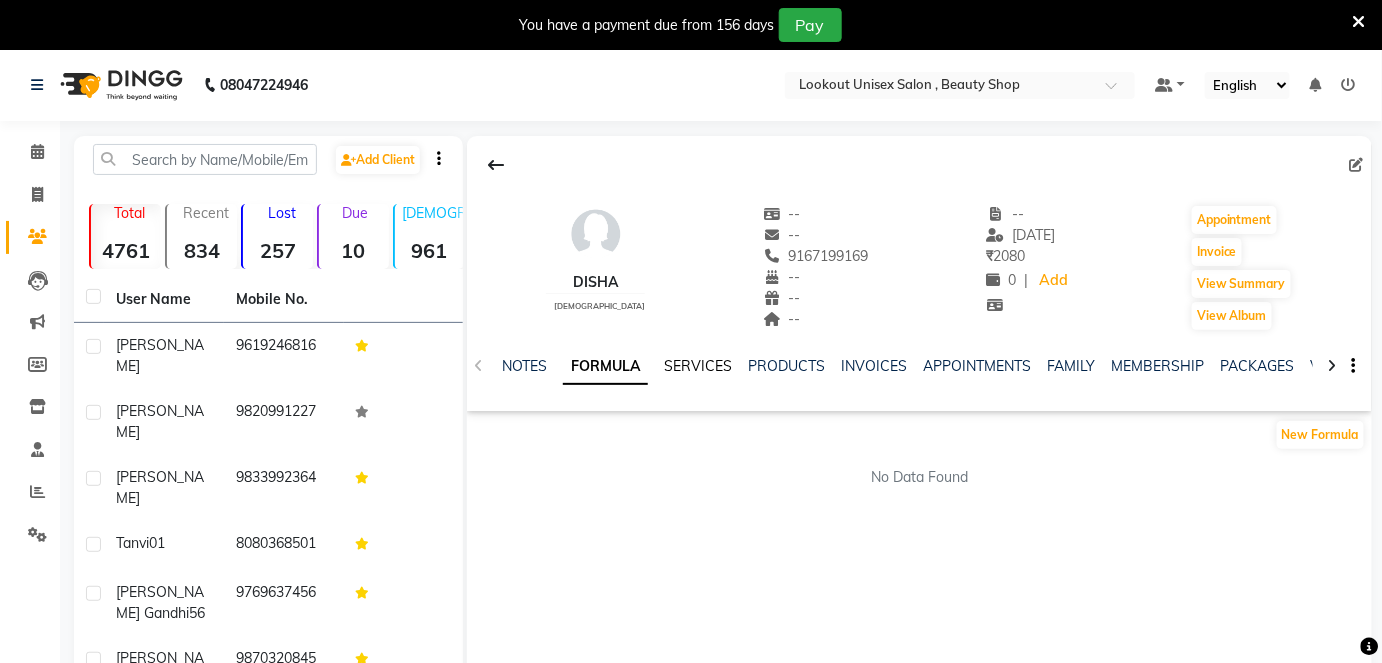 click on "SERVICES" 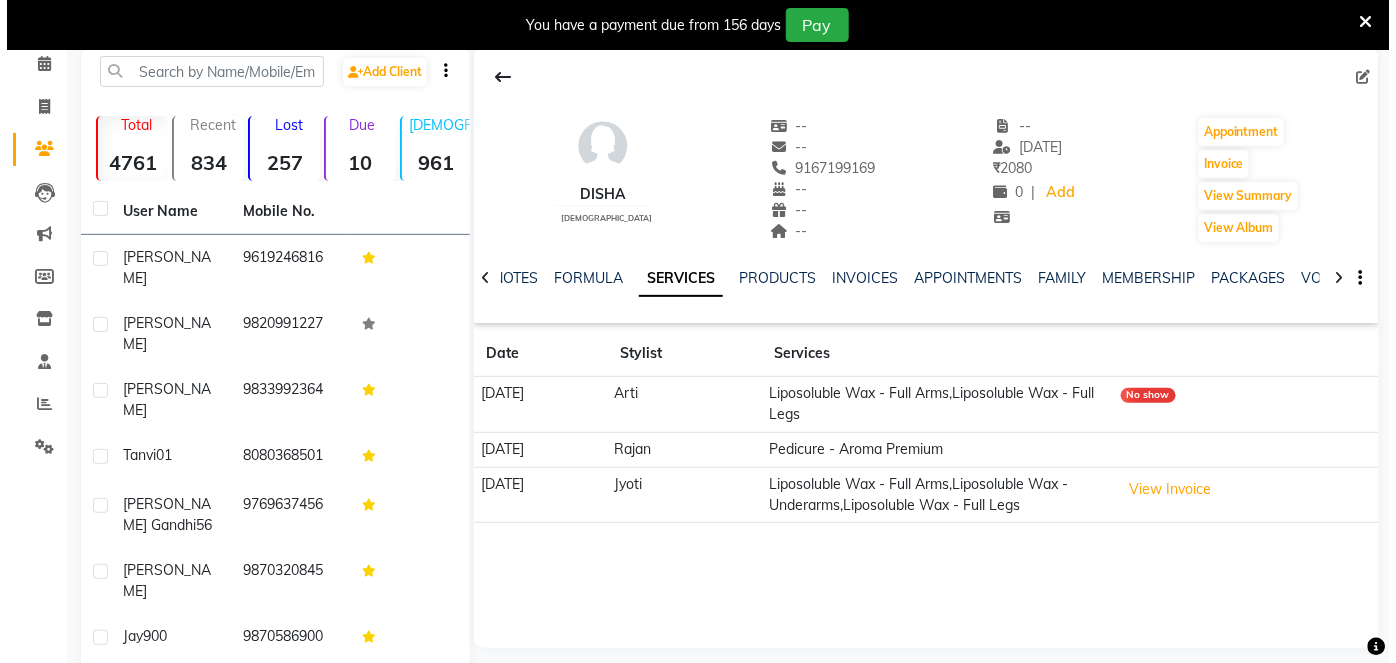 scroll, scrollTop: 90, scrollLeft: 0, axis: vertical 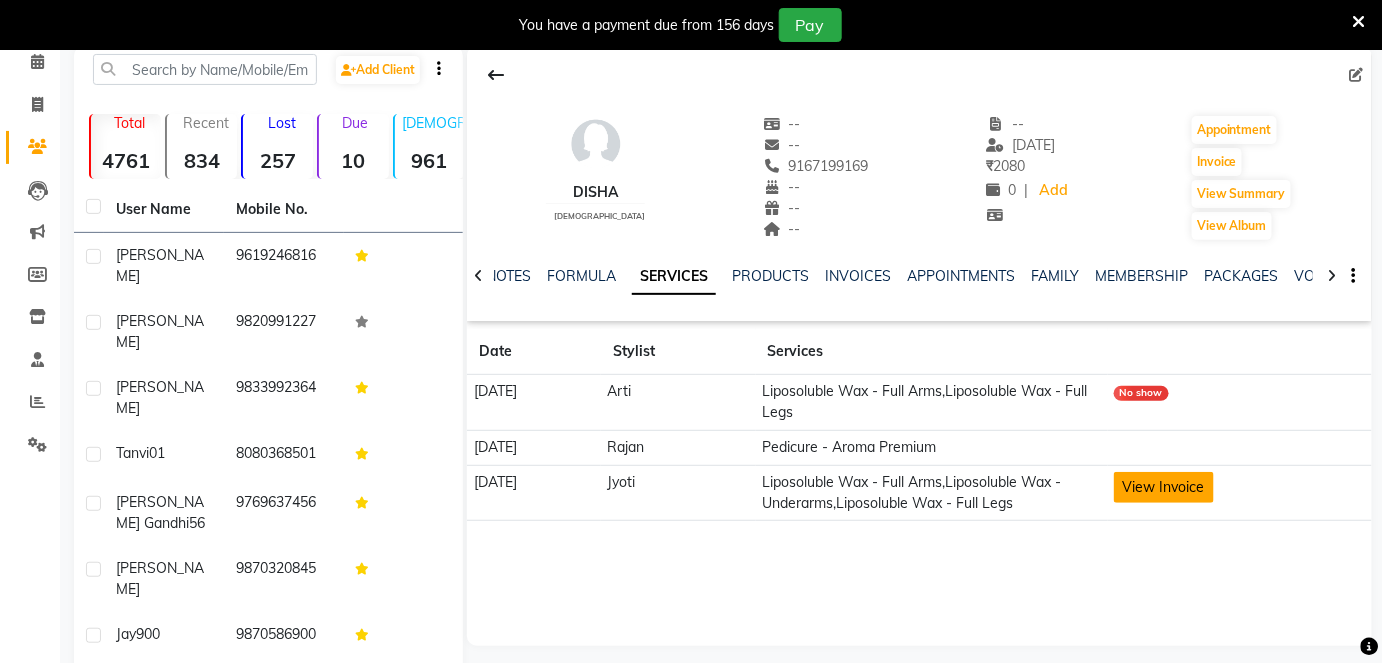 click on "View Invoice" 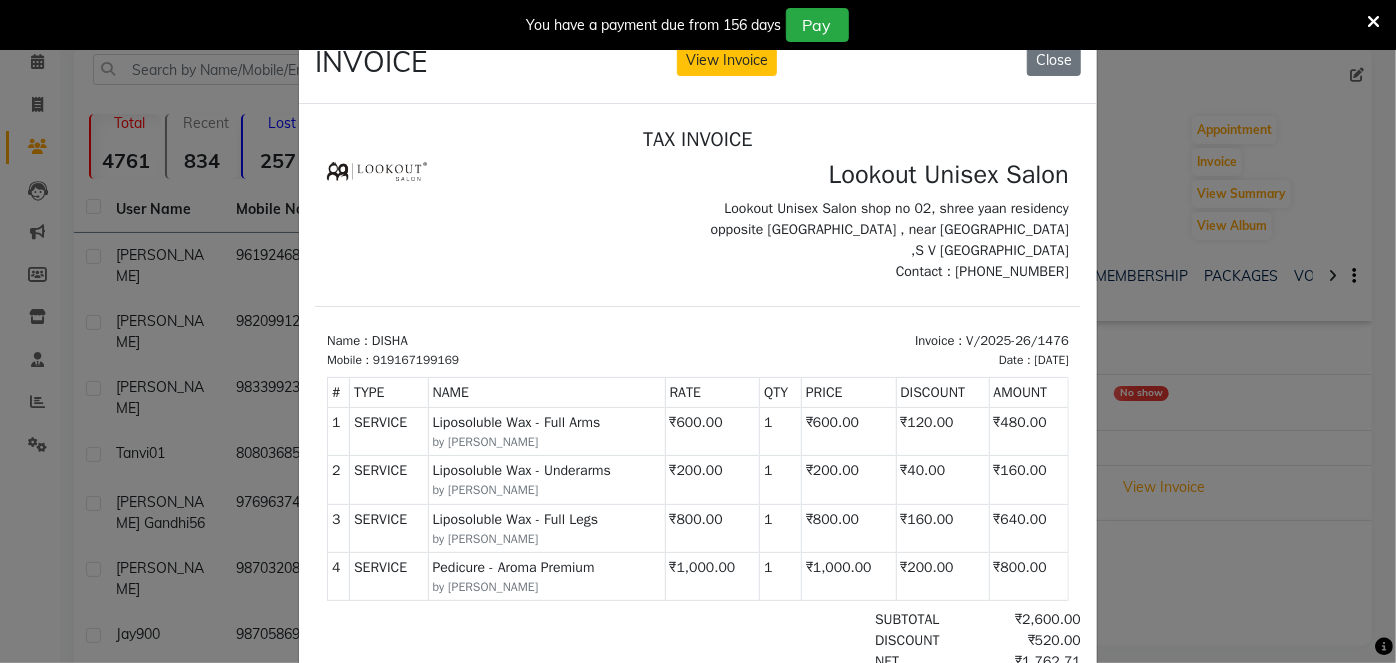 scroll, scrollTop: 16, scrollLeft: 0, axis: vertical 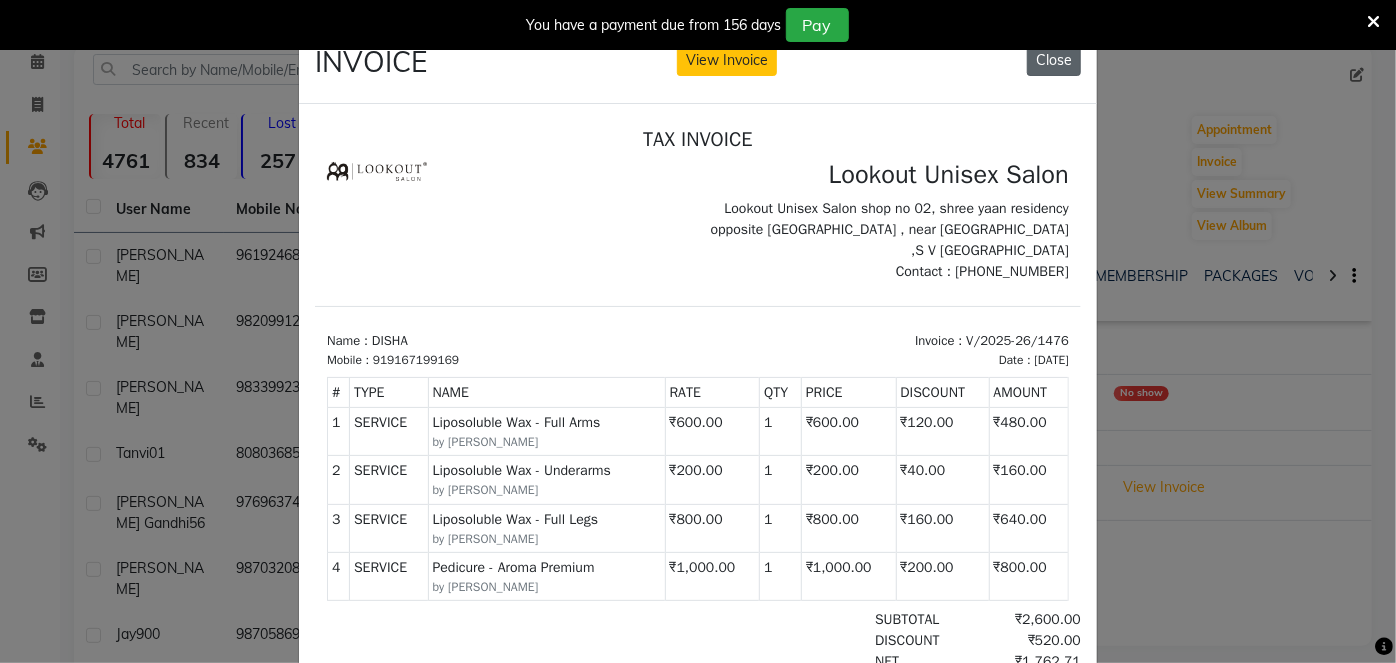click on "Close" 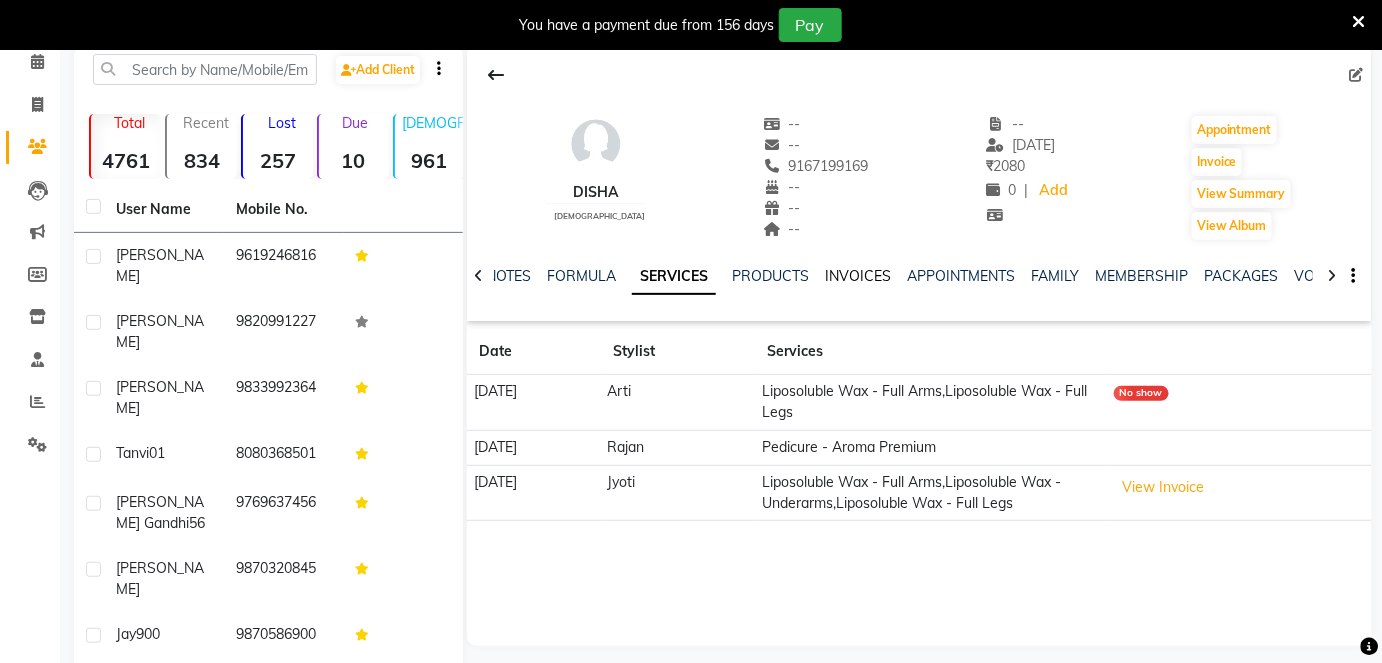 click on "INVOICES" 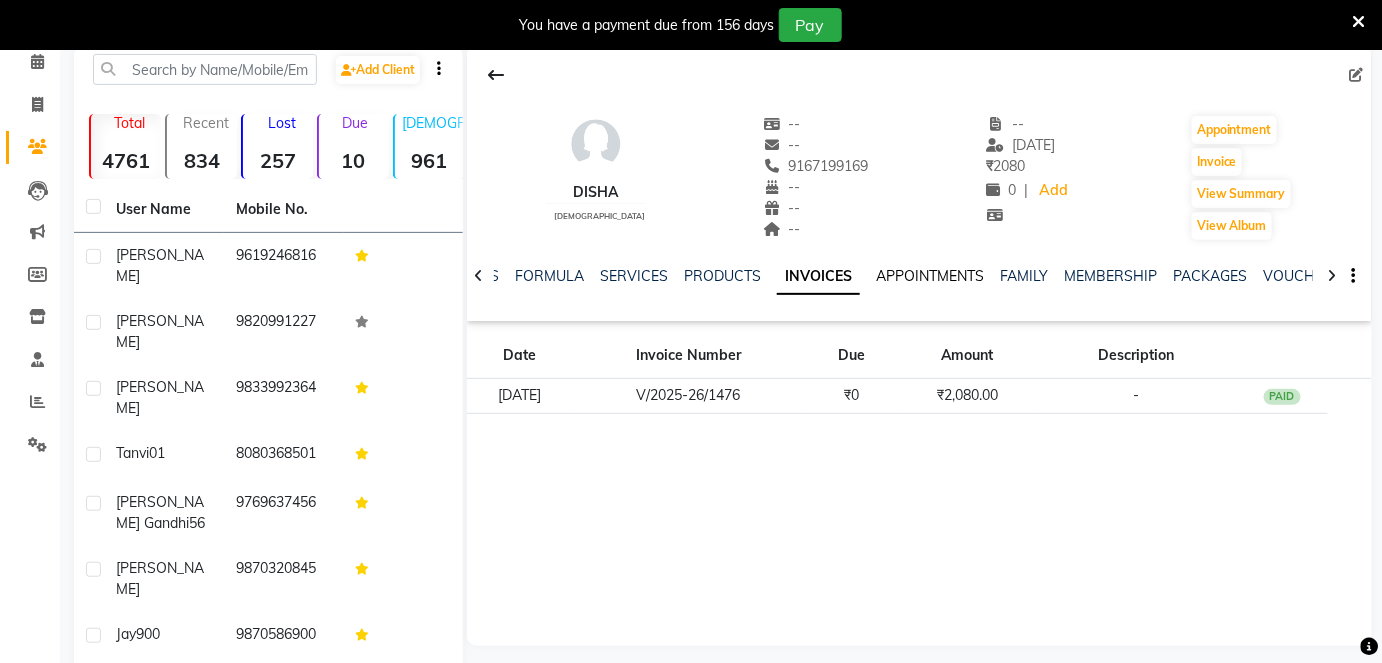 click on "APPOINTMENTS" 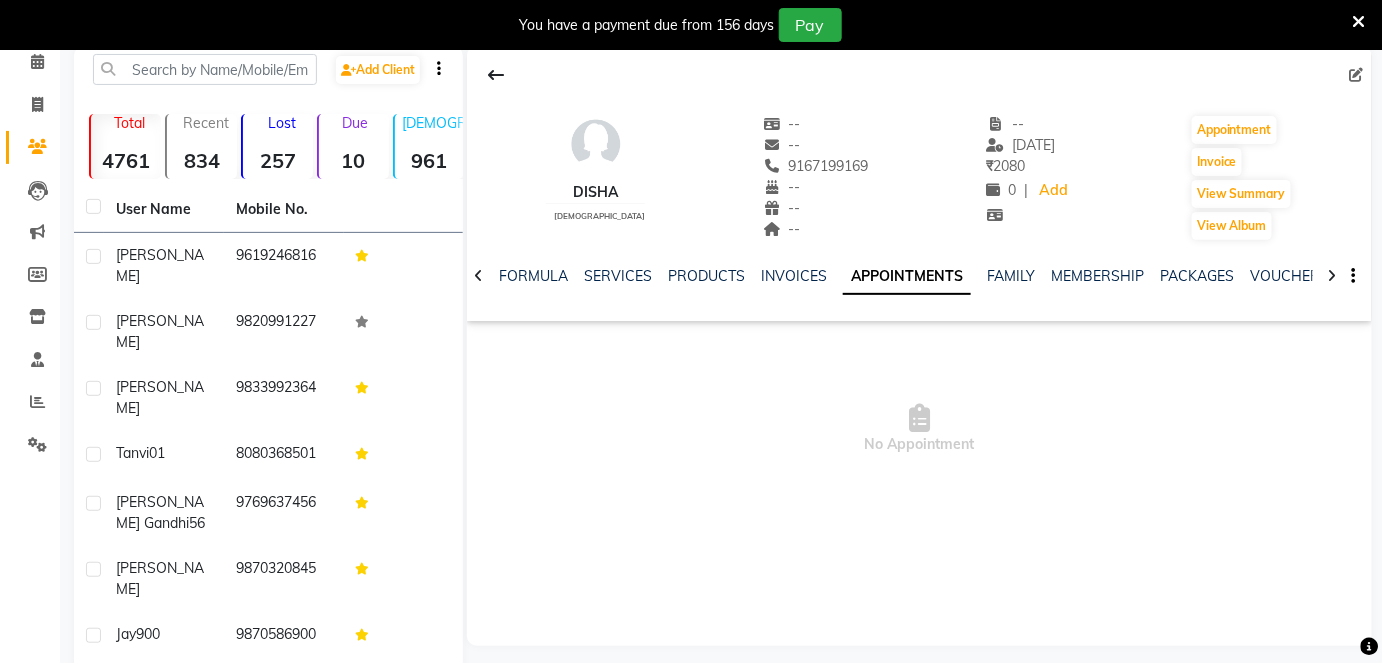 click on "NOTES FORMULA SERVICES PRODUCTS INVOICES APPOINTMENTS FAMILY MEMBERSHIP PACKAGES VOUCHERS GIFTCARDS POINTS FORMS CARDS WALLET" 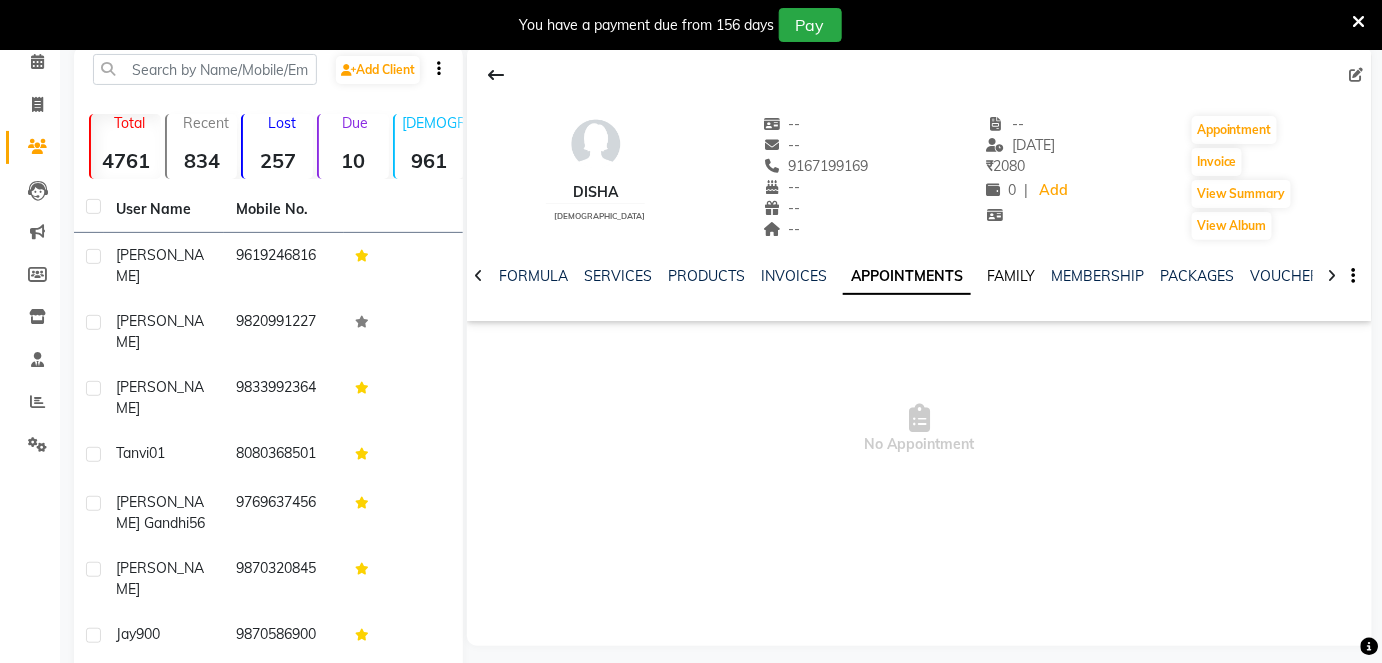 click on "FAMILY" 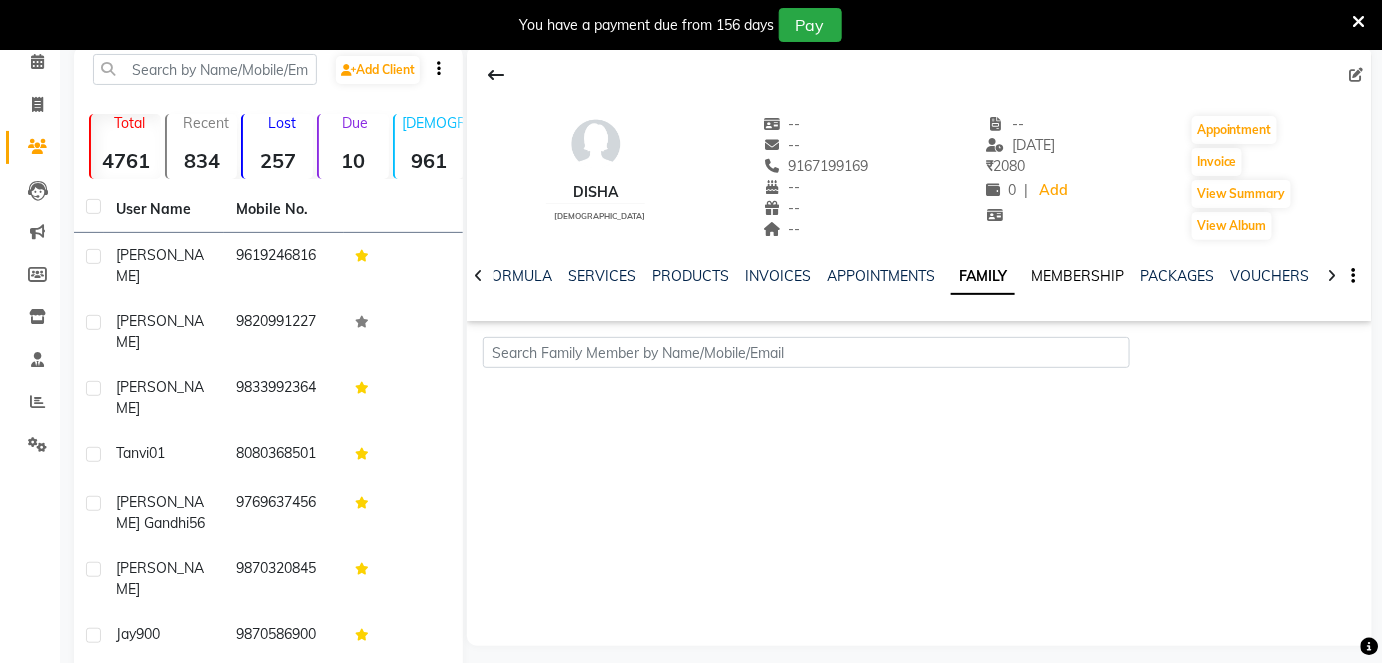 click on "MEMBERSHIP" 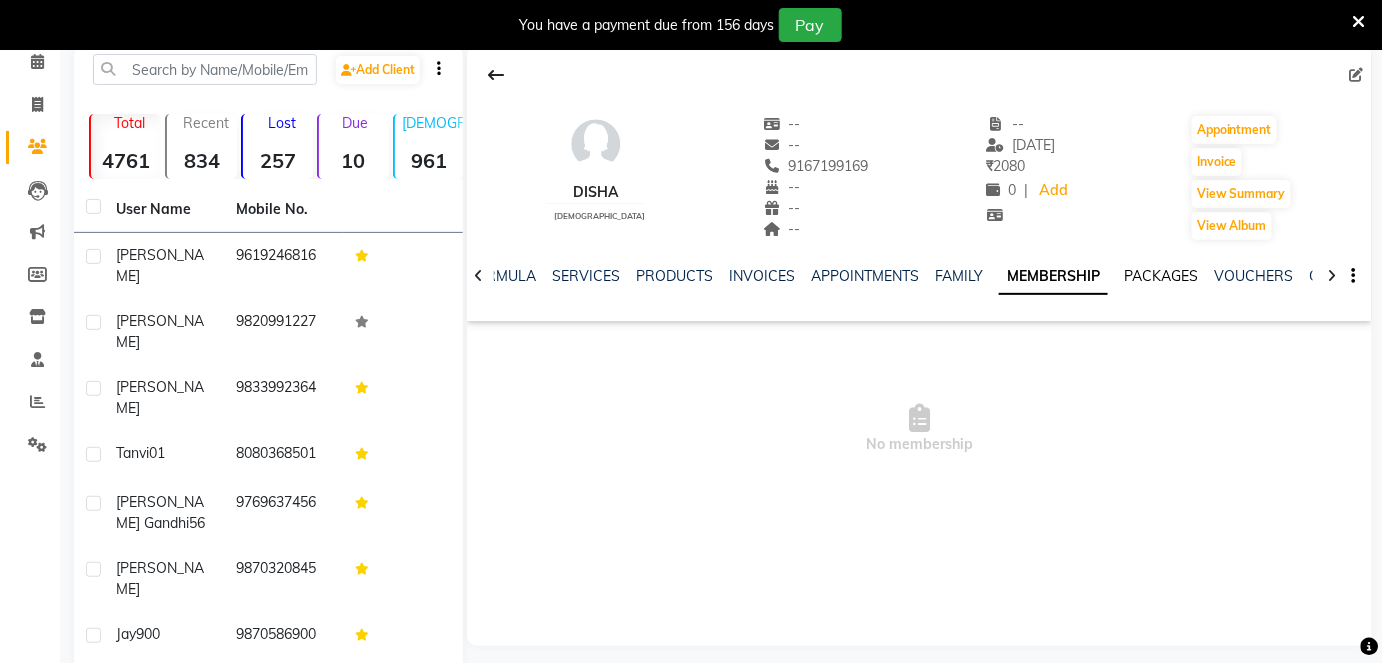 click on "PACKAGES" 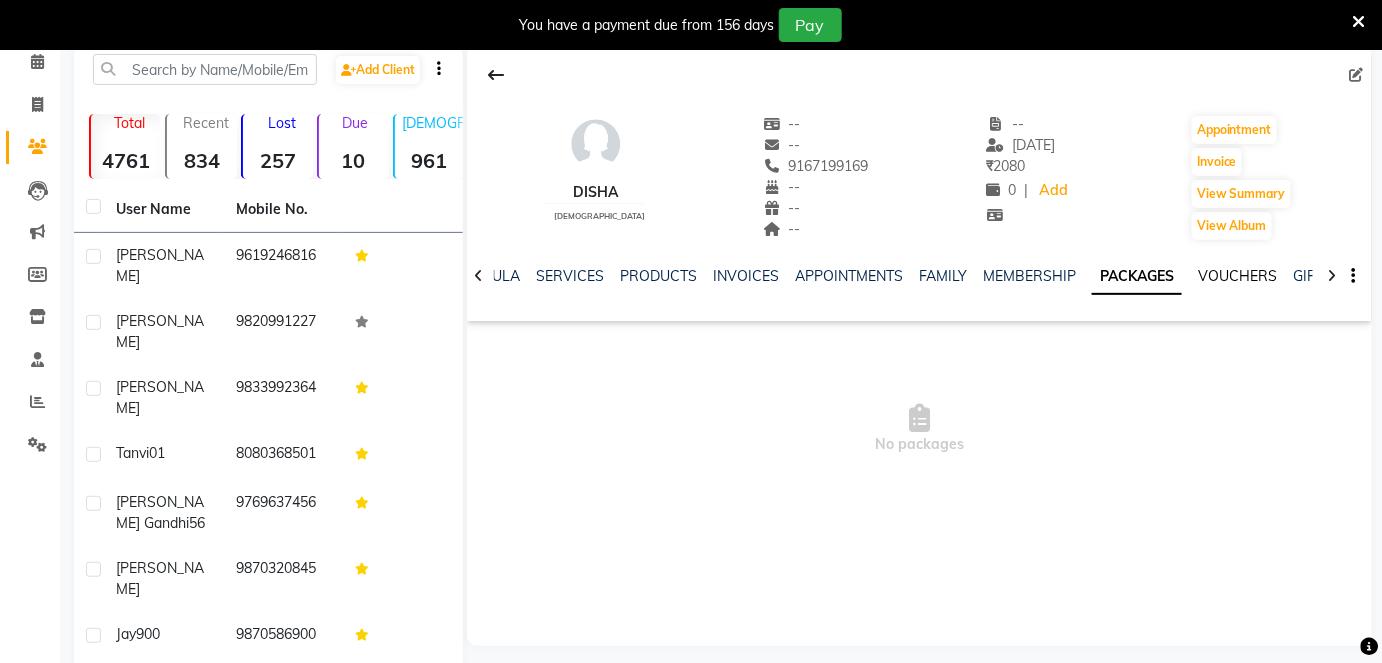 click on "VOUCHERS" 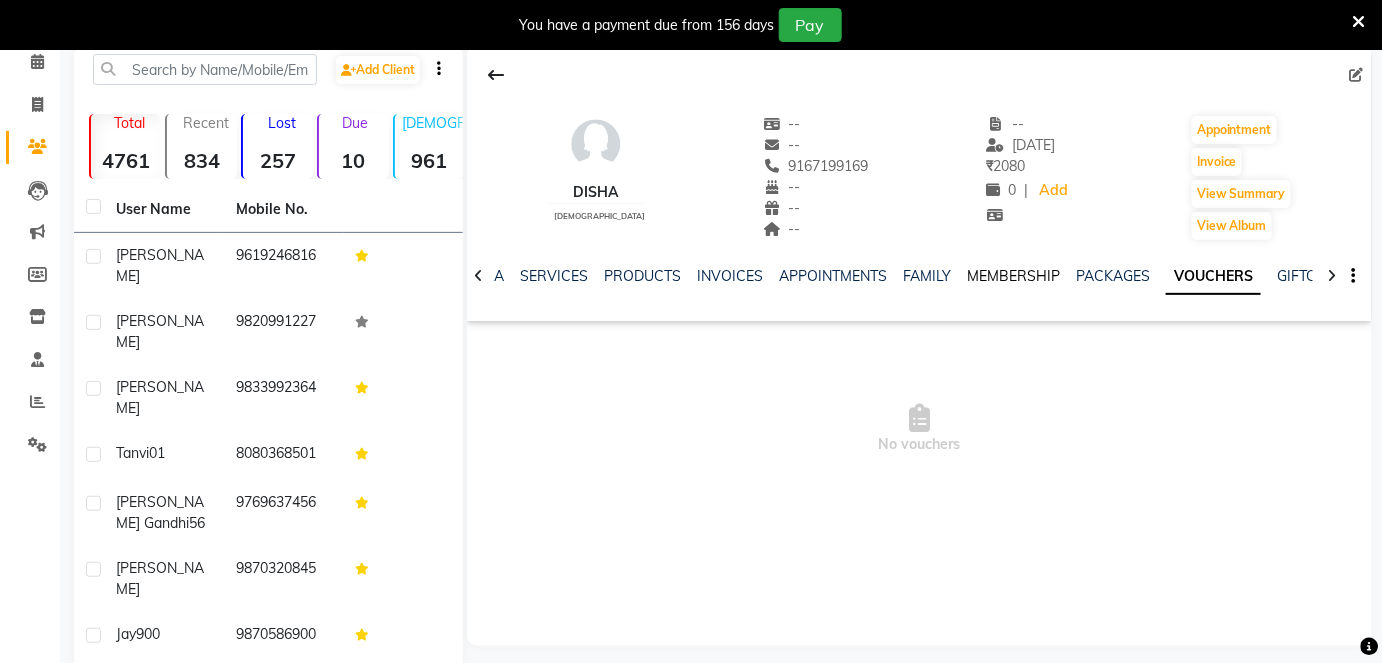 click on "MEMBERSHIP" 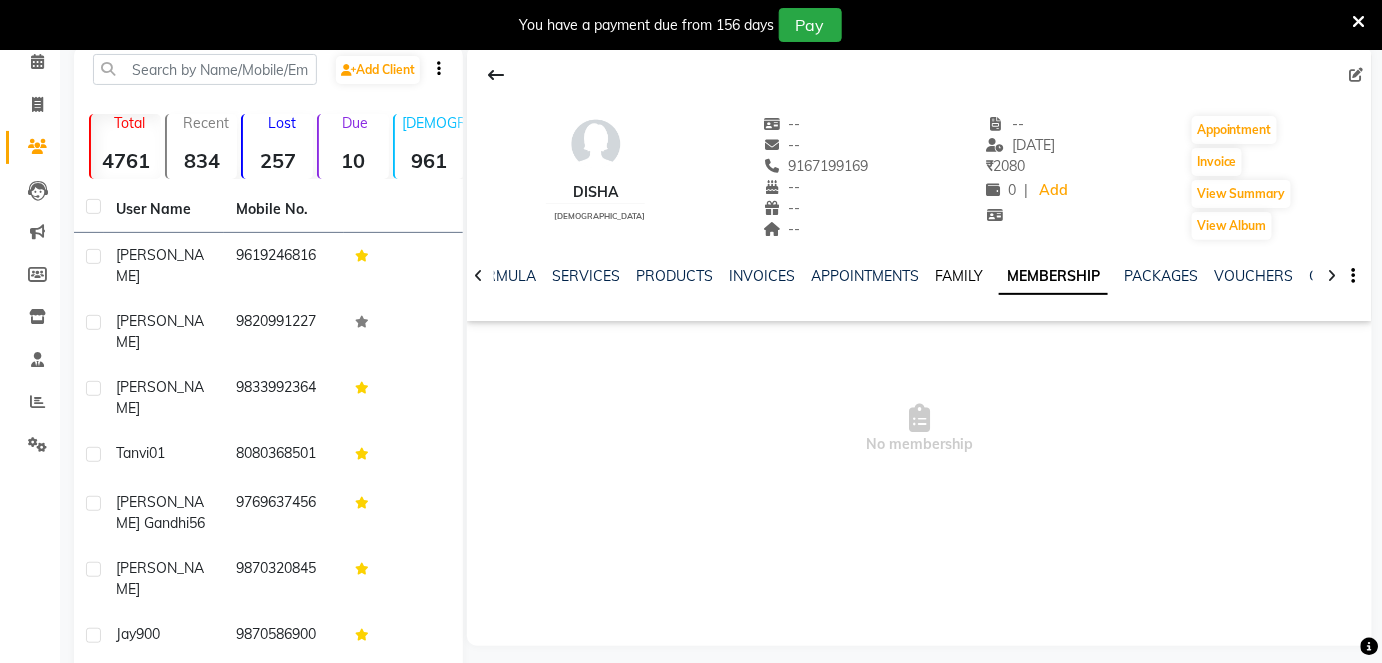 click on "FAMILY" 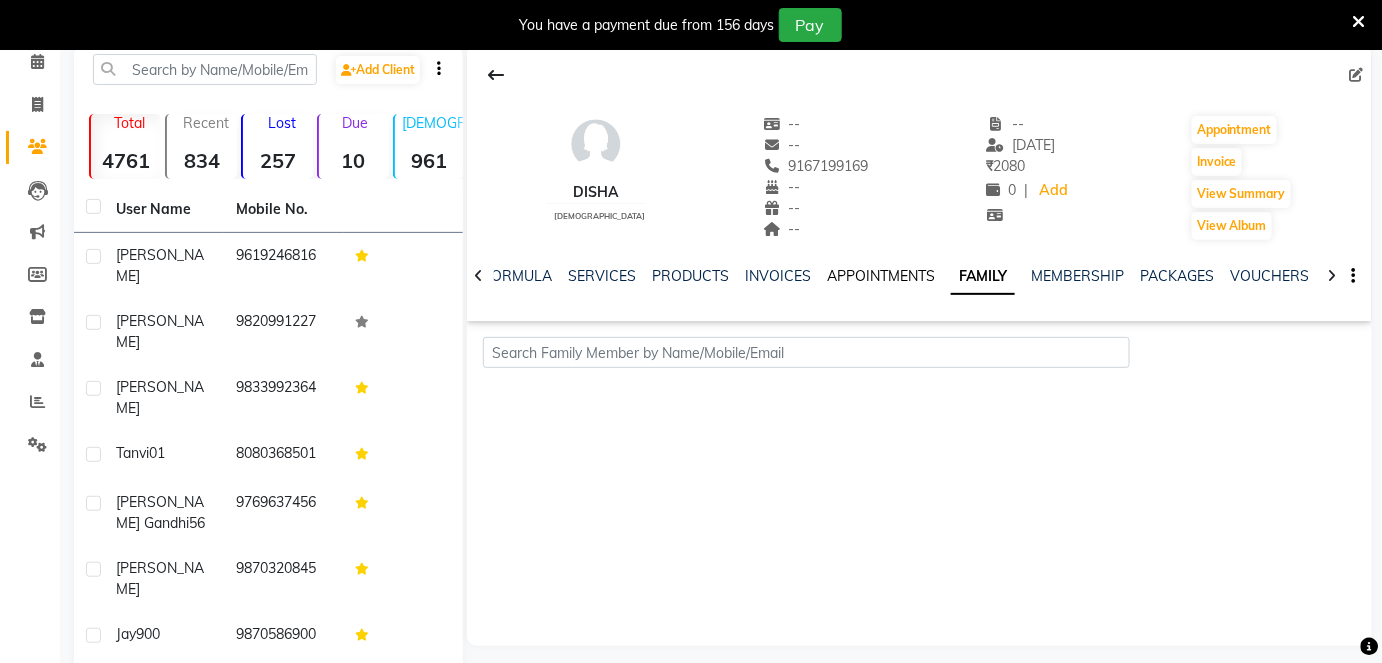 click on "APPOINTMENTS" 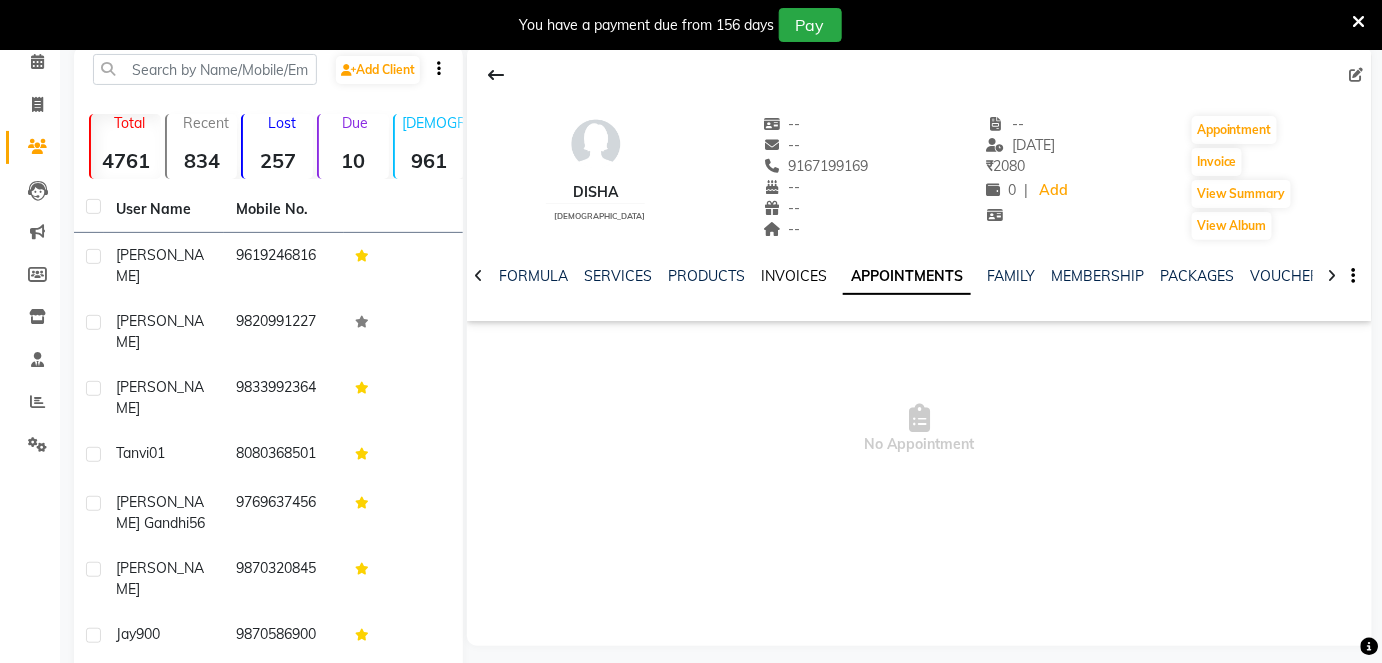 click on "INVOICES" 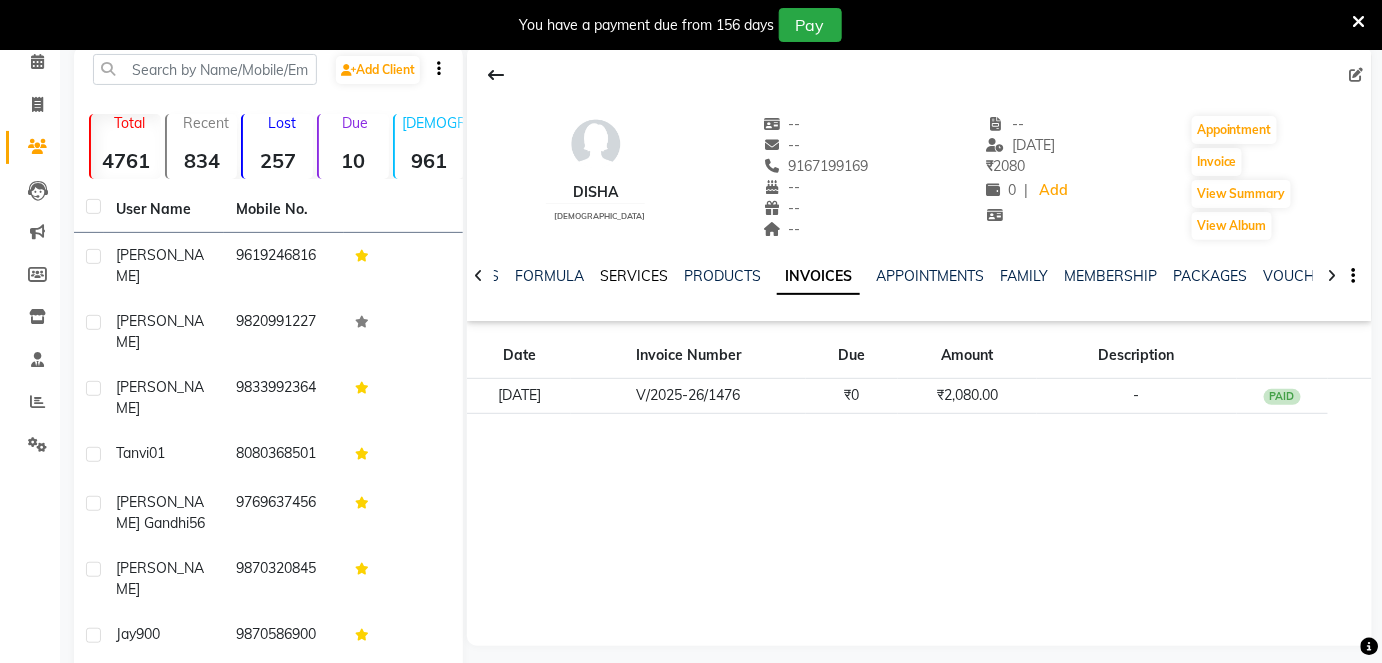 click on "SERVICES" 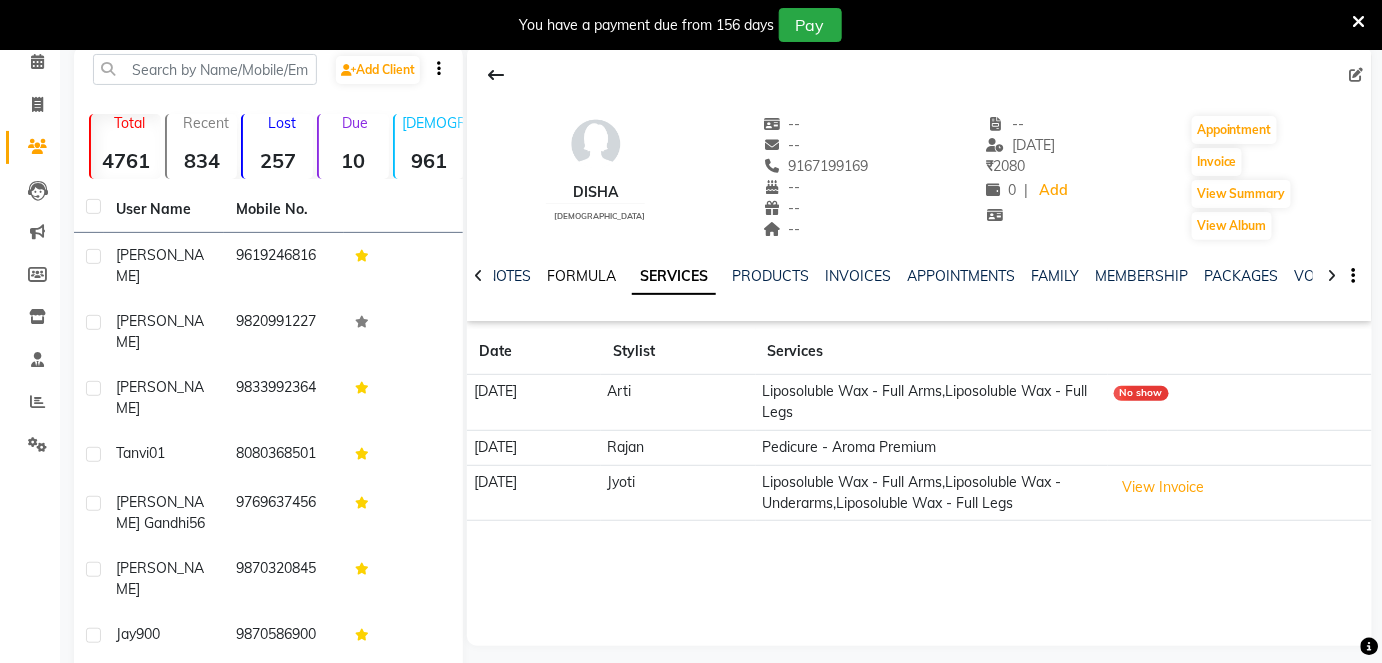 click on "FORMULA" 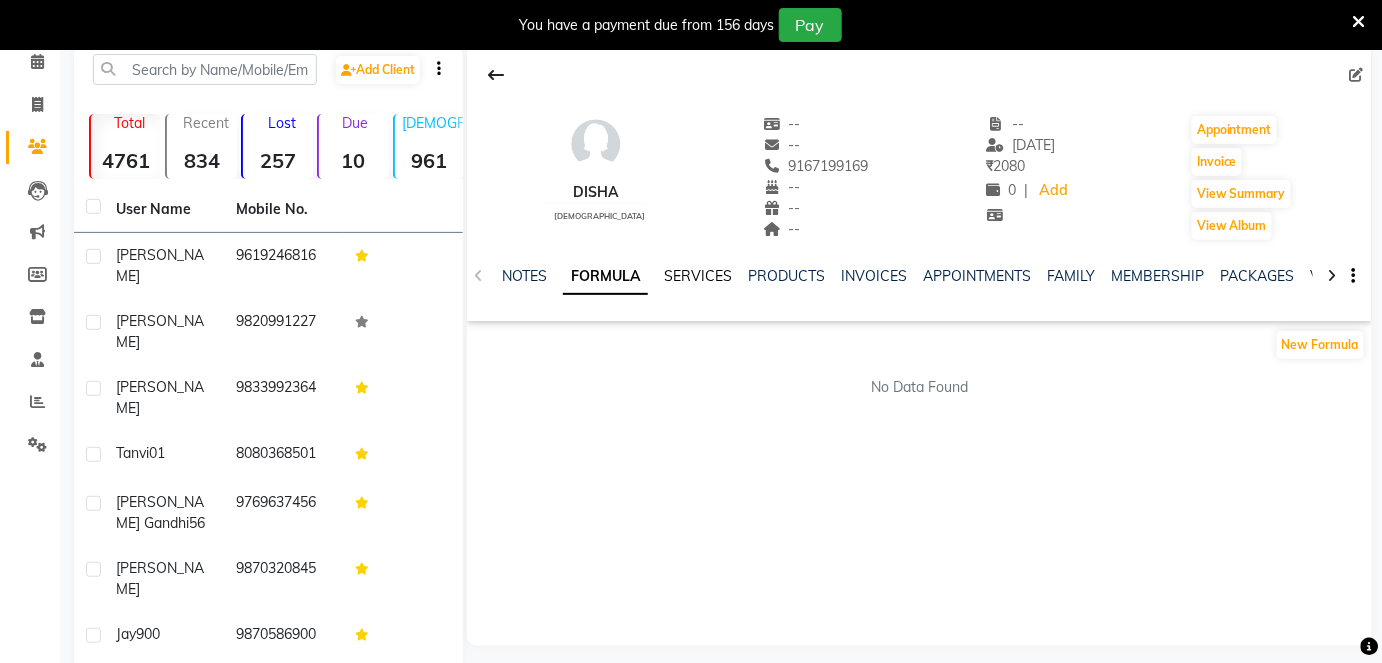 click on "SERVICES" 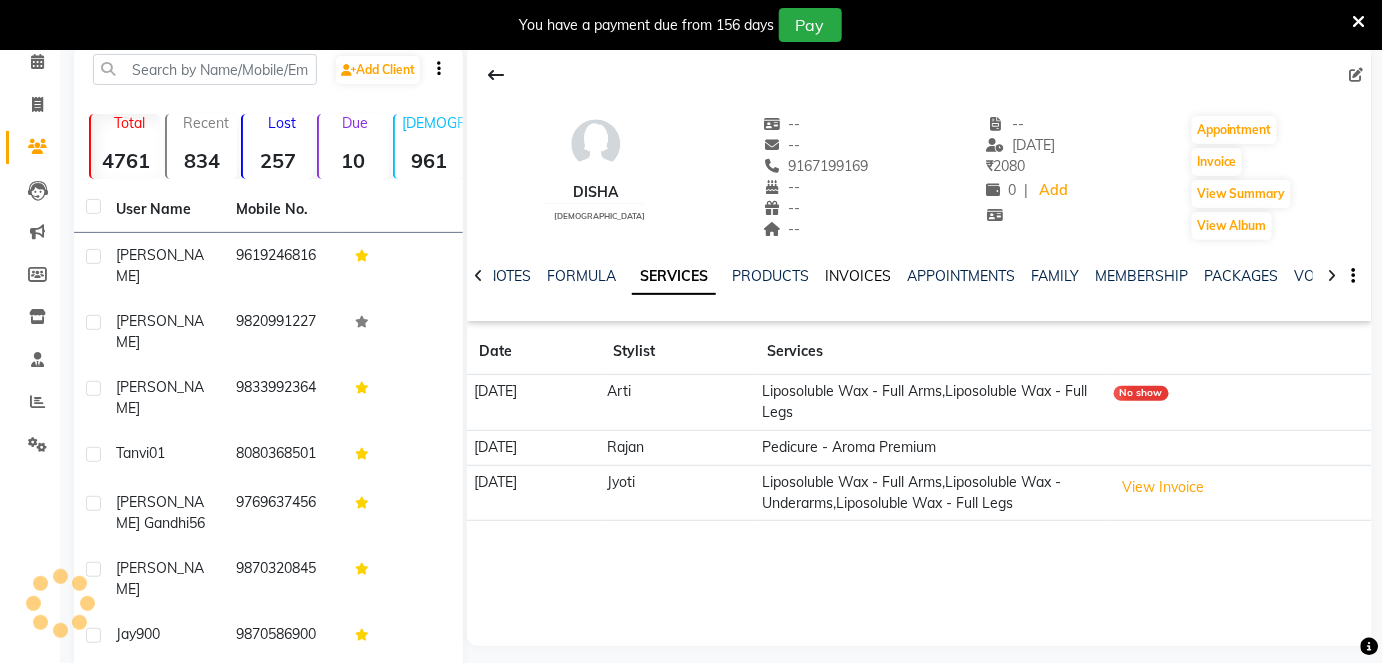 click on "INVOICES" 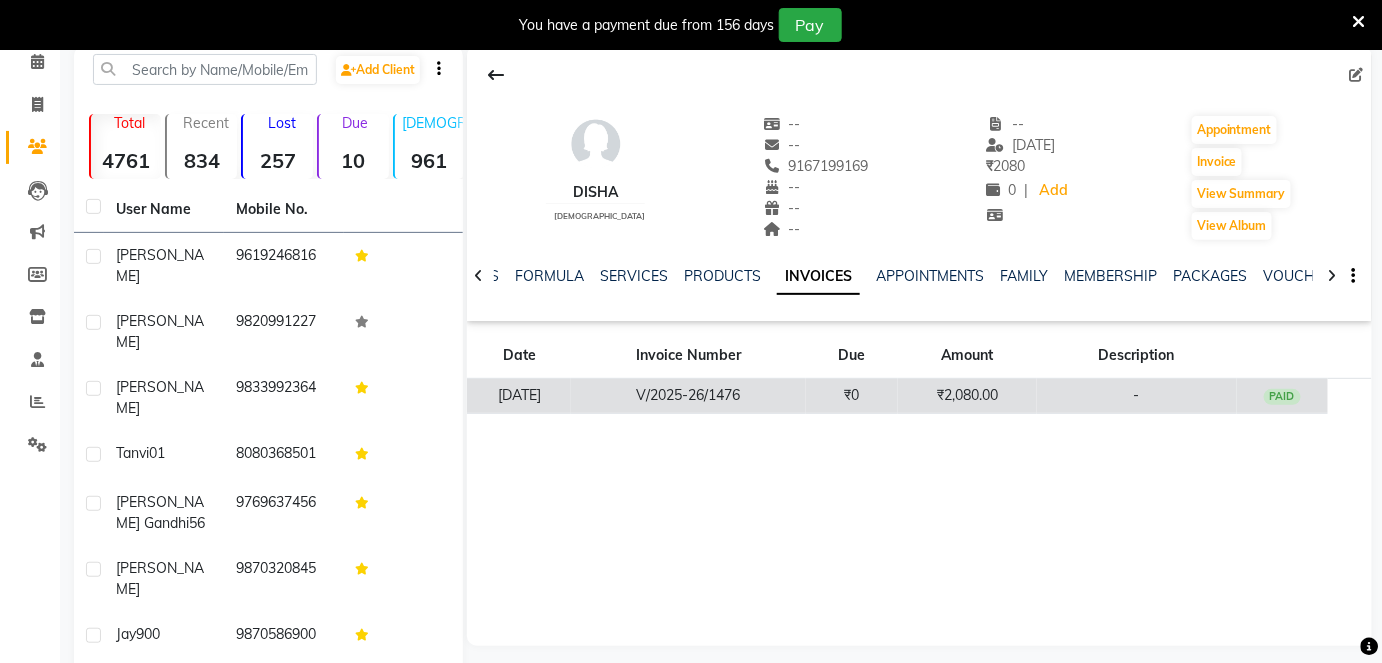 click on "PAID" 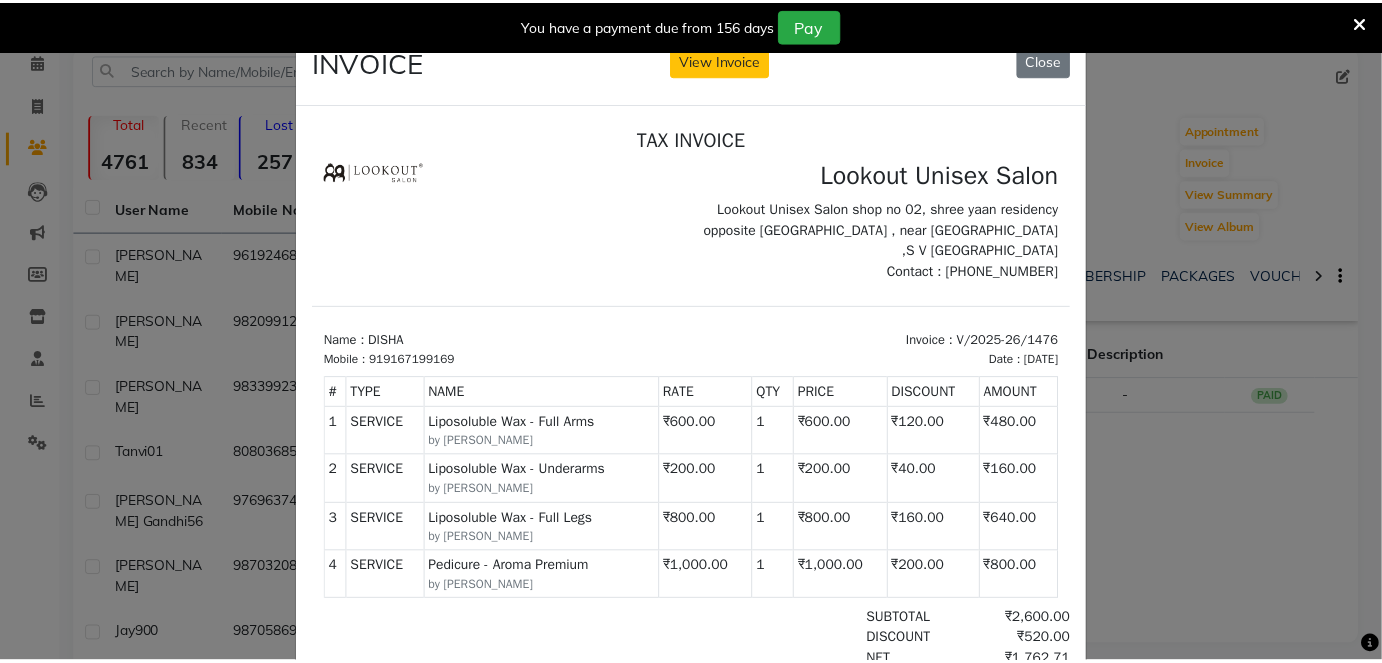 scroll, scrollTop: 16, scrollLeft: 0, axis: vertical 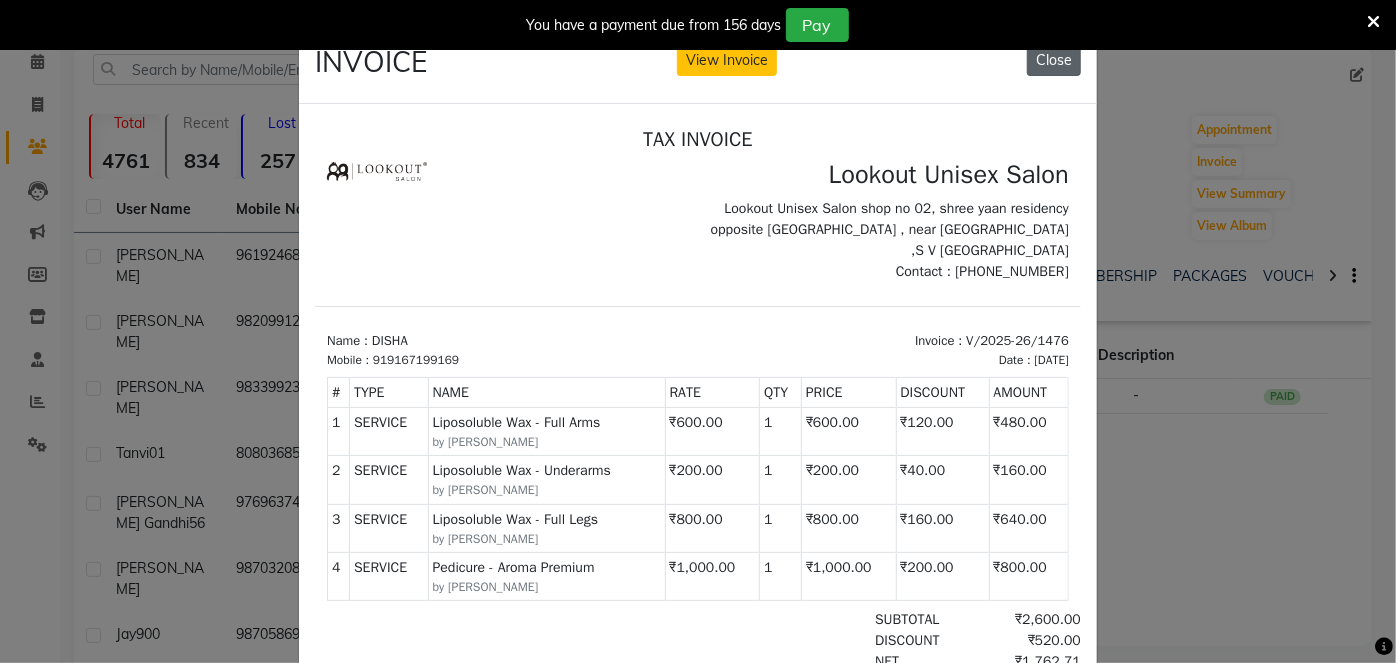 click on "Close" 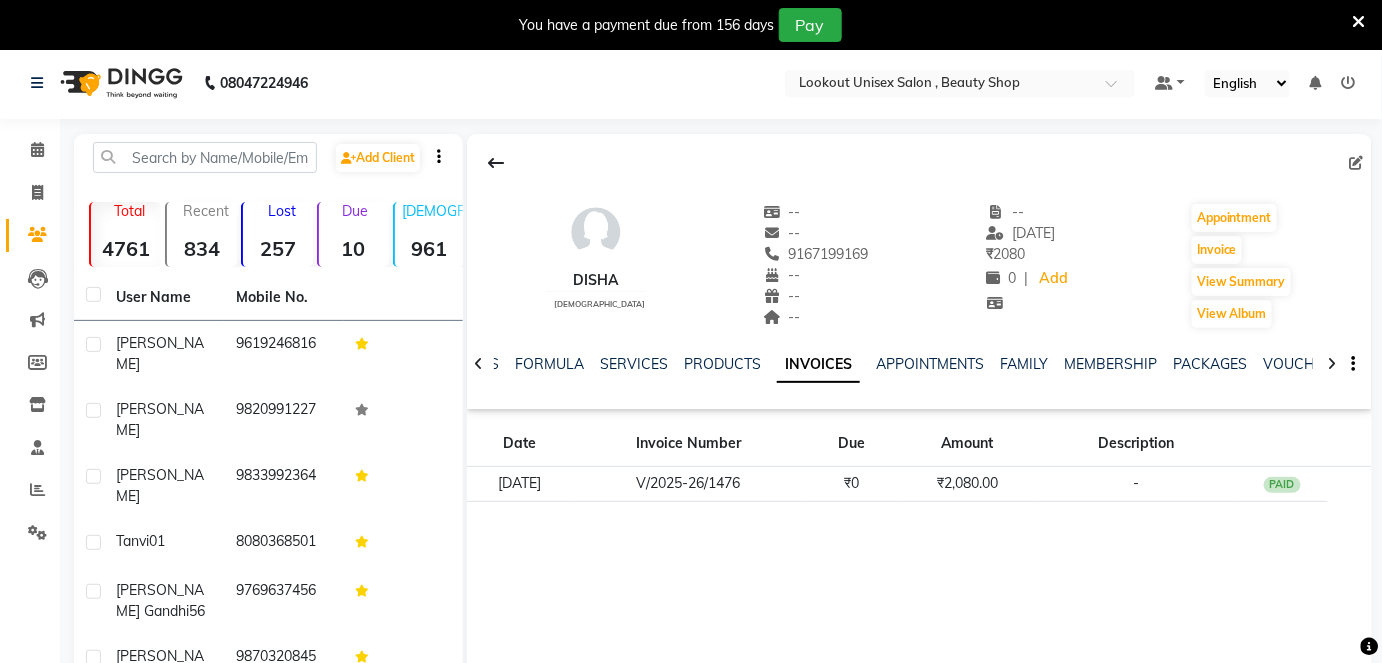 scroll, scrollTop: 0, scrollLeft: 0, axis: both 